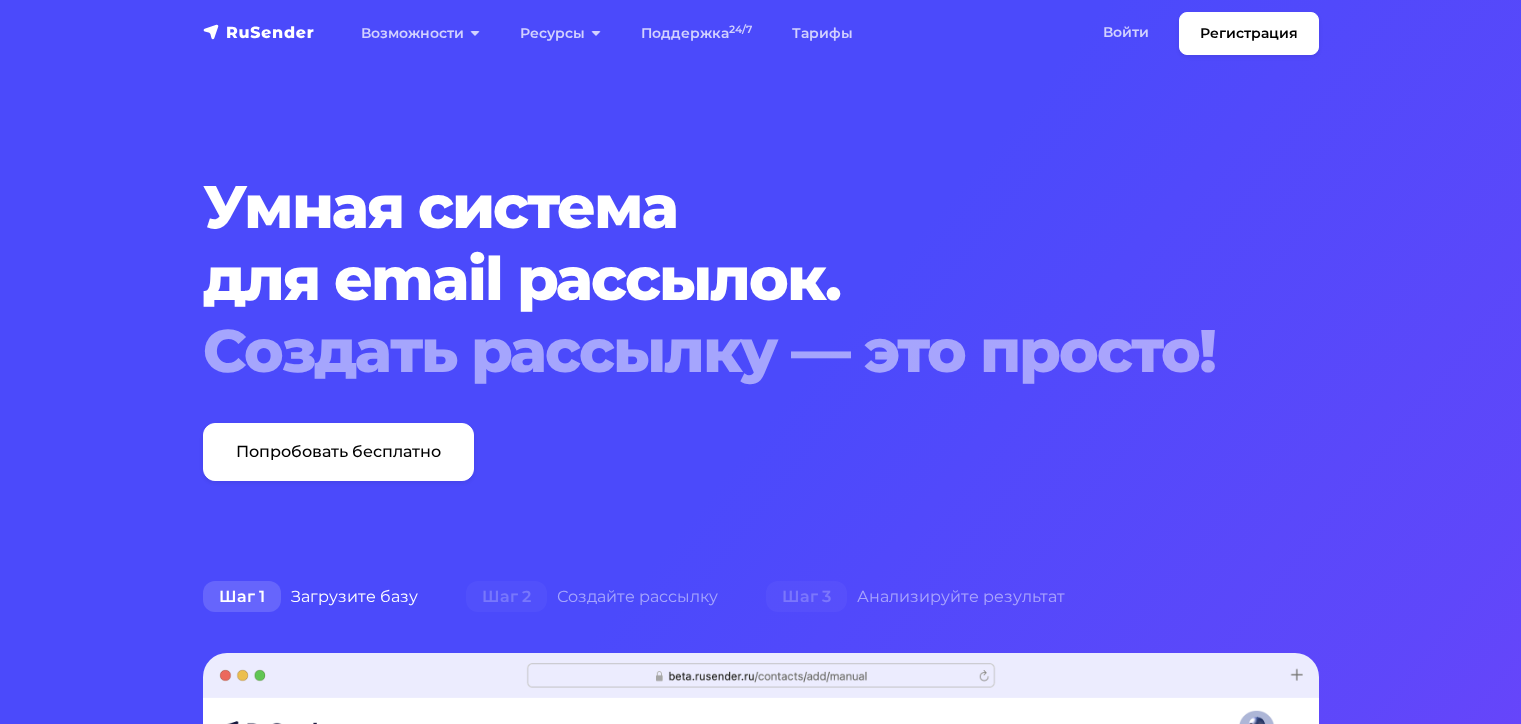 scroll, scrollTop: 0, scrollLeft: 0, axis: both 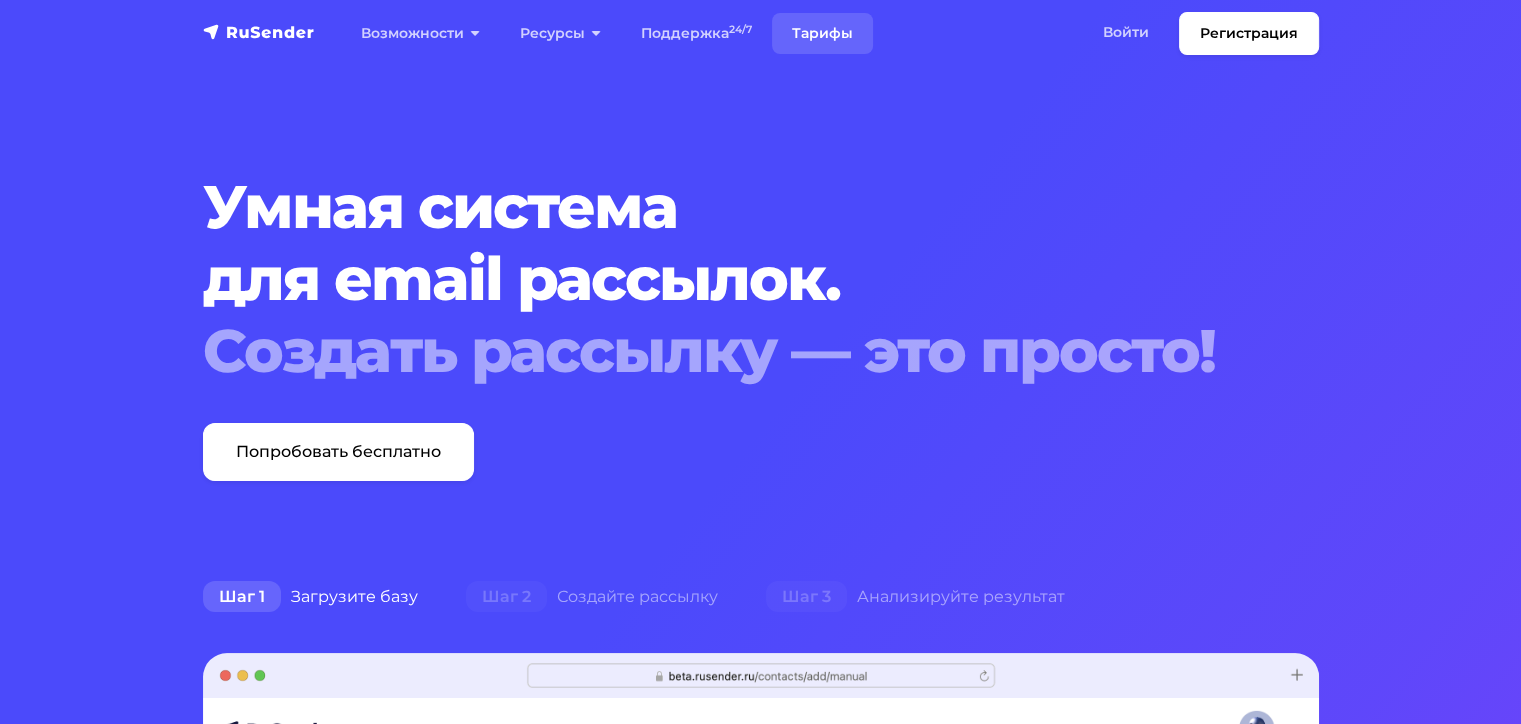 click on "Тарифы" at bounding box center (822, 33) 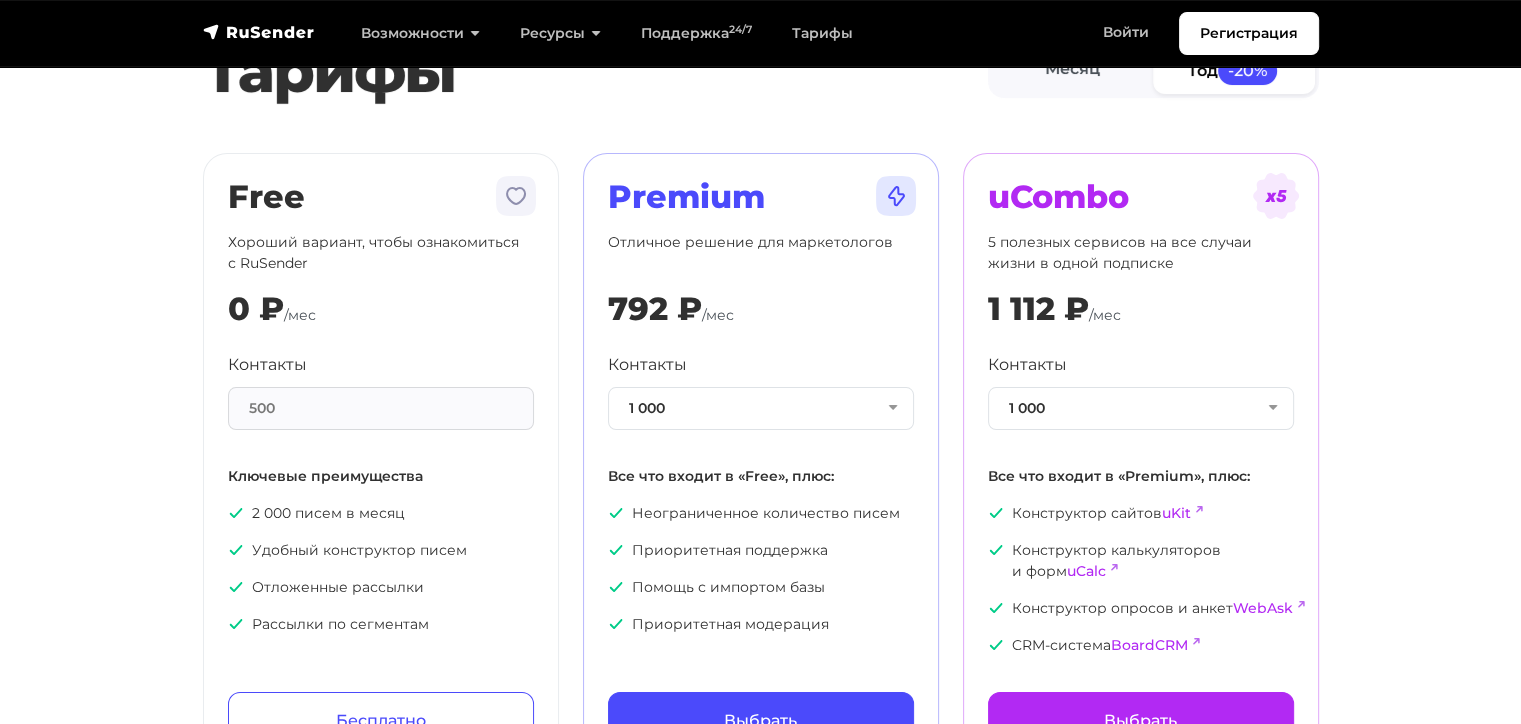 scroll, scrollTop: 200, scrollLeft: 0, axis: vertical 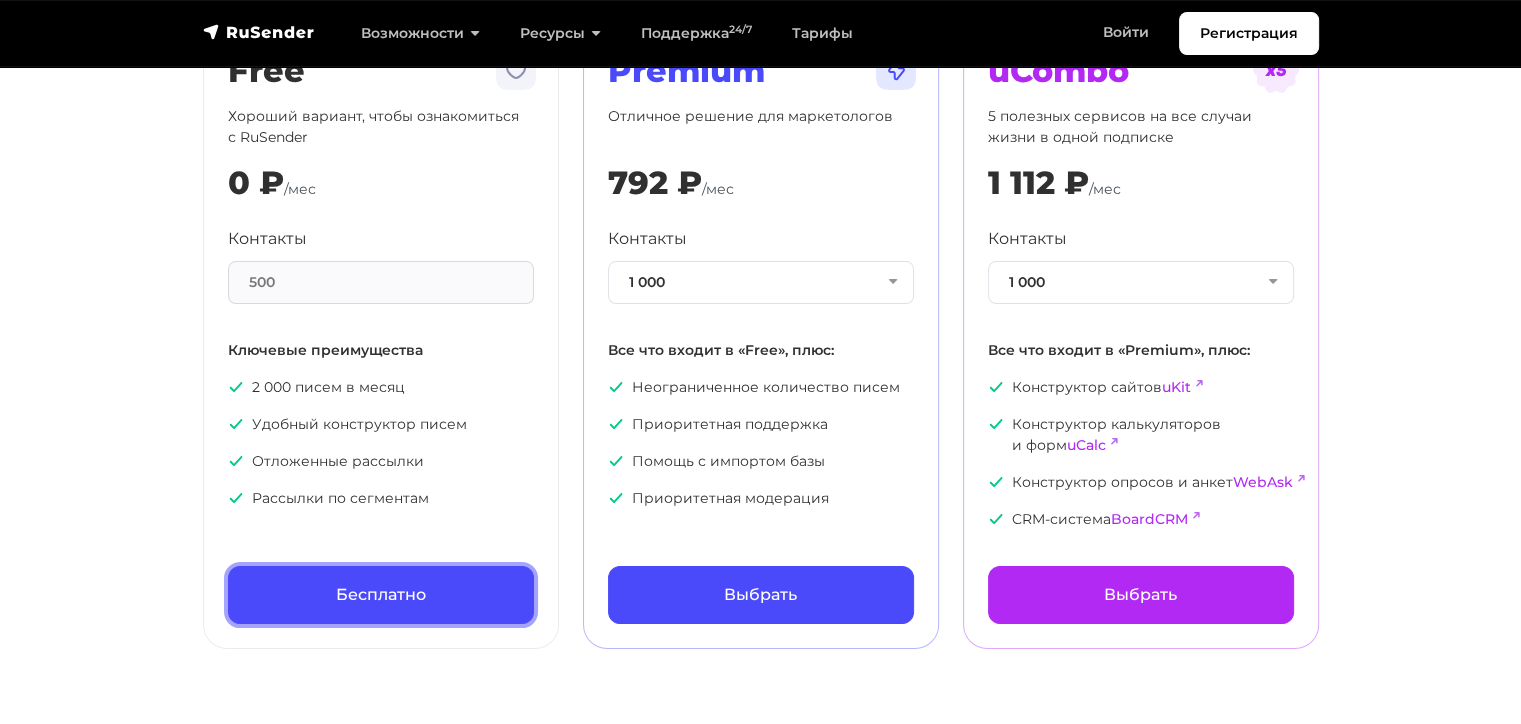 click on "Бесплатно" at bounding box center (381, 595) 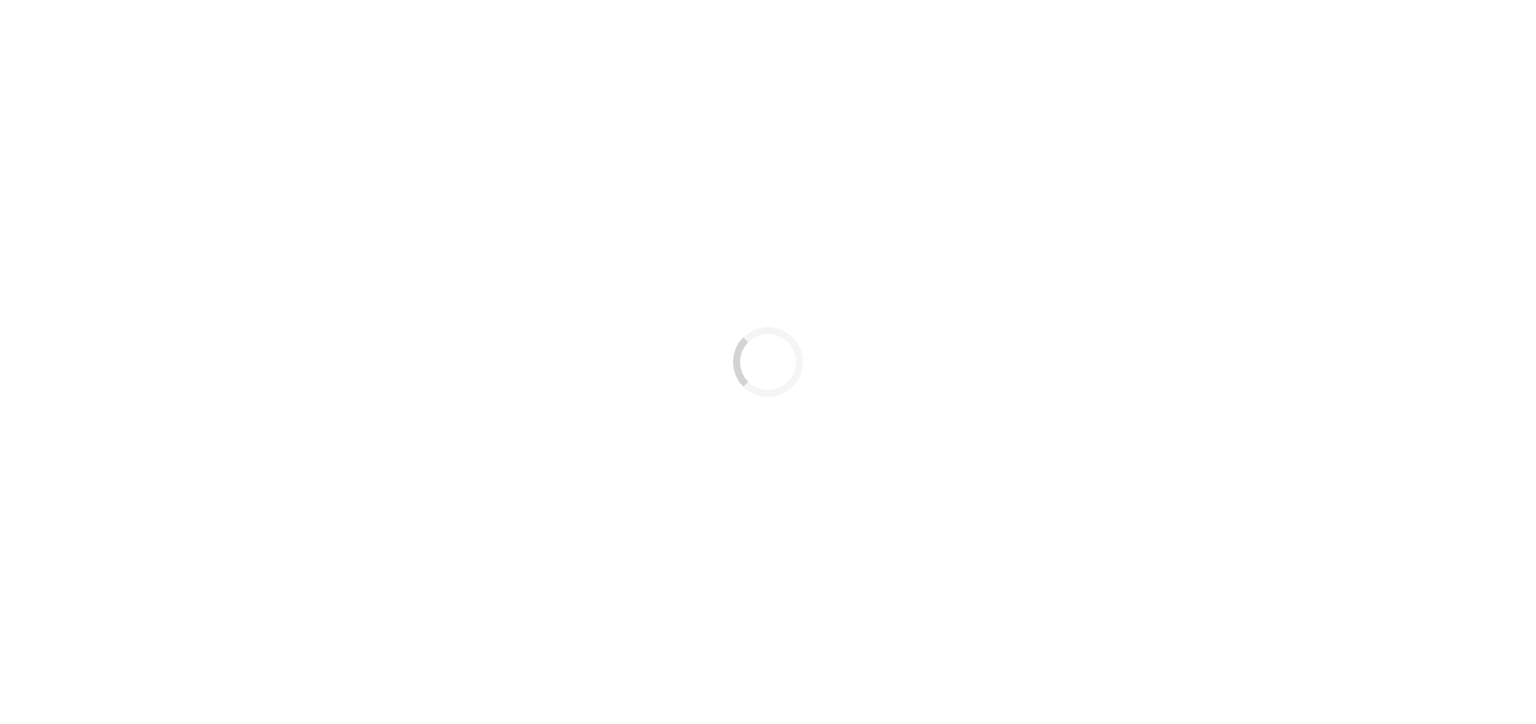 scroll, scrollTop: 0, scrollLeft: 0, axis: both 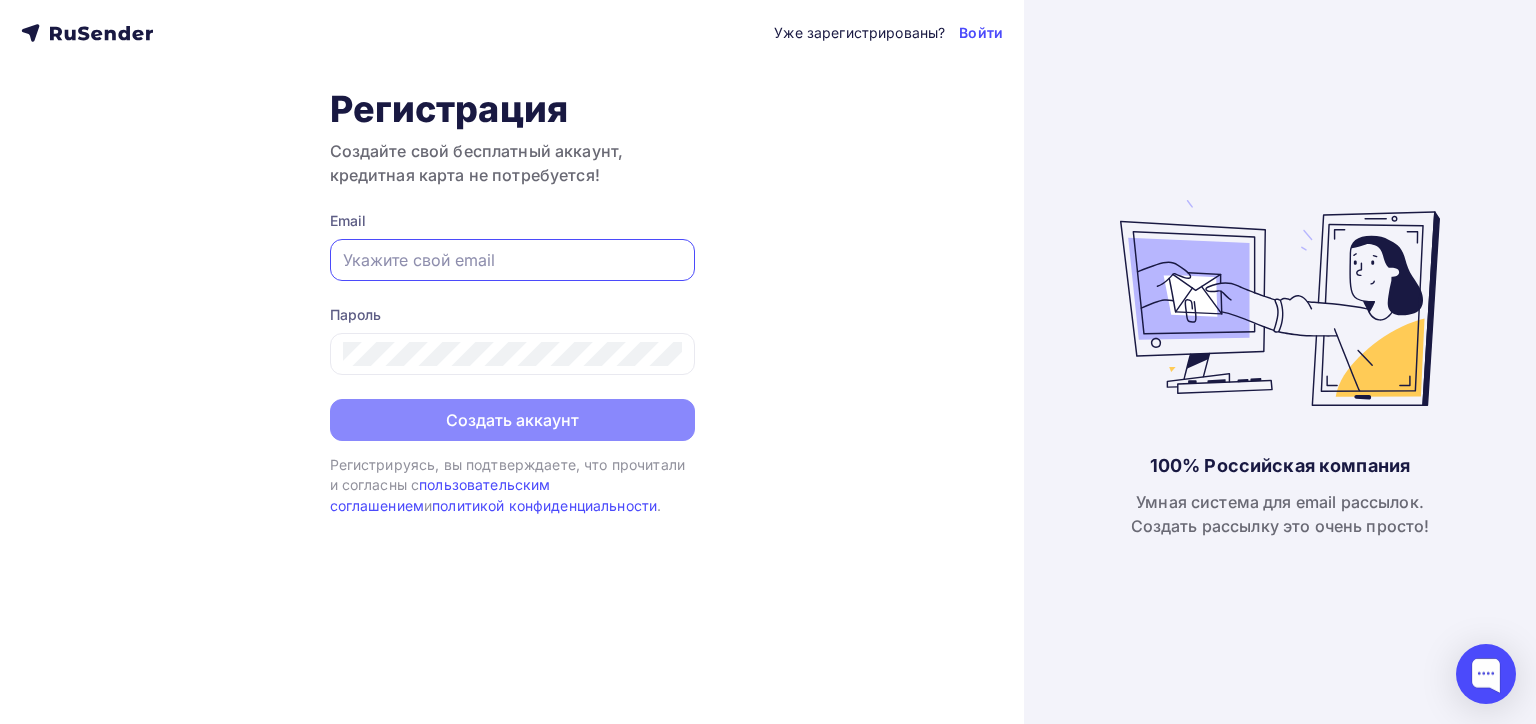 click at bounding box center [512, 260] 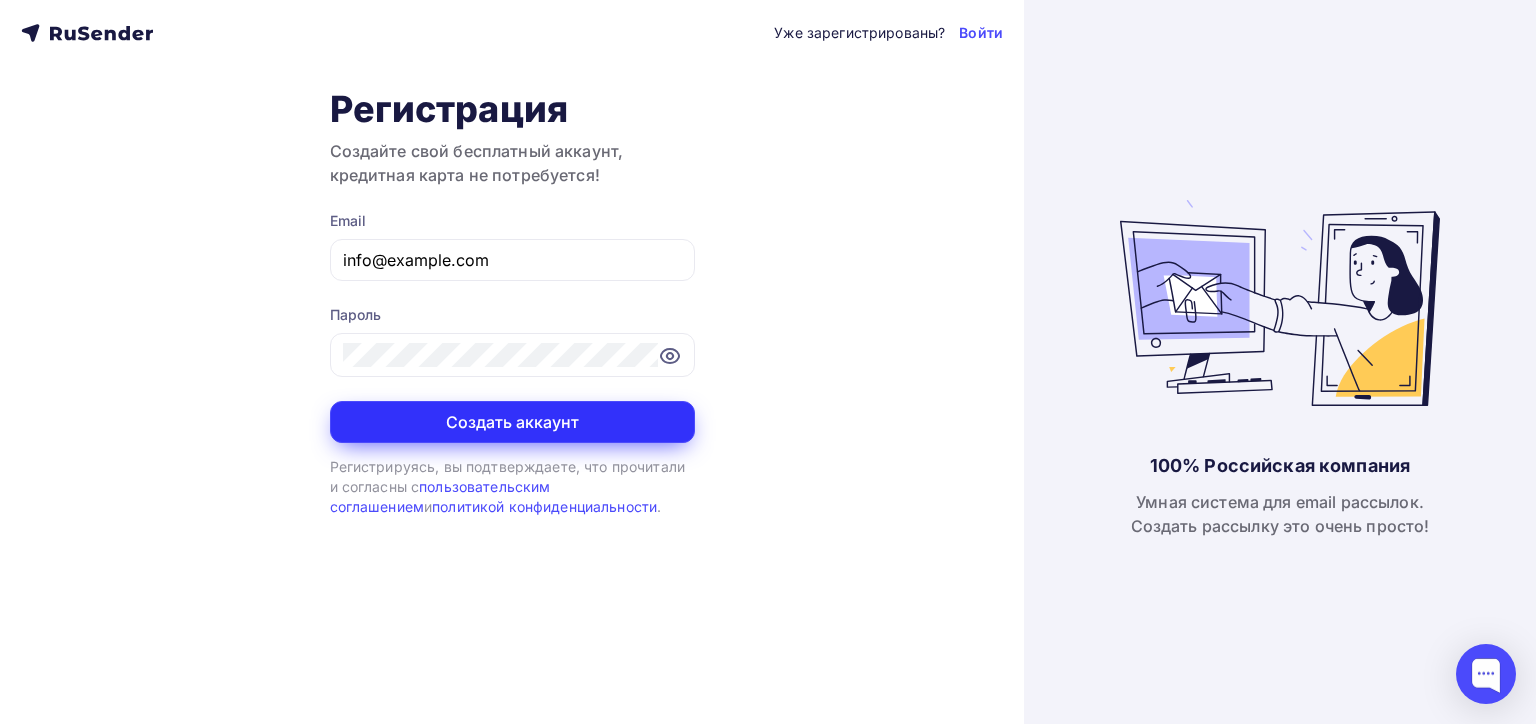 click on "Создать аккаунт" at bounding box center [512, 422] 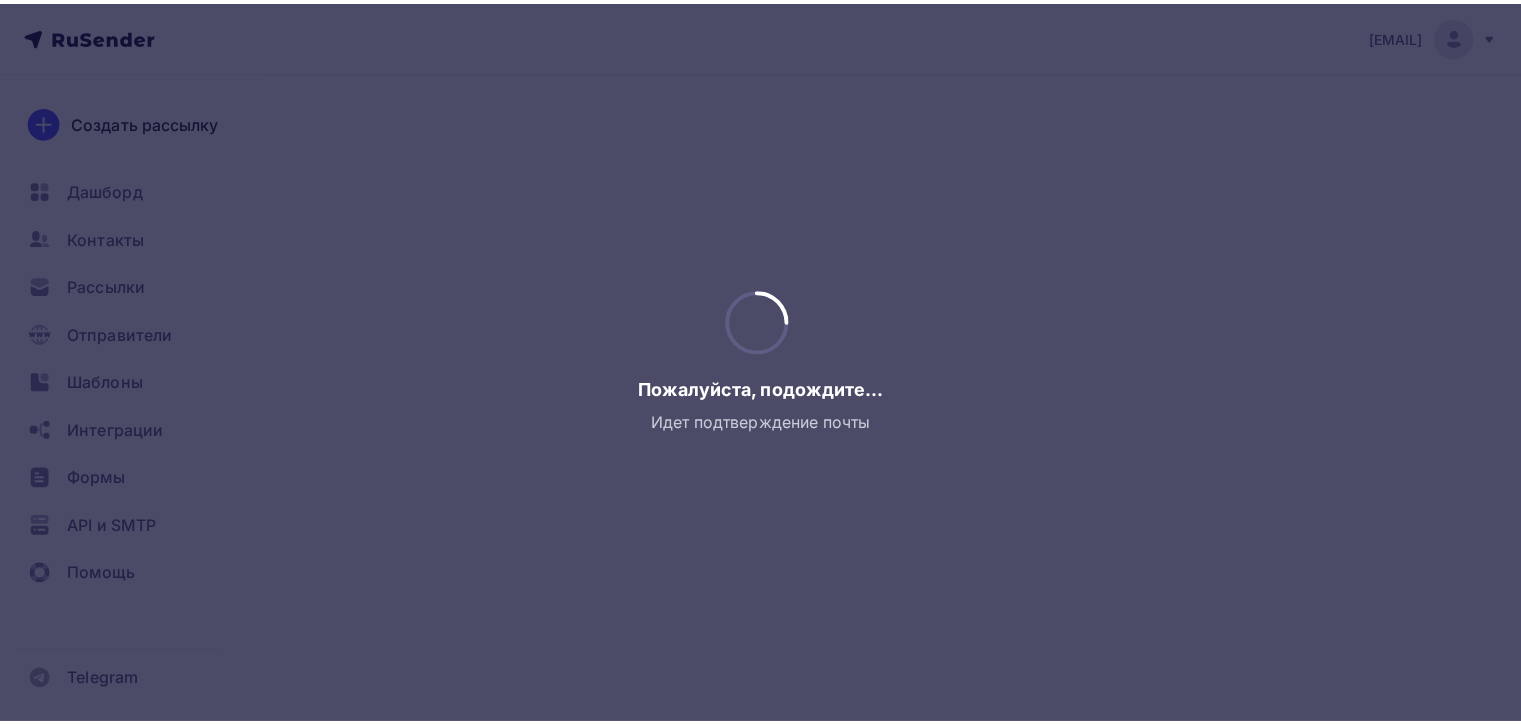scroll, scrollTop: 0, scrollLeft: 0, axis: both 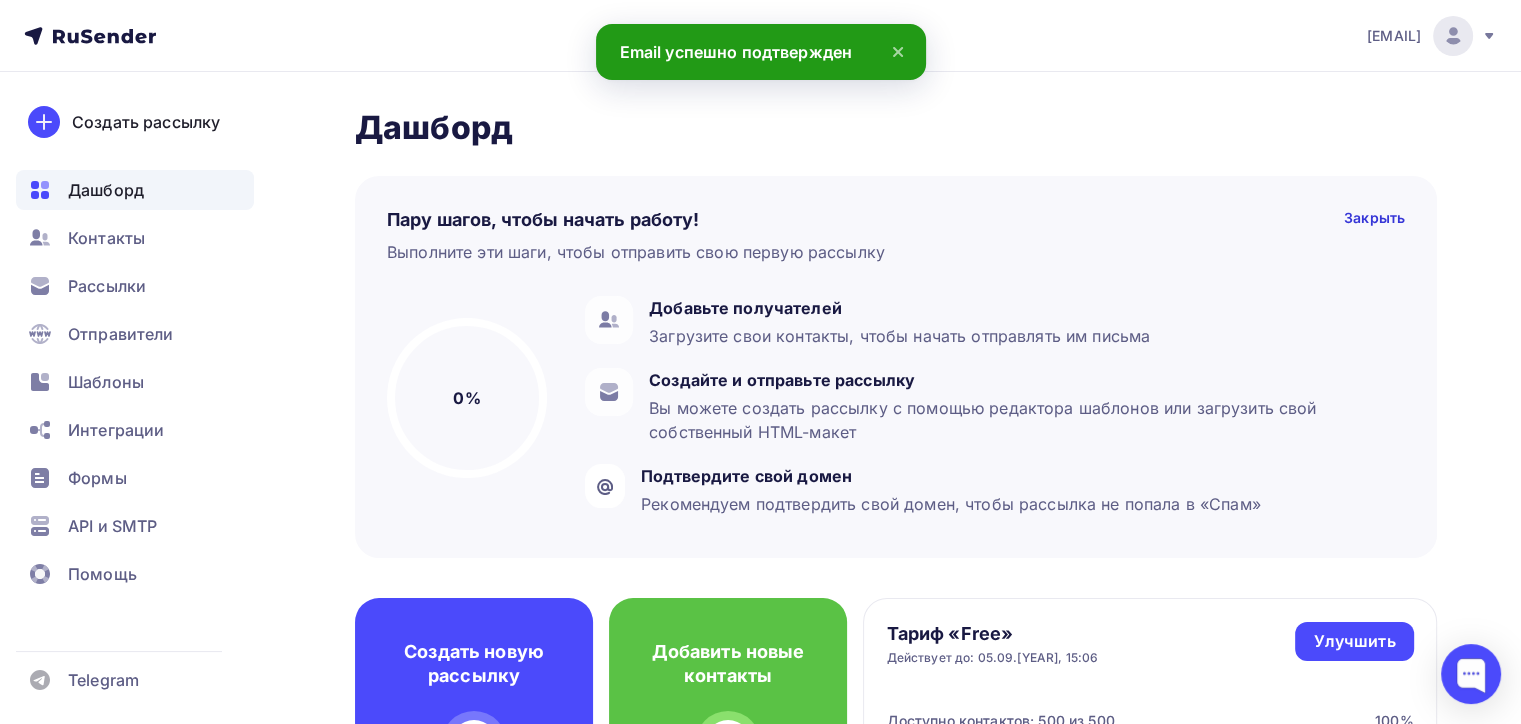 click 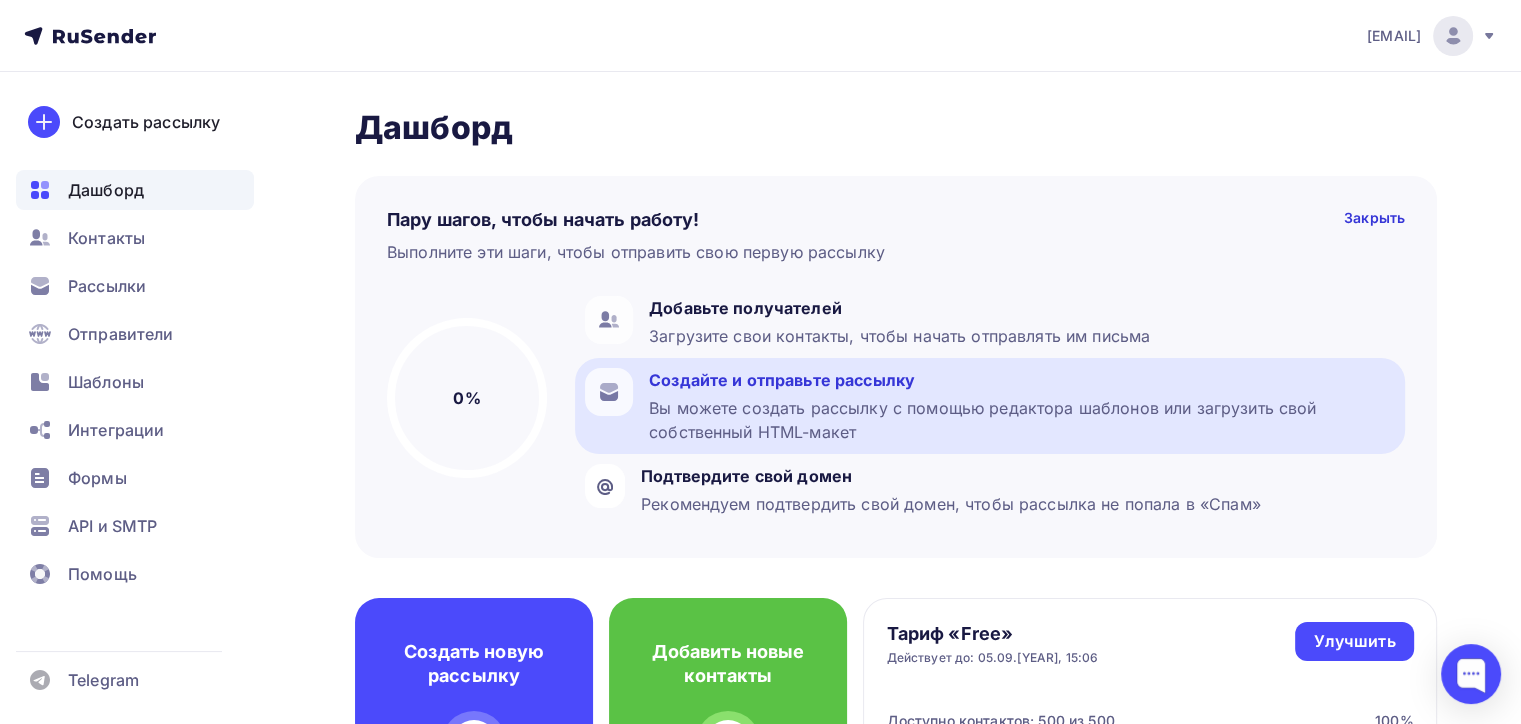 scroll, scrollTop: 100, scrollLeft: 0, axis: vertical 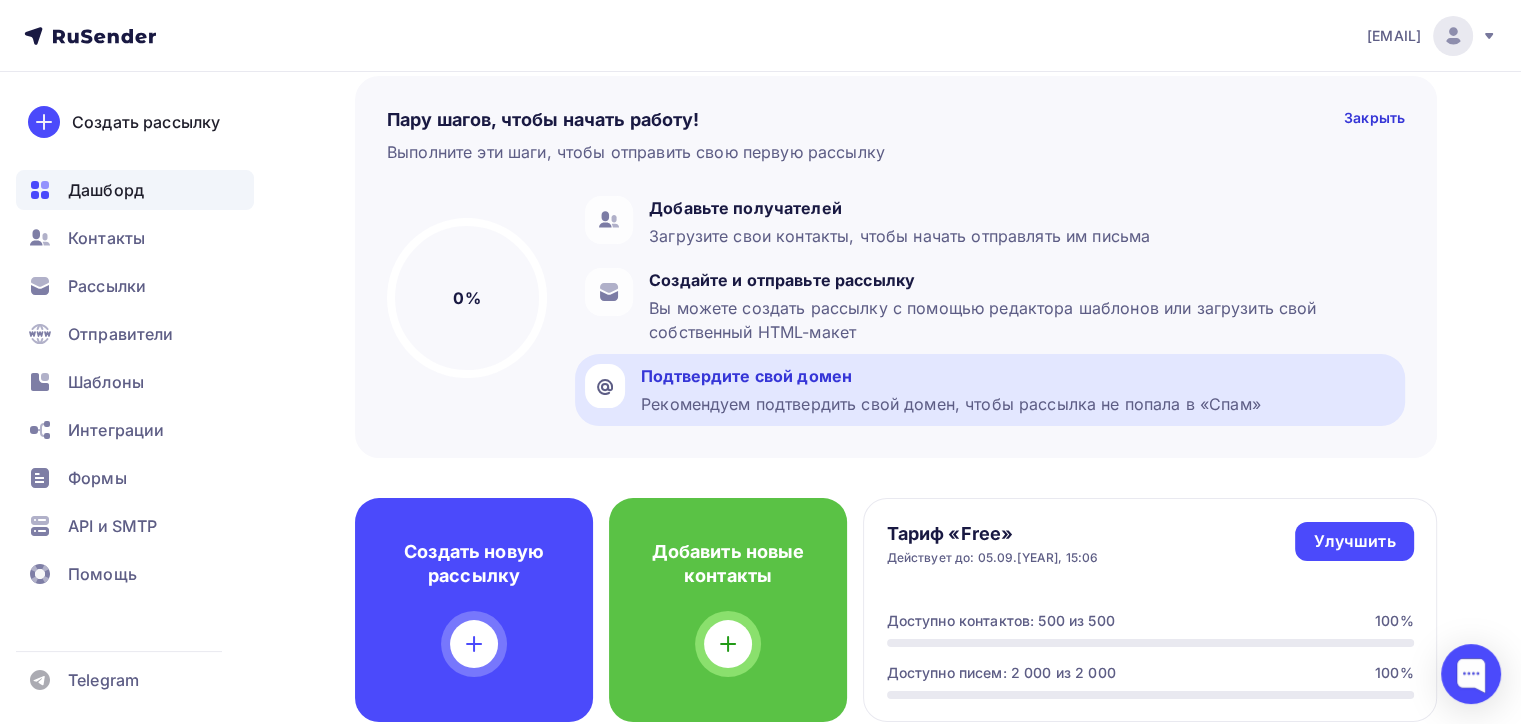 click on "Подтвердите свой домен" at bounding box center [951, 376] 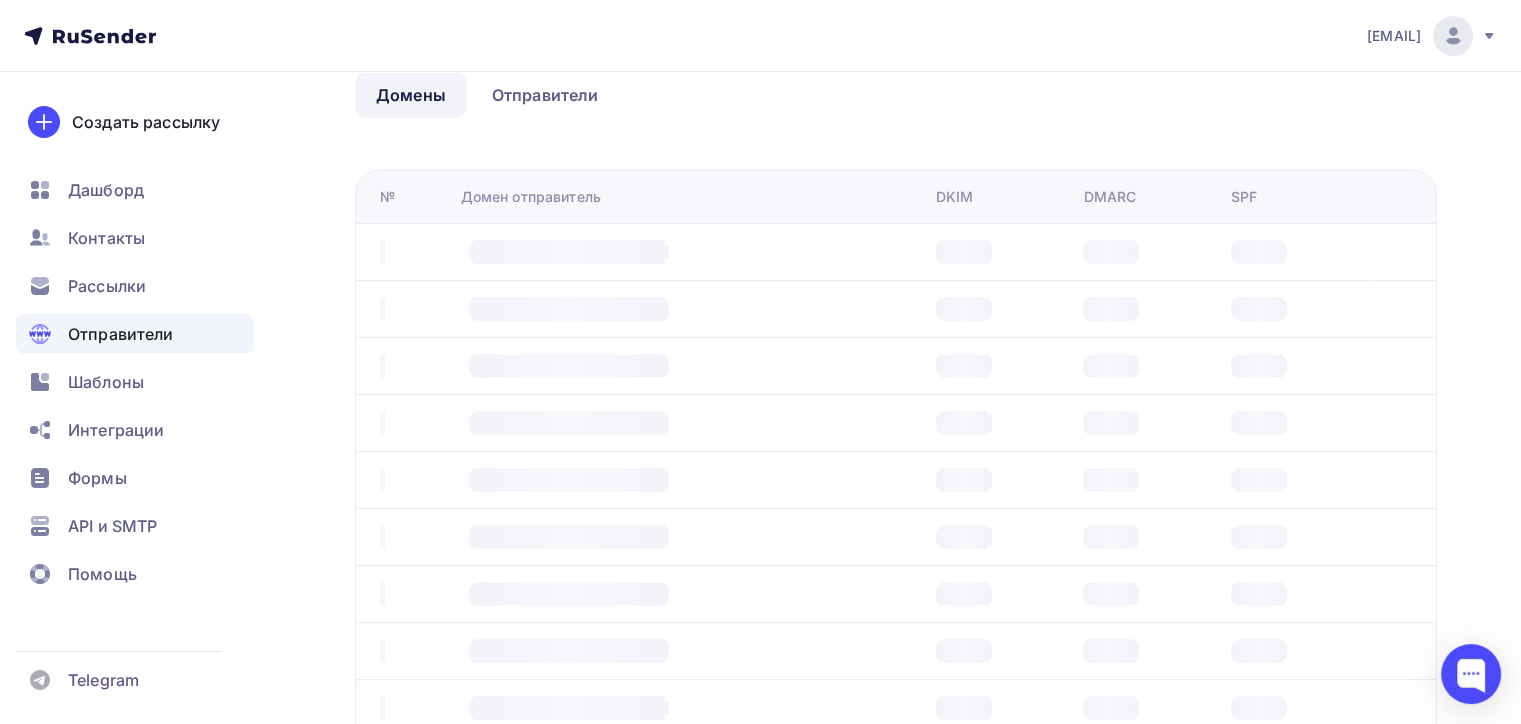 scroll, scrollTop: 0, scrollLeft: 0, axis: both 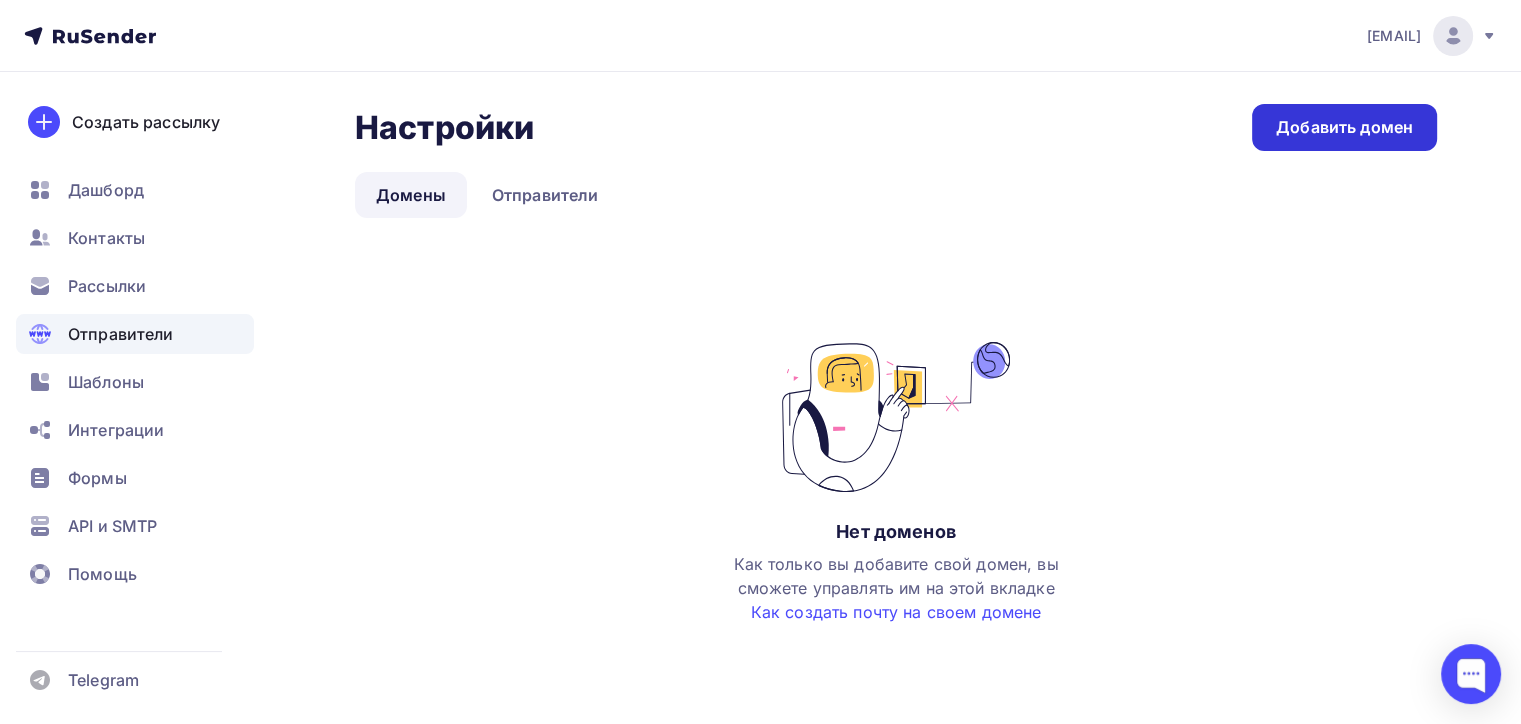 click on "Добавить домен" at bounding box center [1344, 127] 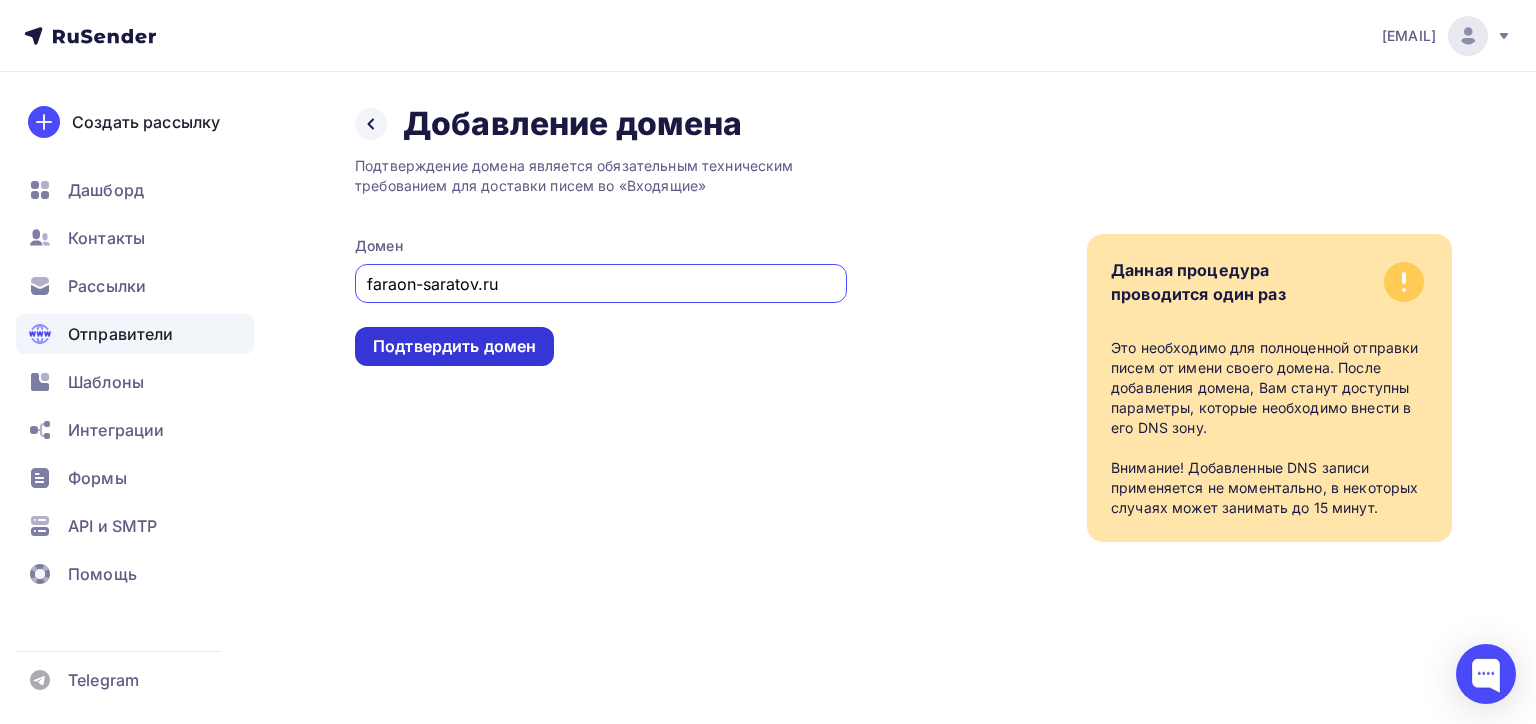 type on "faraon-saratov.ru" 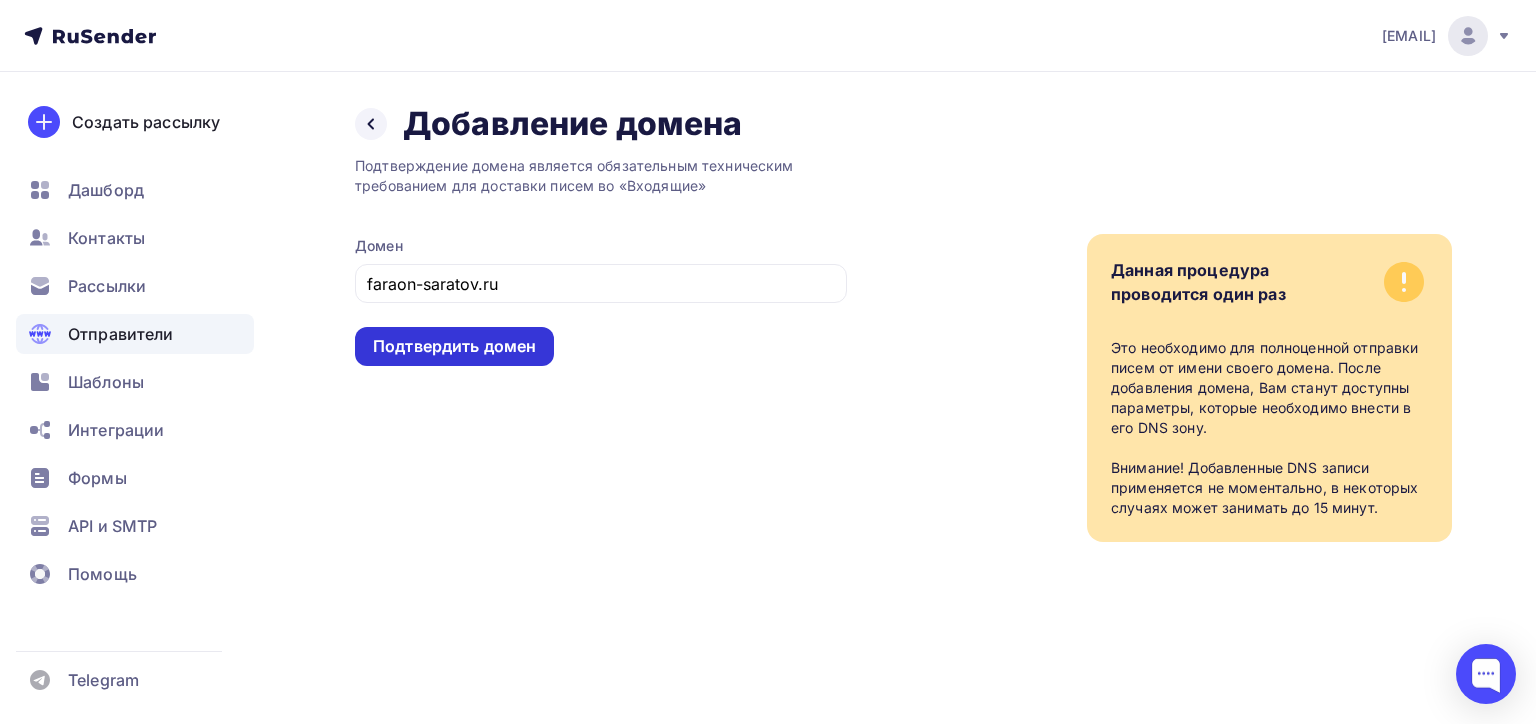 click on "Подтвердить домен" at bounding box center [454, 346] 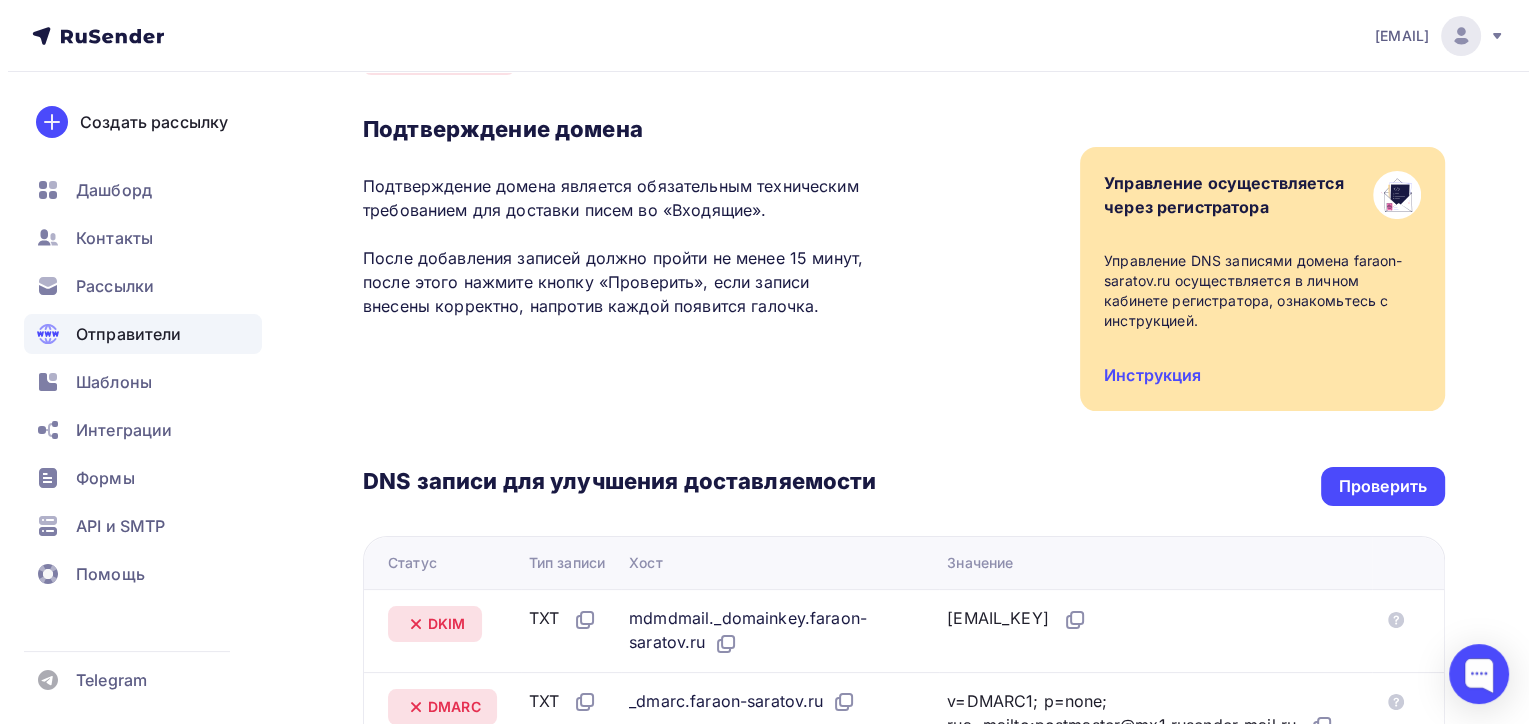 scroll, scrollTop: 0, scrollLeft: 0, axis: both 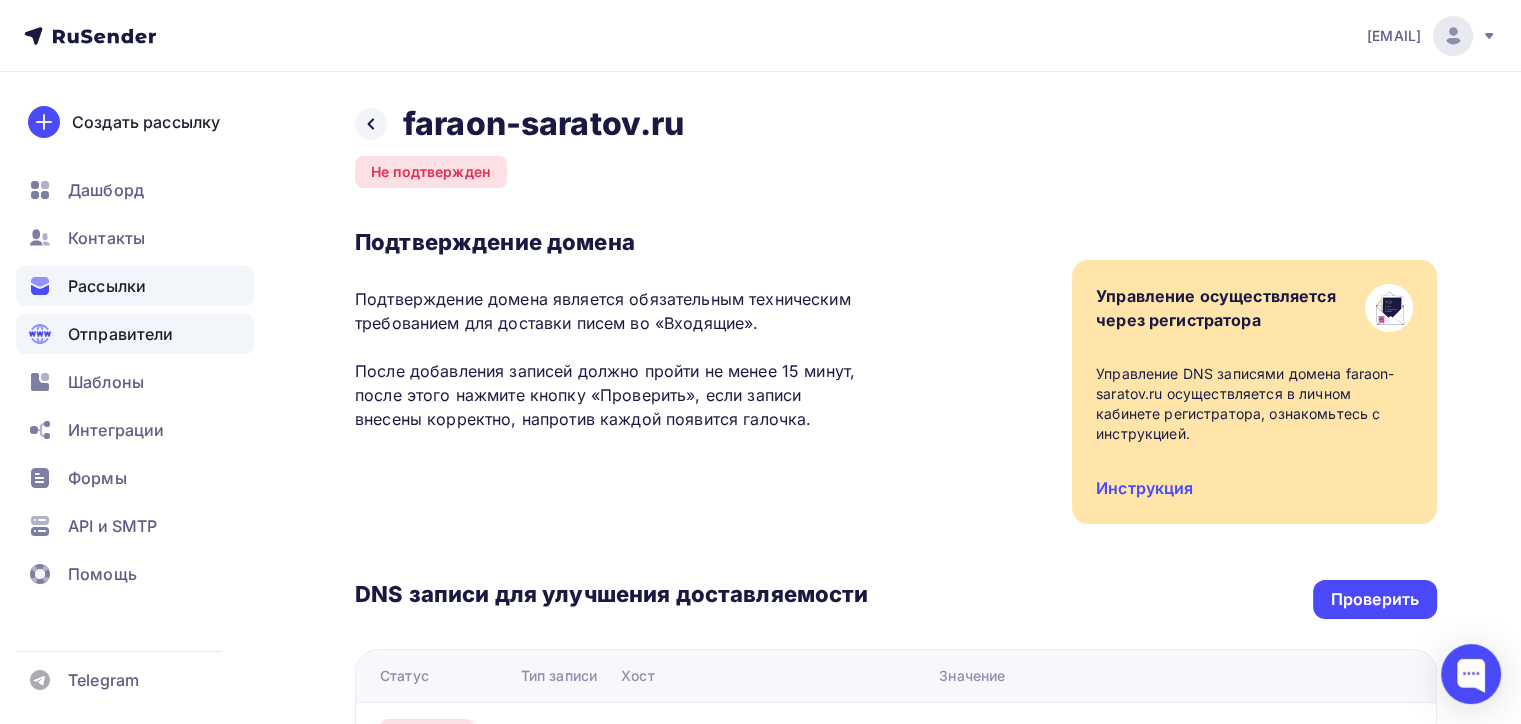 click on "Рассылки" at bounding box center (107, 286) 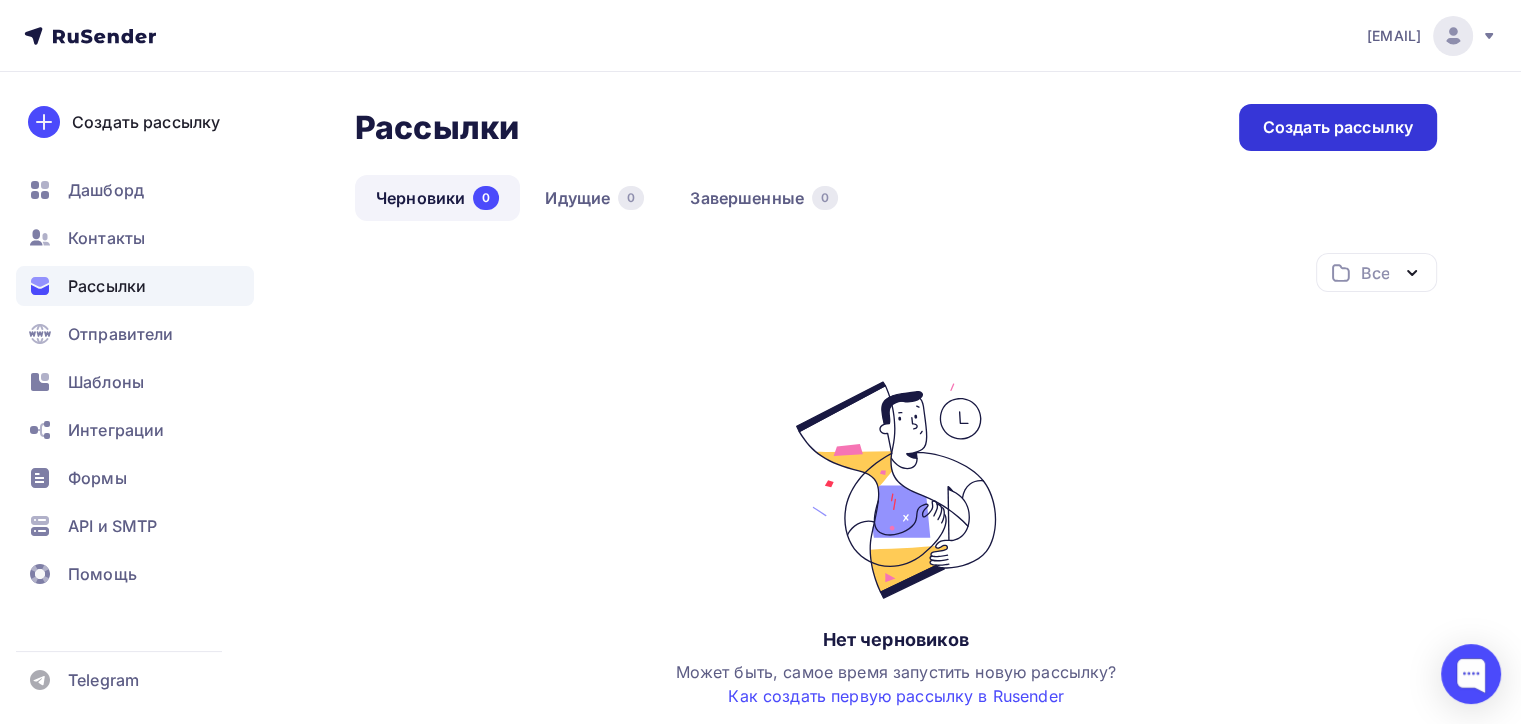 click on "Создать рассылку" at bounding box center [1338, 127] 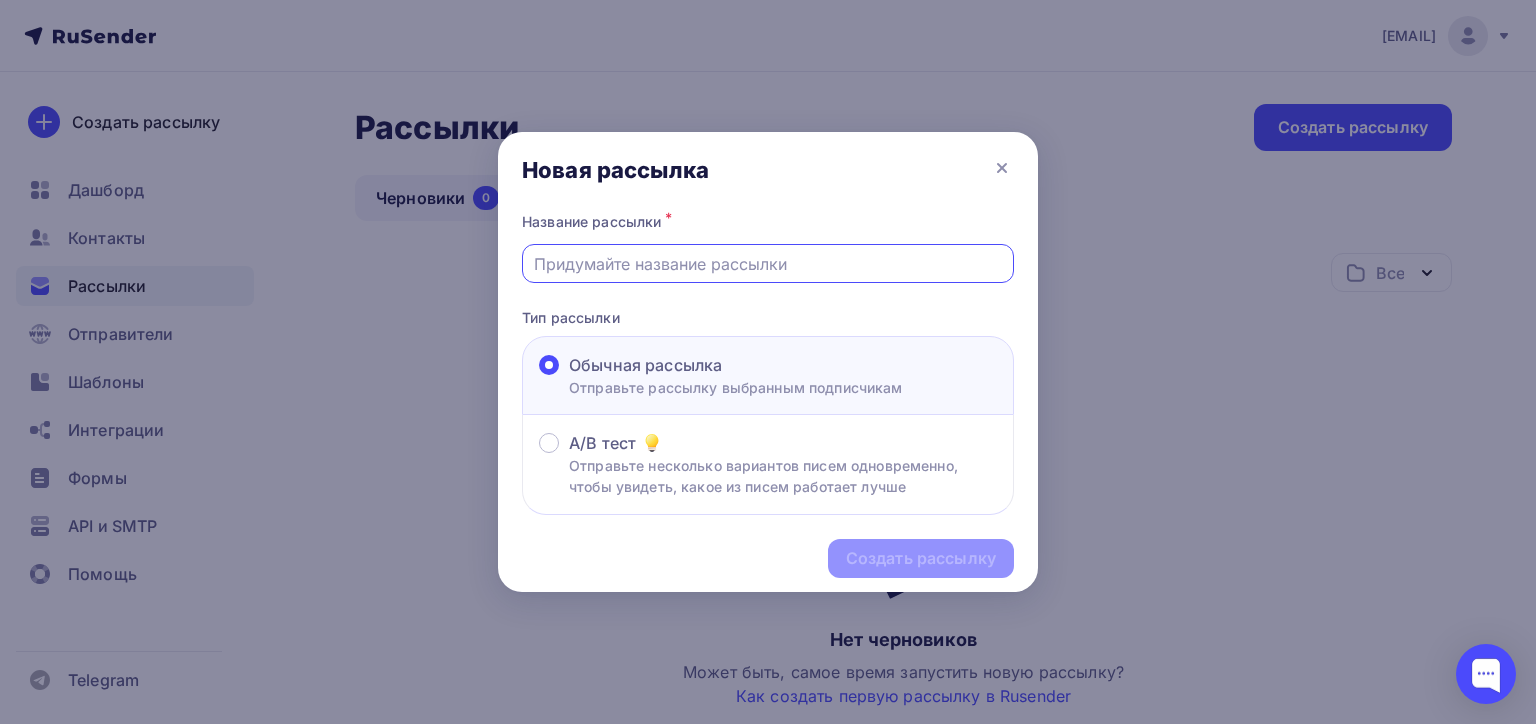 click at bounding box center [768, 264] 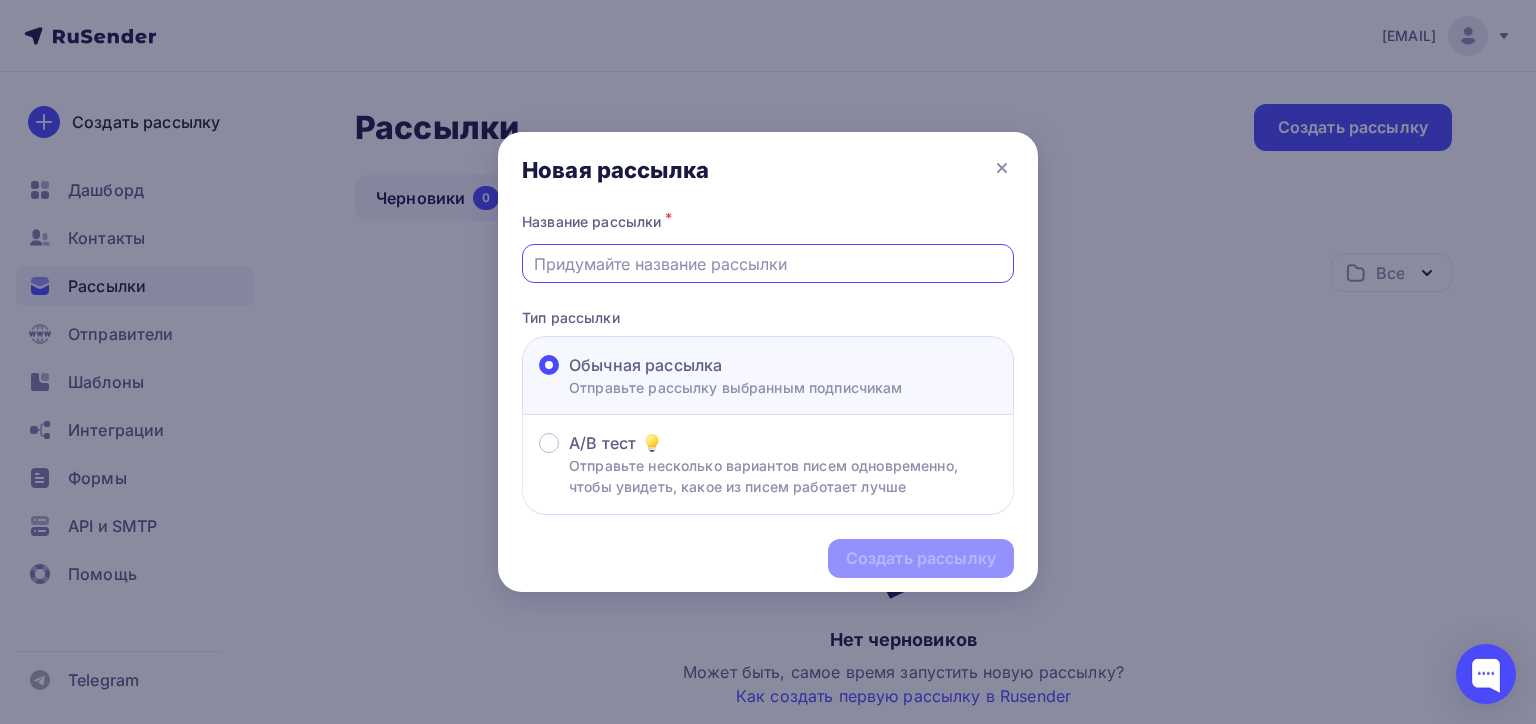 paste on "ФНС России ужесточает контроль: с сентября 2025 года кассовые чеки" 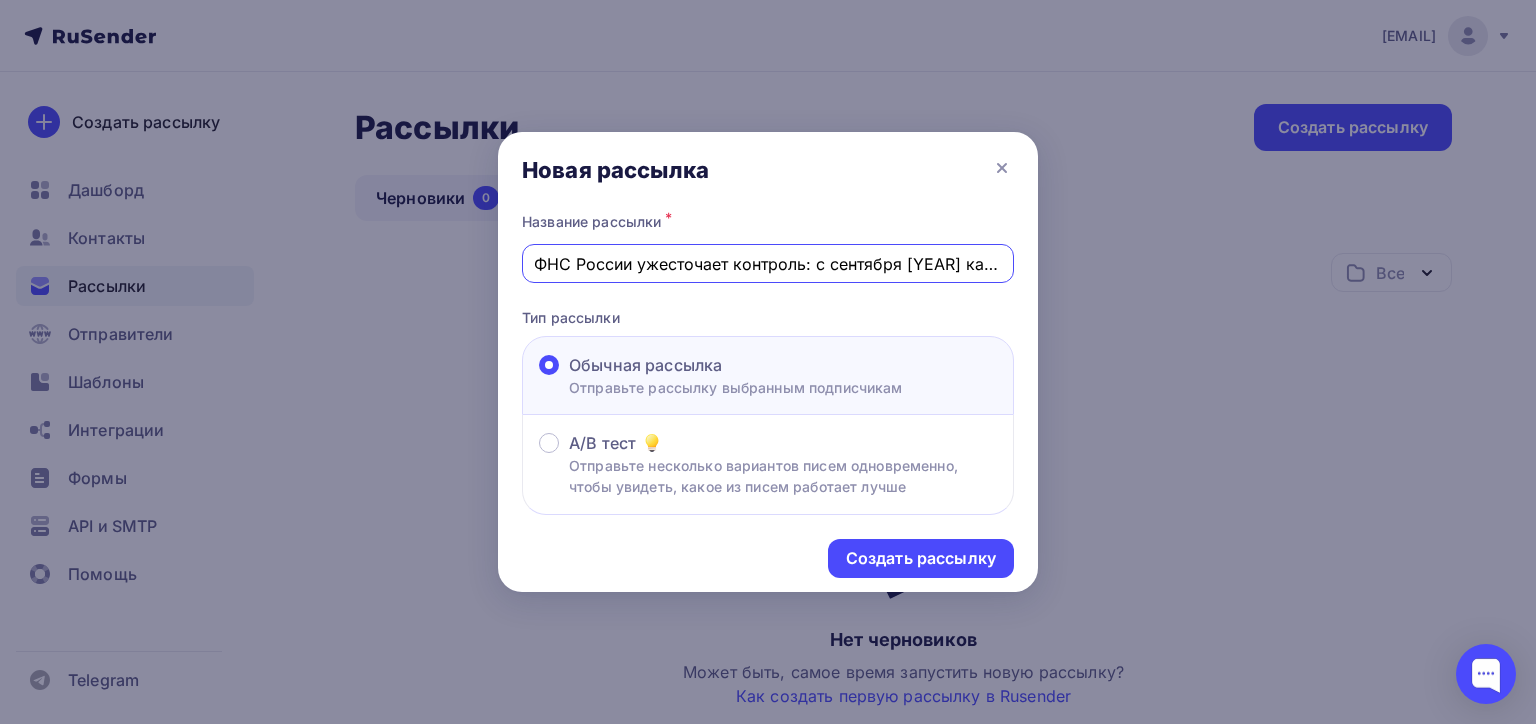 scroll, scrollTop: 0, scrollLeft: 101, axis: horizontal 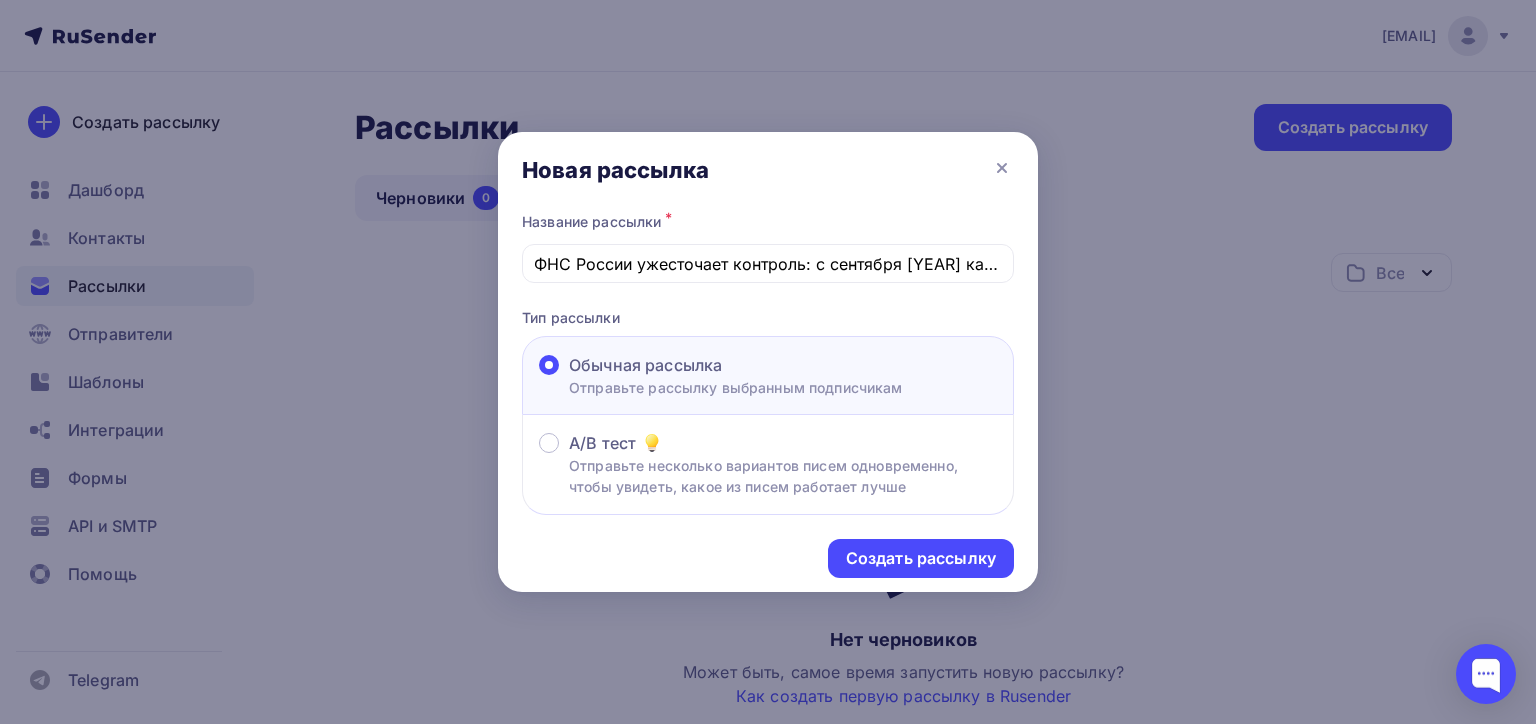 drag, startPoint x: 1005, startPoint y: 266, endPoint x: 722, endPoint y: 242, distance: 284.01584 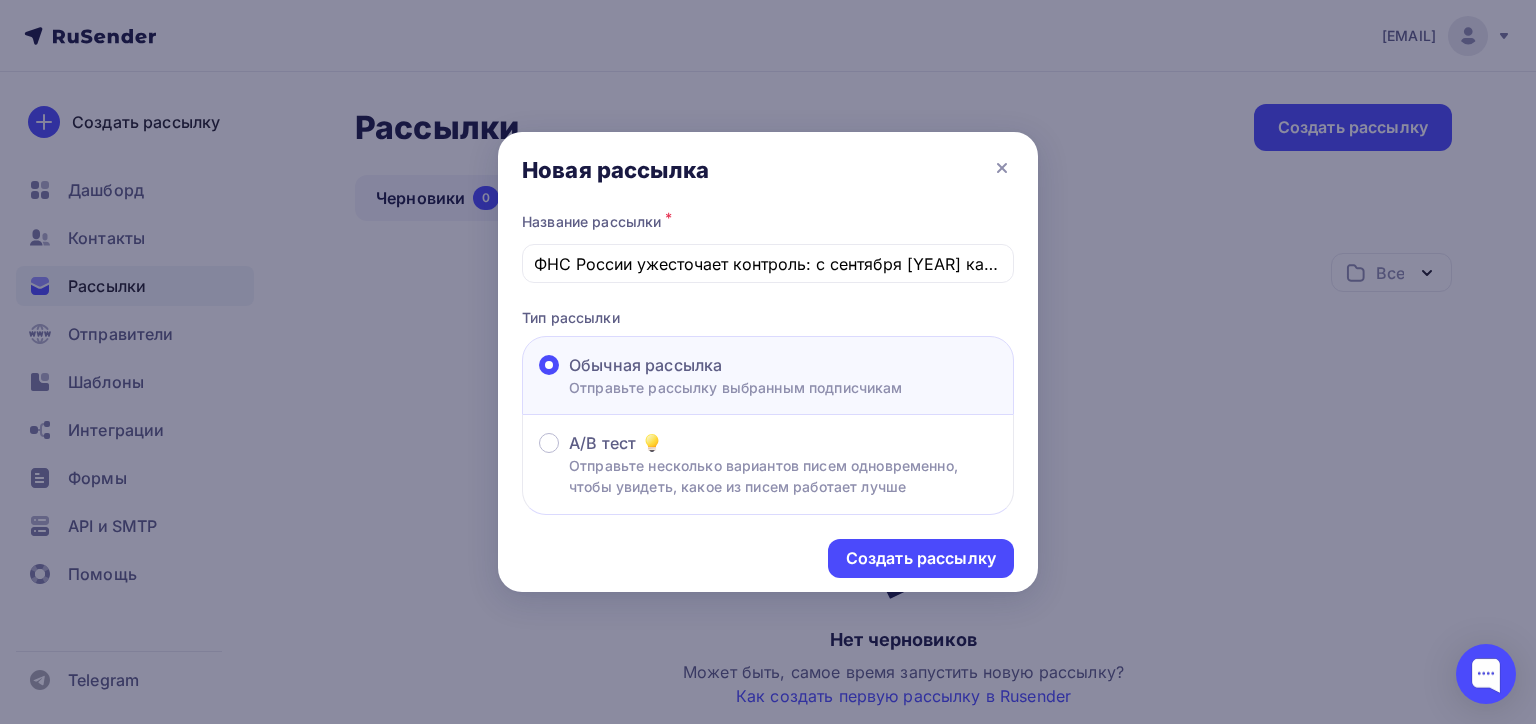 click on "Название рассылки
*   ФНС России ужесточает контроль: с сентября 2025 года кассовые чеки" at bounding box center [768, 245] 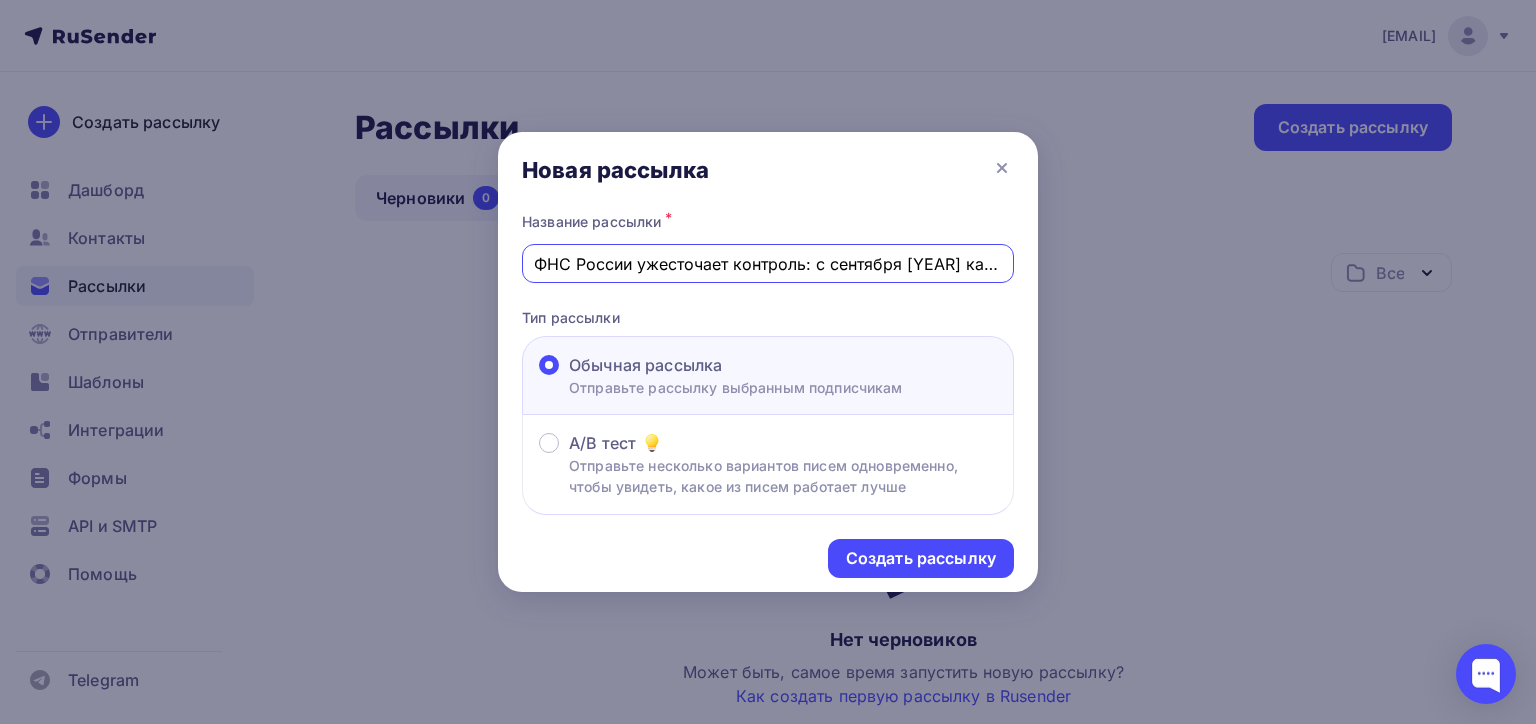 click on "ФНС России ужесточает контроль: с сентября 2025 года кассовые чеки" at bounding box center [768, 264] 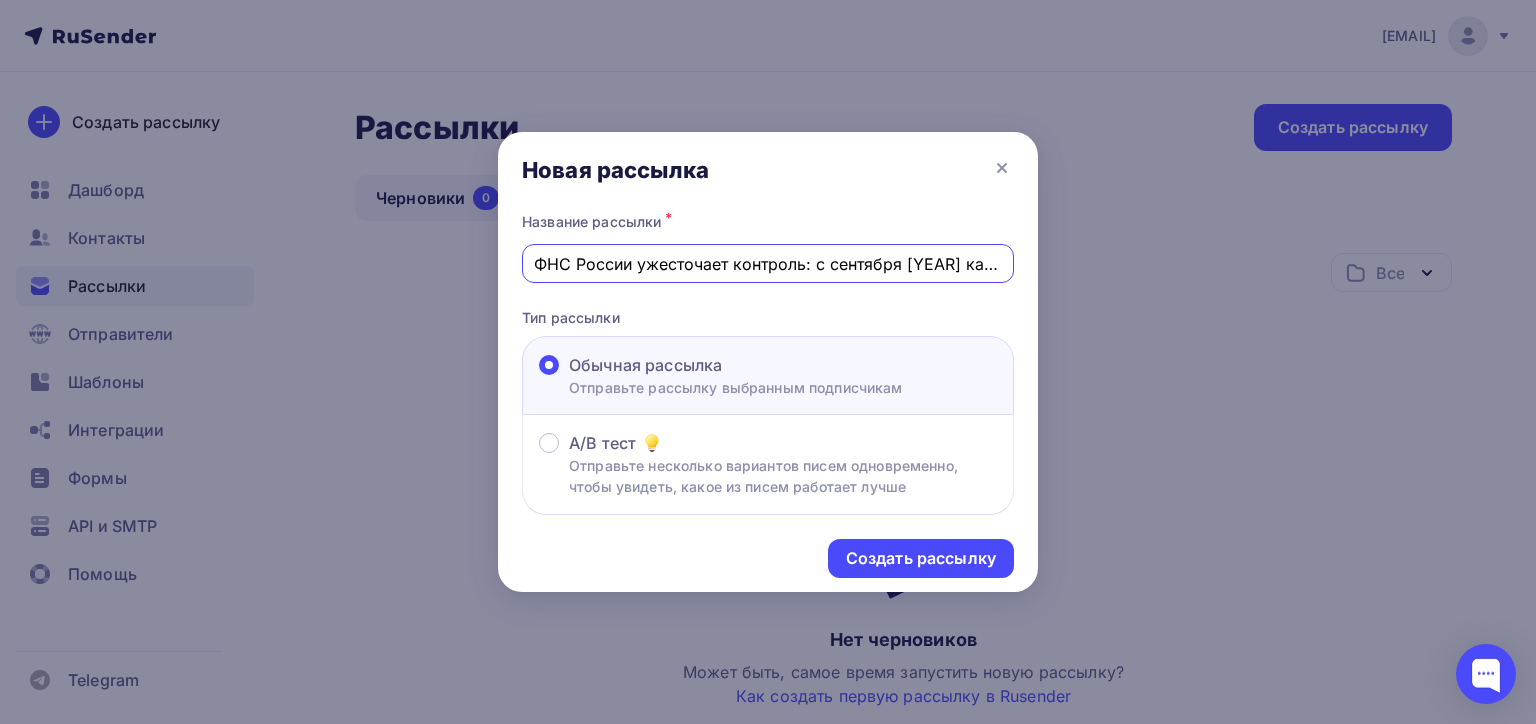 scroll, scrollTop: 0, scrollLeft: 101, axis: horizontal 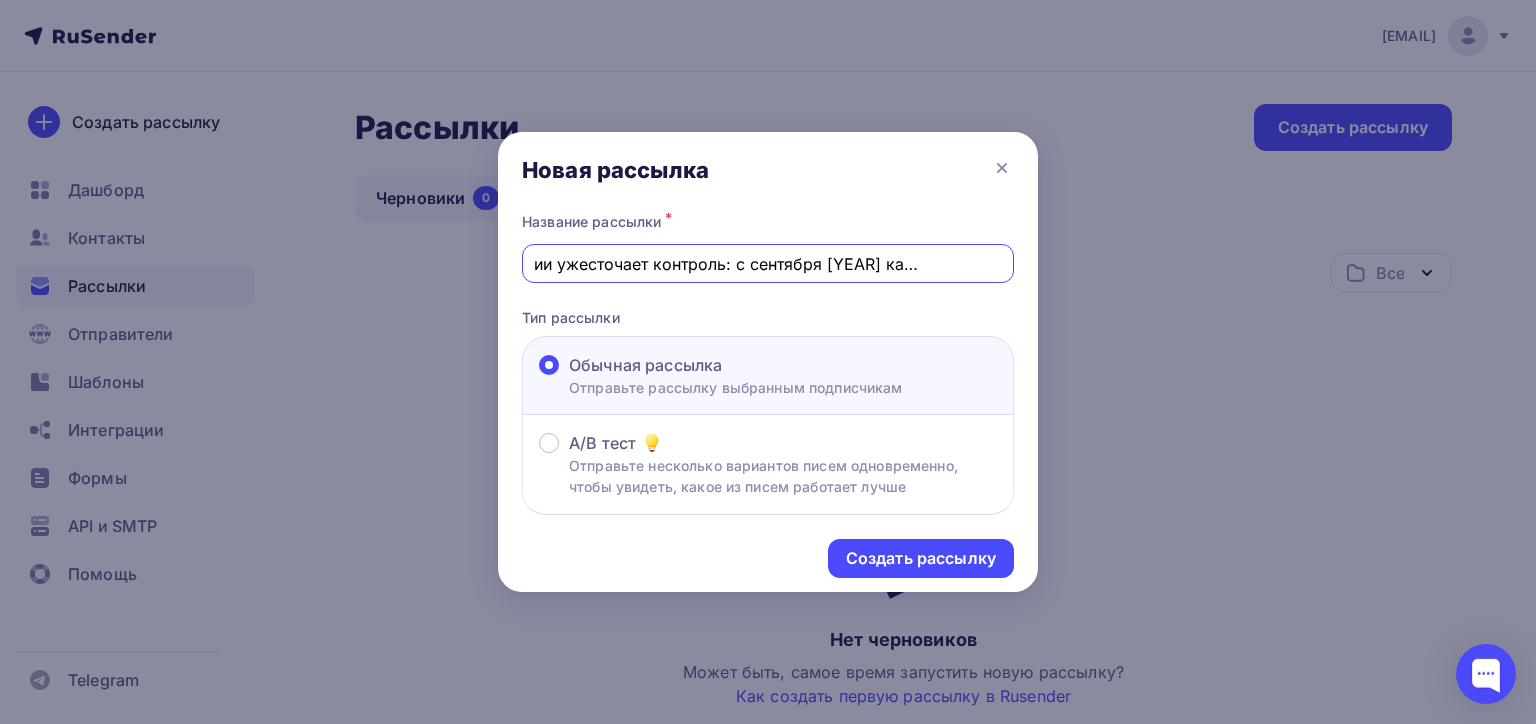drag, startPoint x: 804, startPoint y: 261, endPoint x: 884, endPoint y: 250, distance: 80.75271 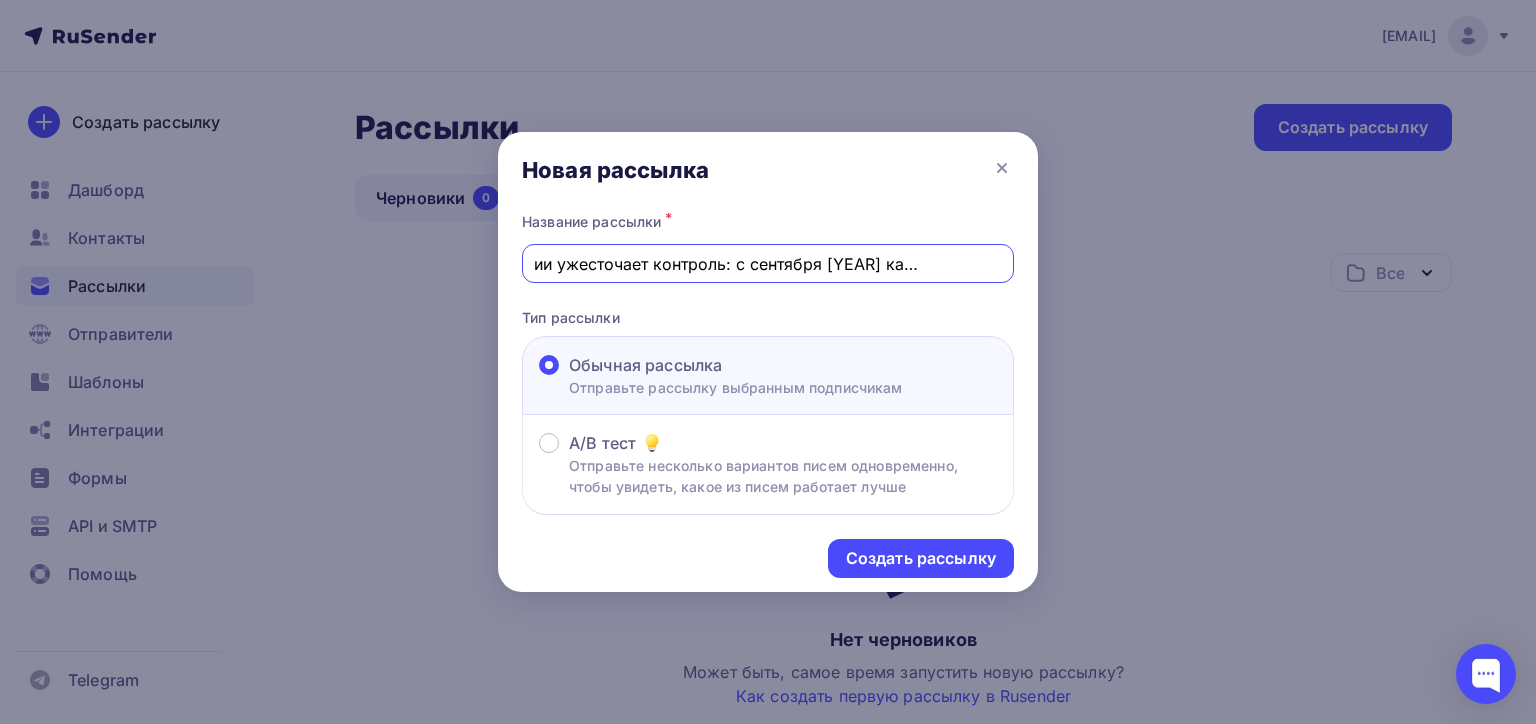 click on "ФНС России ужесточает контроль: с сентября 2025 года кассовые чеки" at bounding box center (768, 263) 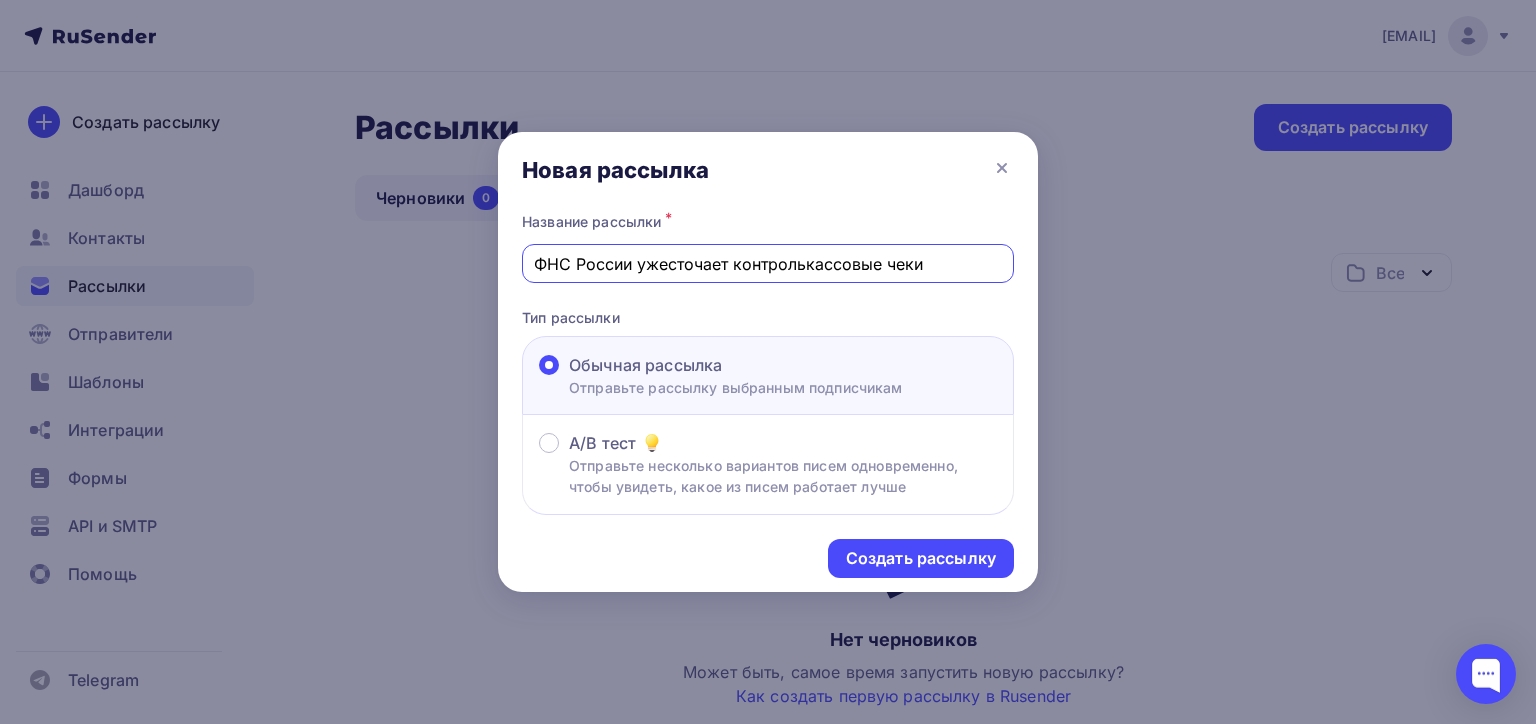 scroll, scrollTop: 0, scrollLeft: 0, axis: both 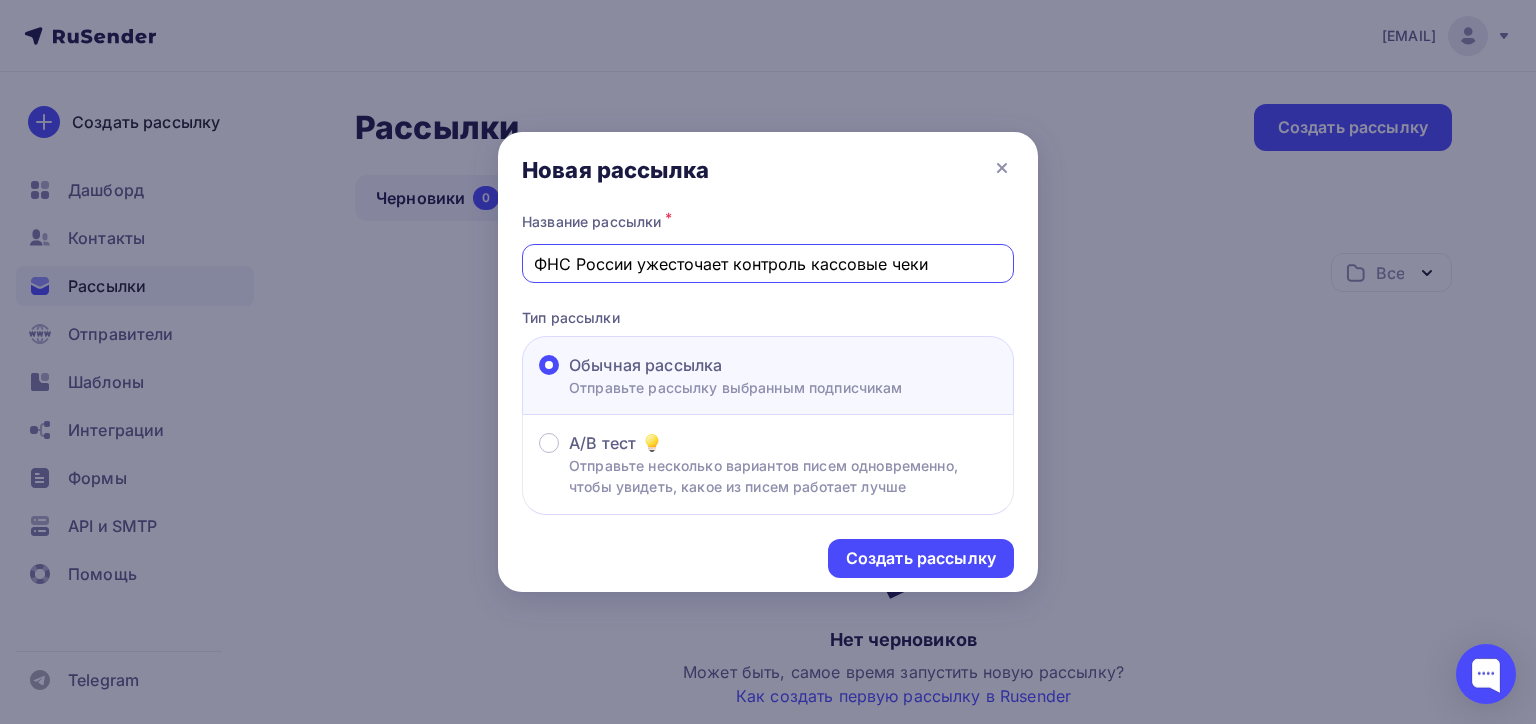 drag, startPoint x: 726, startPoint y: 263, endPoint x: 639, endPoint y: 264, distance: 87.005745 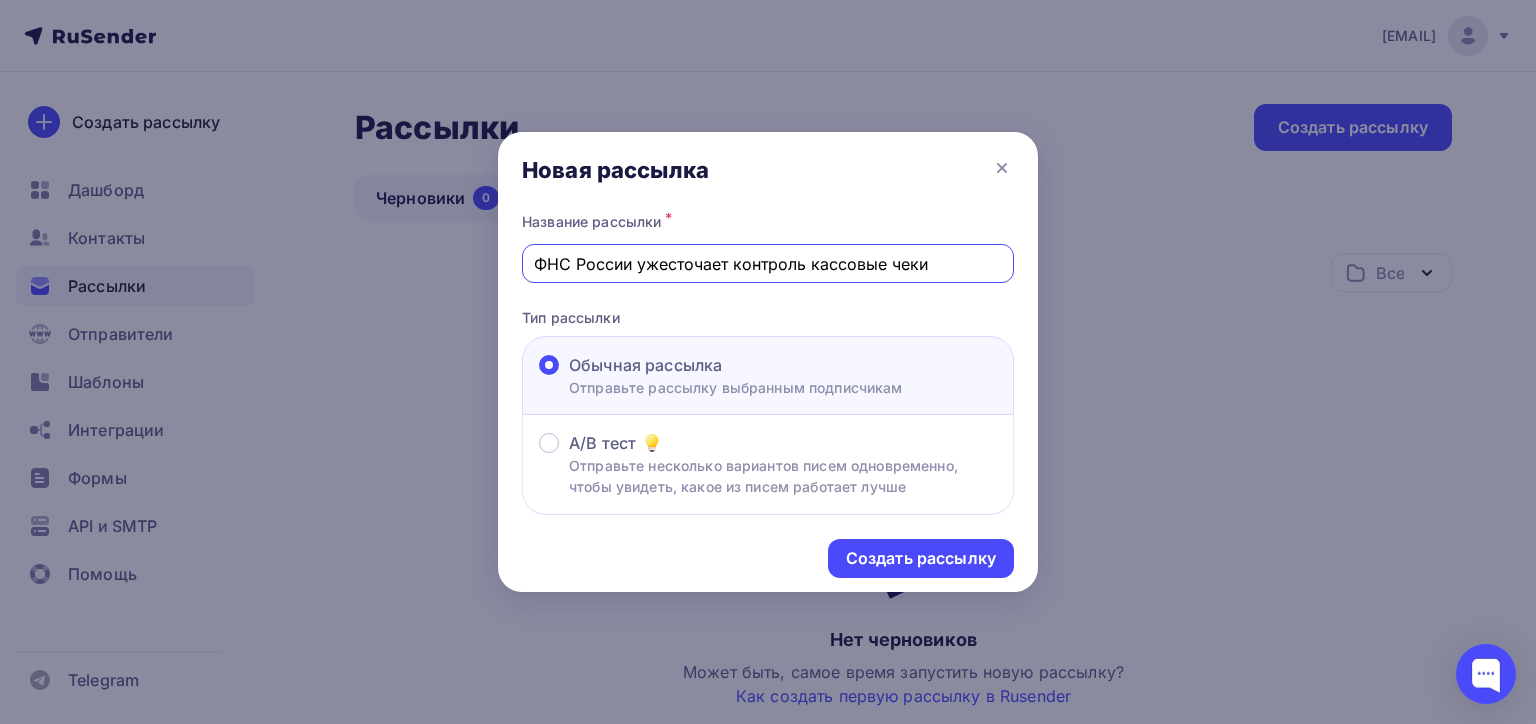 click on "ФНС России ужесточает контроль кассовые чеки" at bounding box center [768, 264] 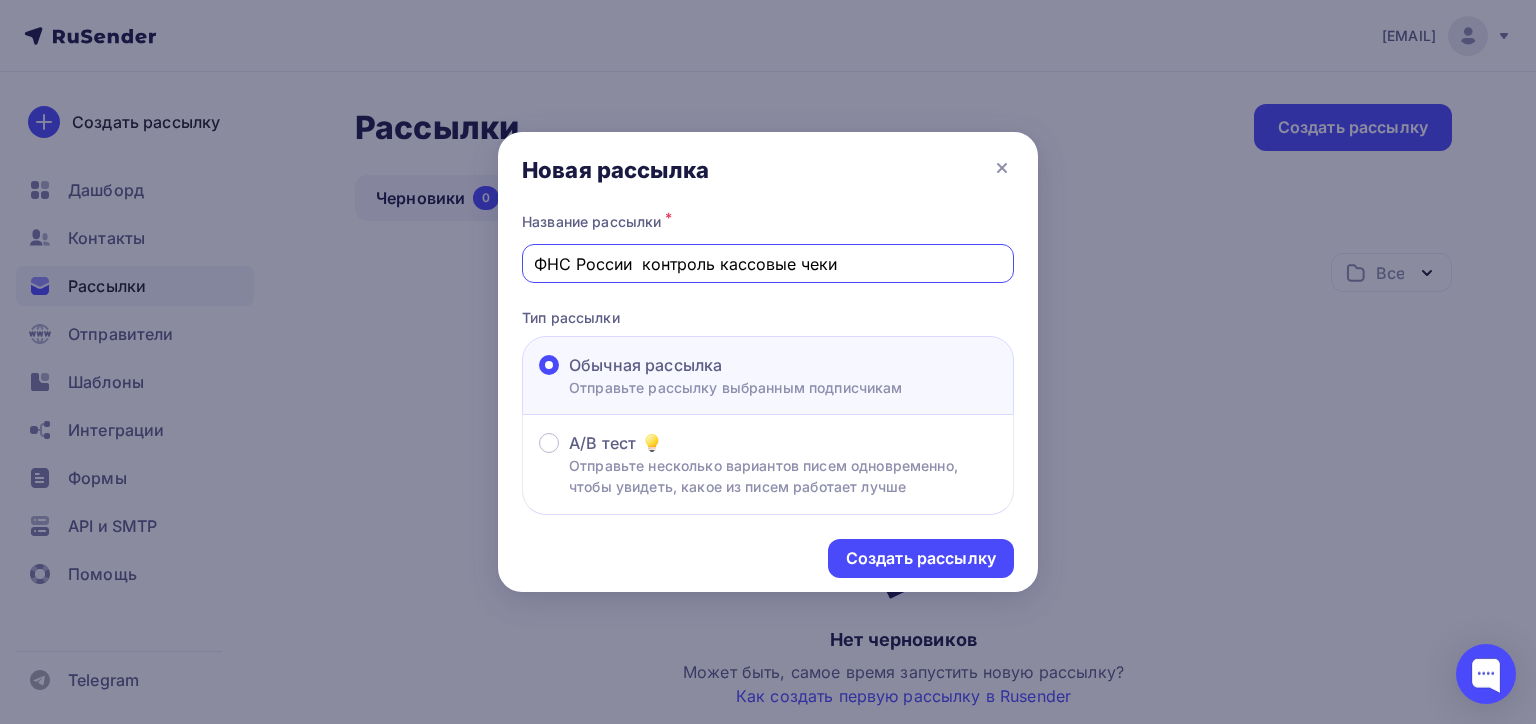 drag, startPoint x: 764, startPoint y: 252, endPoint x: 465, endPoint y: 244, distance: 299.107 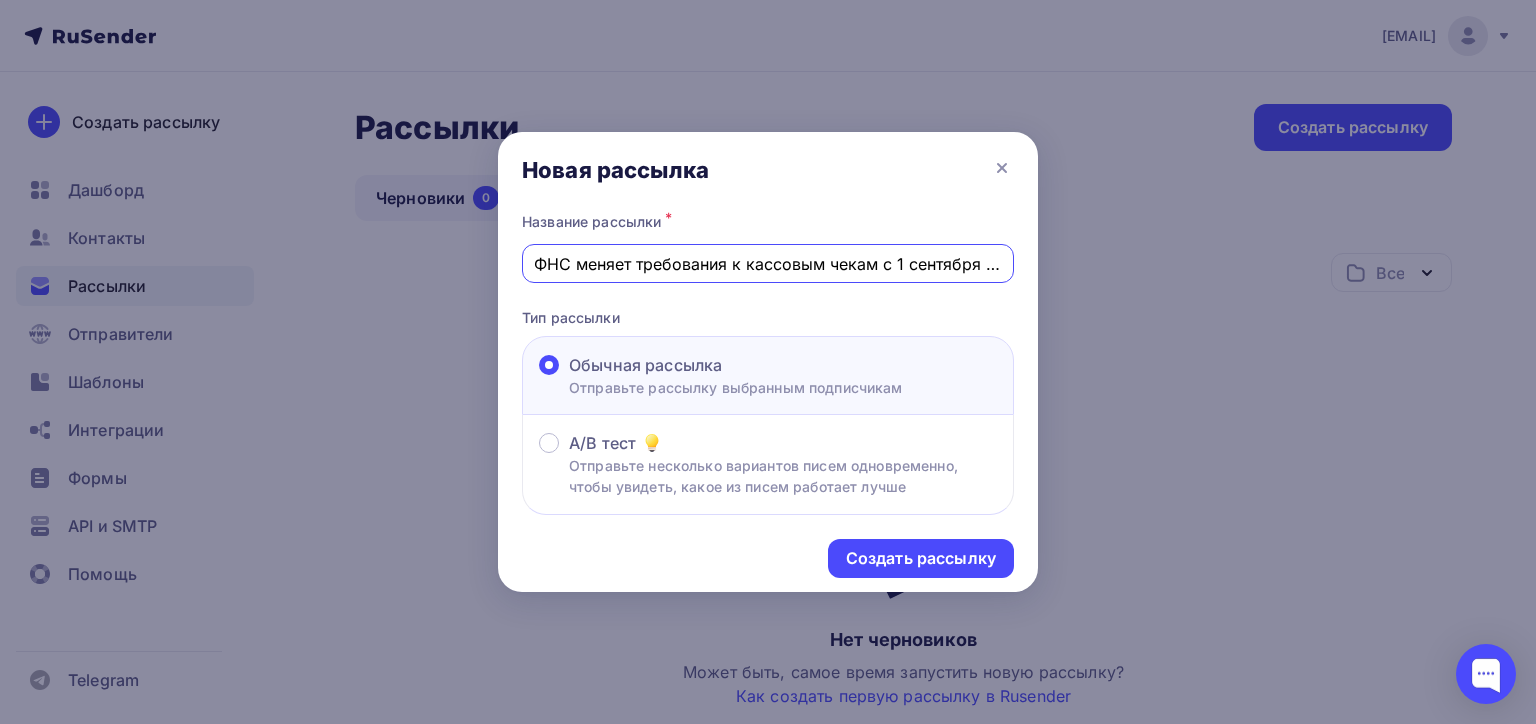 scroll, scrollTop: 0, scrollLeft: 58, axis: horizontal 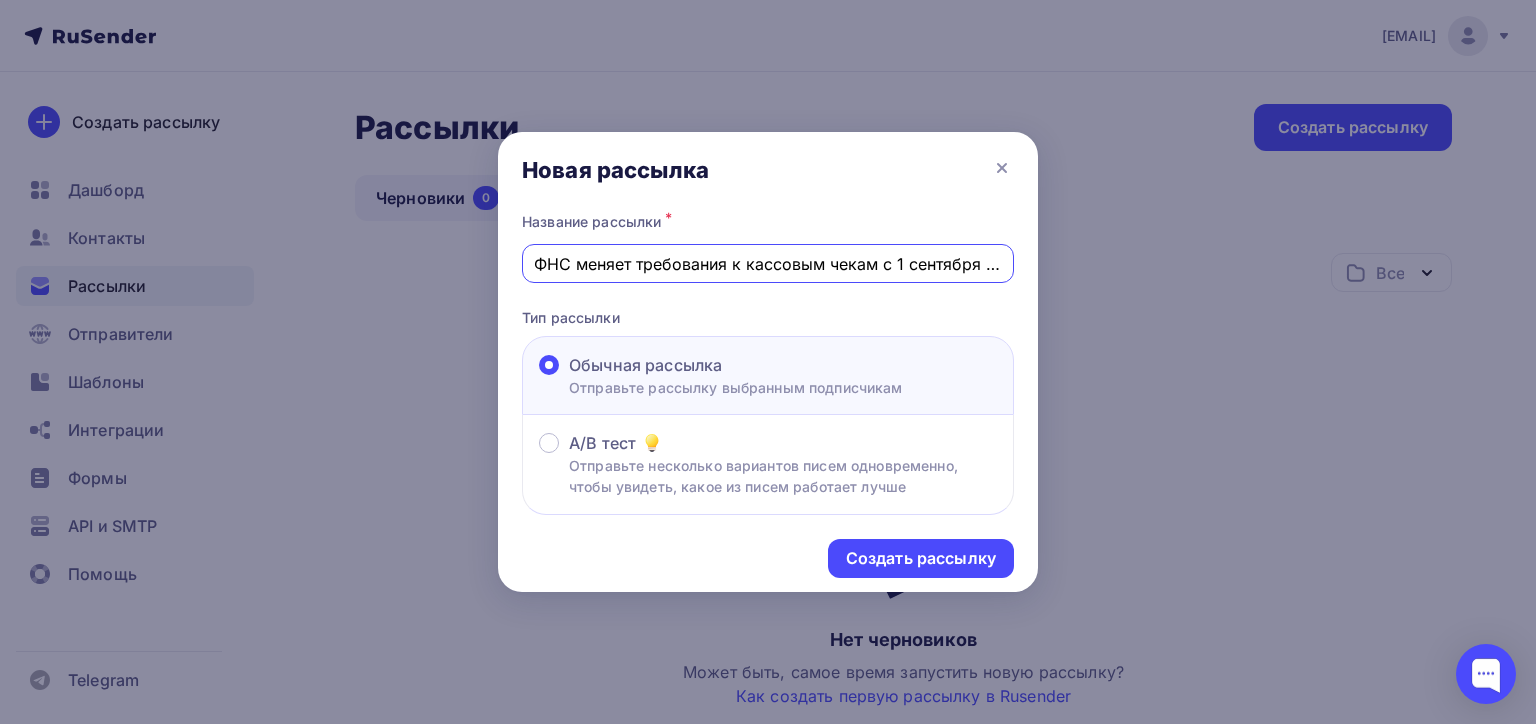 click on "ФНС меняет требования к кассовым чекам с 1 сентября 2025 года" at bounding box center [768, 263] 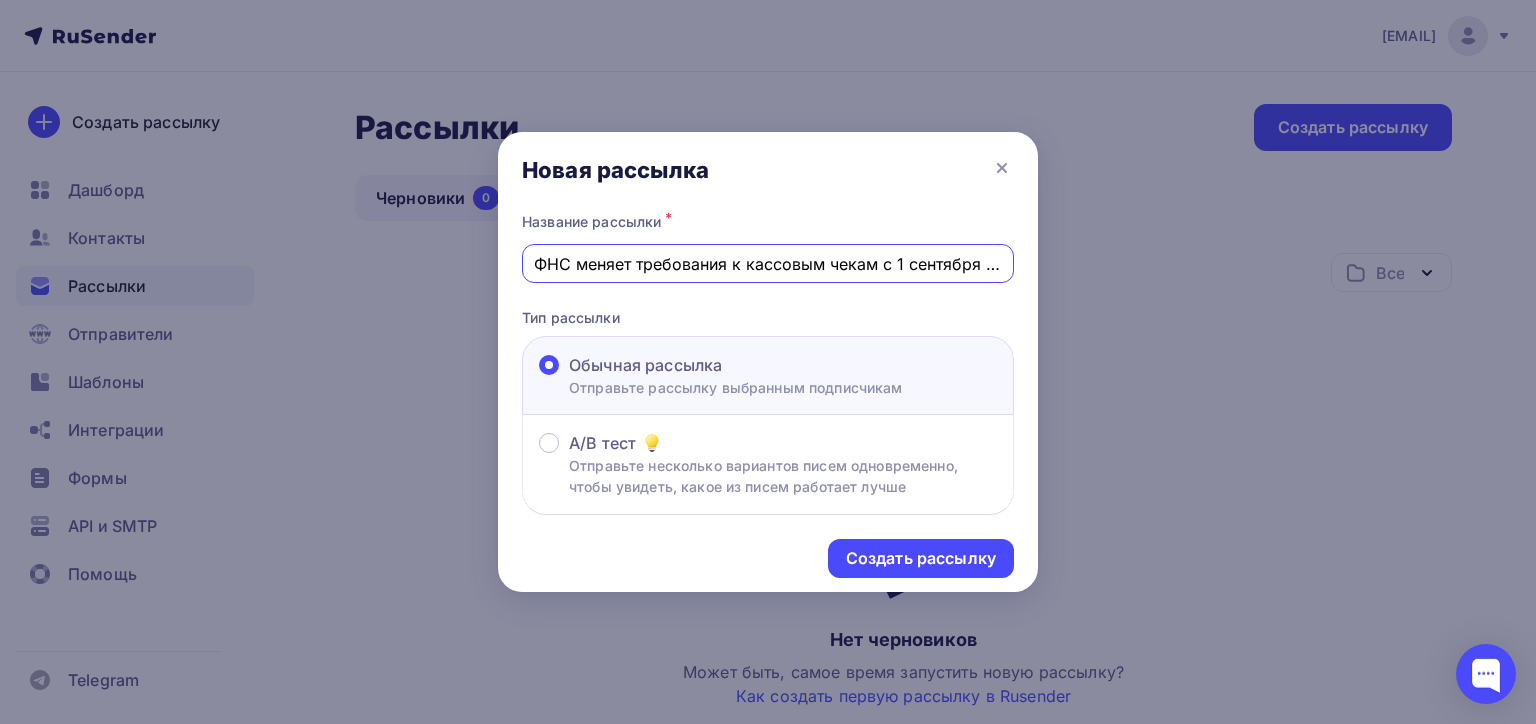 click on "ФНС меняет требования к кассовым чекам с 1 сентября 2025 года" at bounding box center [768, 264] 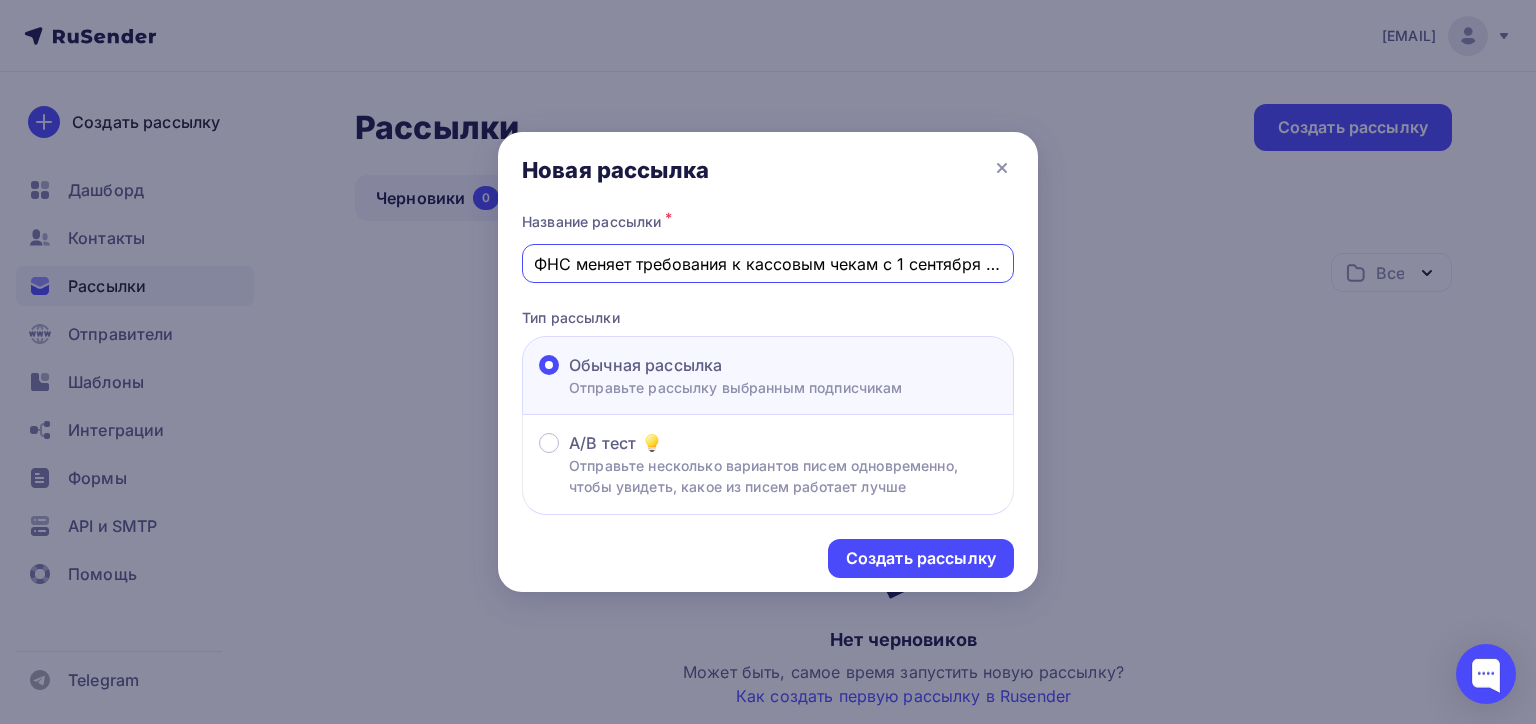 drag, startPoint x: 990, startPoint y: 257, endPoint x: 1108, endPoint y: 267, distance: 118.42297 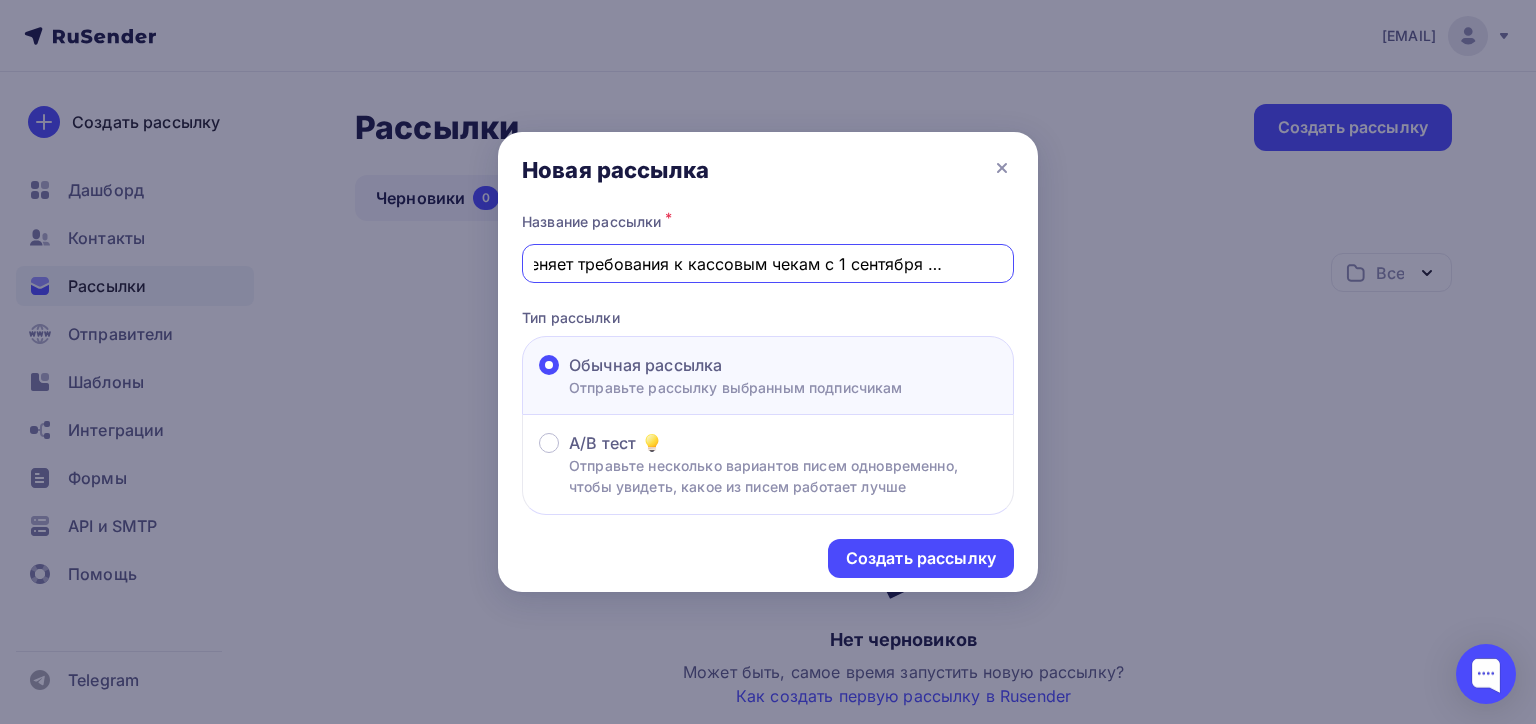 drag, startPoint x: 979, startPoint y: 260, endPoint x: 1184, endPoint y: 279, distance: 205.8786 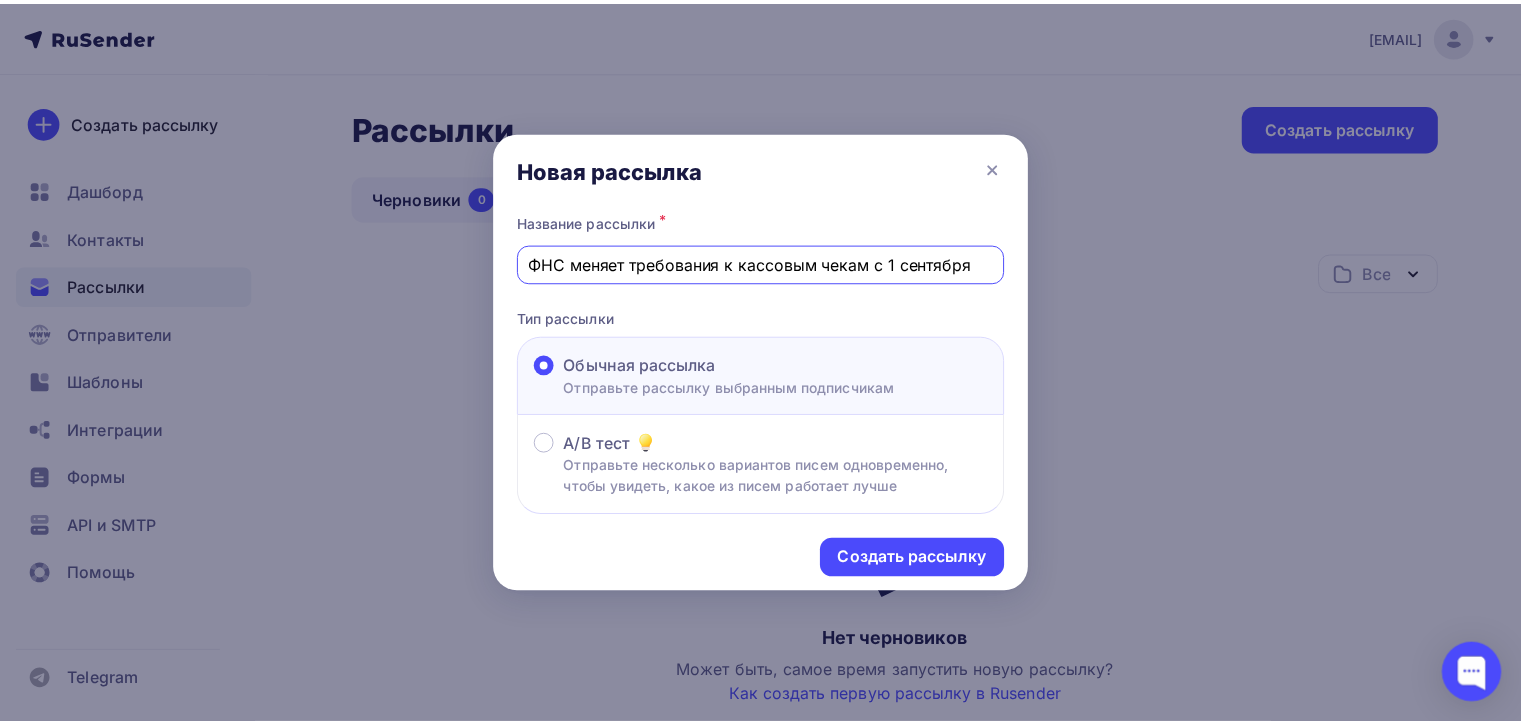 scroll, scrollTop: 0, scrollLeft: 0, axis: both 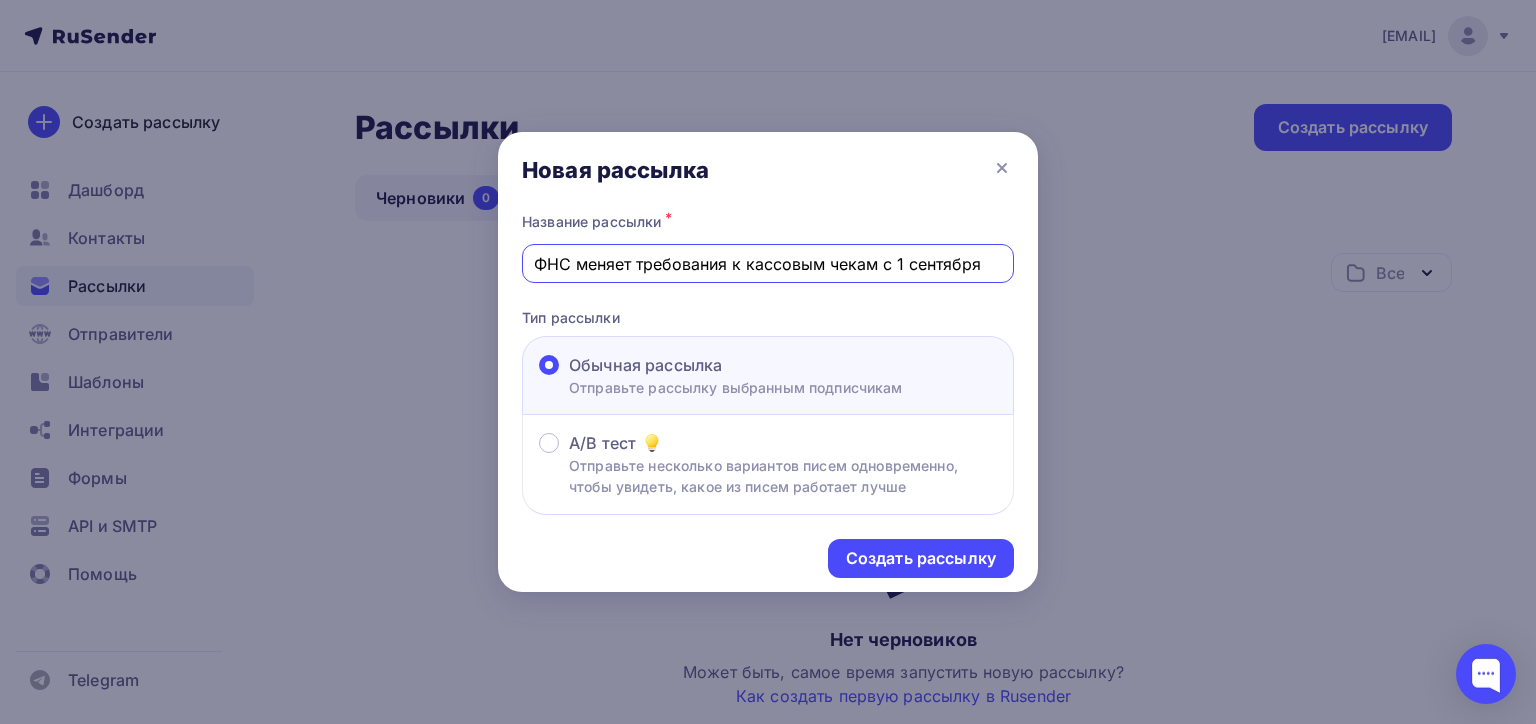 drag, startPoint x: 704, startPoint y: 265, endPoint x: 378, endPoint y: 250, distance: 326.3449 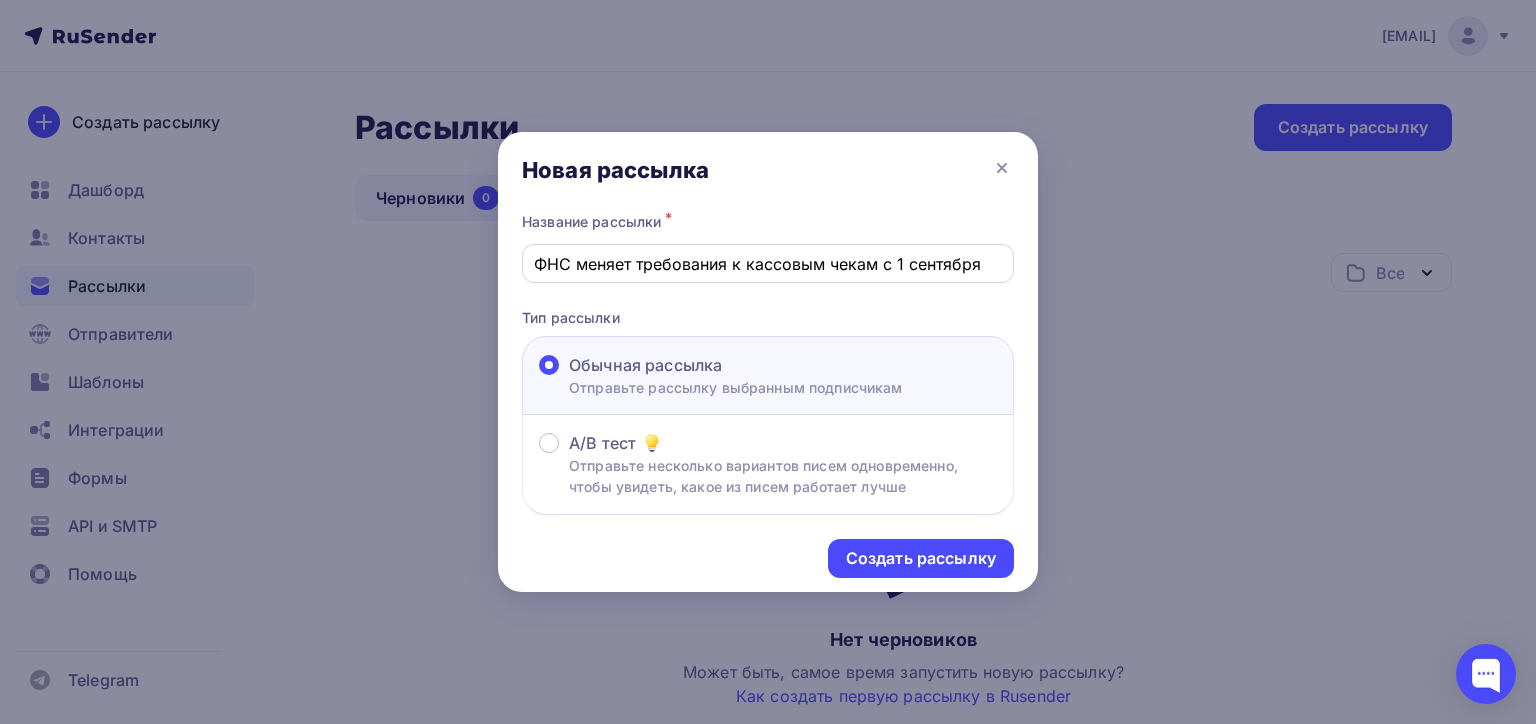 click on "ФНС меняет требования к кассовым чекам с 1 сентября" at bounding box center [768, 264] 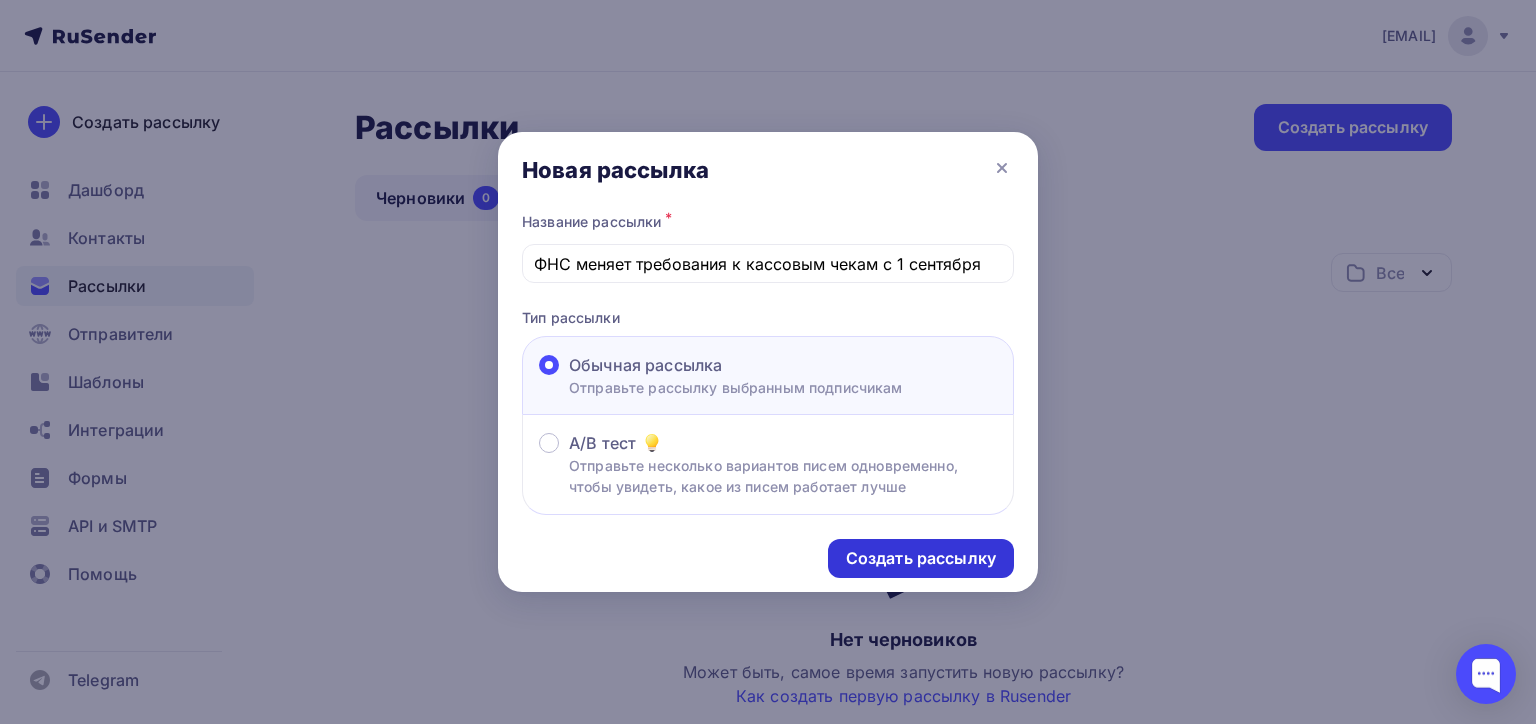 click on "Создать рассылку" at bounding box center [921, 558] 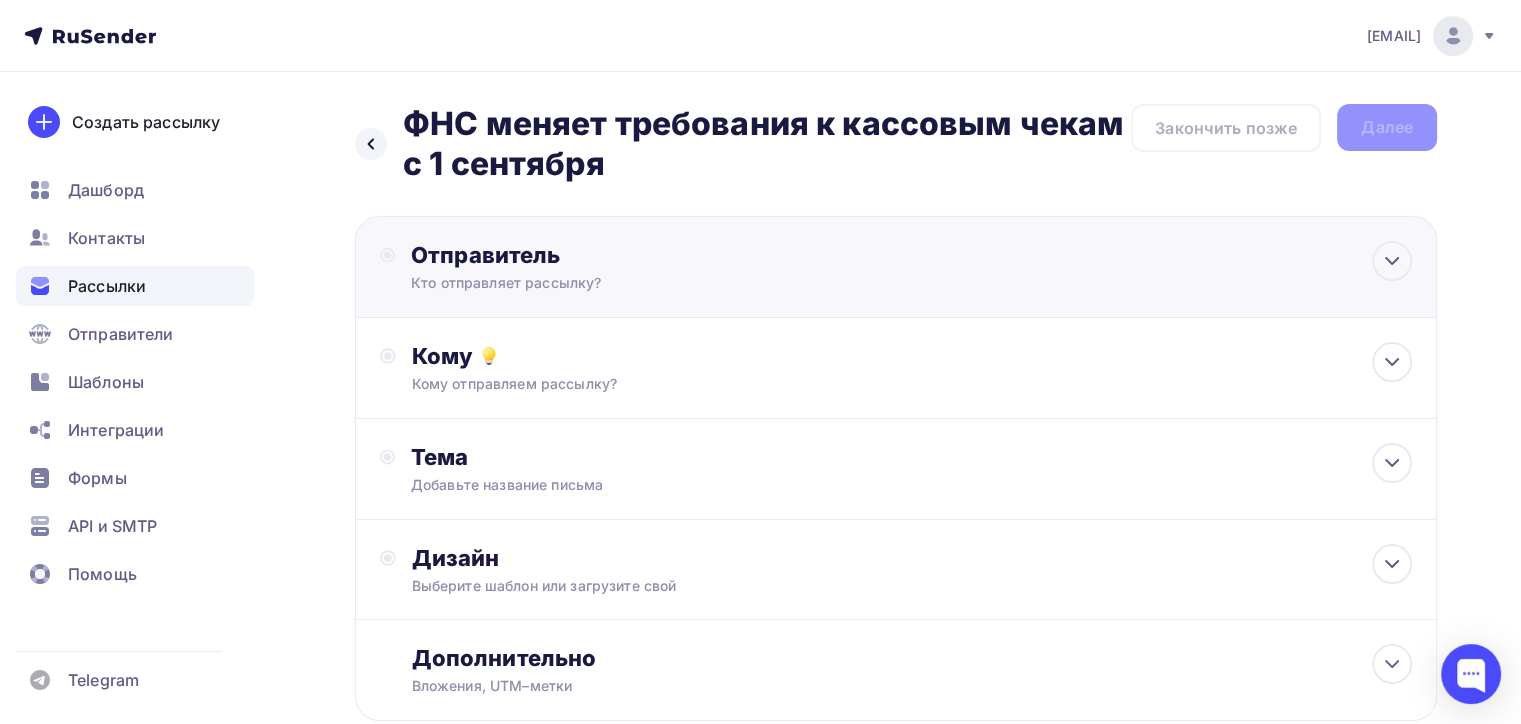 click on "Кто отправляет рассылку?" at bounding box center (606, 283) 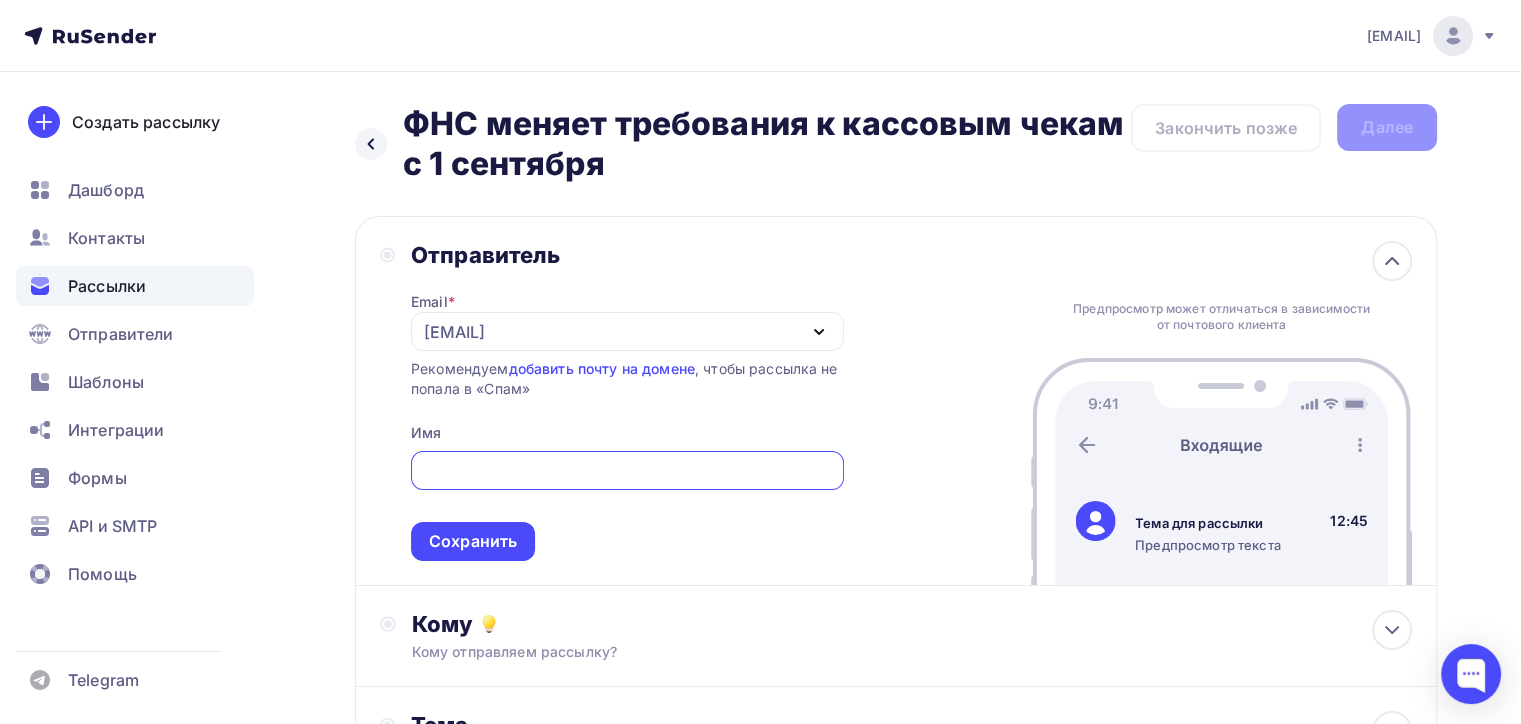 scroll, scrollTop: 0, scrollLeft: 0, axis: both 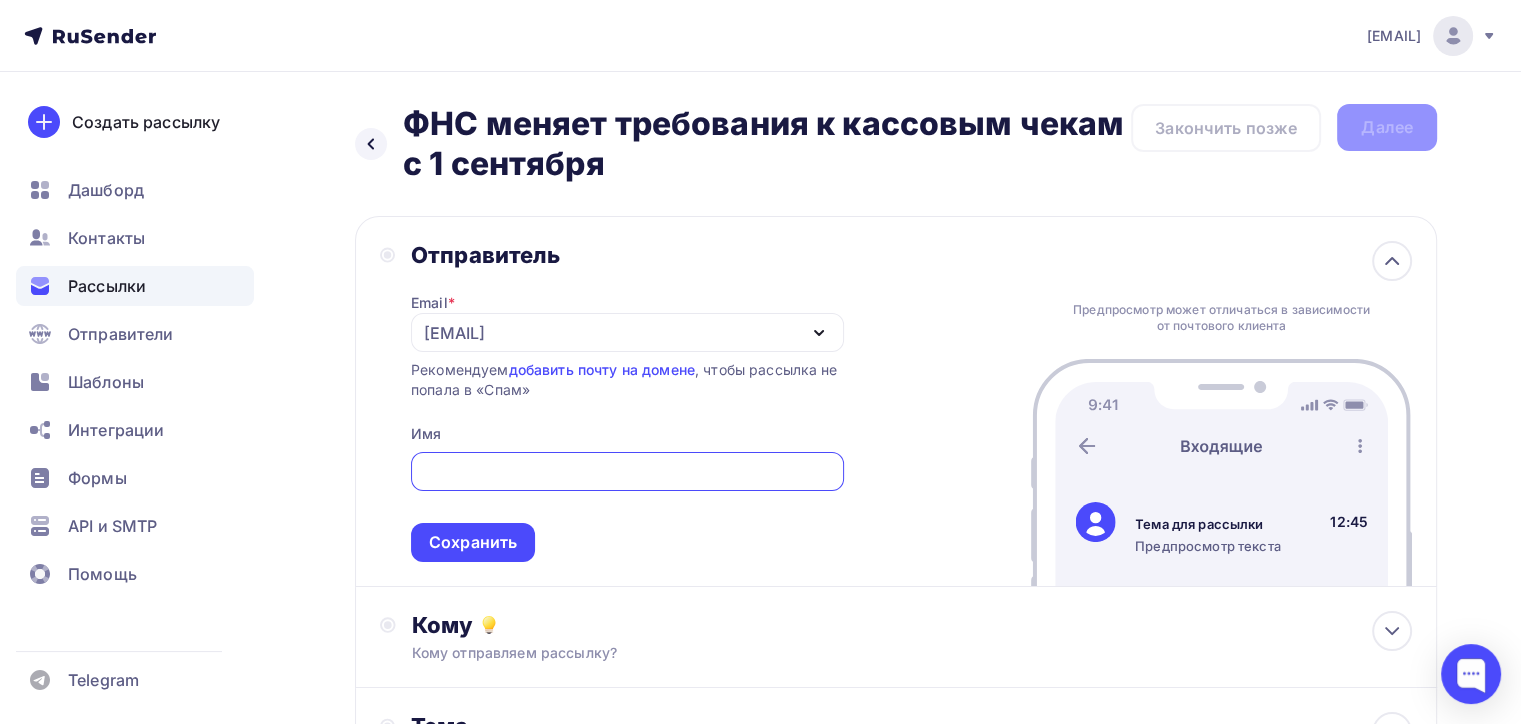 type on "info@example.com" 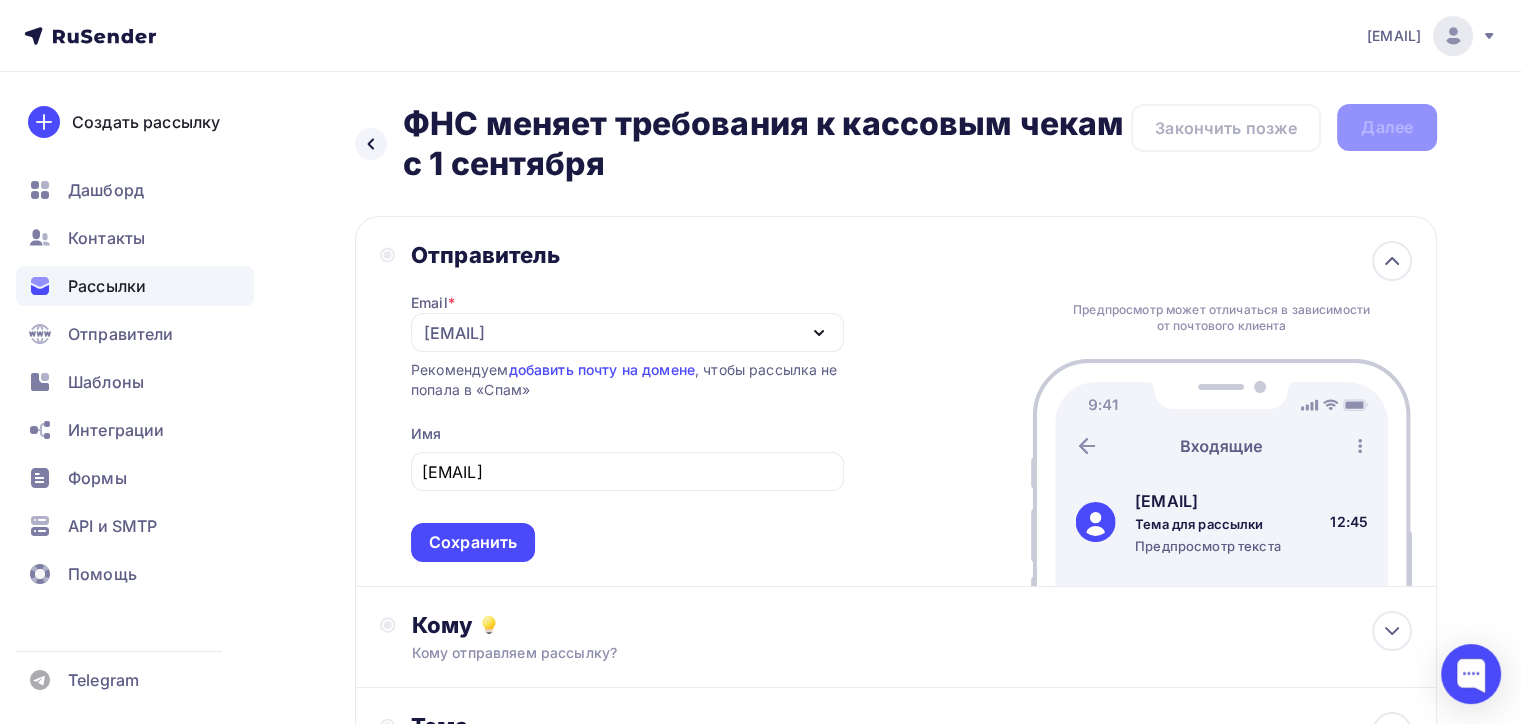 click on "Отправитель
Email  *
info@faraon-saratov.ru
info@faraon-saratov.ru               Добавить отправителя
Рекомендуем  добавить почту на домене , чтобы рассылка не попала в «Спам»
Имя     info@faraon-saratov.ru             Сохранить
Предпросмотр может отличаться  в зависимости от почтового клиента
info@faraon-saratov.ru
Тема для рассылки
Предпросмотр текста
12:45" at bounding box center (896, 401) 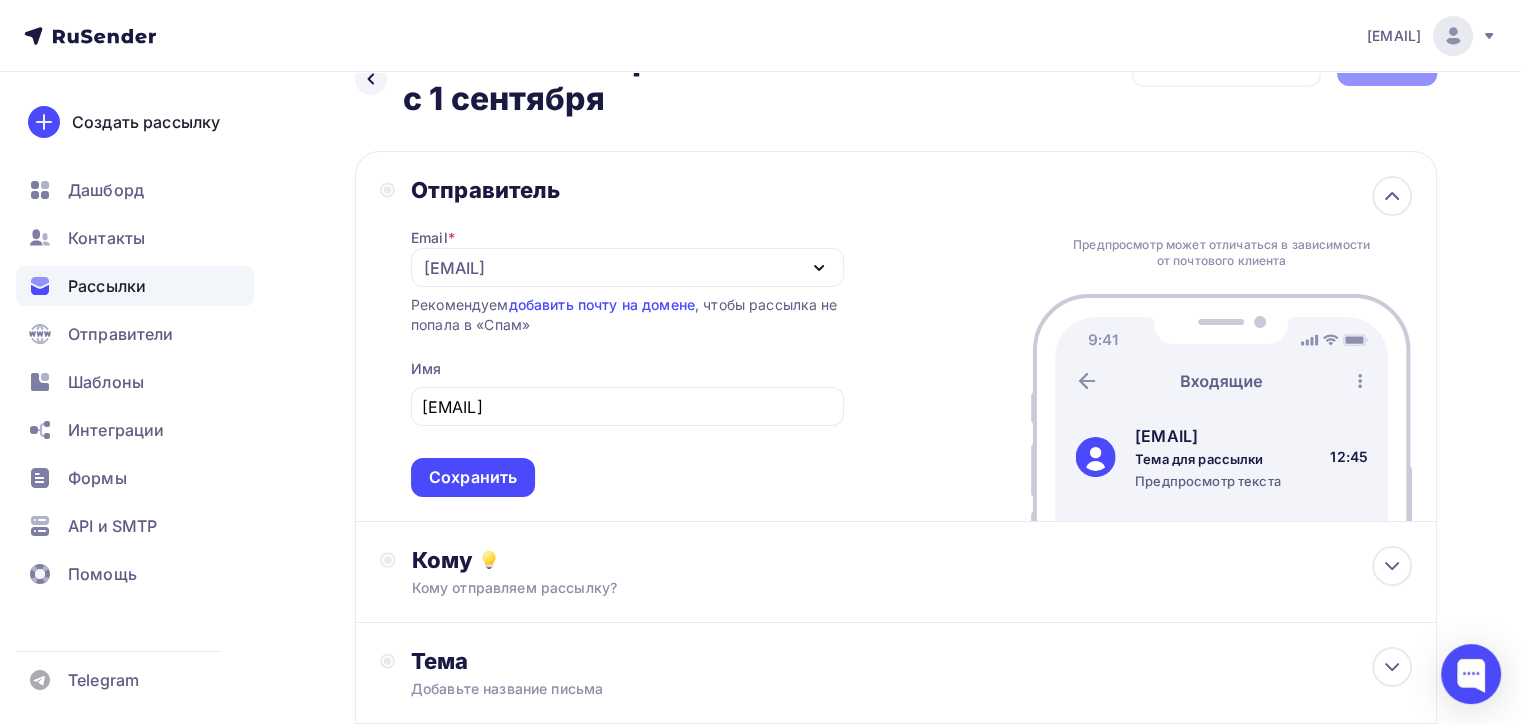 scroll, scrollTop: 100, scrollLeft: 0, axis: vertical 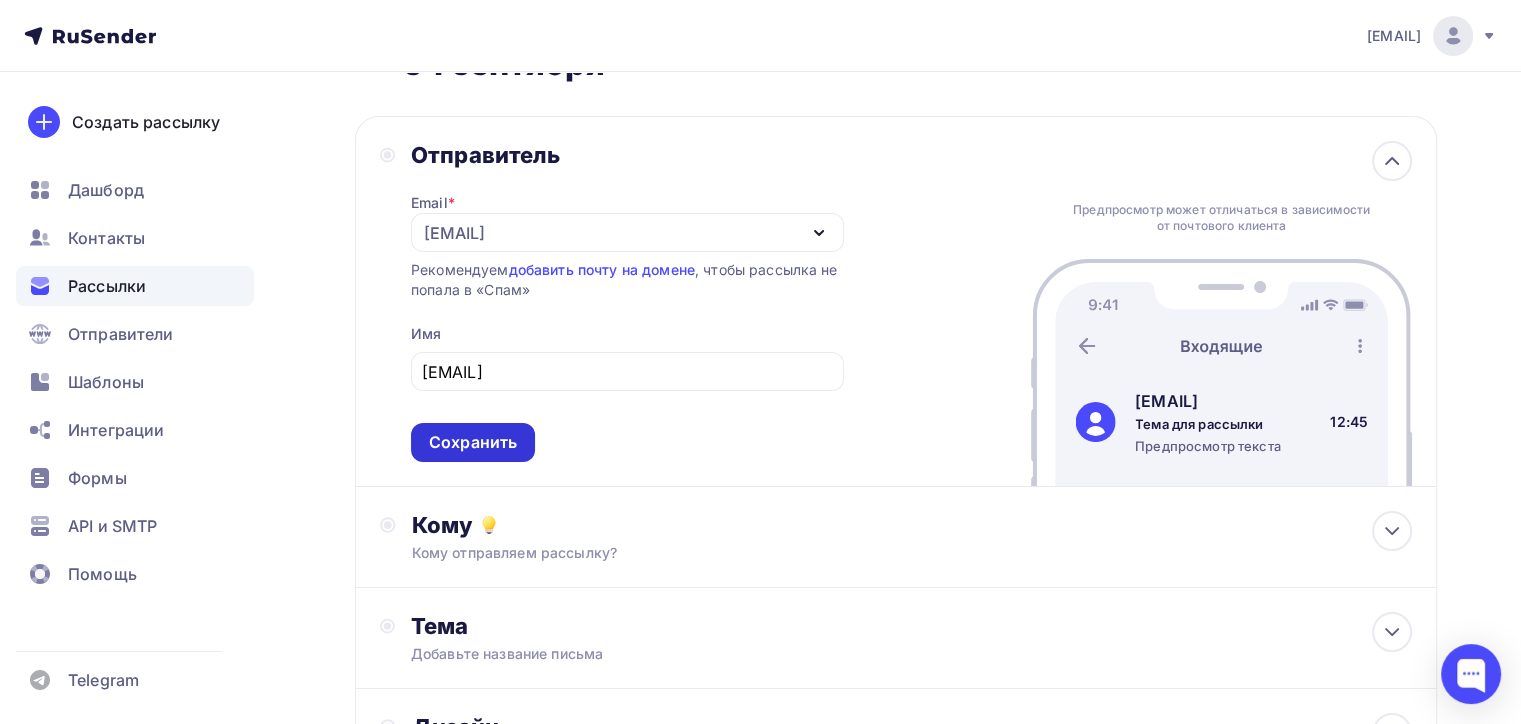 click on "Сохранить" at bounding box center (473, 442) 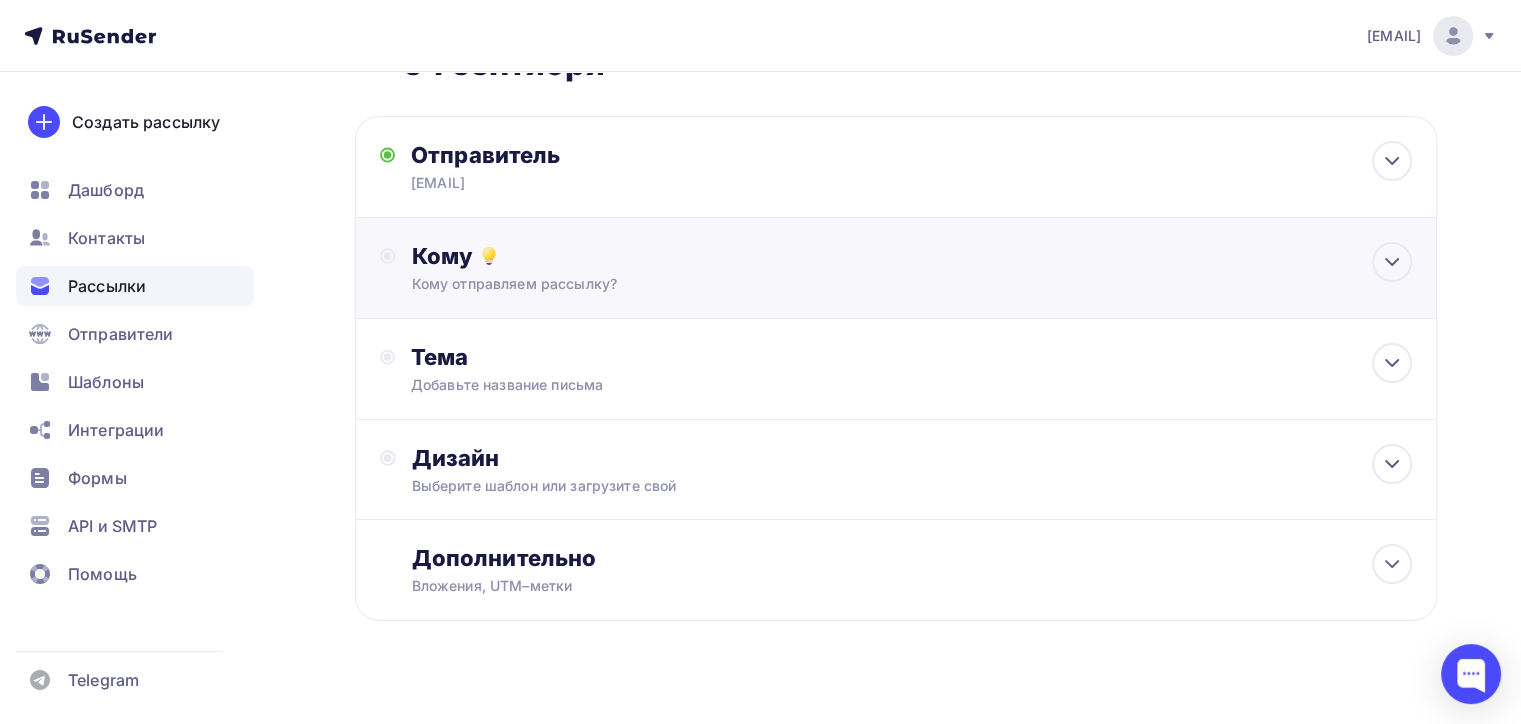 click on "Кому
Кому отправляем рассылку?
Списки получателей
Нет получателей
Все списки
id         Добавить список
Для создания рассылки необходимо
добавить получателей
Добавить сегментацию
Получателей:
0
Сохранить" at bounding box center [912, 268] 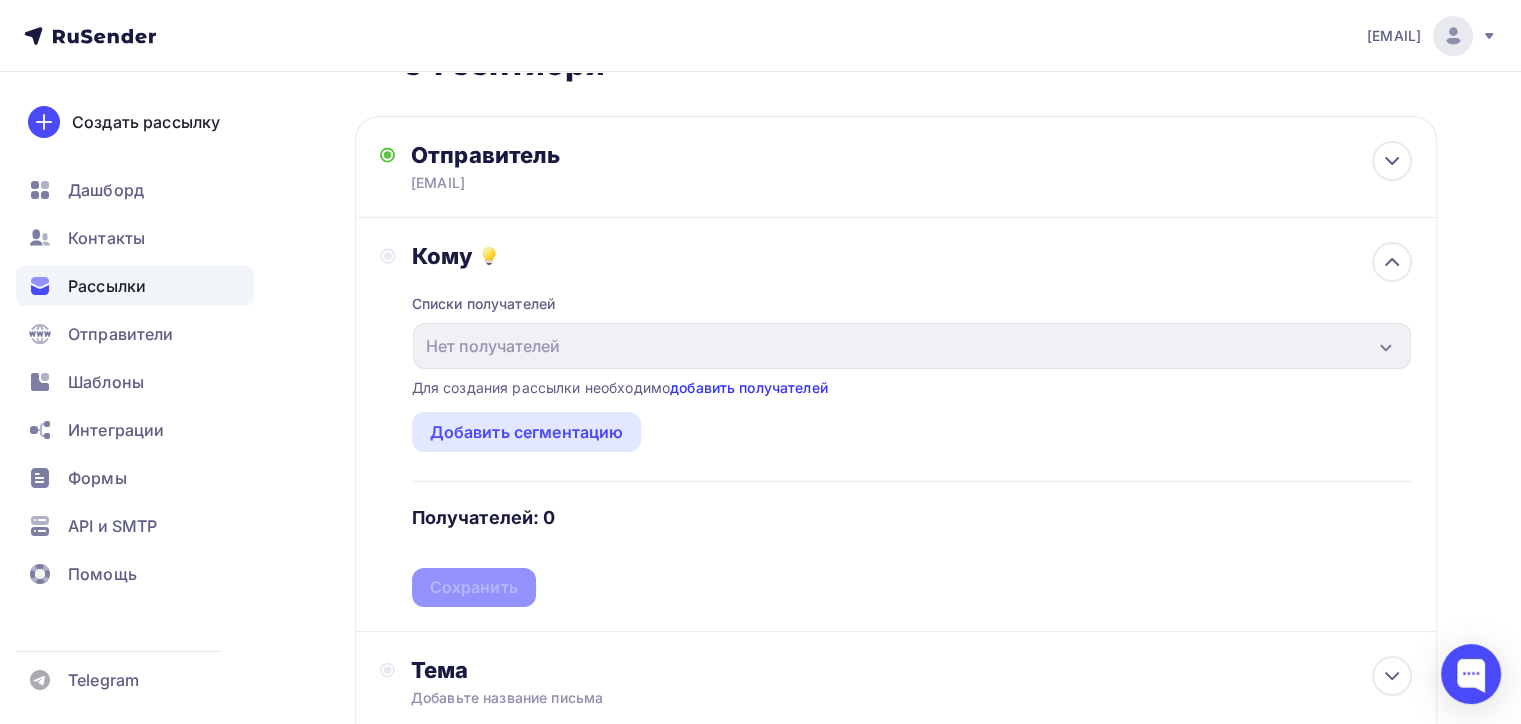click on "добавить получателей" at bounding box center (749, 387) 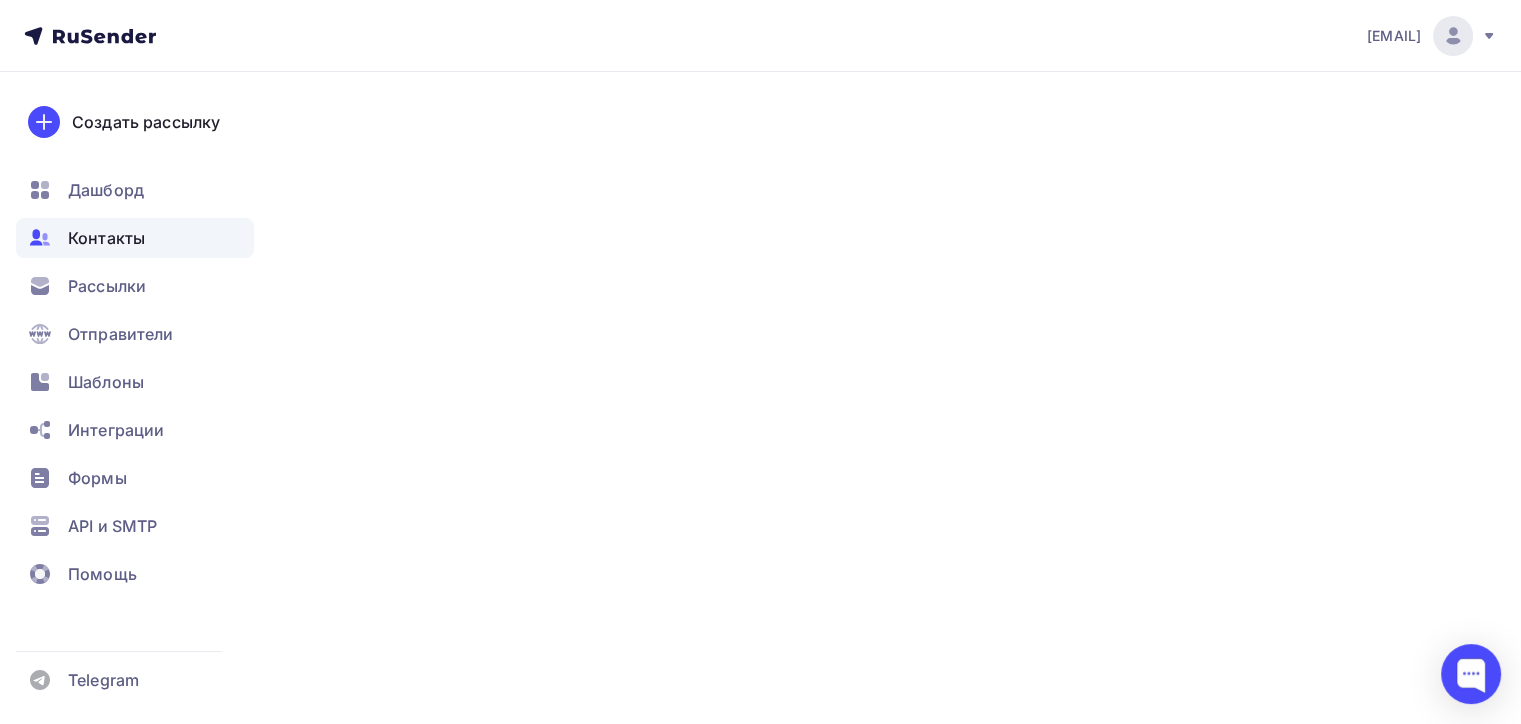 scroll, scrollTop: 0, scrollLeft: 0, axis: both 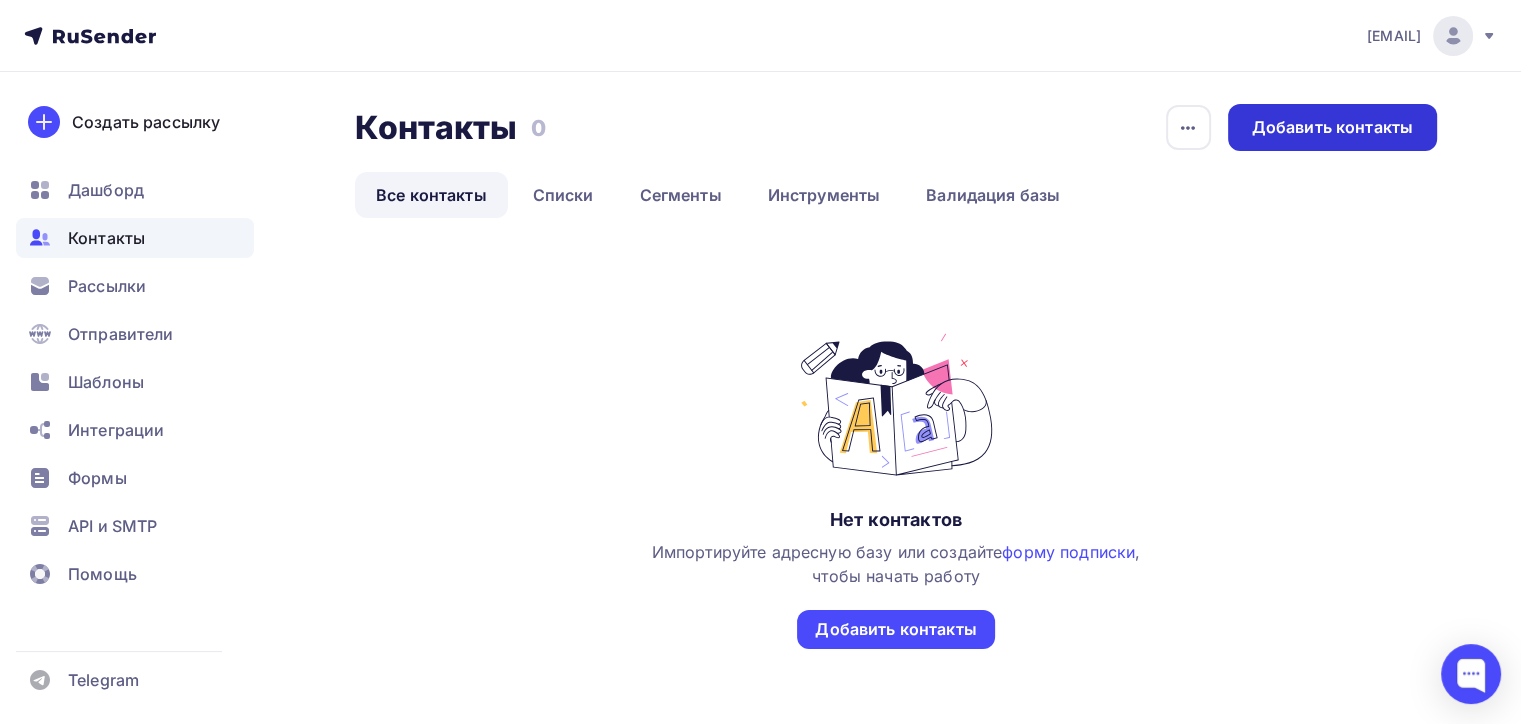 click on "Добавить контакты" at bounding box center (1332, 127) 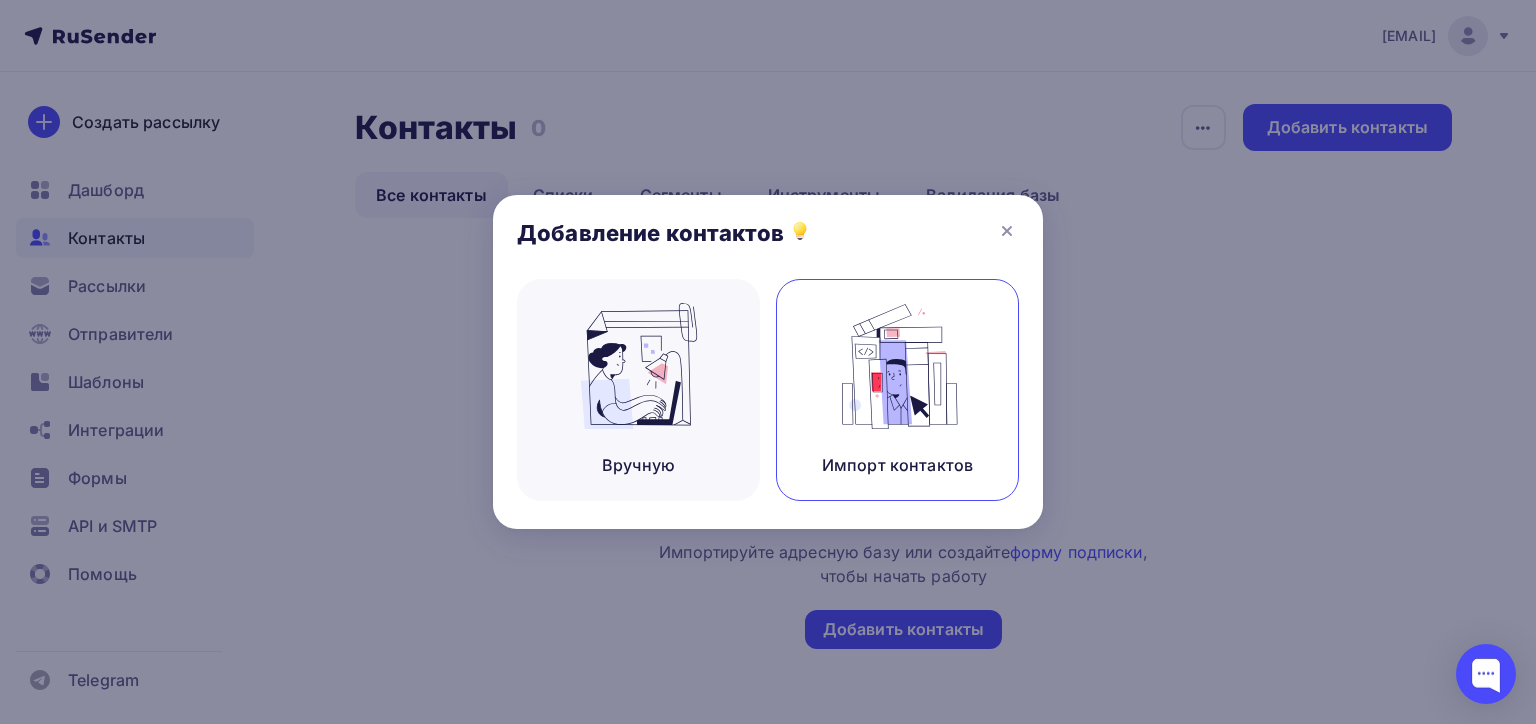 click at bounding box center [898, 366] 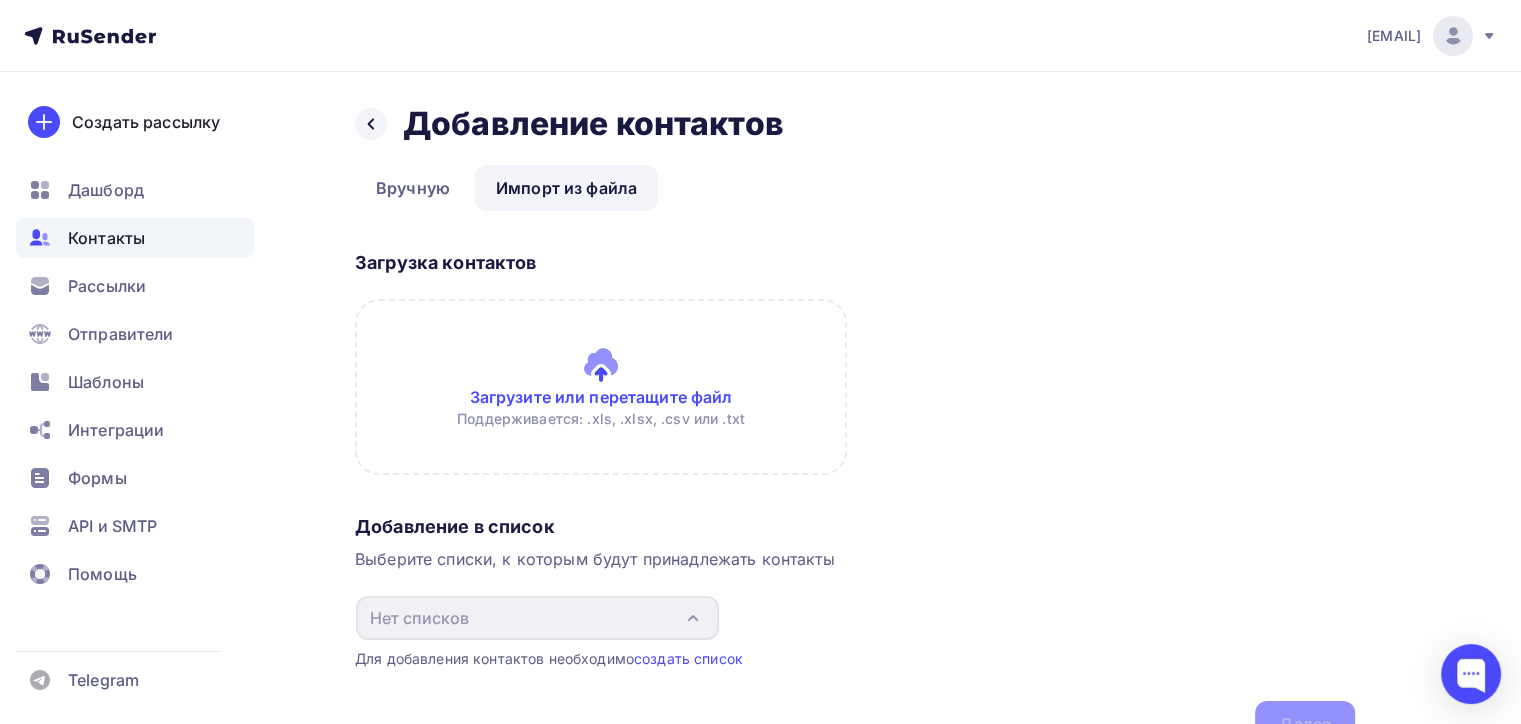 click at bounding box center (601, 387) 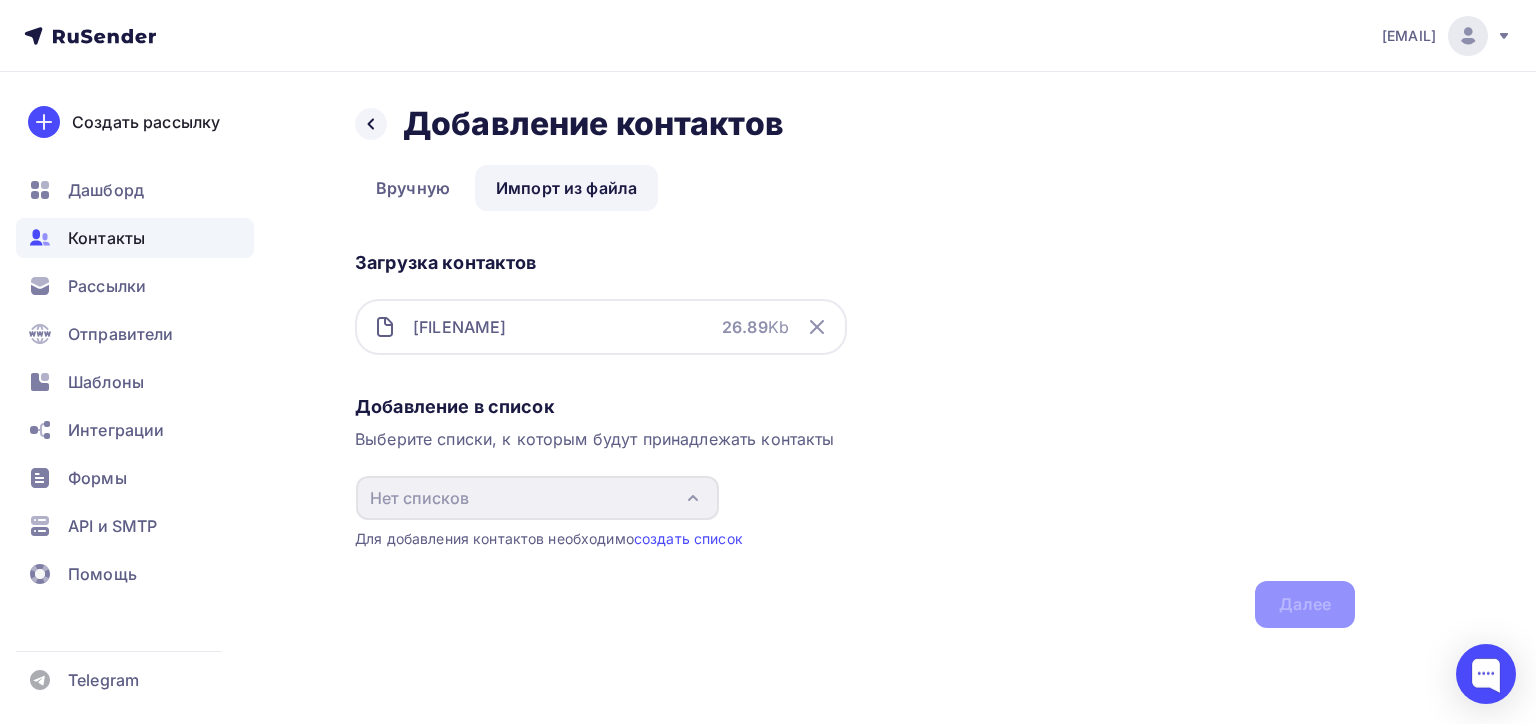 click on "Добавление в список
Выберите списки, к которым будут принадлежать контакты
Нет списков
Создать список
Для добавления контактов необходимо  создать список     Далее" at bounding box center (855, 507) 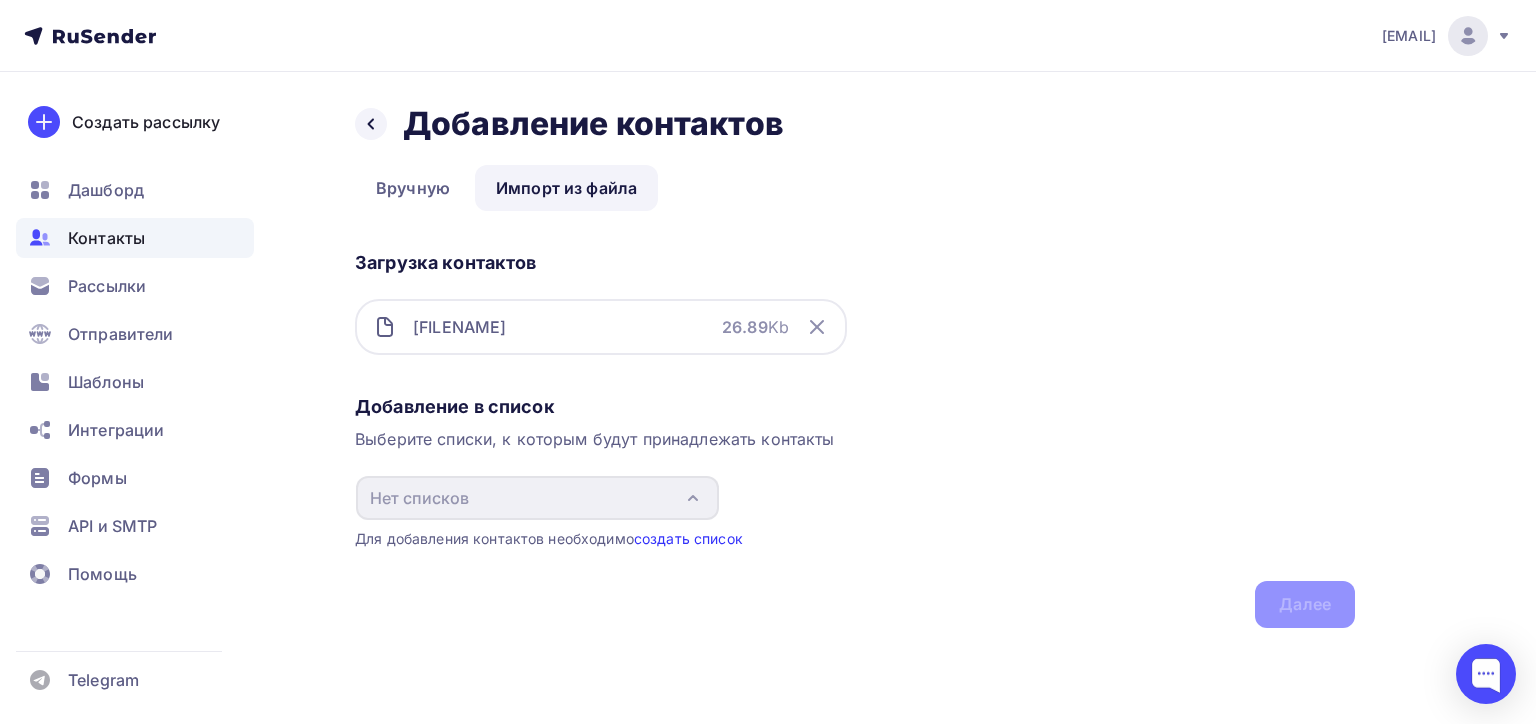 click on "создать список" at bounding box center (688, 538) 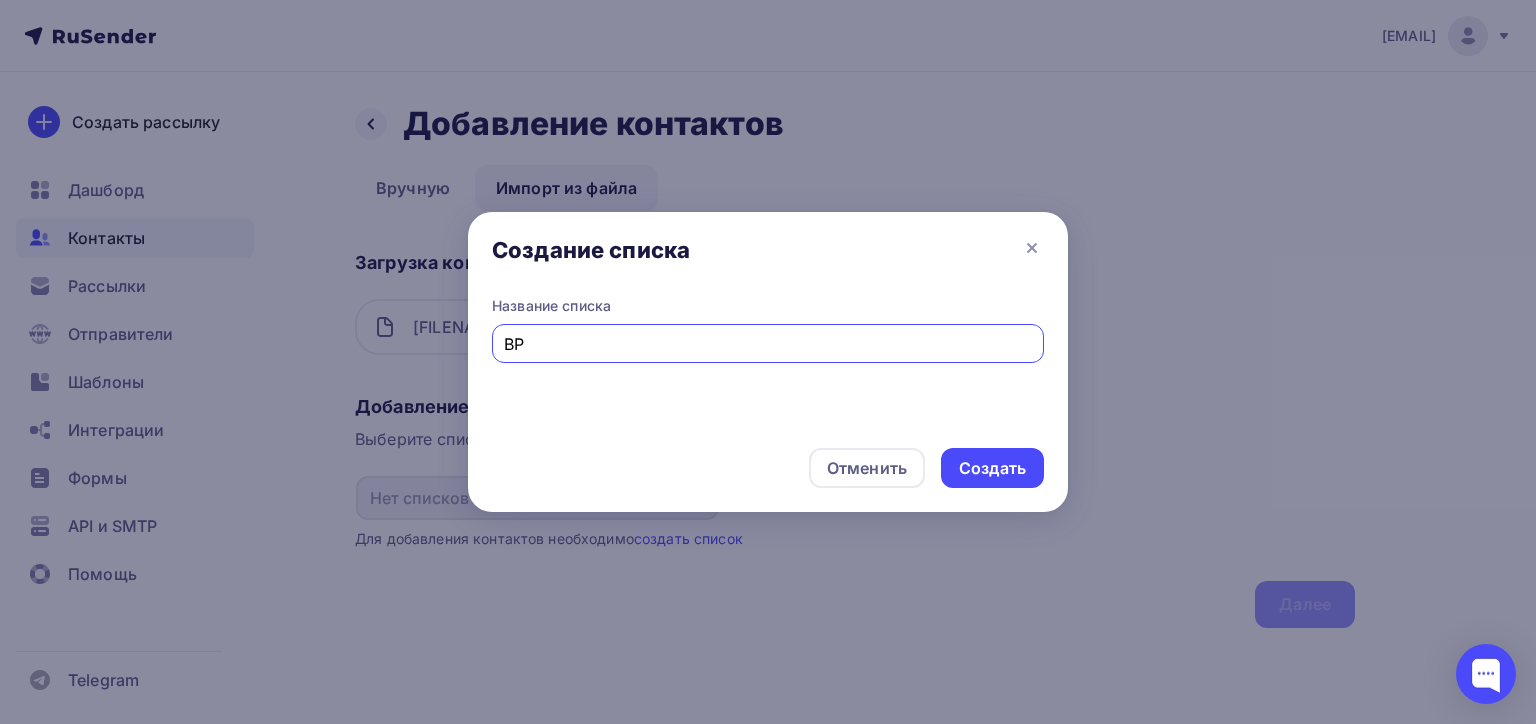 type on "B" 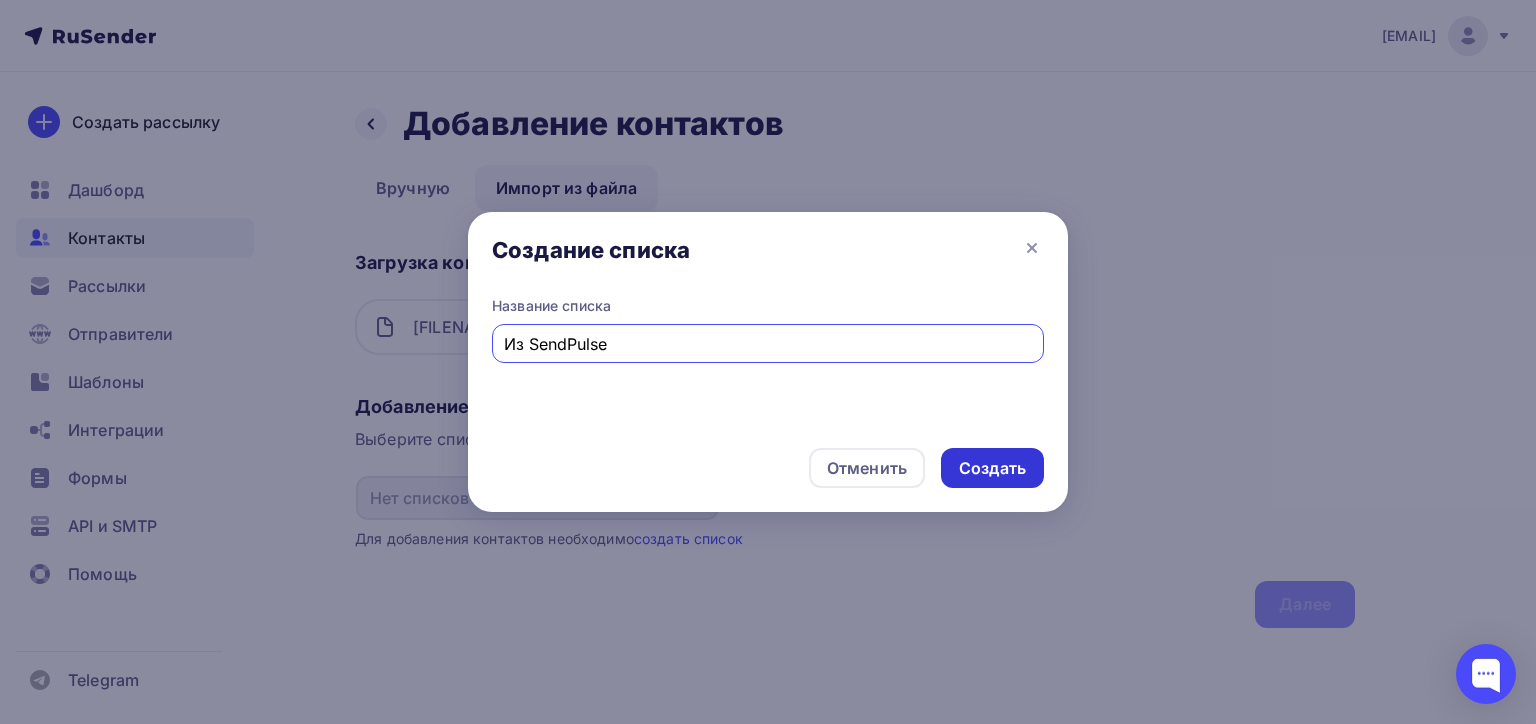 type on "Из SendPulse" 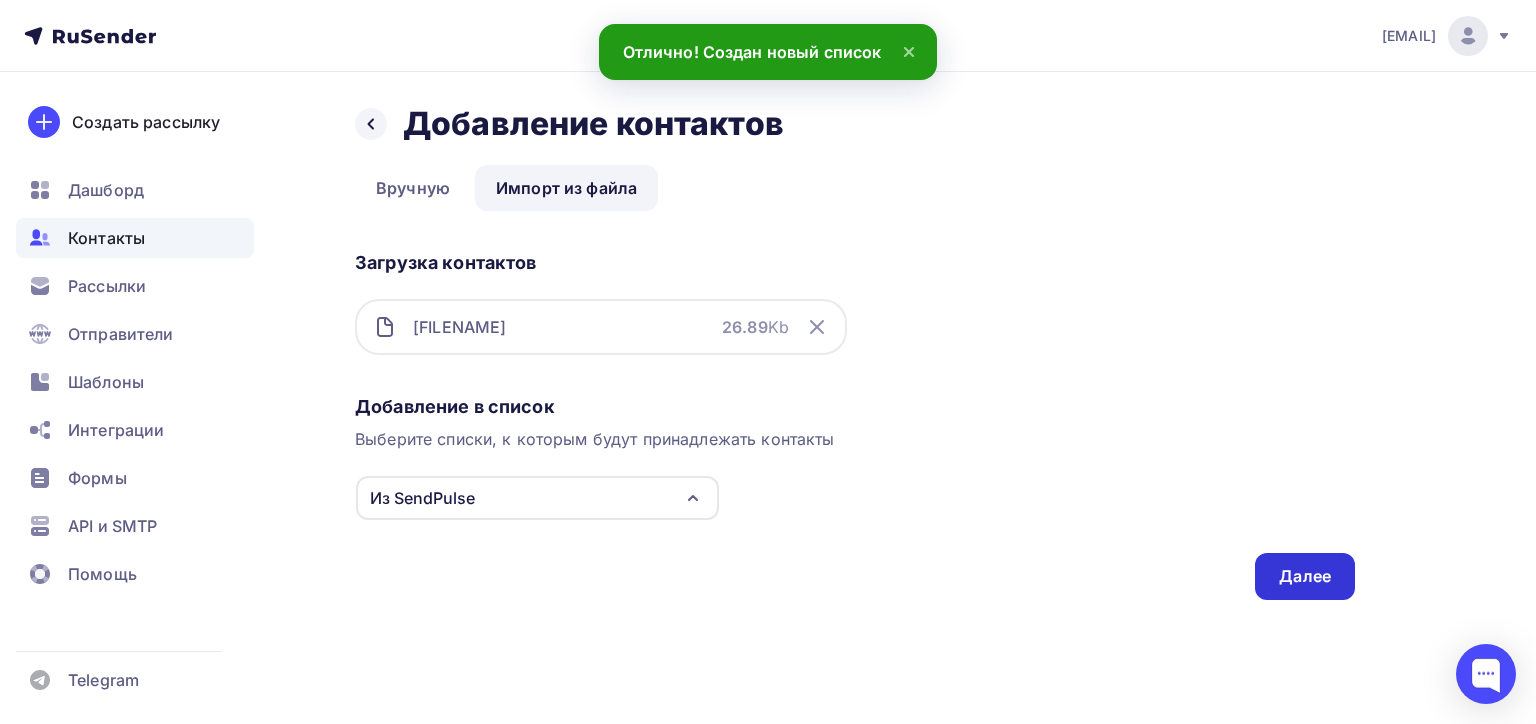 click on "Далее" at bounding box center [1305, 576] 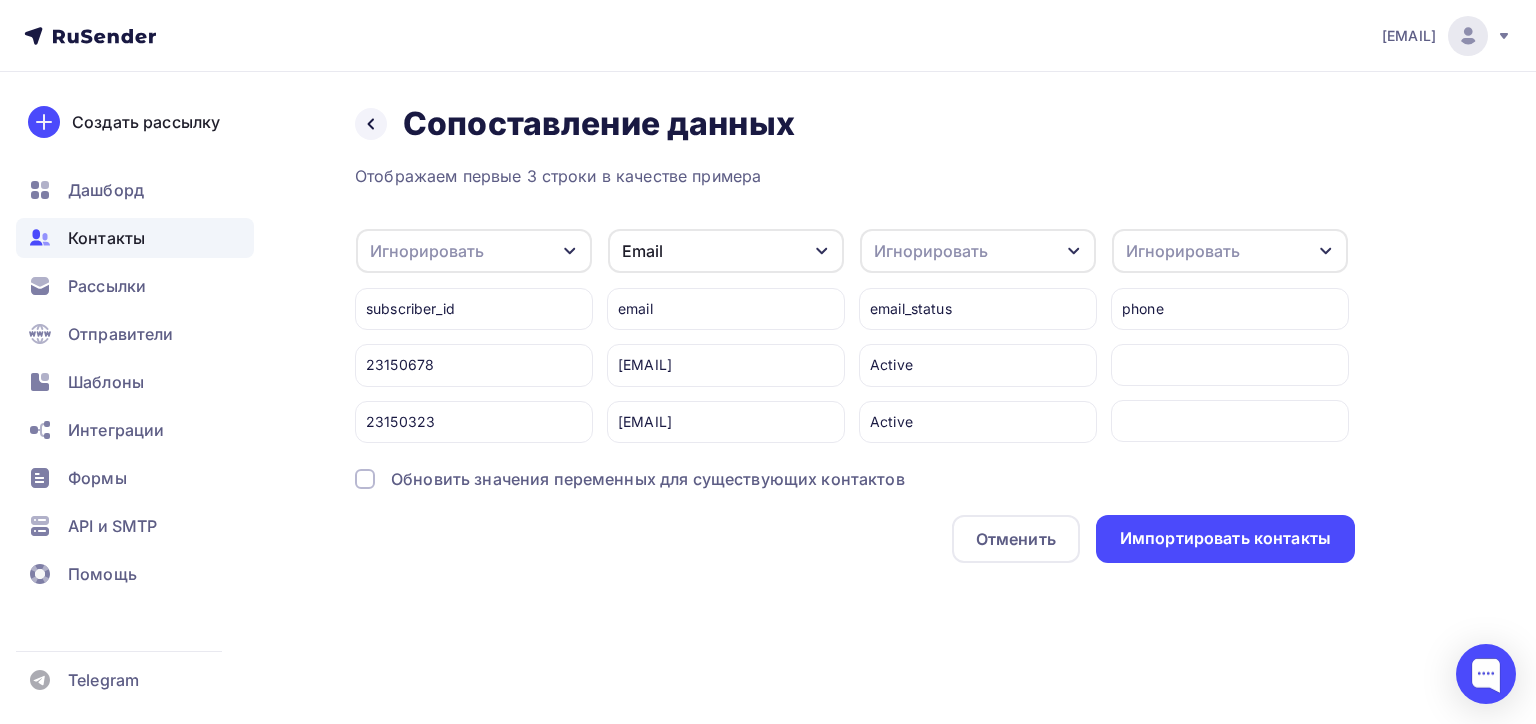 click on "Игнорировать" at bounding box center (1183, 251) 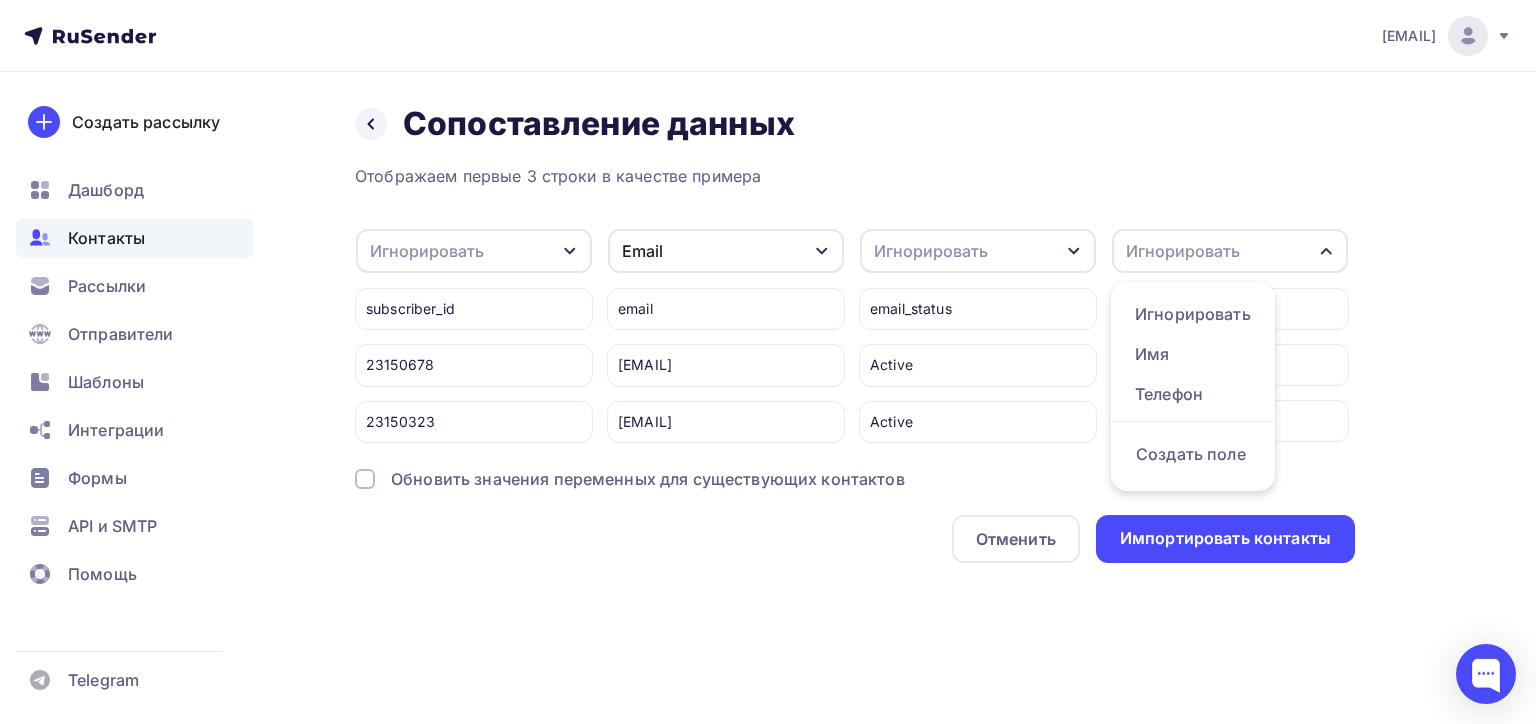 click on "Игнорировать" at bounding box center (1183, 251) 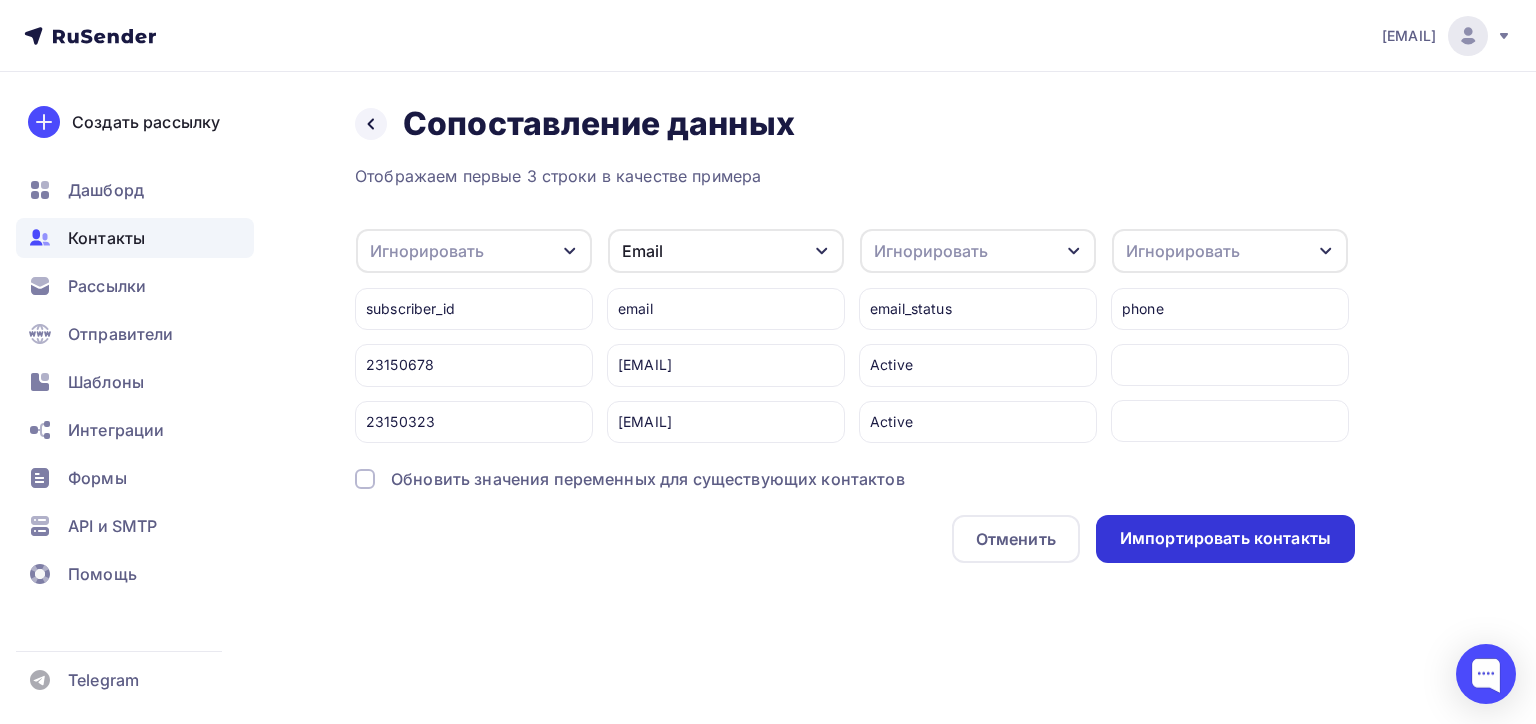 click on "Импортировать контакты" at bounding box center [1225, 538] 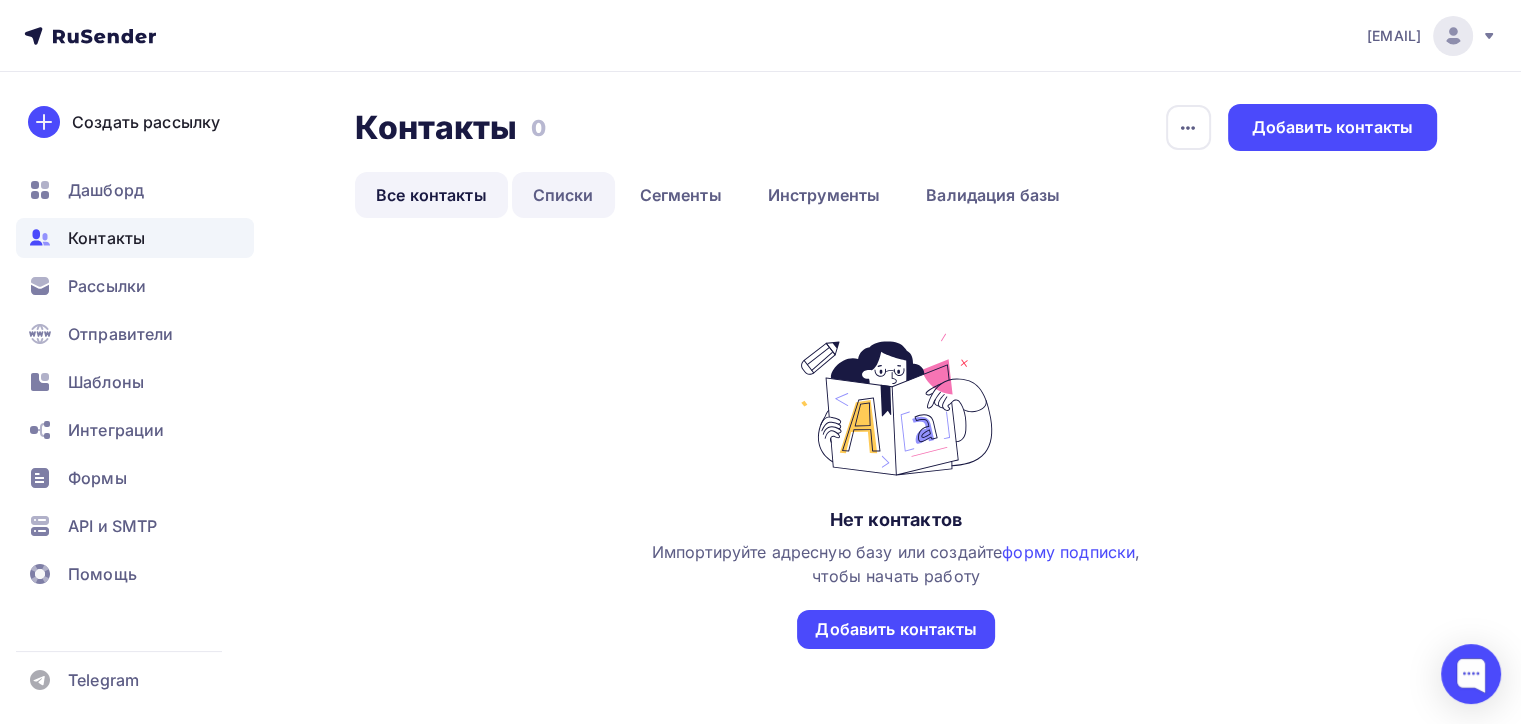 click on "Списки" at bounding box center (563, 195) 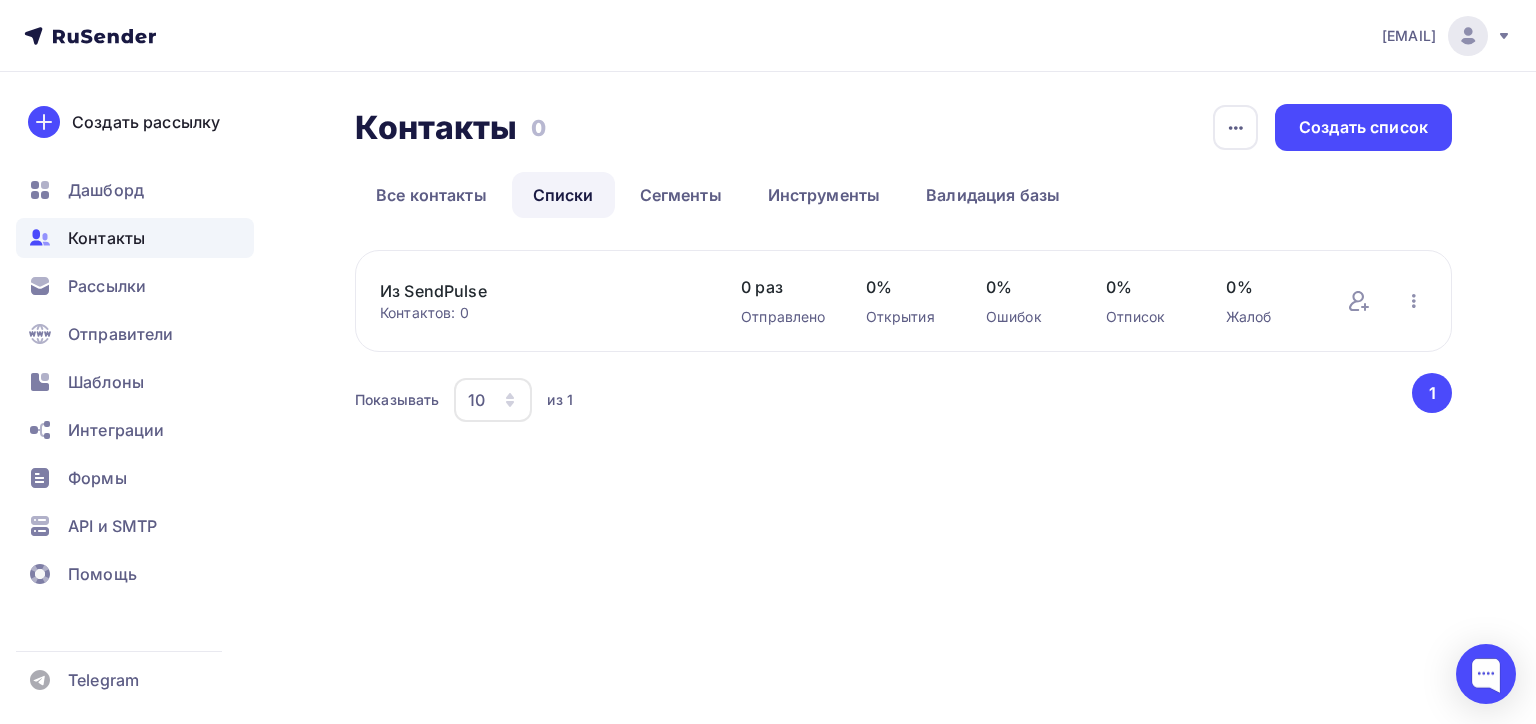 click on "Из SendPulse" at bounding box center (540, 291) 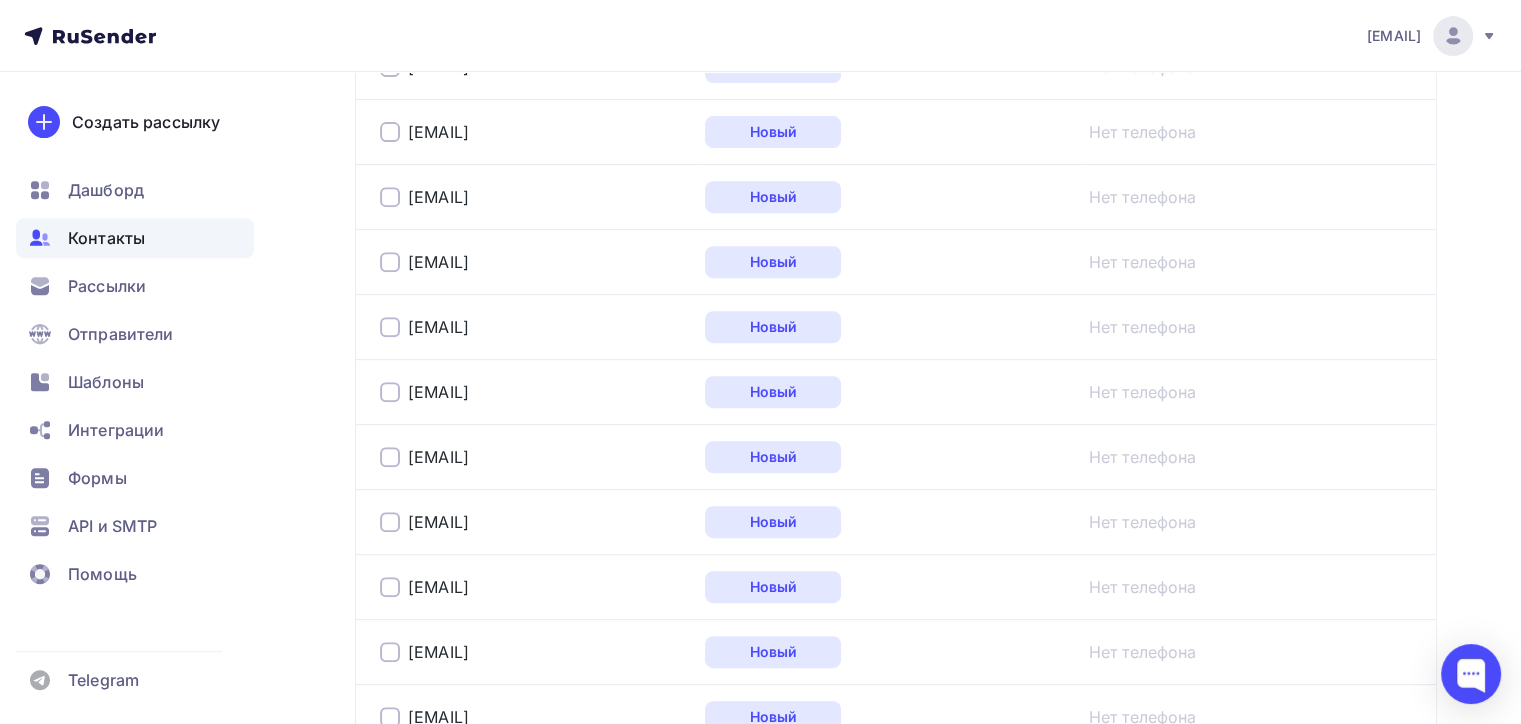 scroll, scrollTop: 200, scrollLeft: 0, axis: vertical 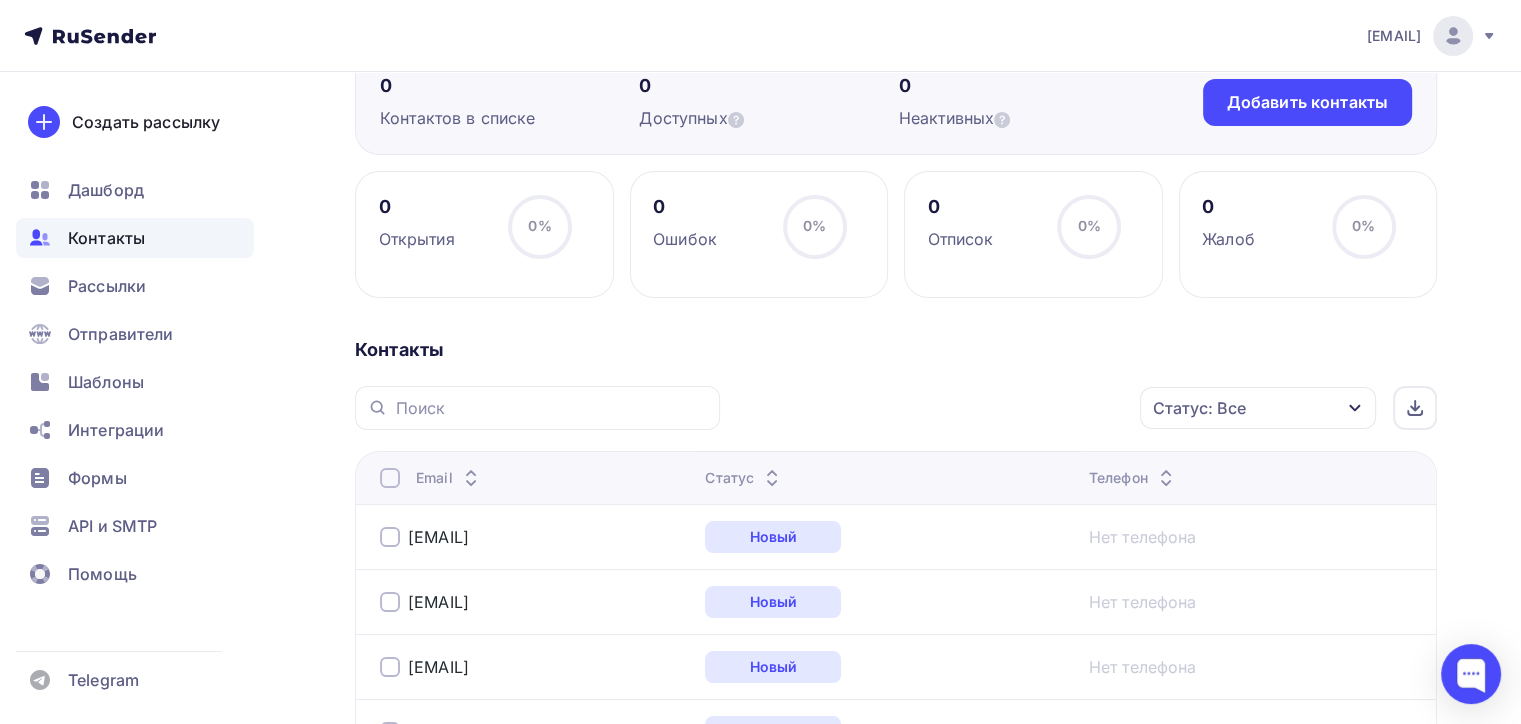 drag, startPoint x: 391, startPoint y: 459, endPoint x: 381, endPoint y: 471, distance: 15.6205 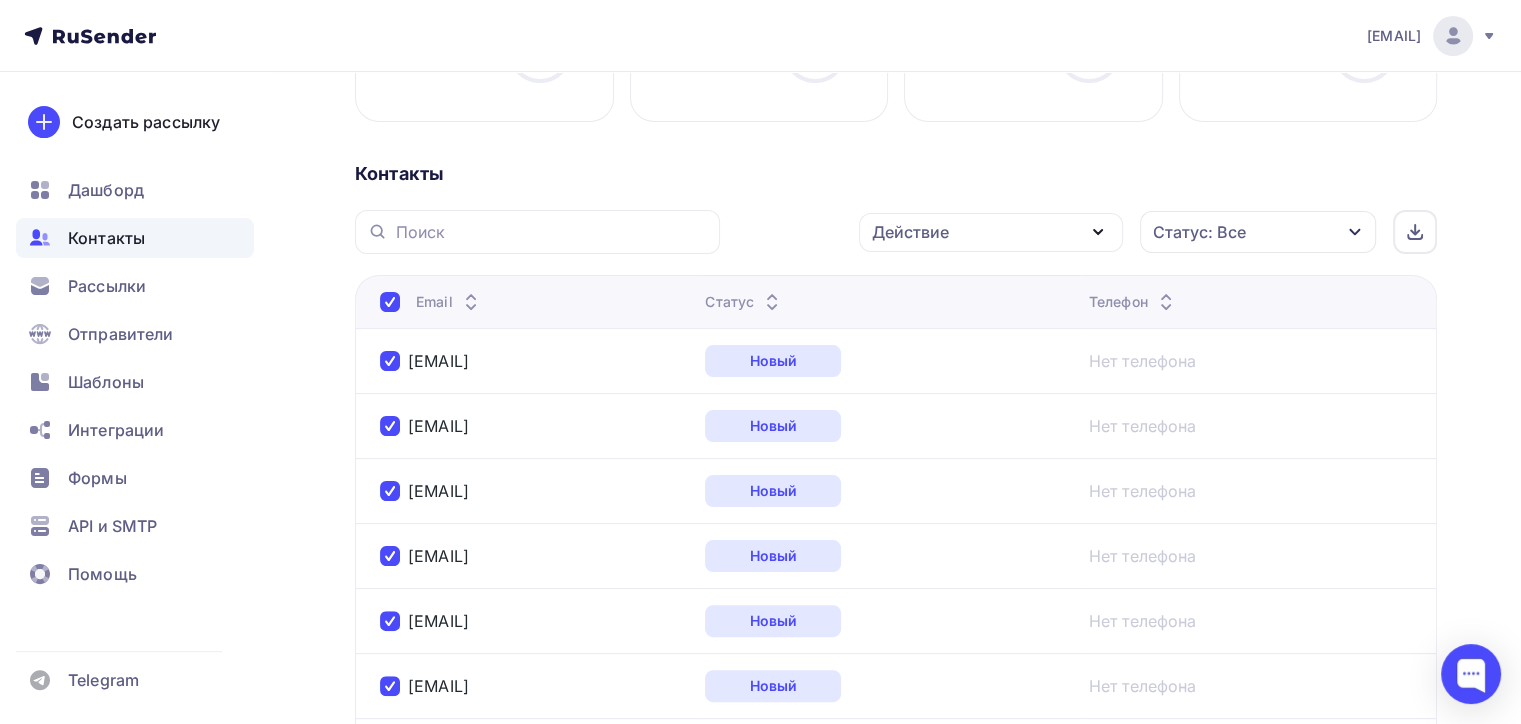 scroll, scrollTop: 0, scrollLeft: 0, axis: both 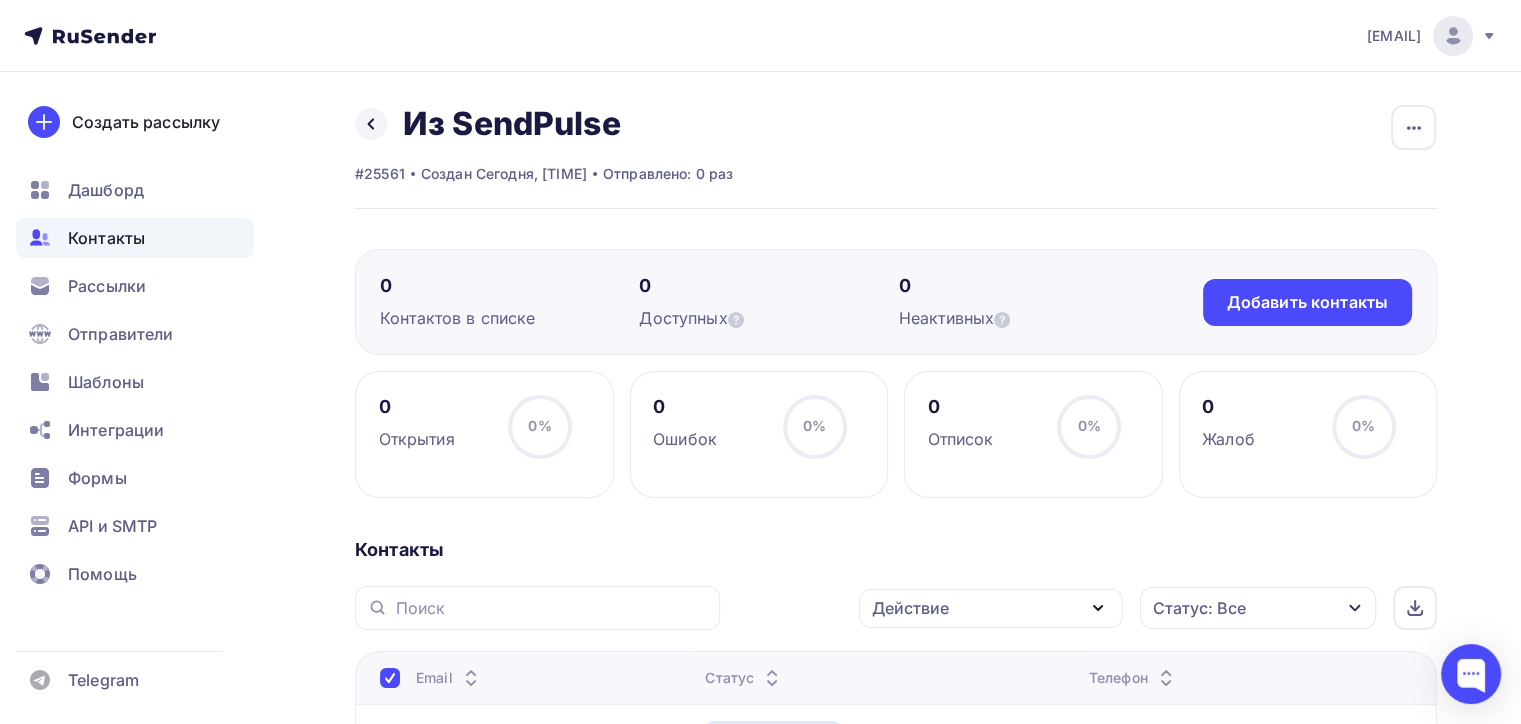 click on "Действие" at bounding box center [991, 608] 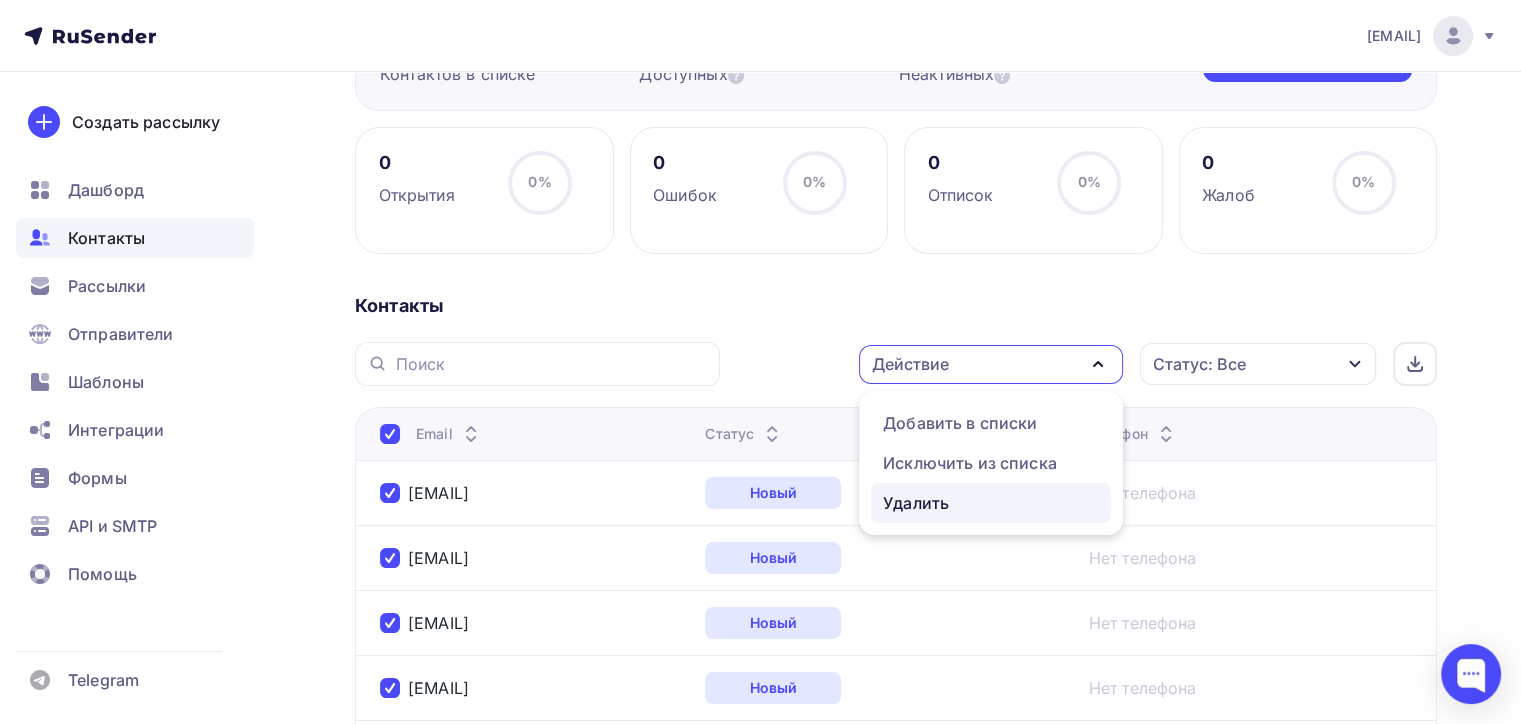 scroll, scrollTop: 256, scrollLeft: 0, axis: vertical 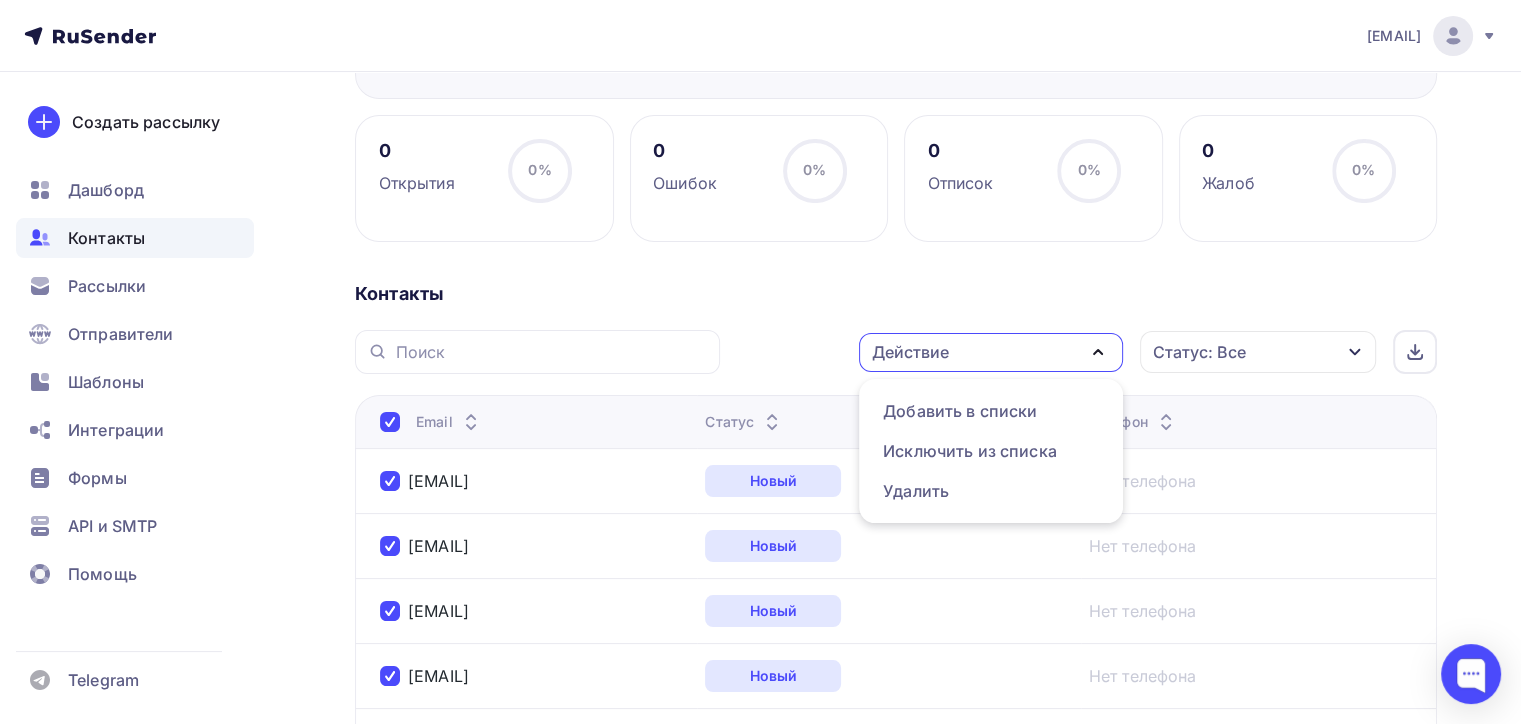 click on "Действие
Добавить в списки           Исключить из списка           Удалить
Статус: Все
Статус
Новый
Активный
Не существует
Переполнен
Недоступен
Отписан
Отписан вручную
Жалоба
Отменить       Применить" at bounding box center [1085, 352] 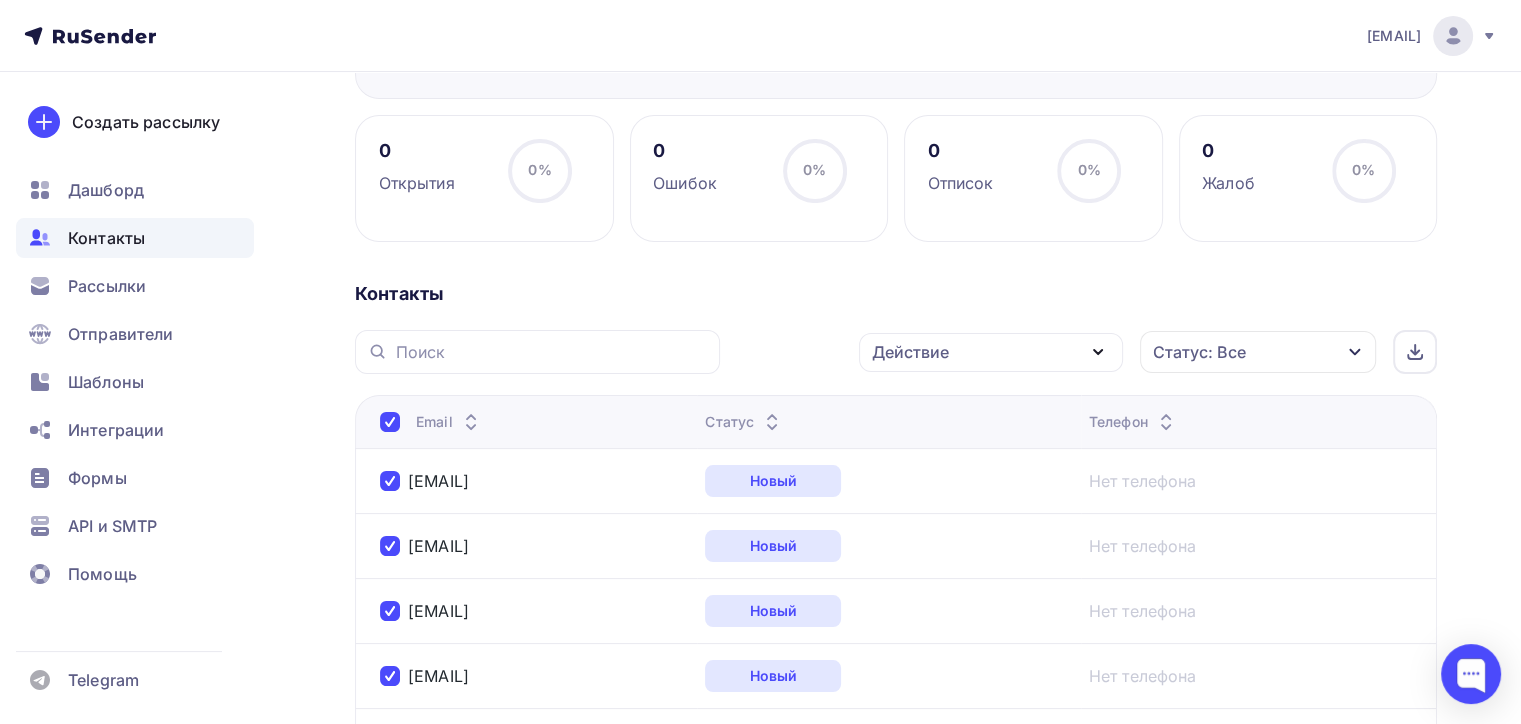 click on "Действие
Добавить в списки           Исключить из списка           Удалить
Статус: Все
Статус
Новый
Активный
Не существует
Переполнен
Недоступен
Отписан
Отписан вручную
Жалоба
Отменить       Применить" at bounding box center [1085, 352] 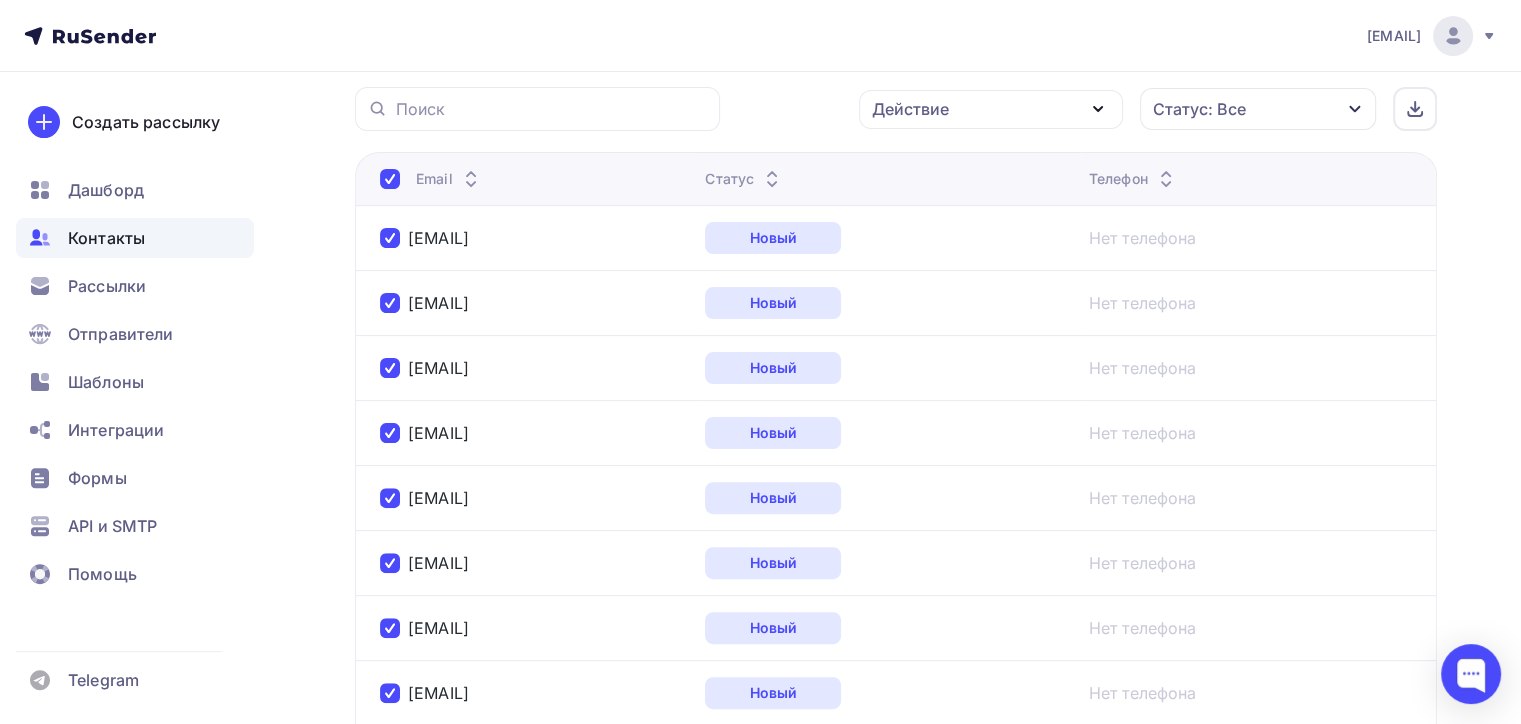 scroll, scrollTop: 656, scrollLeft: 0, axis: vertical 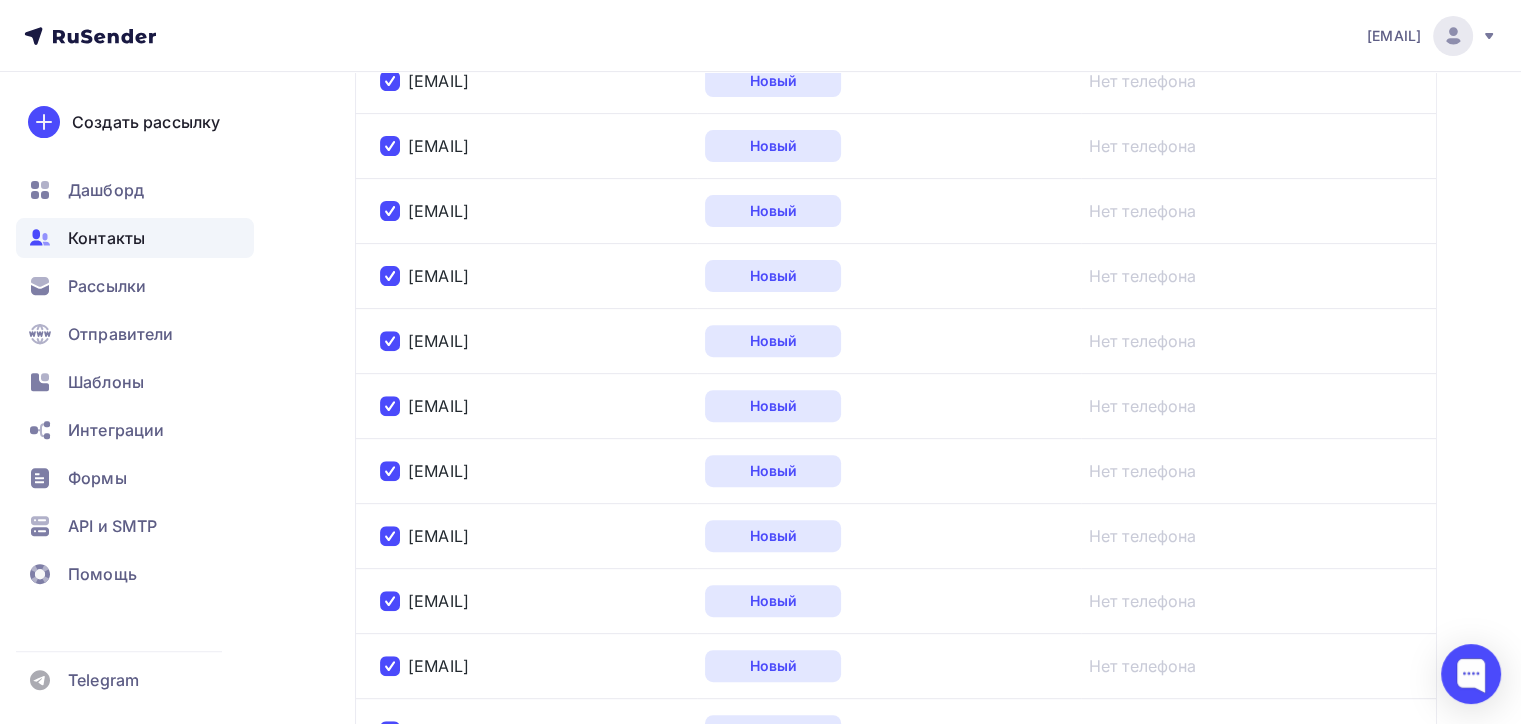 click on "vasiliy.zhuravlev@[EXAMPLE.COM]" at bounding box center [526, 340] 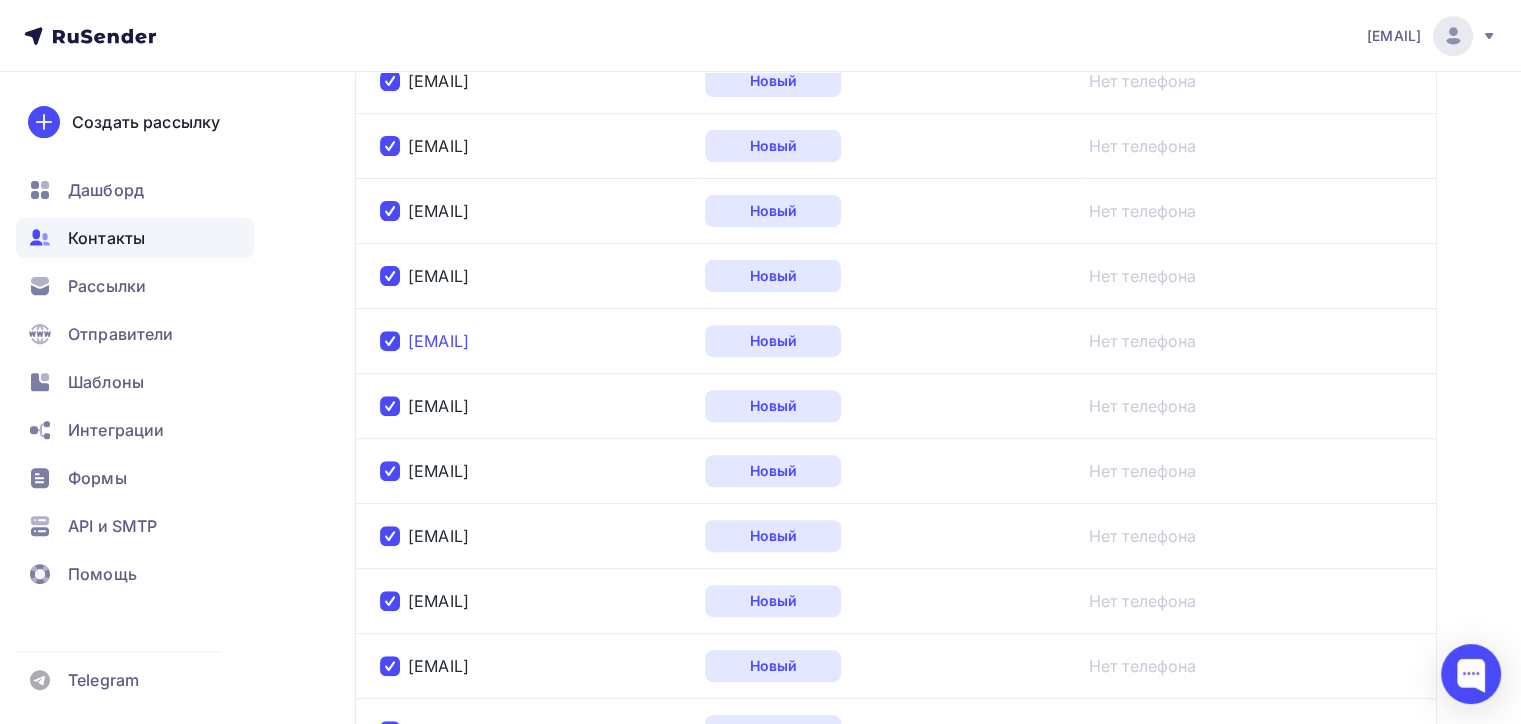 click on "vasiliy.zhuravlev@[EXAMPLE.COM]" at bounding box center (438, 341) 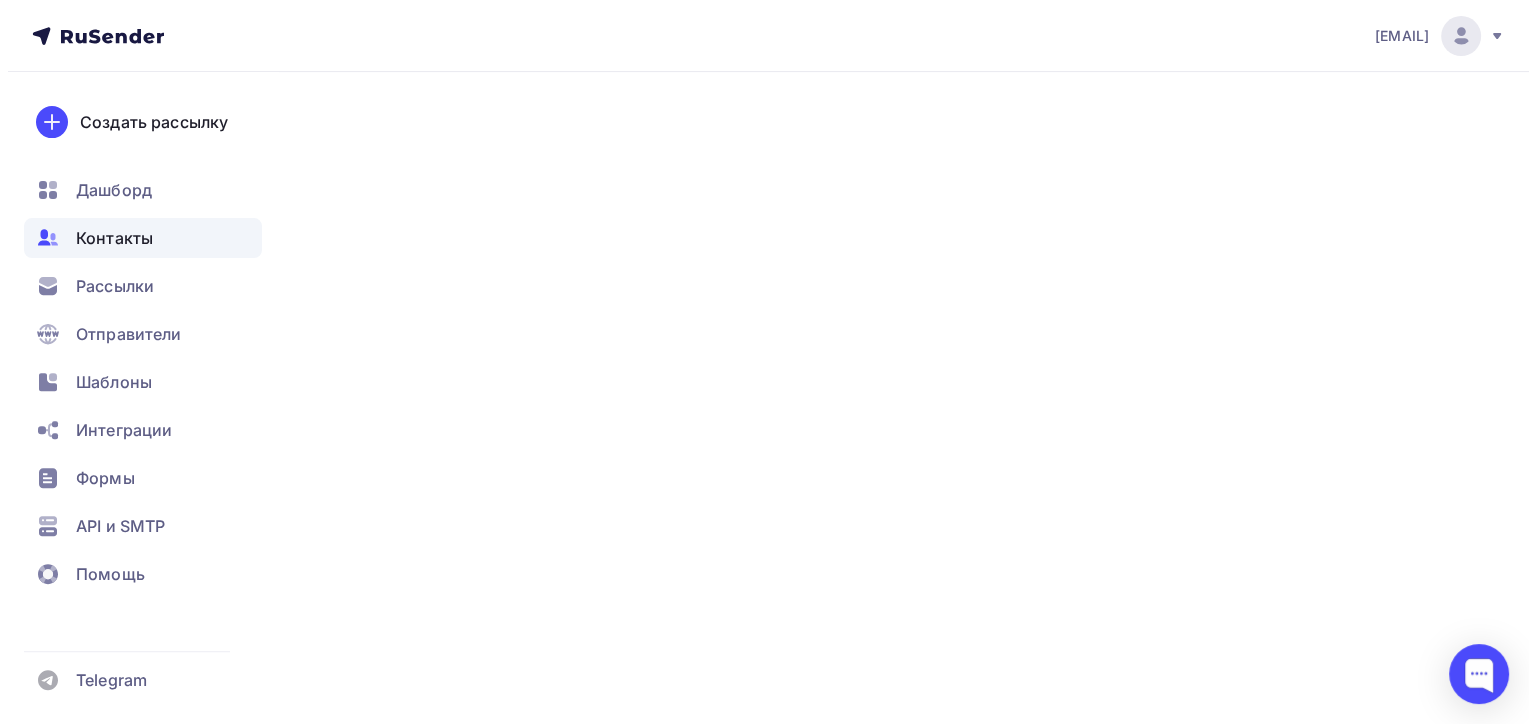 scroll, scrollTop: 0, scrollLeft: 0, axis: both 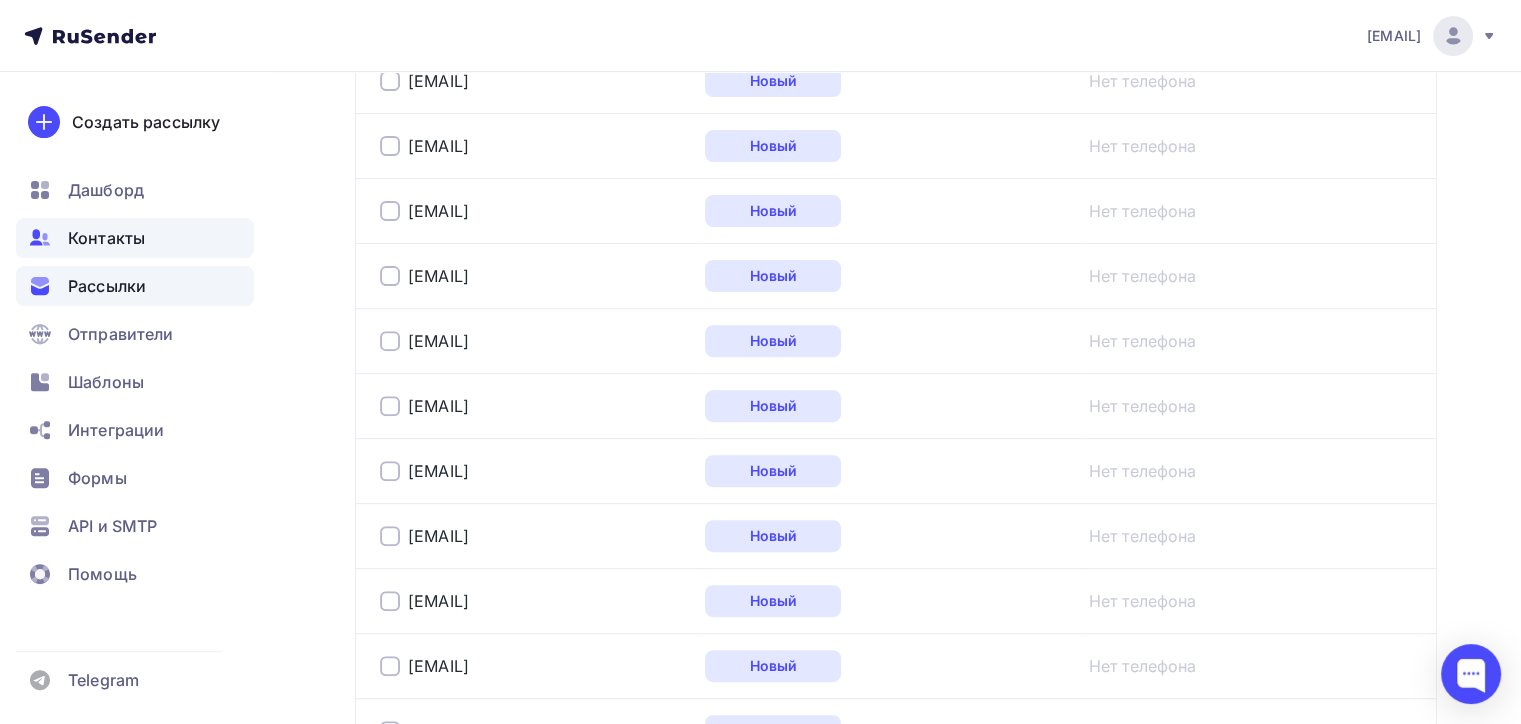 click on "Рассылки" at bounding box center [135, 286] 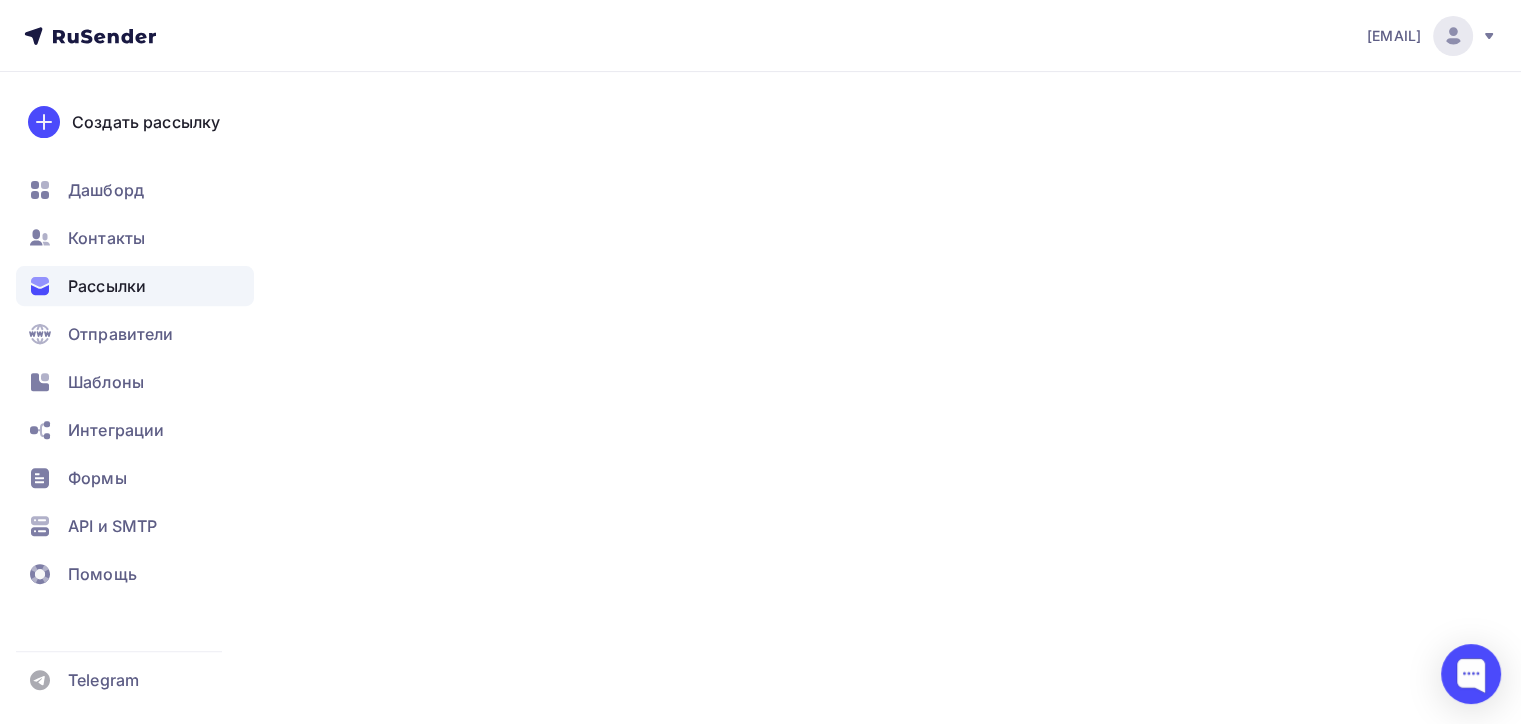 scroll, scrollTop: 0, scrollLeft: 0, axis: both 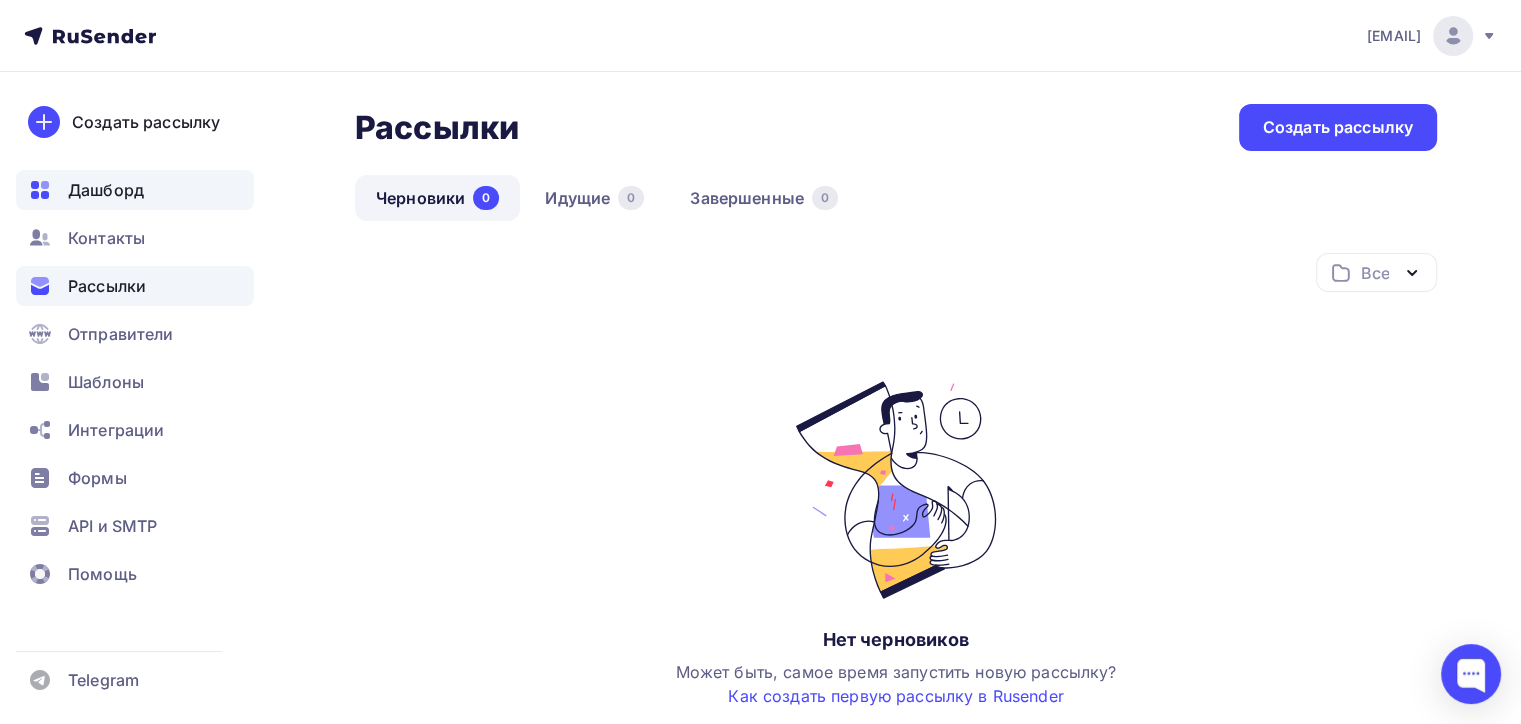 click on "Дашборд" at bounding box center [106, 190] 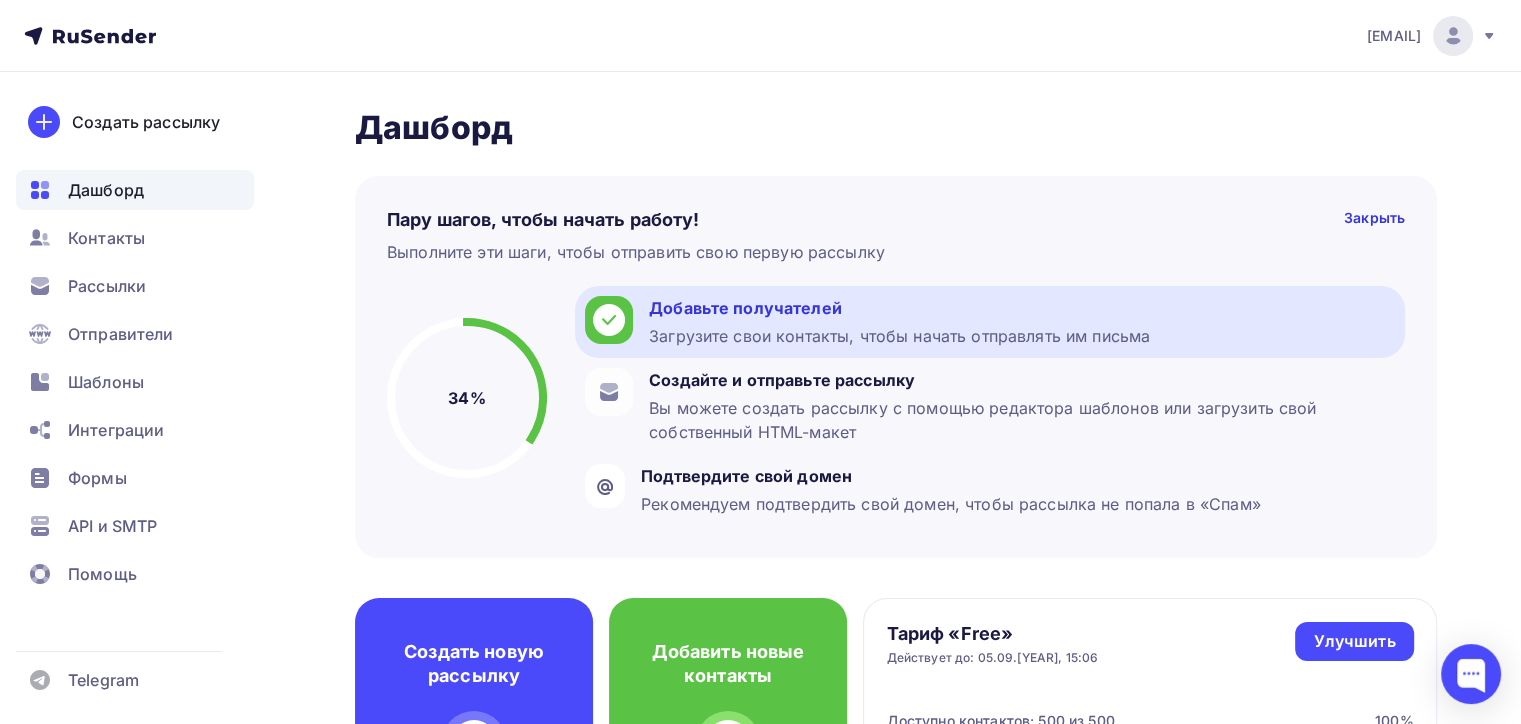 click on "Добавьте получателей" at bounding box center [899, 308] 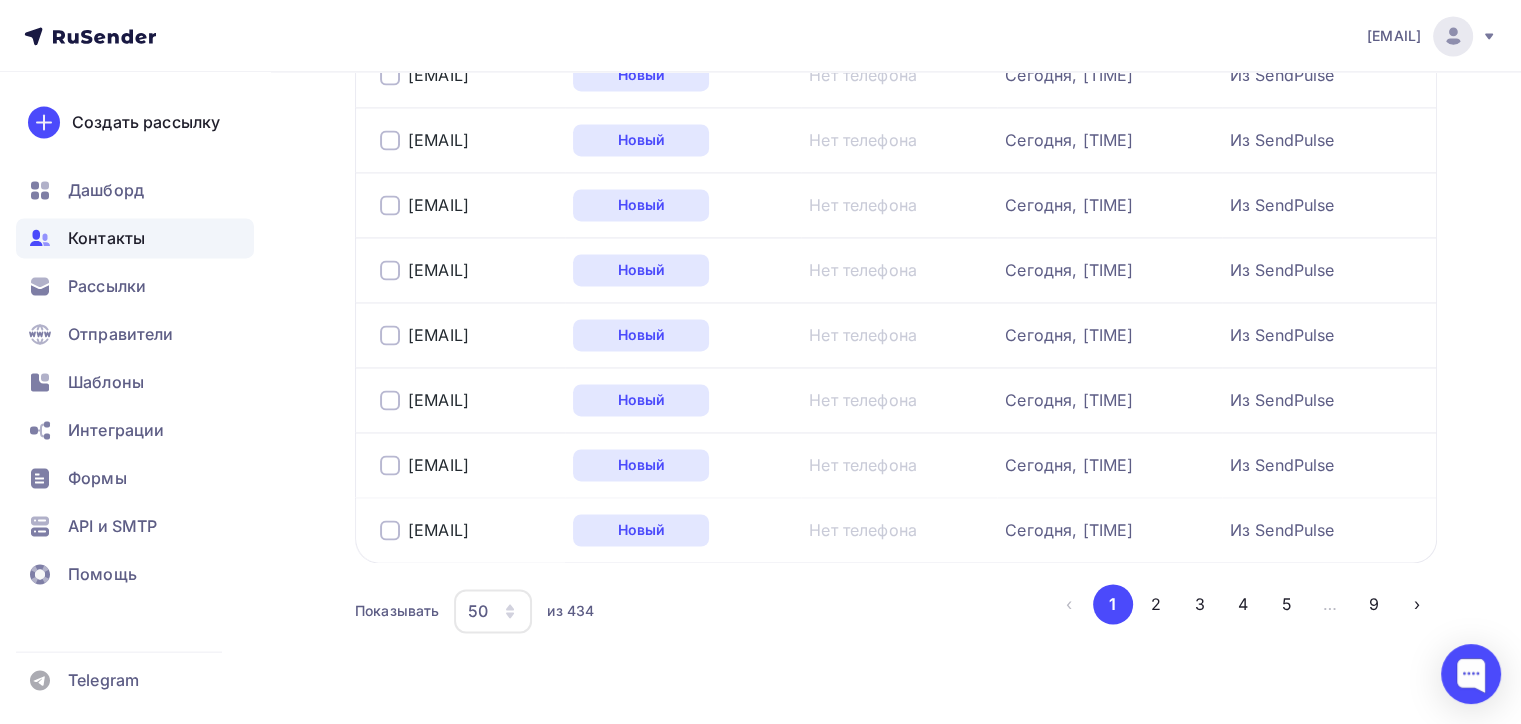 scroll, scrollTop: 3096, scrollLeft: 0, axis: vertical 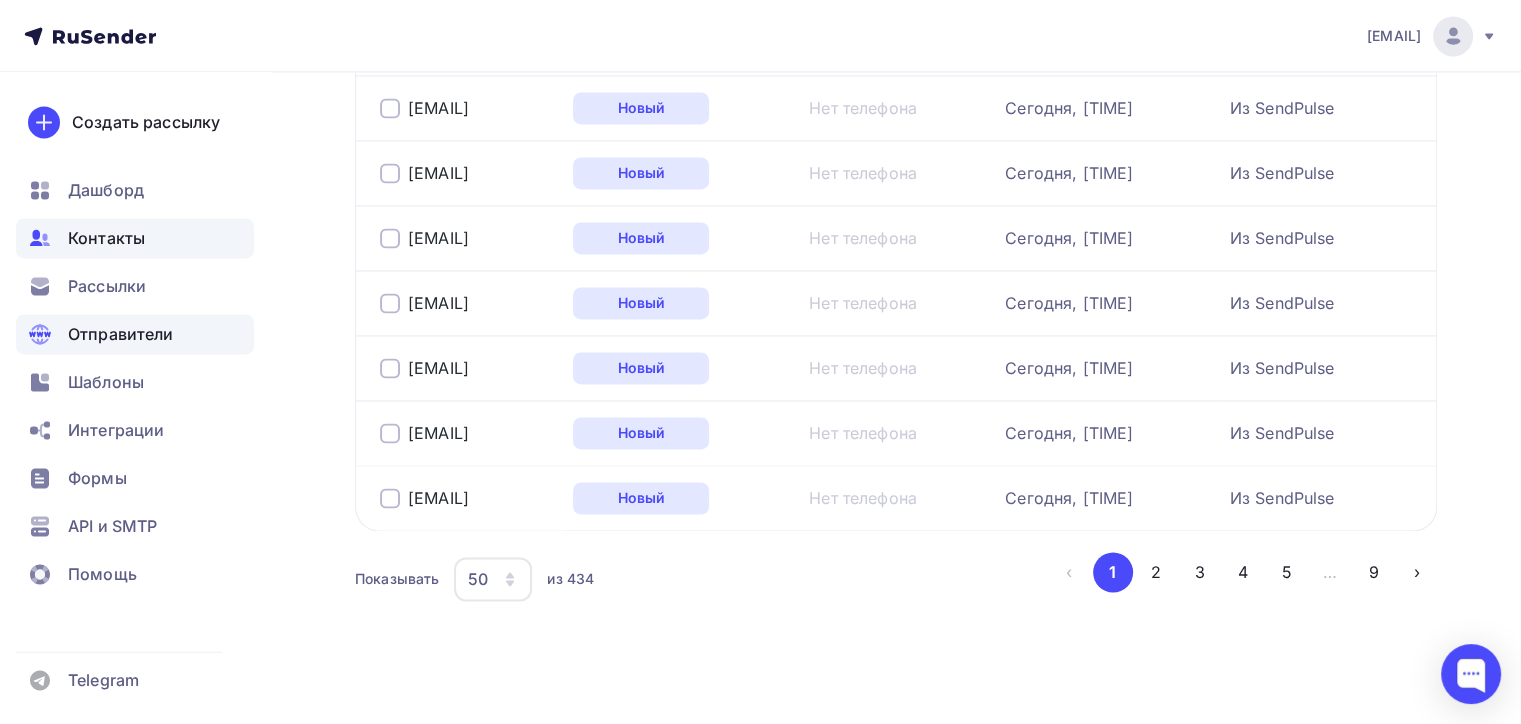 click on "Отправители" at bounding box center [121, 334] 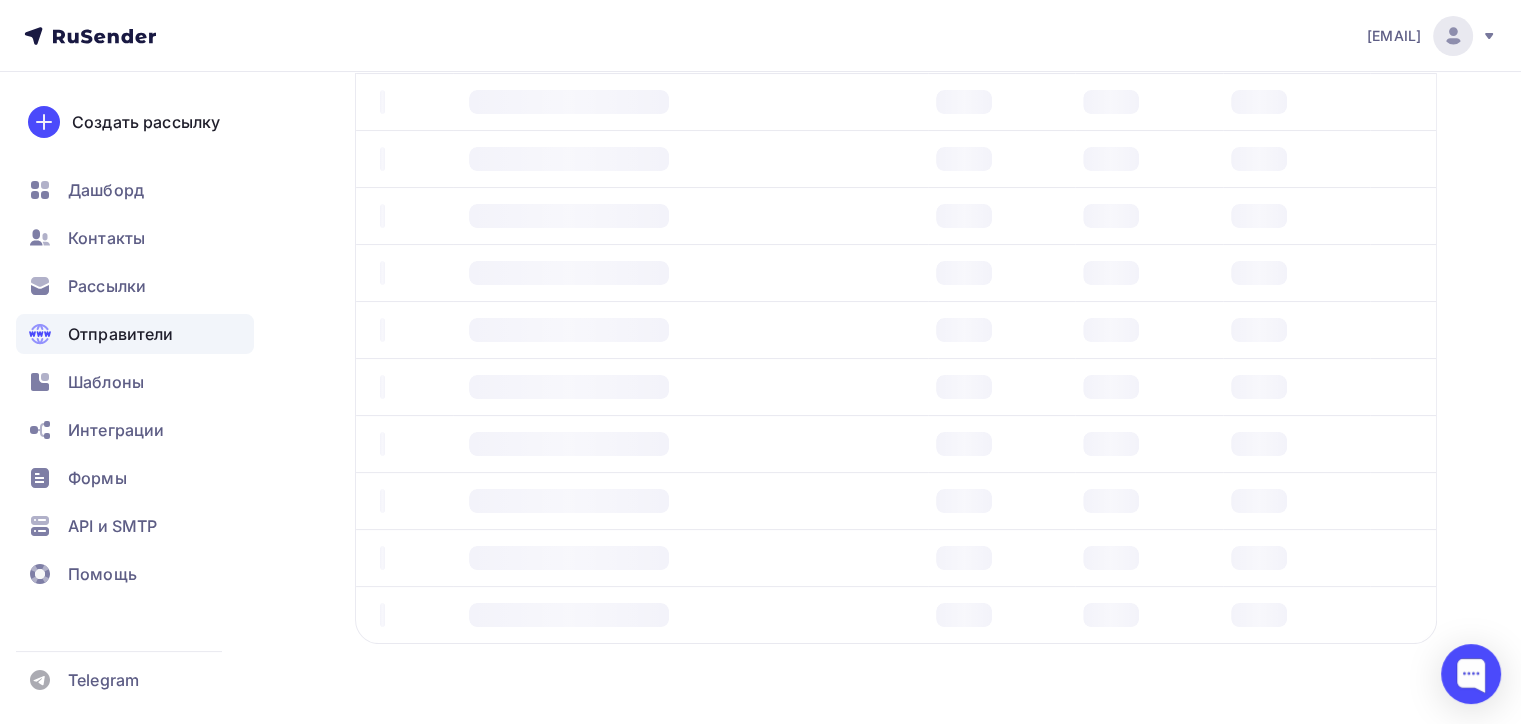 scroll, scrollTop: 0, scrollLeft: 0, axis: both 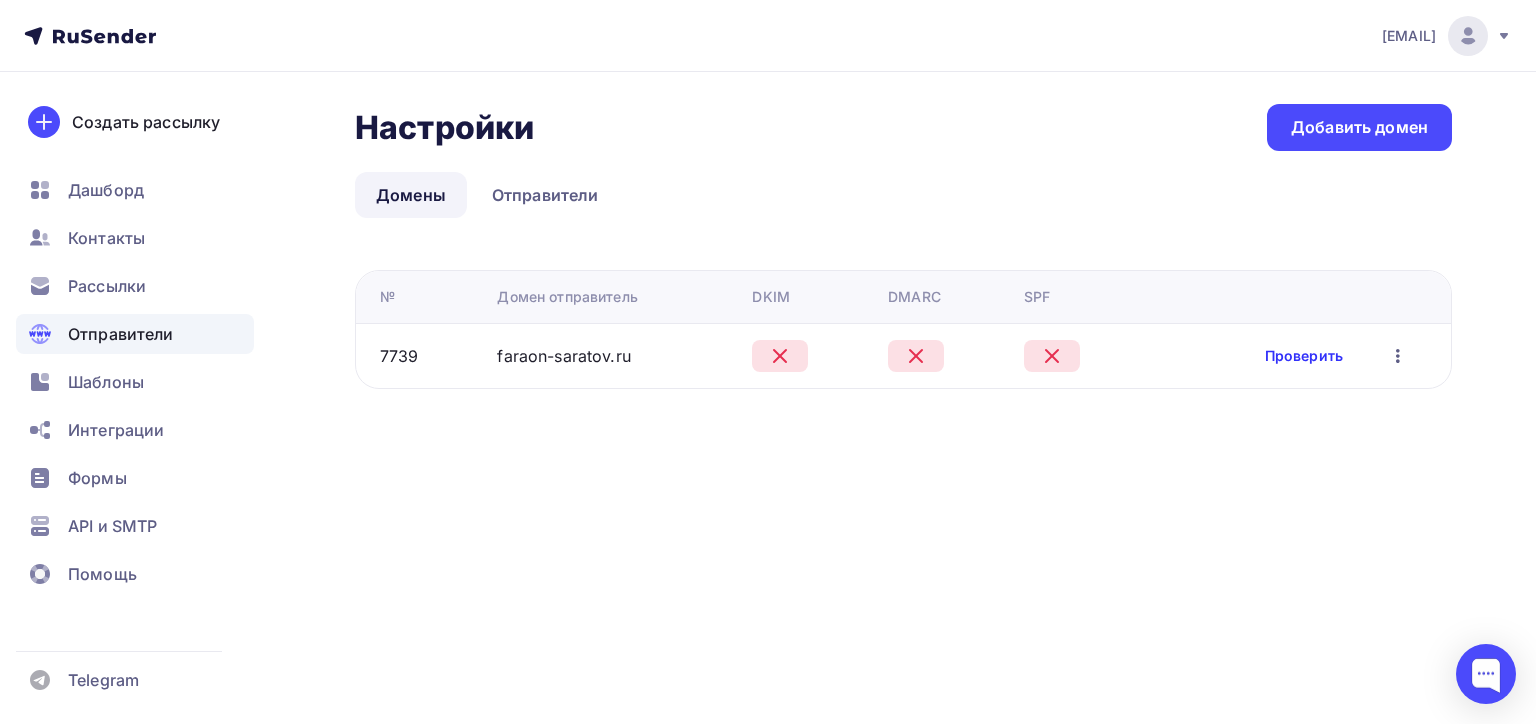 click on "Проверить" at bounding box center [1304, 356] 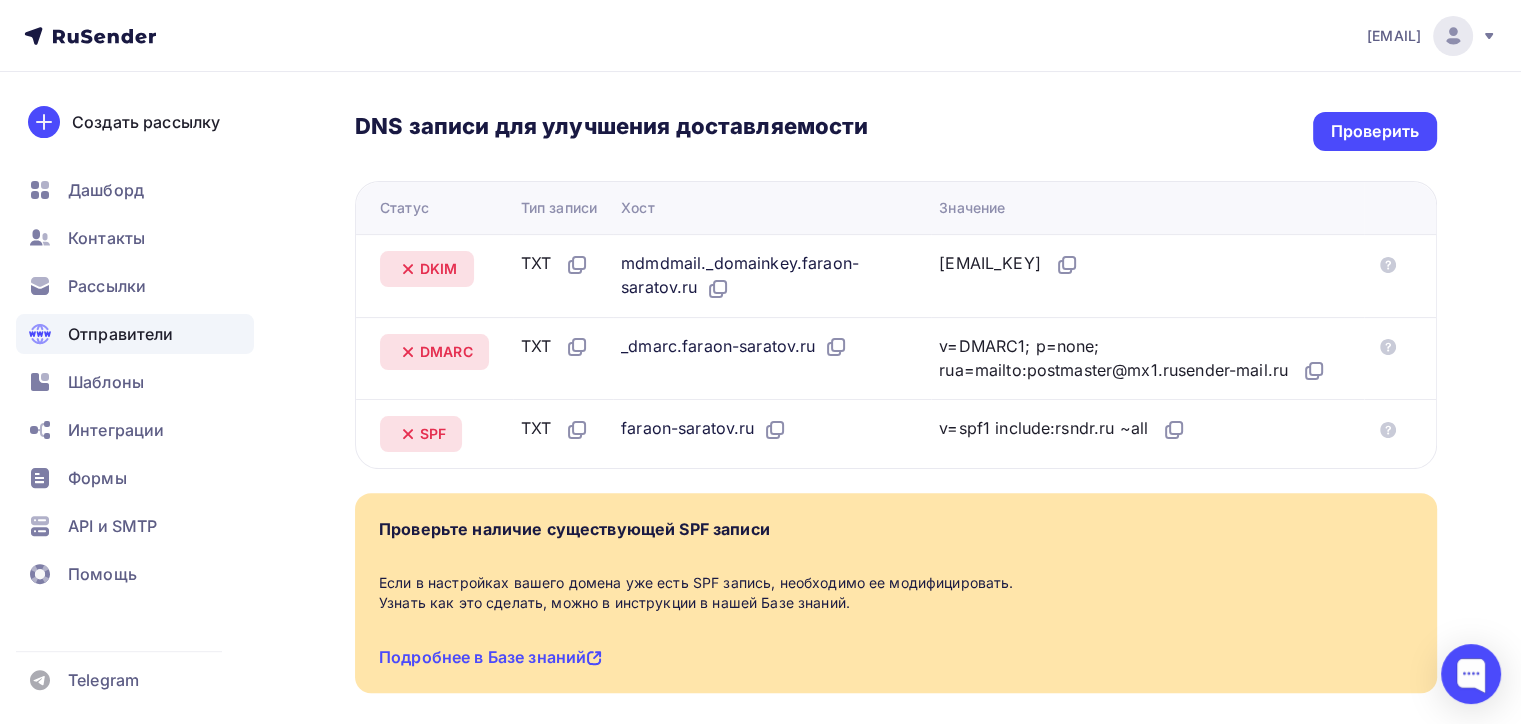 scroll, scrollTop: 500, scrollLeft: 0, axis: vertical 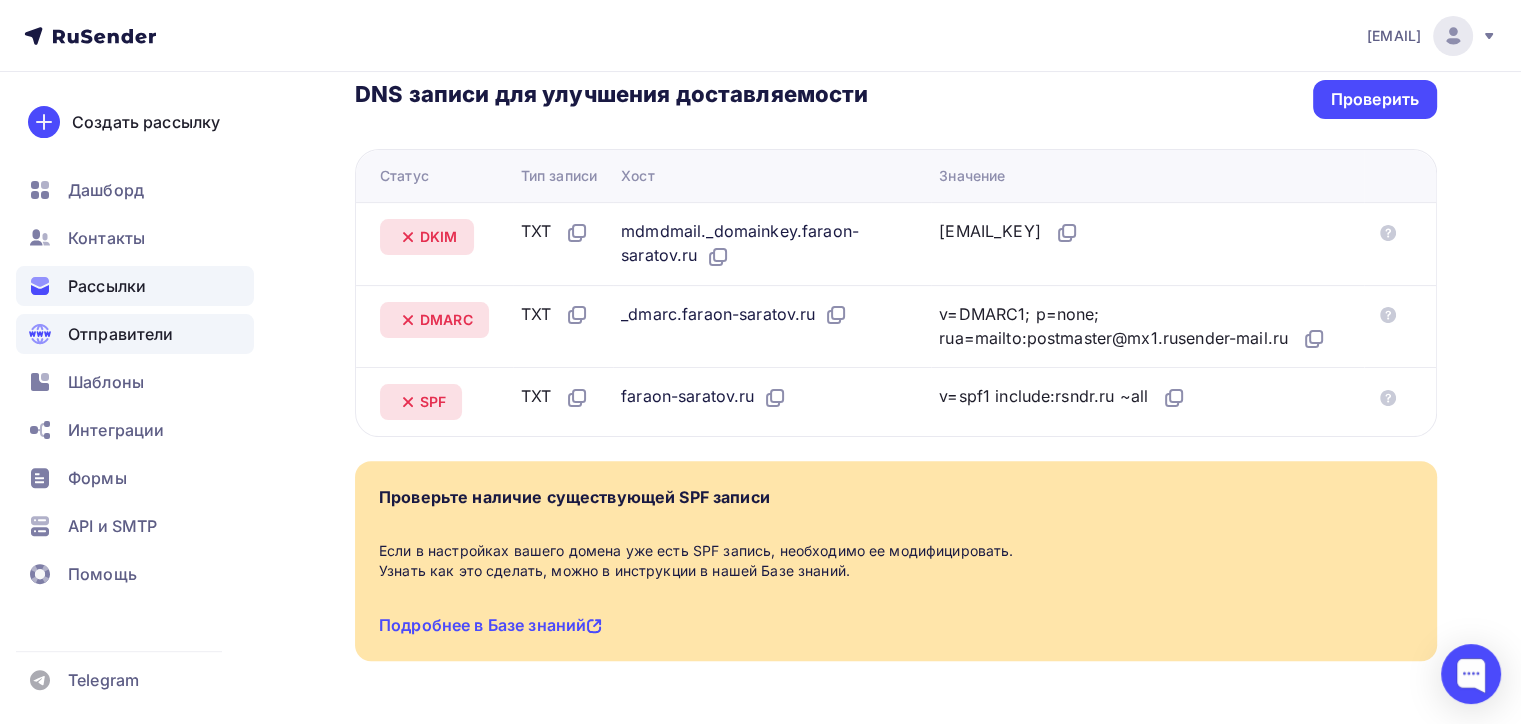click on "Рассылки" at bounding box center (107, 286) 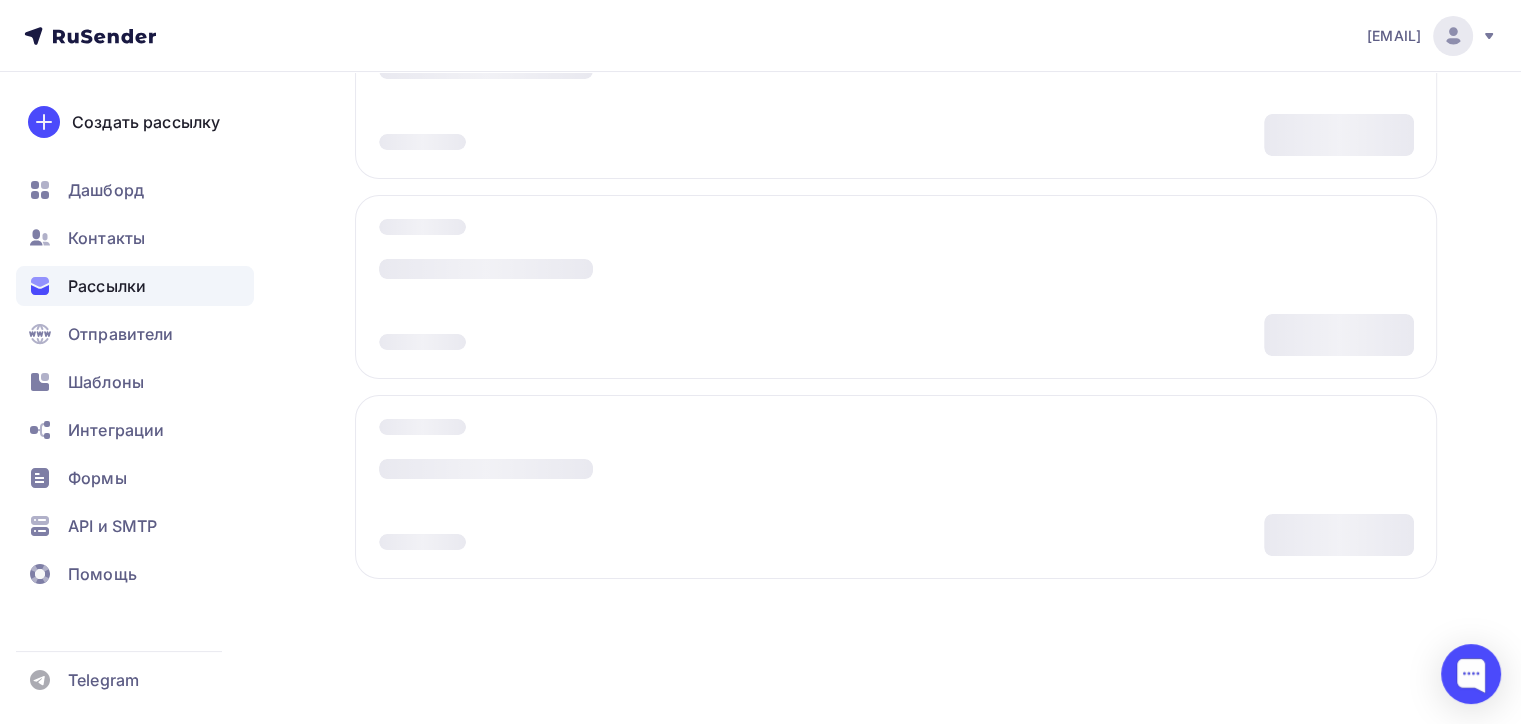 scroll, scrollTop: 0, scrollLeft: 0, axis: both 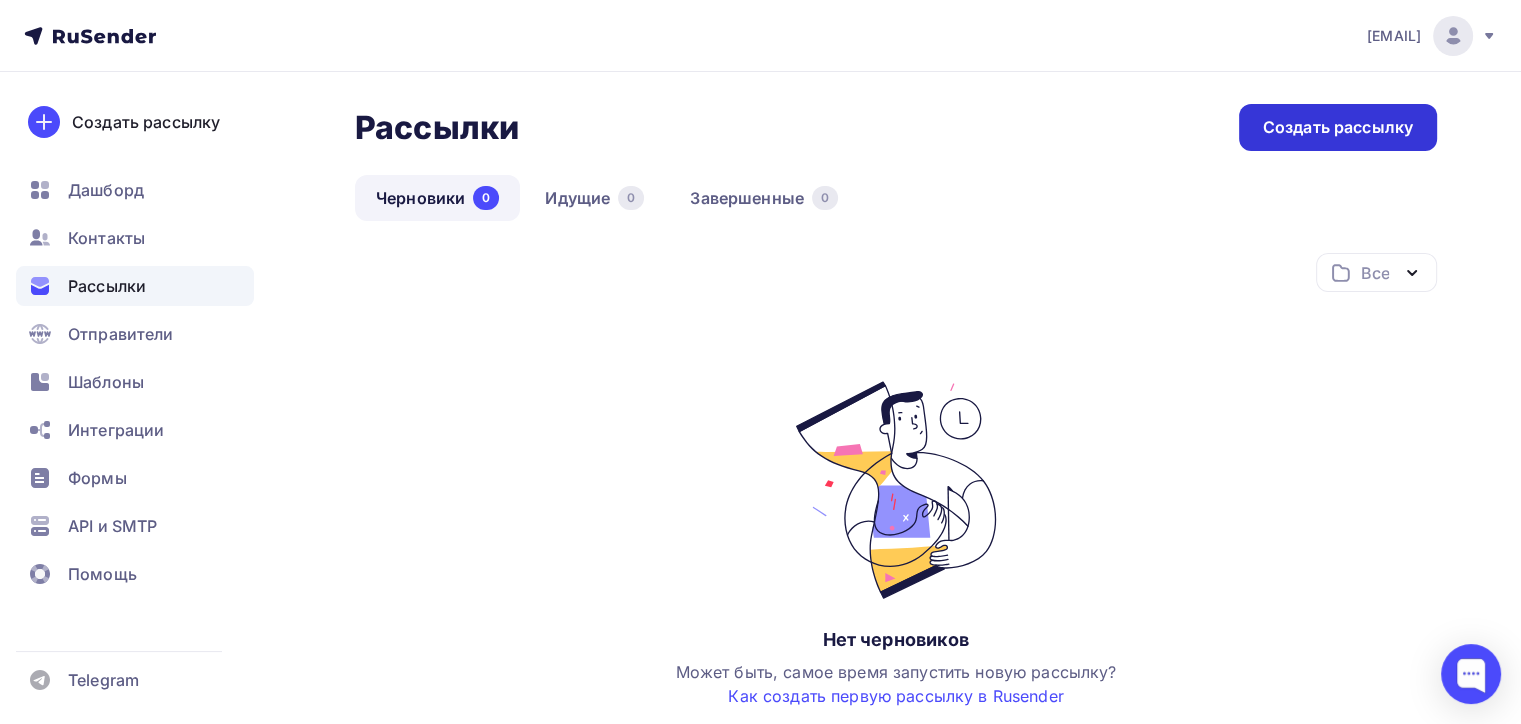 click on "Создать рассылку" at bounding box center (1338, 127) 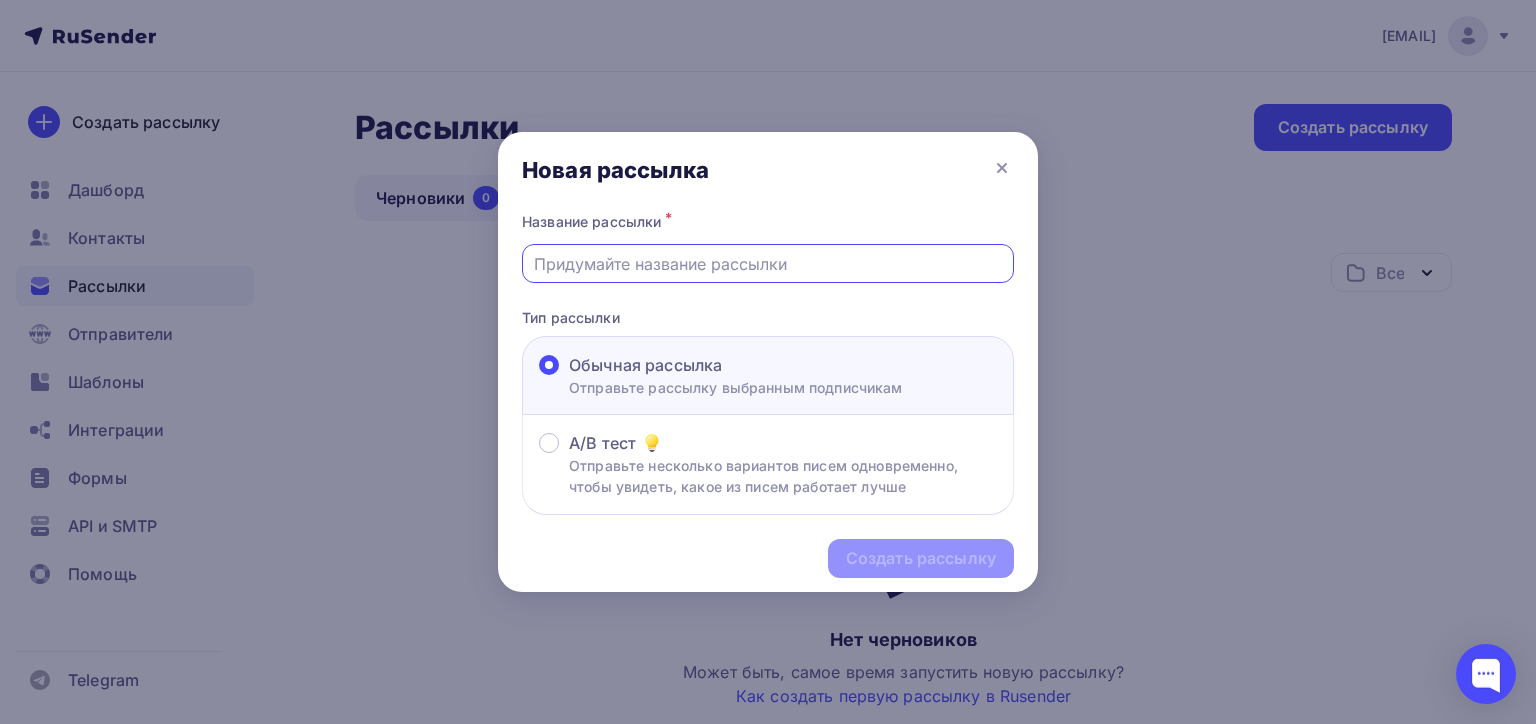 click at bounding box center [768, 264] 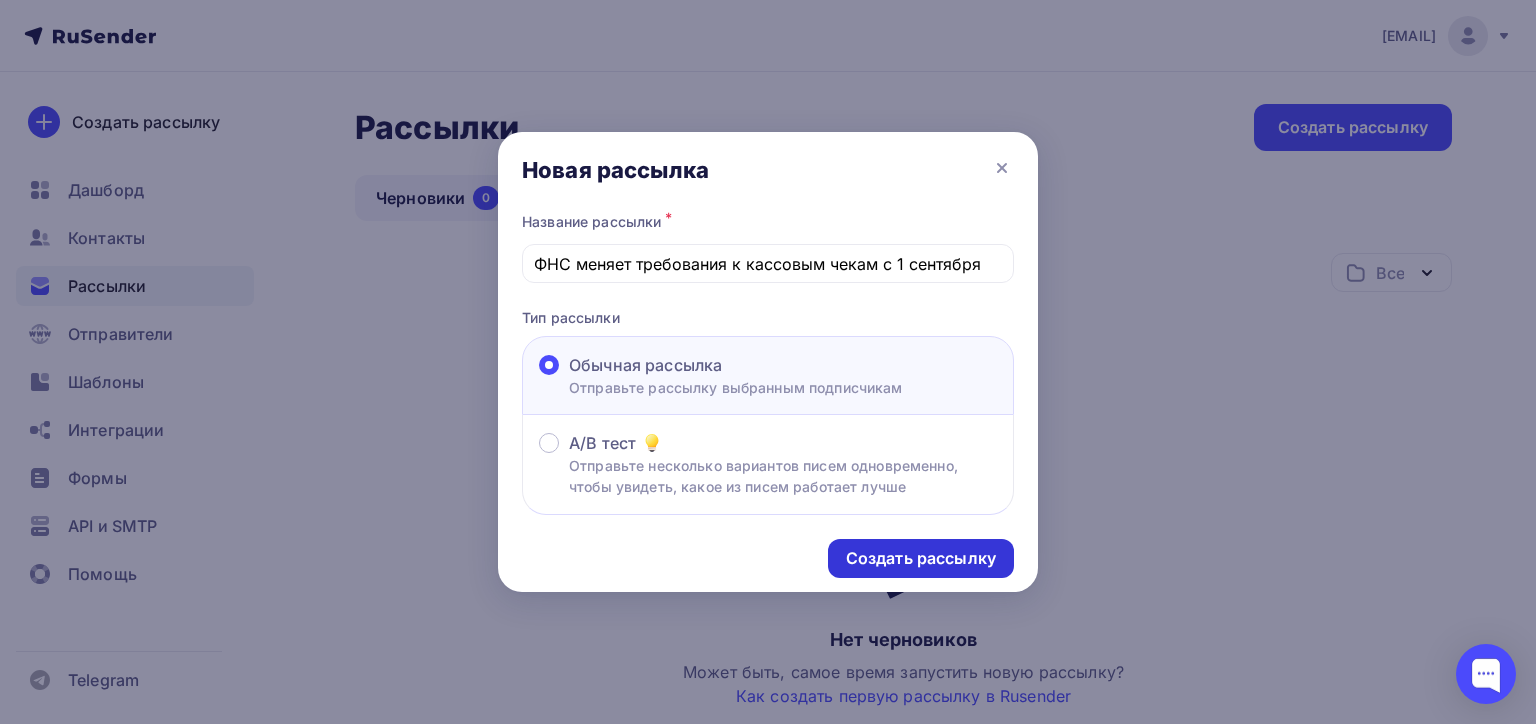 click on "Создать рассылку" at bounding box center (921, 558) 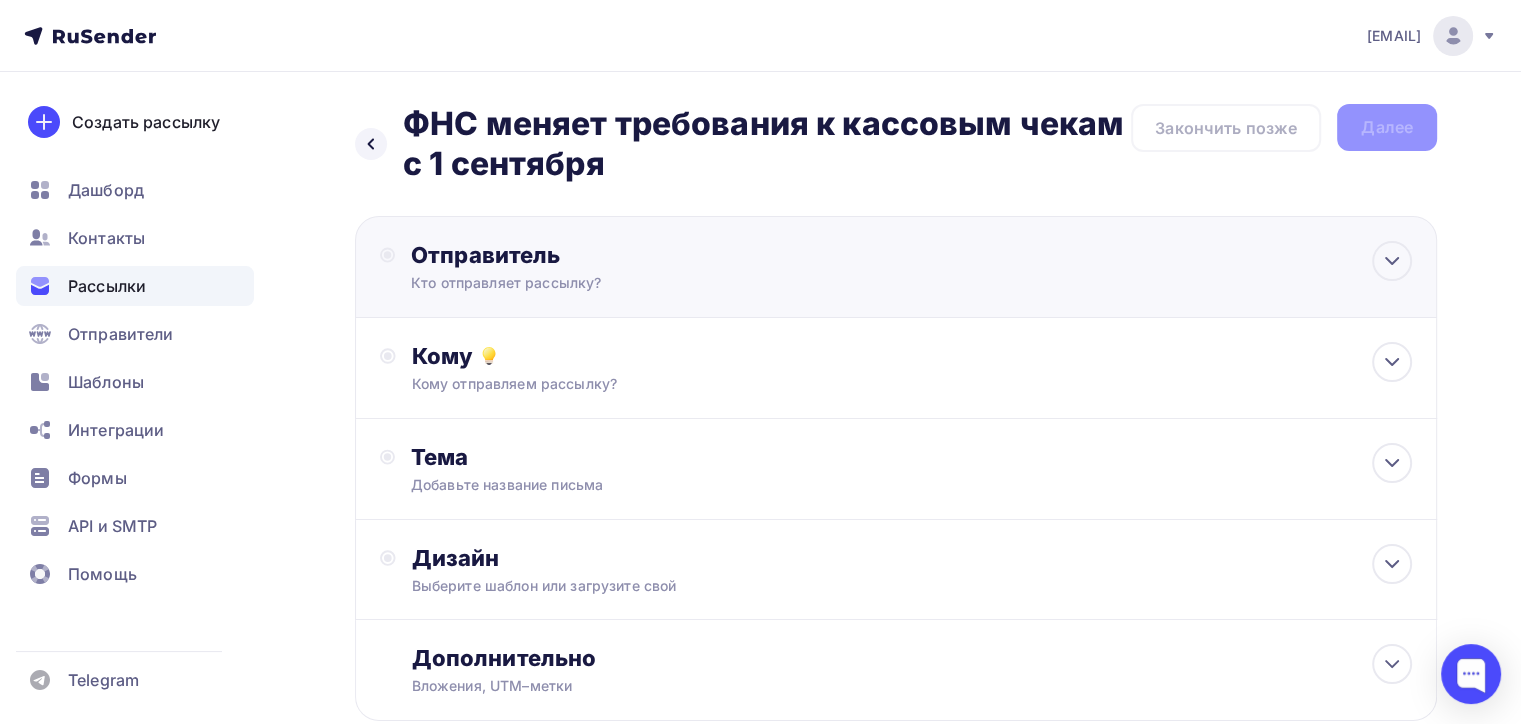 click on "Кто отправляет рассылку?" at bounding box center [606, 283] 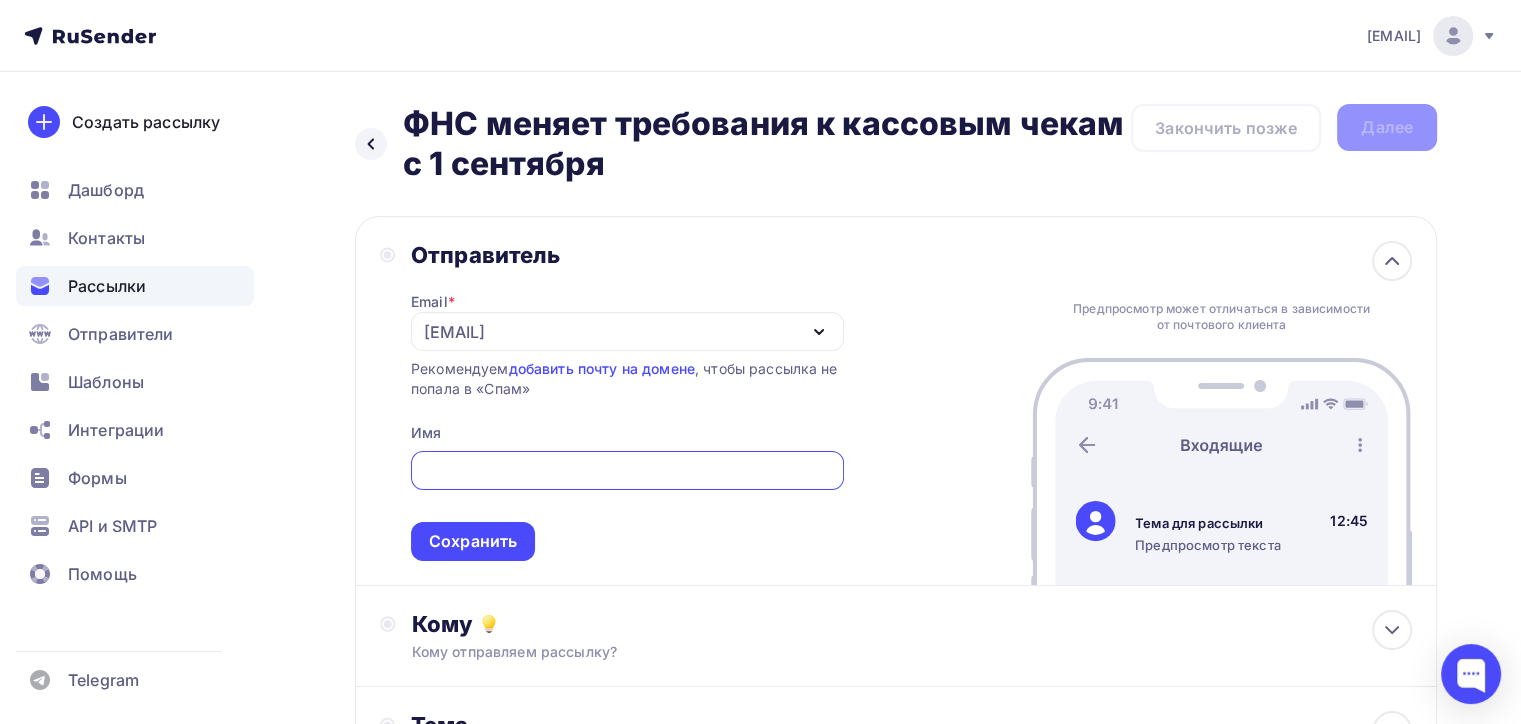 scroll, scrollTop: 0, scrollLeft: 0, axis: both 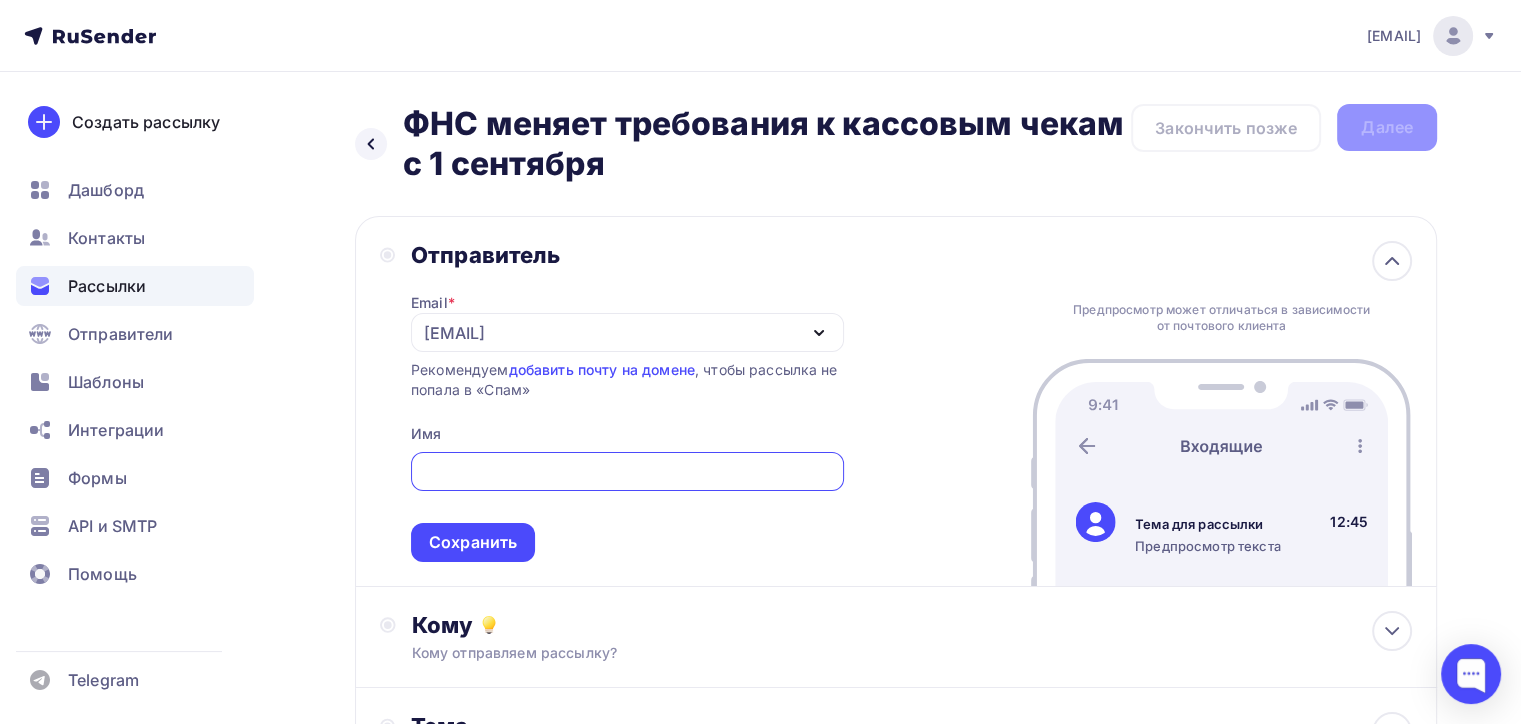 click at bounding box center [627, 472] 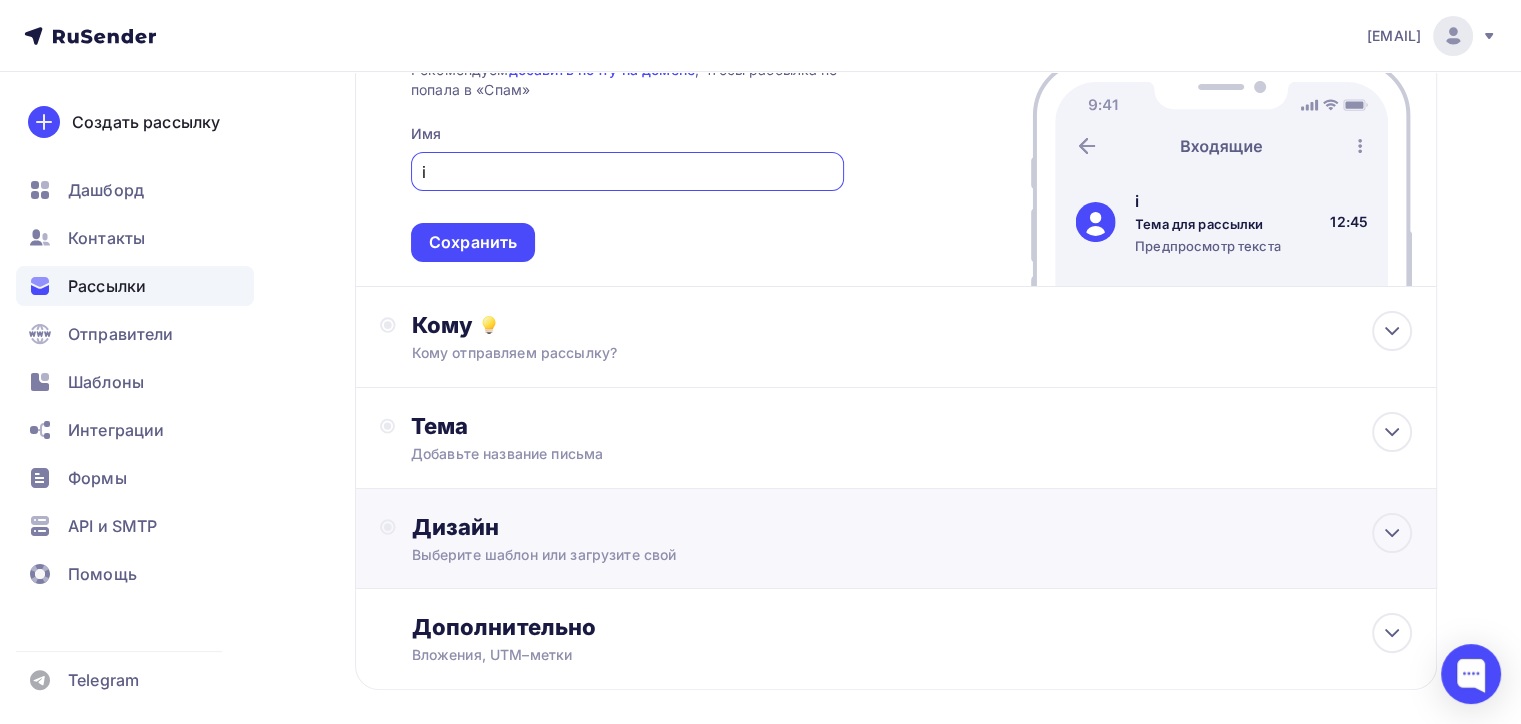 scroll, scrollTop: 393, scrollLeft: 0, axis: vertical 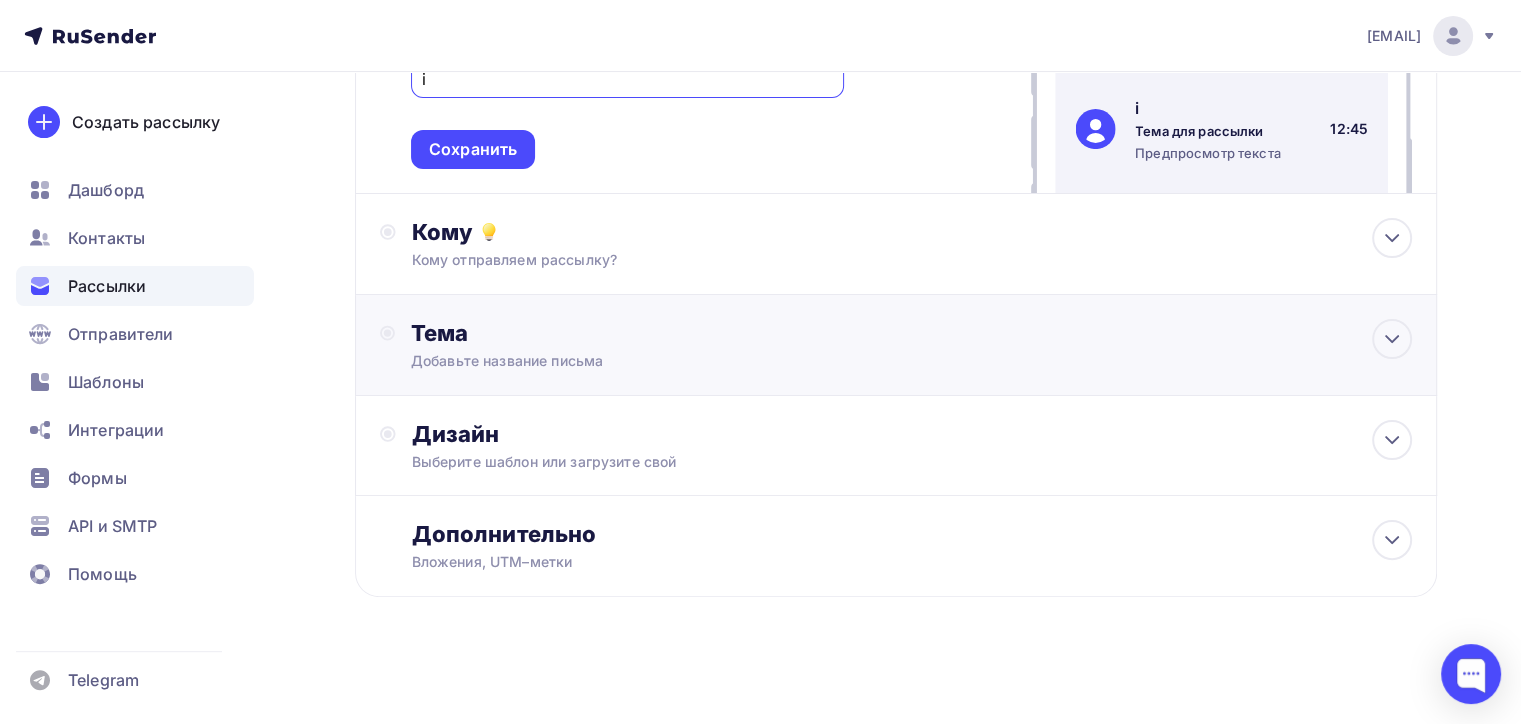 type on "i" 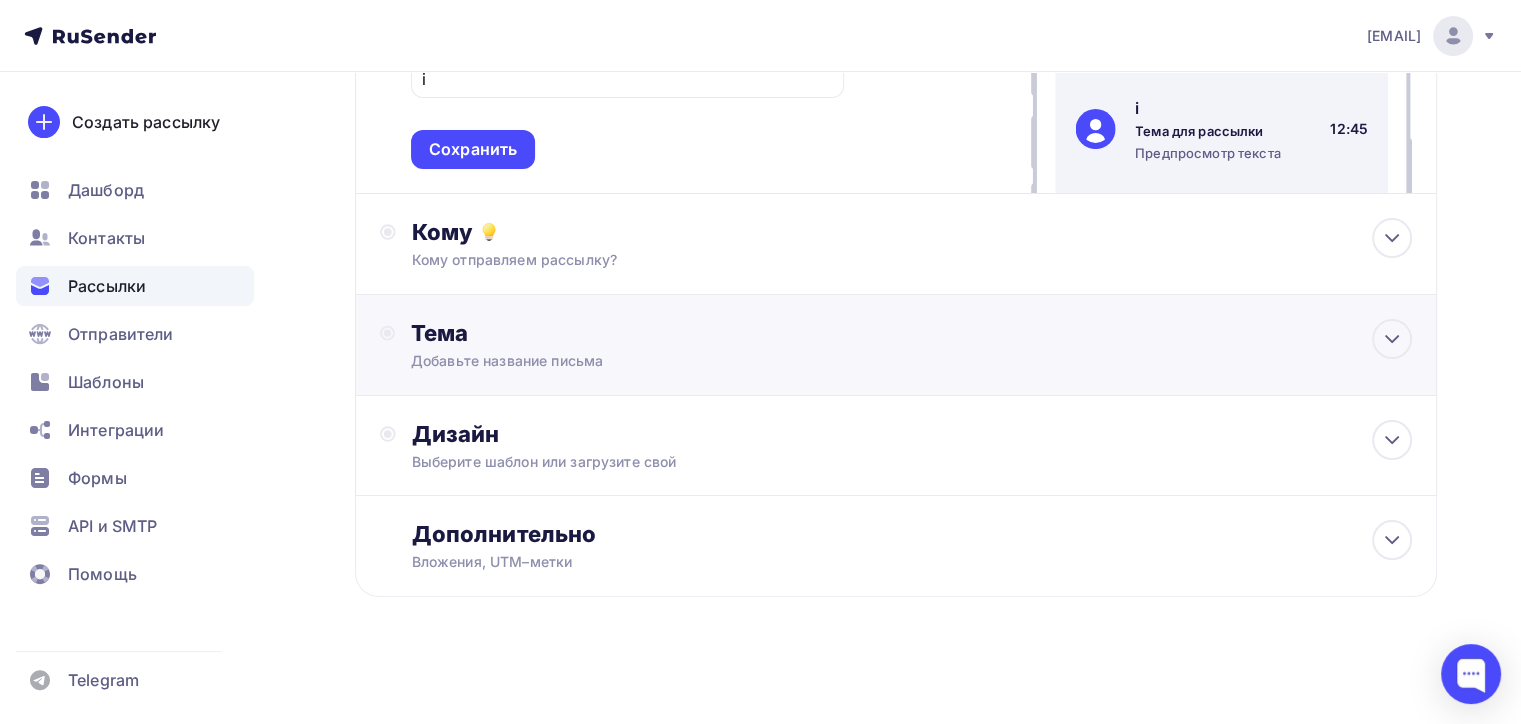 click on "Тема" at bounding box center (608, 333) 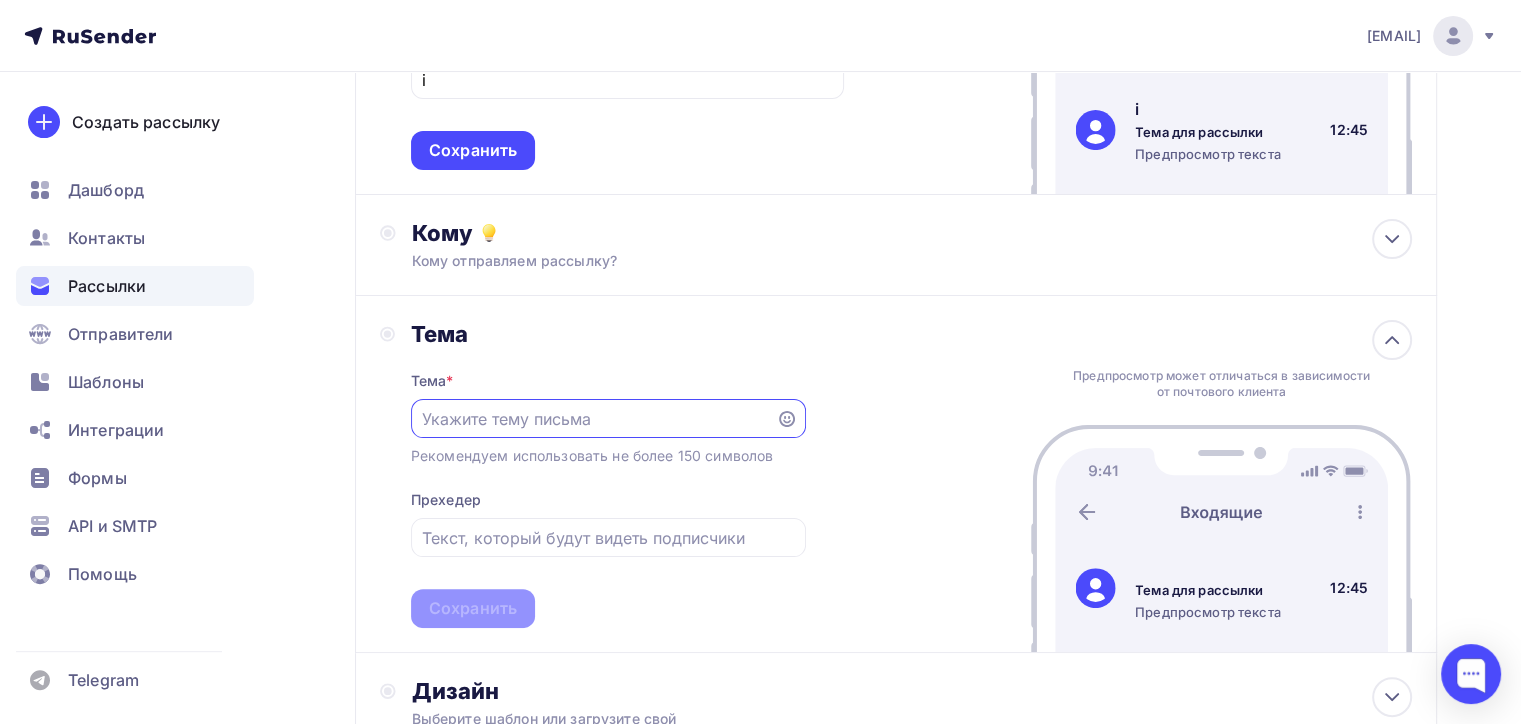 scroll, scrollTop: 0, scrollLeft: 0, axis: both 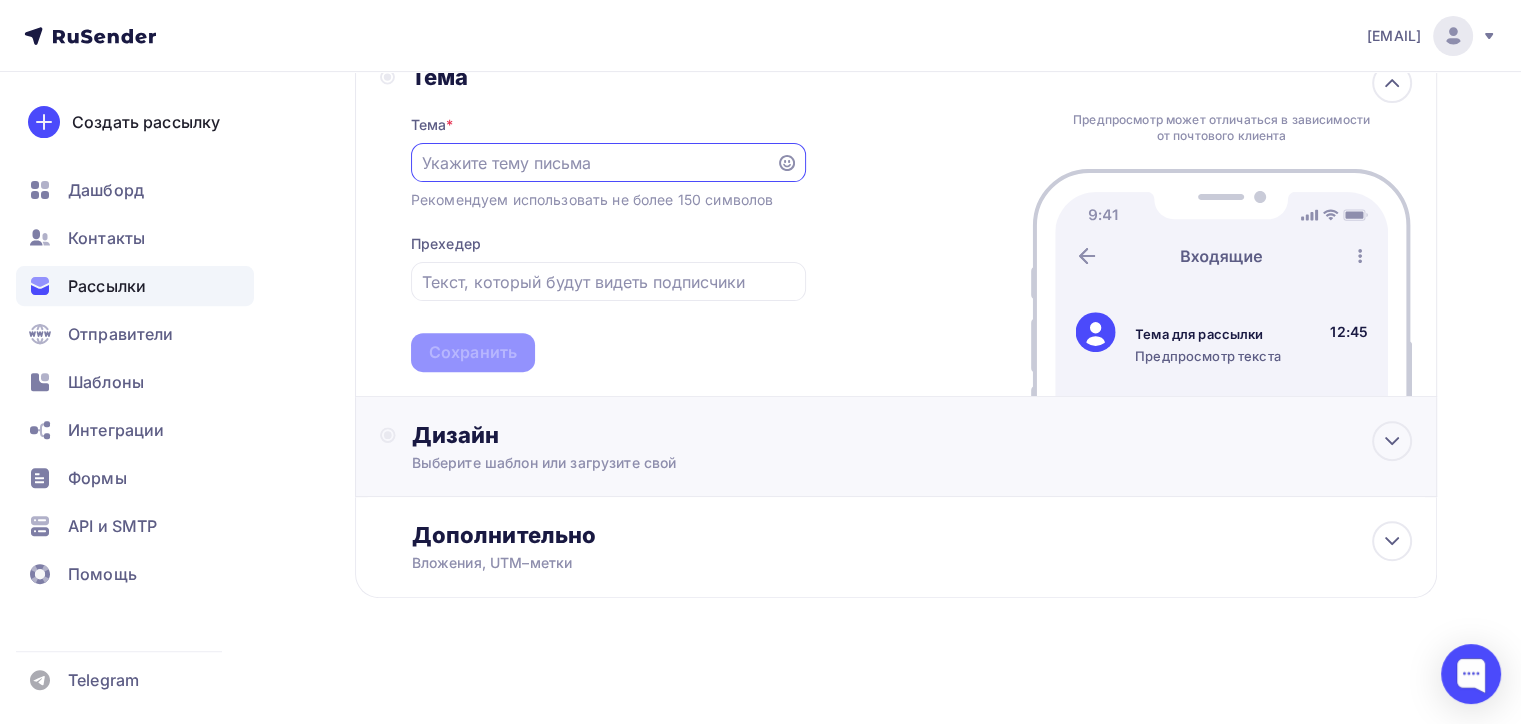 click on "Выберите шаблон или загрузите свой" at bounding box center (862, 463) 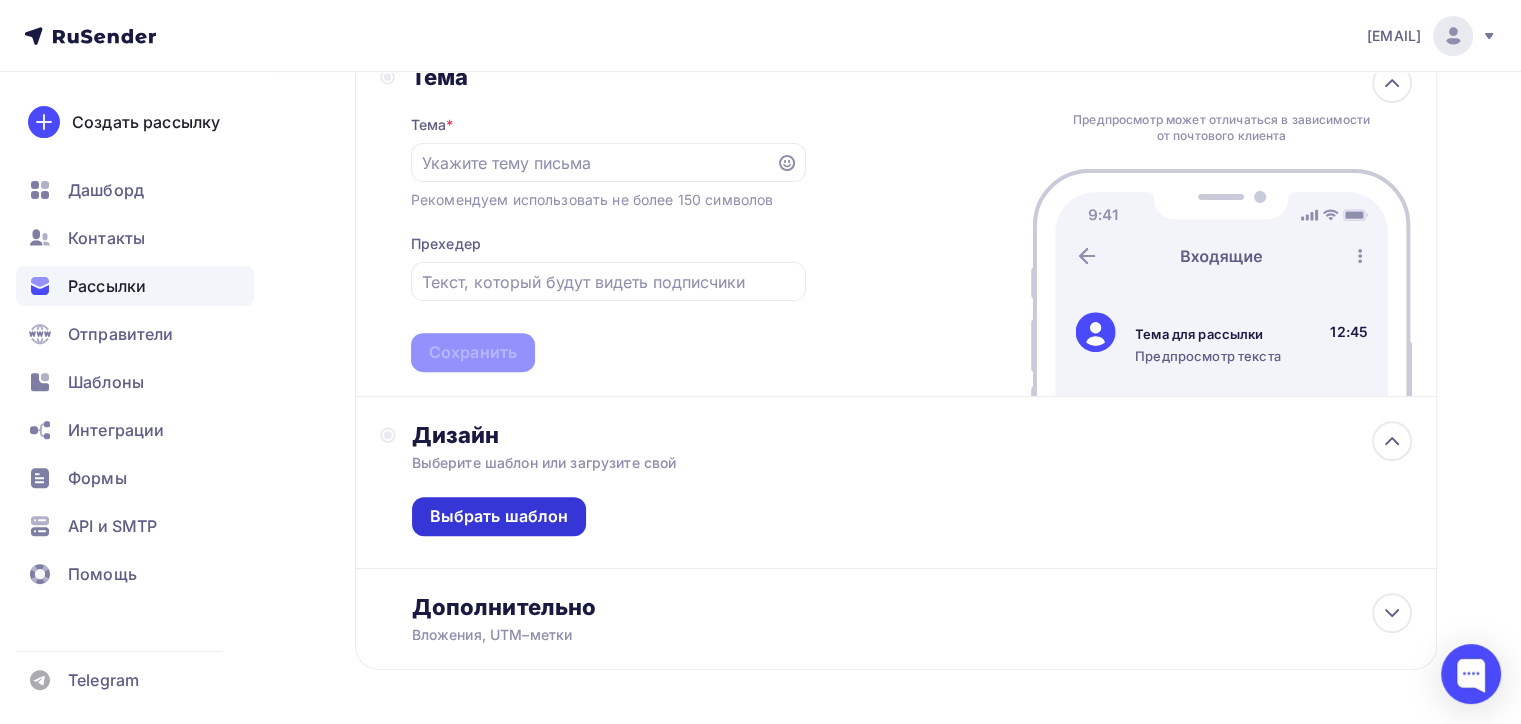 click on "Выбрать шаблон" at bounding box center (499, 516) 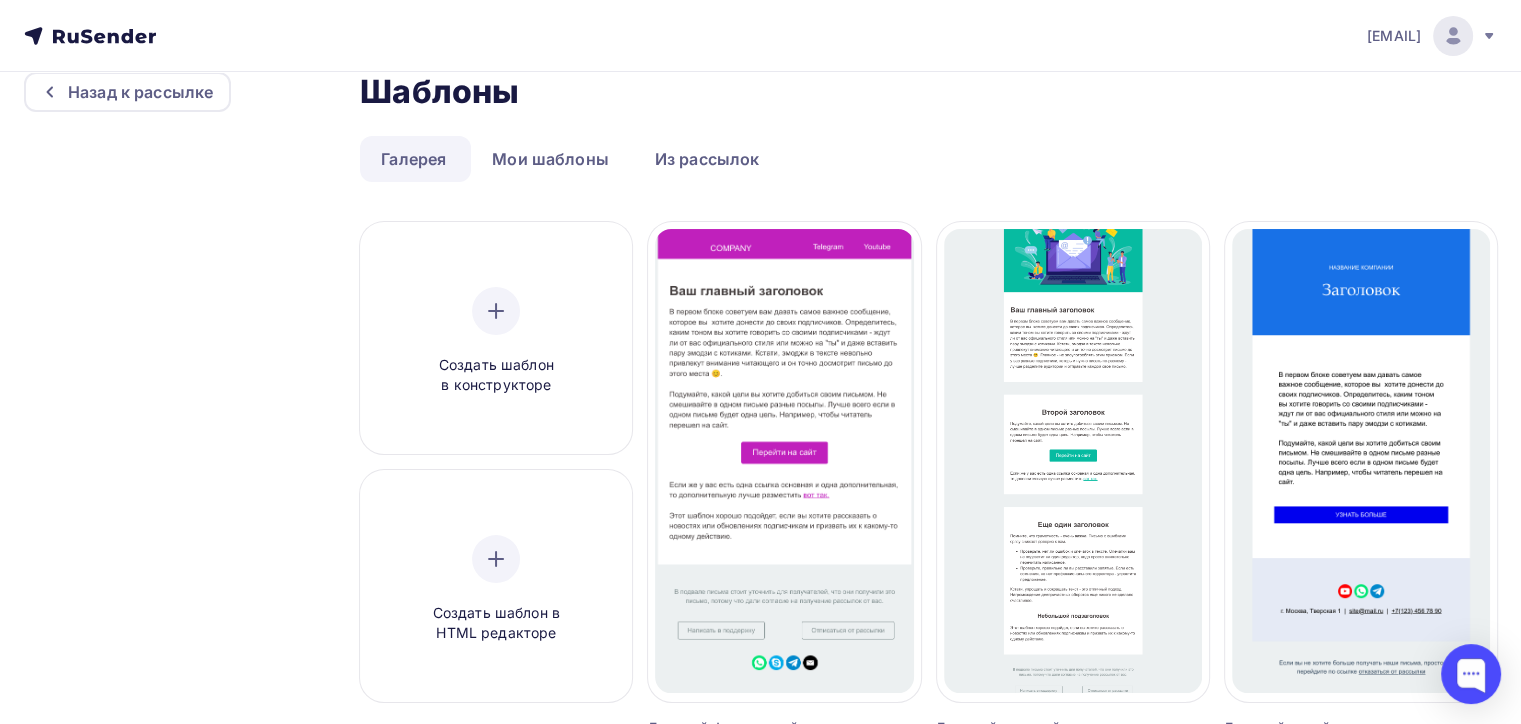scroll, scrollTop: 27, scrollLeft: 0, axis: vertical 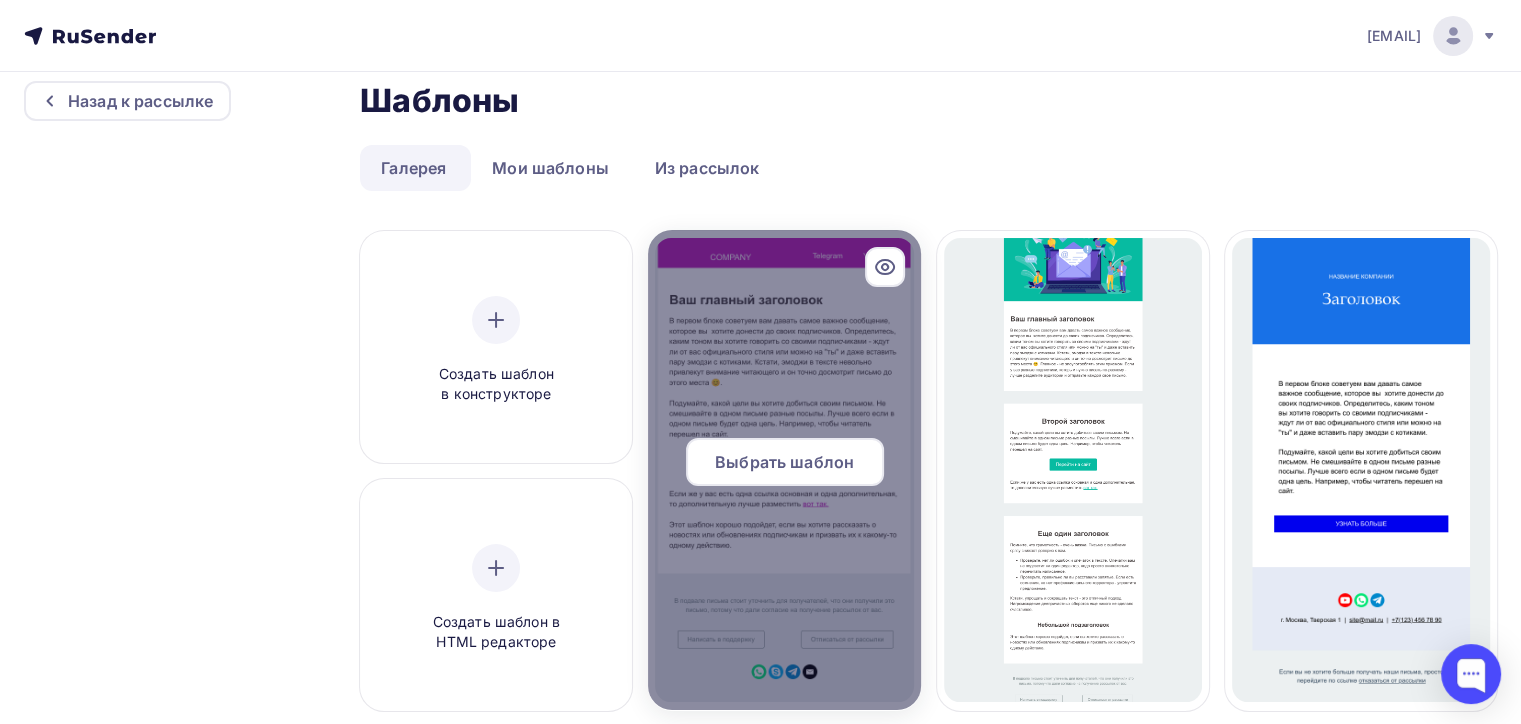 click at bounding box center (784, 470) 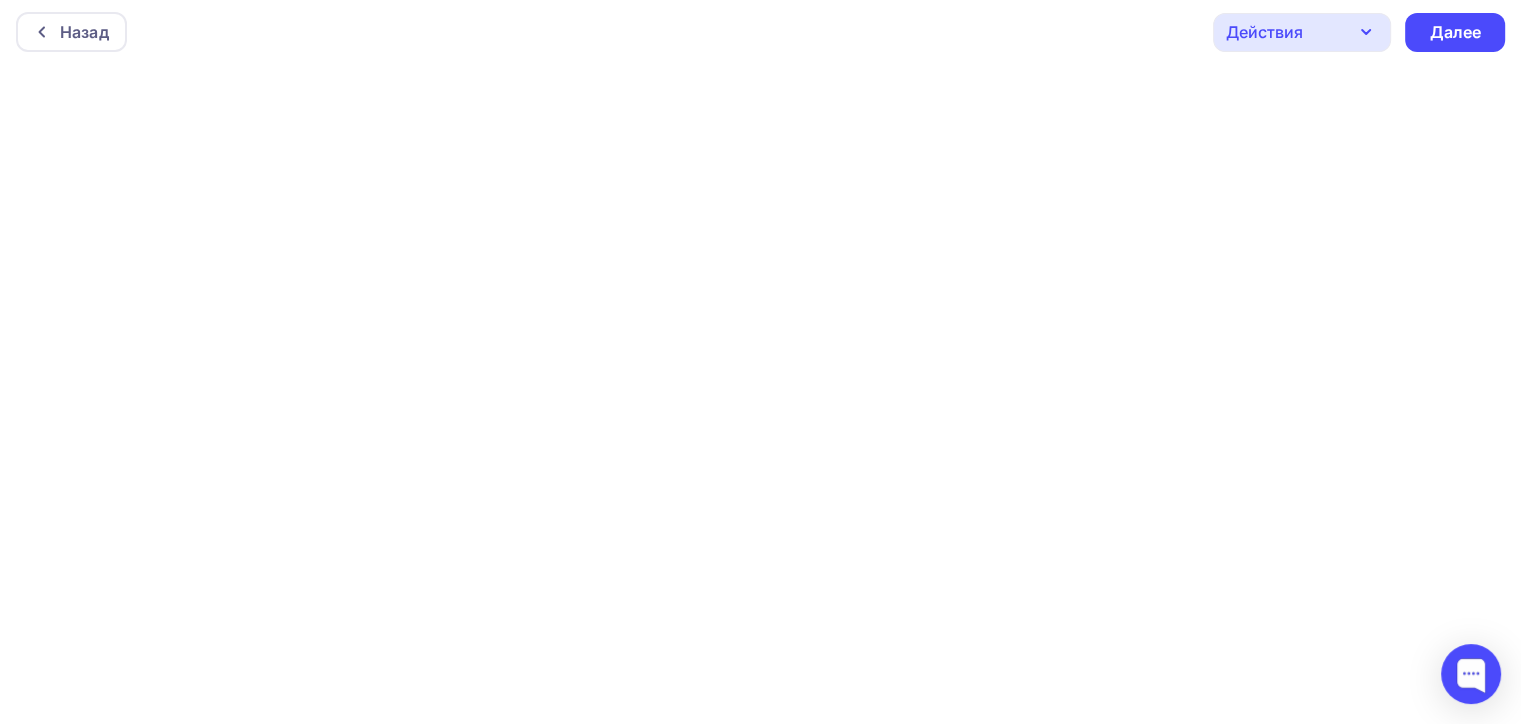 scroll, scrollTop: 0, scrollLeft: 0, axis: both 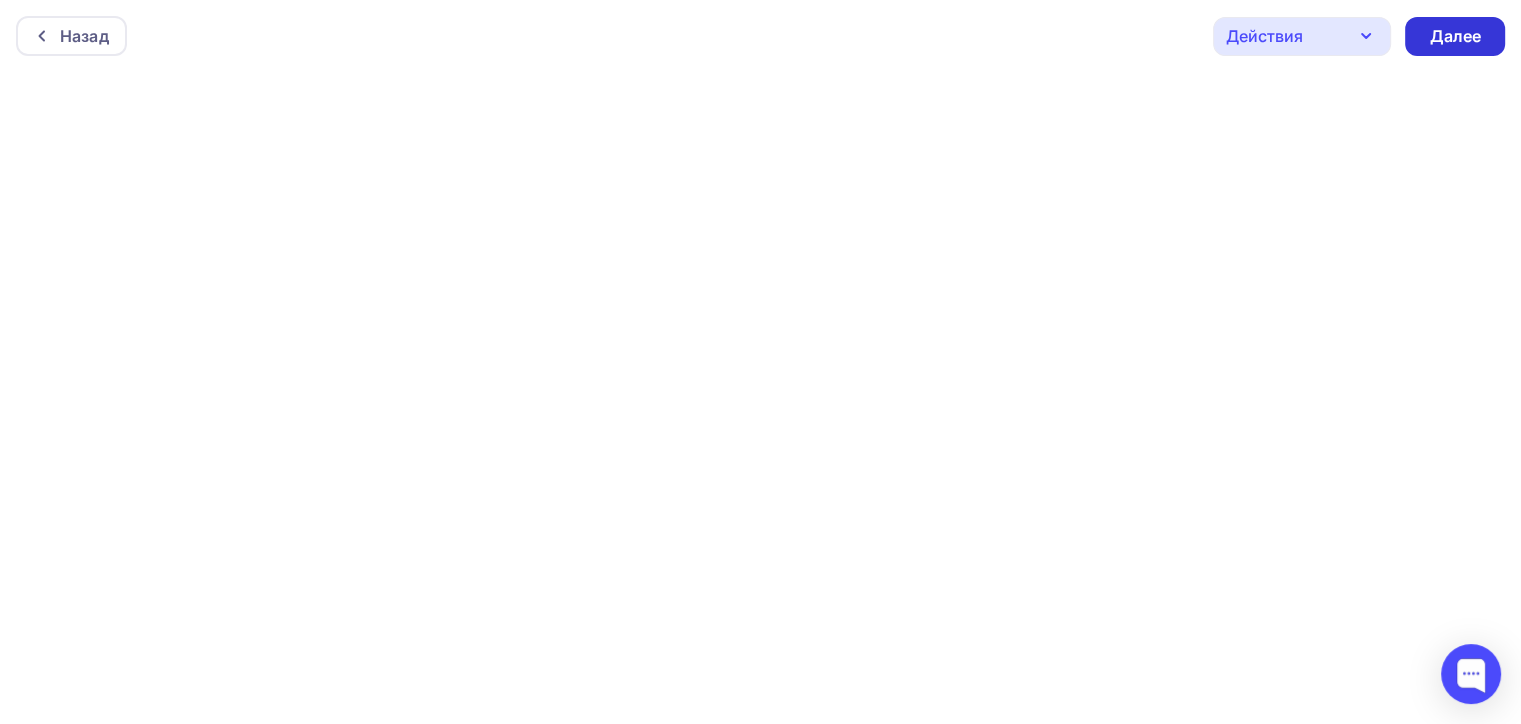 click on "Далее" at bounding box center (1455, 36) 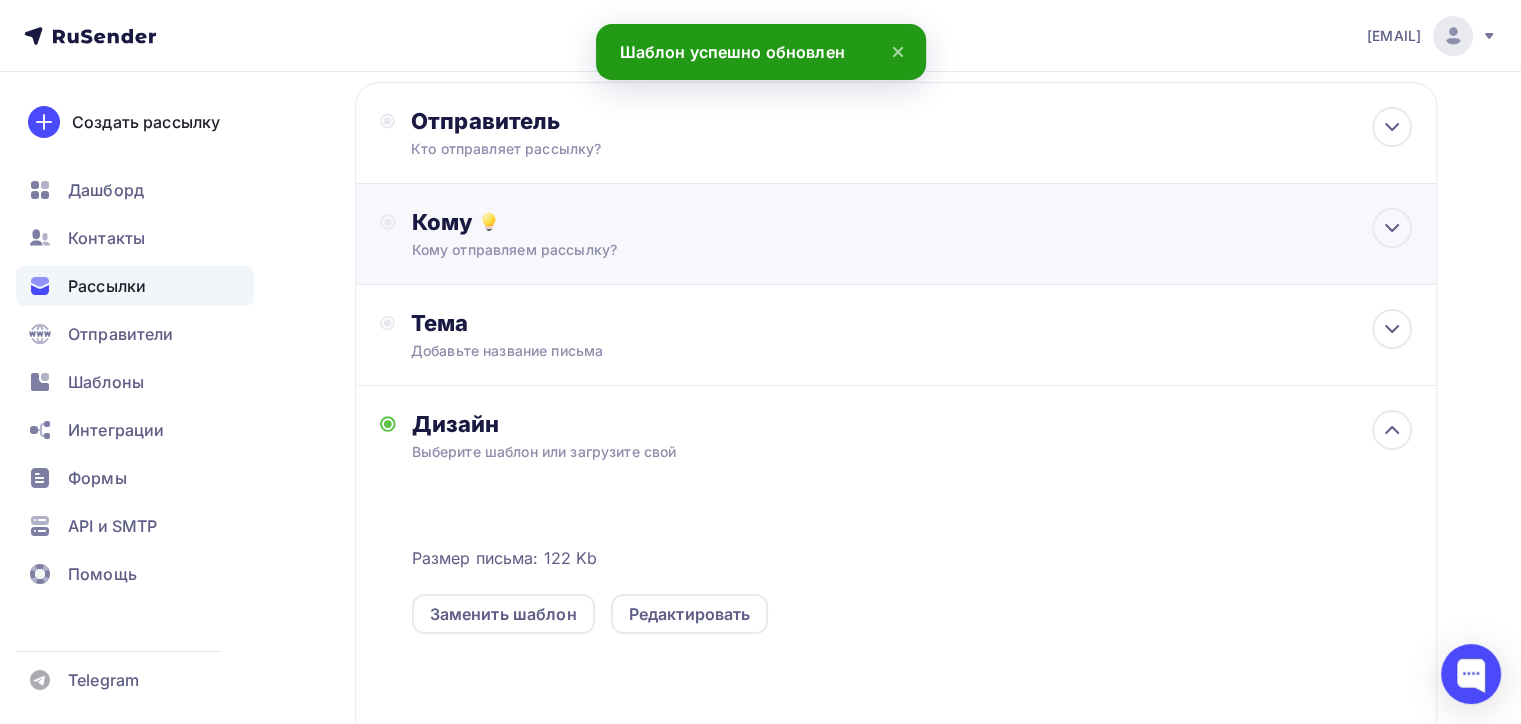 scroll, scrollTop: 100, scrollLeft: 0, axis: vertical 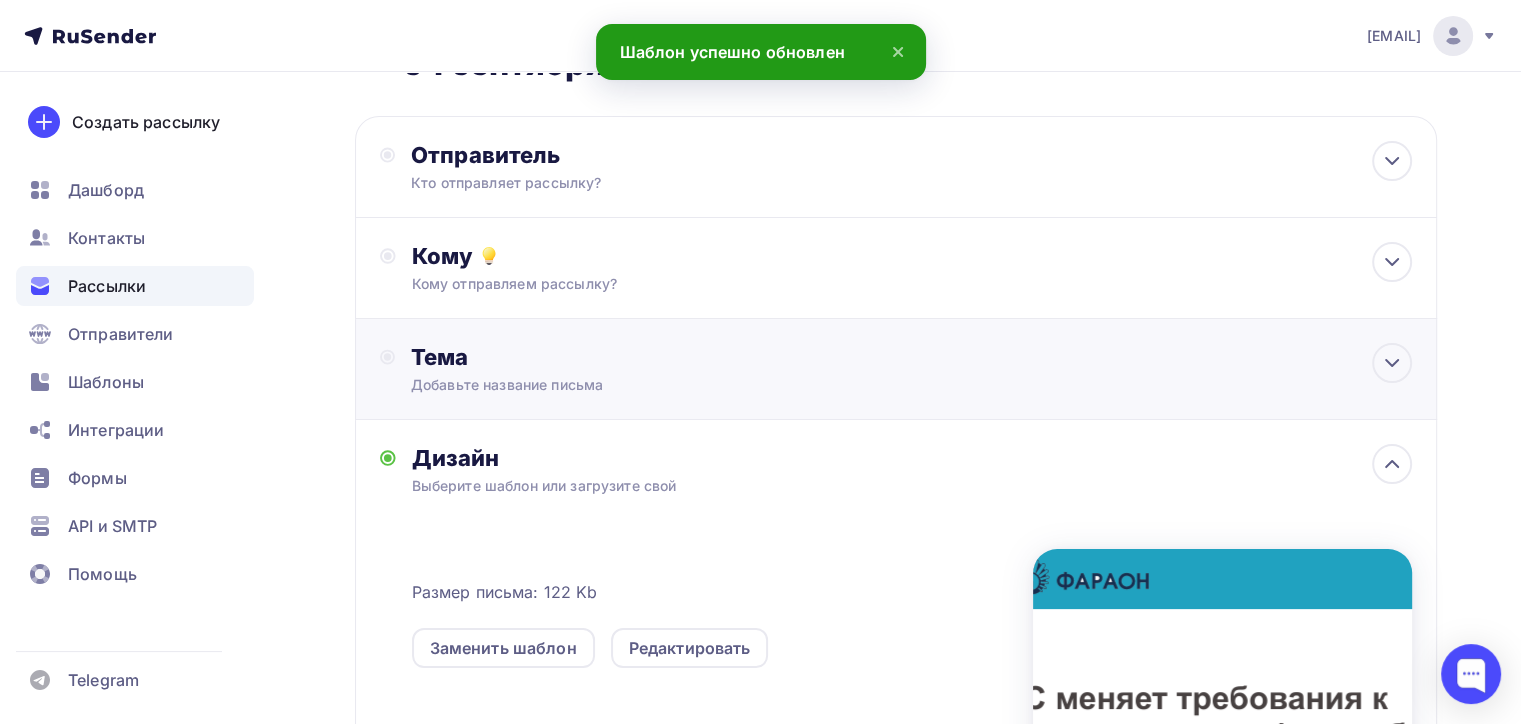 click on "Добавьте название письма" at bounding box center (589, 385) 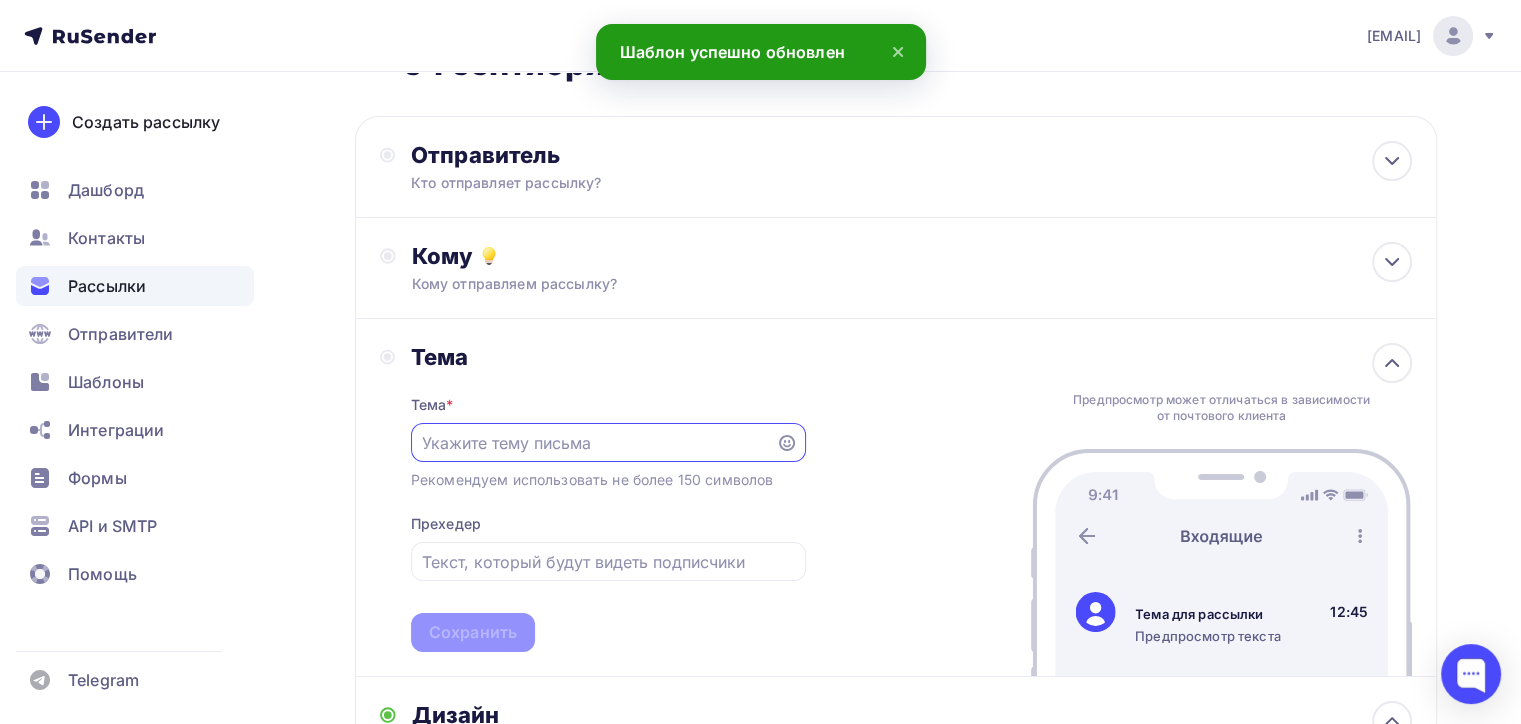 scroll, scrollTop: 0, scrollLeft: 0, axis: both 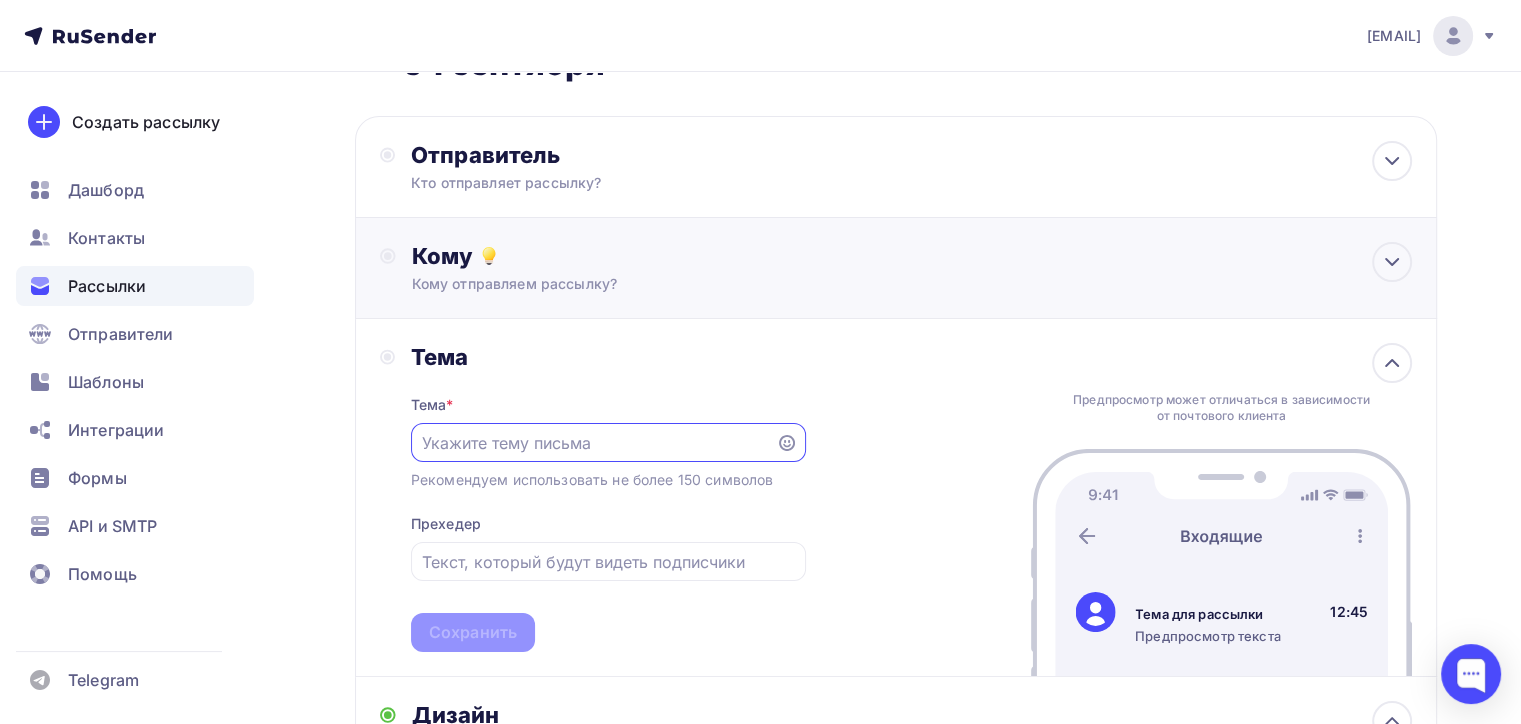 paste on "ФНС меняет требования к кассовым чекам" 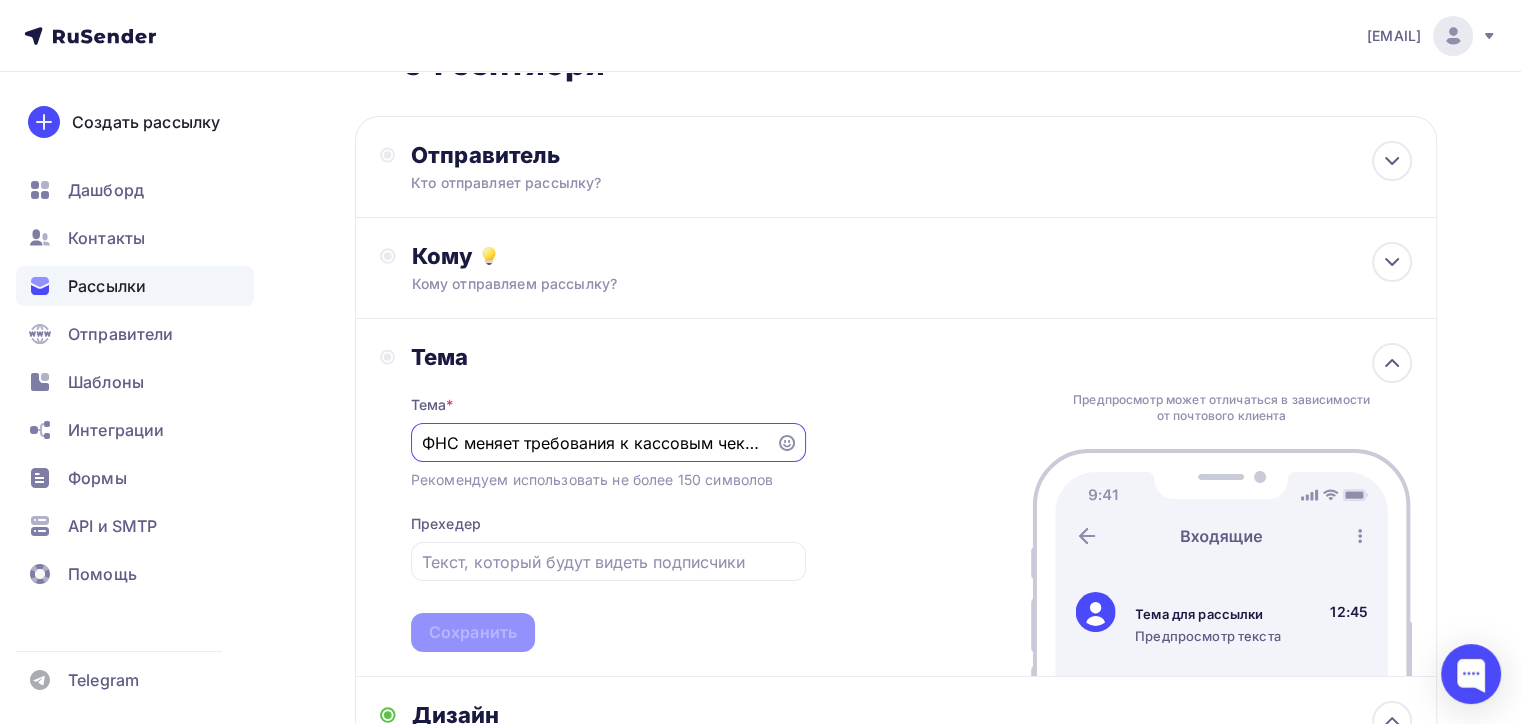 scroll, scrollTop: 0, scrollLeft: 0, axis: both 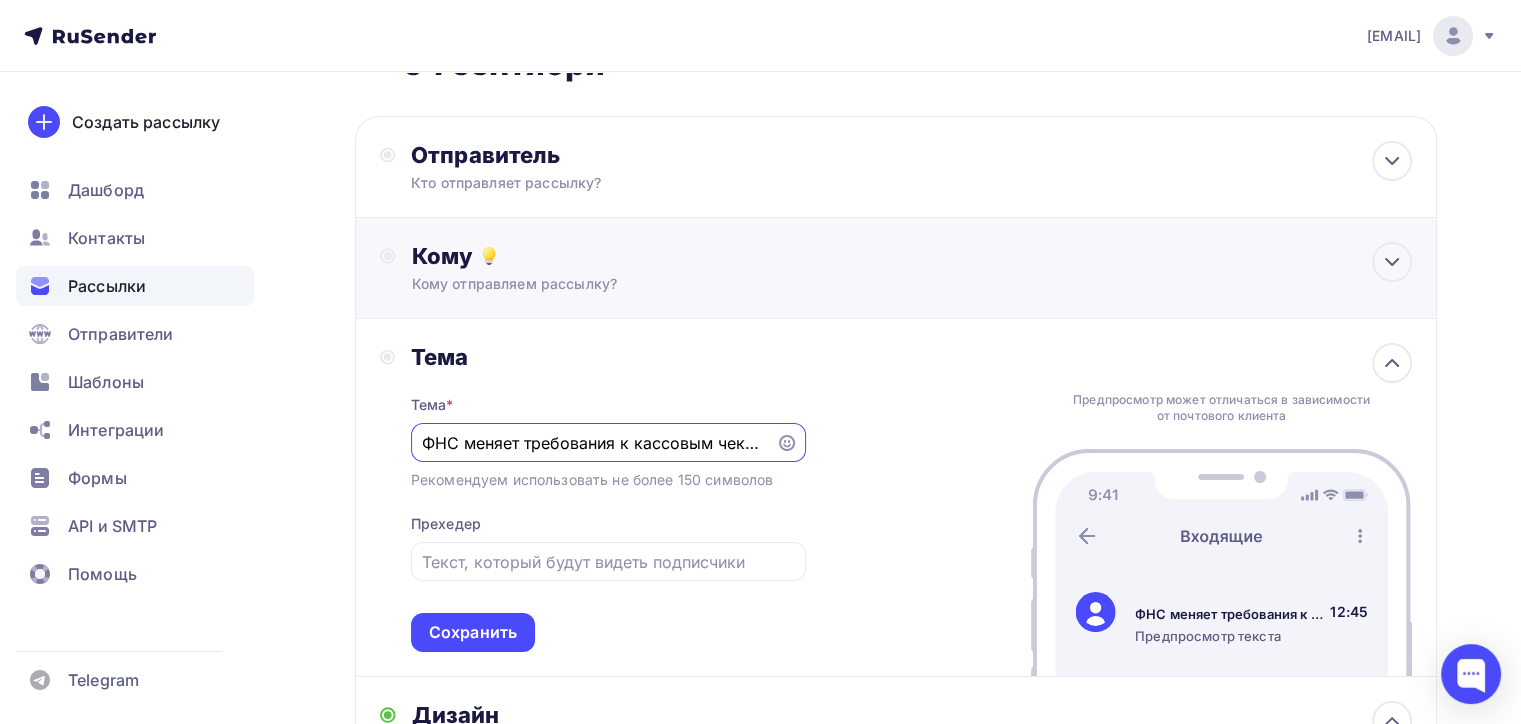 type on "ФНС меняет требования к кассовым чекам" 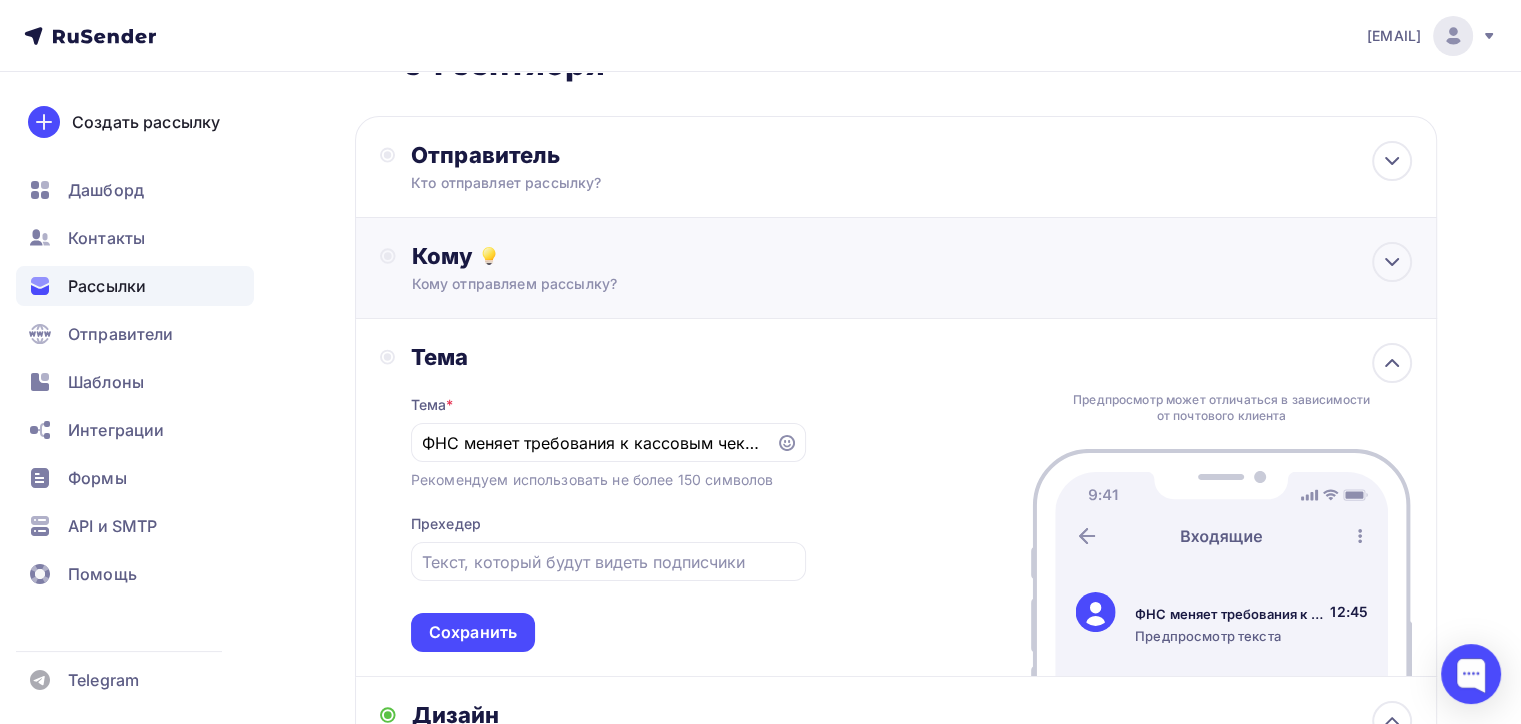 click on "Кому
Кому отправляем рассылку?
Списки получателей
Выберите список
Все списки
id
Из SendPulse
(434)
#25561
Добавить список
Добавить сегментацию
Получателей:
0
Сохранить" at bounding box center (896, 268) 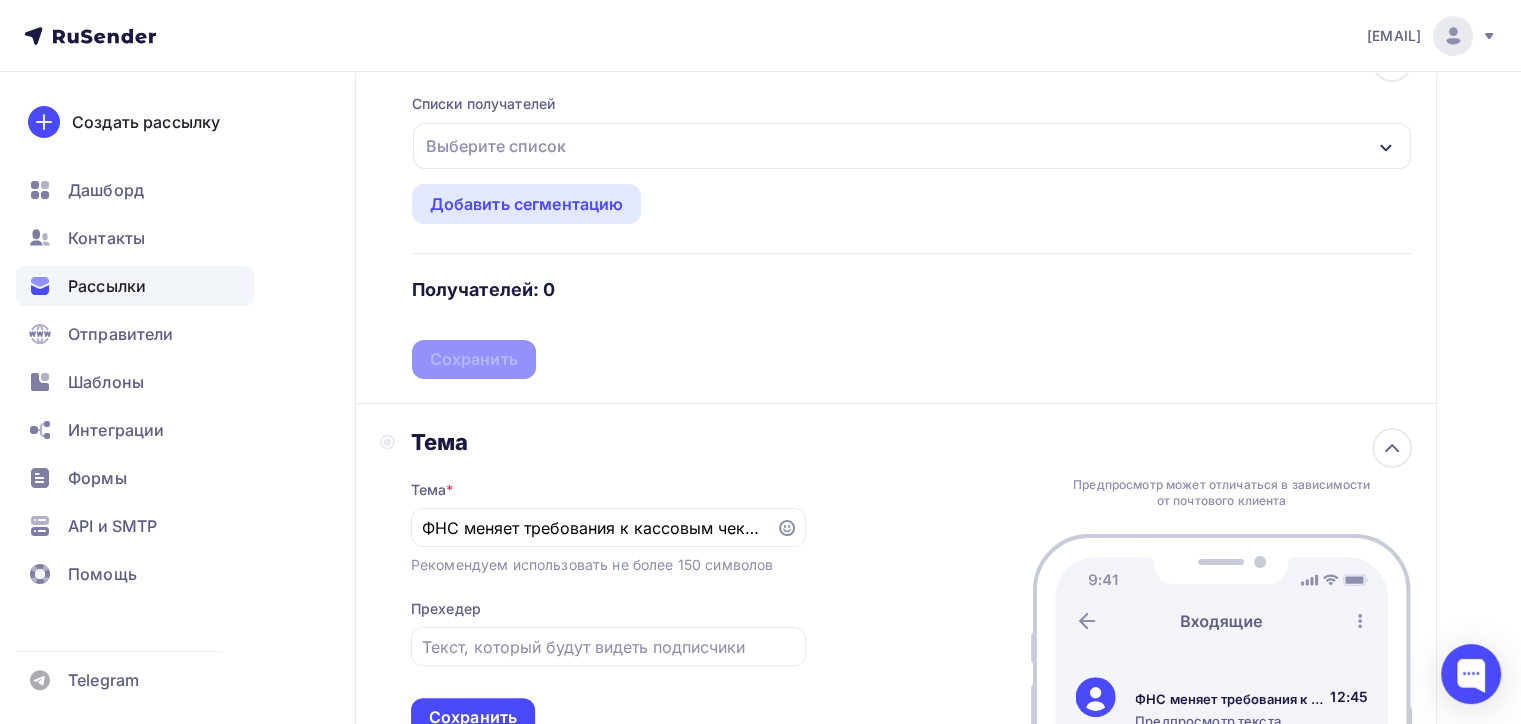 scroll, scrollTop: 500, scrollLeft: 0, axis: vertical 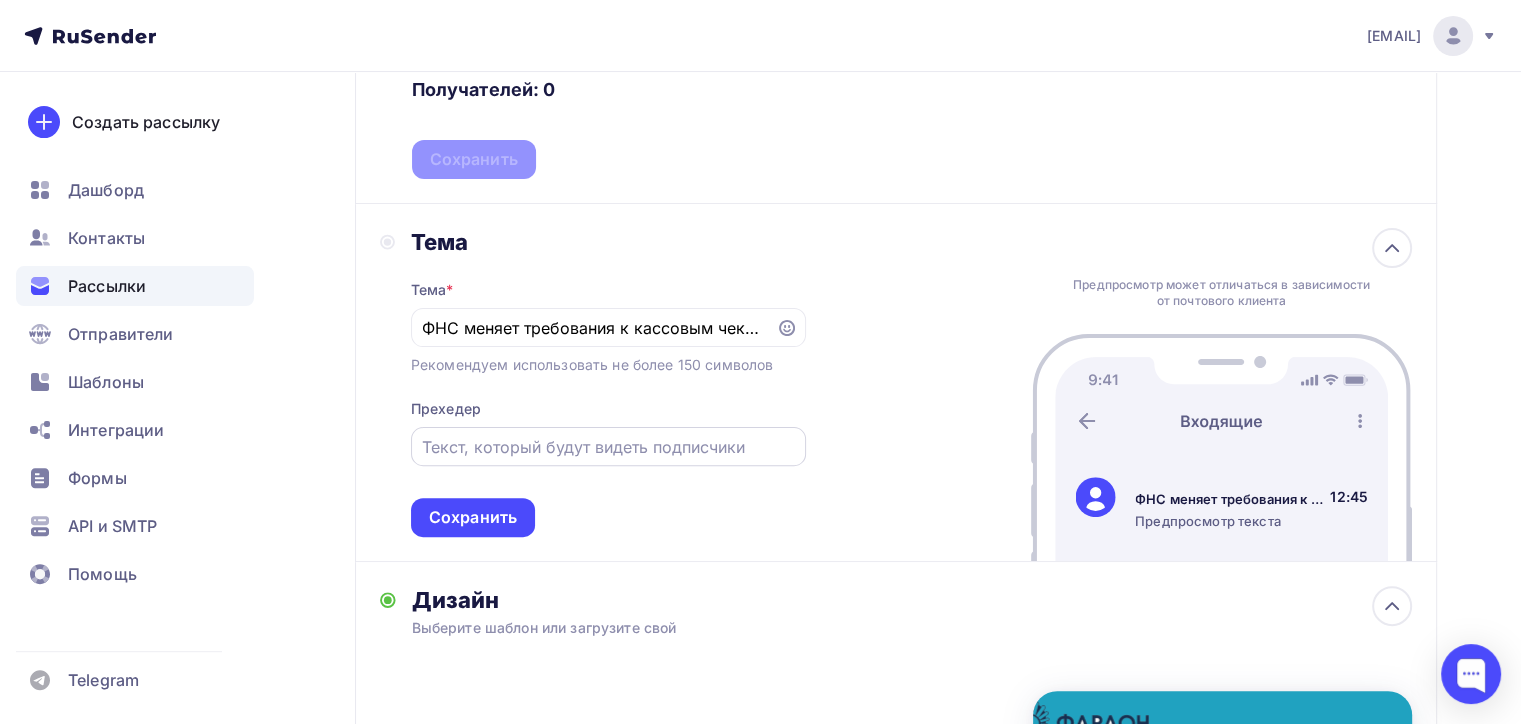 click at bounding box center [608, 447] 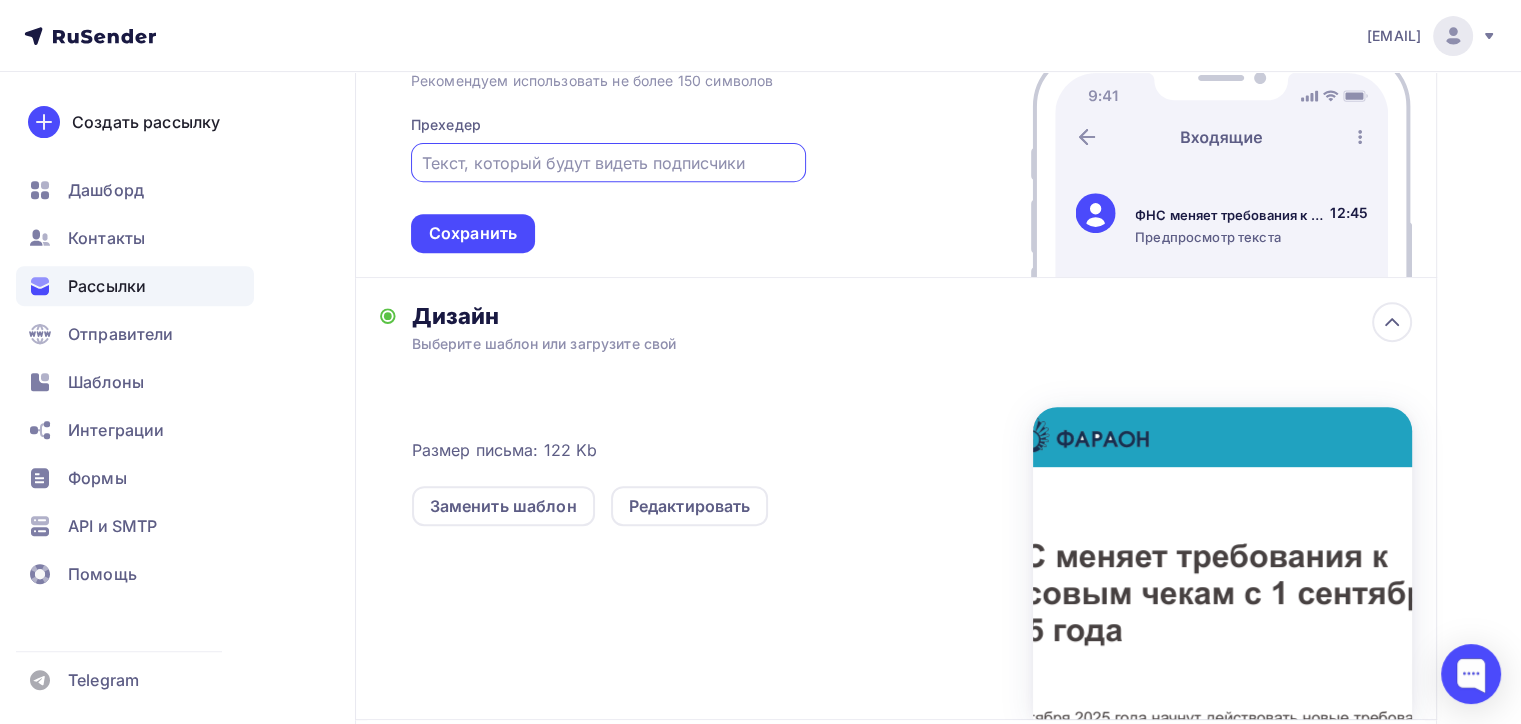 scroll, scrollTop: 800, scrollLeft: 0, axis: vertical 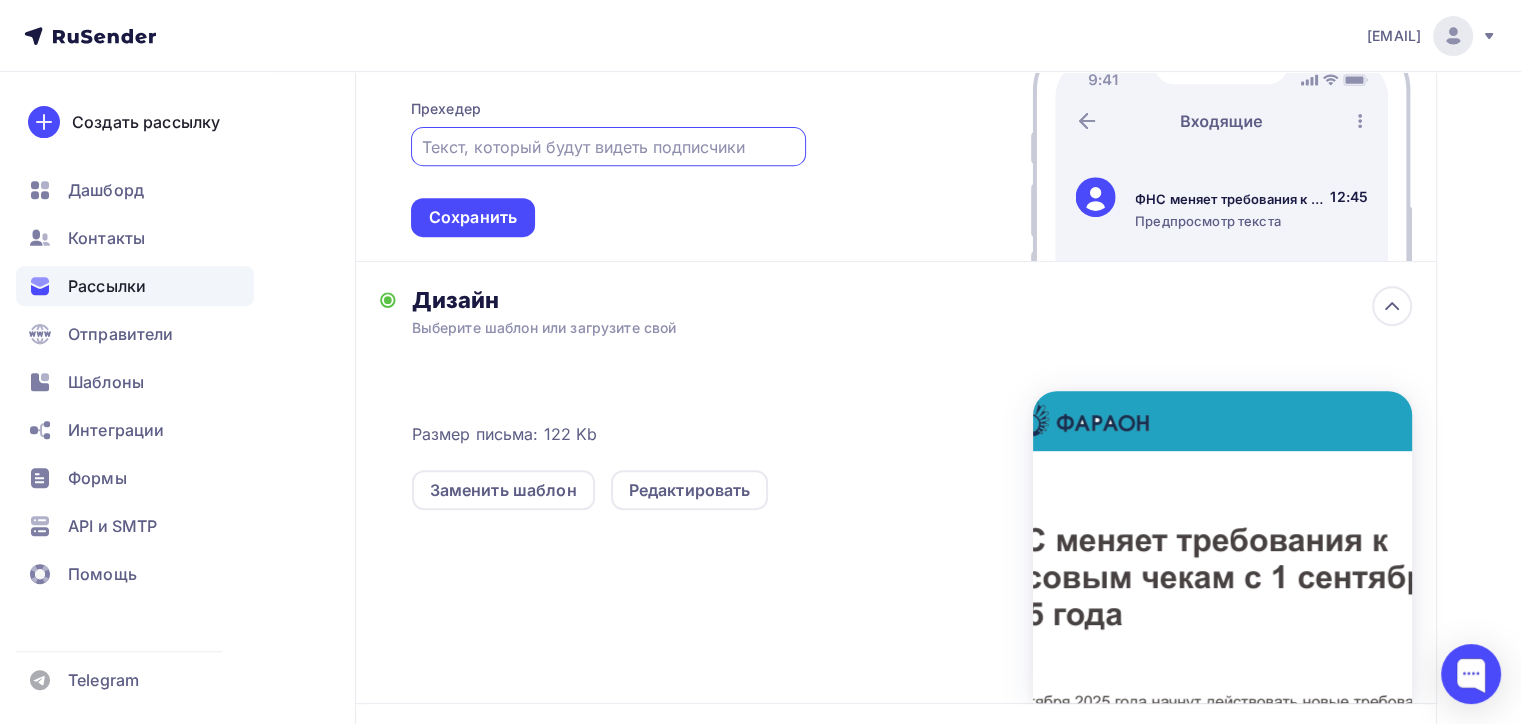 click at bounding box center (608, 147) 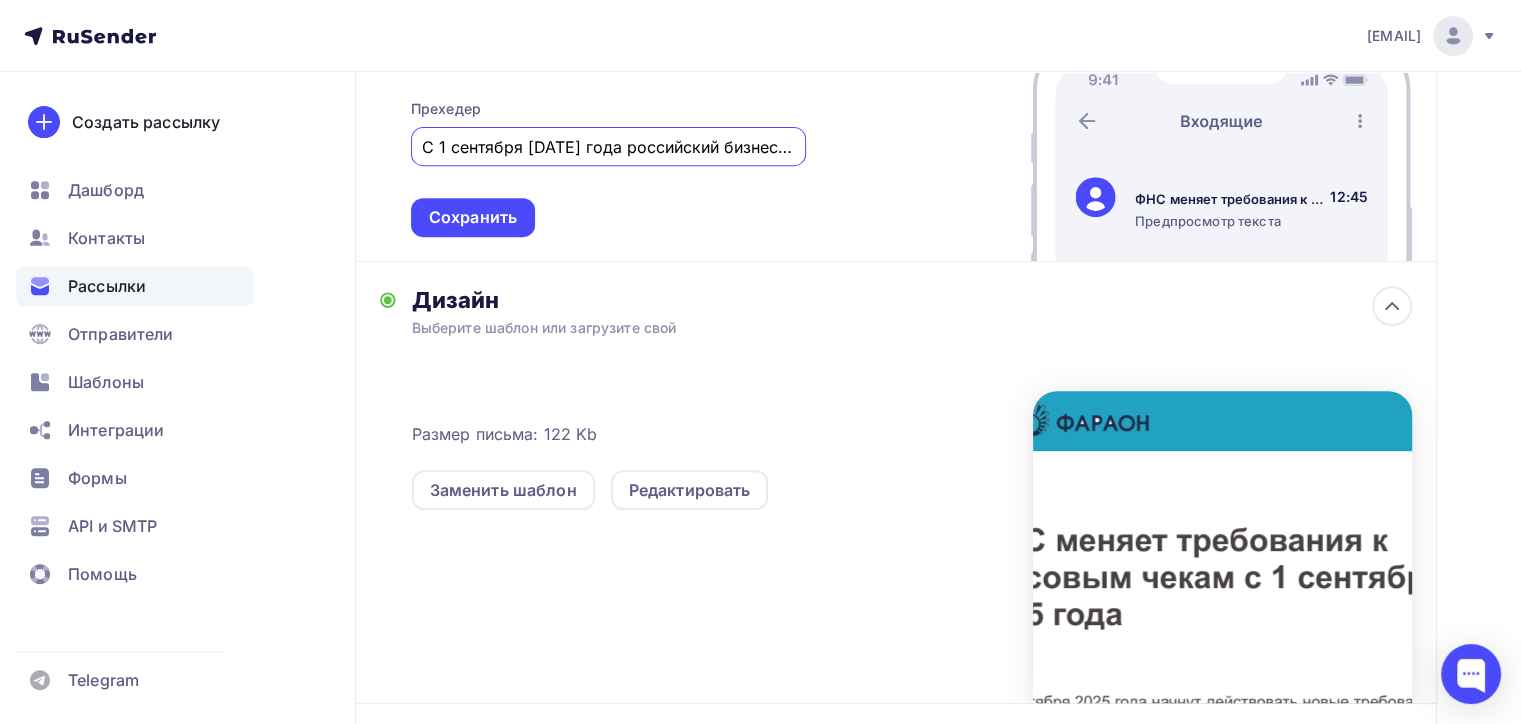 scroll, scrollTop: 0, scrollLeft: 336, axis: horizontal 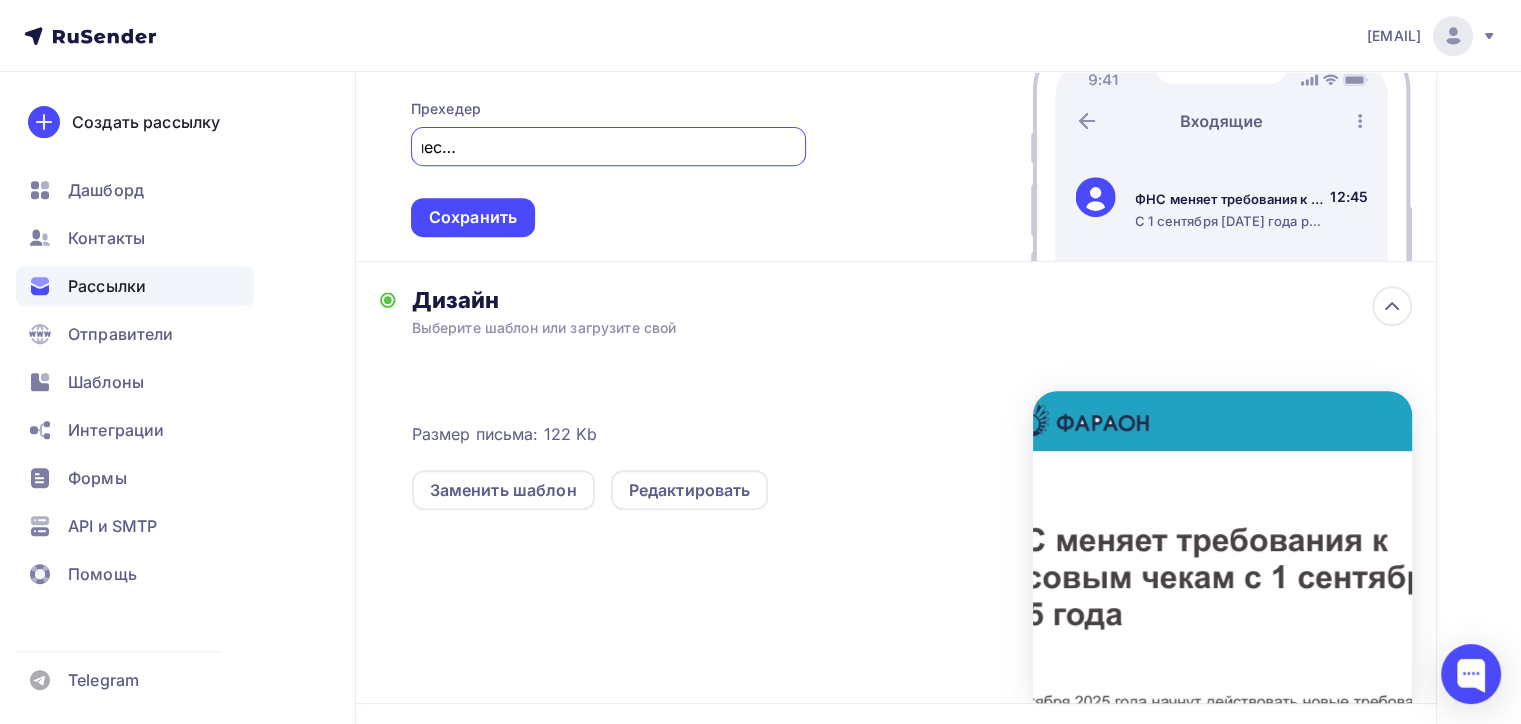 type on "С 1 сентября 2025 года российский бизнес ждут большие изменения в работе с кассами." 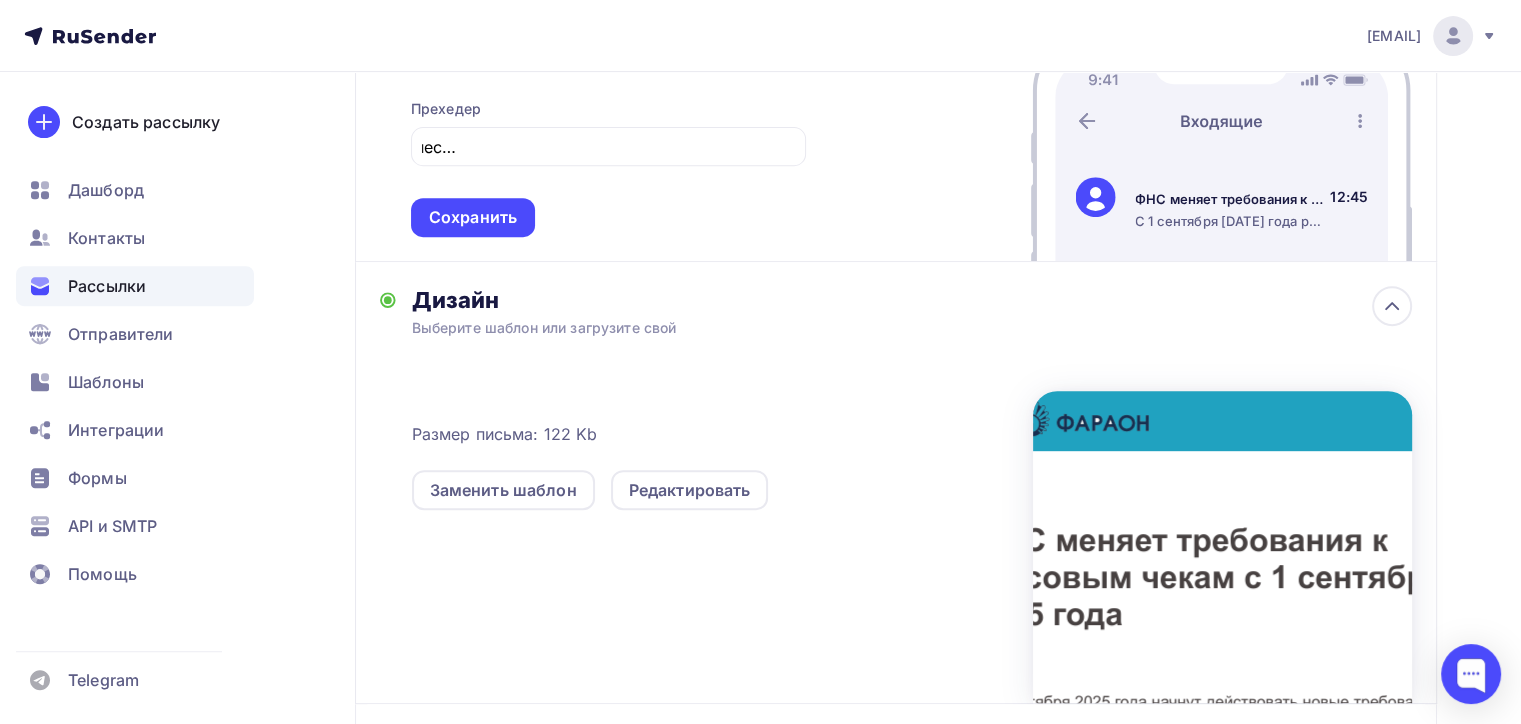 scroll, scrollTop: 0, scrollLeft: 0, axis: both 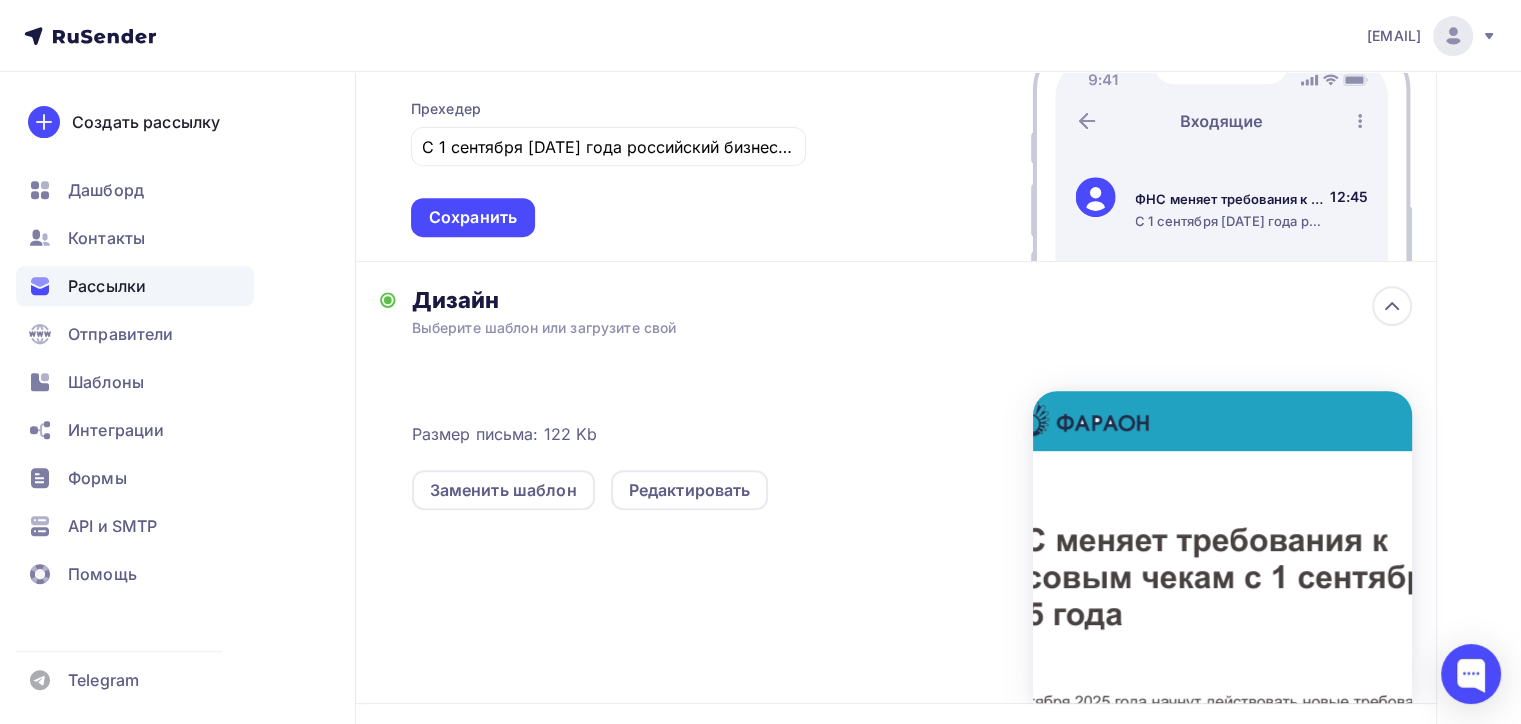 click on "Тема
Тема  *     ФНС меняет требования к кассовым чекам
Рекомендуем использовать не более 150 символов
Прехедер     С 1 сентября 2025 года российский бизнес ждут большие изменения в работе с кассами.           Сохранить
Предпросмотр может отличаться  в зависимости от почтового клиента
ФНС меняет требования к кассовым чекам
С 1 сентября 2025 года российский бизнес ждут большие изменения в работе с кассами.
12:45" at bounding box center [896, 83] 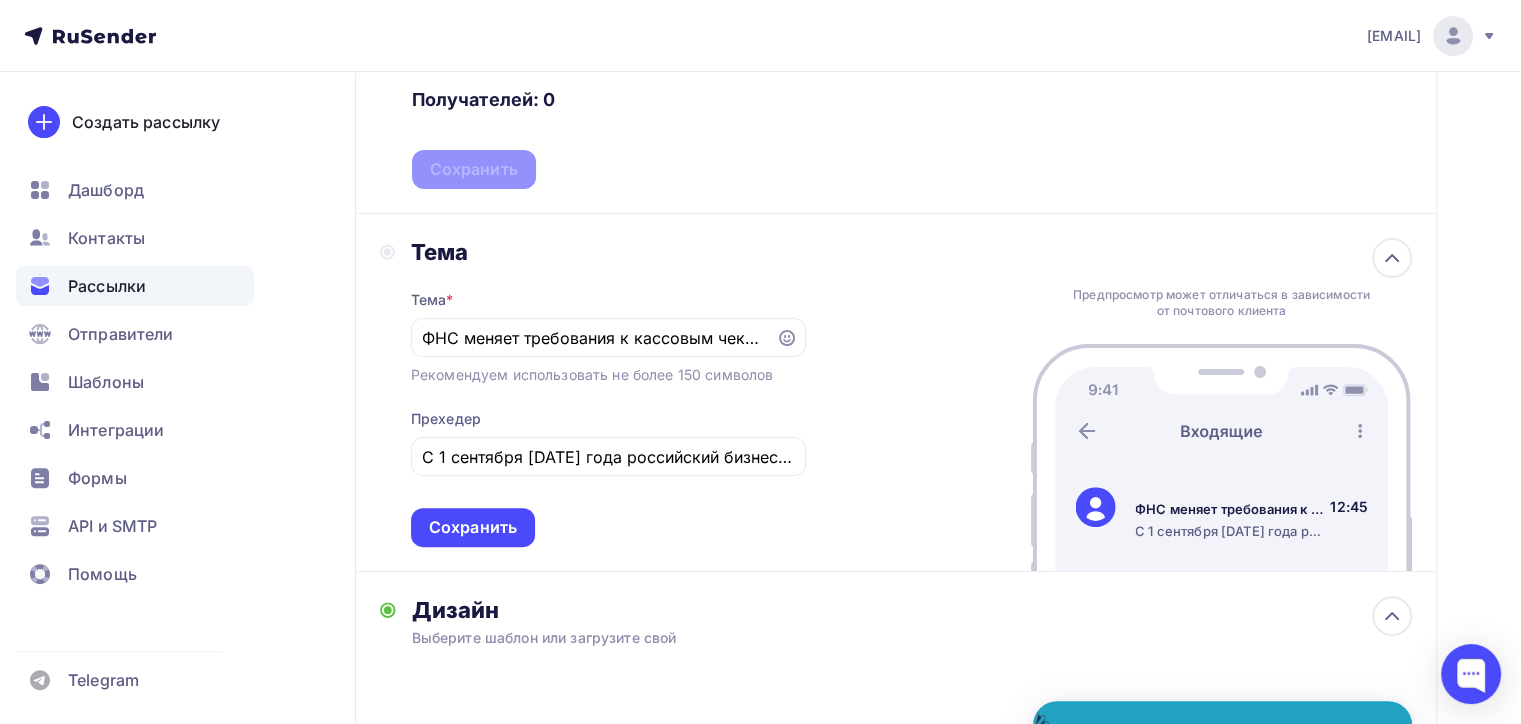 scroll, scrollTop: 500, scrollLeft: 0, axis: vertical 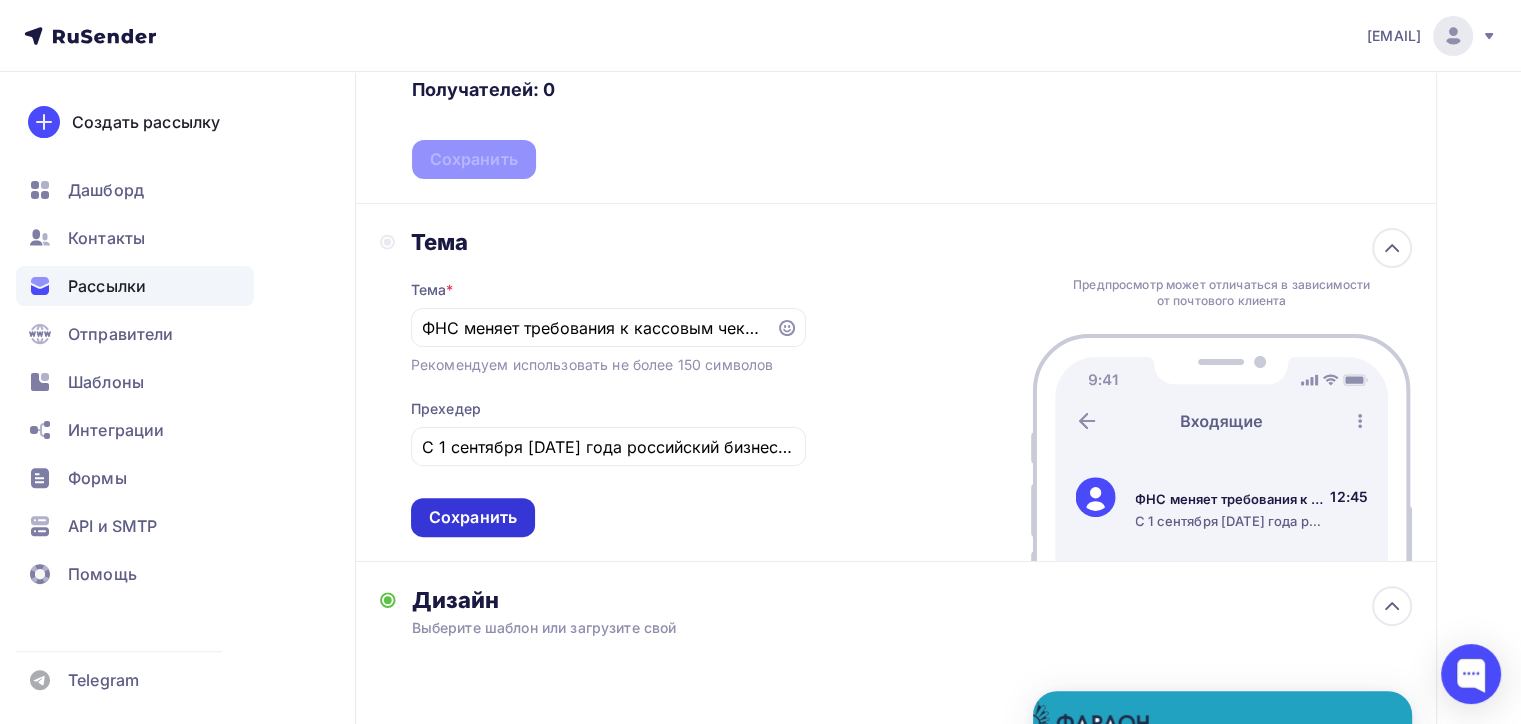 click on "Сохранить" at bounding box center (473, 517) 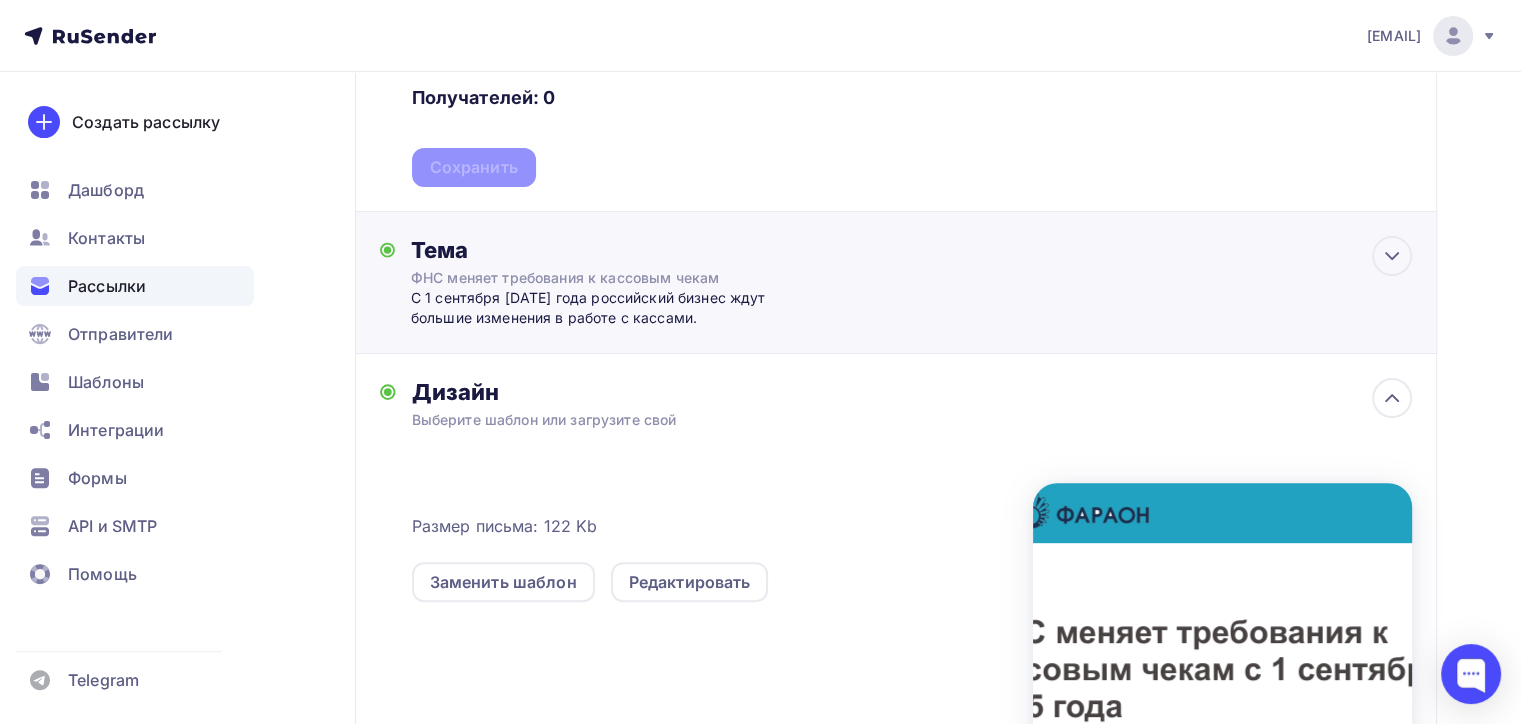 scroll, scrollTop: 192, scrollLeft: 0, axis: vertical 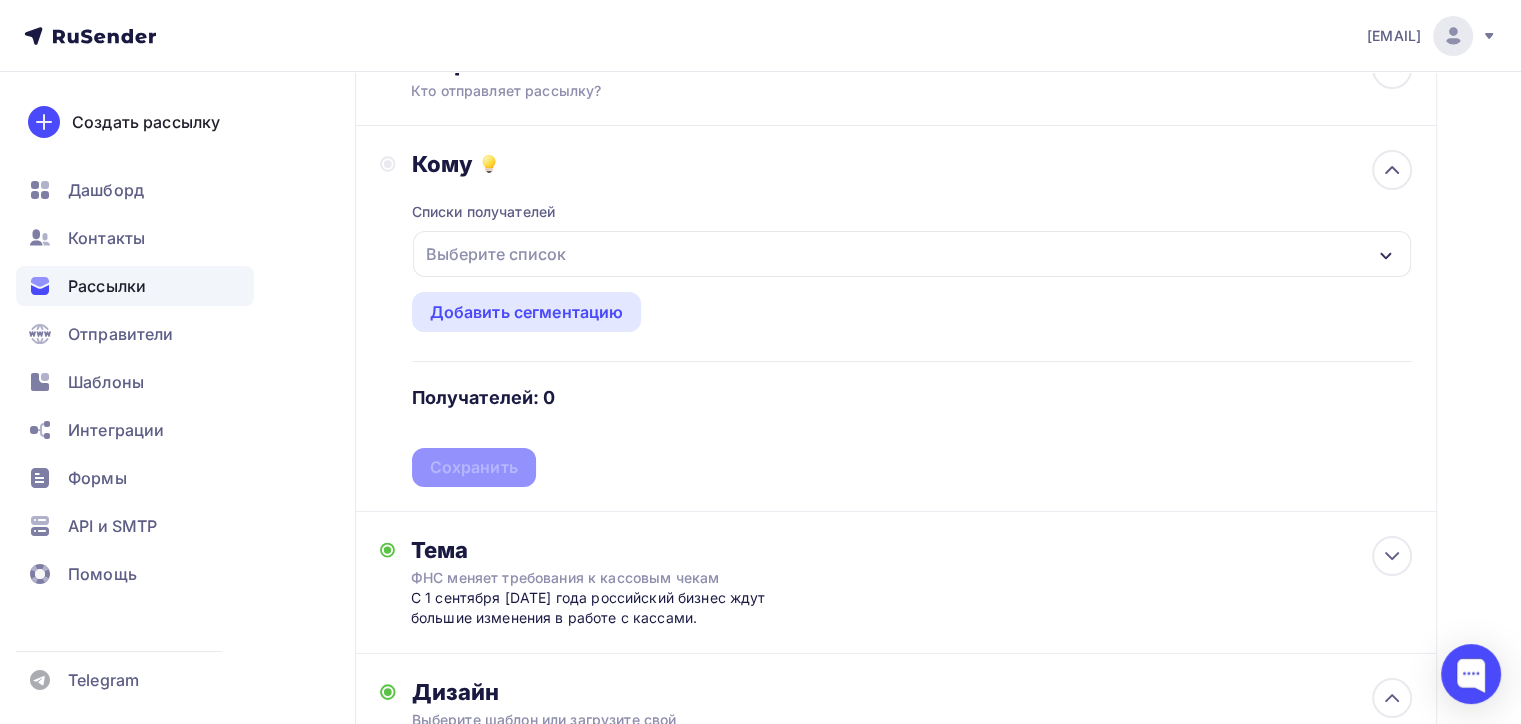 click on "Списки получателей
Выберите список
Все списки
id
Из SendPulse
(434)
#25561
Добавить список
Добавить сегментацию
Получателей:
0
Сохранить" at bounding box center [912, 332] 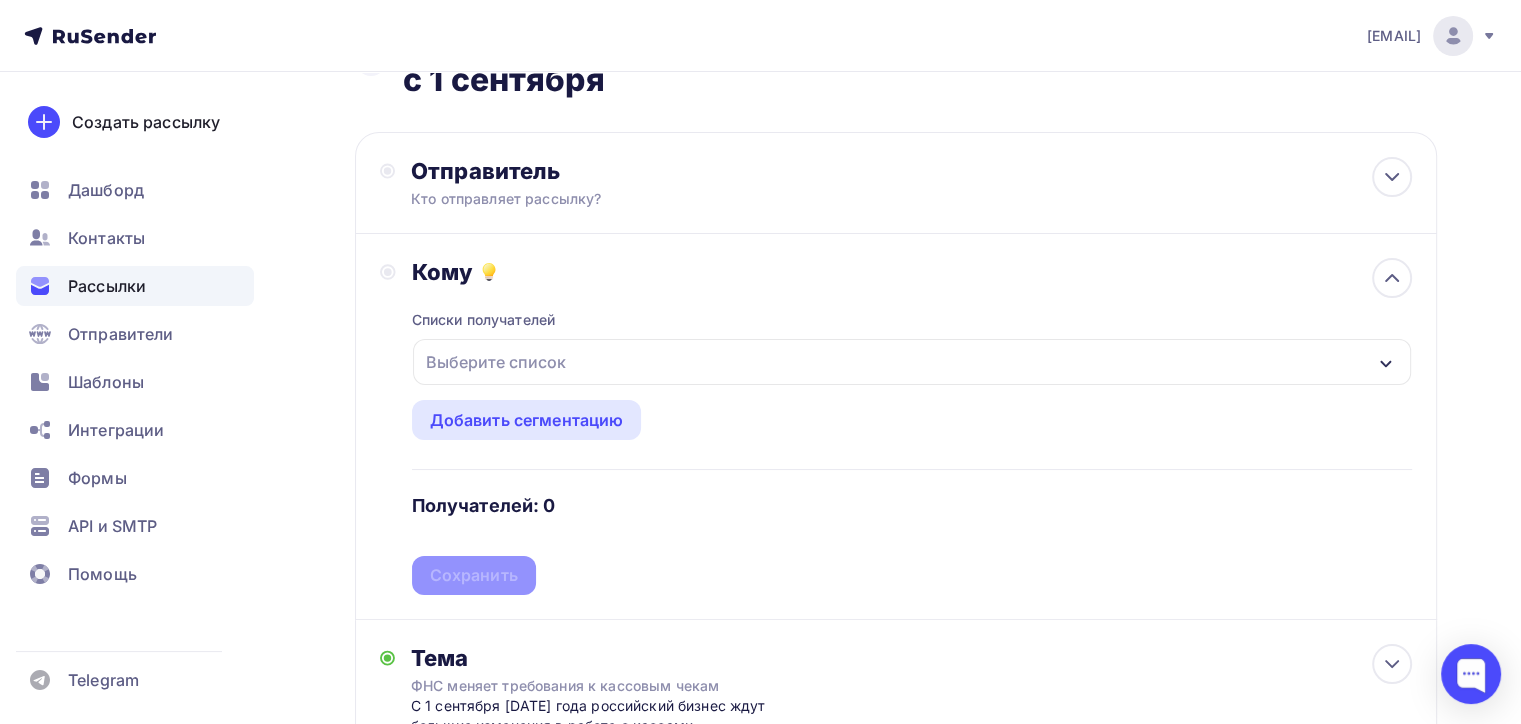 scroll, scrollTop: 0, scrollLeft: 0, axis: both 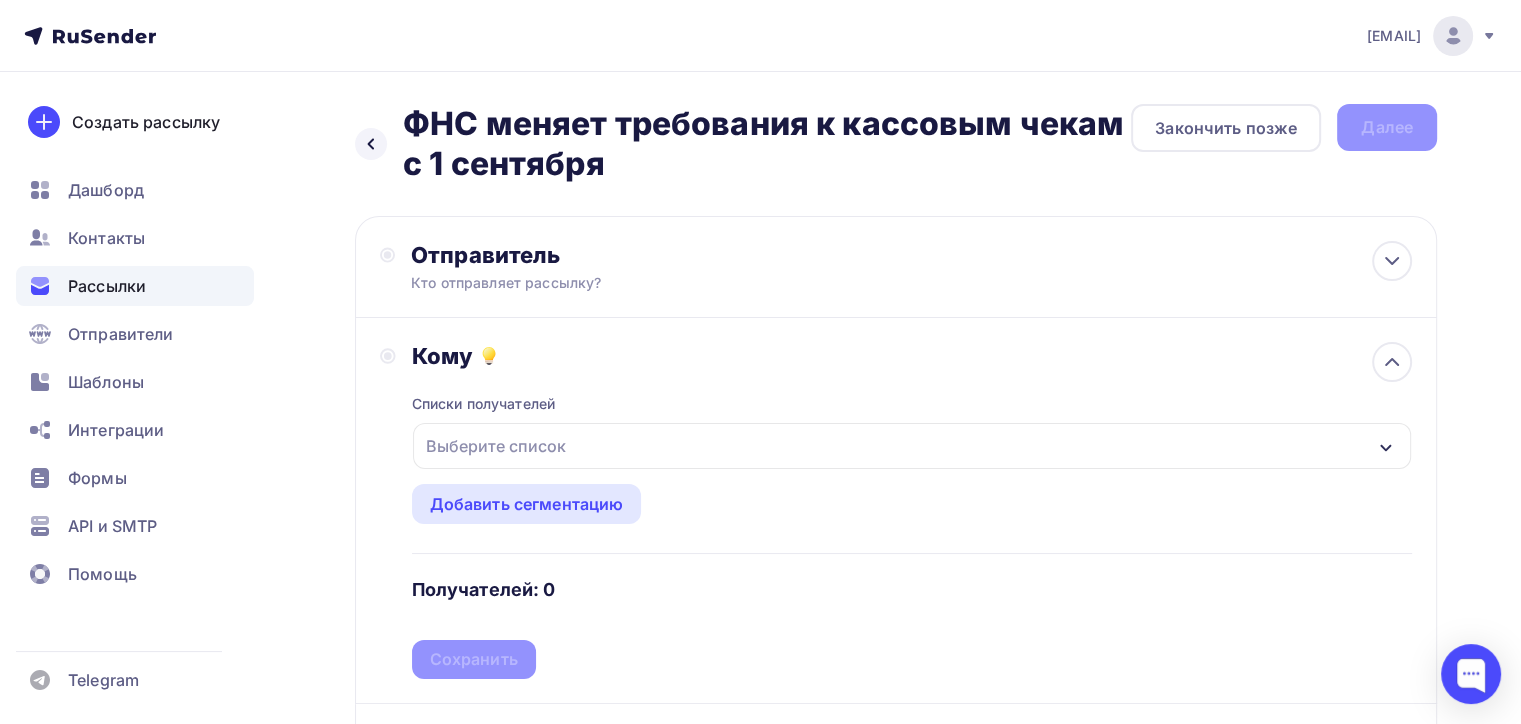 click on "Выберите список" at bounding box center (912, 446) 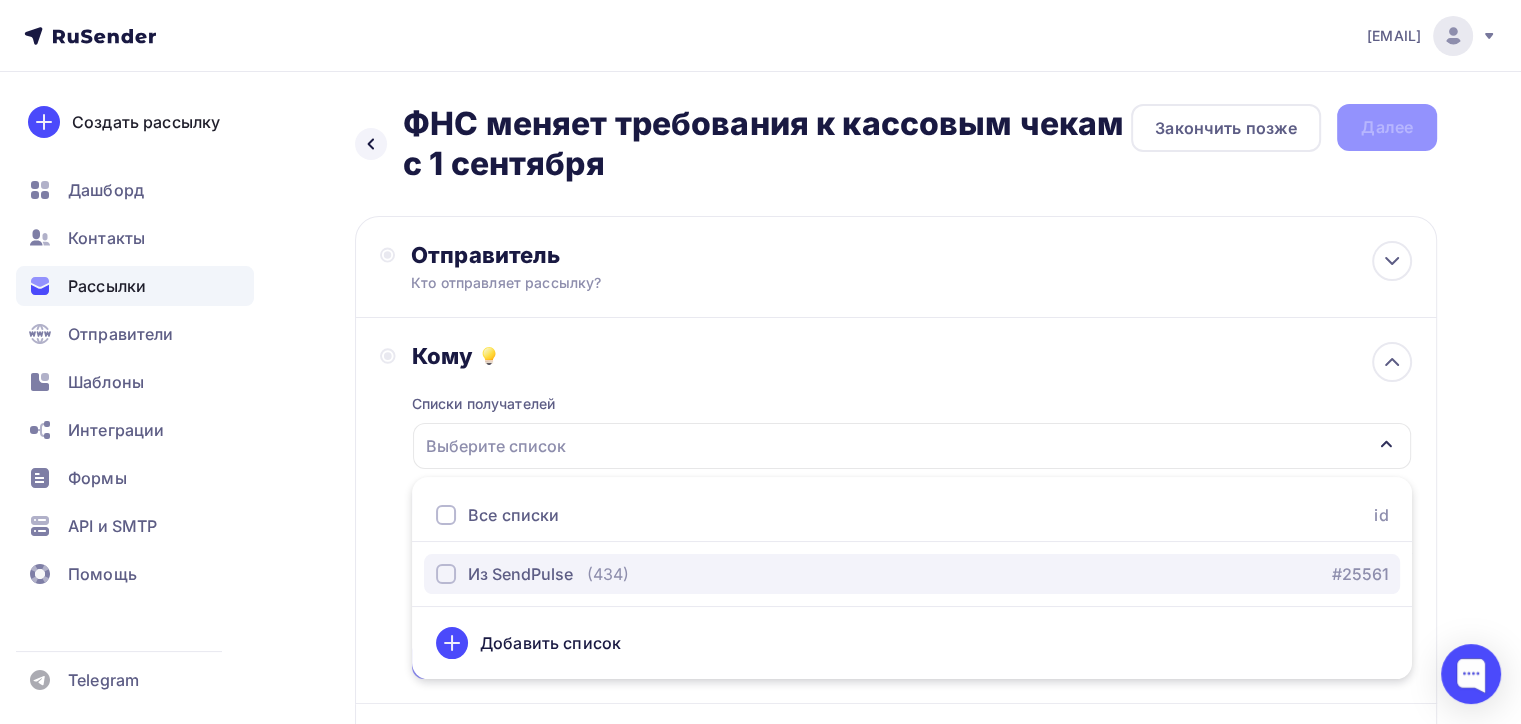 click on "Из SendPulse" at bounding box center [520, 574] 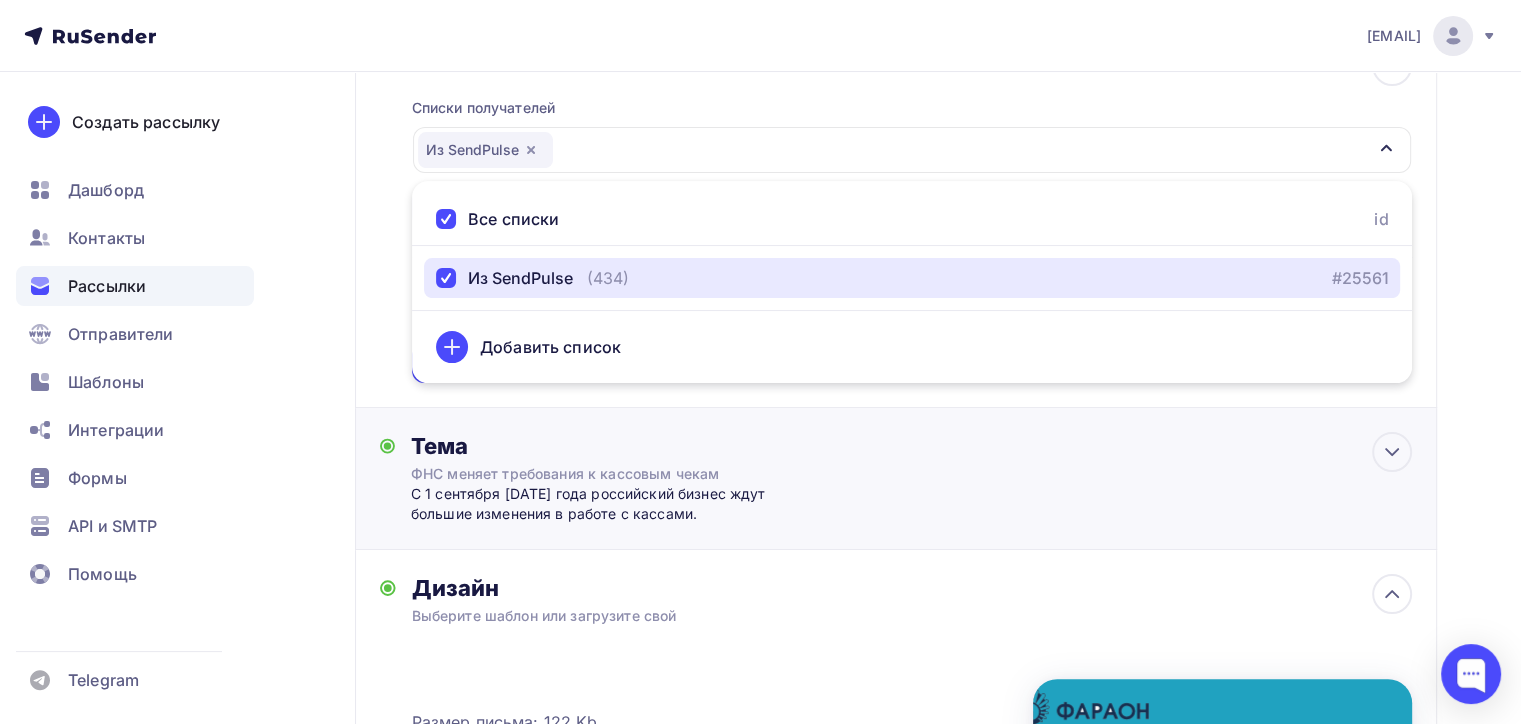scroll, scrollTop: 300, scrollLeft: 0, axis: vertical 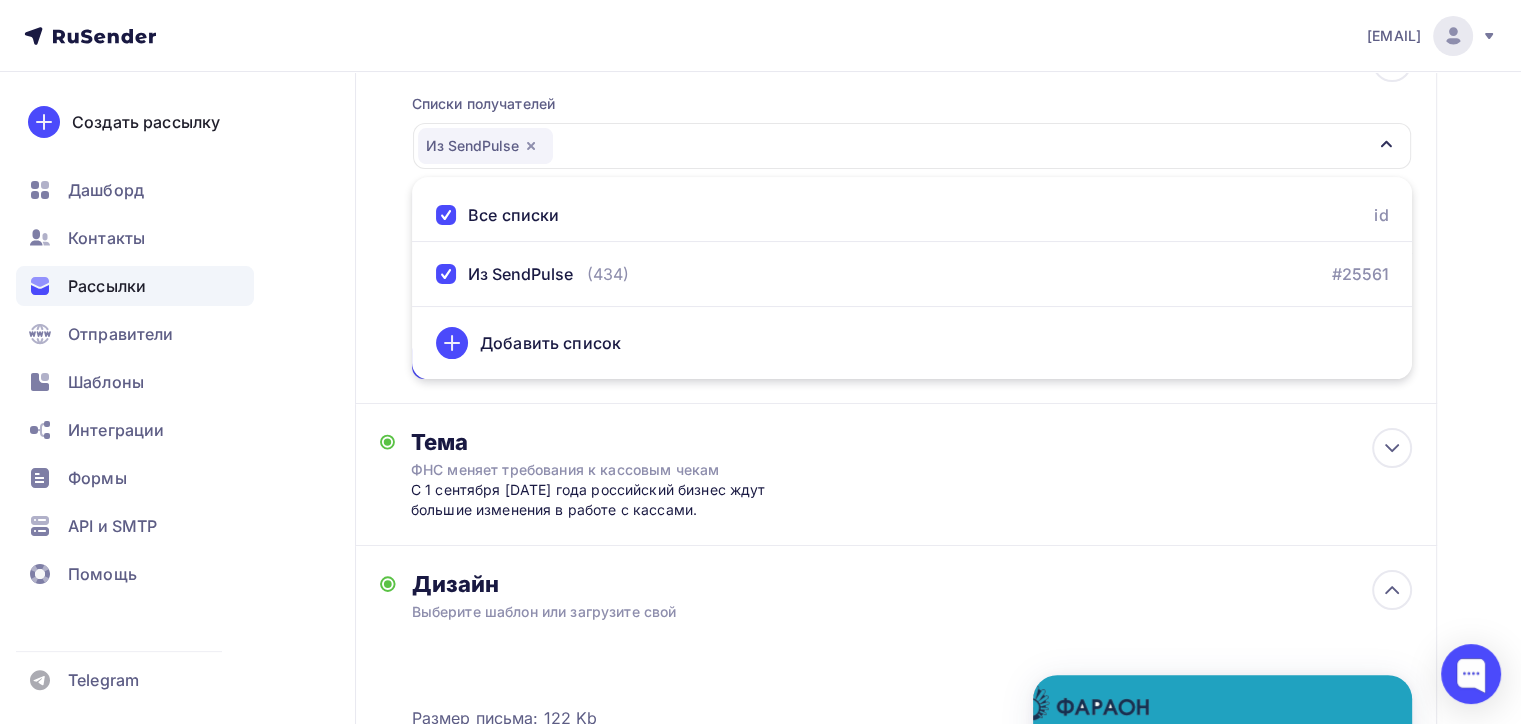click 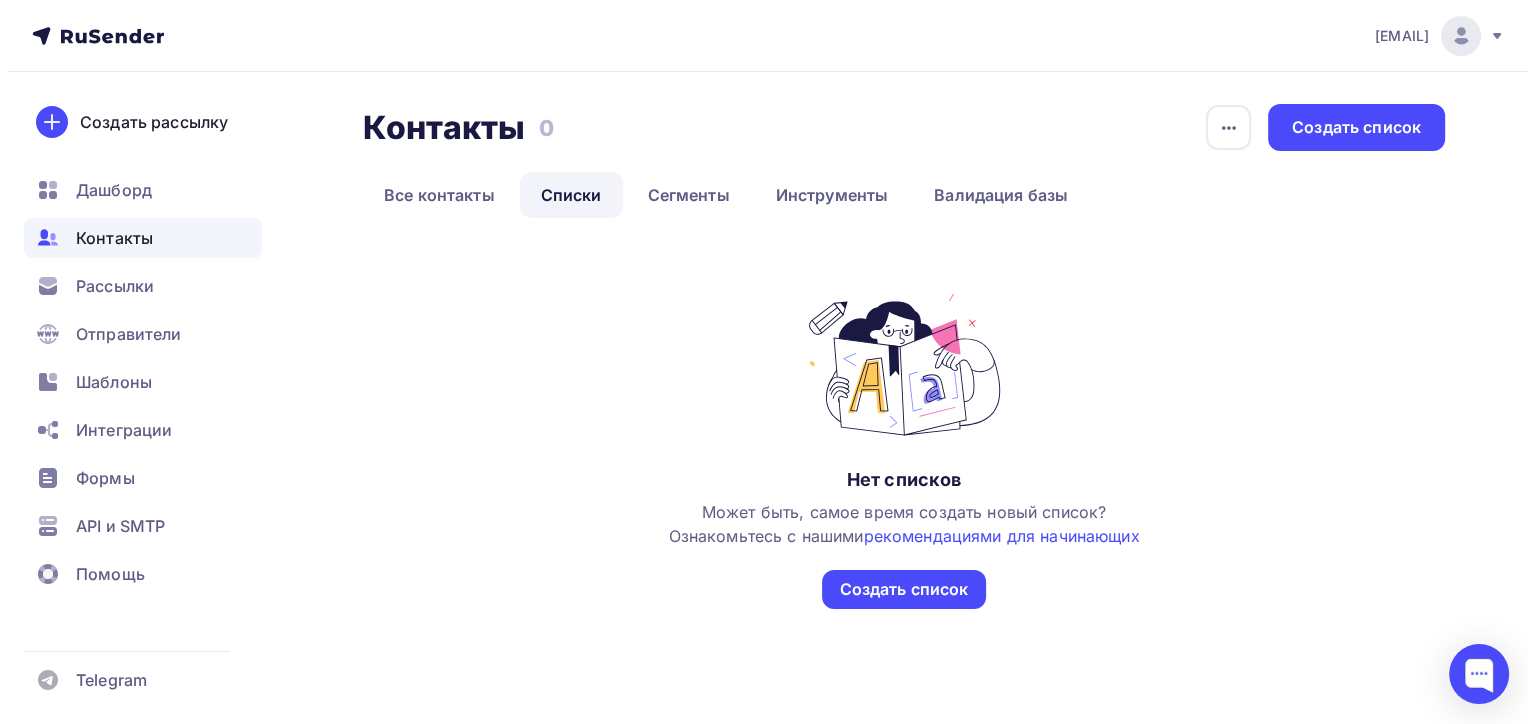 scroll, scrollTop: 0, scrollLeft: 0, axis: both 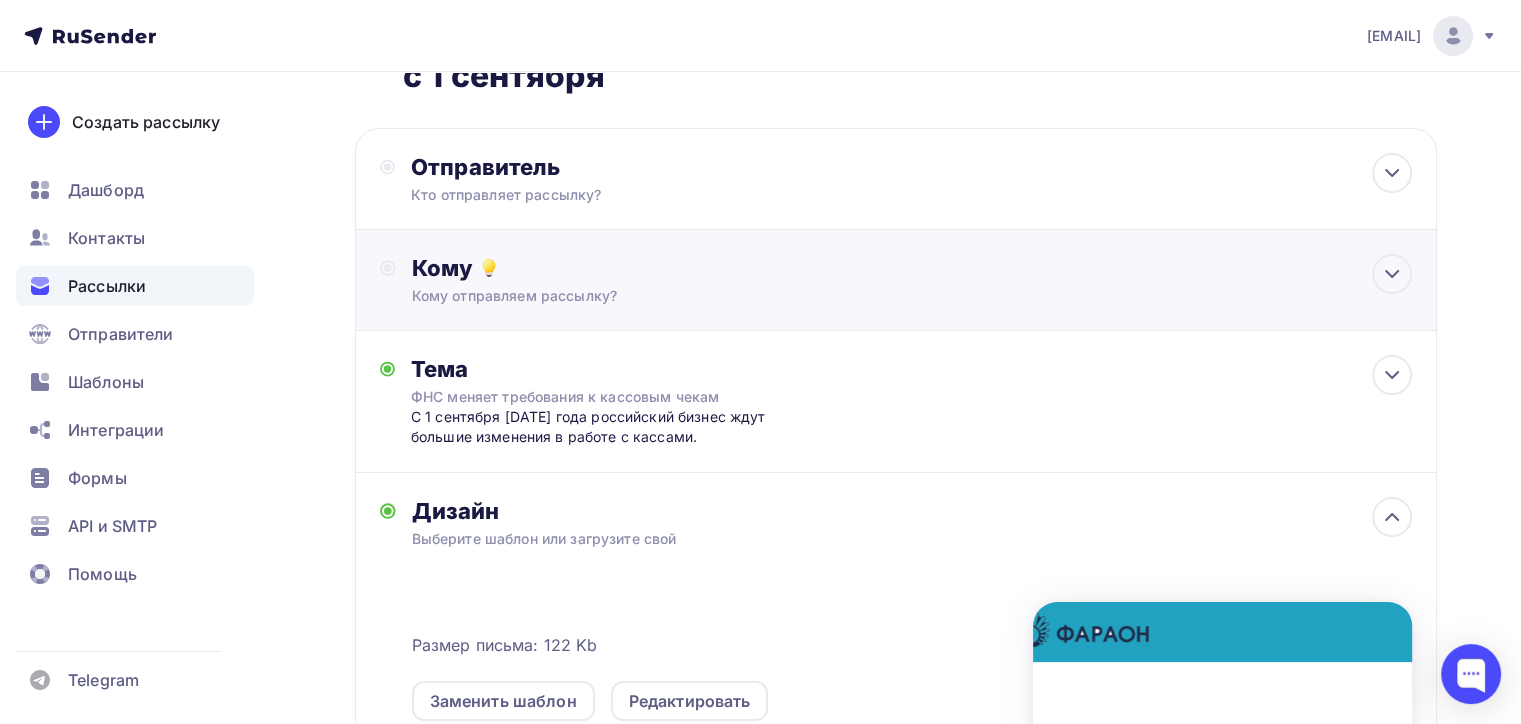 click on "Кому
Кому отправляем рассылку?
Списки получателей
Выберите список
Все списки
id
Из SendPulse
(434)
#25561
Добавить список
Добавить сегментацию
Получателей:
434
Сохранить" at bounding box center (896, 280) 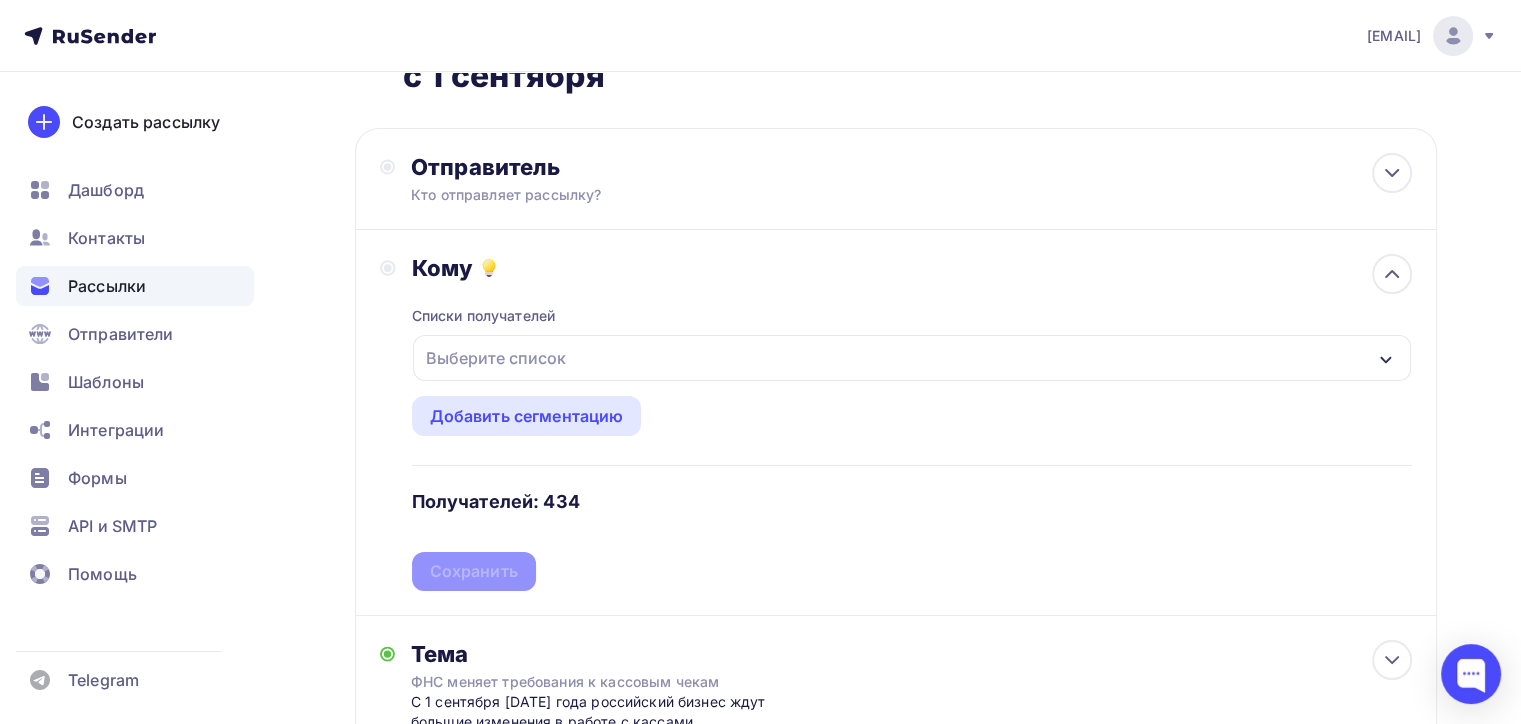 click on "Выберите список" at bounding box center [496, 358] 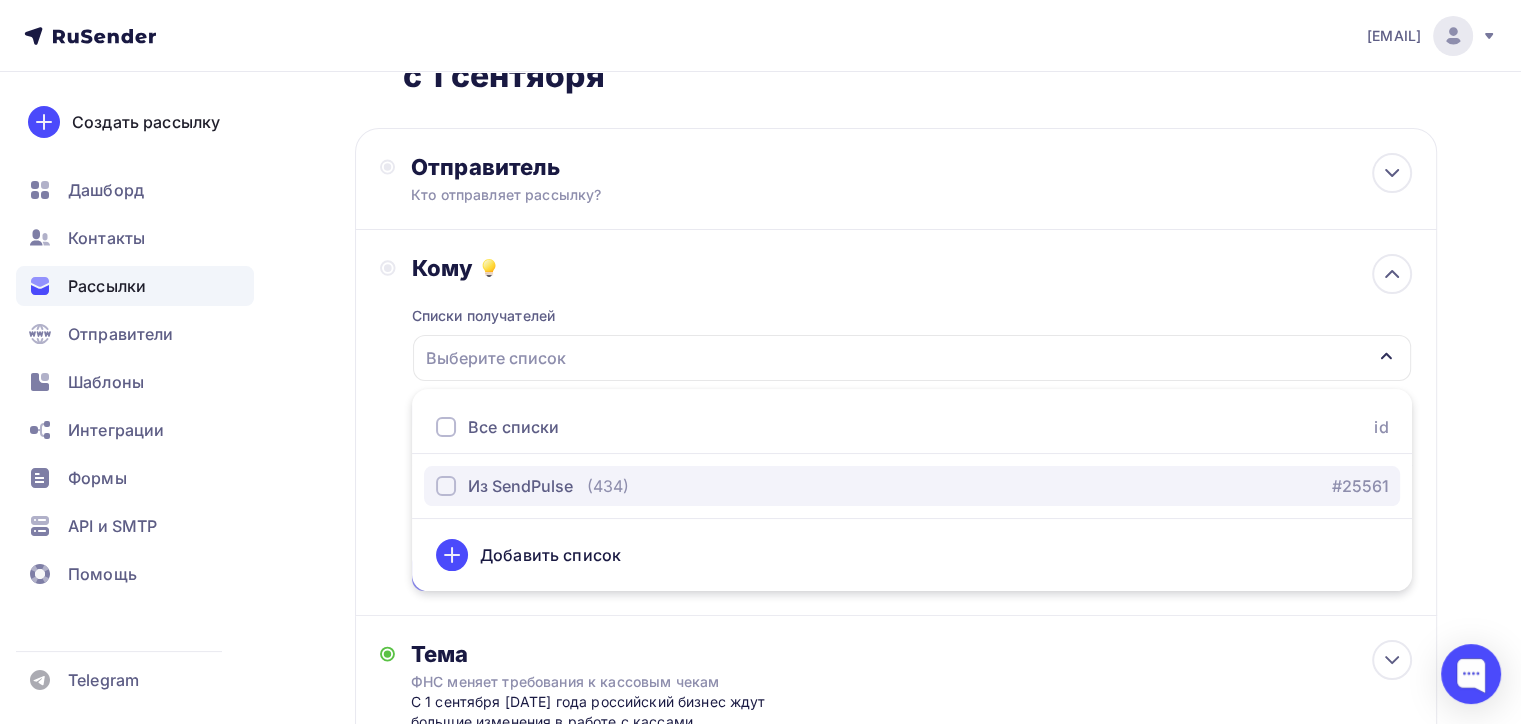 click at bounding box center (446, 486) 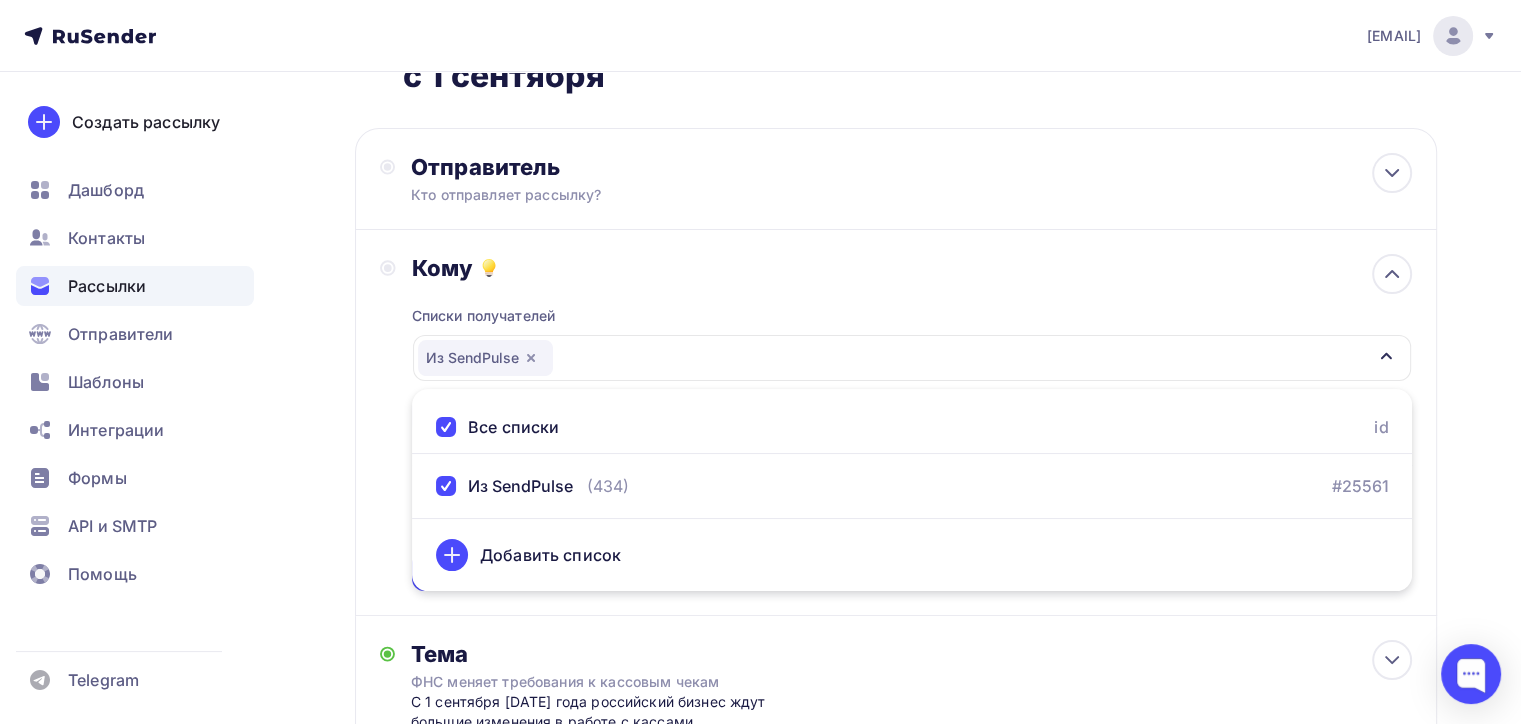 click on "Списки получателей
Из SendPulse
Все списки
id
Из SendPulse
(434)
#25561
Добавить список
Добавить сегментацию
Получателей:
434
Сохранить" at bounding box center [912, 436] 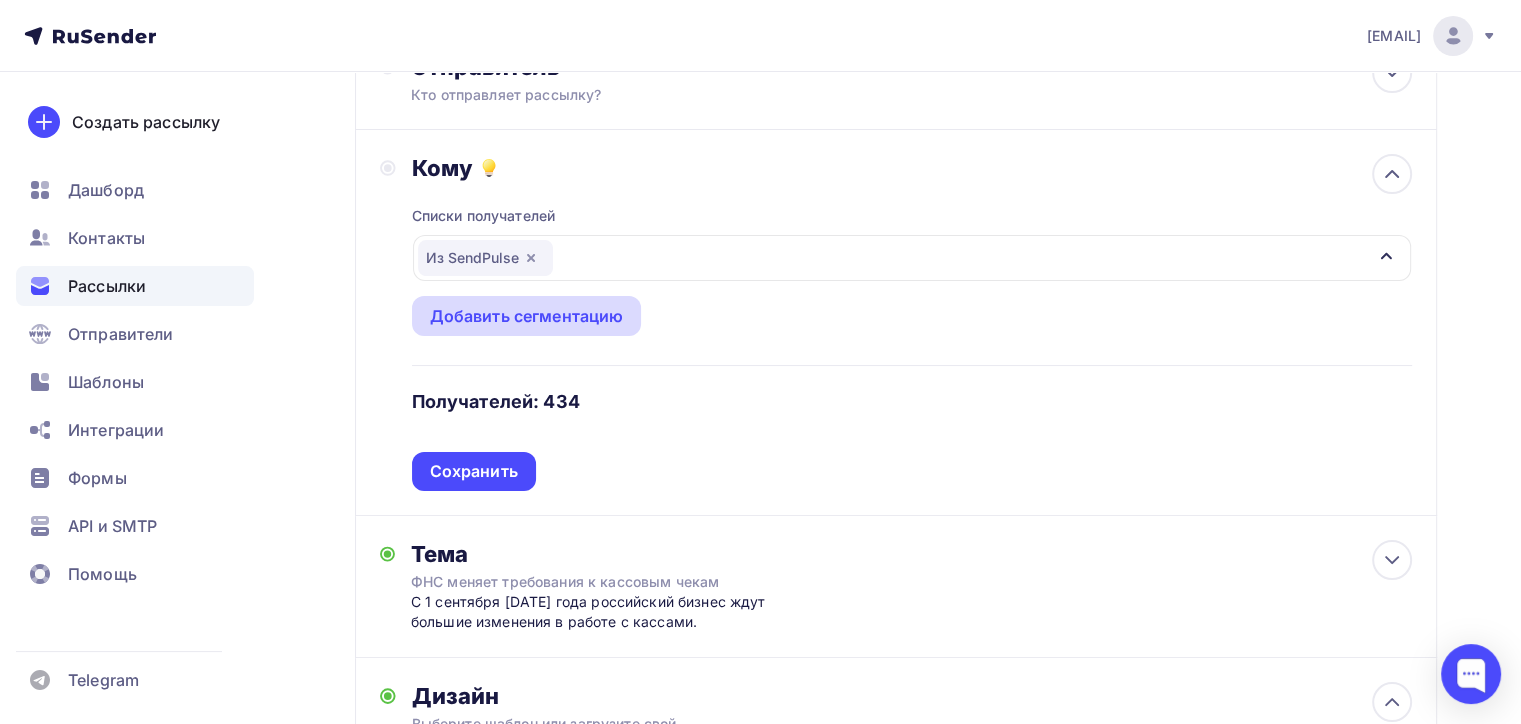 scroll, scrollTop: 0, scrollLeft: 0, axis: both 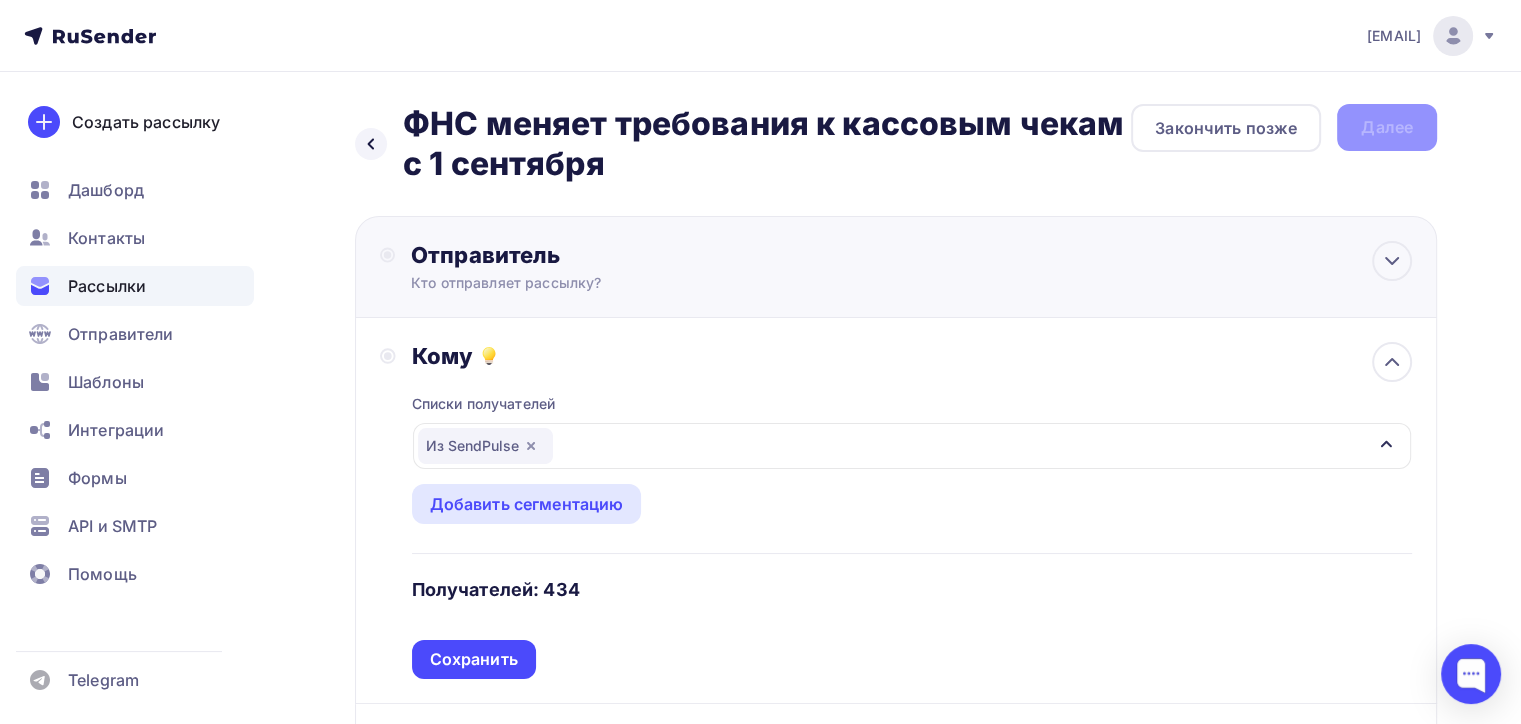click on "Отправитель" at bounding box center [627, 255] 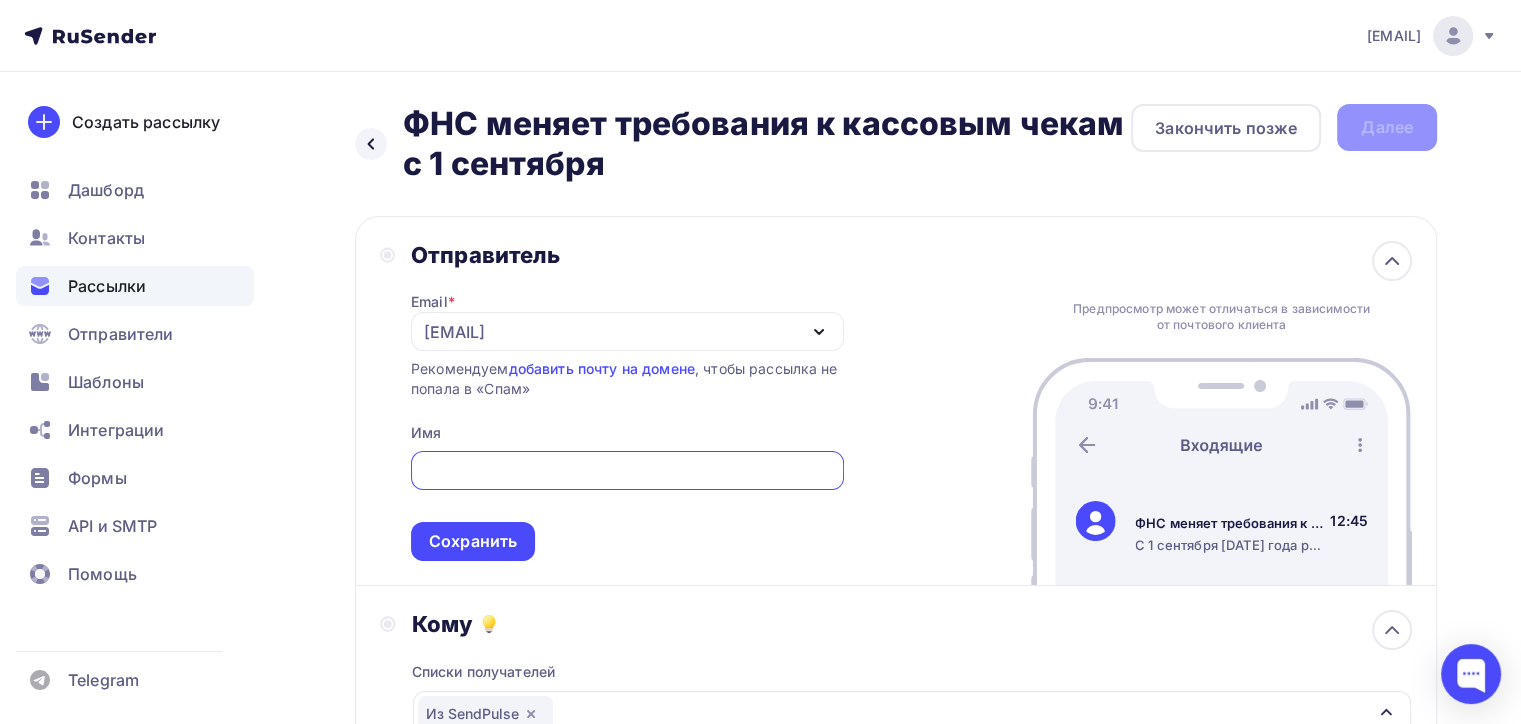 scroll, scrollTop: 0, scrollLeft: 0, axis: both 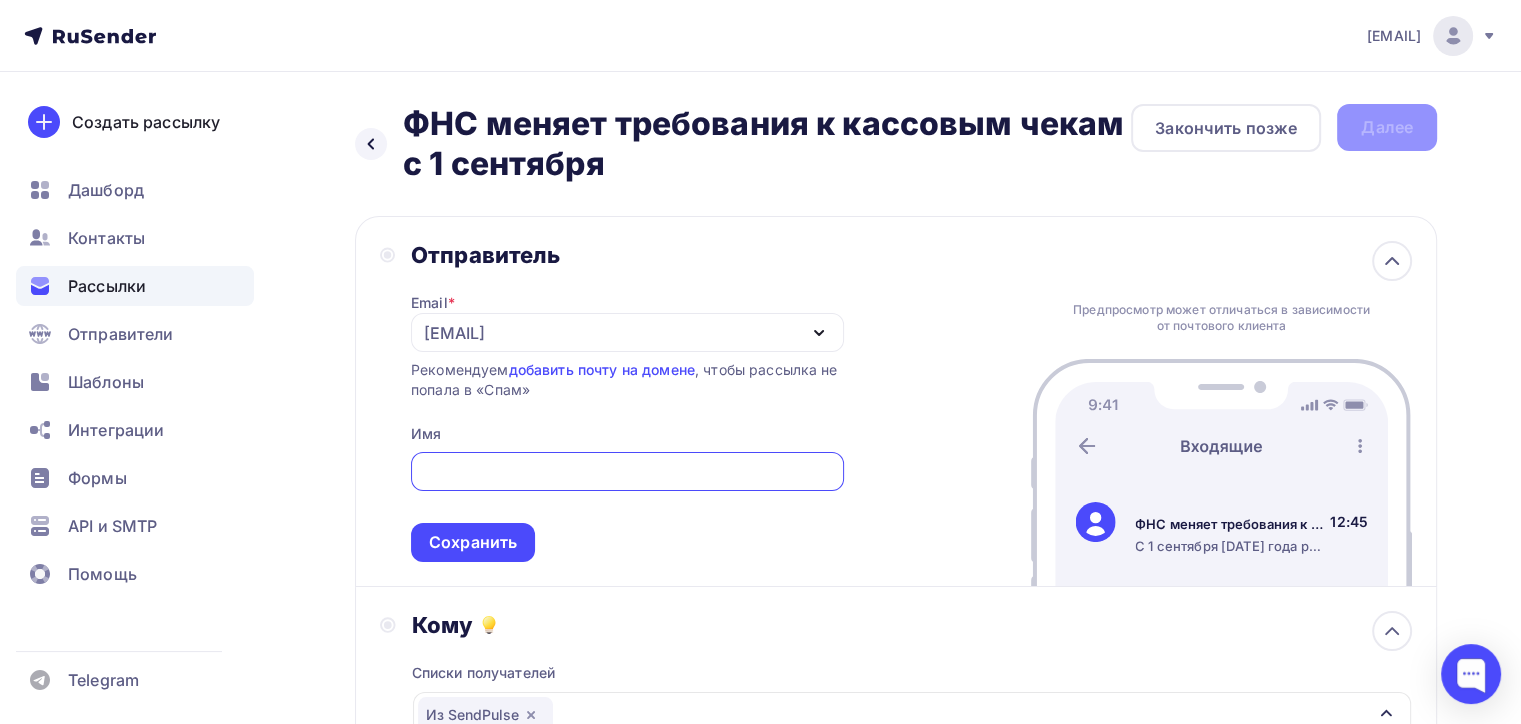 type on "[EMAIL]" 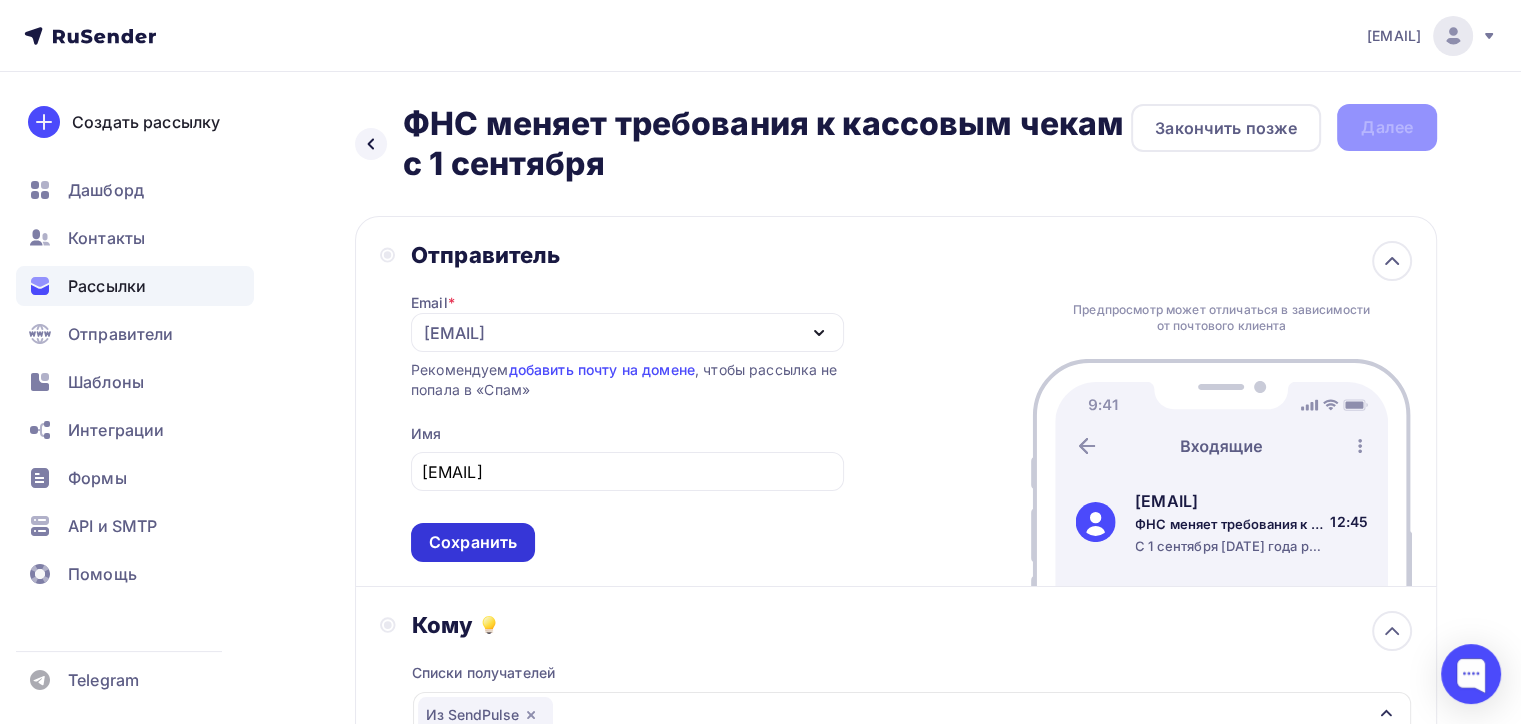 click on "Сохранить" at bounding box center [473, 542] 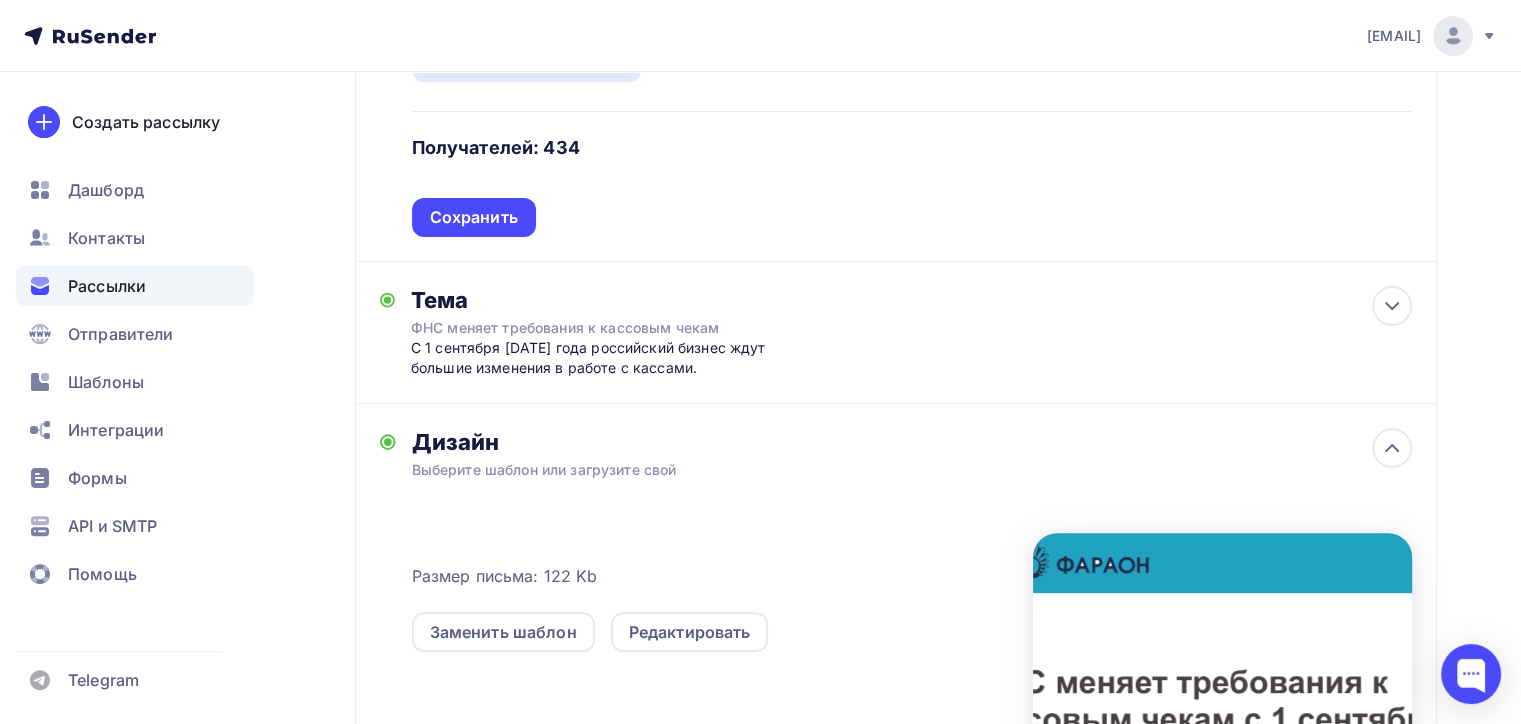 scroll, scrollTop: 400, scrollLeft: 0, axis: vertical 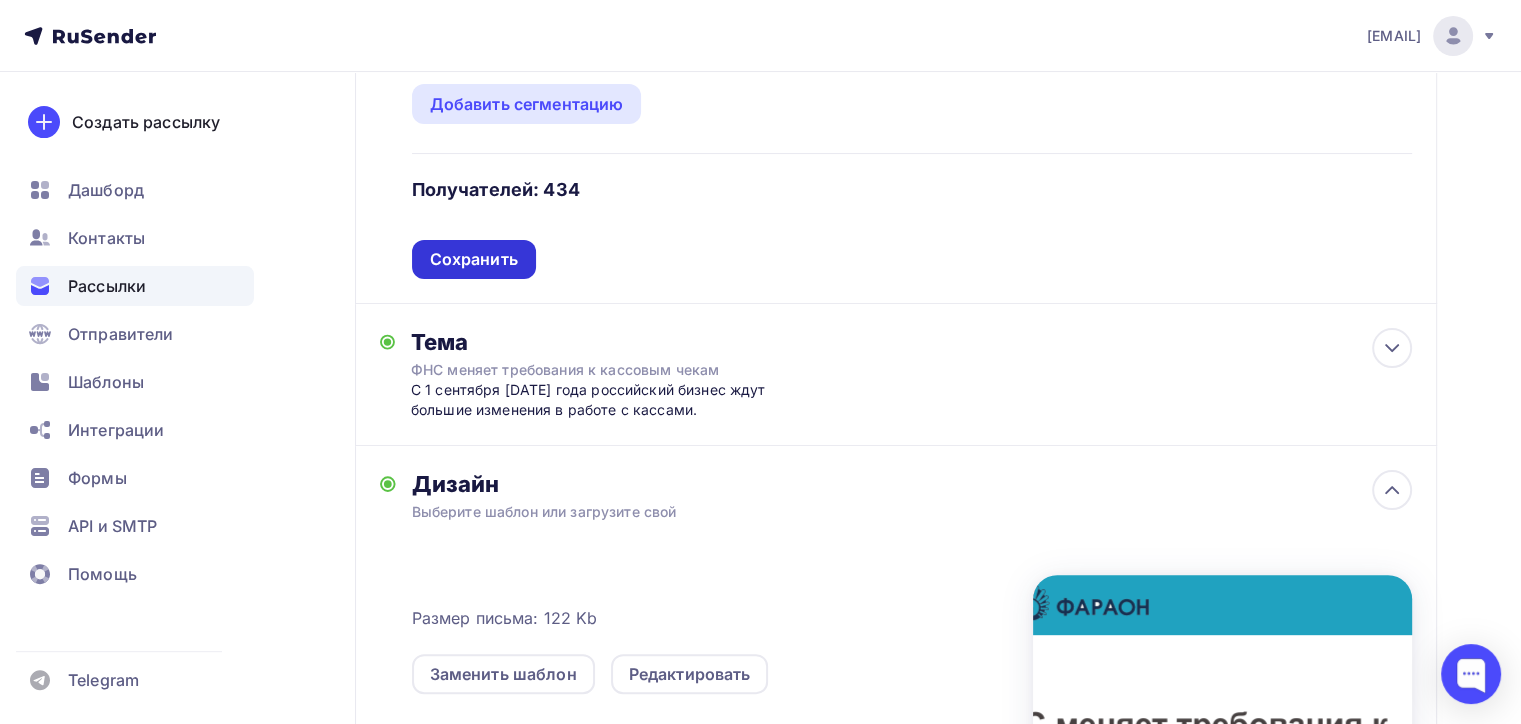 click on "Сохранить" at bounding box center (474, 259) 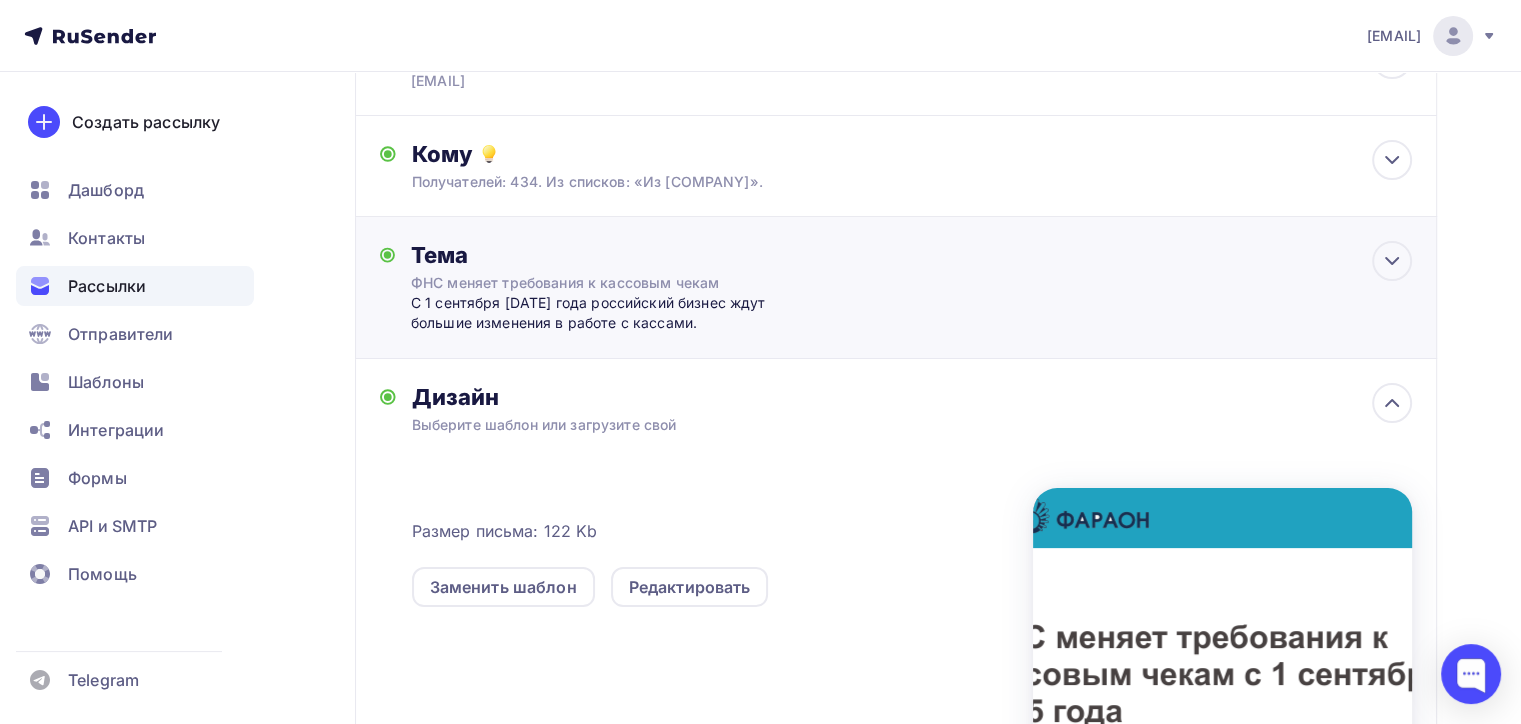 scroll, scrollTop: 300, scrollLeft: 0, axis: vertical 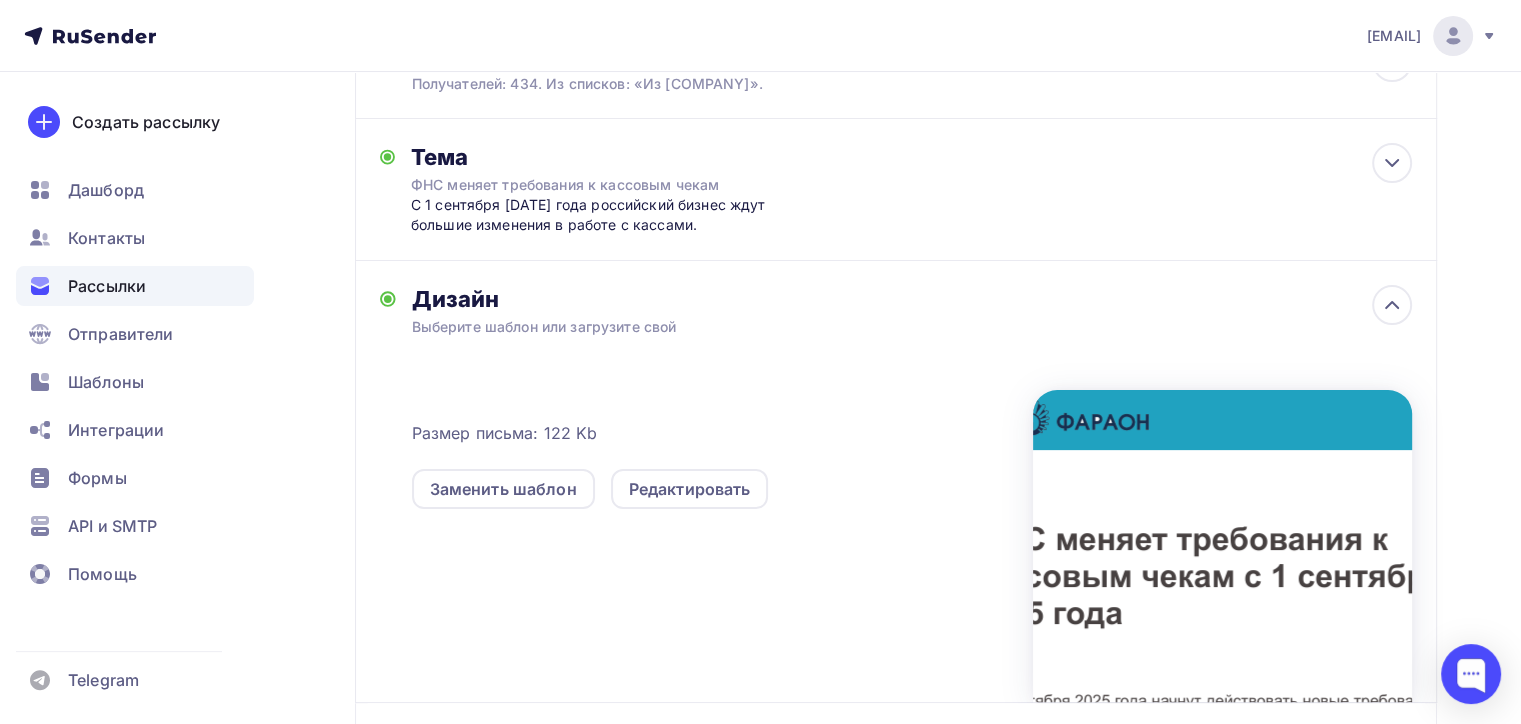 click on "Выберите шаблон или загрузите свой" at bounding box center [862, 327] 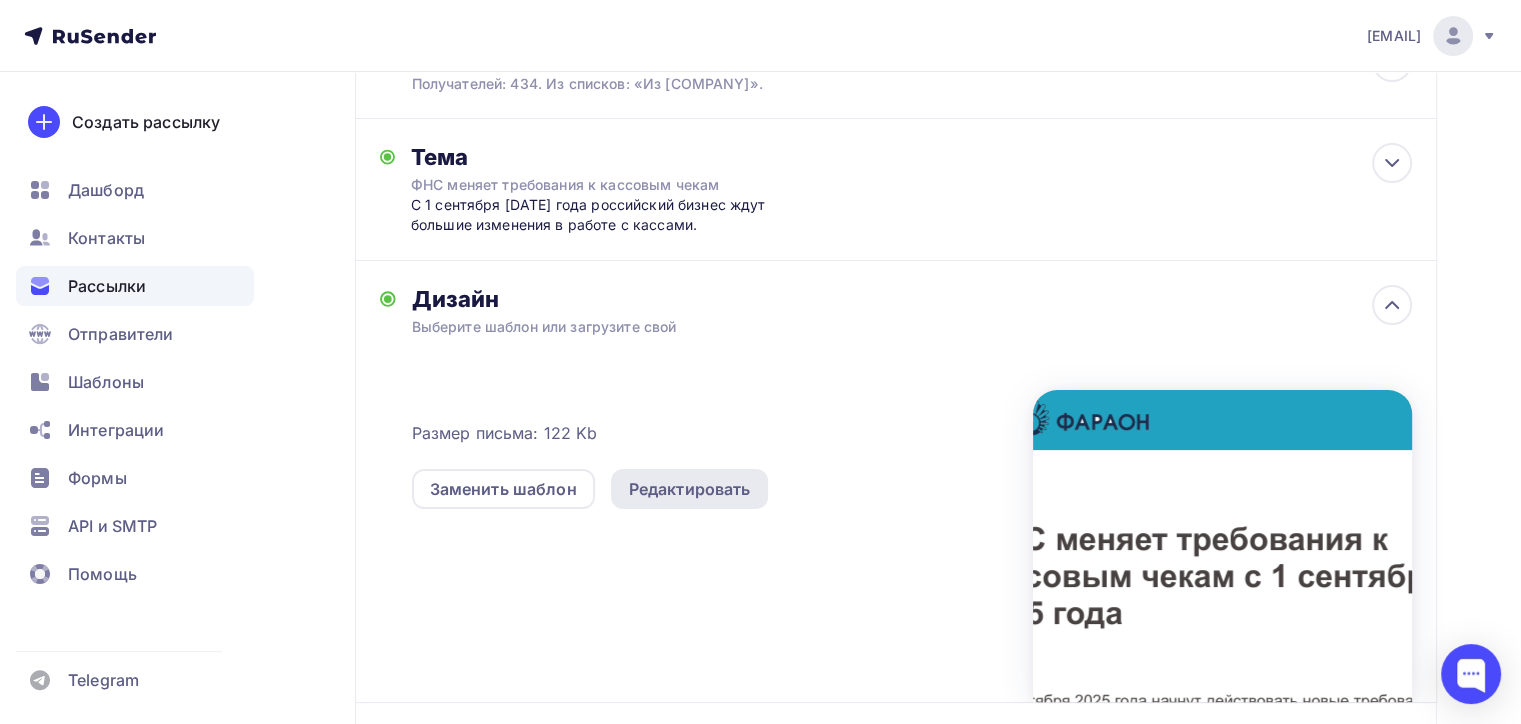 click on "Редактировать" at bounding box center (690, 489) 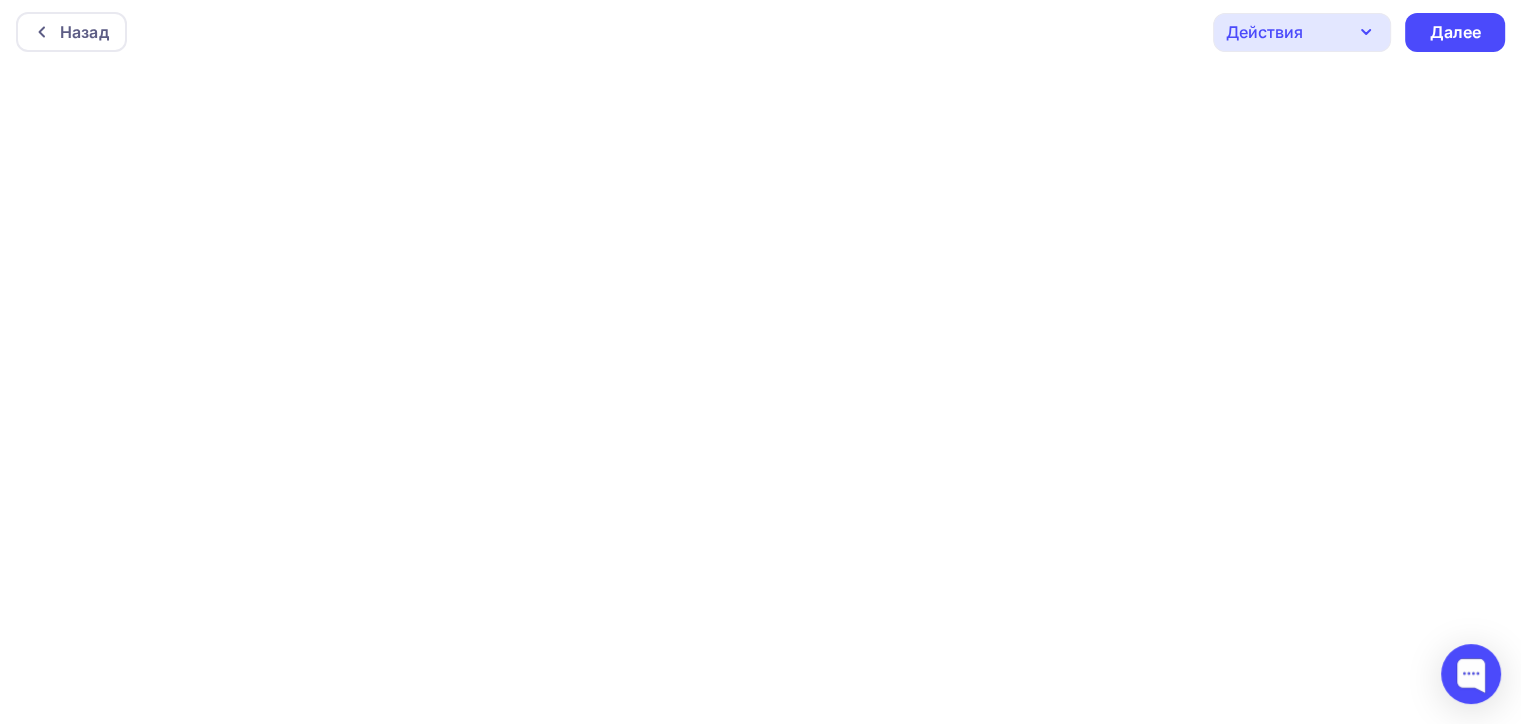 scroll, scrollTop: 4, scrollLeft: 0, axis: vertical 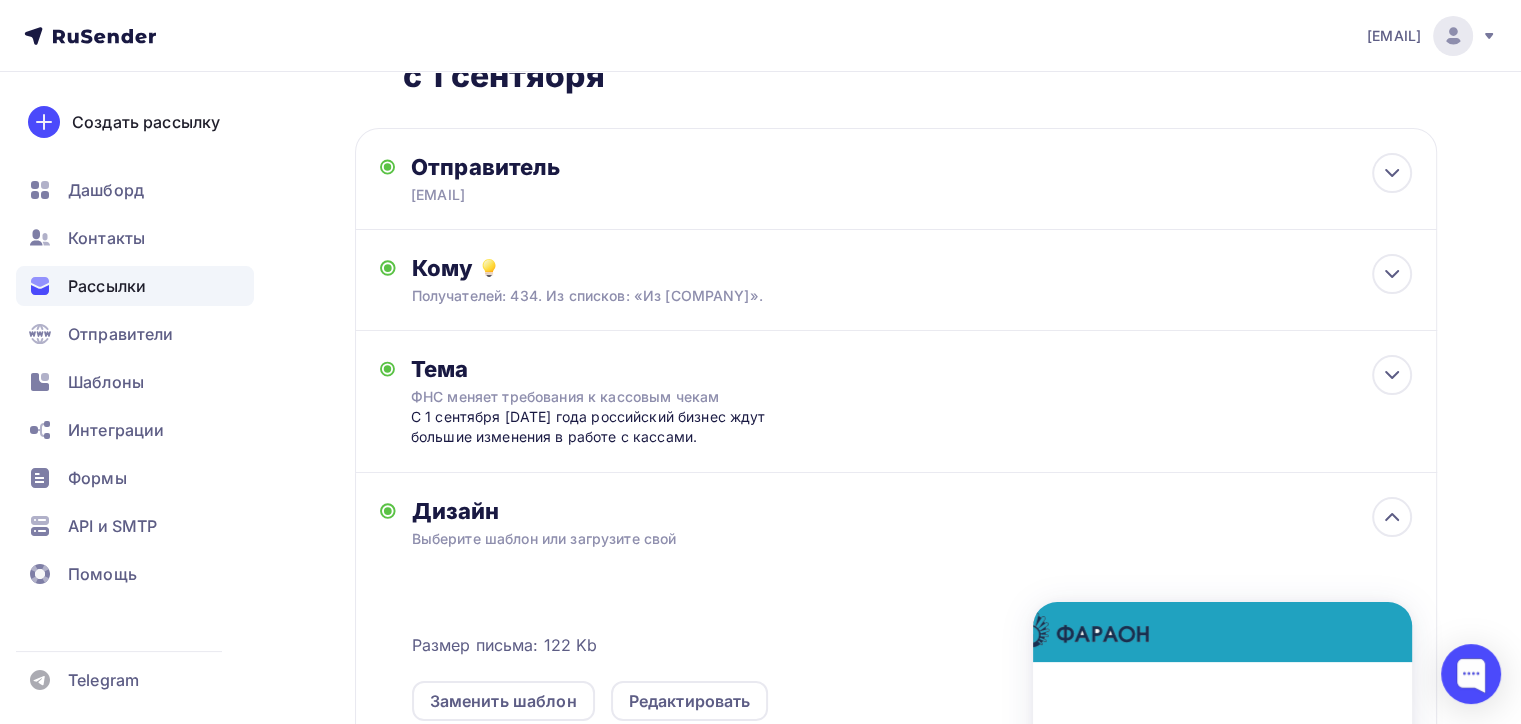 click on "Дизайн" at bounding box center (912, 511) 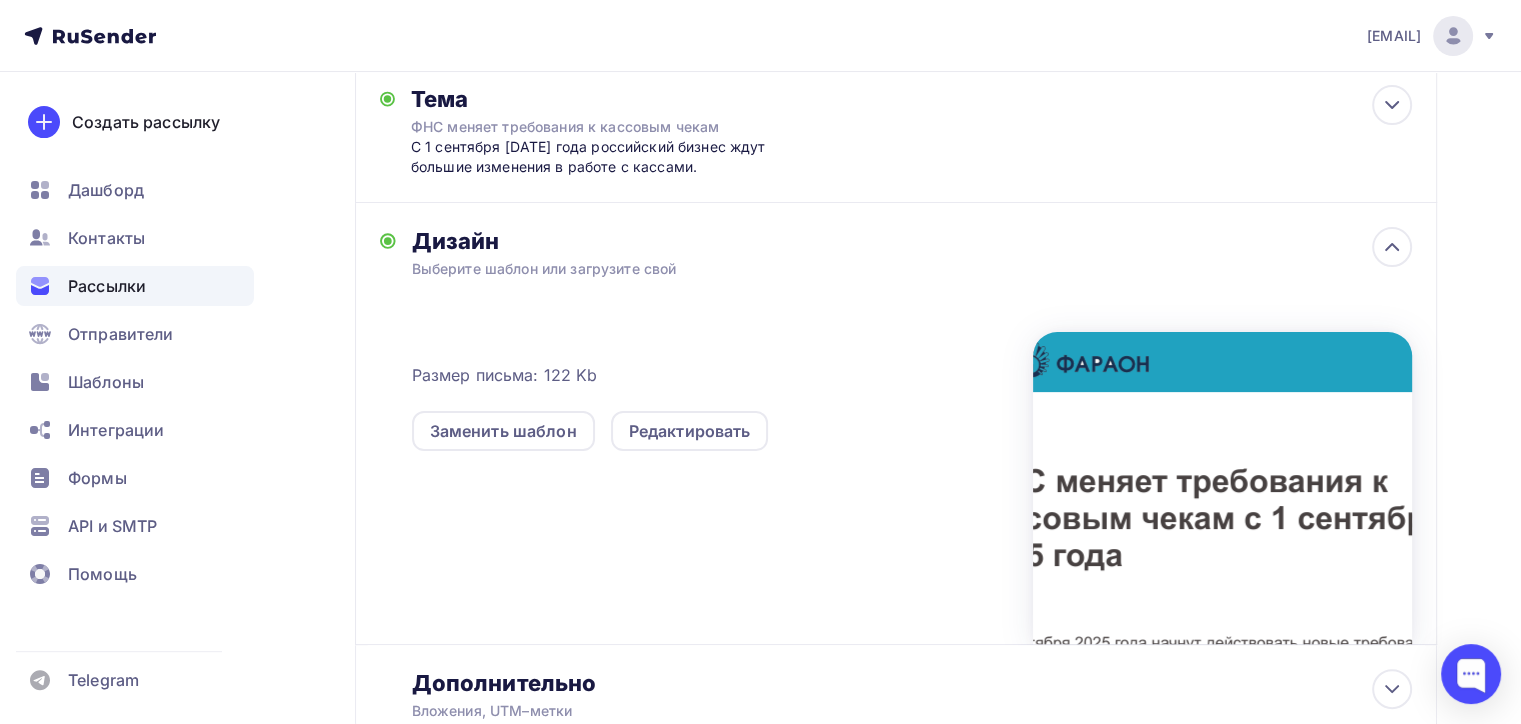 scroll, scrollTop: 388, scrollLeft: 0, axis: vertical 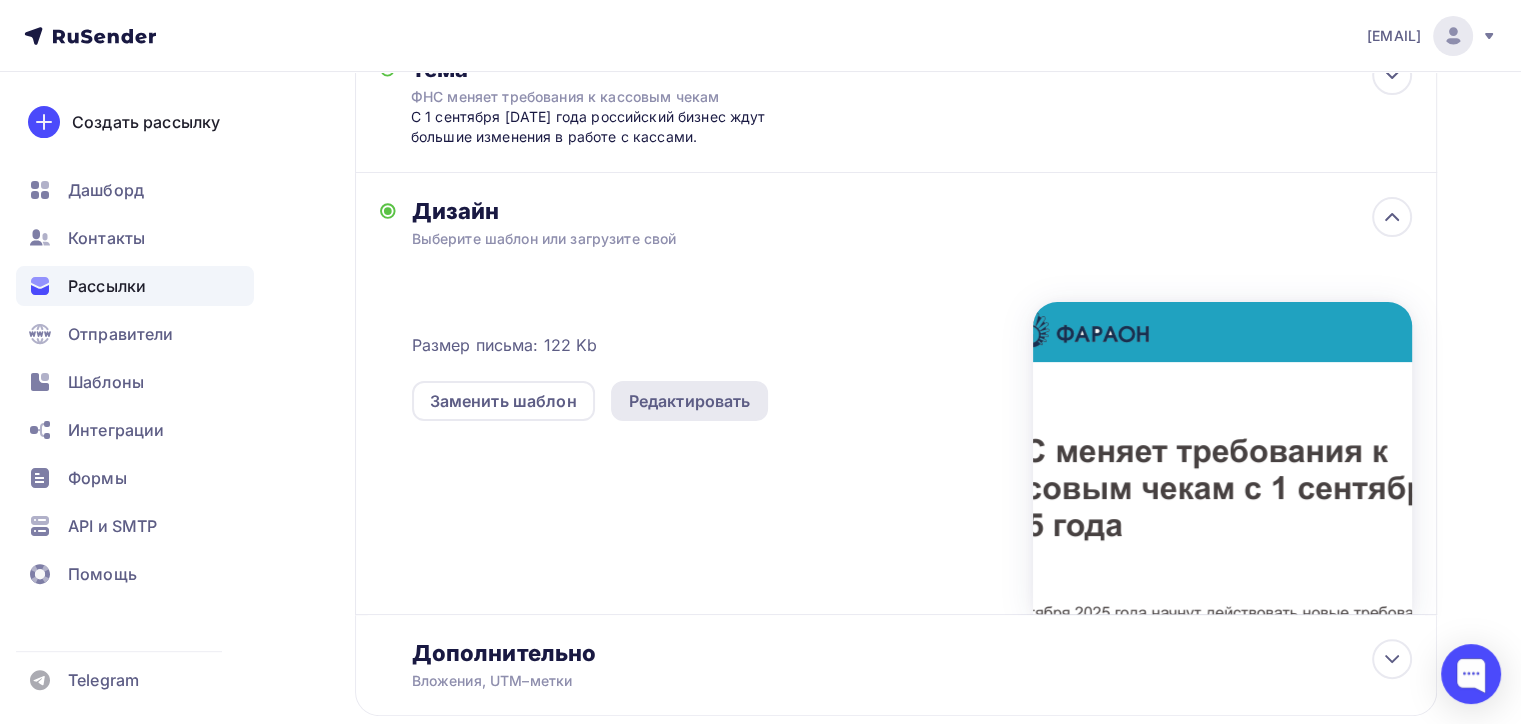 click on "Редактировать" at bounding box center [690, 401] 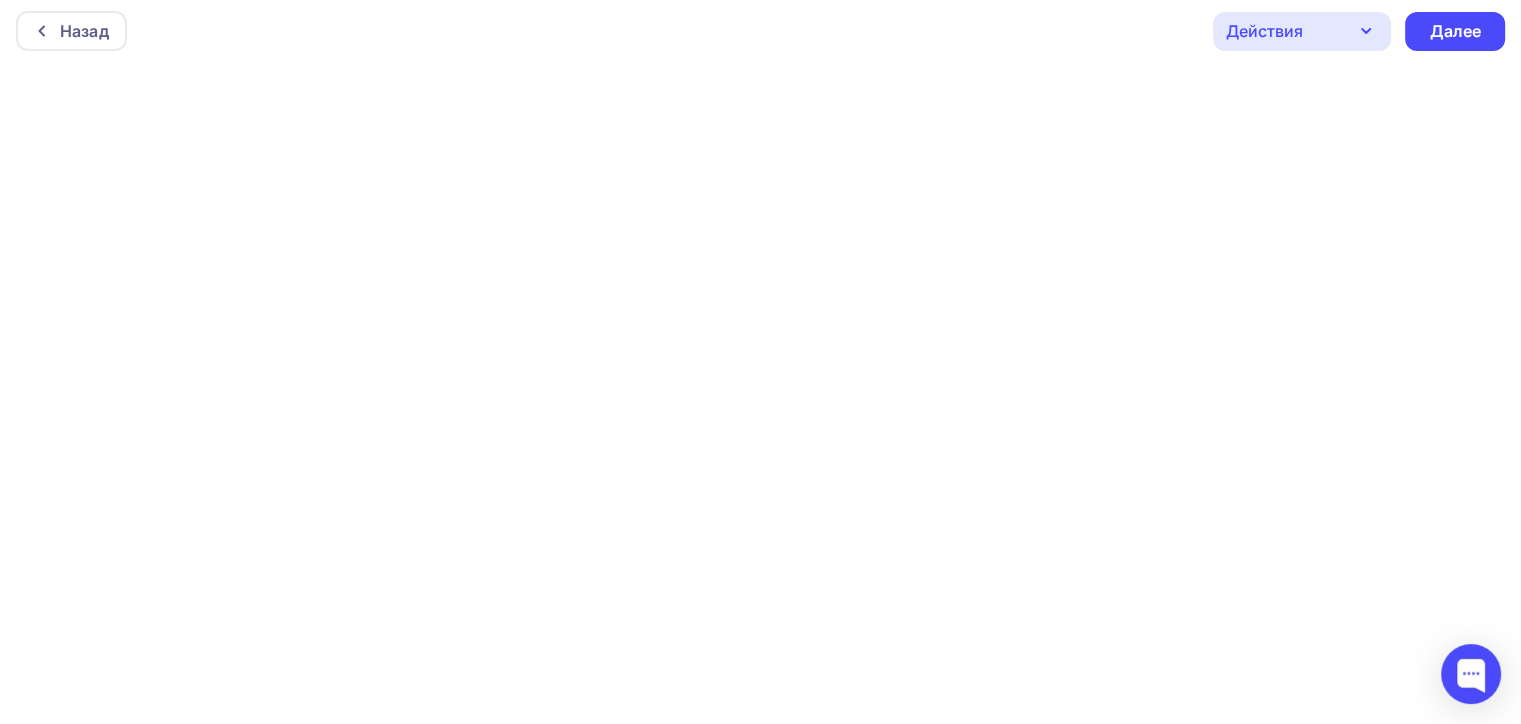 scroll, scrollTop: 0, scrollLeft: 0, axis: both 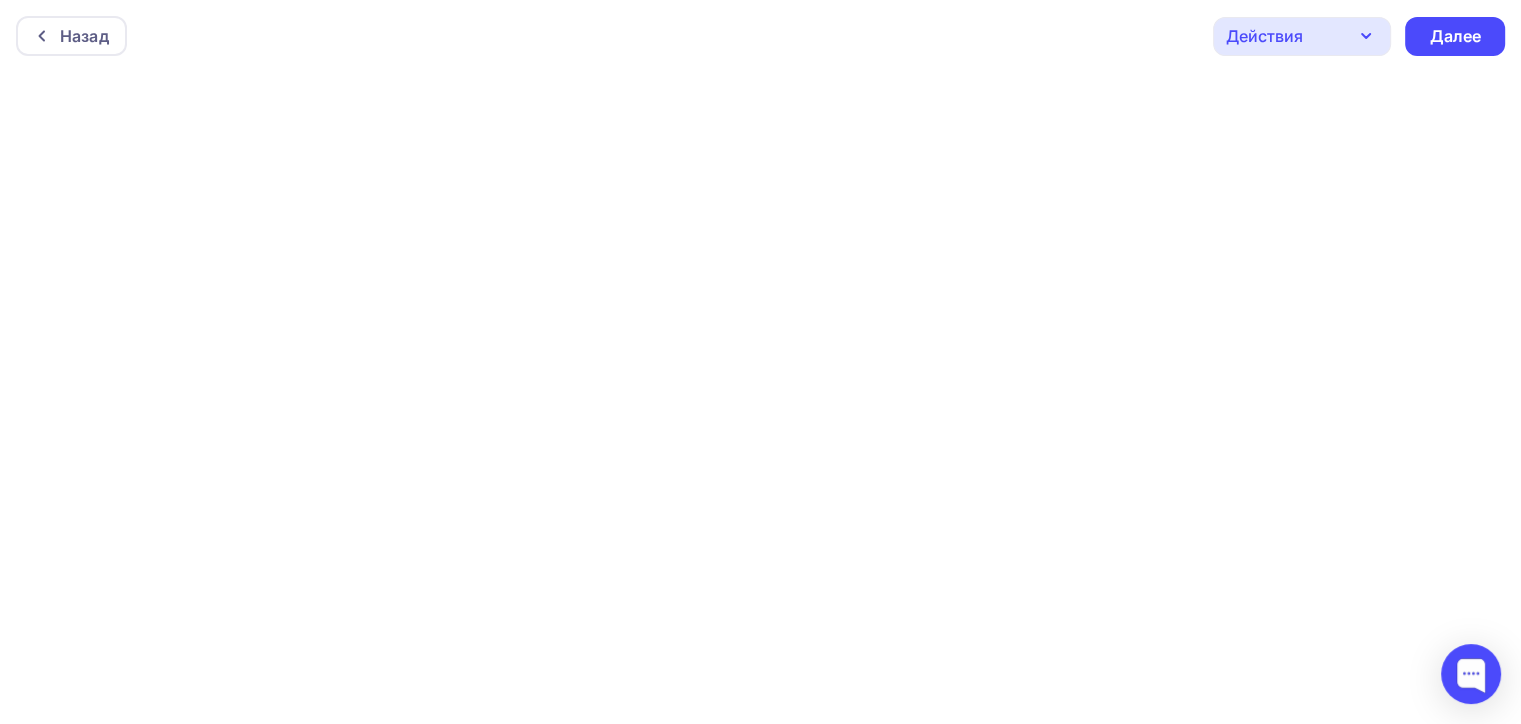 click on "Действия" at bounding box center (1302, 36) 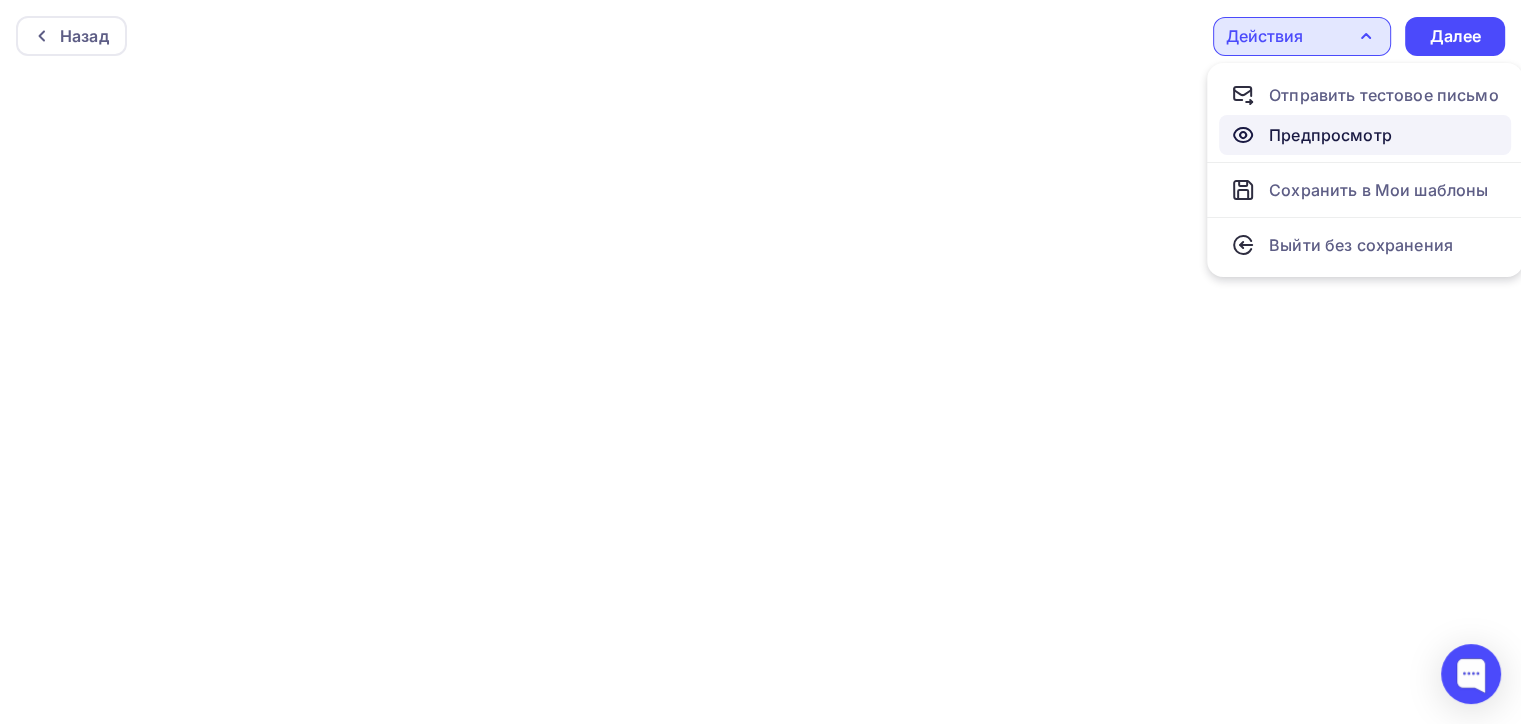 click on "Предпросмотр" at bounding box center (1330, 135) 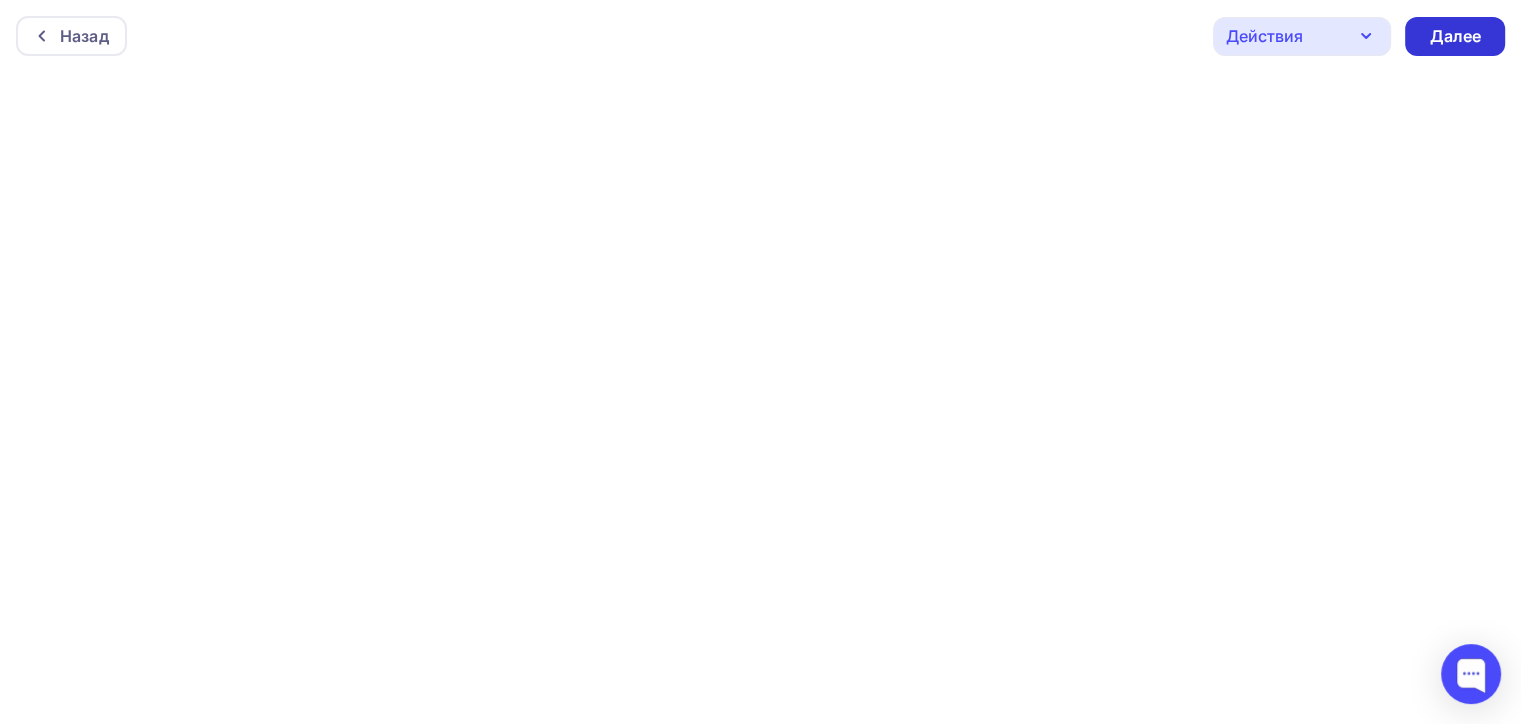 click on "Далее" at bounding box center [1455, 36] 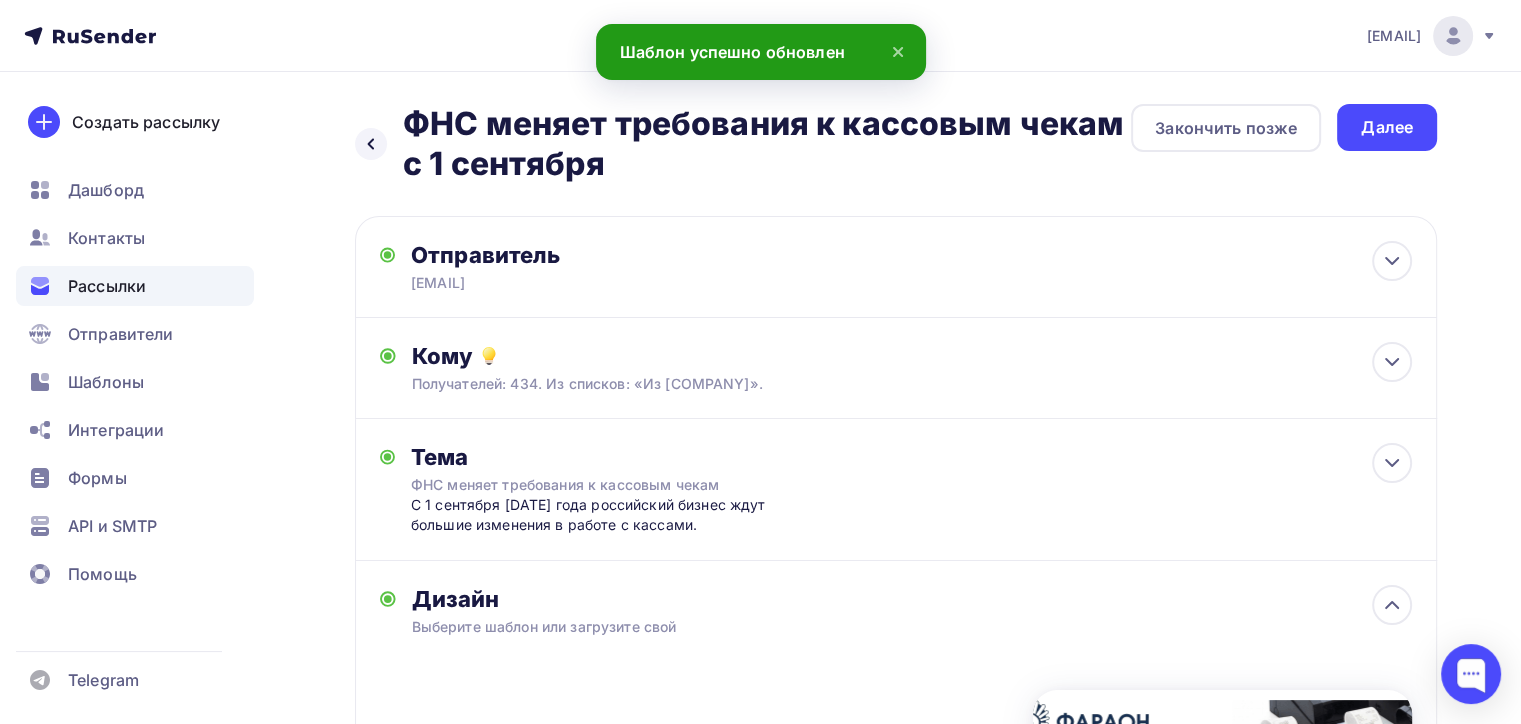 click on "Дизайн" at bounding box center (912, 599) 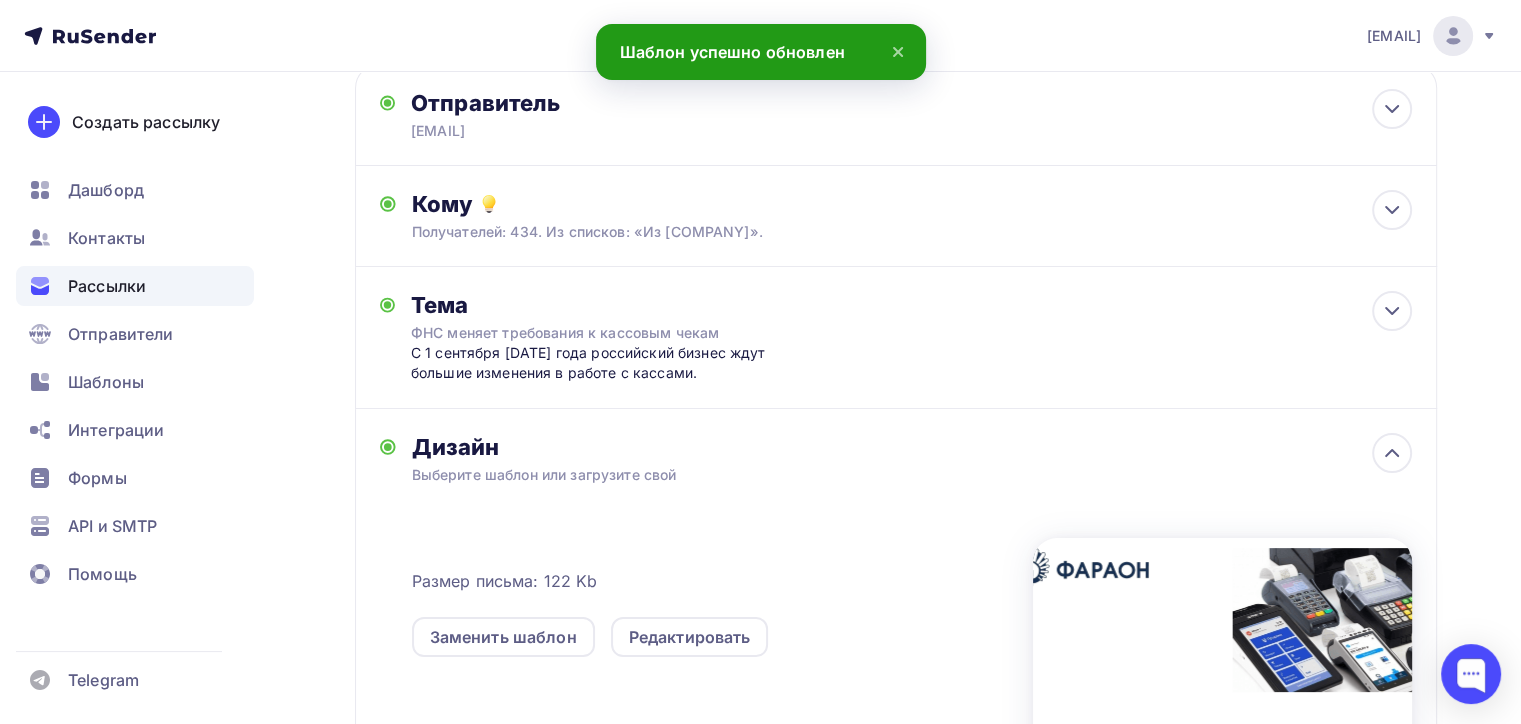 scroll, scrollTop: 400, scrollLeft: 0, axis: vertical 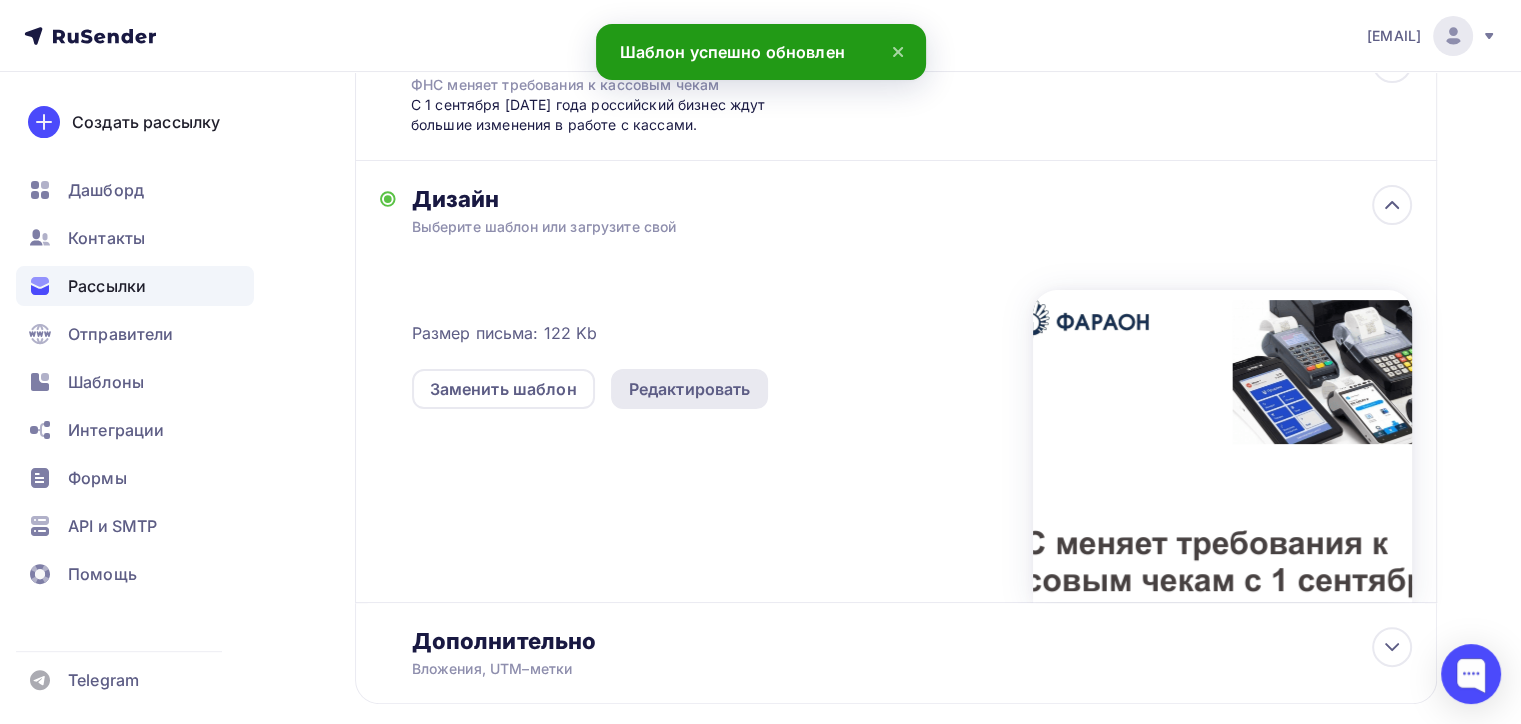 click on "Редактировать" at bounding box center [690, 389] 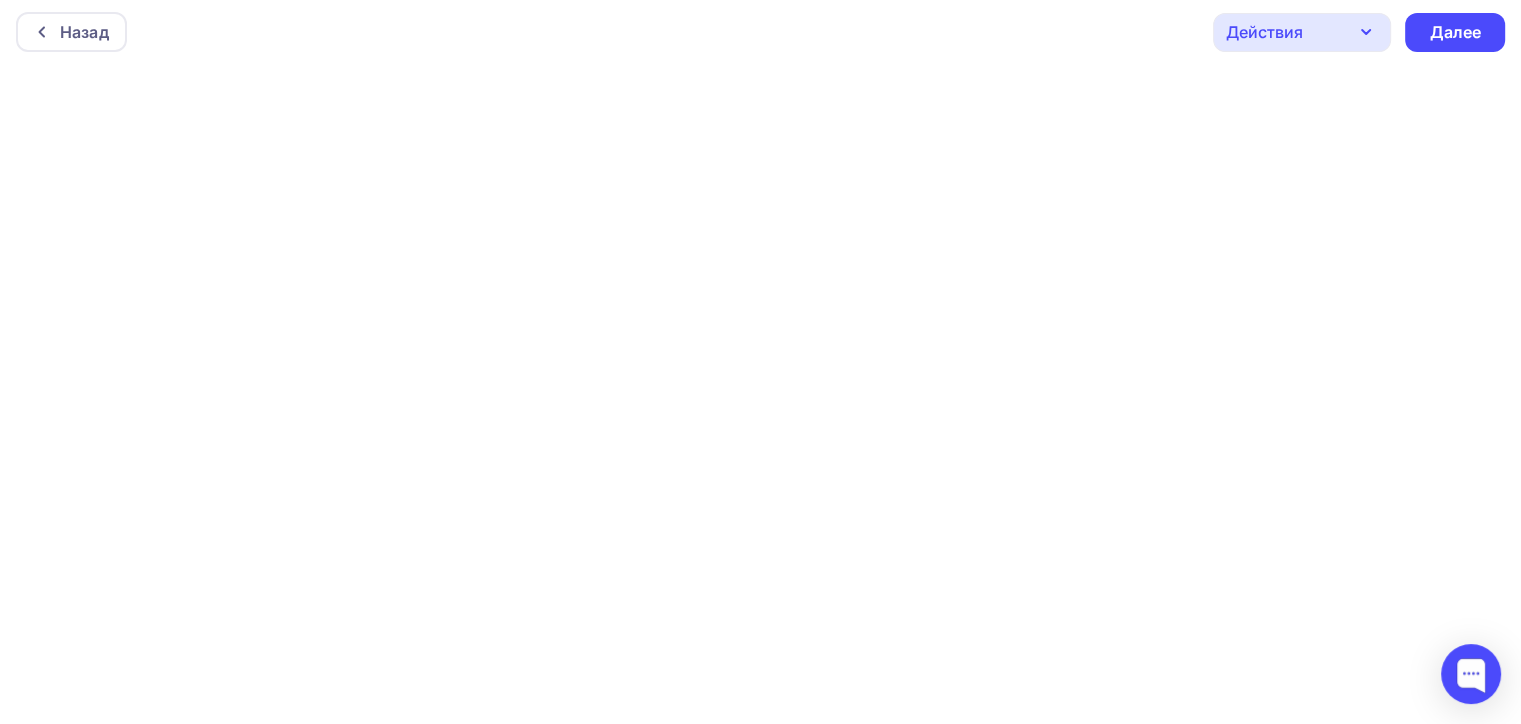 scroll, scrollTop: 4, scrollLeft: 0, axis: vertical 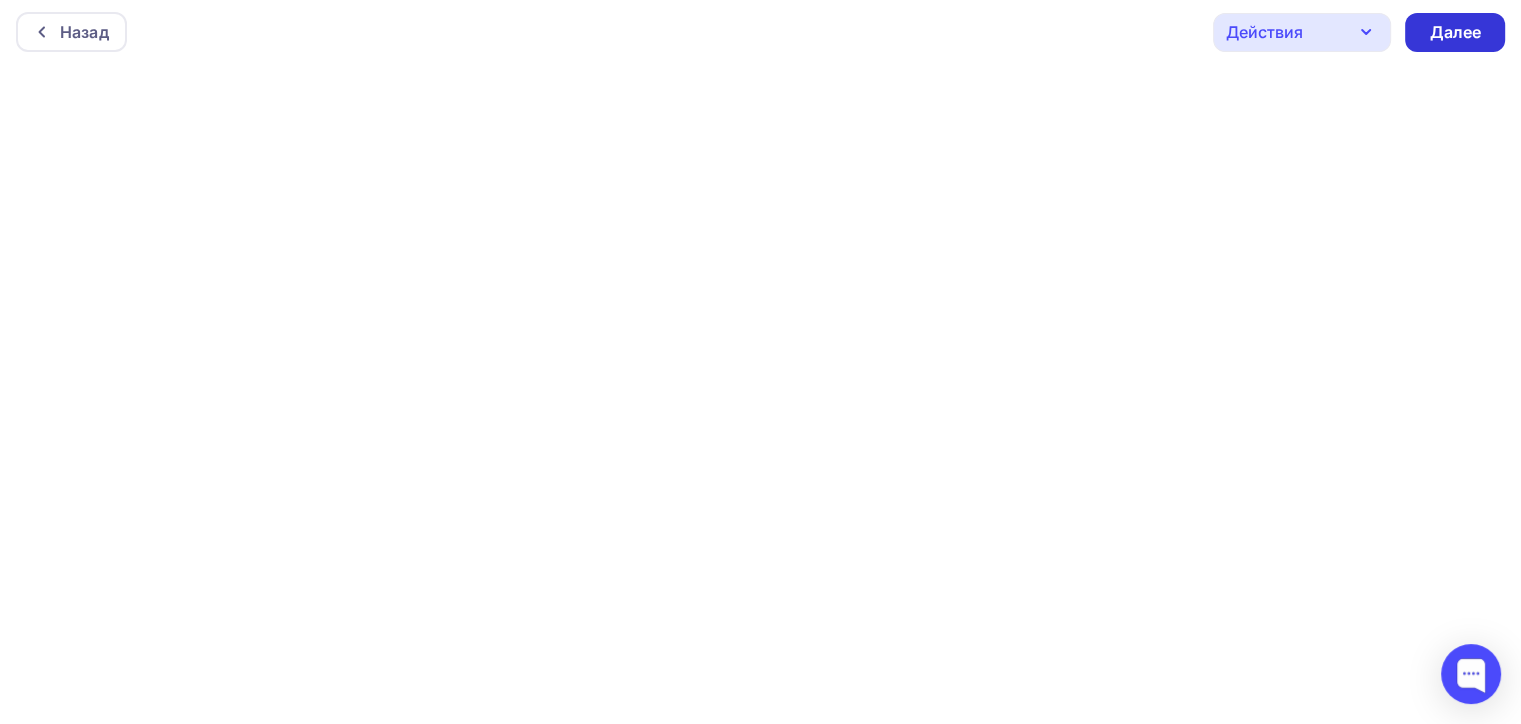 click on "Далее" at bounding box center (1455, 32) 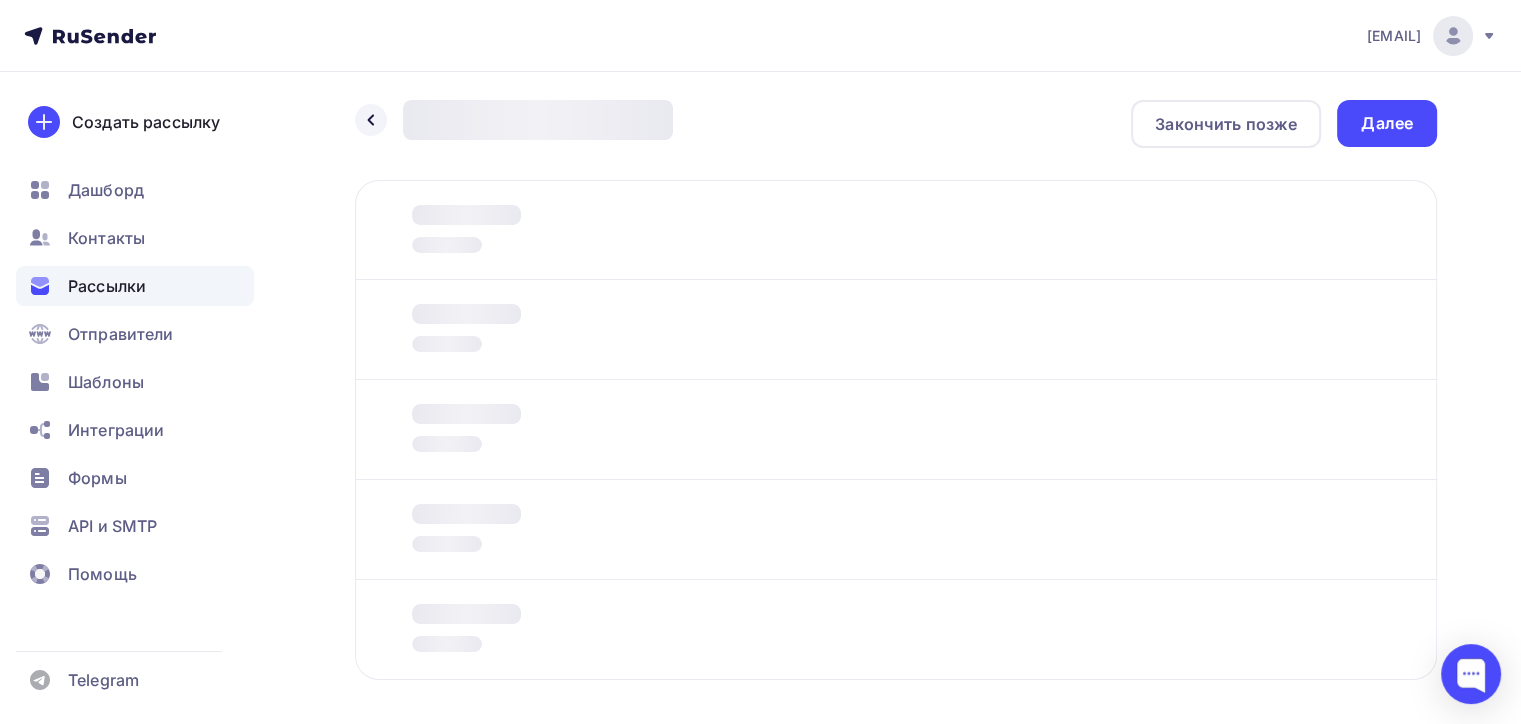 scroll, scrollTop: 0, scrollLeft: 0, axis: both 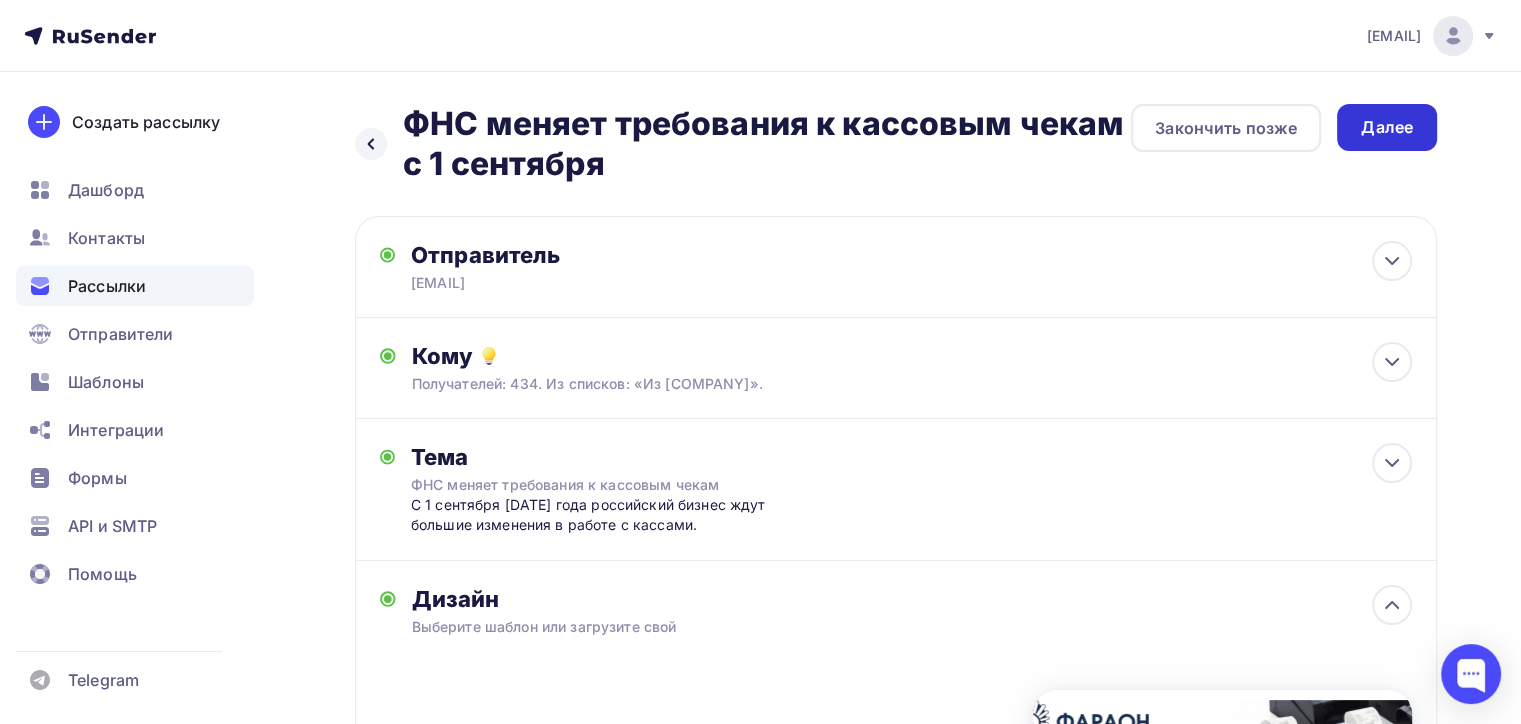 click on "Далее" at bounding box center (1387, 127) 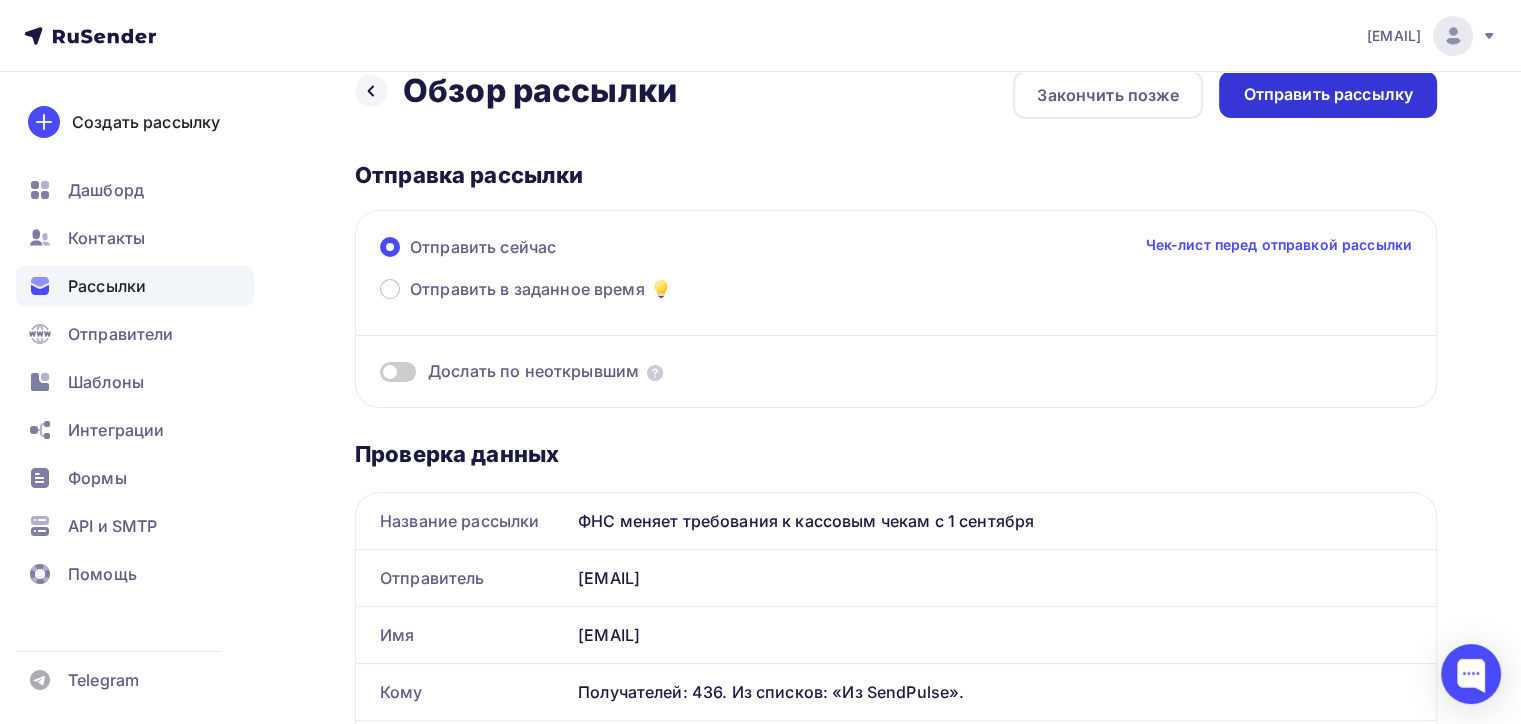 scroll, scrollTop: 0, scrollLeft: 0, axis: both 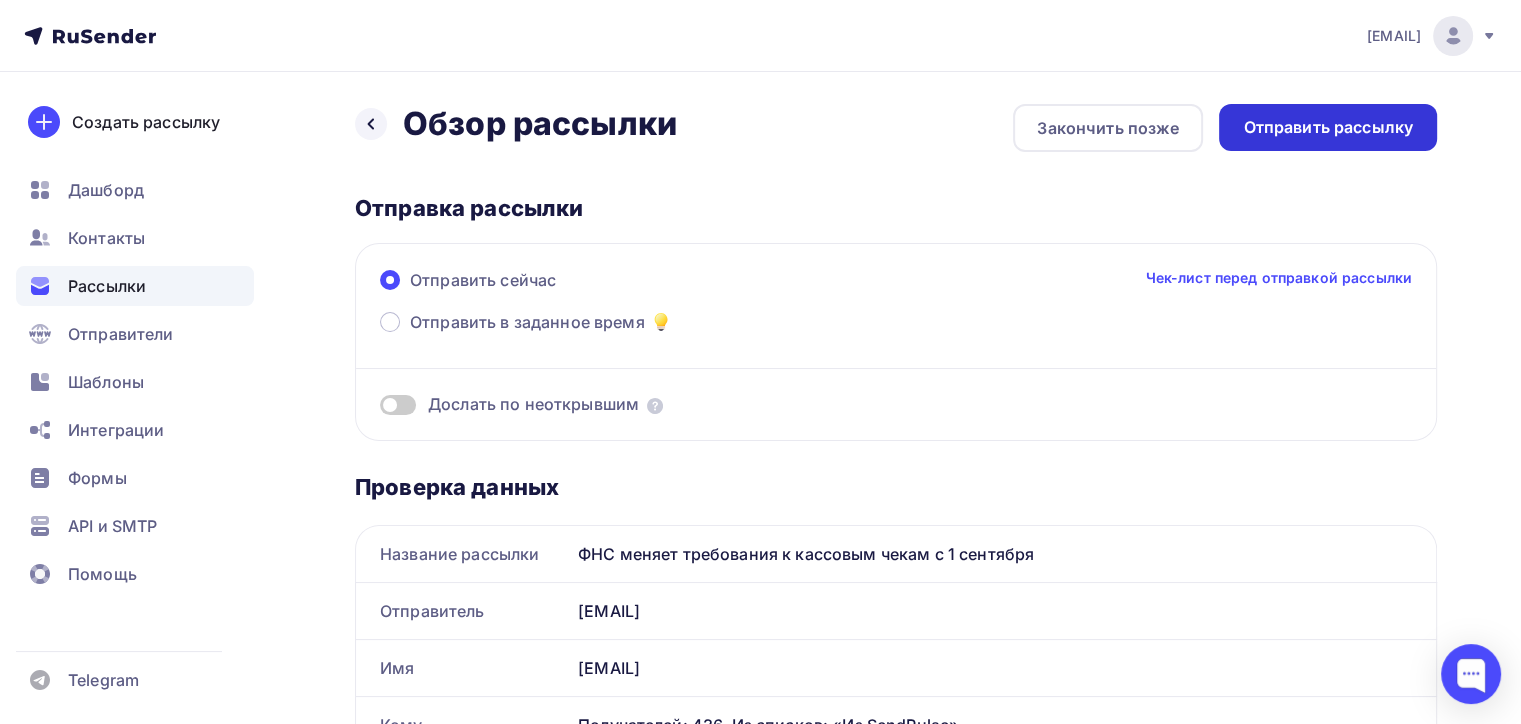 click on "Отправить рассылку" at bounding box center (1328, 127) 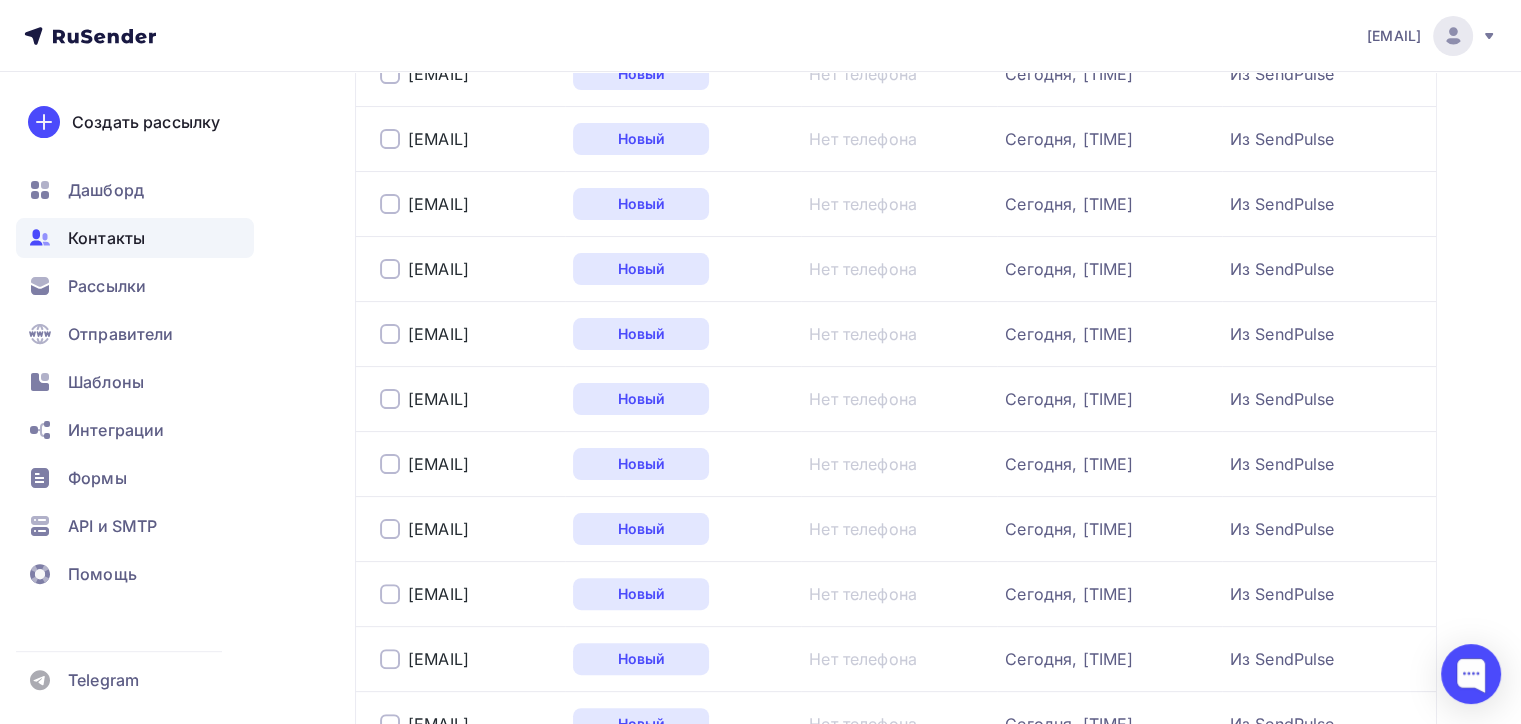 scroll, scrollTop: 100, scrollLeft: 0, axis: vertical 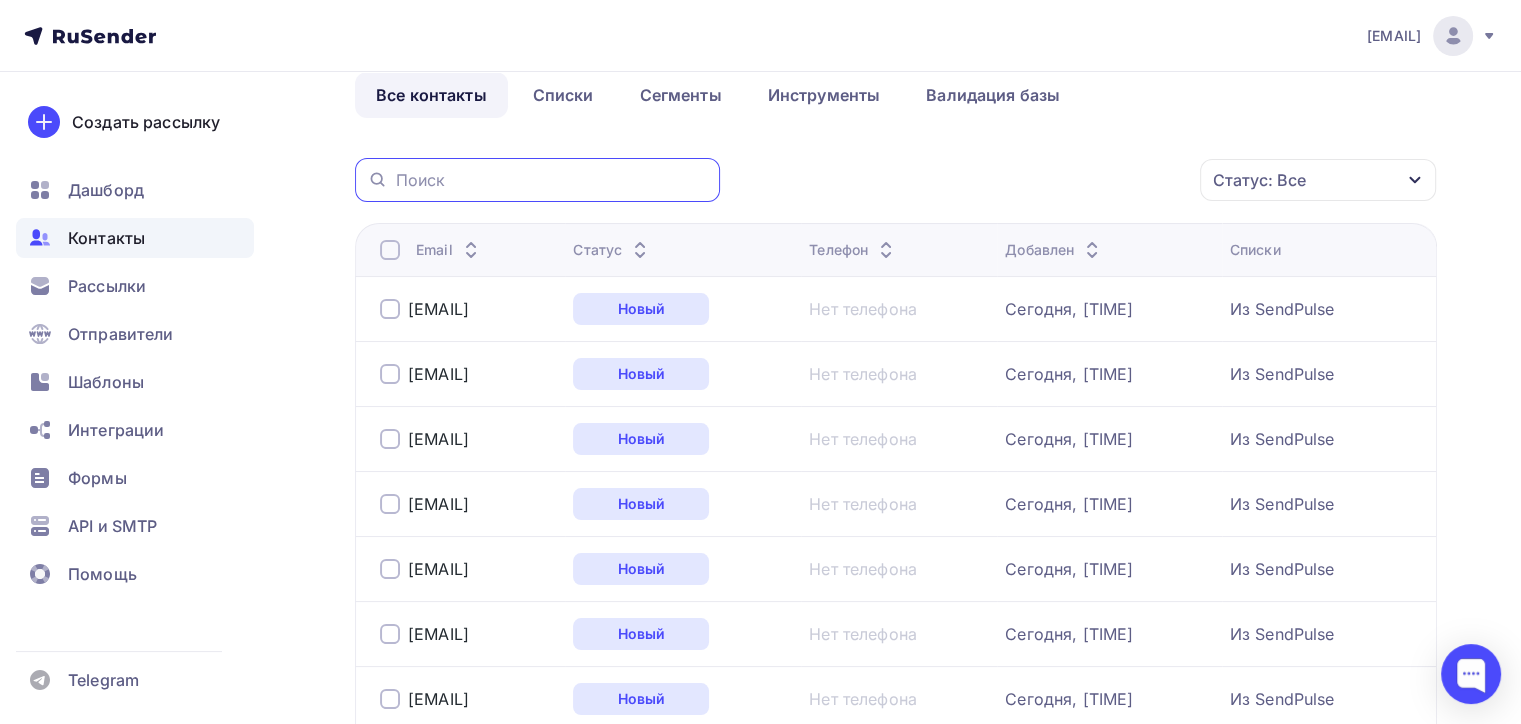 click at bounding box center (552, 180) 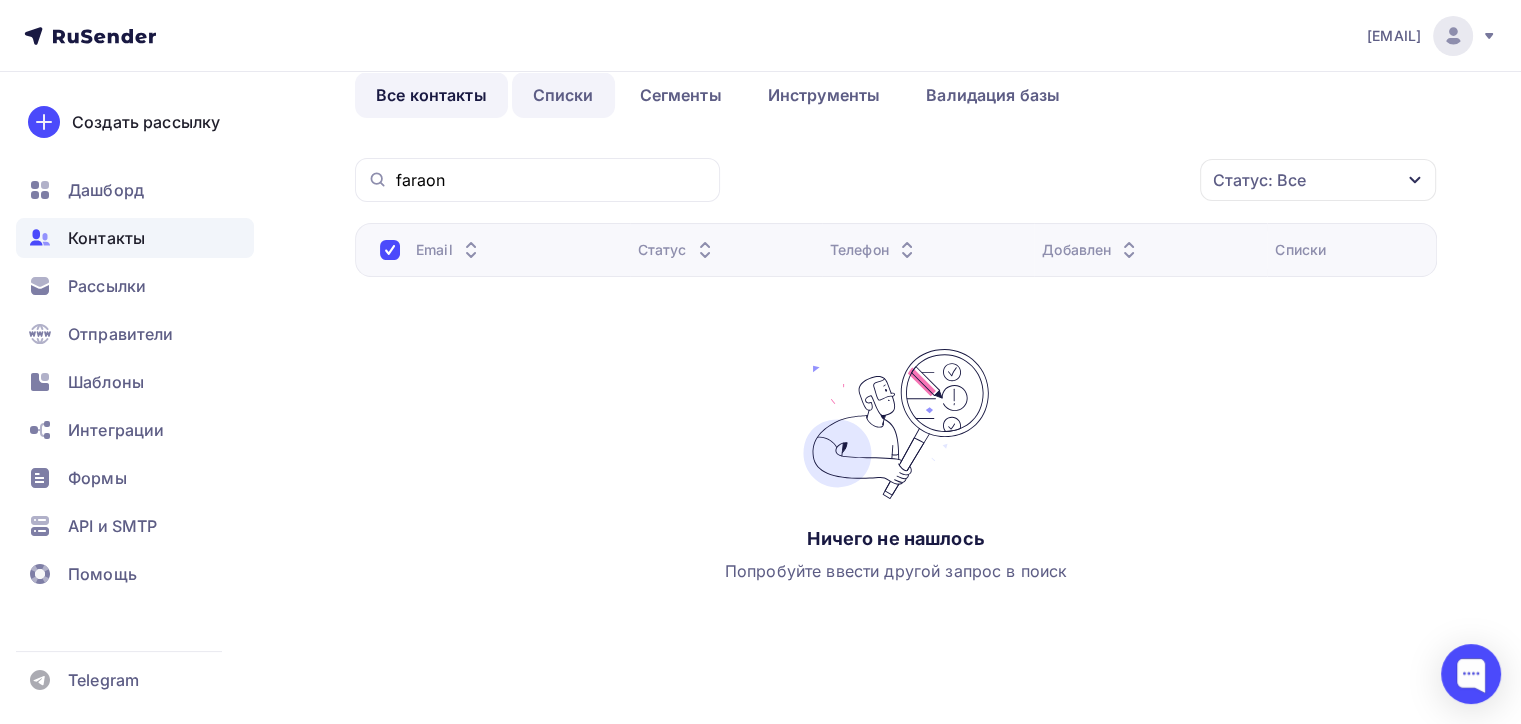 scroll, scrollTop: 0, scrollLeft: 0, axis: both 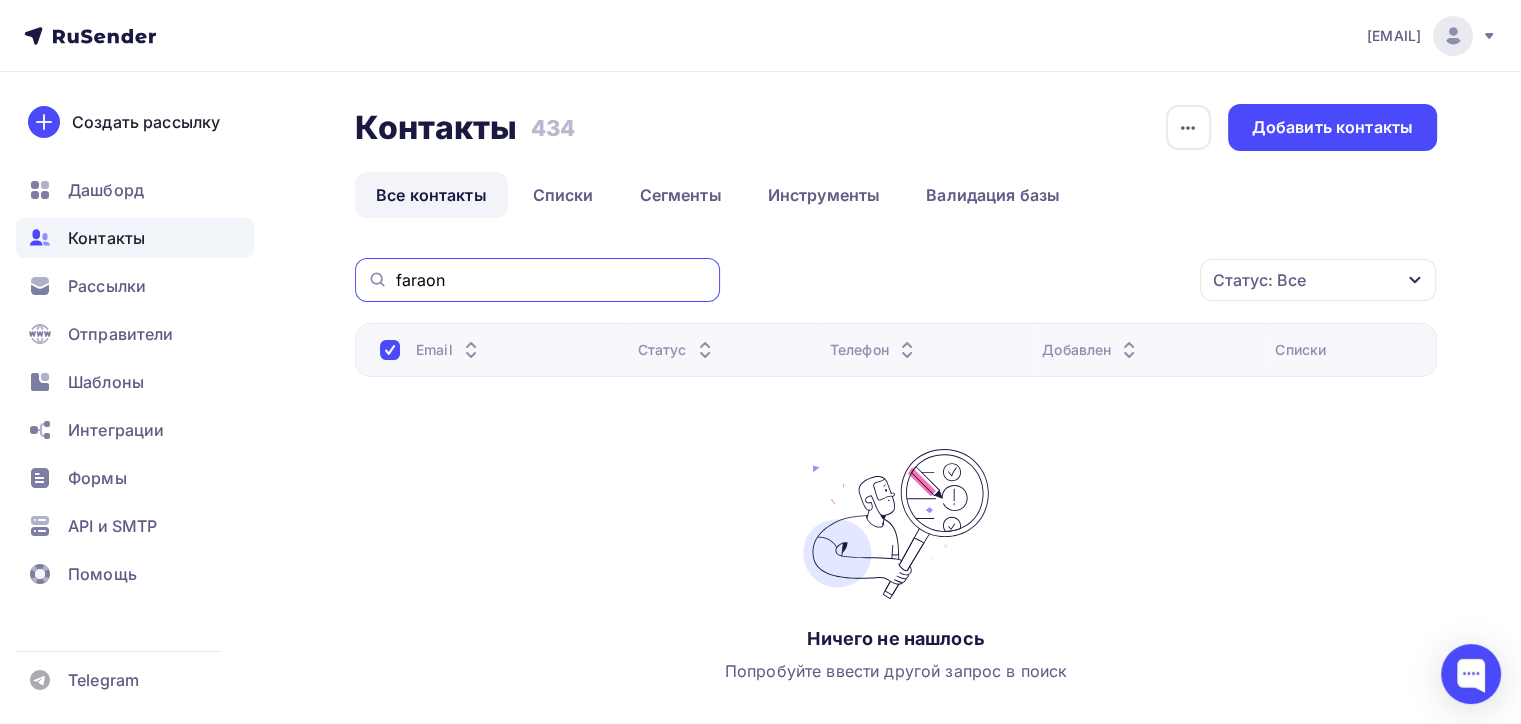 click on "faraon" at bounding box center [552, 280] 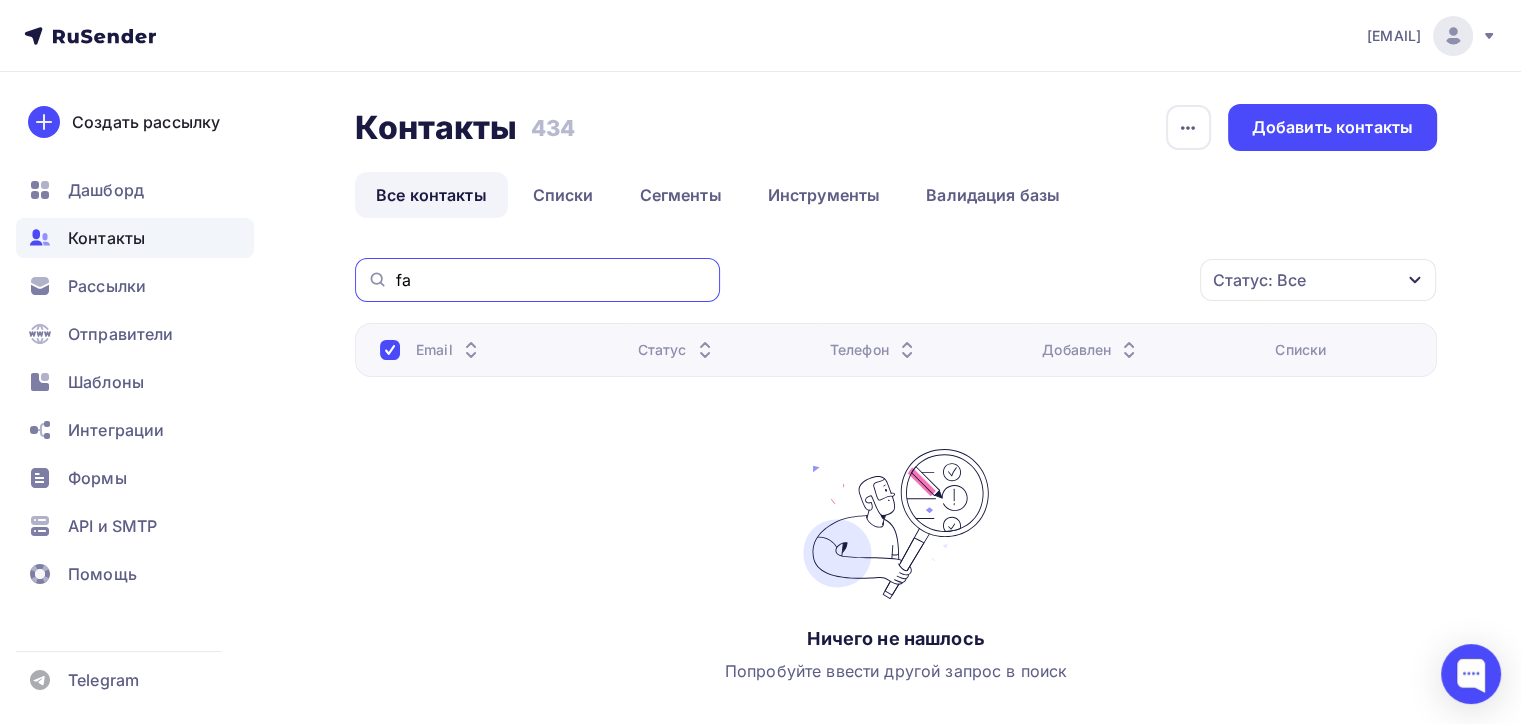 type on "f" 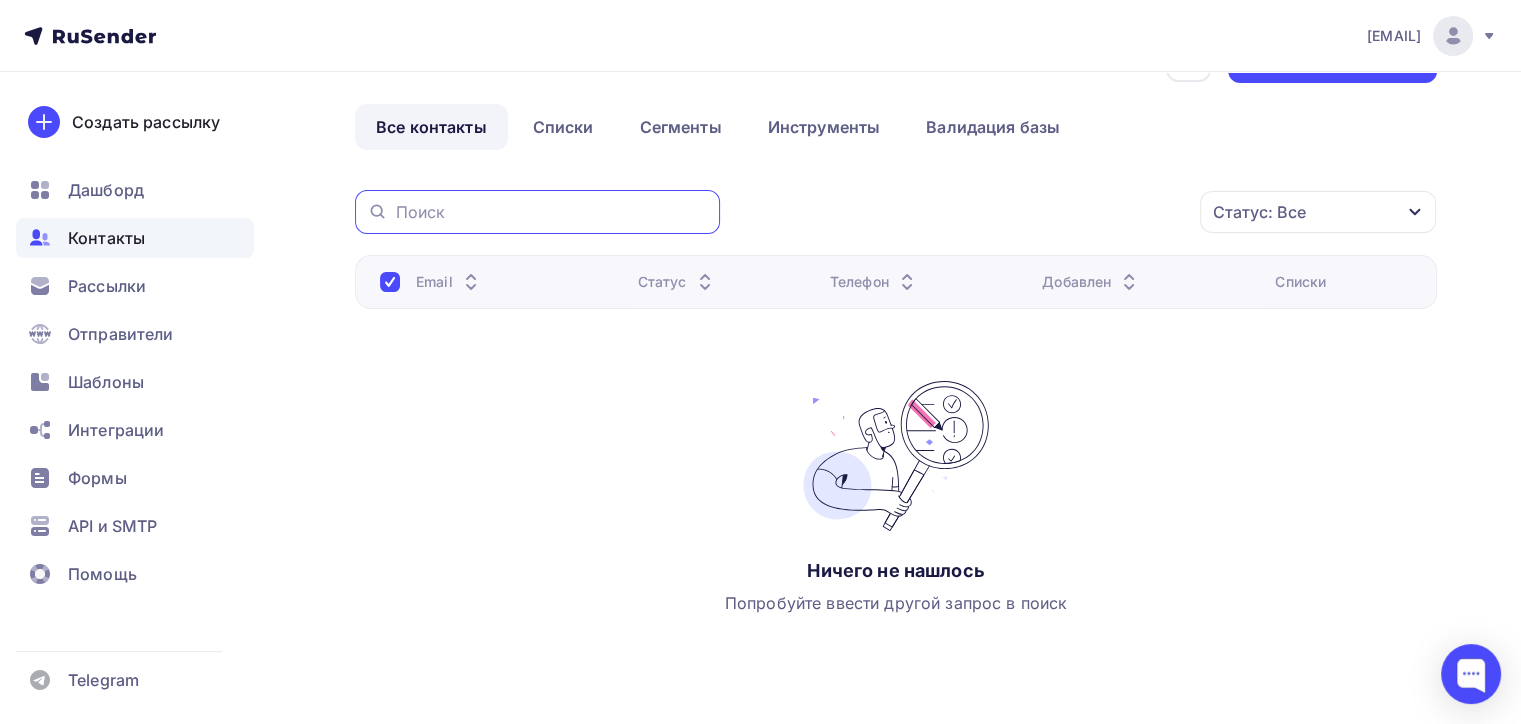 scroll, scrollTop: 127, scrollLeft: 0, axis: vertical 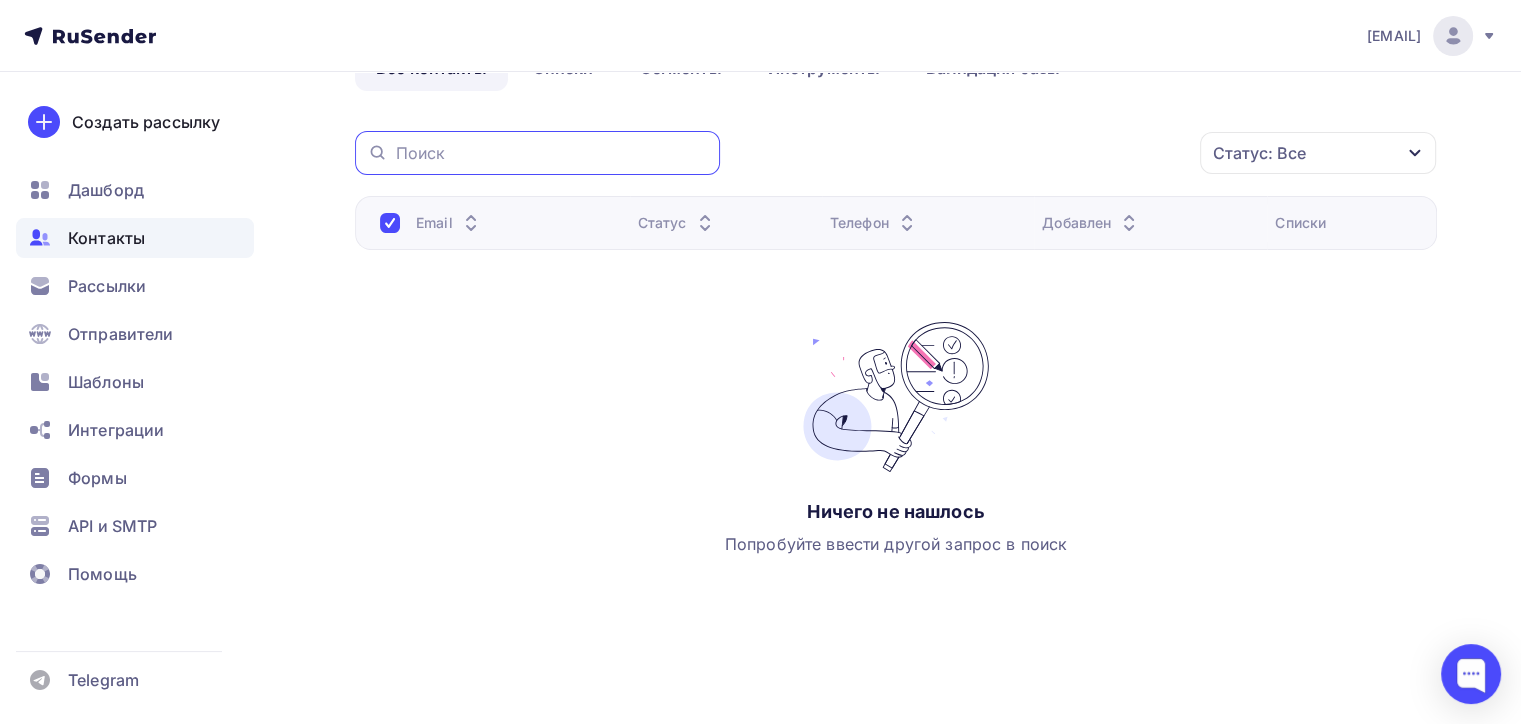 type 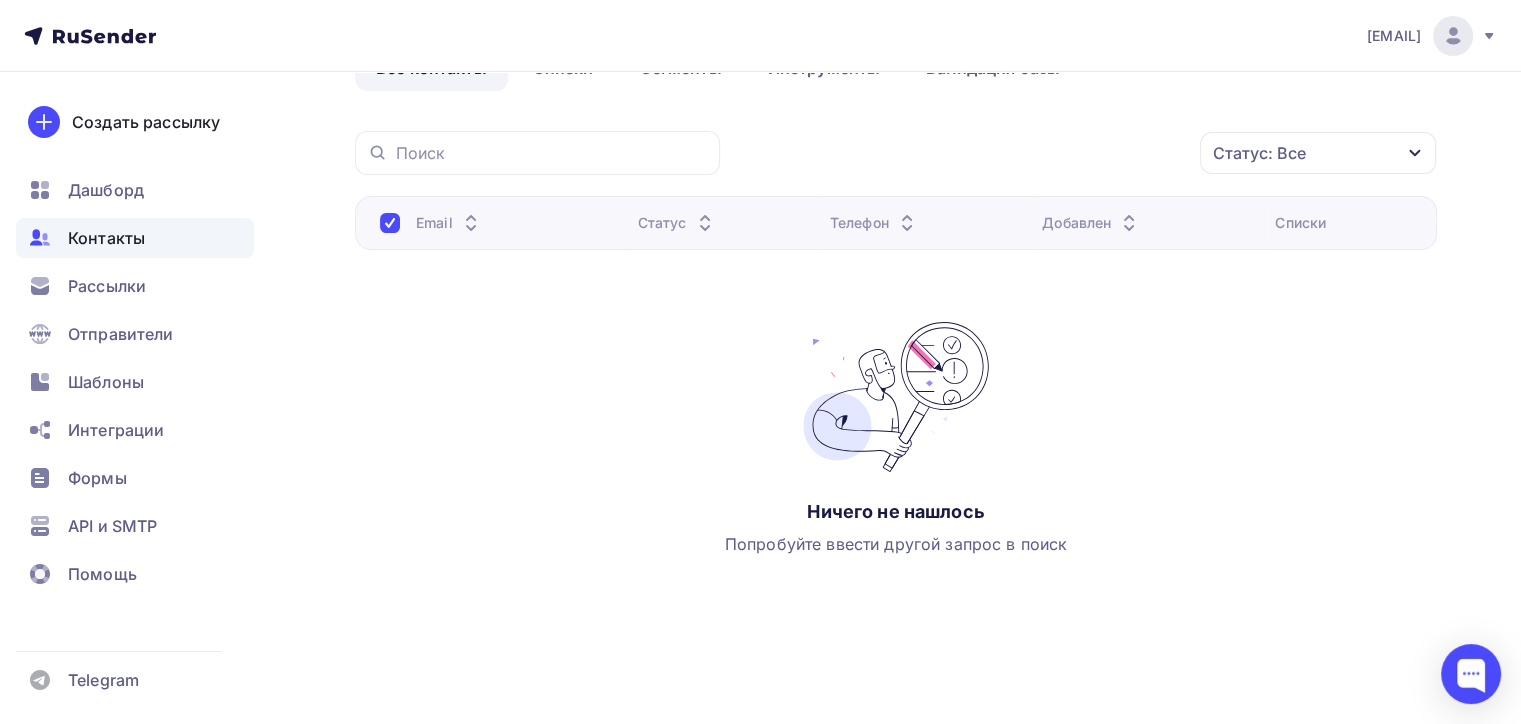 click at bounding box center [390, 223] 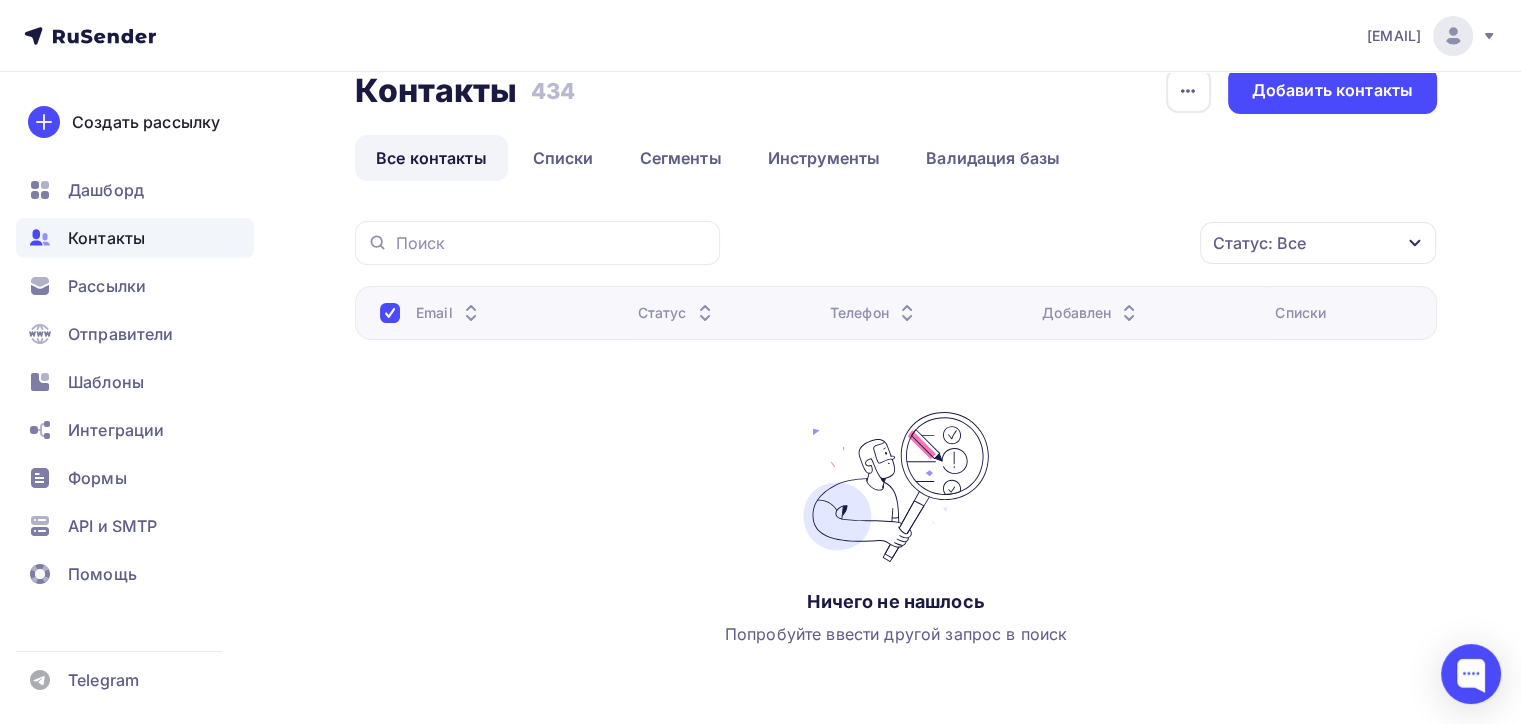 scroll, scrollTop: 0, scrollLeft: 0, axis: both 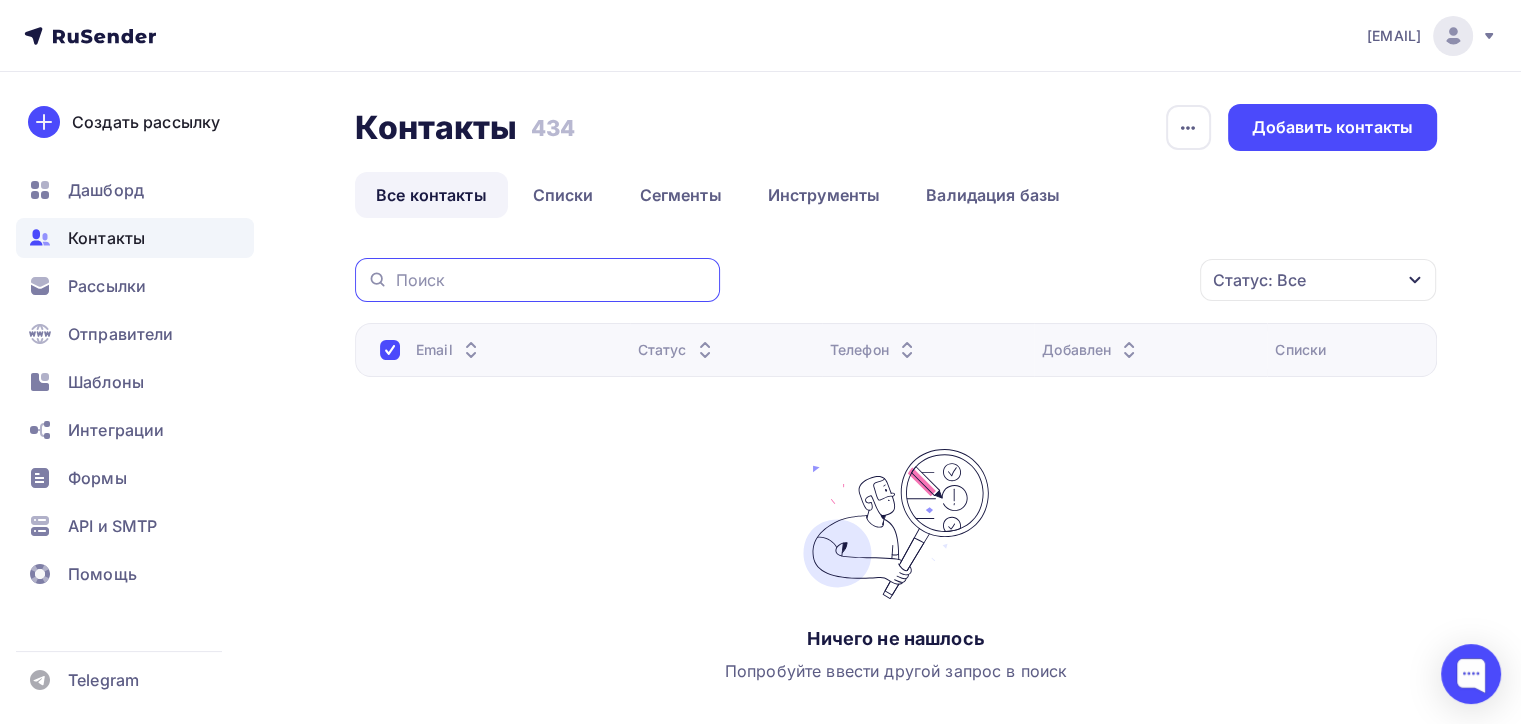 click at bounding box center [552, 280] 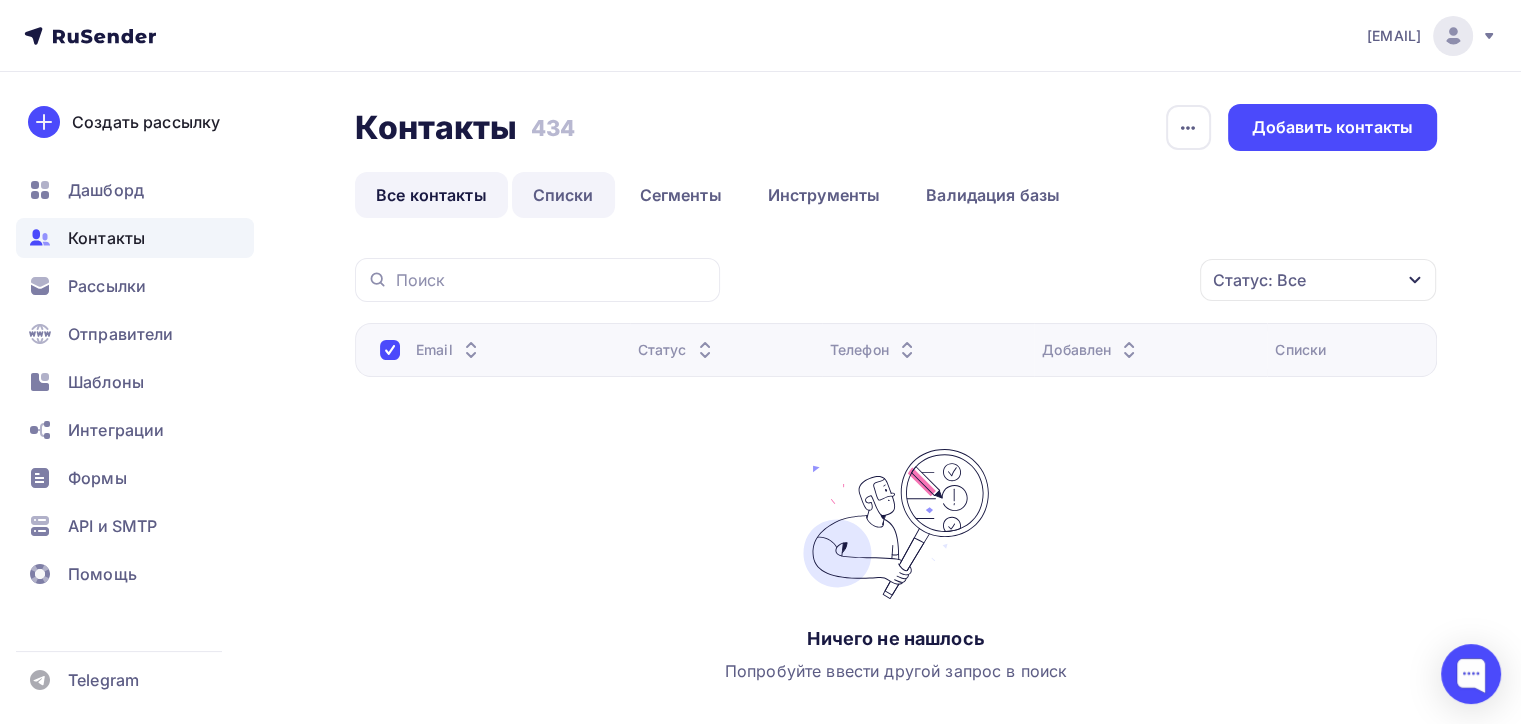 click on "Списки" at bounding box center (563, 195) 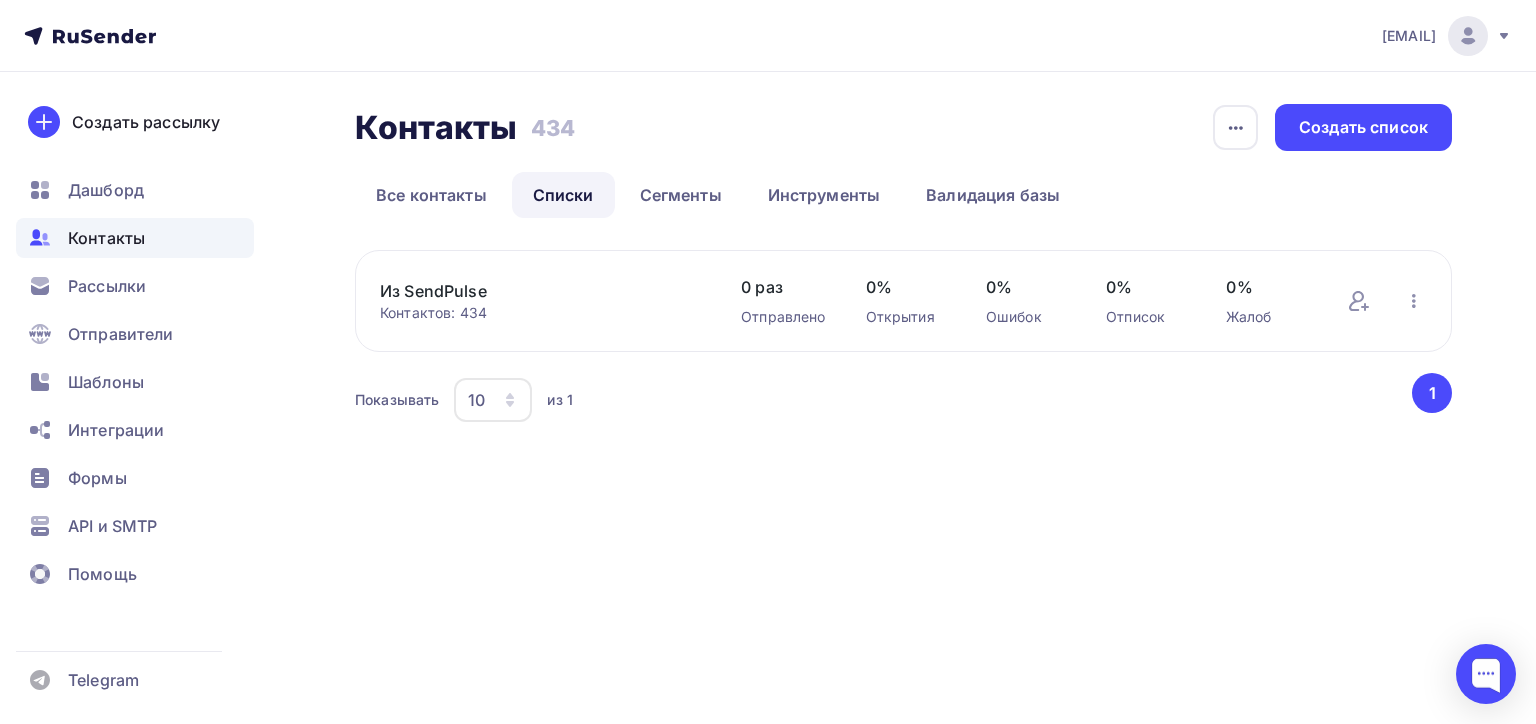 click on "Из SendPulse" at bounding box center (540, 291) 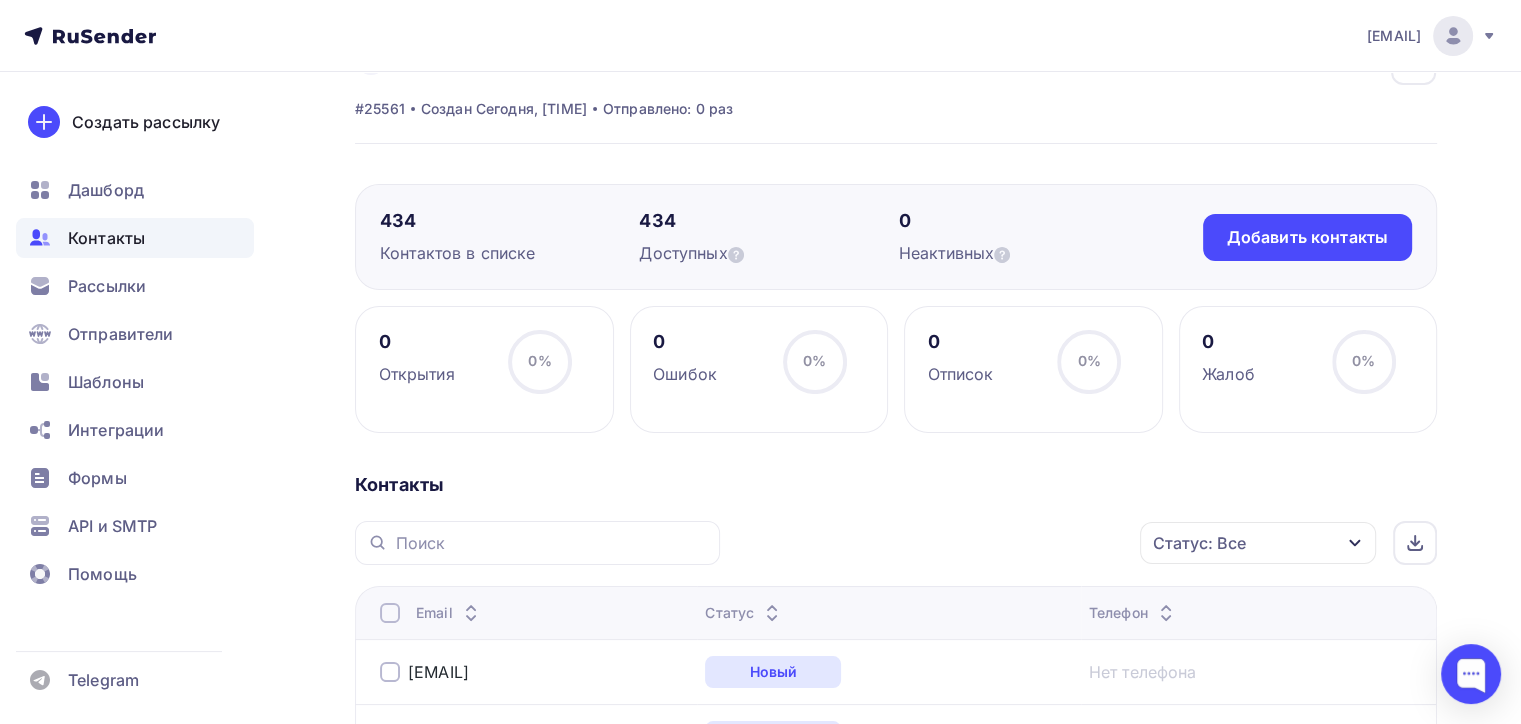 scroll, scrollTop: 100, scrollLeft: 0, axis: vertical 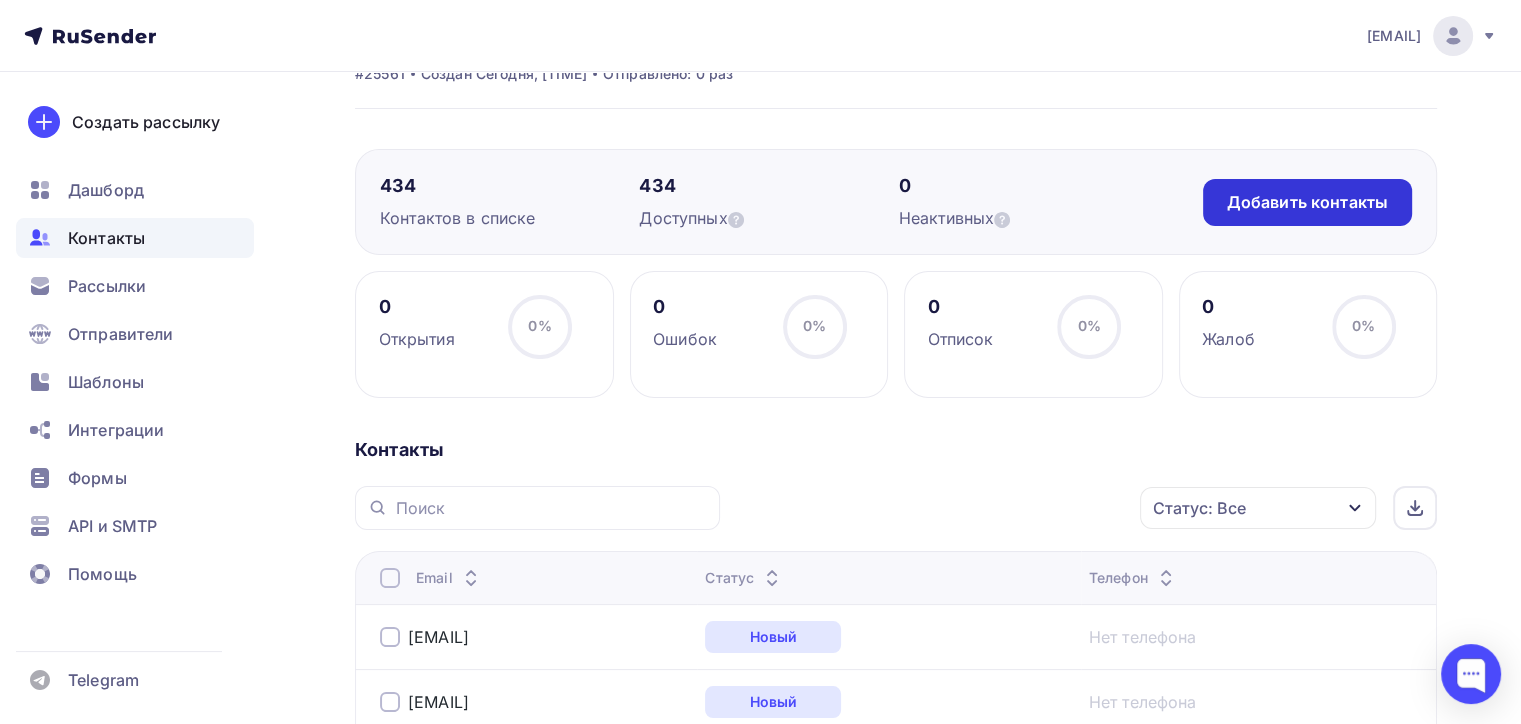click on "Добавить контакты" at bounding box center [1307, 202] 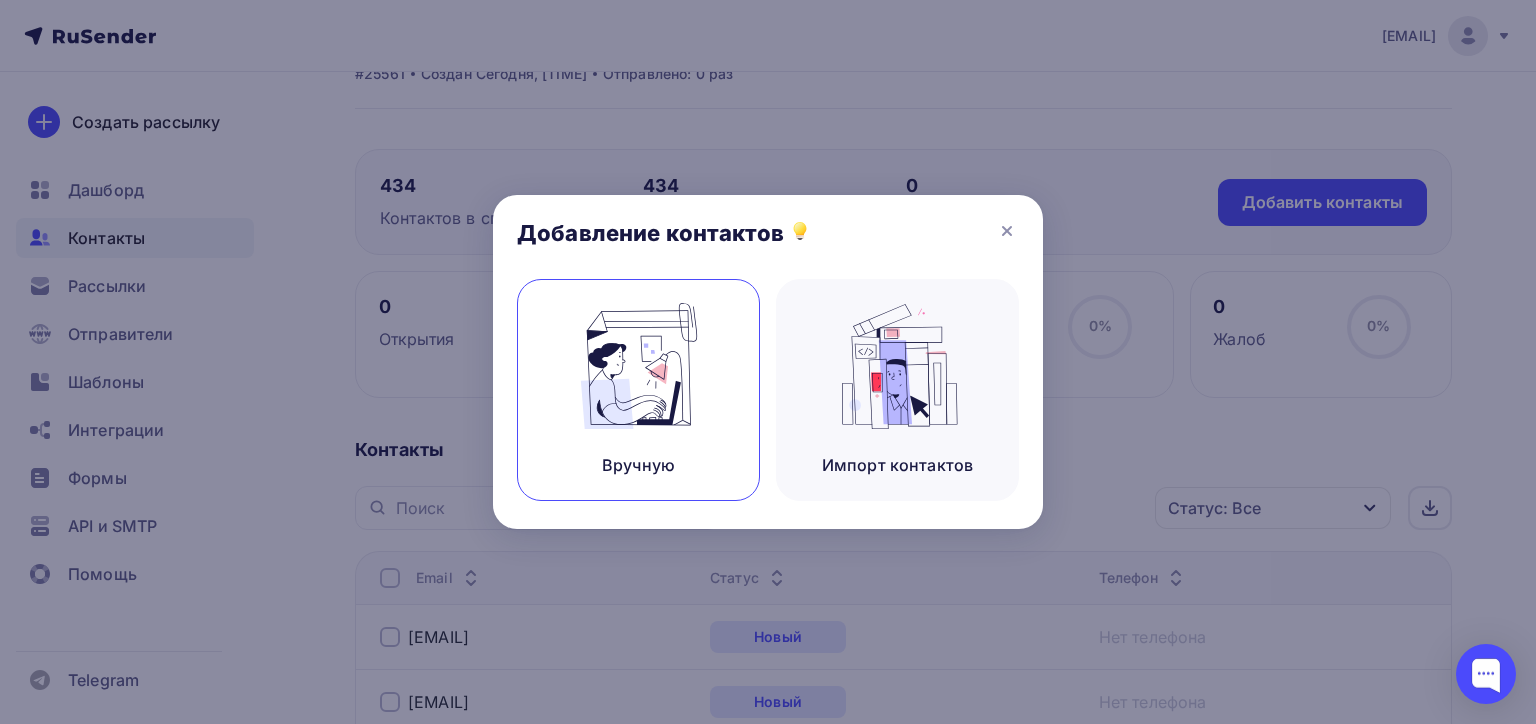 click at bounding box center (639, 366) 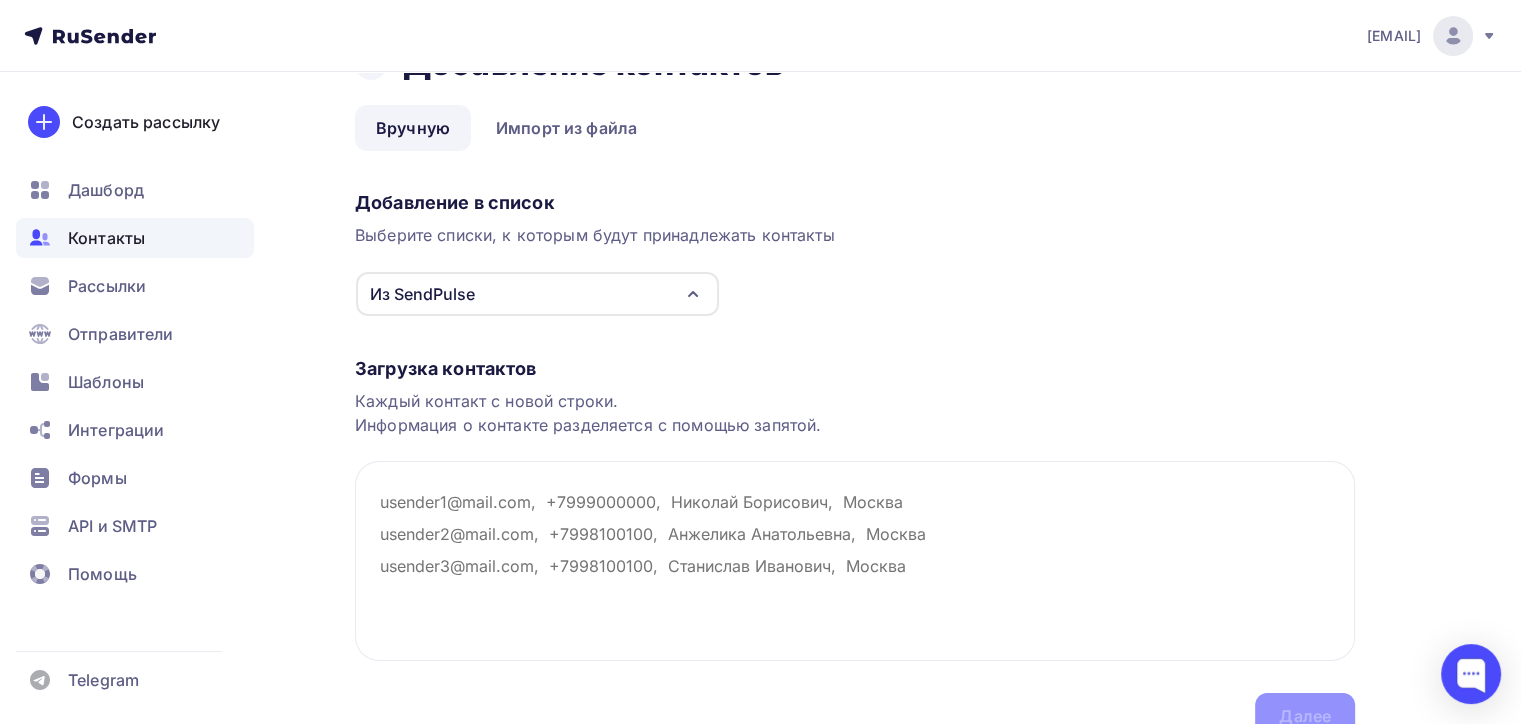 scroll, scrollTop: 155, scrollLeft: 0, axis: vertical 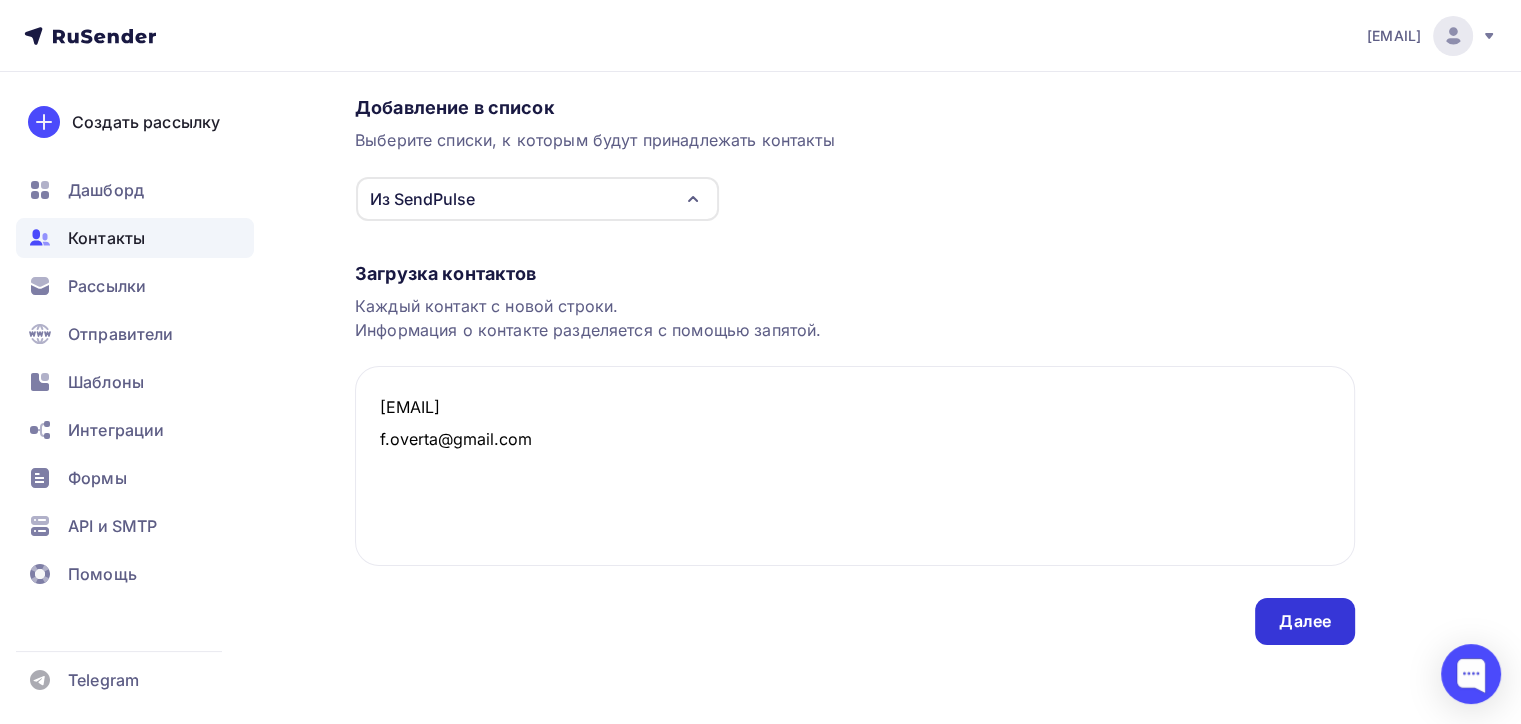 type on "faraon-volga@yandex.ru
f.overta@gmail.com" 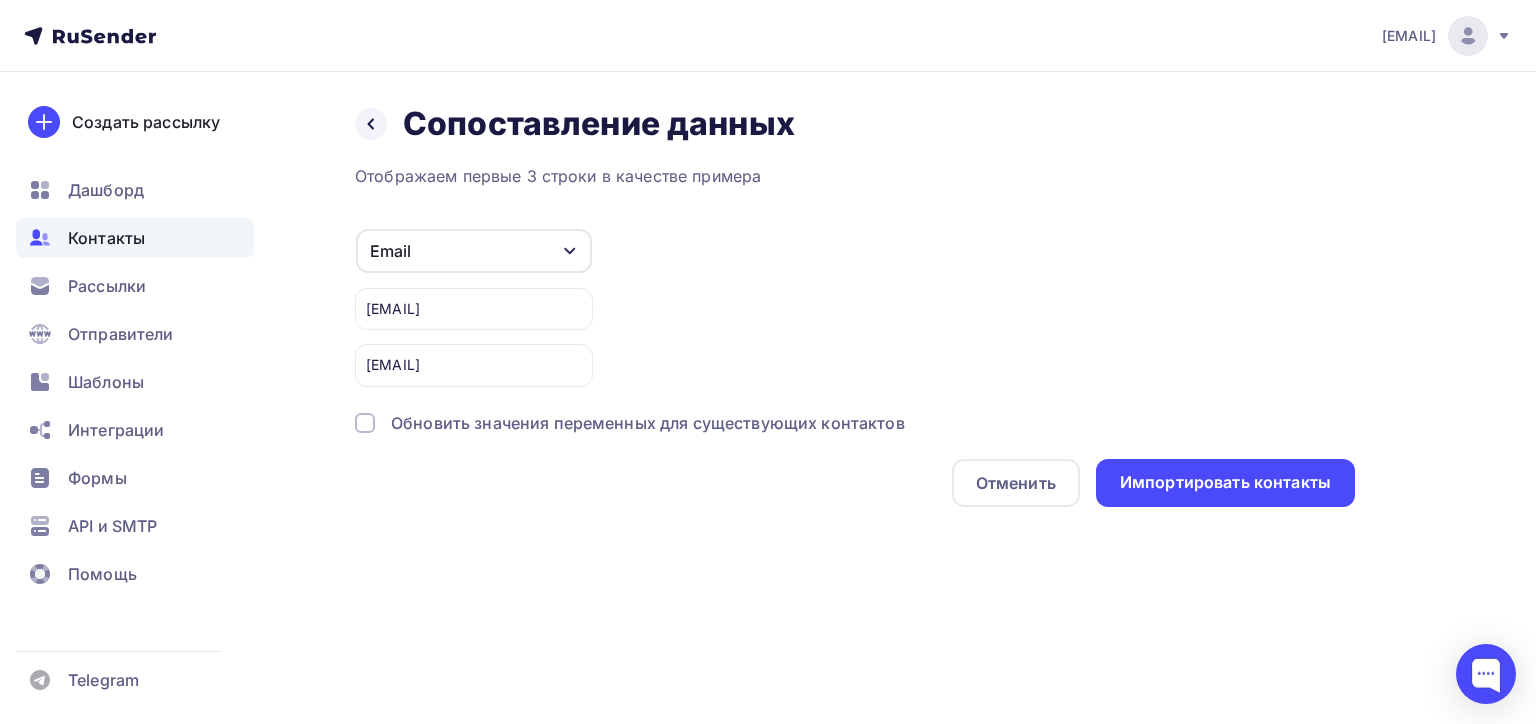 click on "Email" at bounding box center (474, 251) 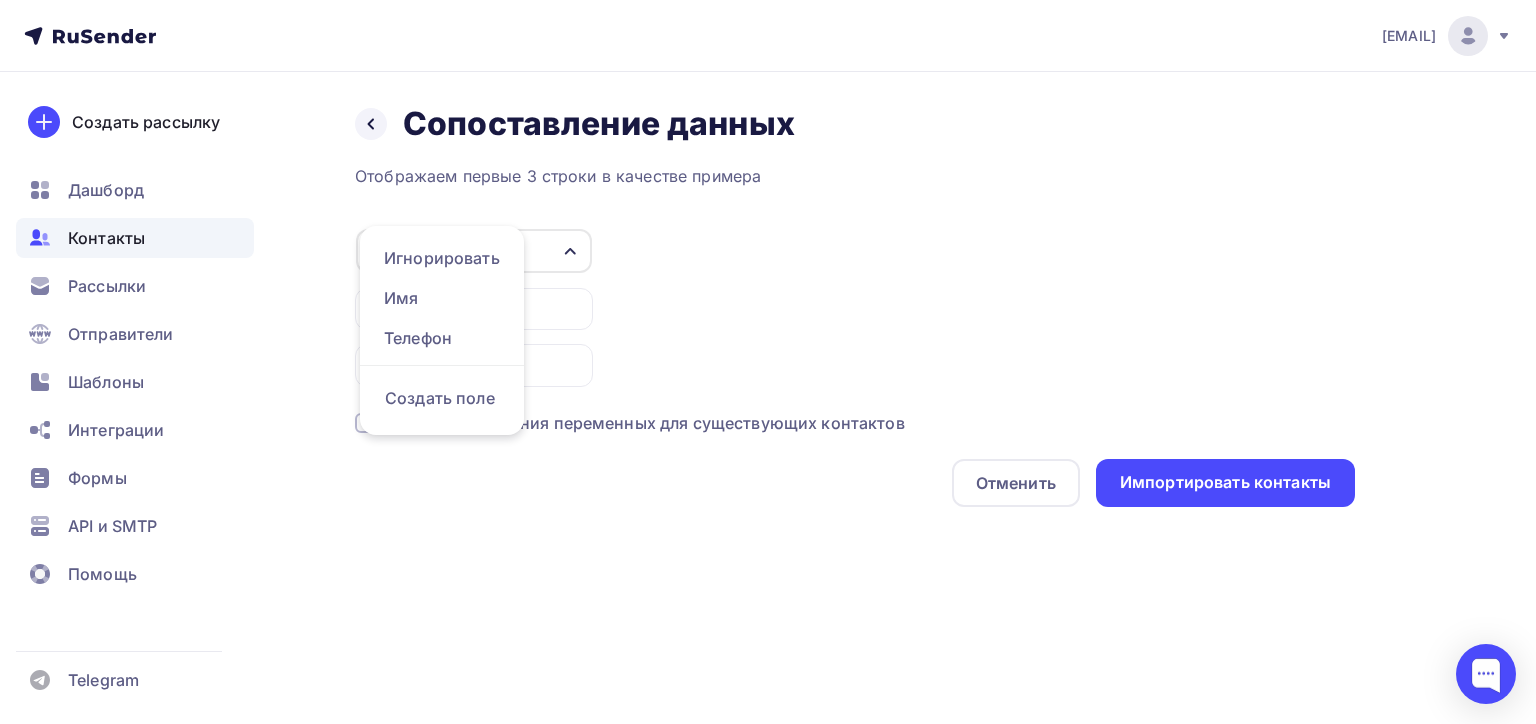 click on "Email" at bounding box center [474, 251] 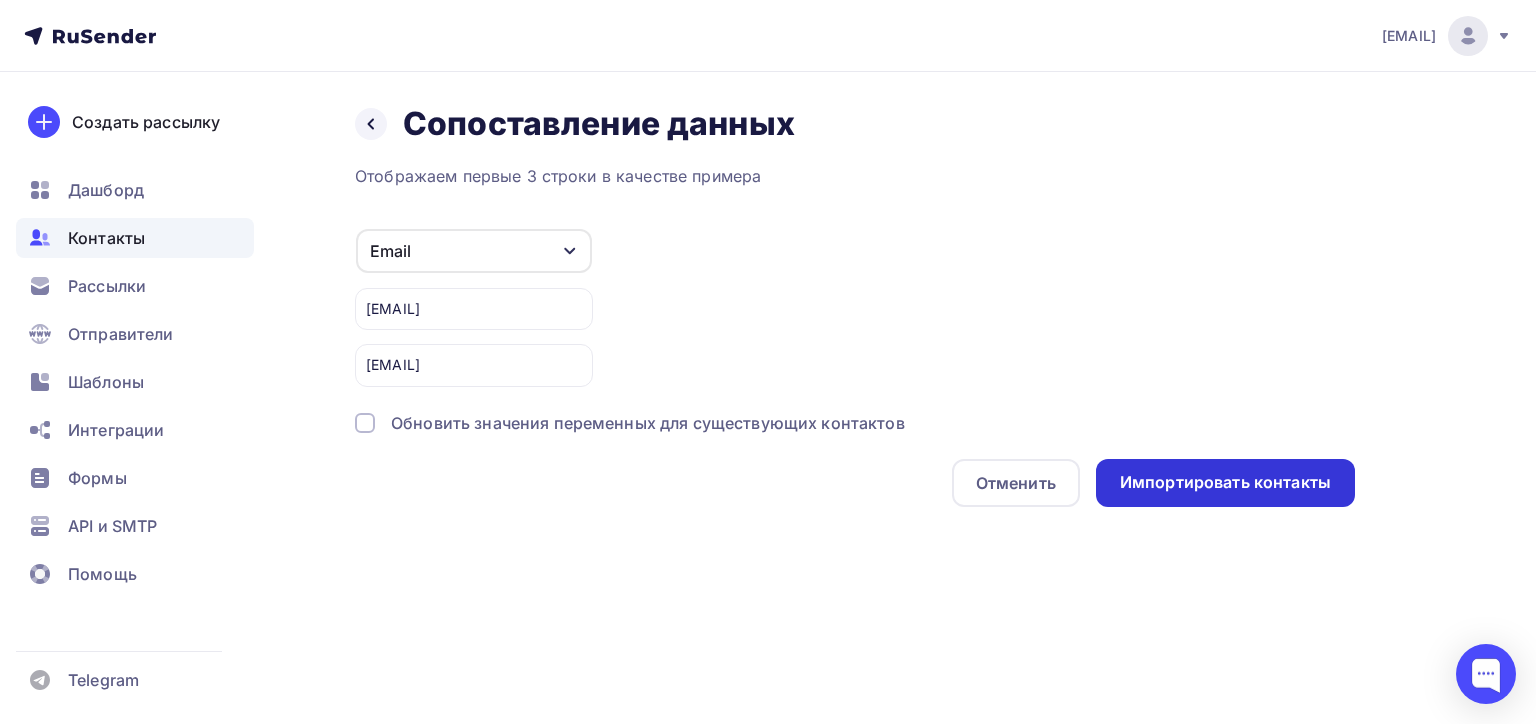 click on "Импортировать контакты" at bounding box center (1225, 482) 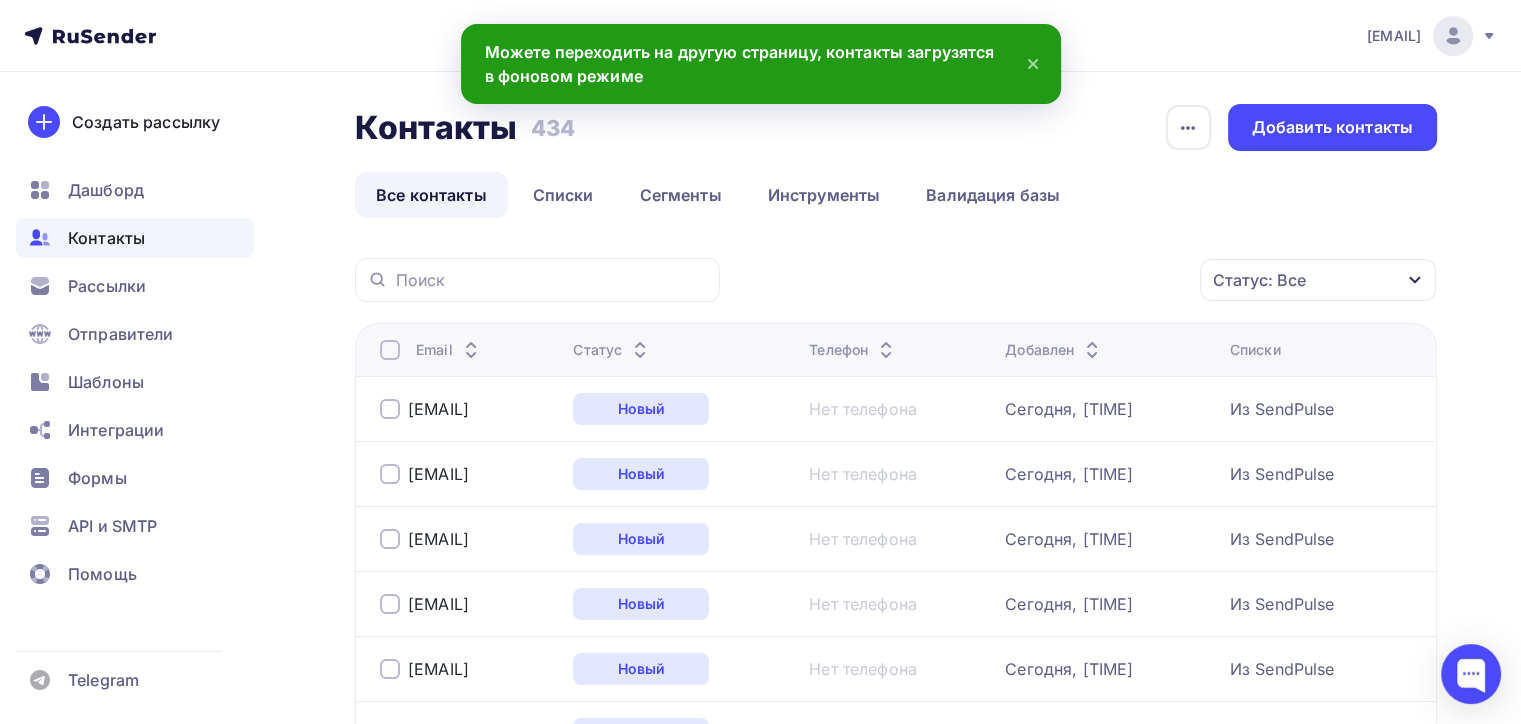 drag, startPoint x: 478, startPoint y: 300, endPoint x: 477, endPoint y: 289, distance: 11.045361 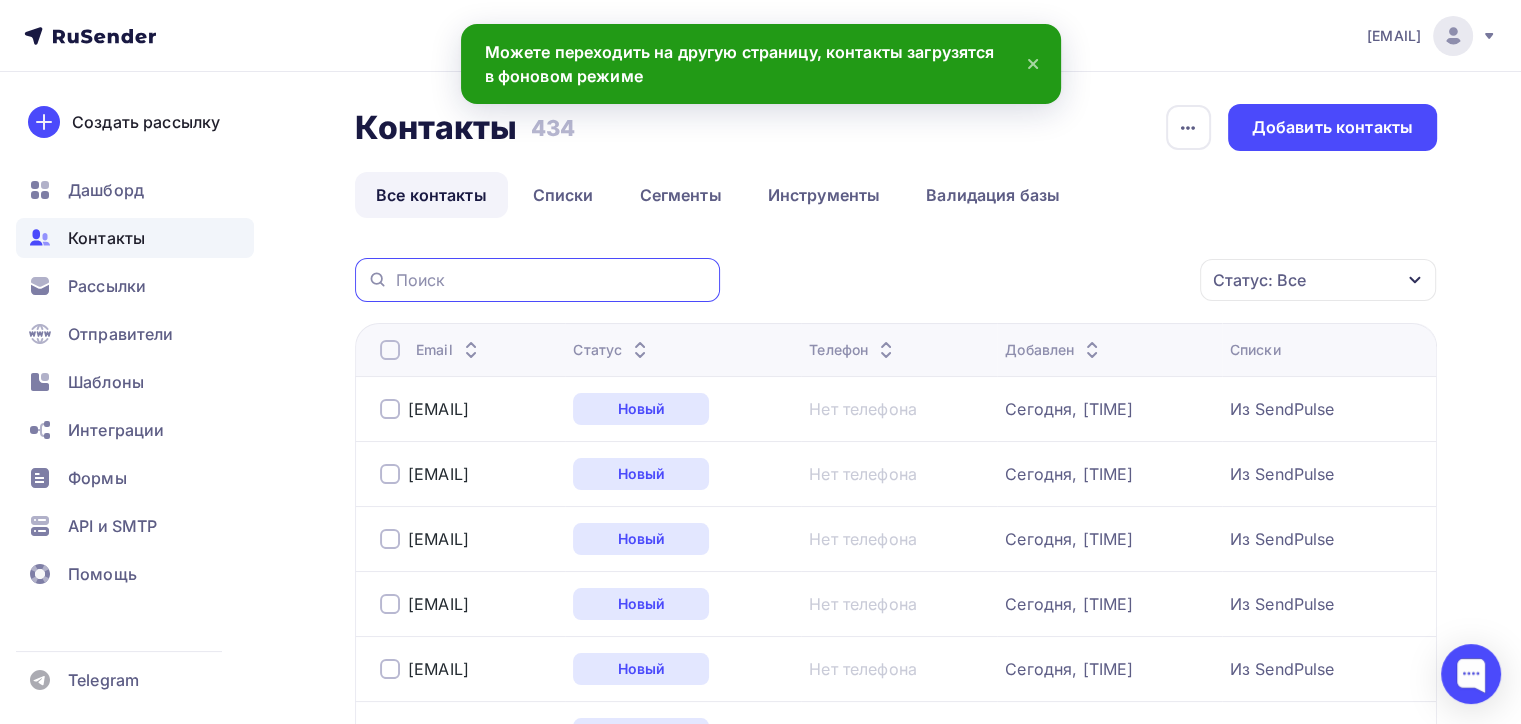 click at bounding box center (552, 280) 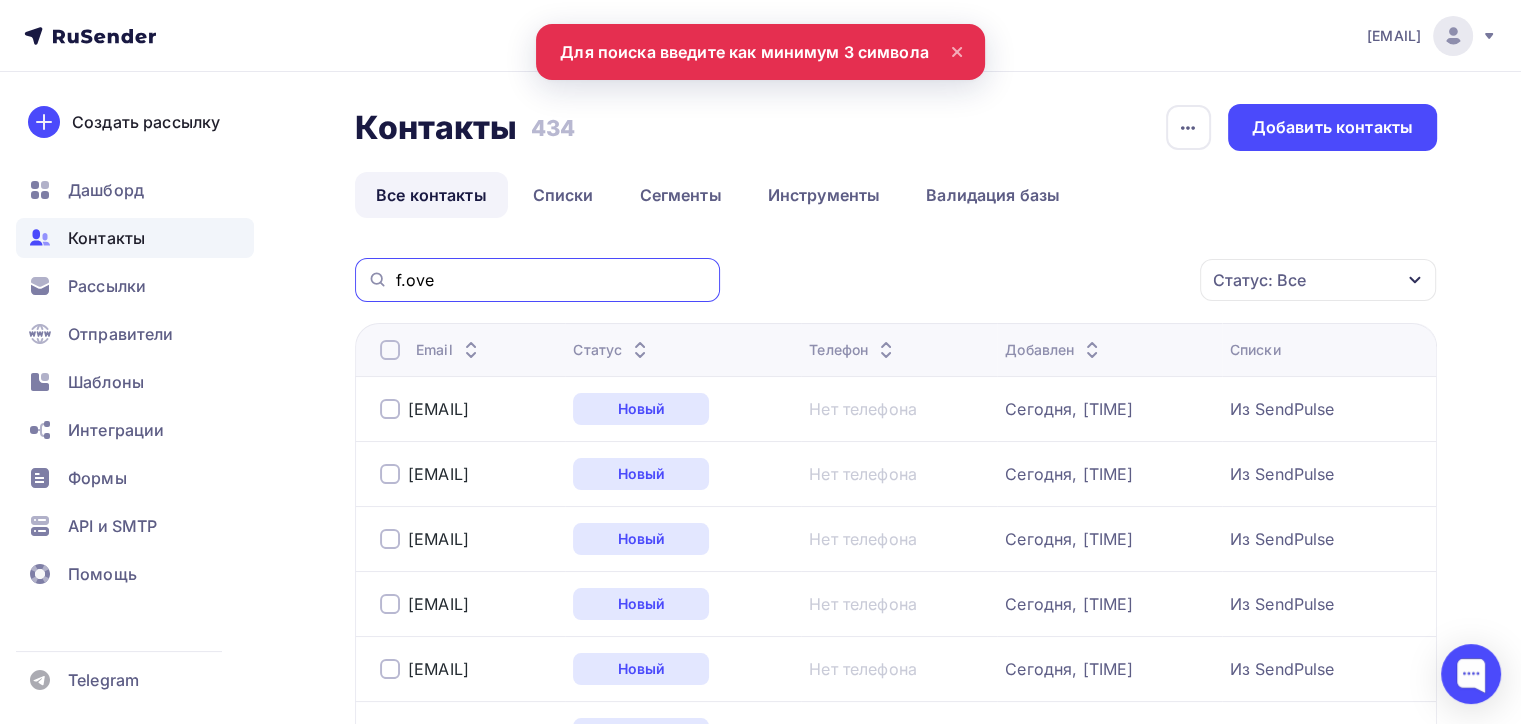type on "f.ove" 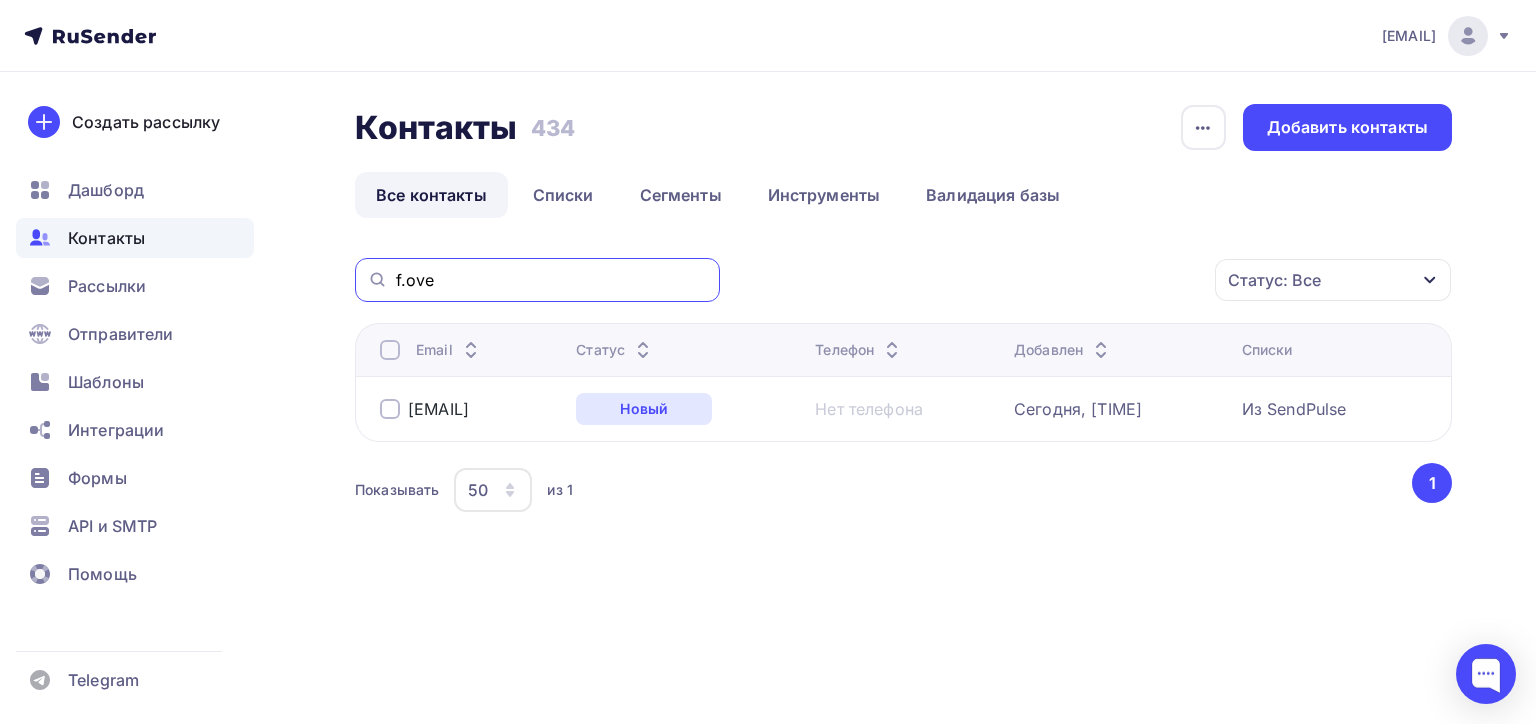 drag, startPoint x: 449, startPoint y: 283, endPoint x: 361, endPoint y: 264, distance: 90.02777 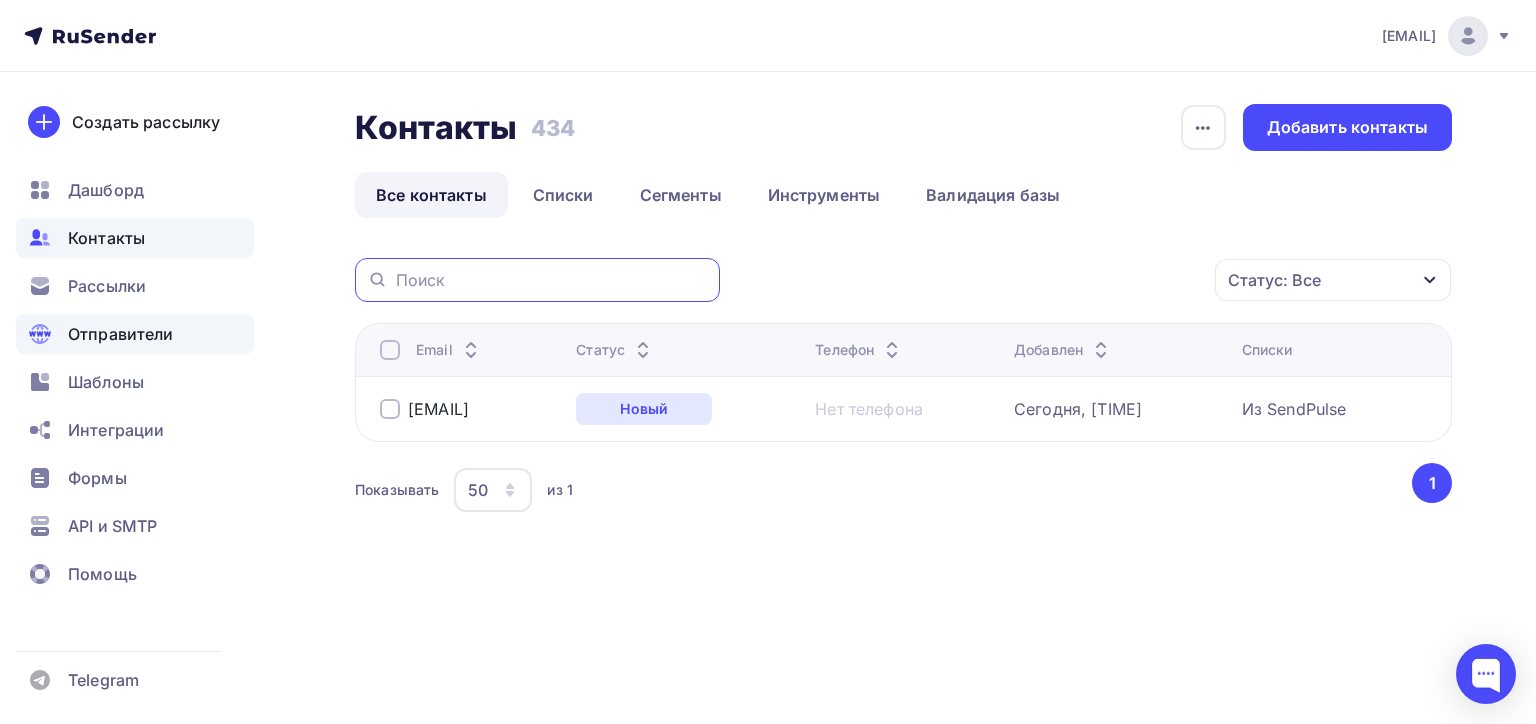 type 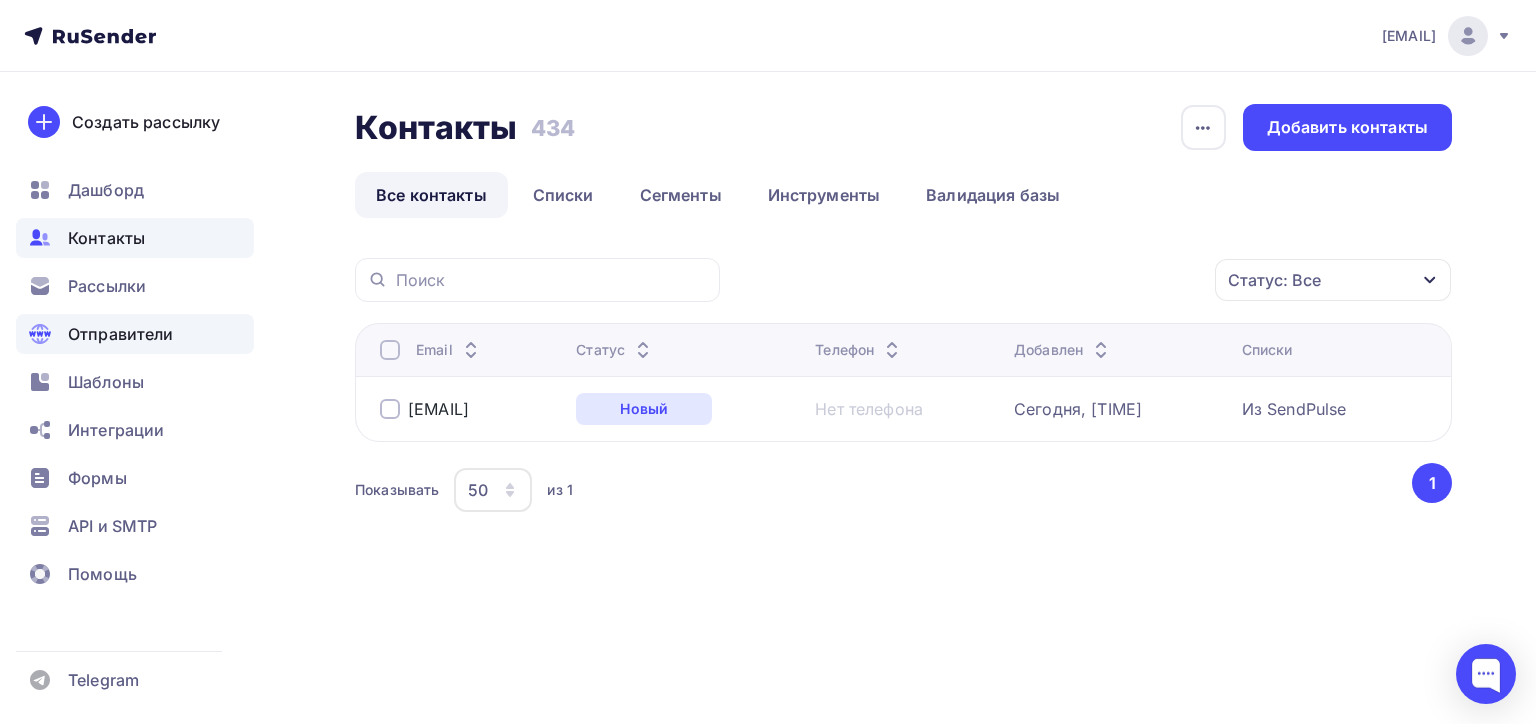 click on "Отправители" at bounding box center (121, 334) 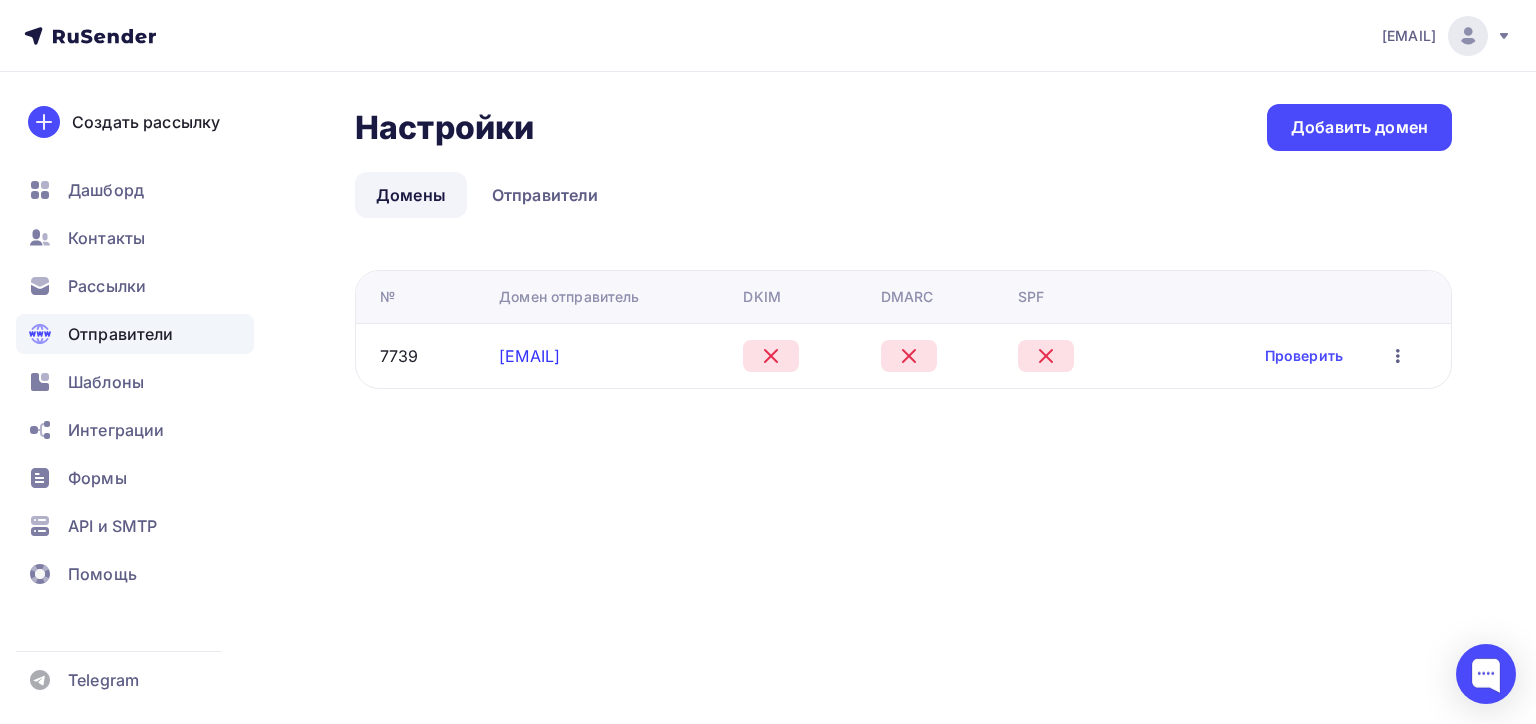 click on "faraon-saratov.ru" at bounding box center (529, 356) 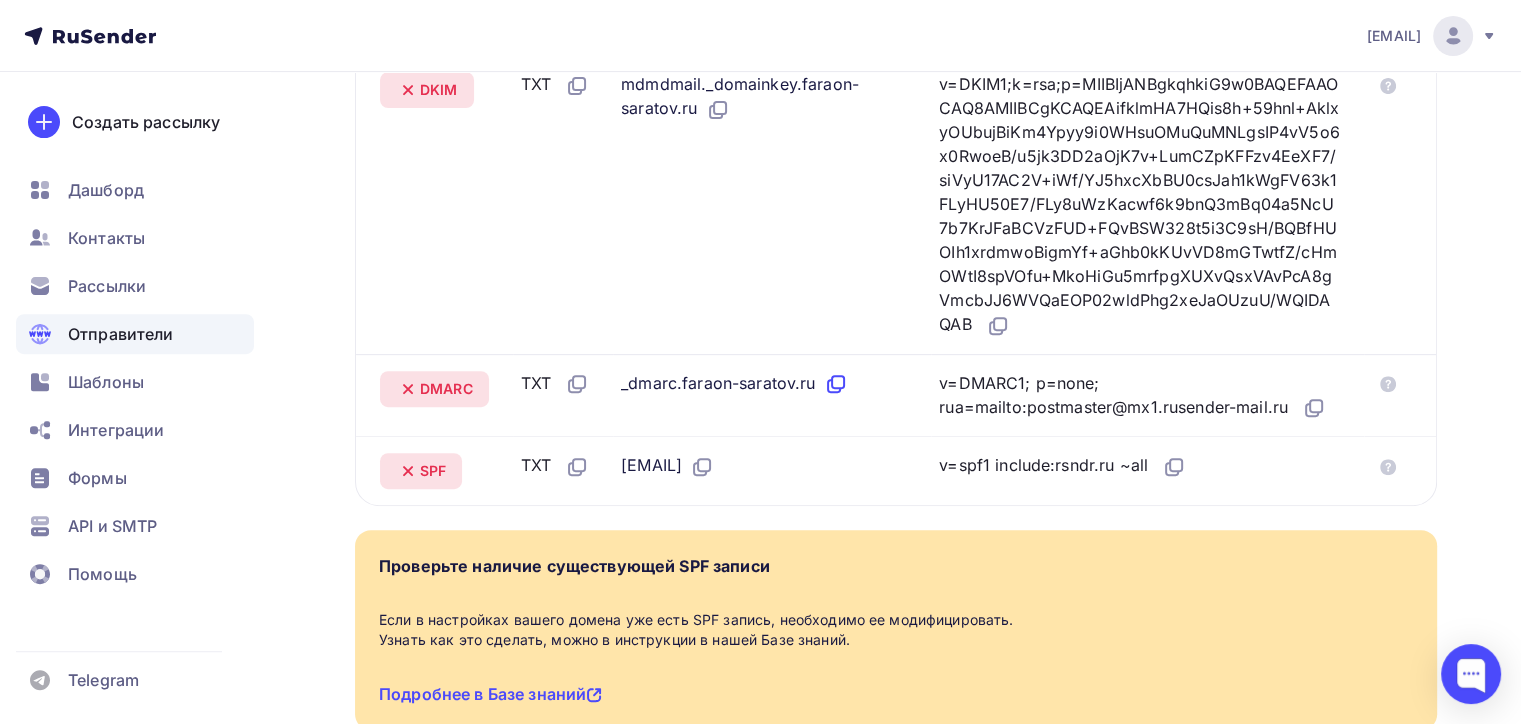scroll, scrollTop: 700, scrollLeft: 0, axis: vertical 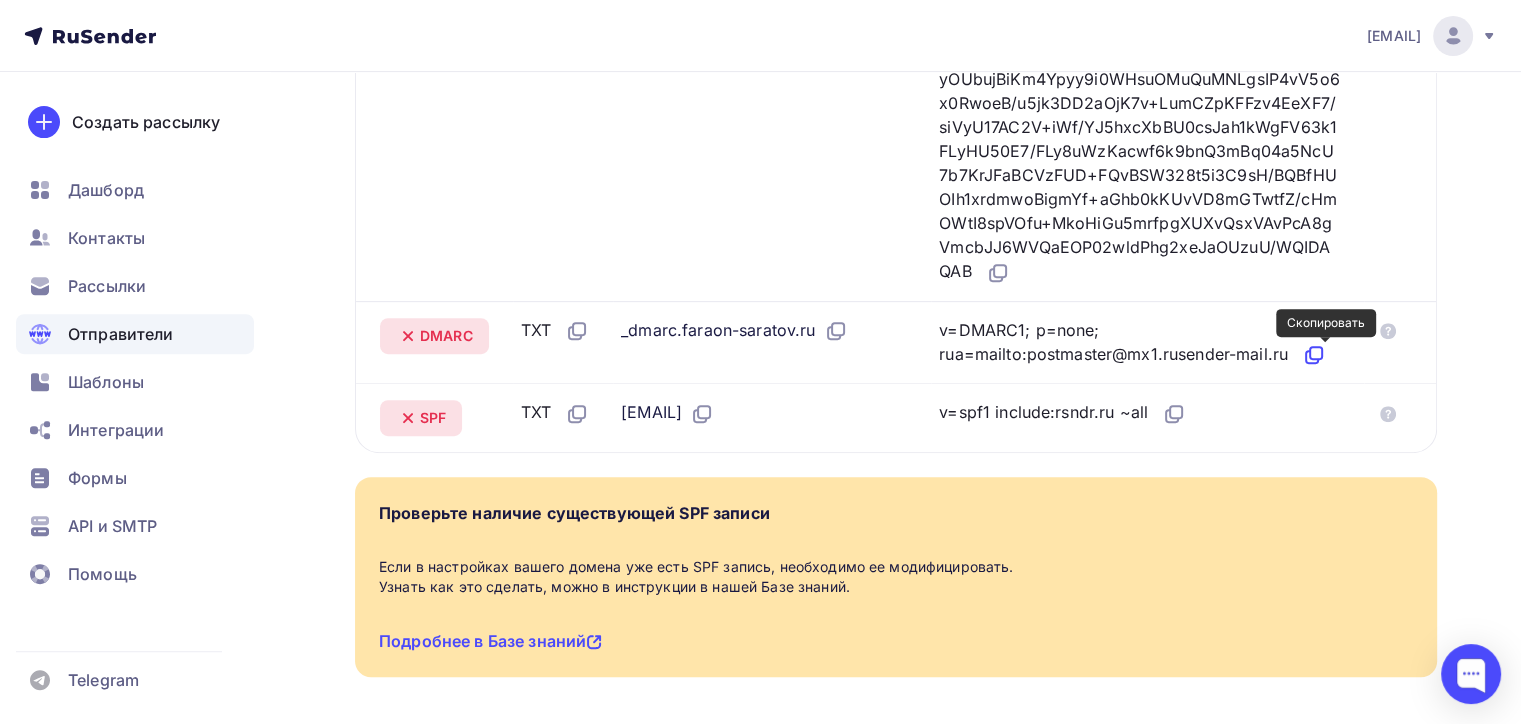 click 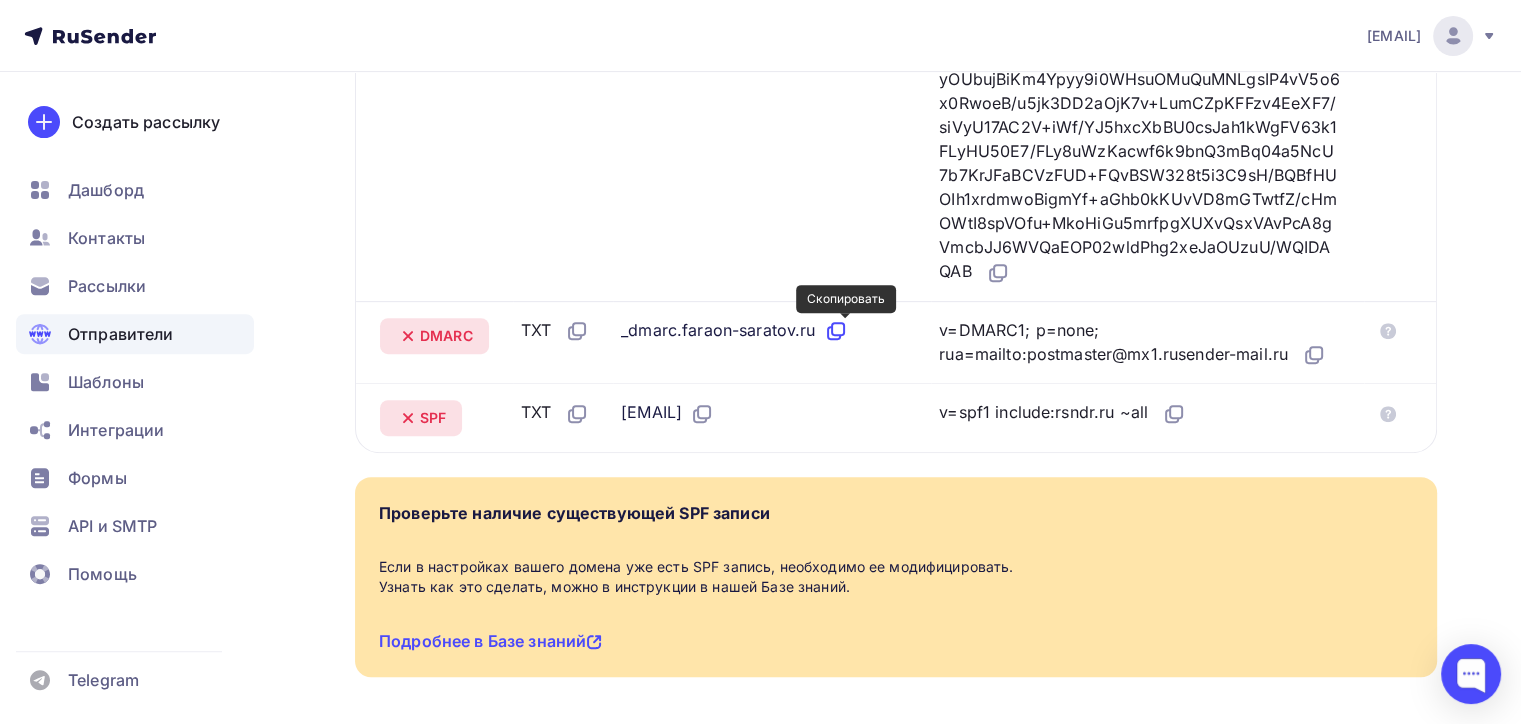 click 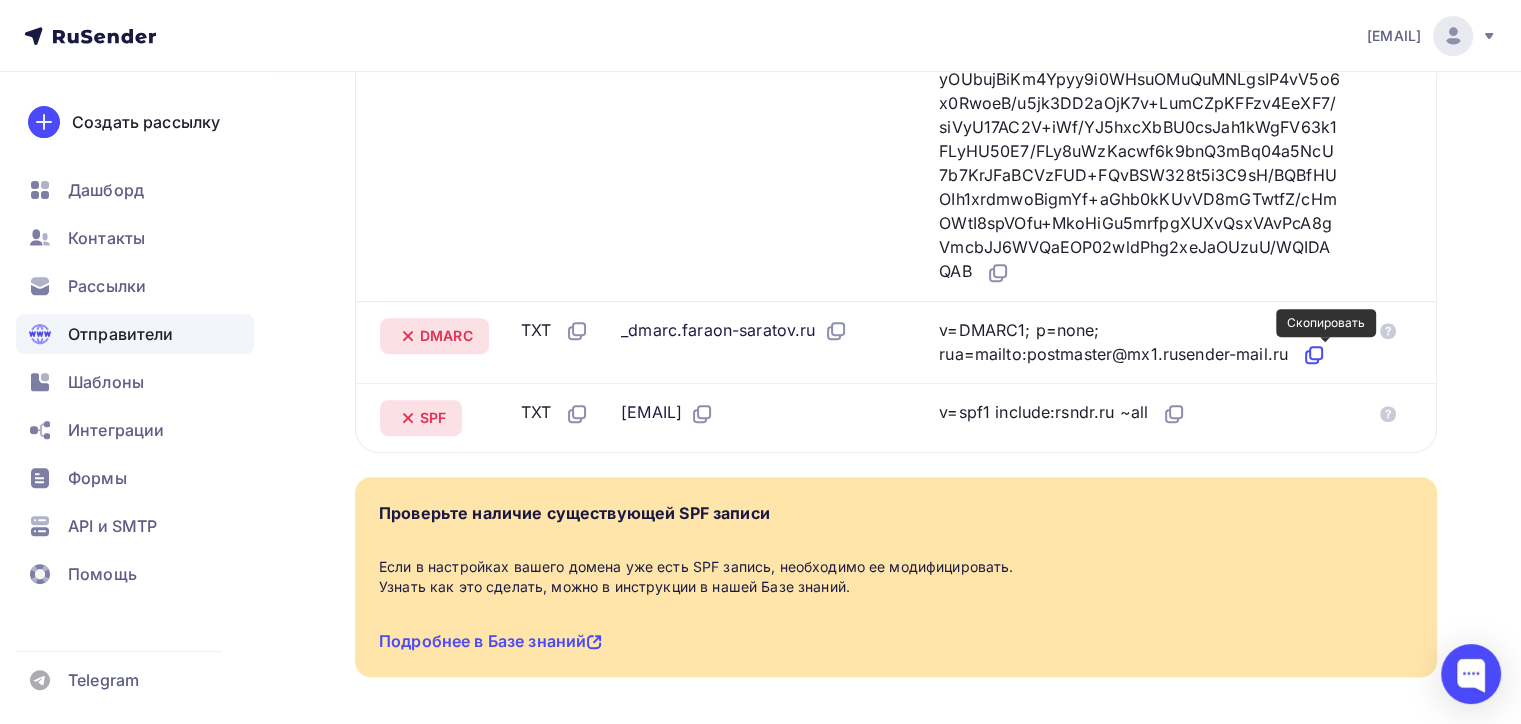 click 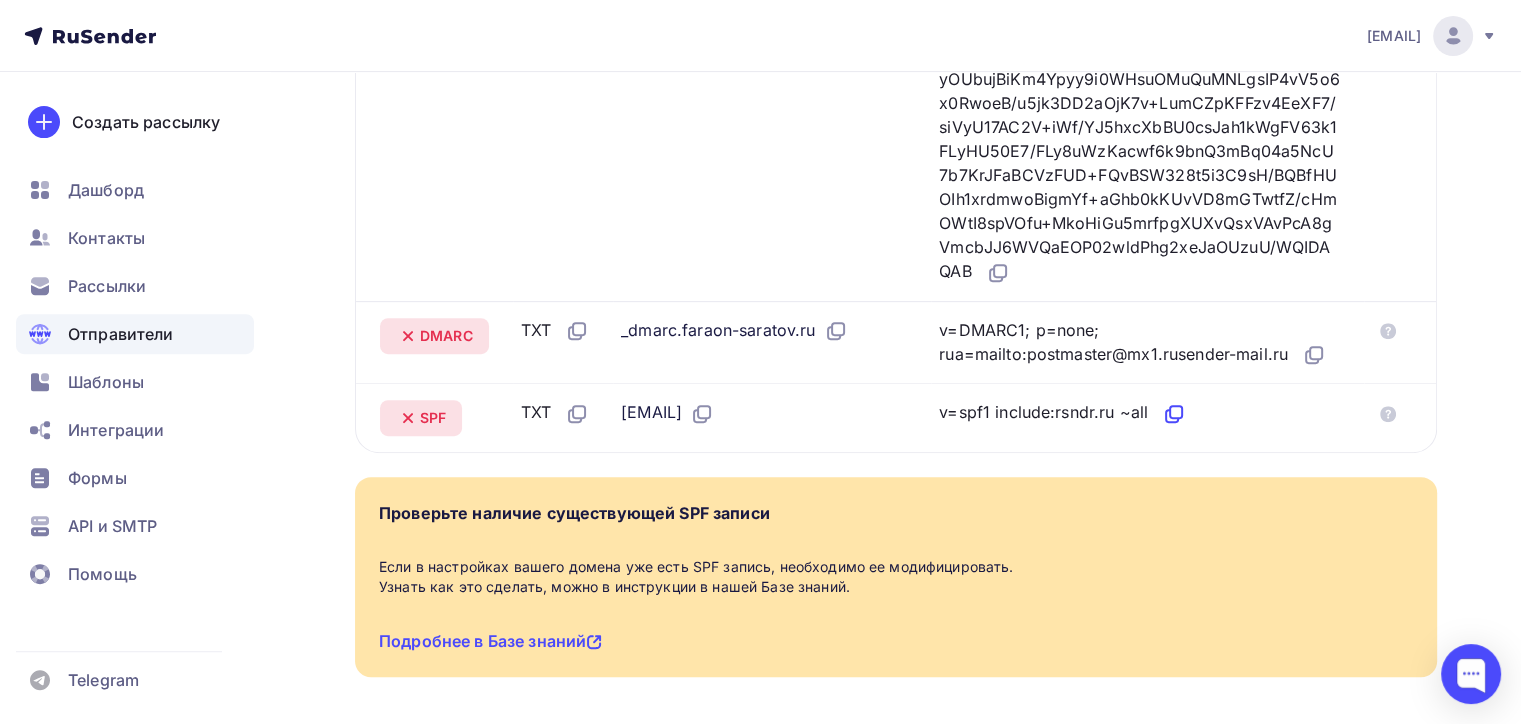 click 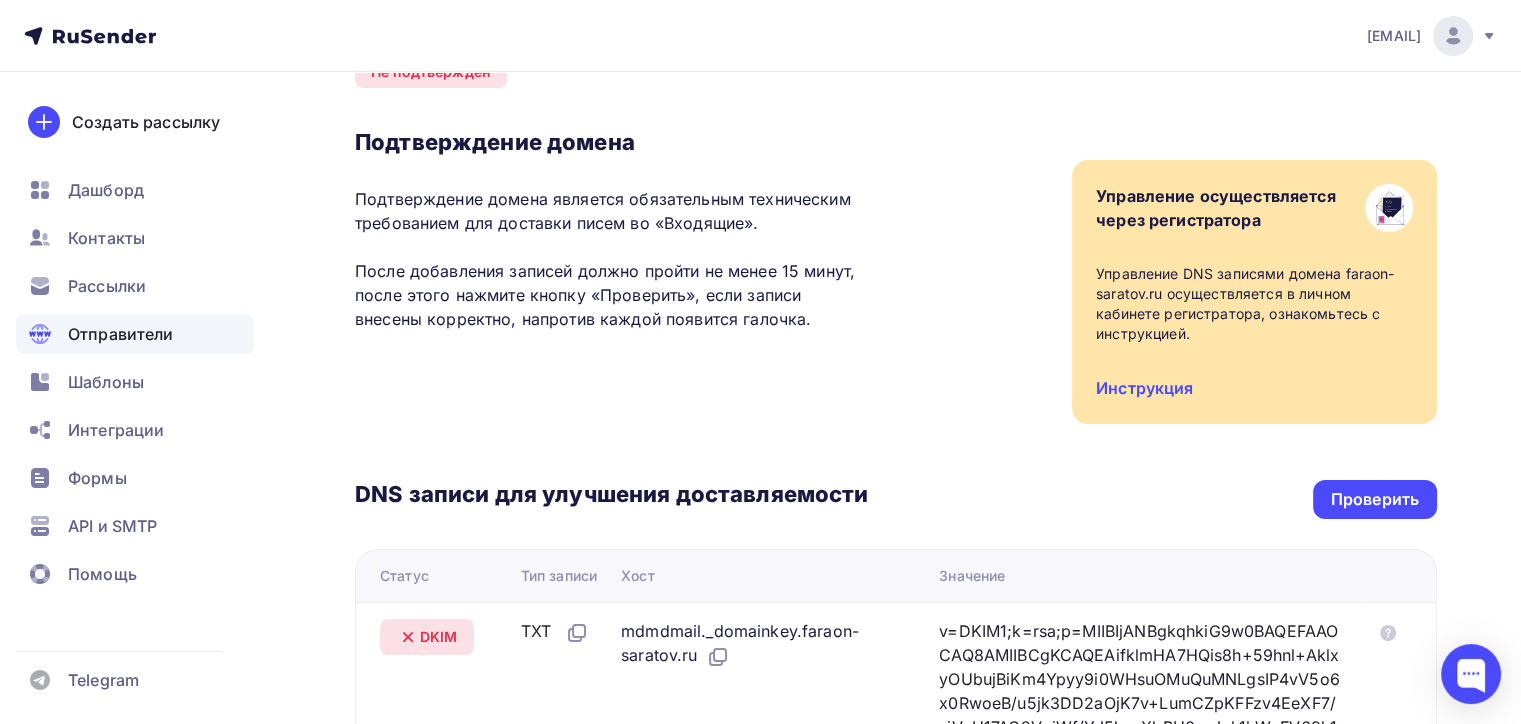 scroll, scrollTop: 100, scrollLeft: 0, axis: vertical 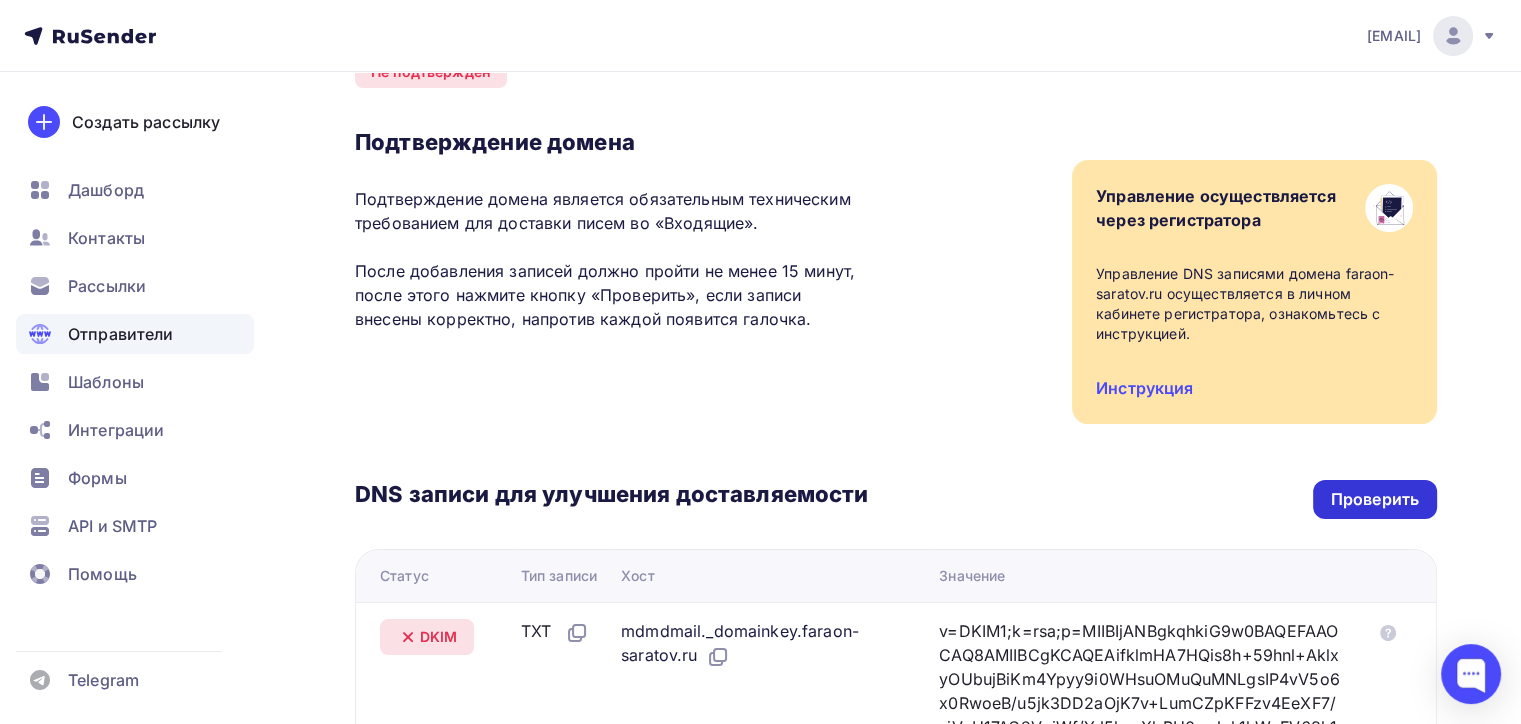 click on "Проверить" at bounding box center [1375, 499] 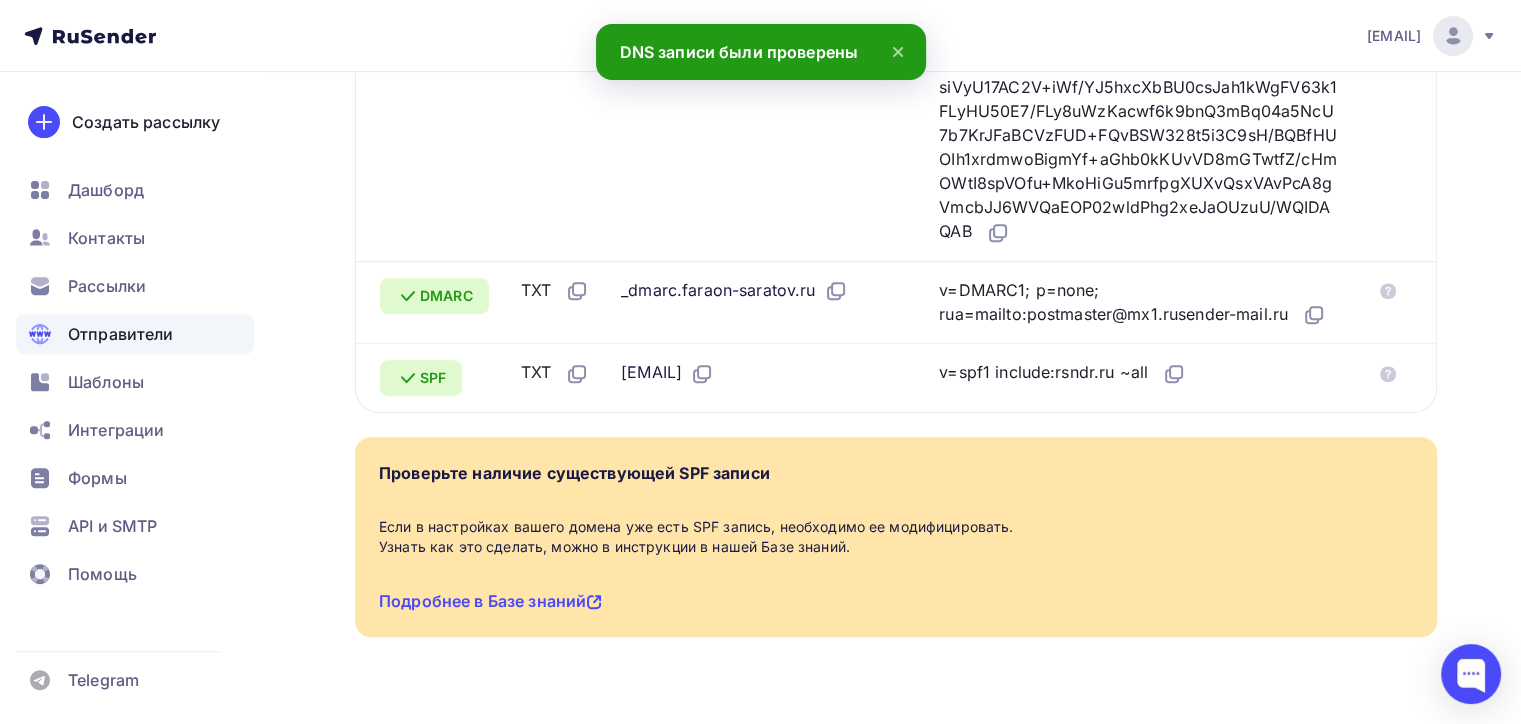 scroll, scrollTop: 780, scrollLeft: 0, axis: vertical 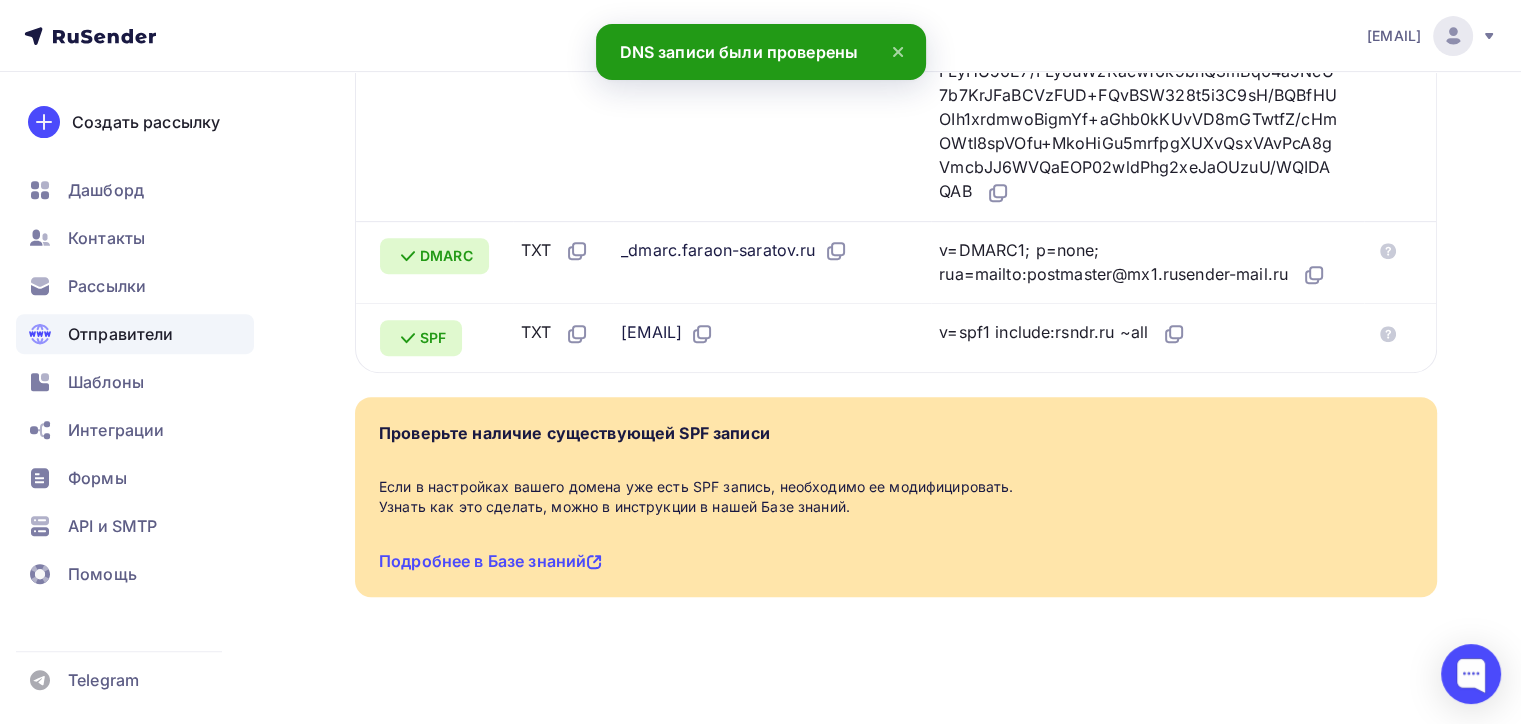click 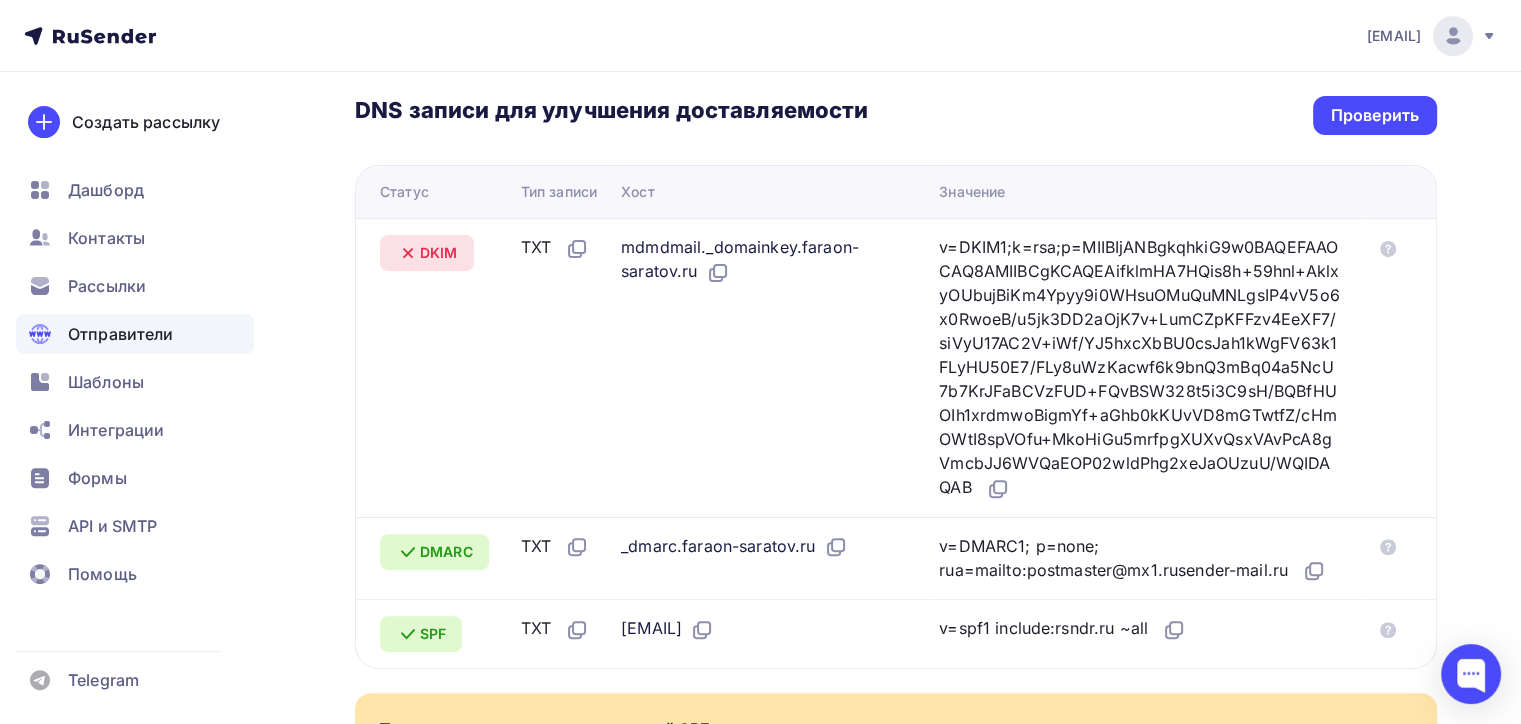 scroll, scrollTop: 480, scrollLeft: 0, axis: vertical 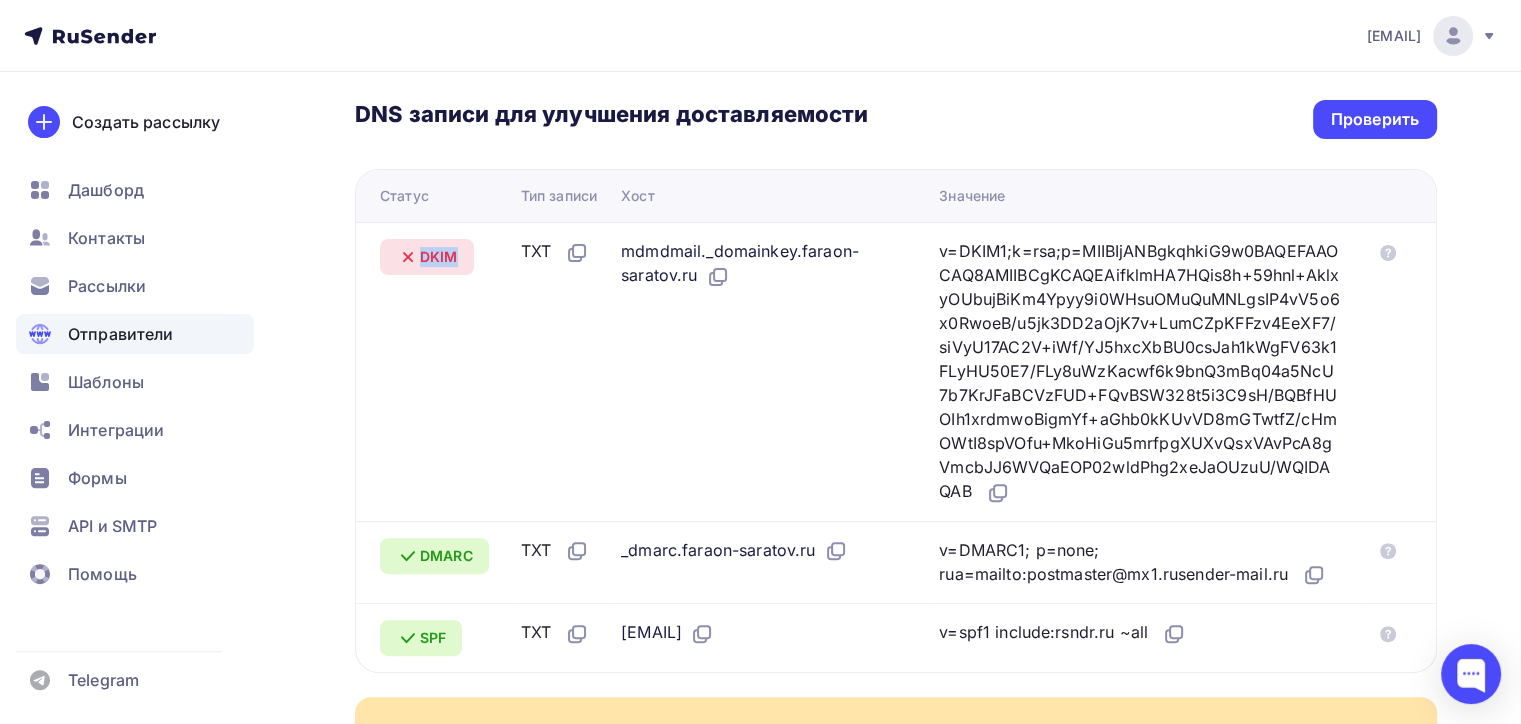 drag, startPoint x: 462, startPoint y: 256, endPoint x: 406, endPoint y: 260, distance: 56.142673 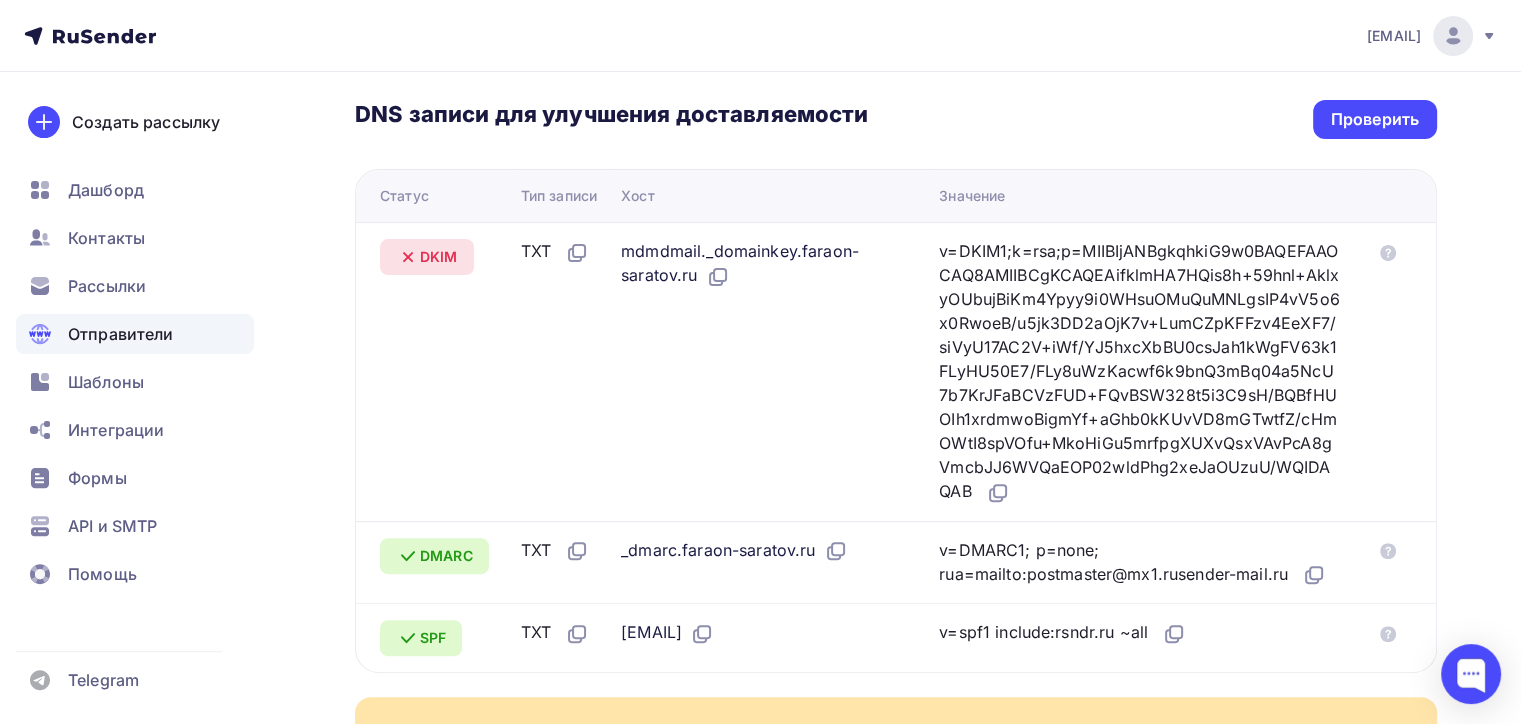click on "mdmdmail._domainkey.faraon-saratov.ru" at bounding box center (764, 264) 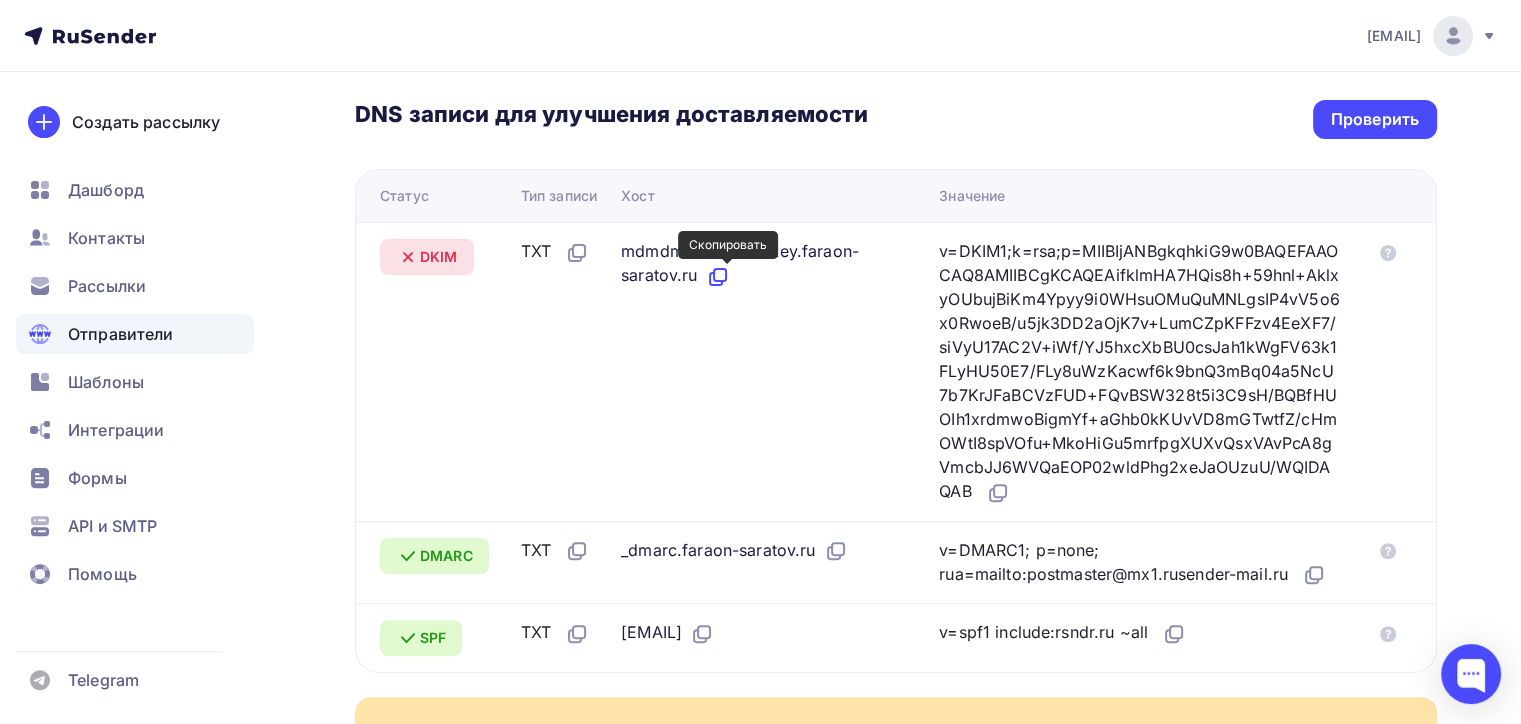 click 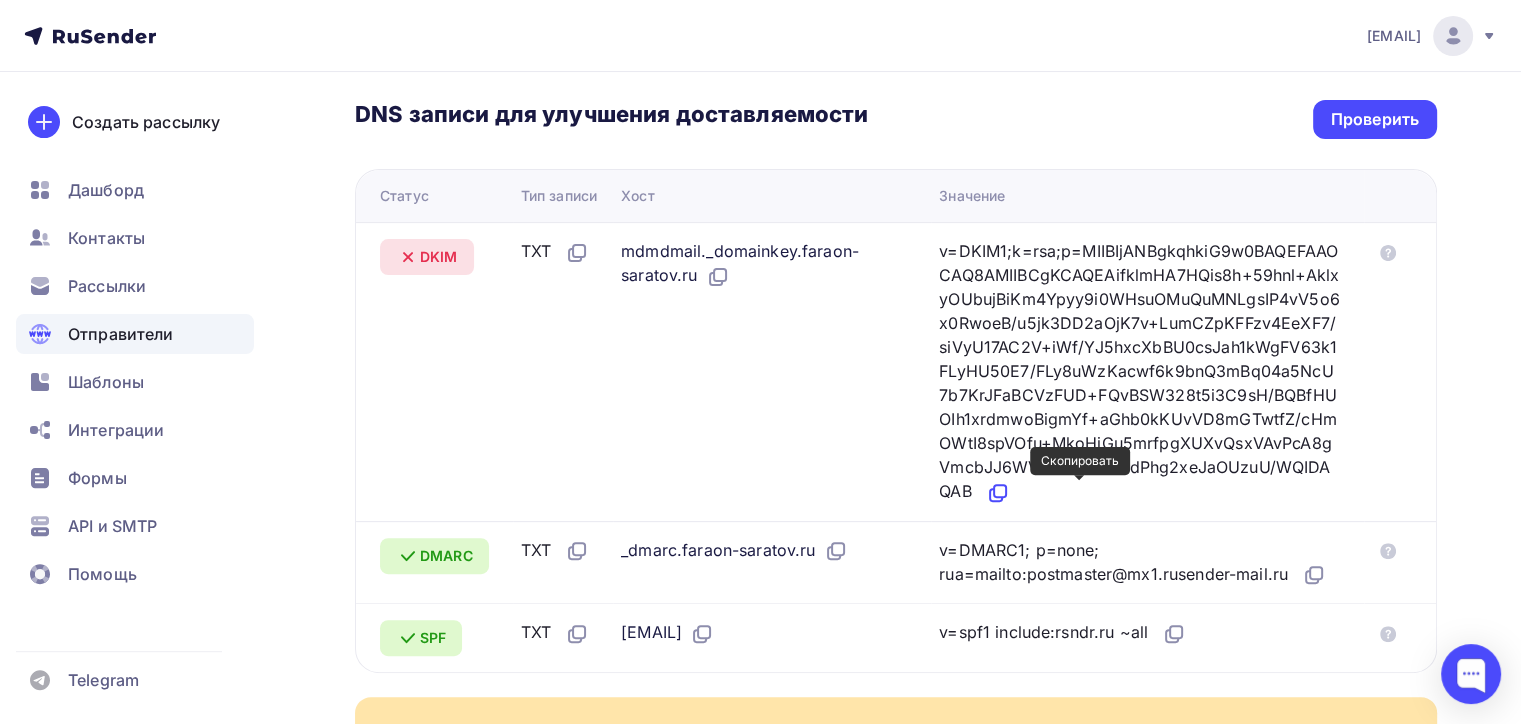 click 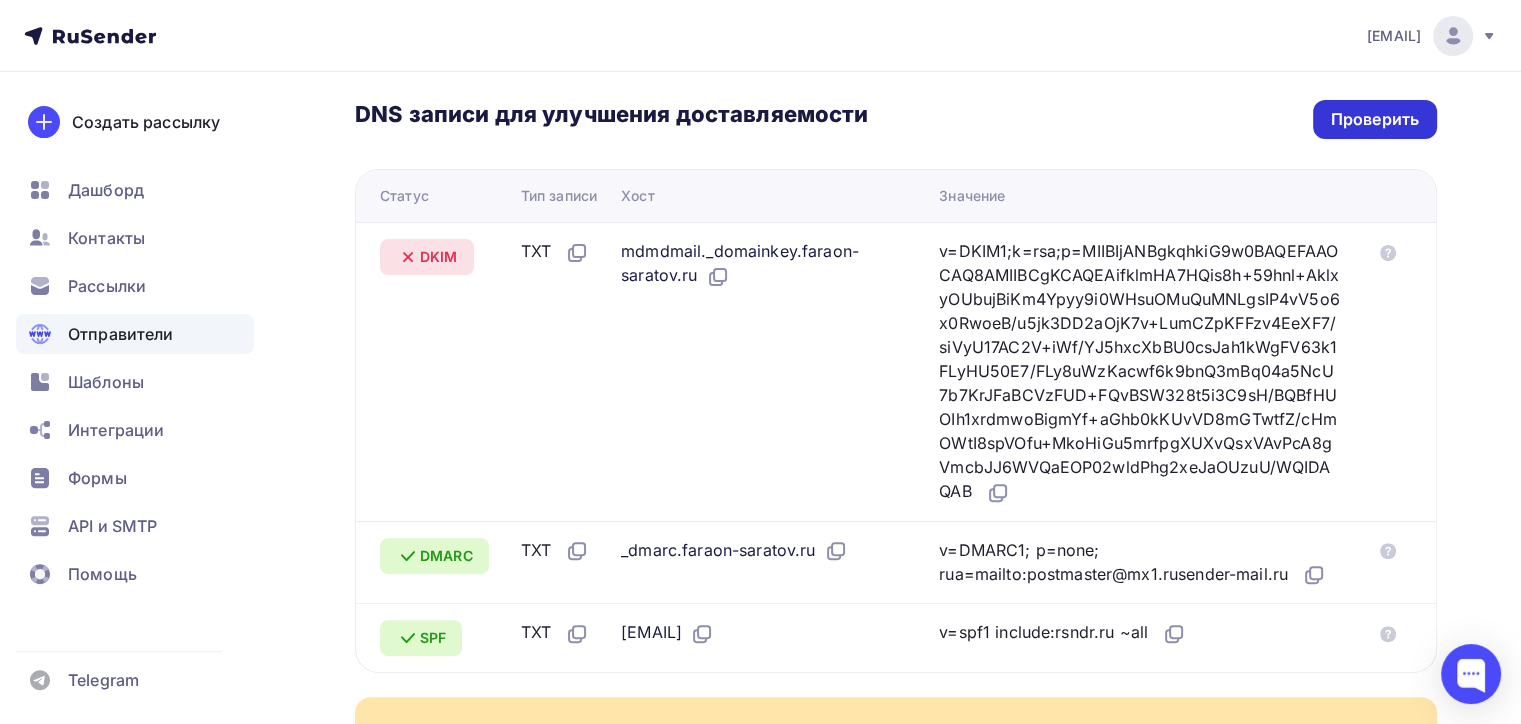 click on "Проверить" at bounding box center (1375, 119) 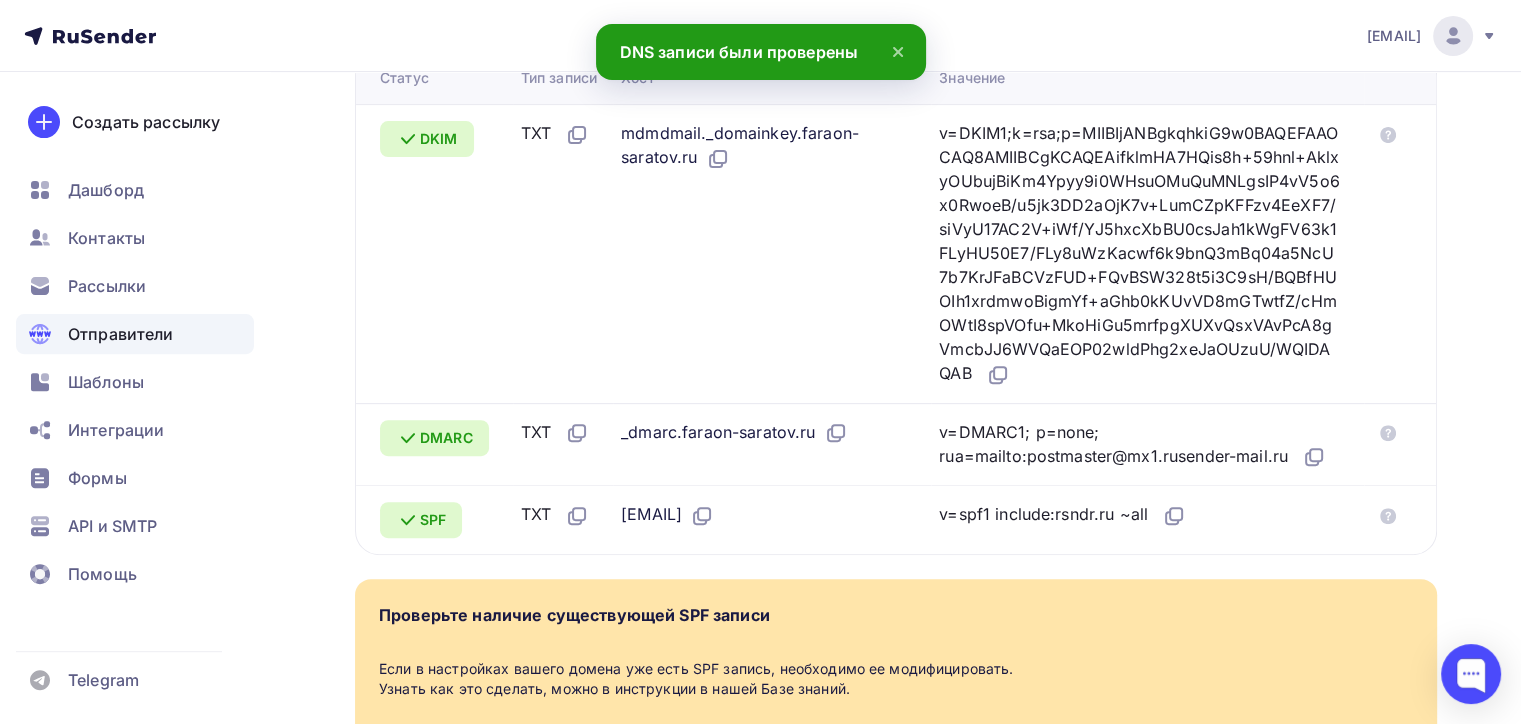 scroll, scrollTop: 780, scrollLeft: 0, axis: vertical 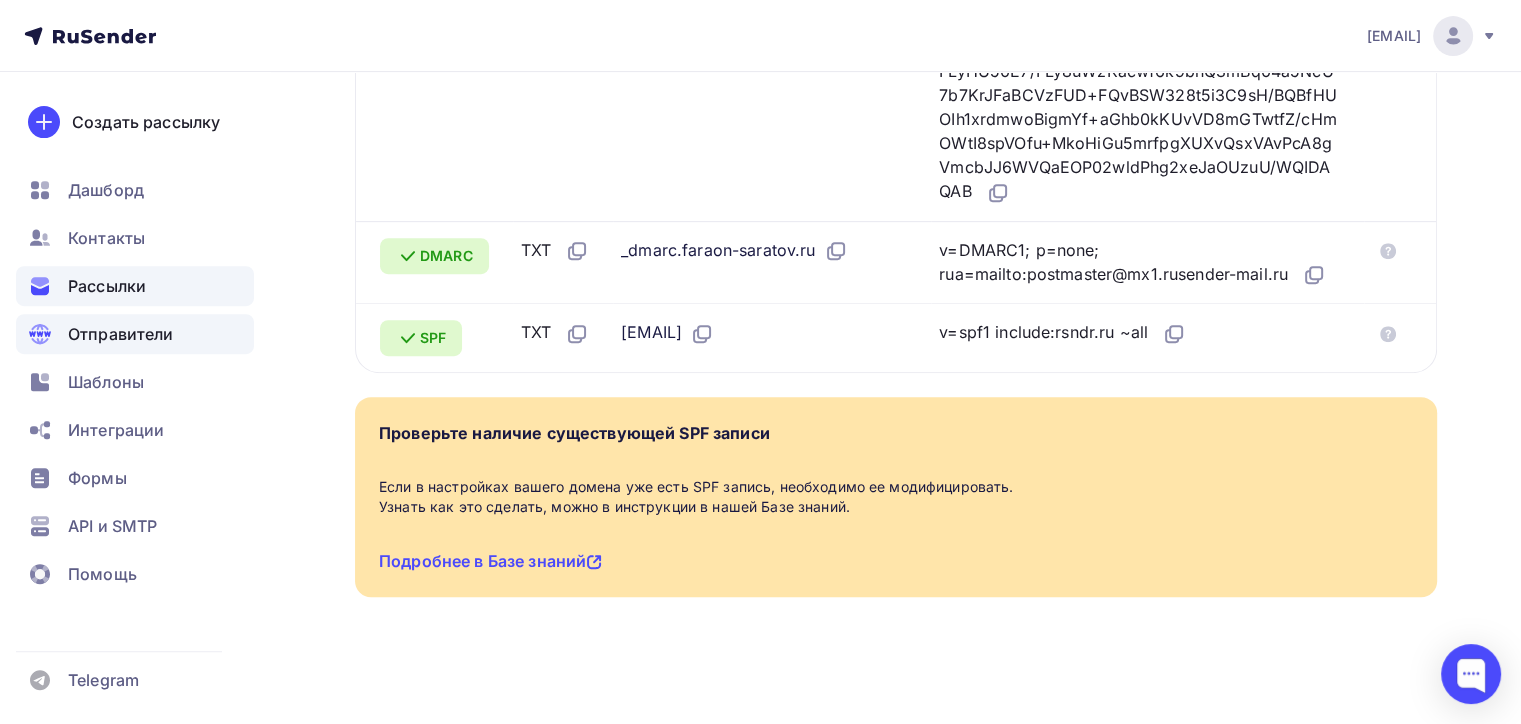 click on "Рассылки" at bounding box center (107, 286) 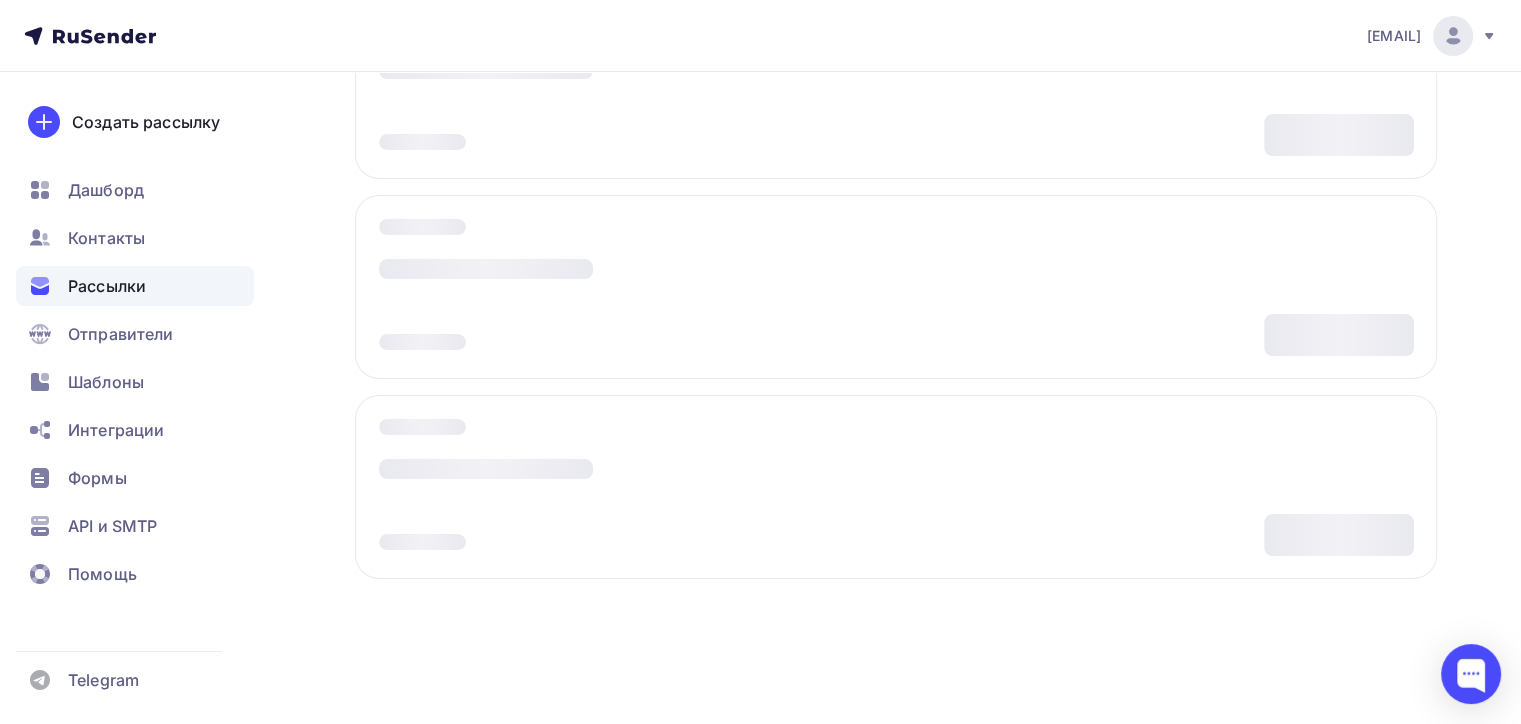 scroll, scrollTop: 0, scrollLeft: 0, axis: both 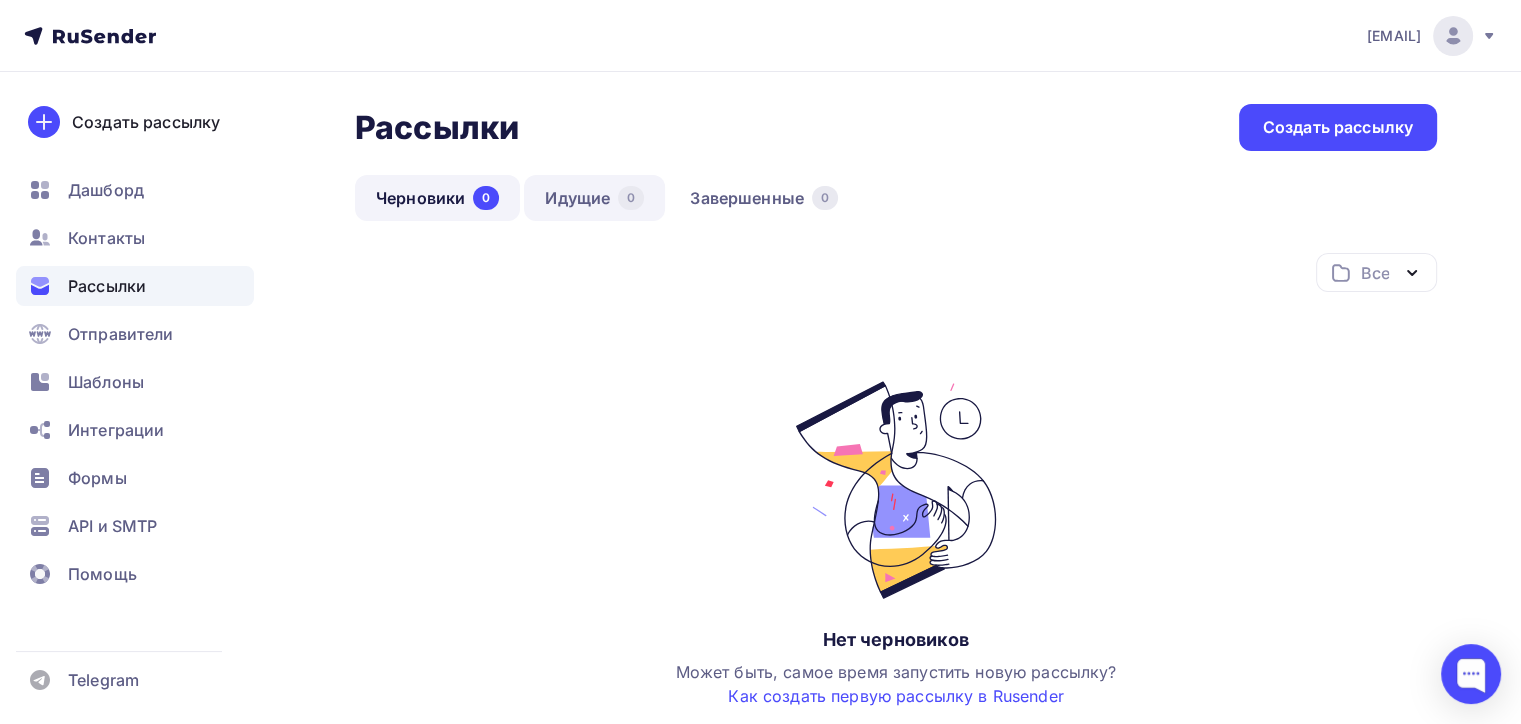 click on "Идущие
0" at bounding box center [594, 198] 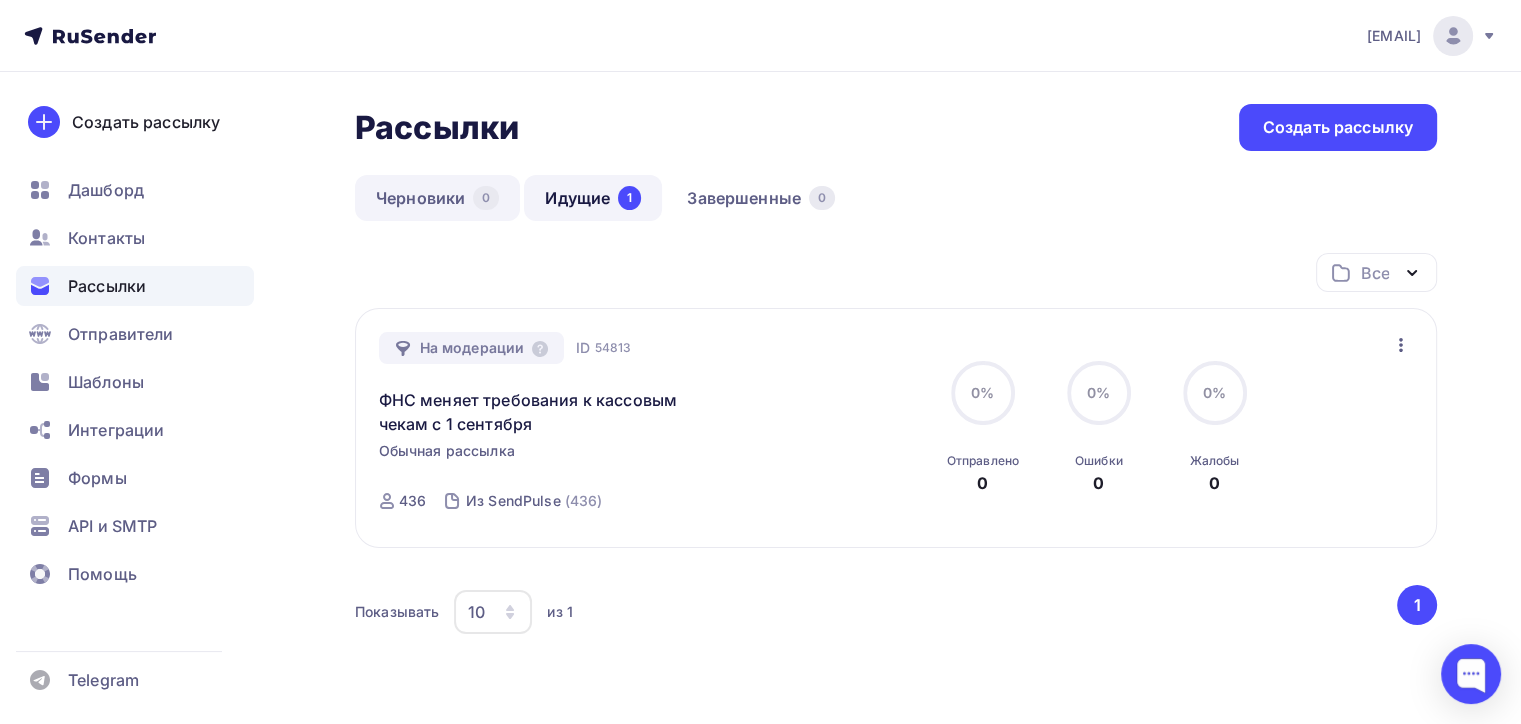 click on "Черновики
0" at bounding box center [437, 198] 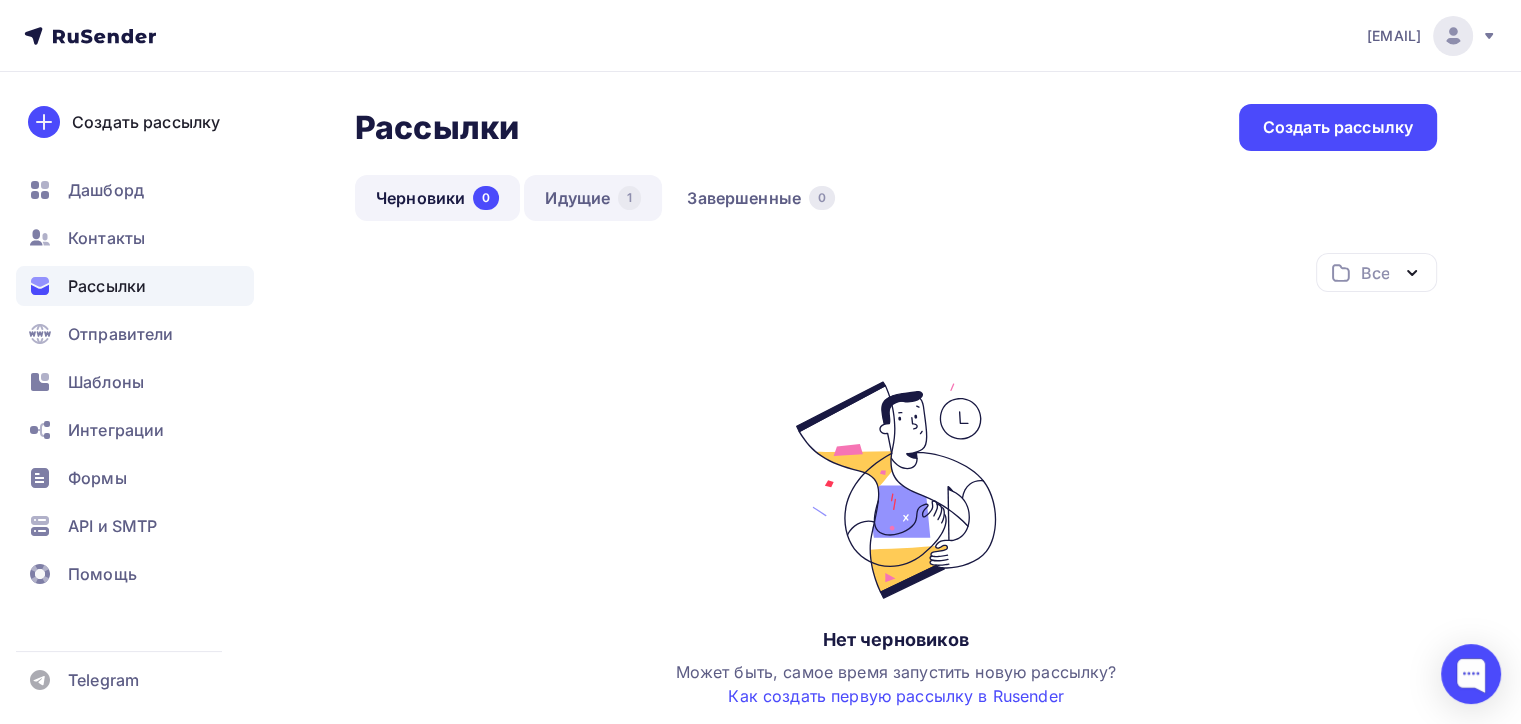 click on "Идущие
1" at bounding box center [593, 198] 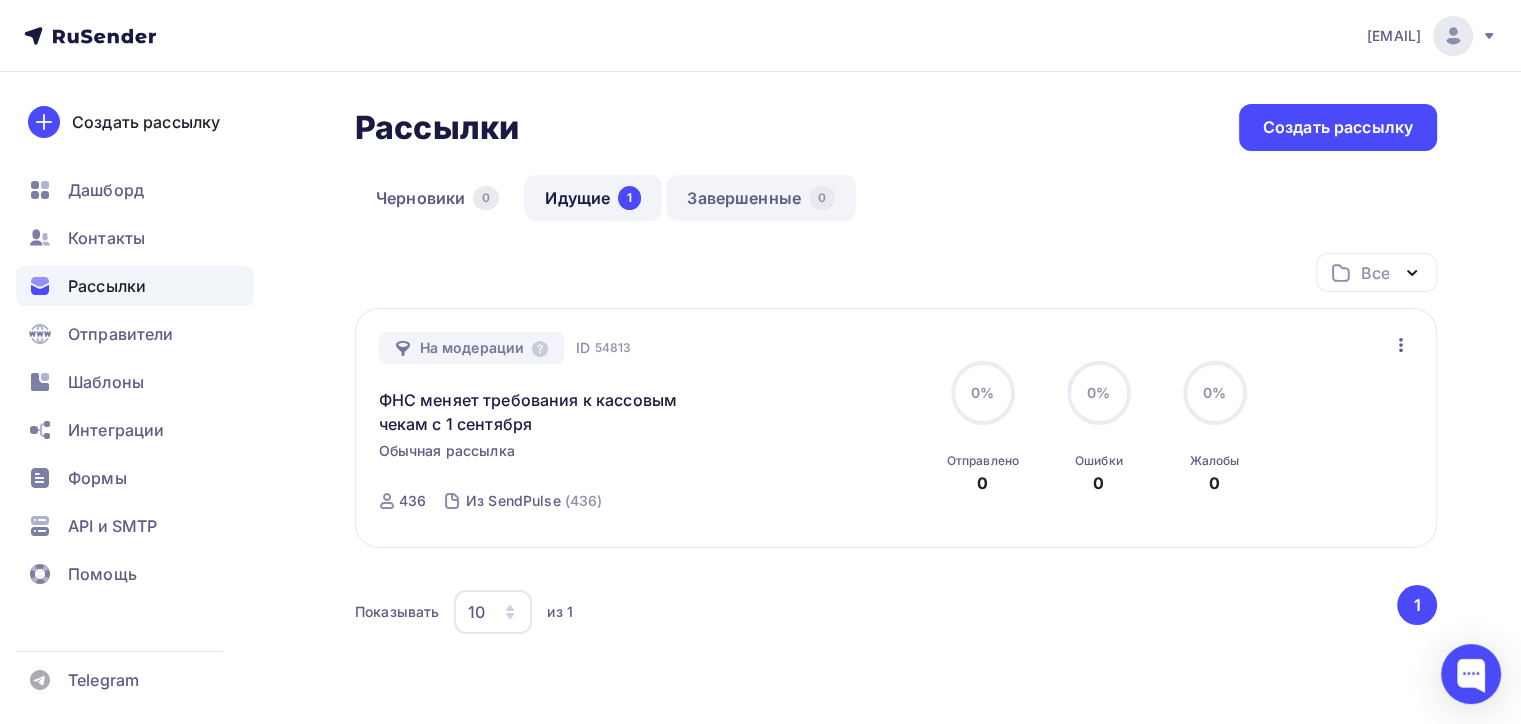 click on "Завершенные
0" at bounding box center (761, 198) 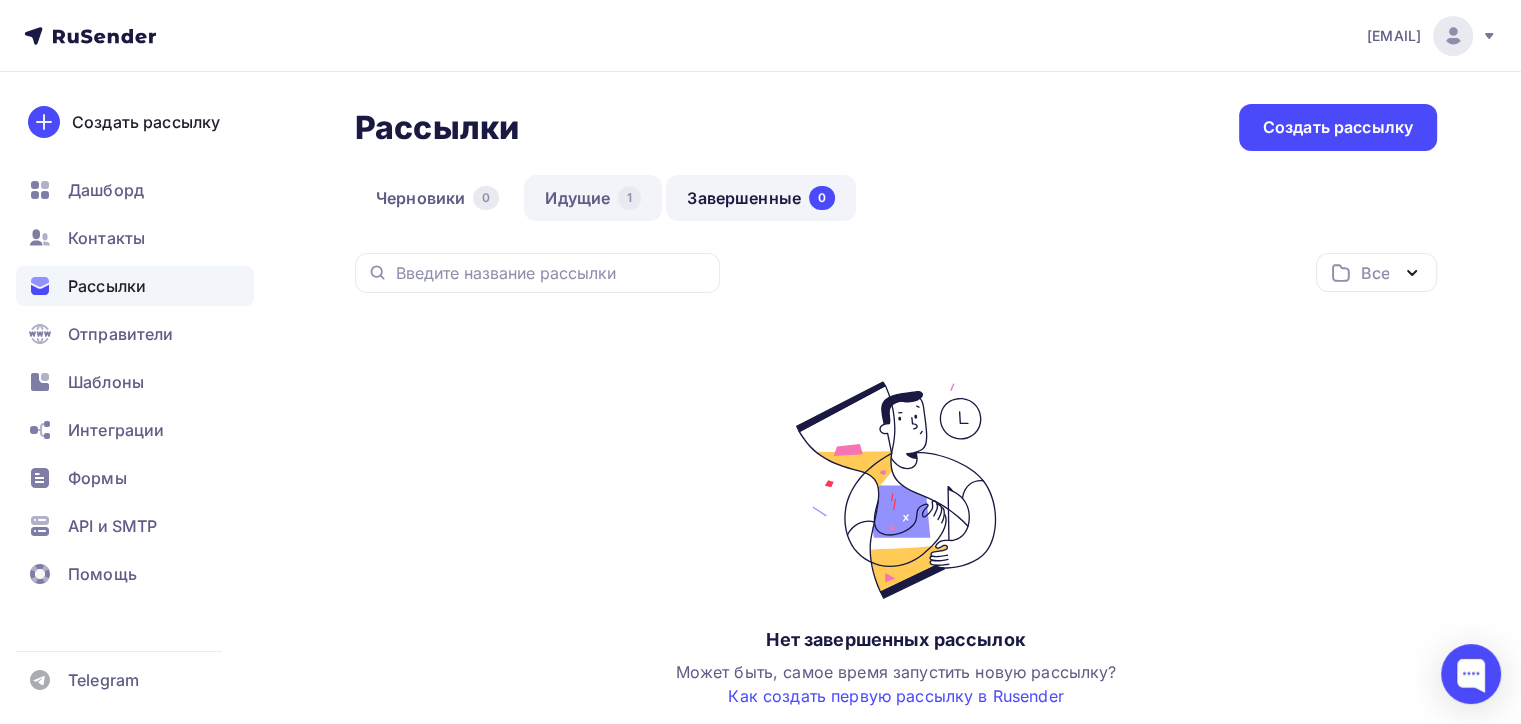 click on "Идущие
1" at bounding box center (593, 198) 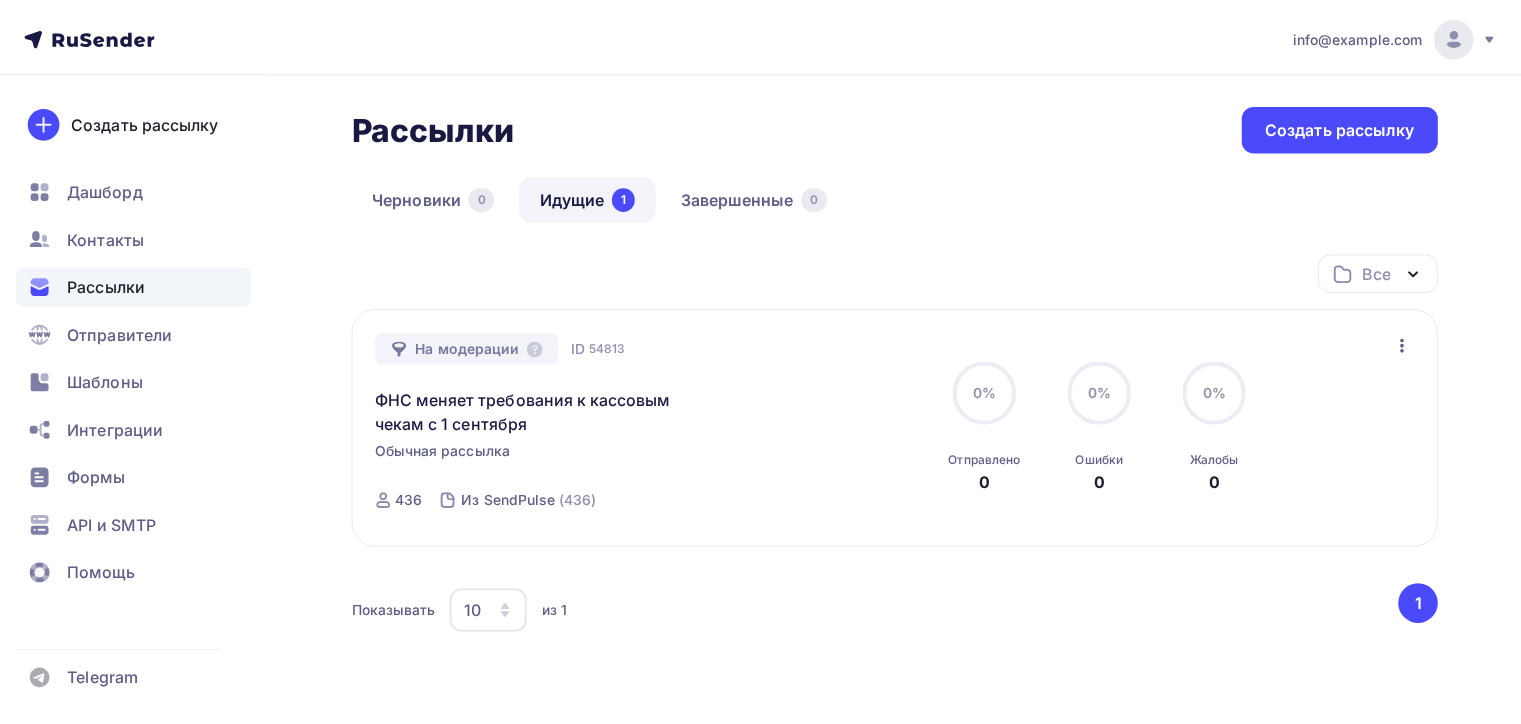 scroll, scrollTop: 0, scrollLeft: 0, axis: both 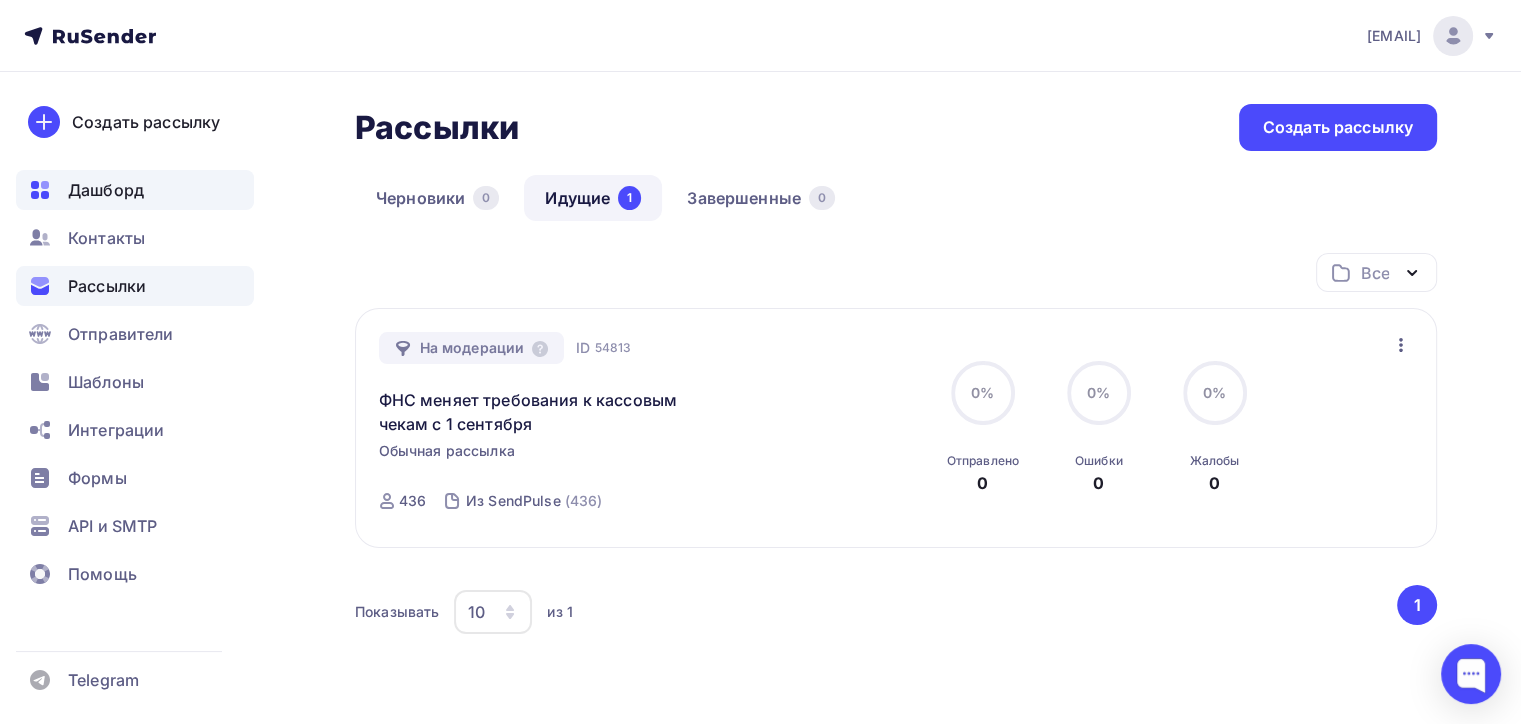 click on "Дашборд" at bounding box center (106, 190) 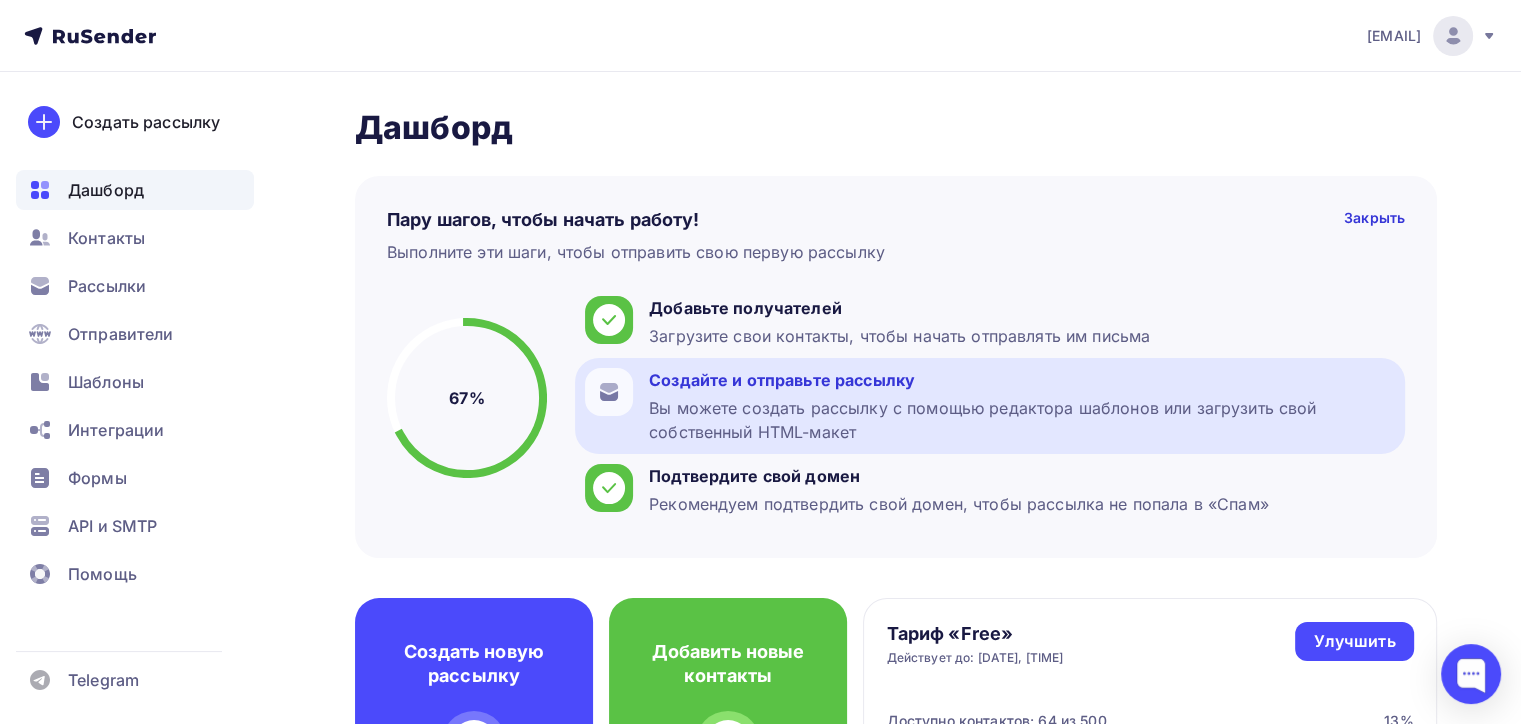 click on "Вы можете создать рассылку с помощью редактора шаблонов или загрузить свой собственный HTML-макет" at bounding box center [1022, 420] 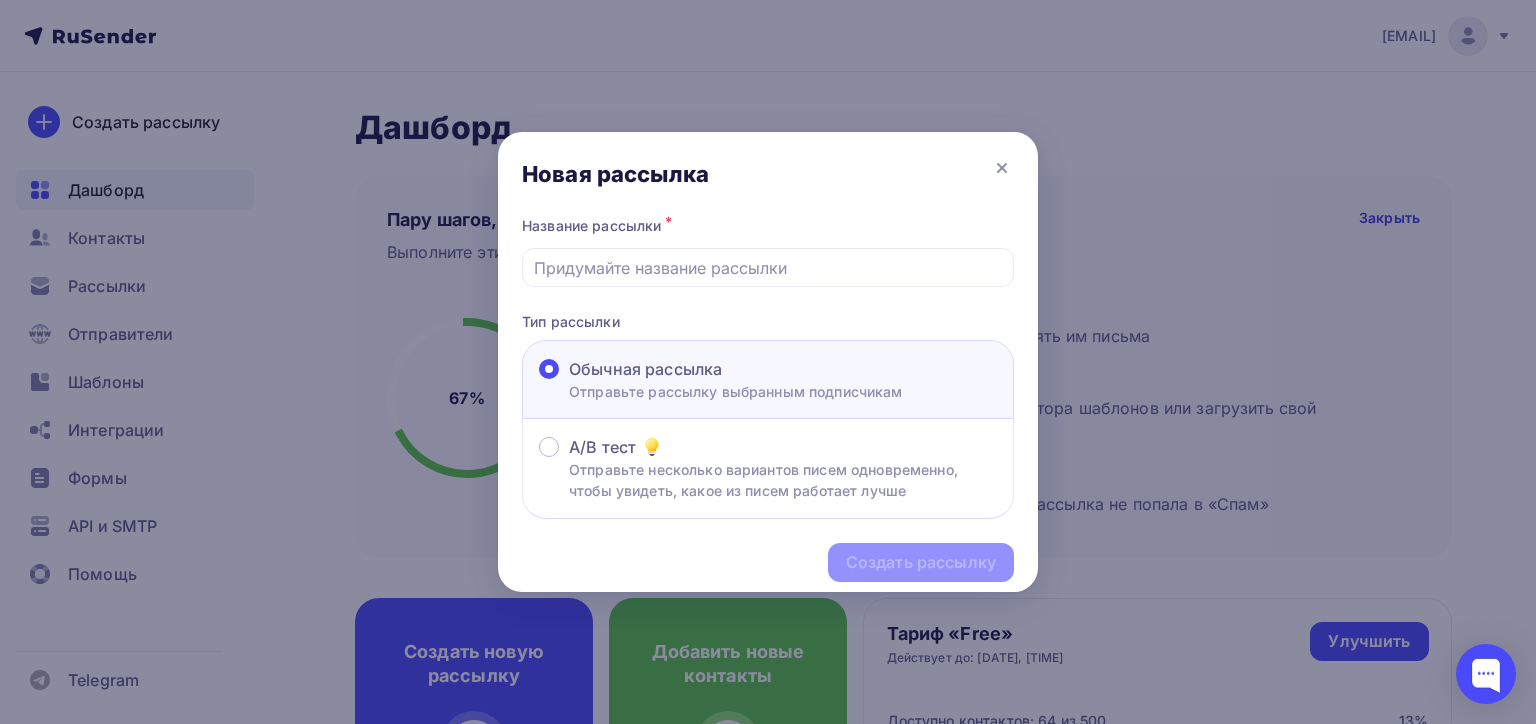 drag, startPoint x: 1002, startPoint y: 168, endPoint x: 1065, endPoint y: 180, distance: 64.132675 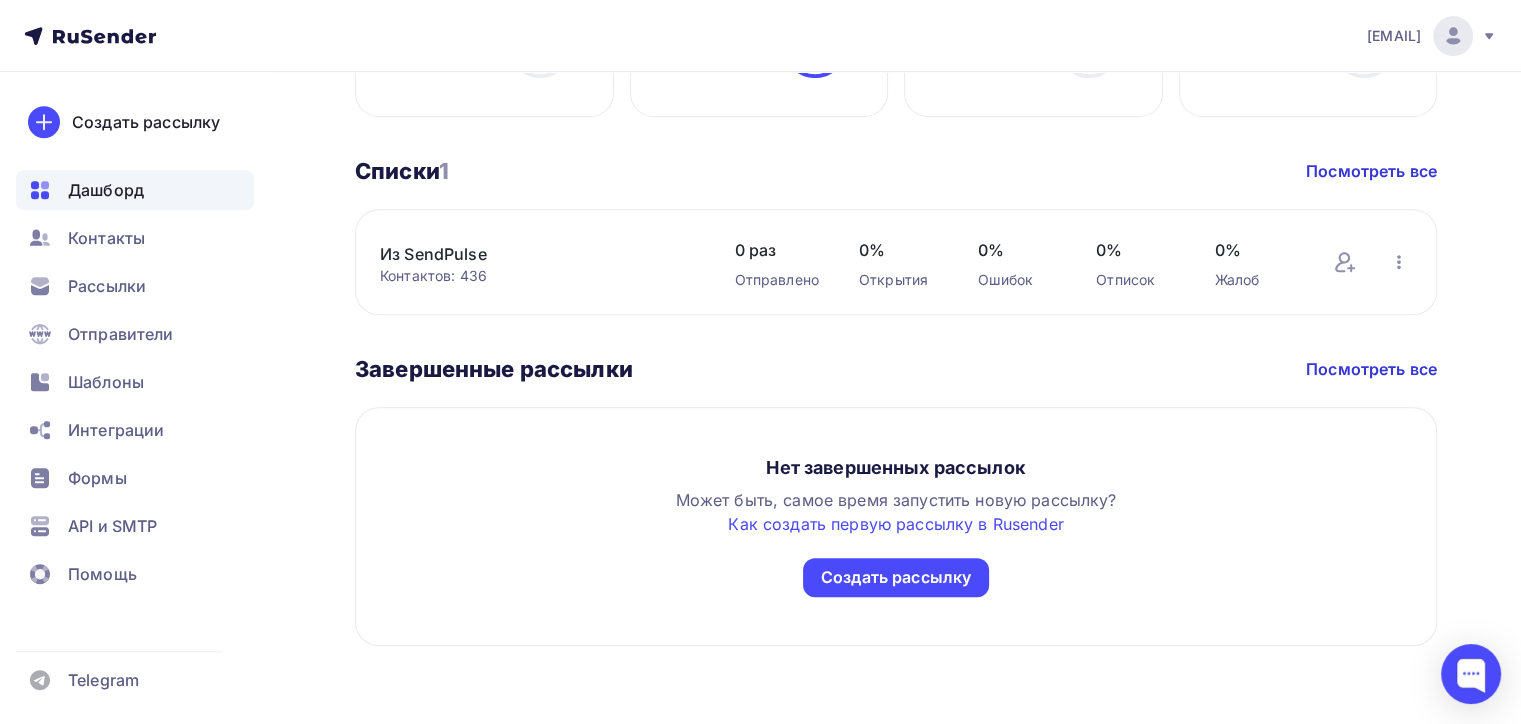 scroll, scrollTop: 424, scrollLeft: 0, axis: vertical 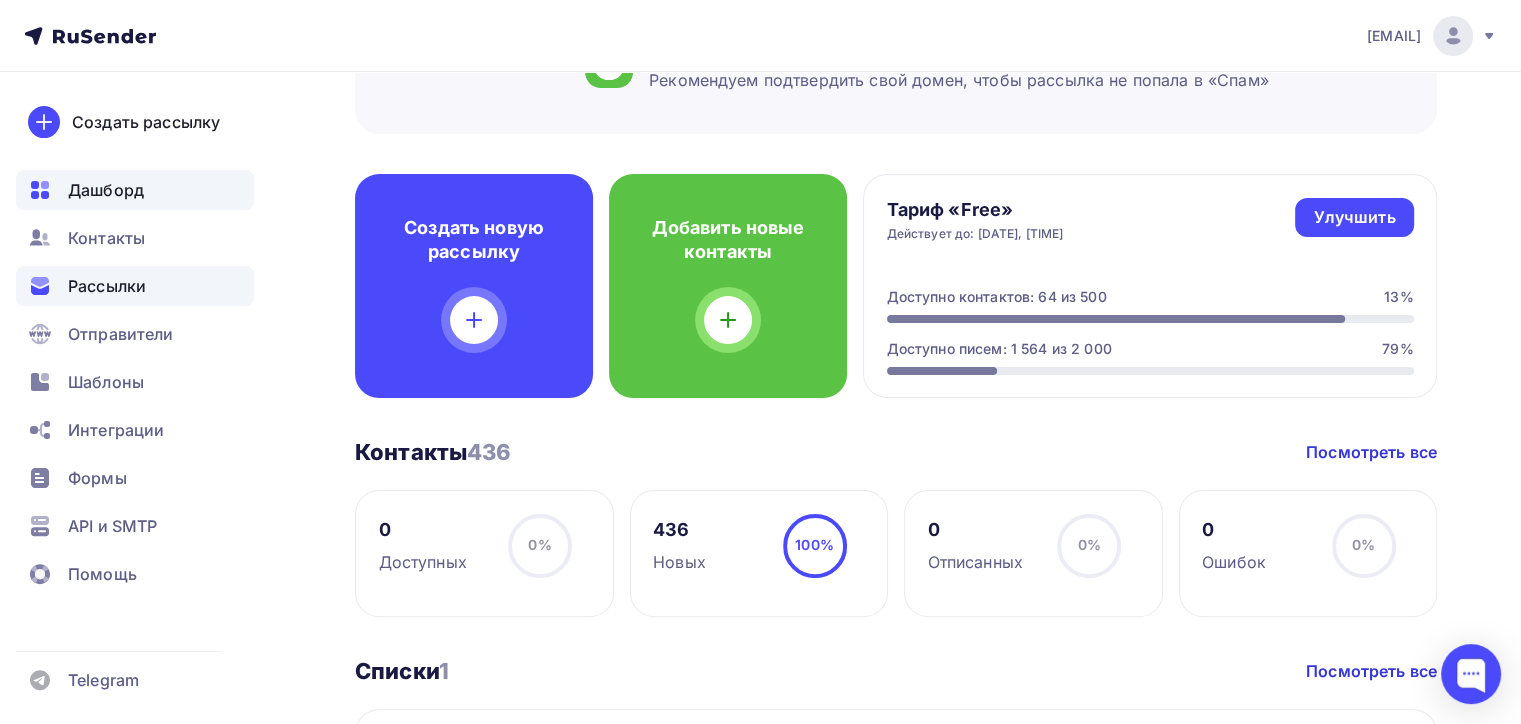 click on "Рассылки" at bounding box center (107, 286) 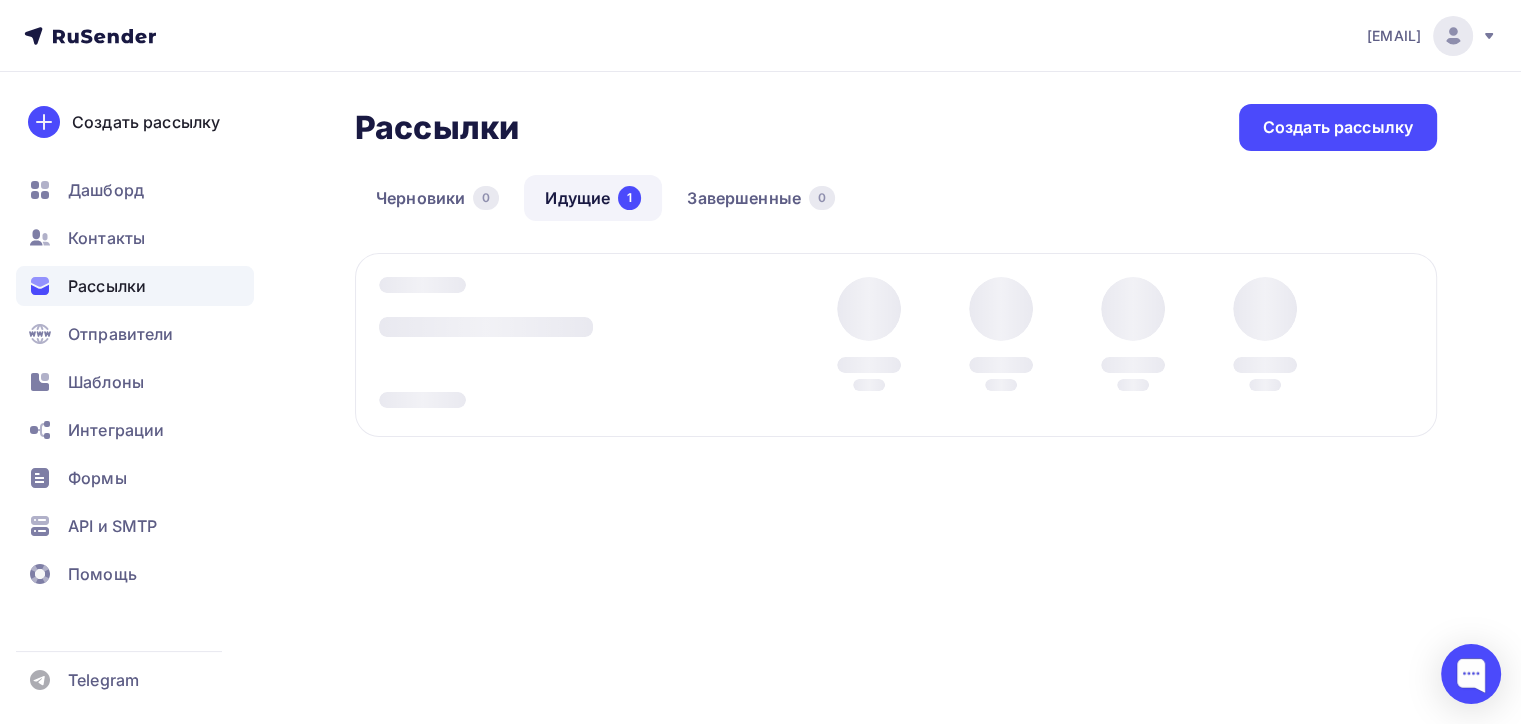 scroll, scrollTop: 0, scrollLeft: 0, axis: both 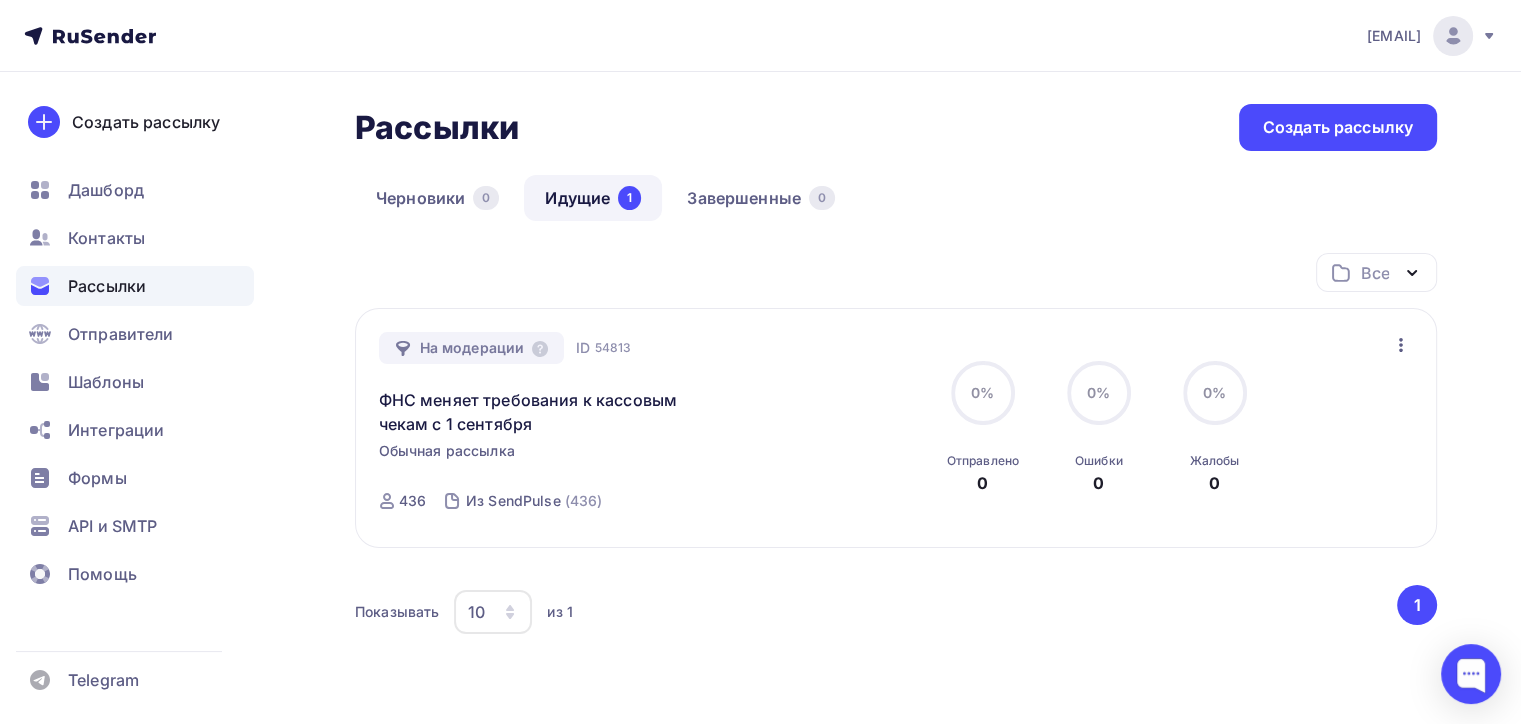 click on "Идущие
1" at bounding box center (593, 198) 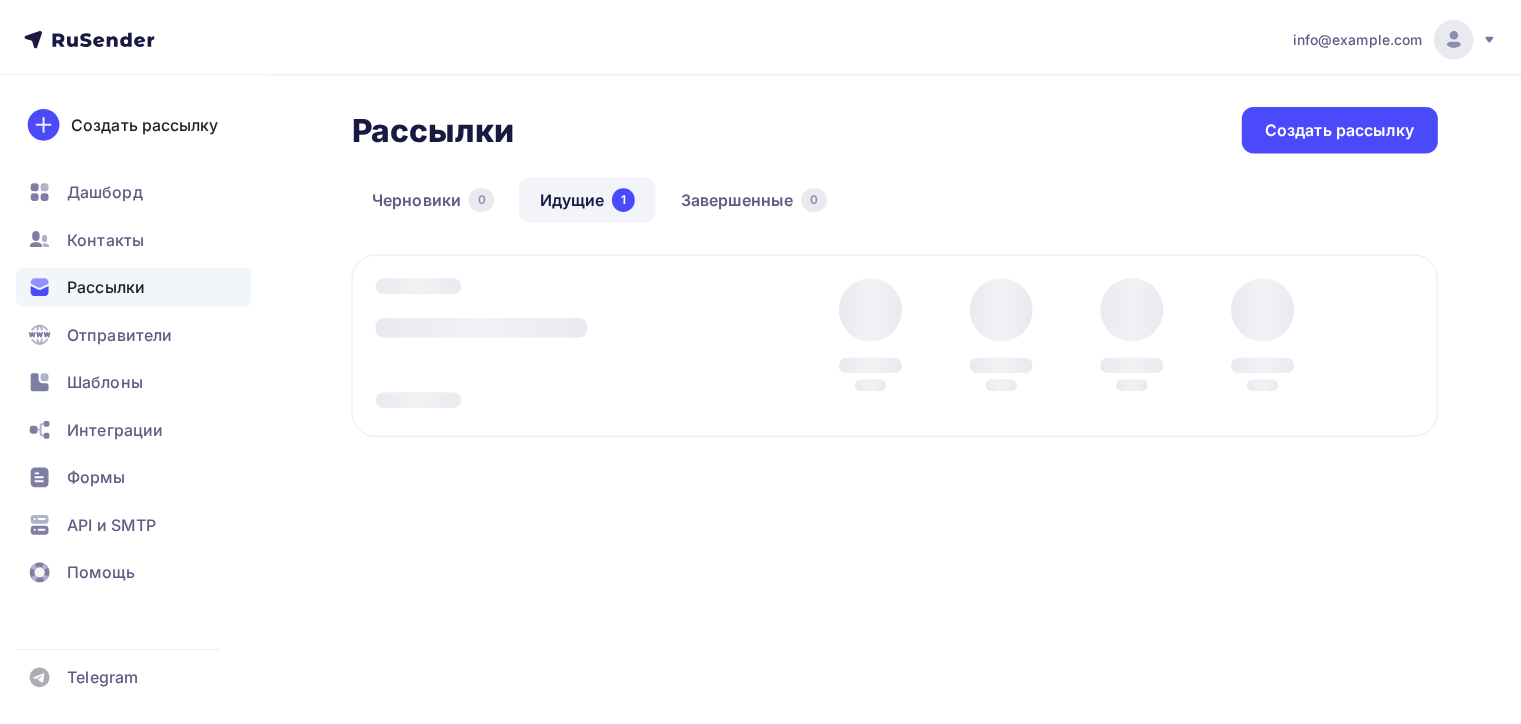 scroll, scrollTop: 0, scrollLeft: 0, axis: both 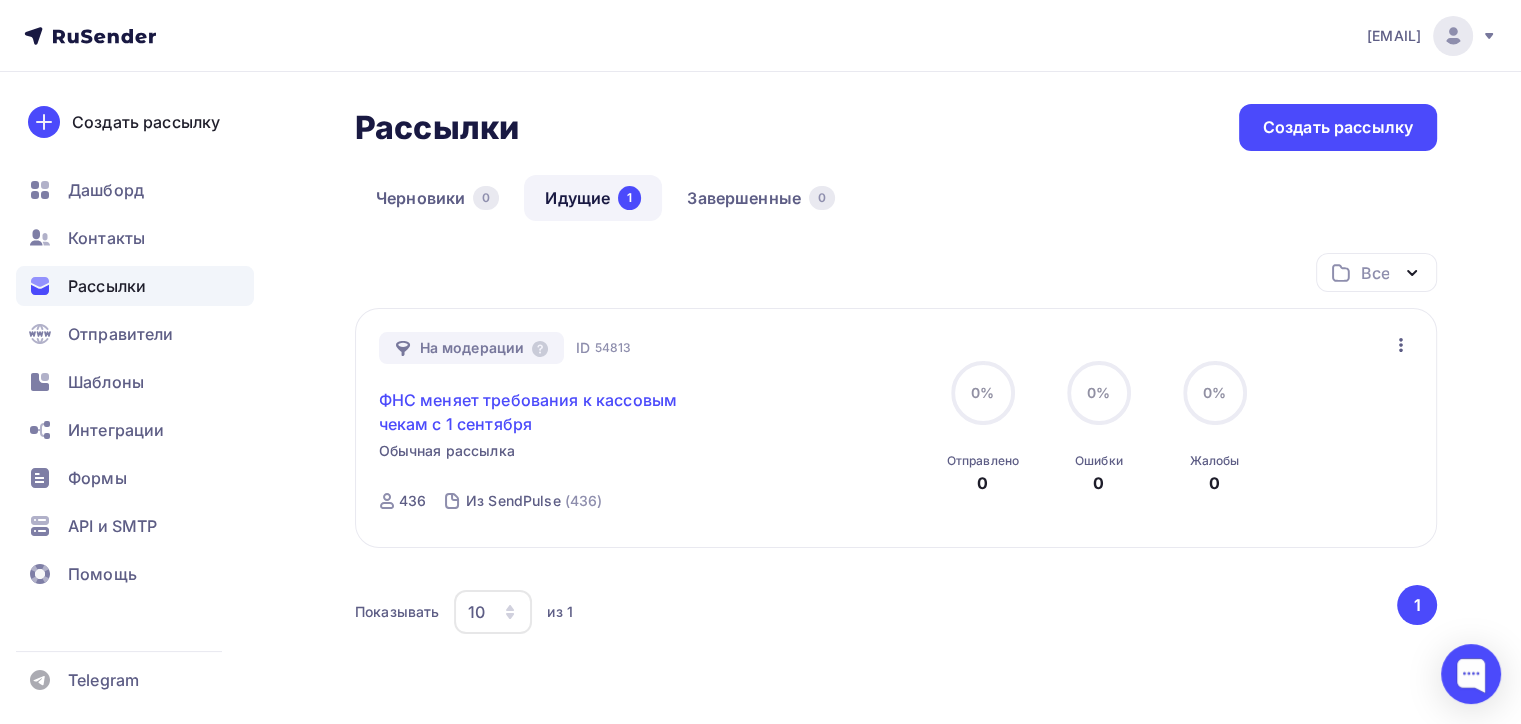 click on "ФНС меняет требования к кассовым чекам с 1 сентября" at bounding box center (550, 412) 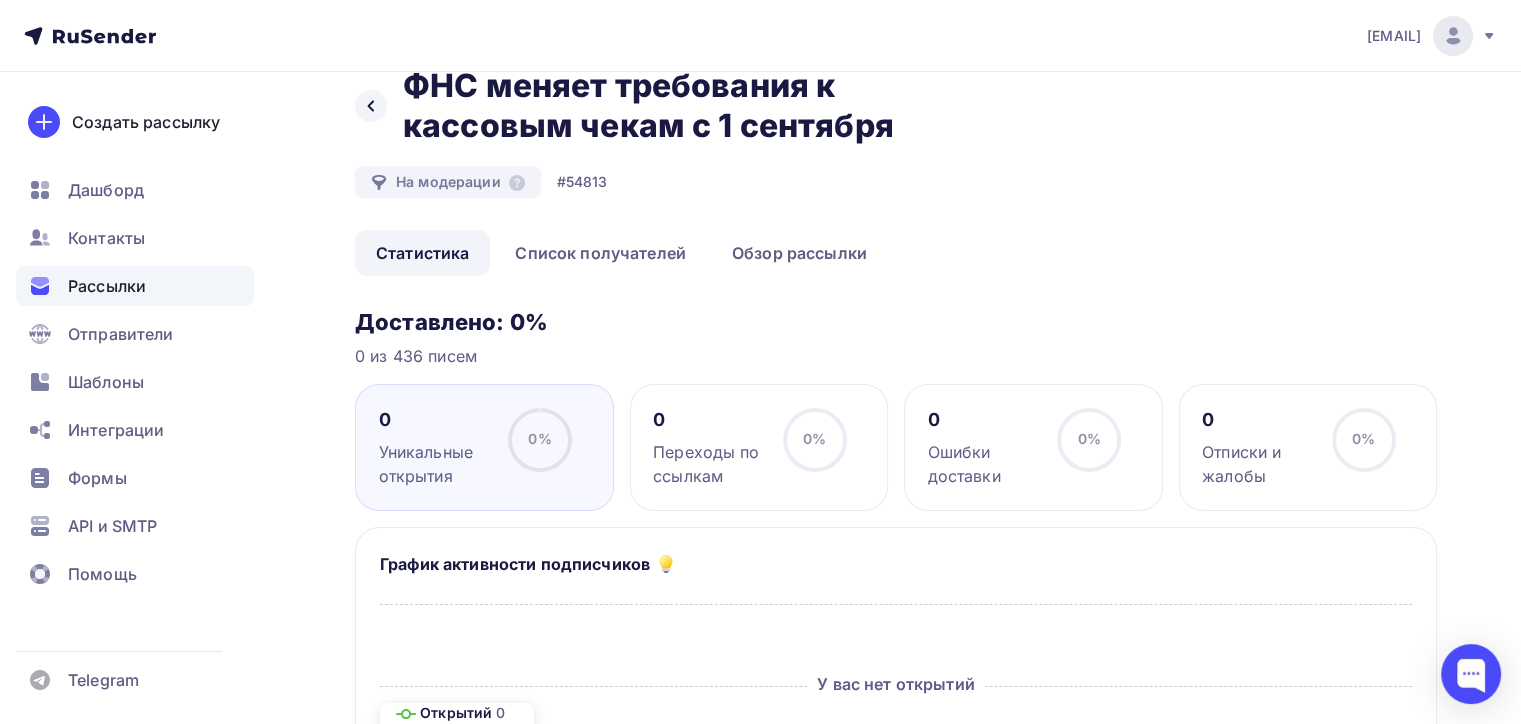 scroll, scrollTop: 0, scrollLeft: 0, axis: both 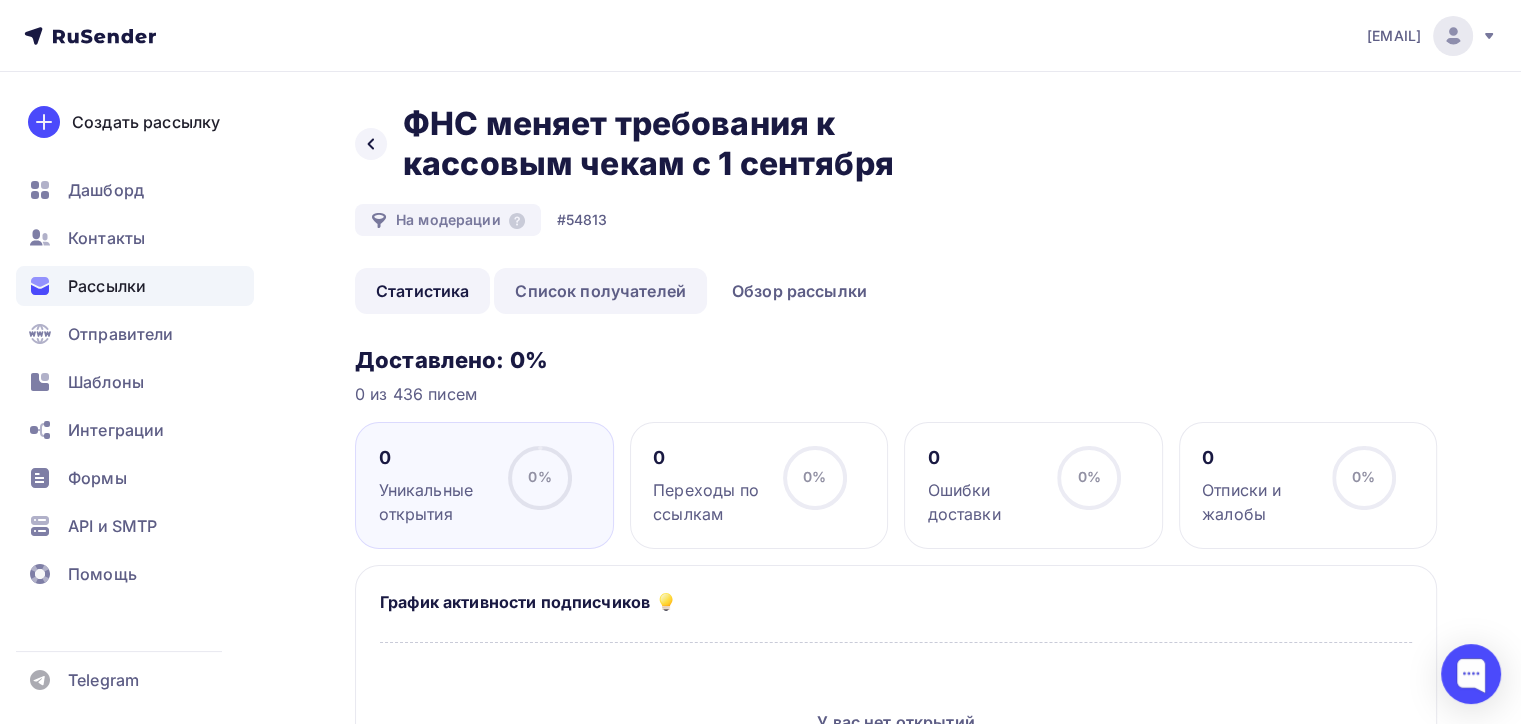 click on "Список получателей" at bounding box center [600, 291] 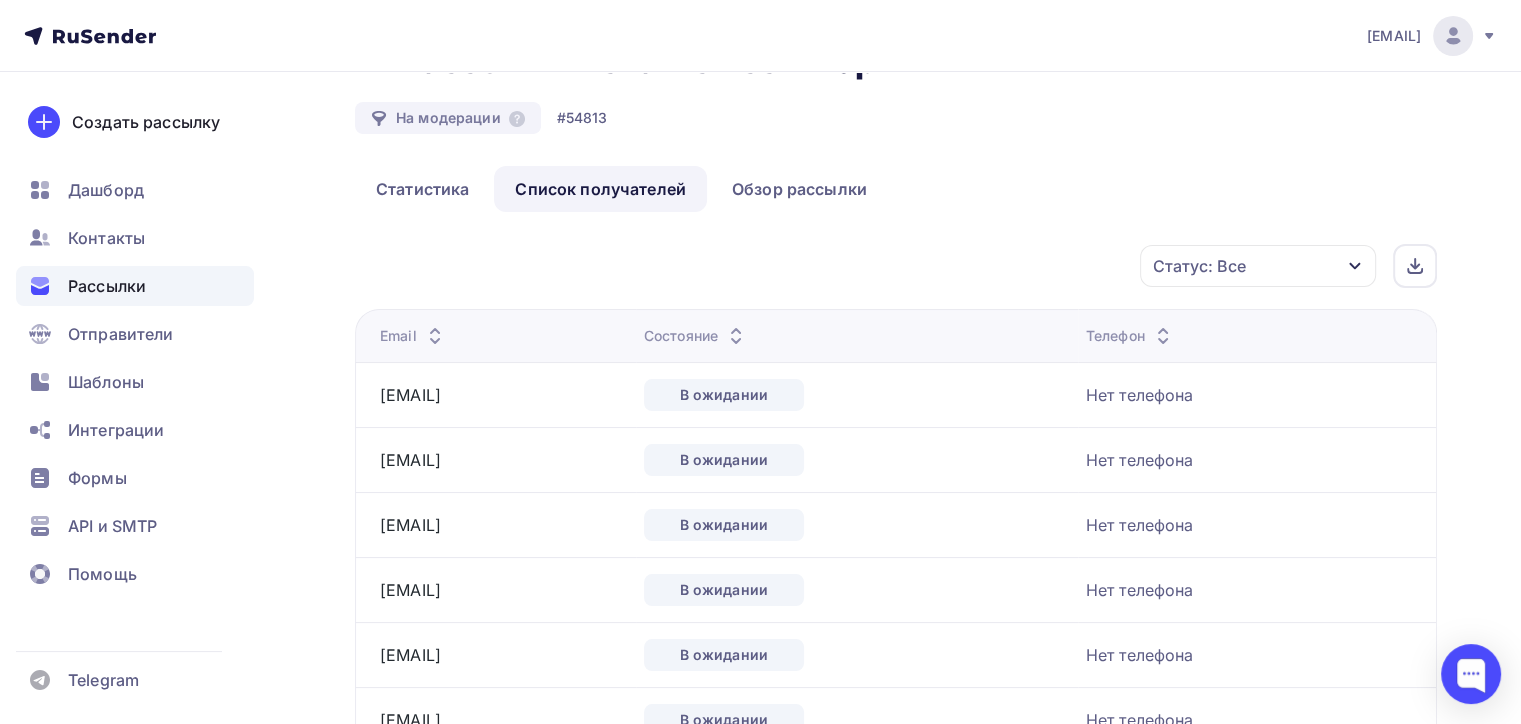 scroll, scrollTop: 0, scrollLeft: 0, axis: both 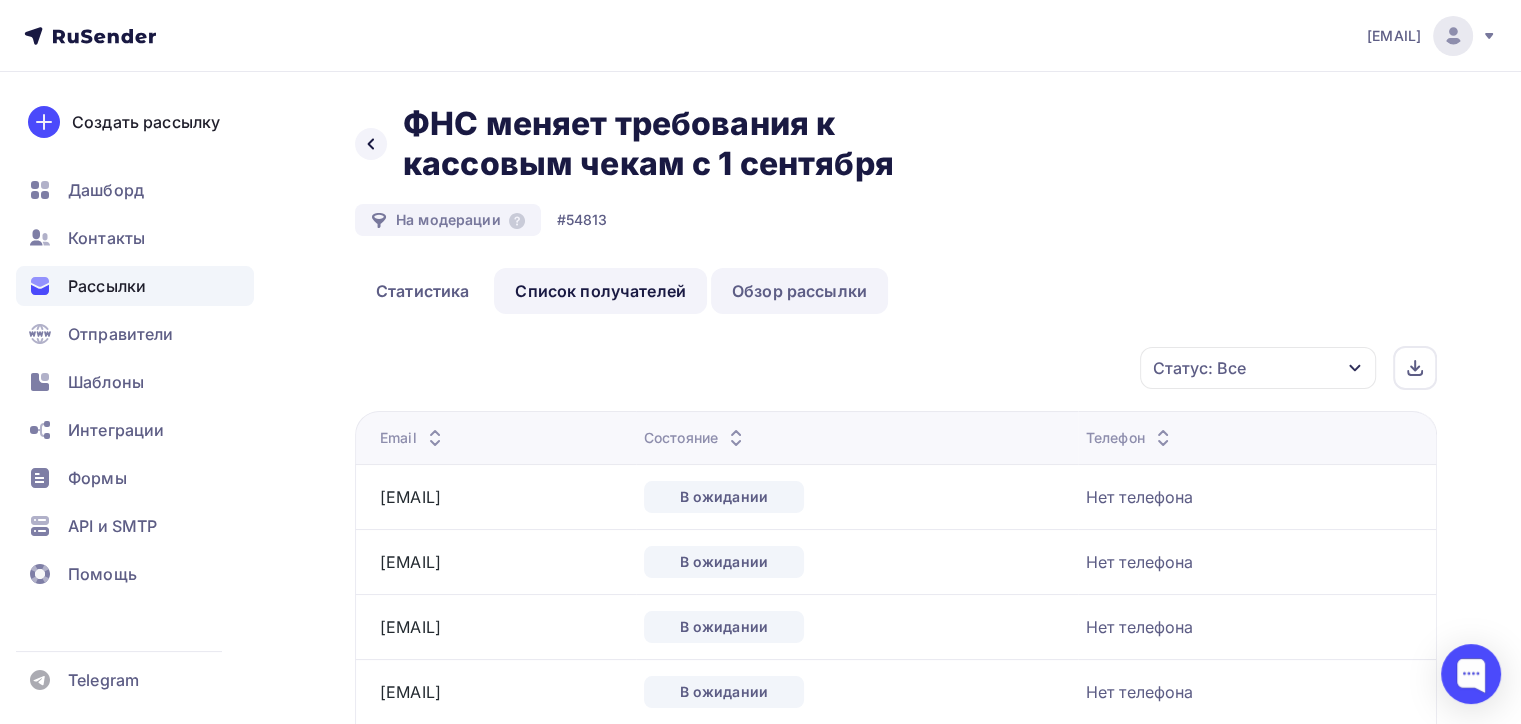 click on "Обзор рассылки" at bounding box center (799, 291) 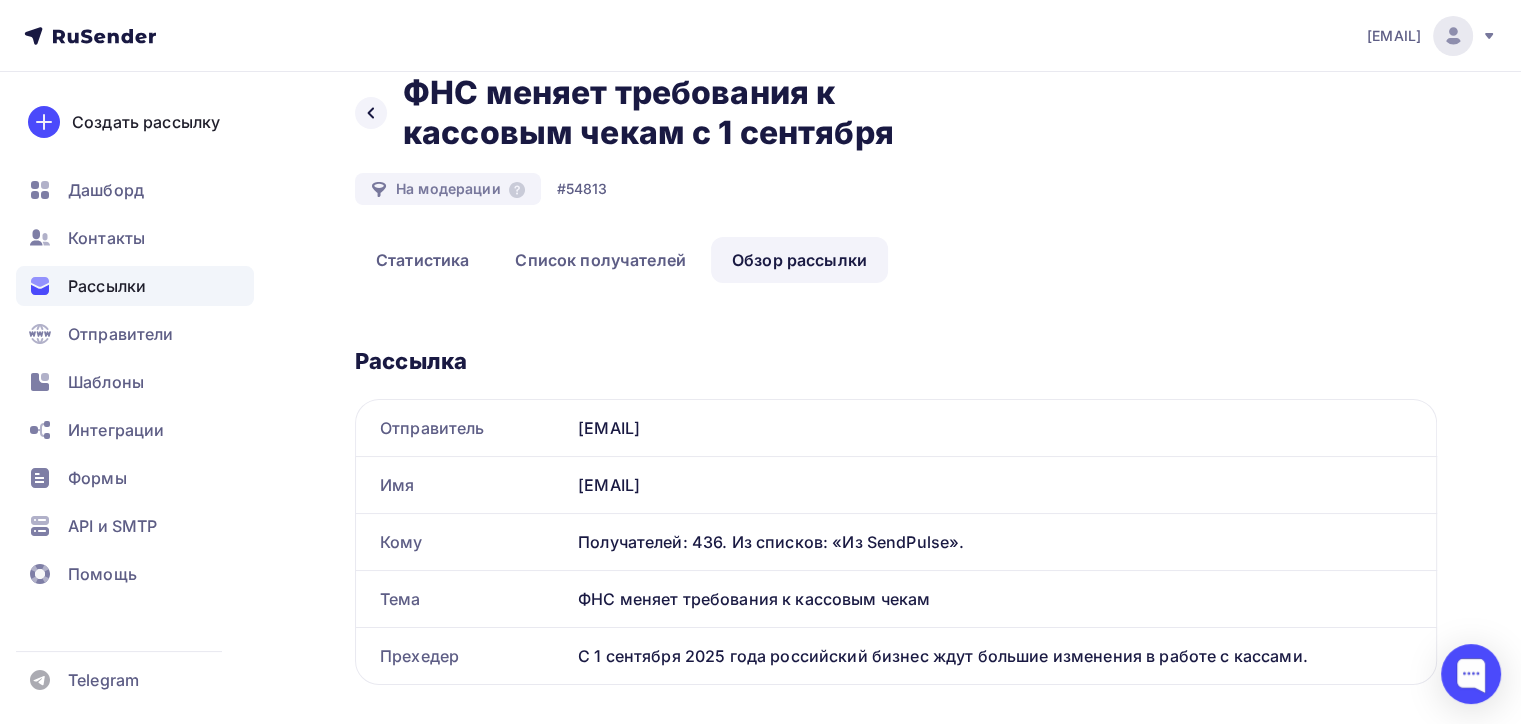 scroll, scrollTop: 0, scrollLeft: 0, axis: both 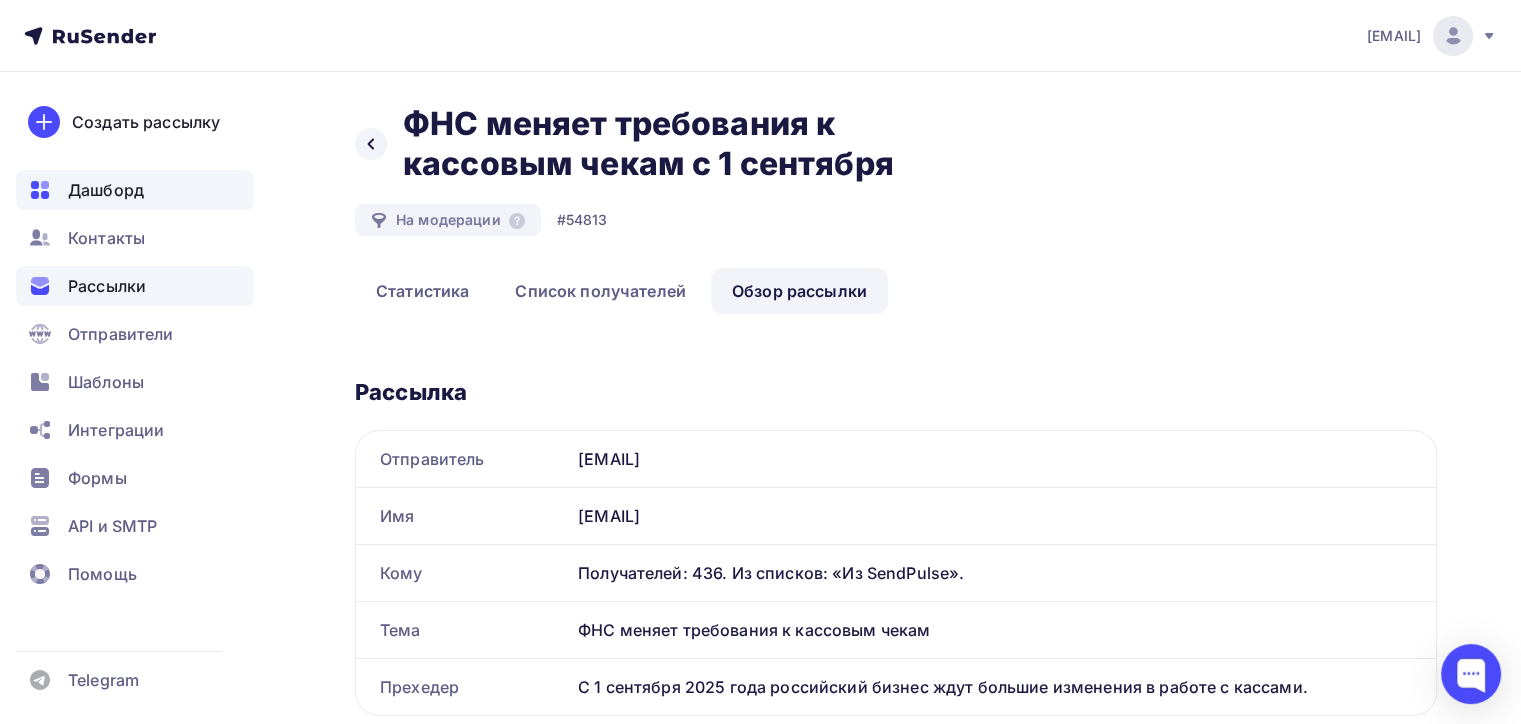 click on "Дашборд" at bounding box center (106, 190) 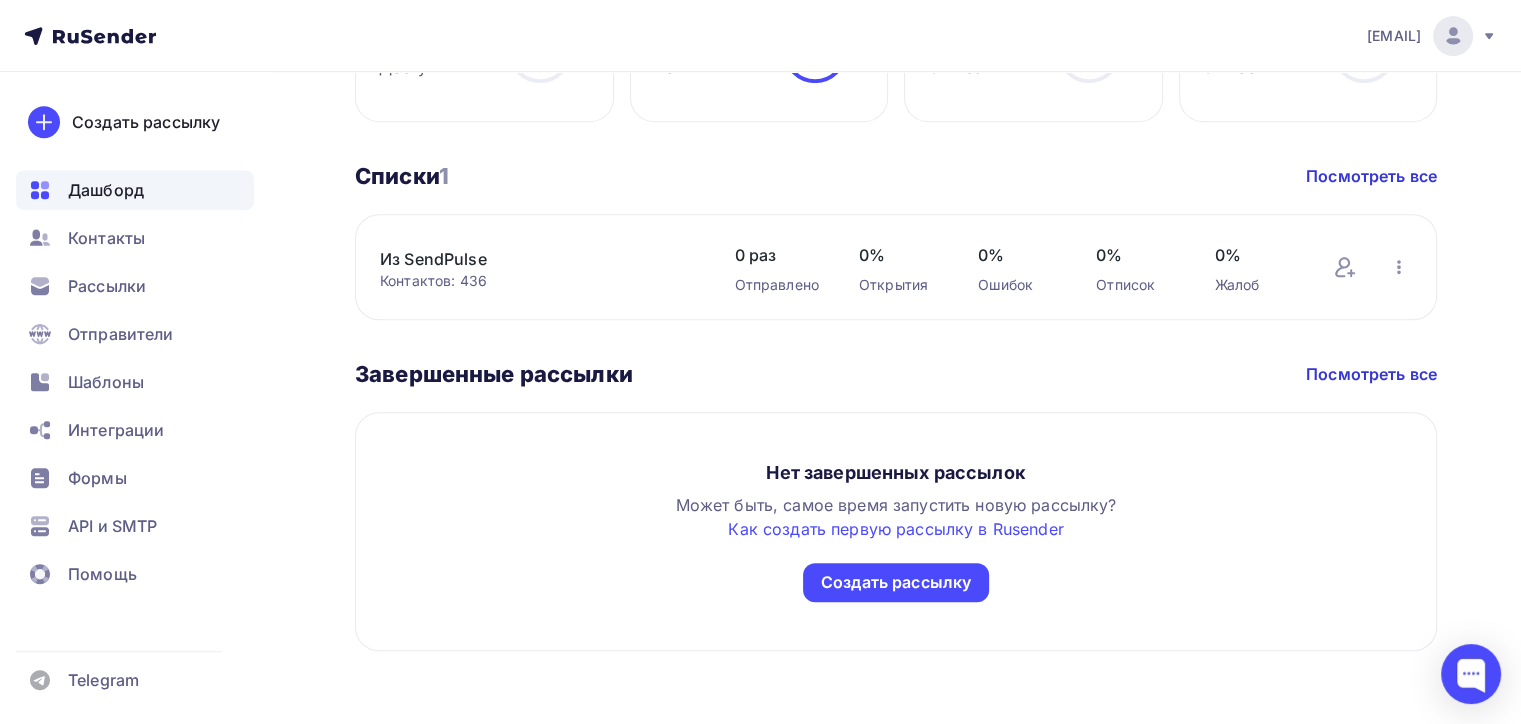 scroll, scrollTop: 924, scrollLeft: 0, axis: vertical 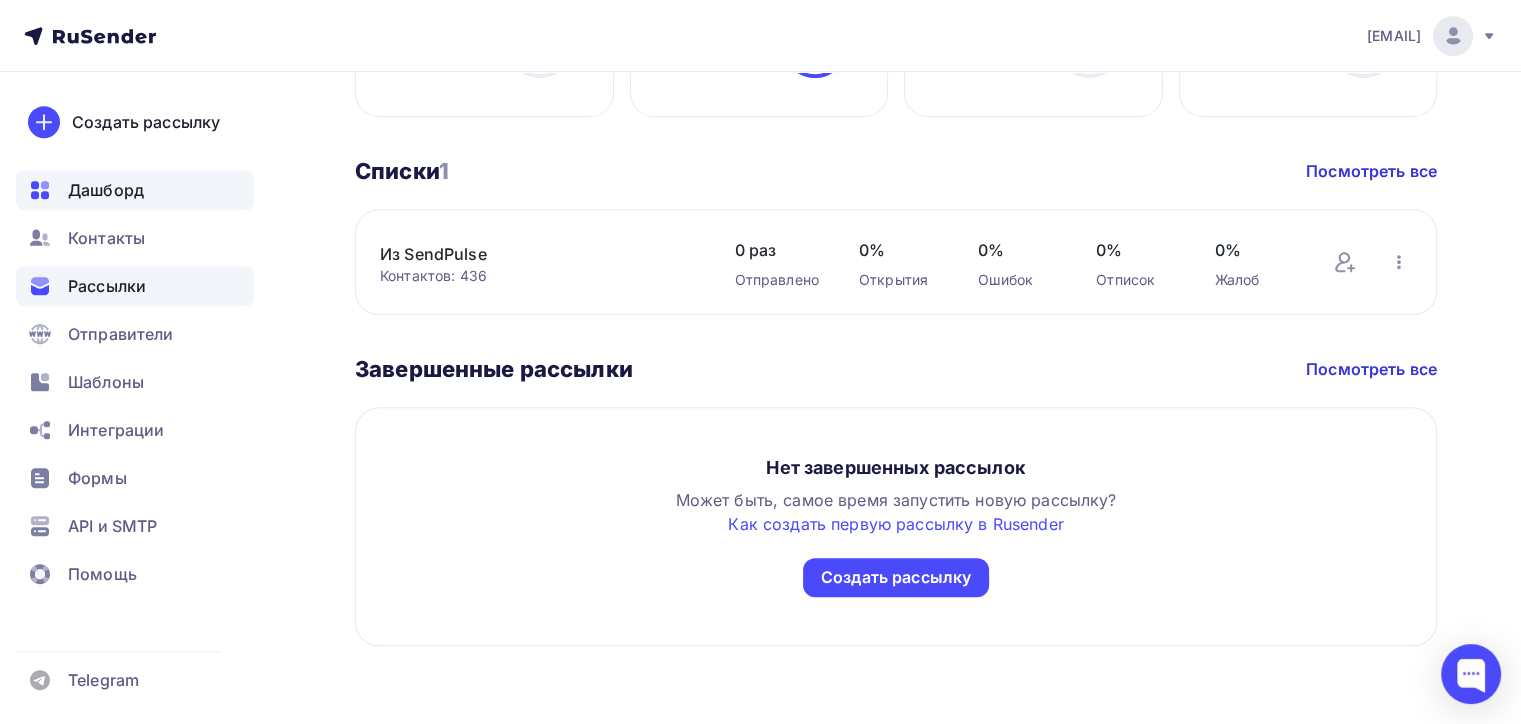click on "Рассылки" at bounding box center (107, 286) 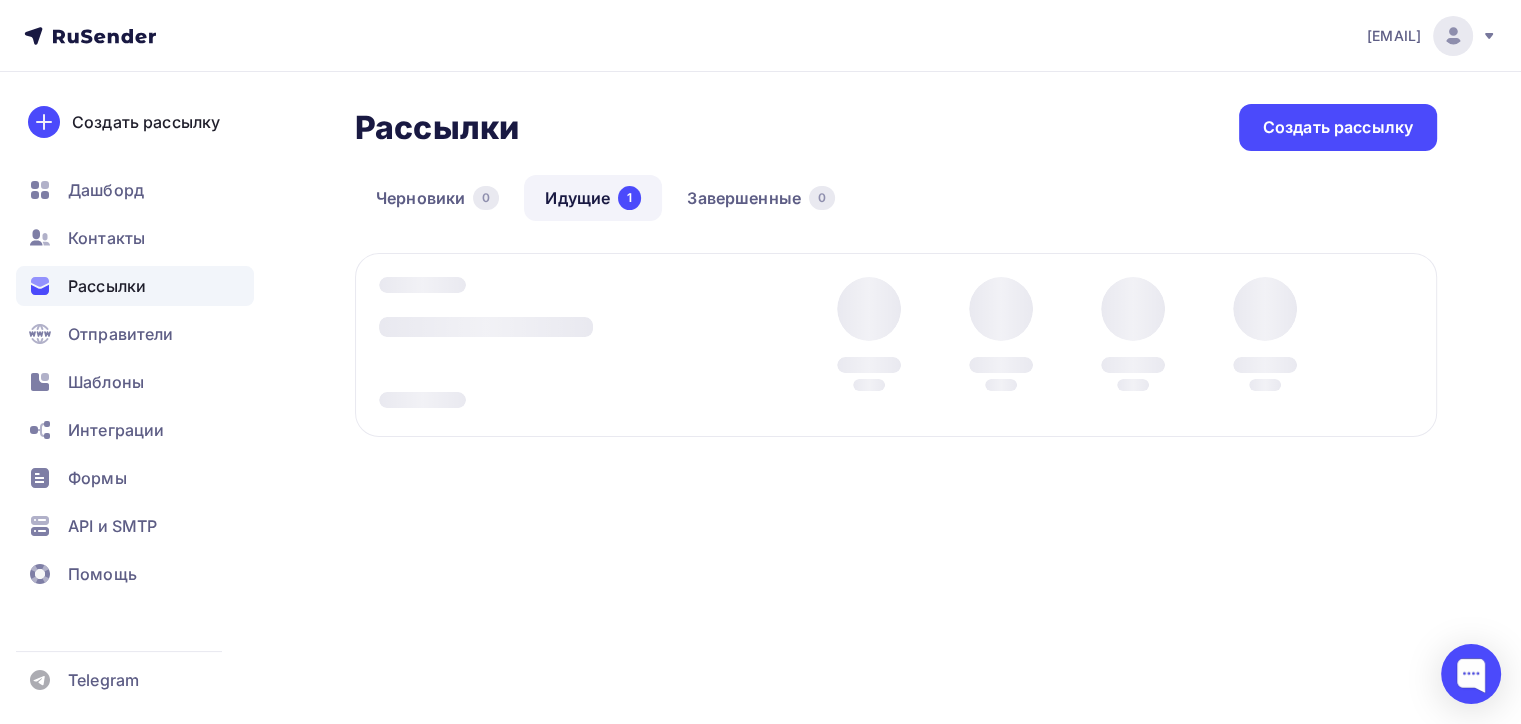 scroll, scrollTop: 0, scrollLeft: 0, axis: both 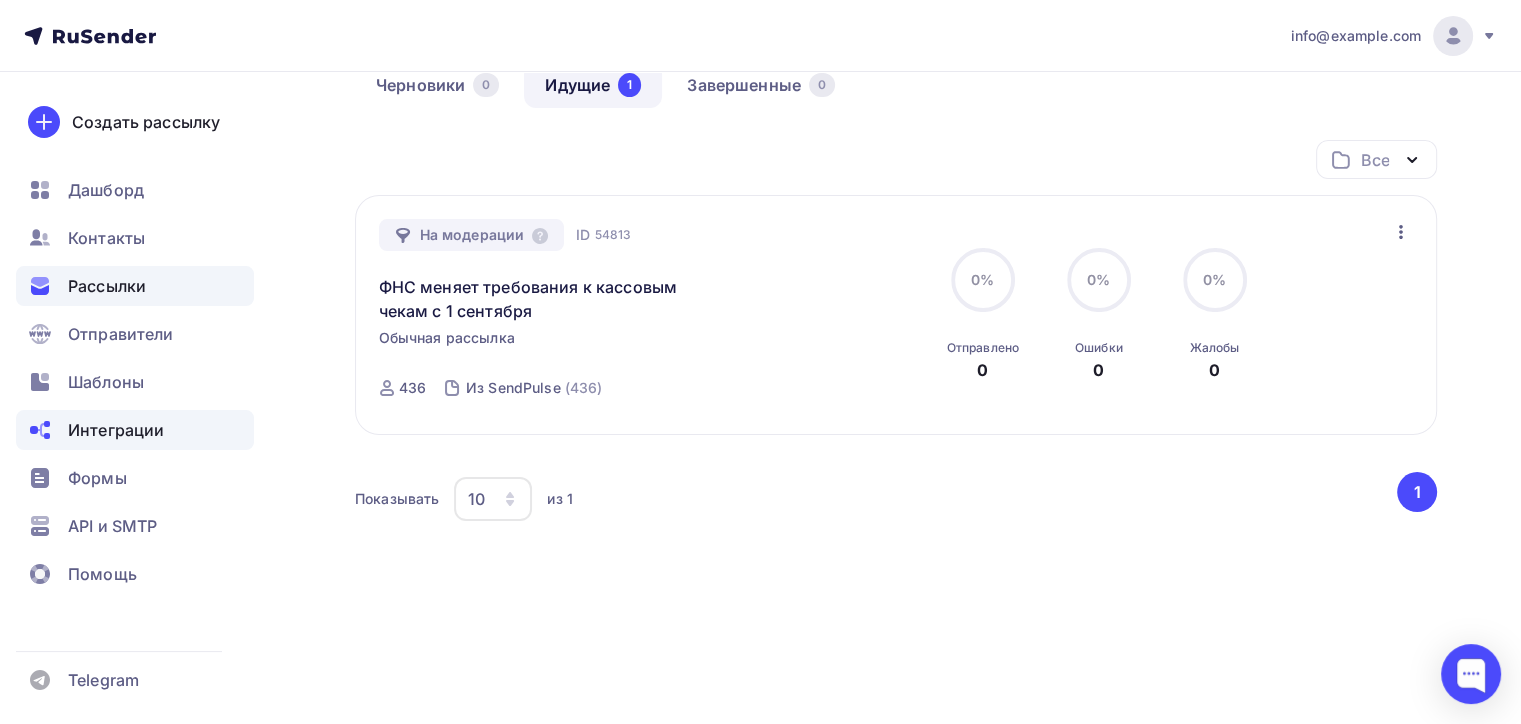 click on "Интеграции" at bounding box center (135, 430) 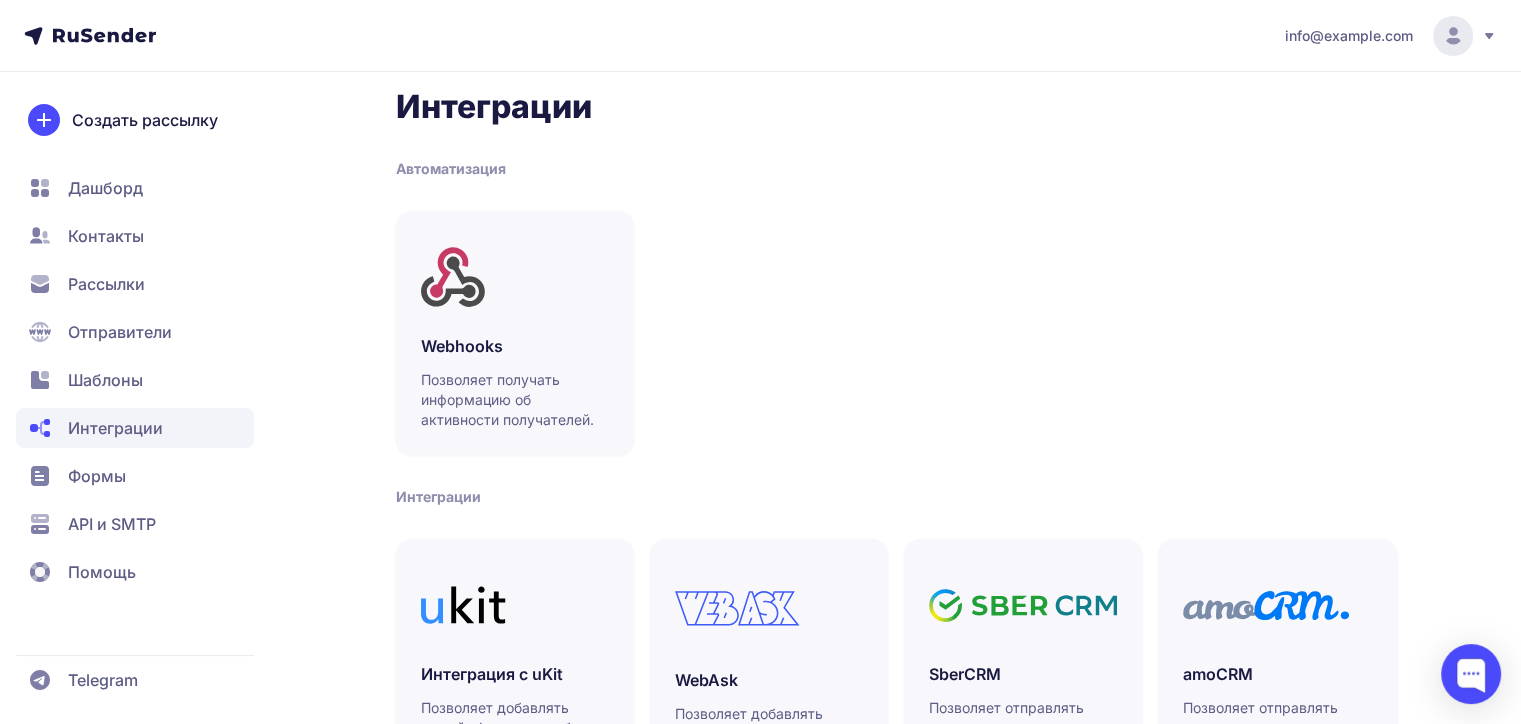 scroll, scrollTop: 0, scrollLeft: 0, axis: both 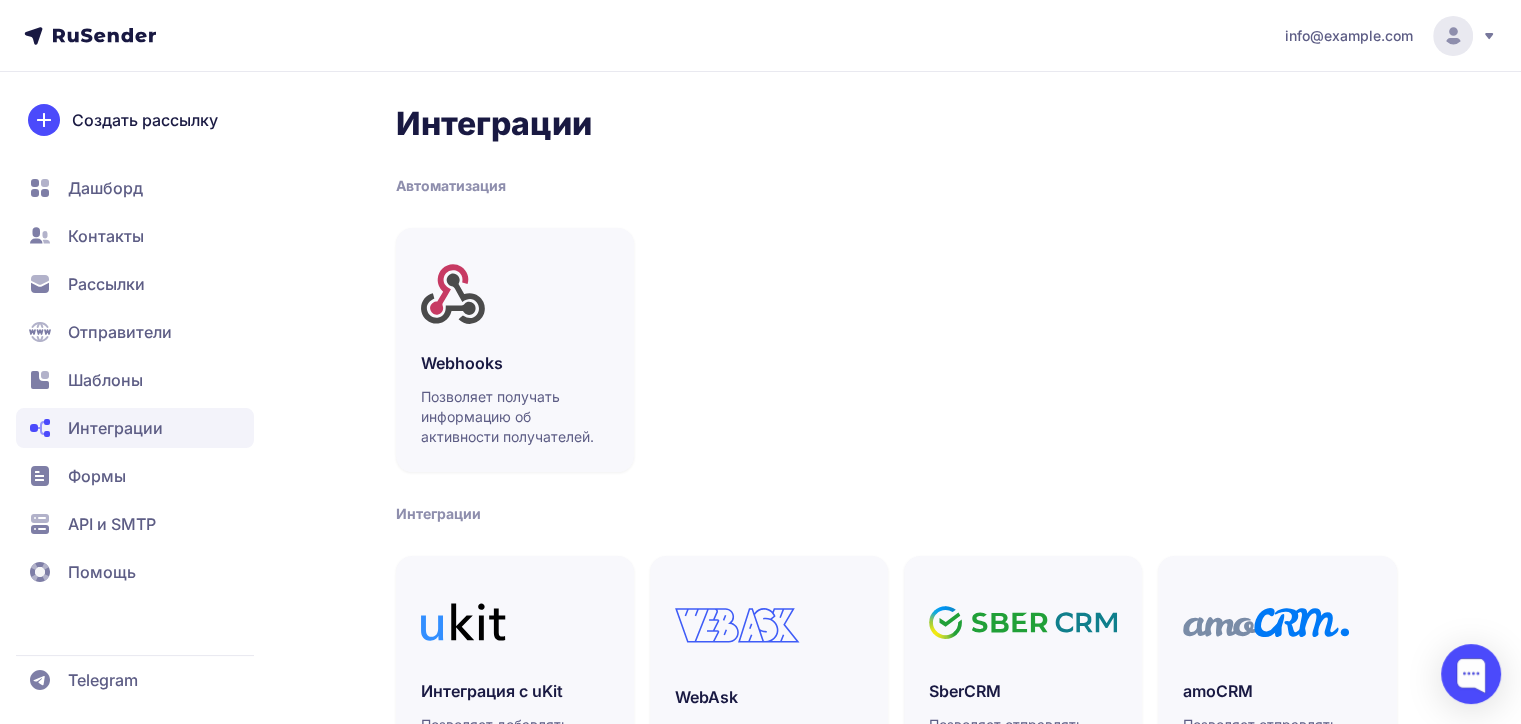 click on "Дашборд" 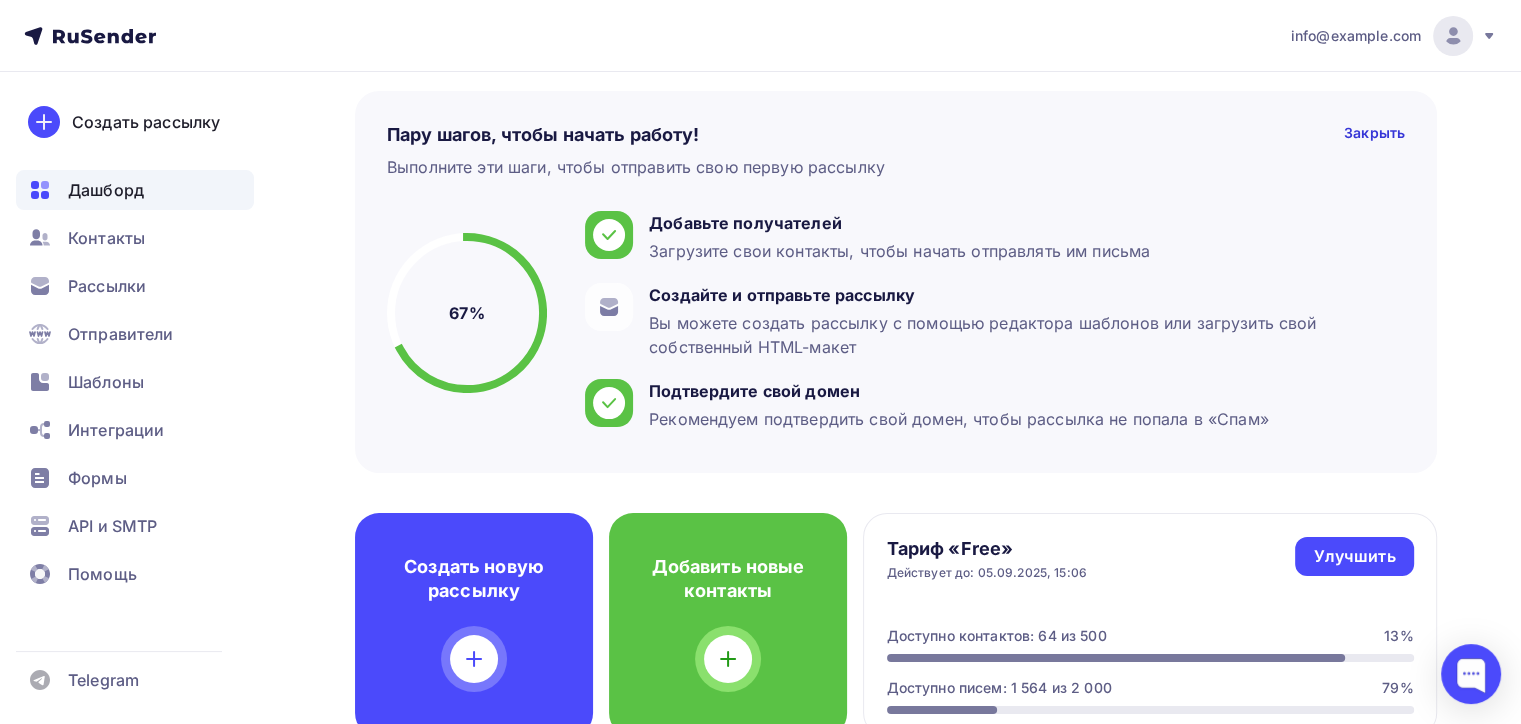 scroll, scrollTop: 0, scrollLeft: 0, axis: both 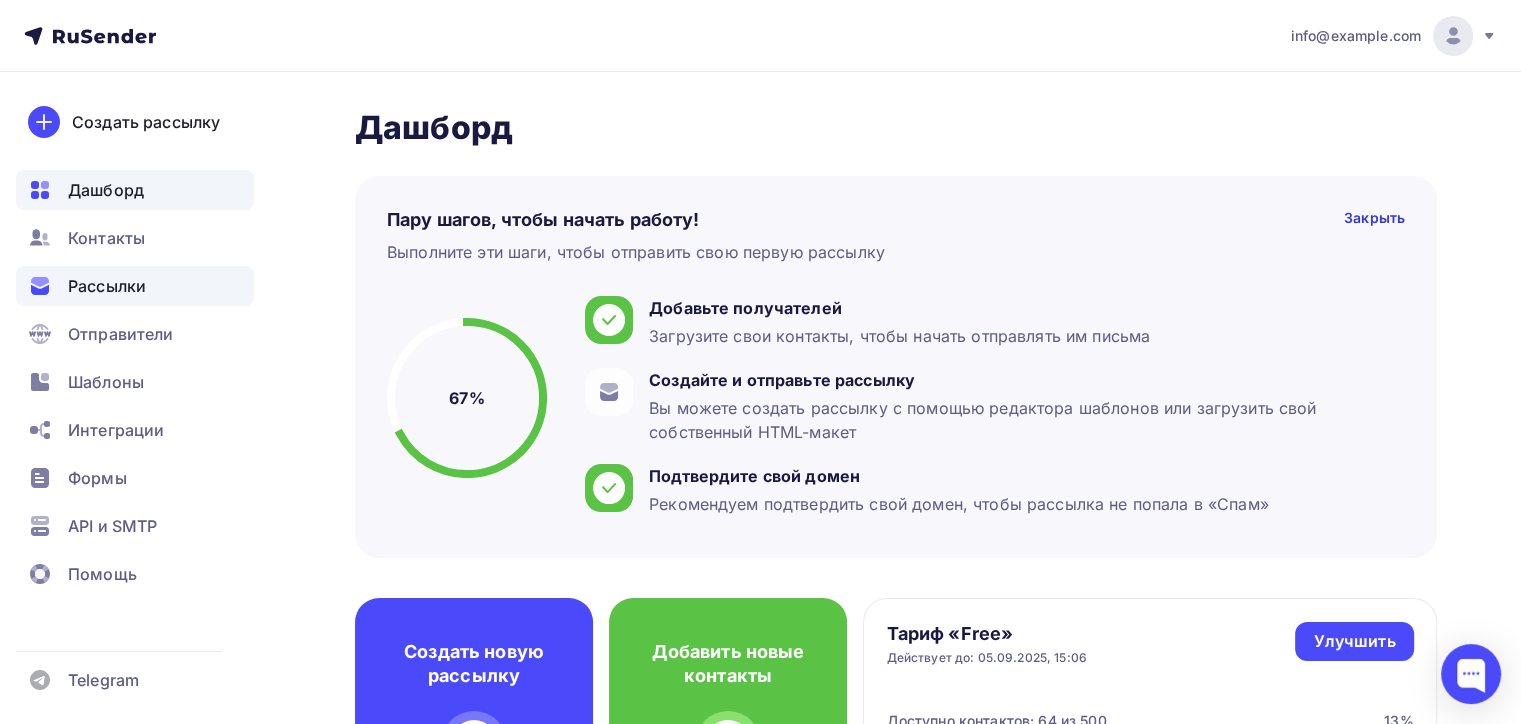 click on "Рассылки" at bounding box center [107, 286] 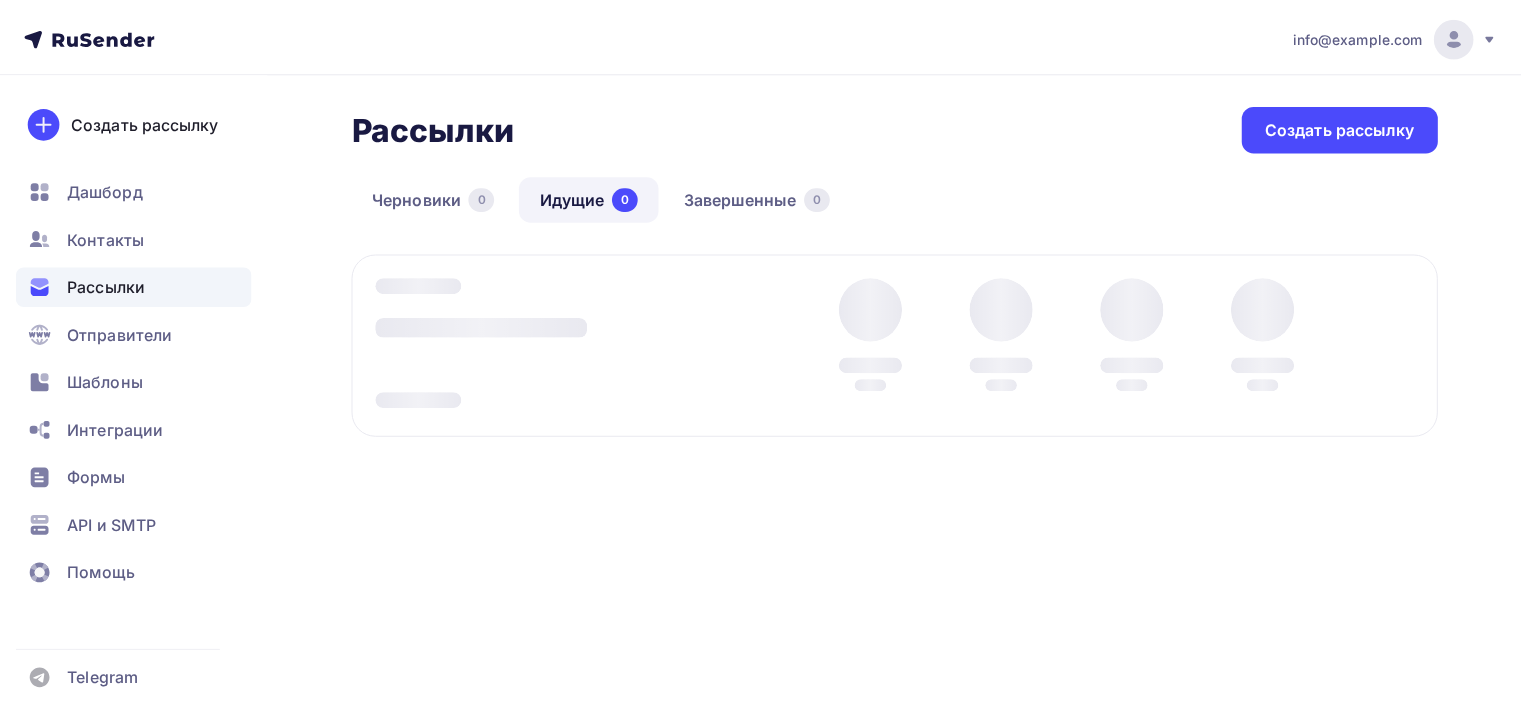 scroll, scrollTop: 0, scrollLeft: 0, axis: both 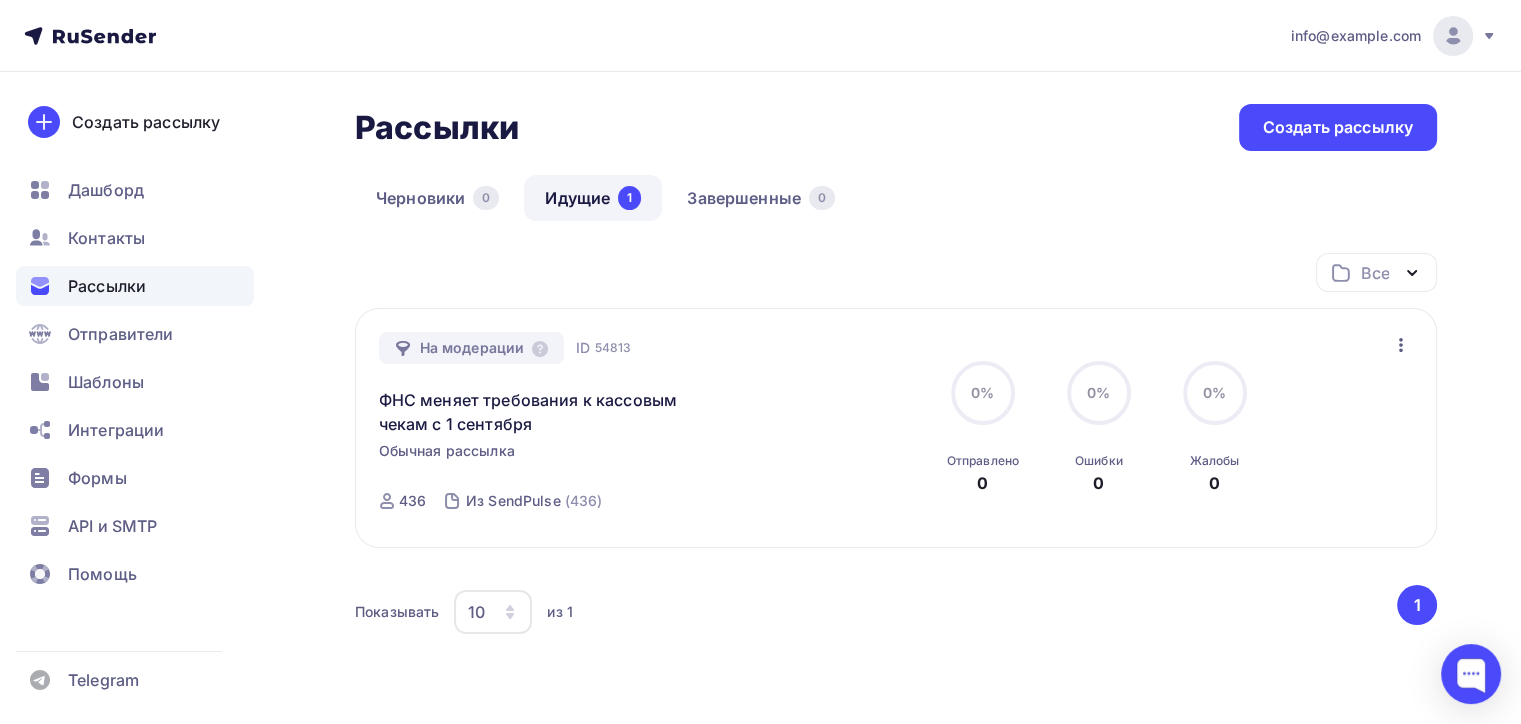 click on "На модерации" at bounding box center (472, 348) 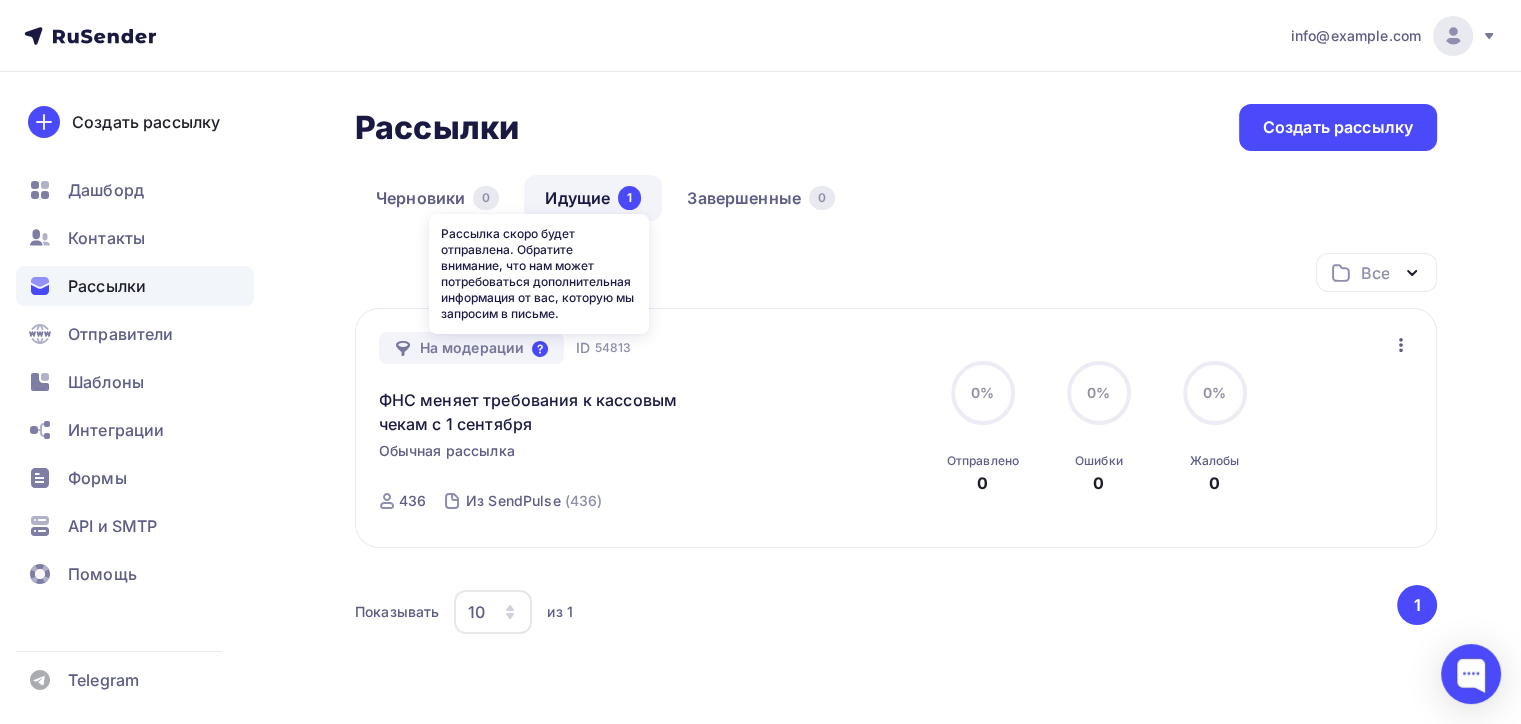 click 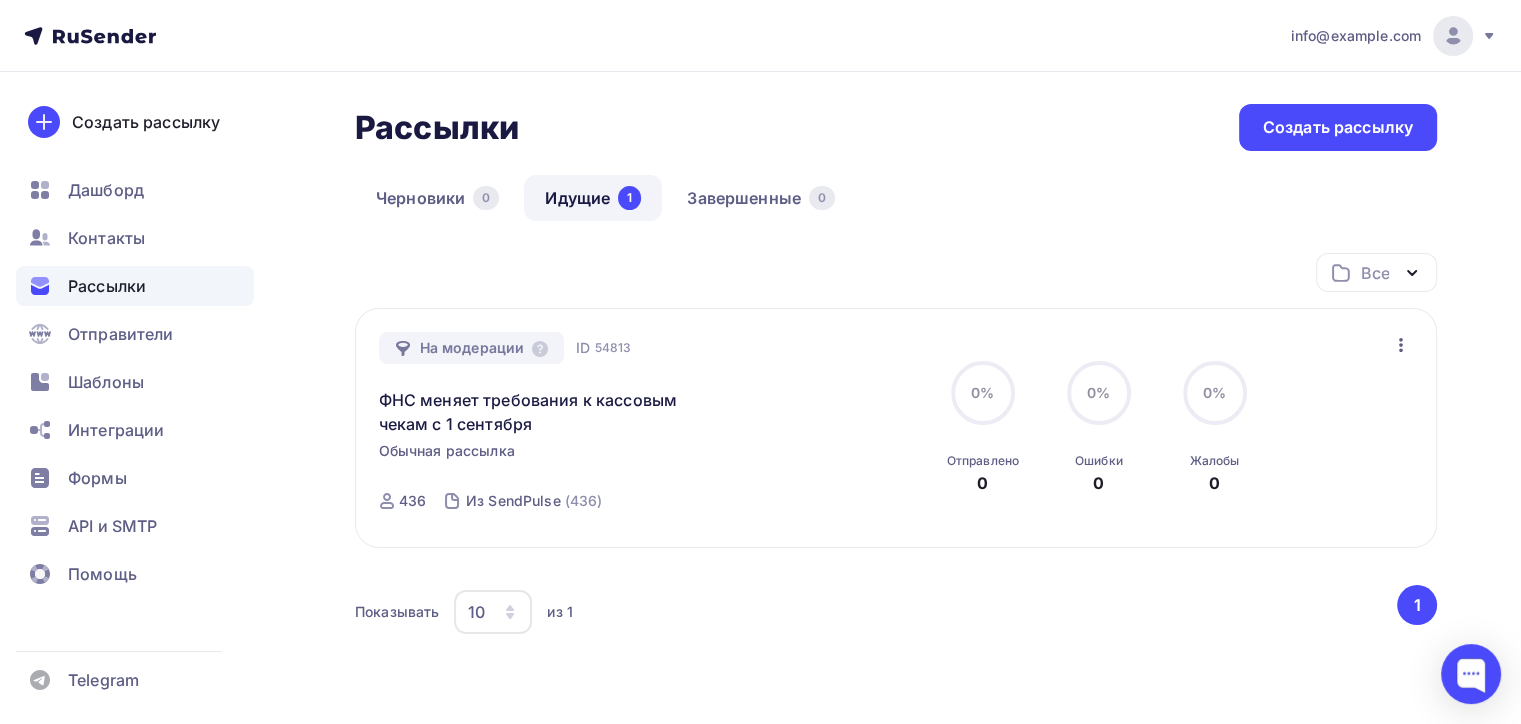 click on "На модерации" at bounding box center (472, 348) 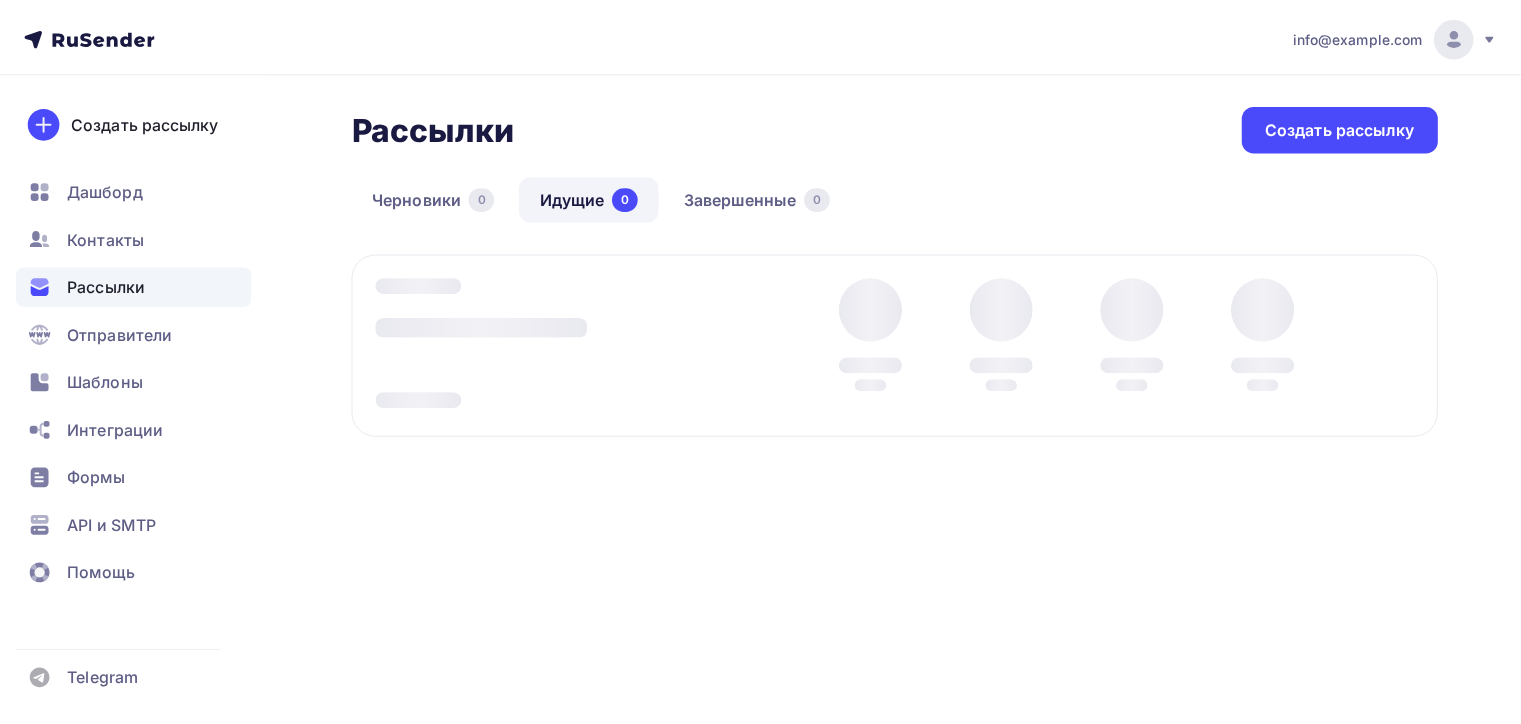 scroll, scrollTop: 0, scrollLeft: 0, axis: both 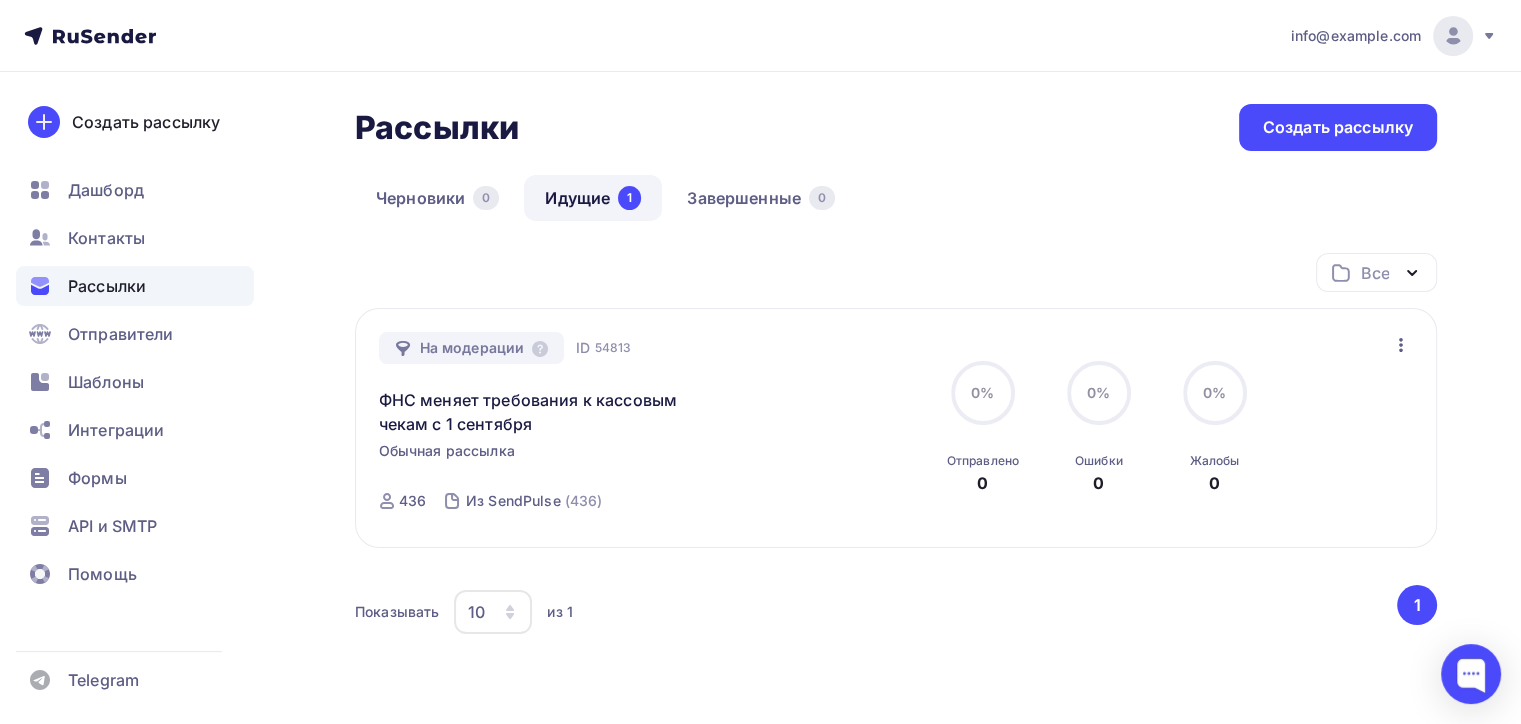 click on "На модерации" at bounding box center [472, 348] 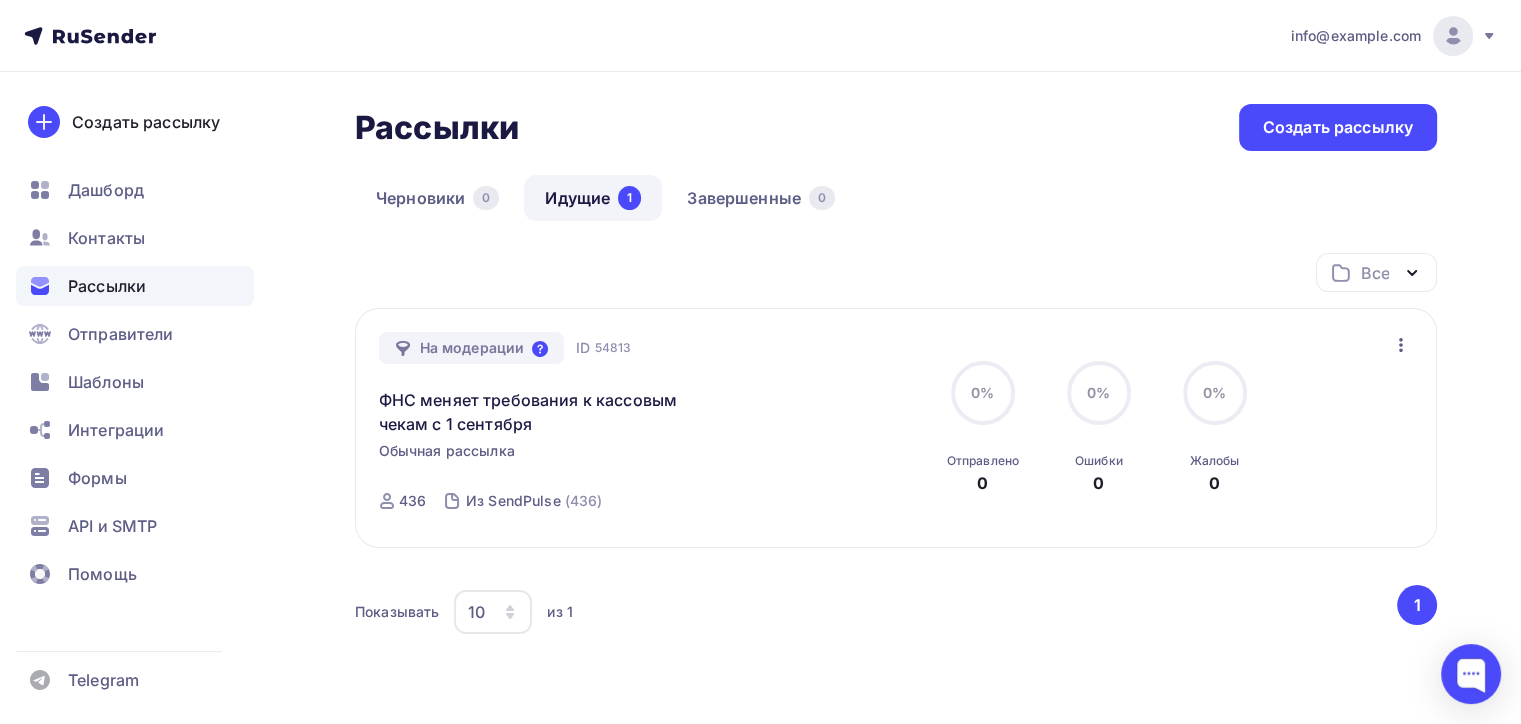 click 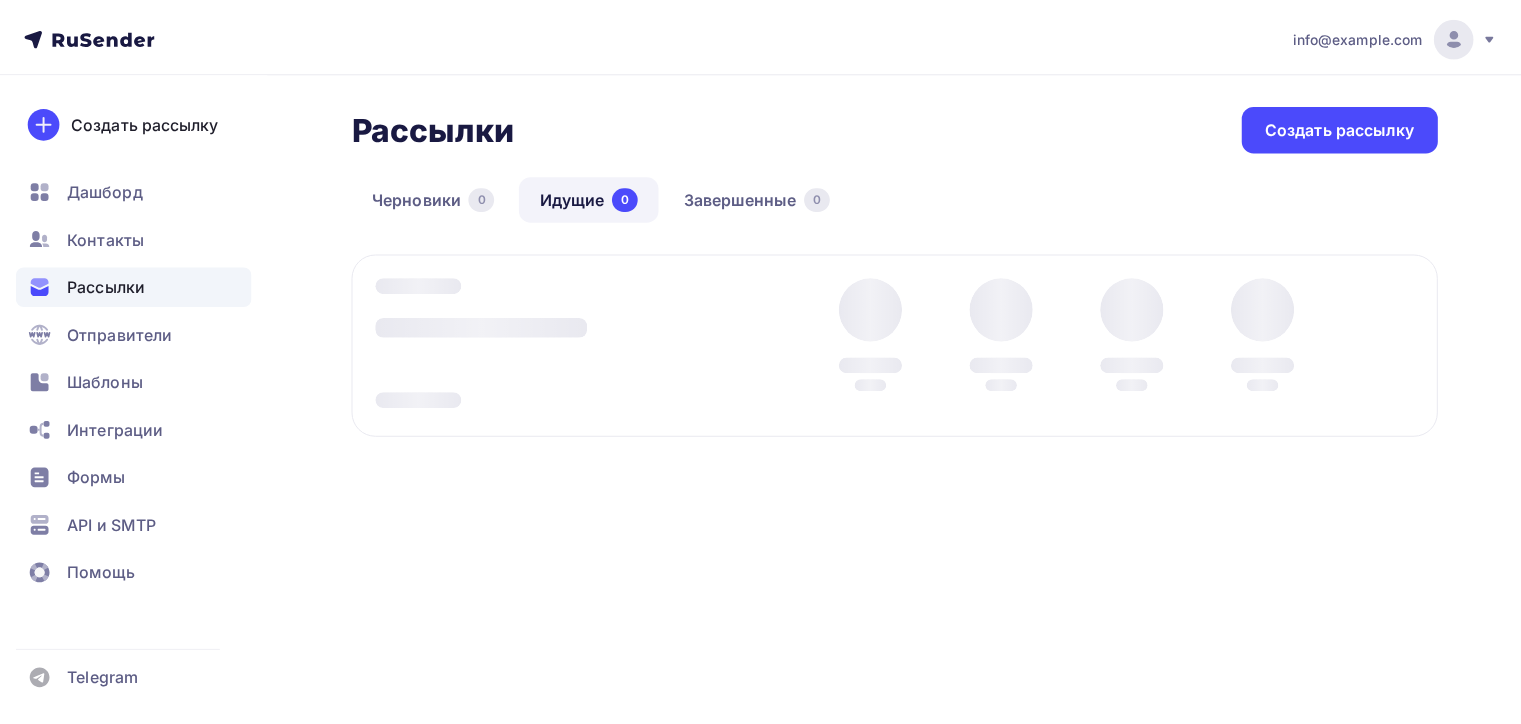 scroll, scrollTop: 0, scrollLeft: 0, axis: both 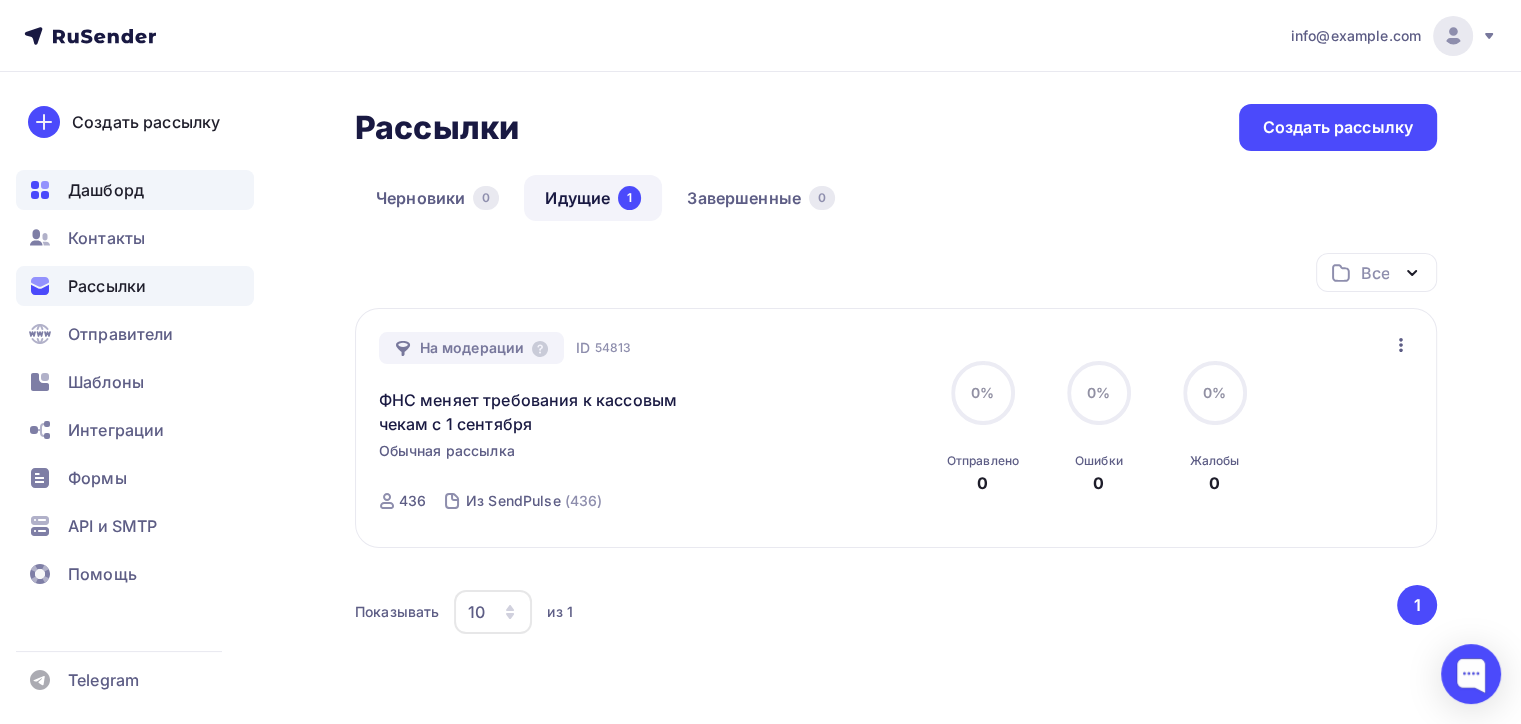 click on "Дашборд" at bounding box center (106, 190) 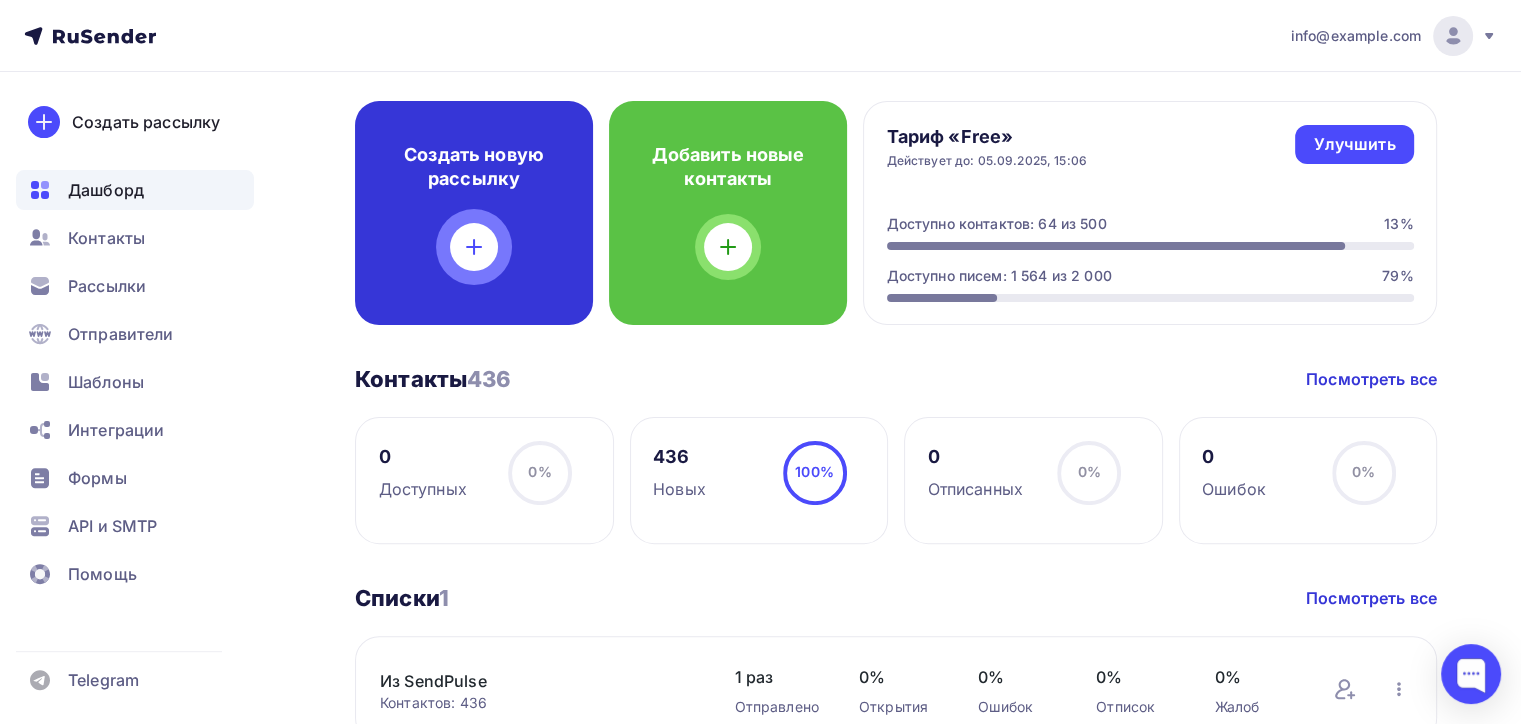 scroll, scrollTop: 800, scrollLeft: 0, axis: vertical 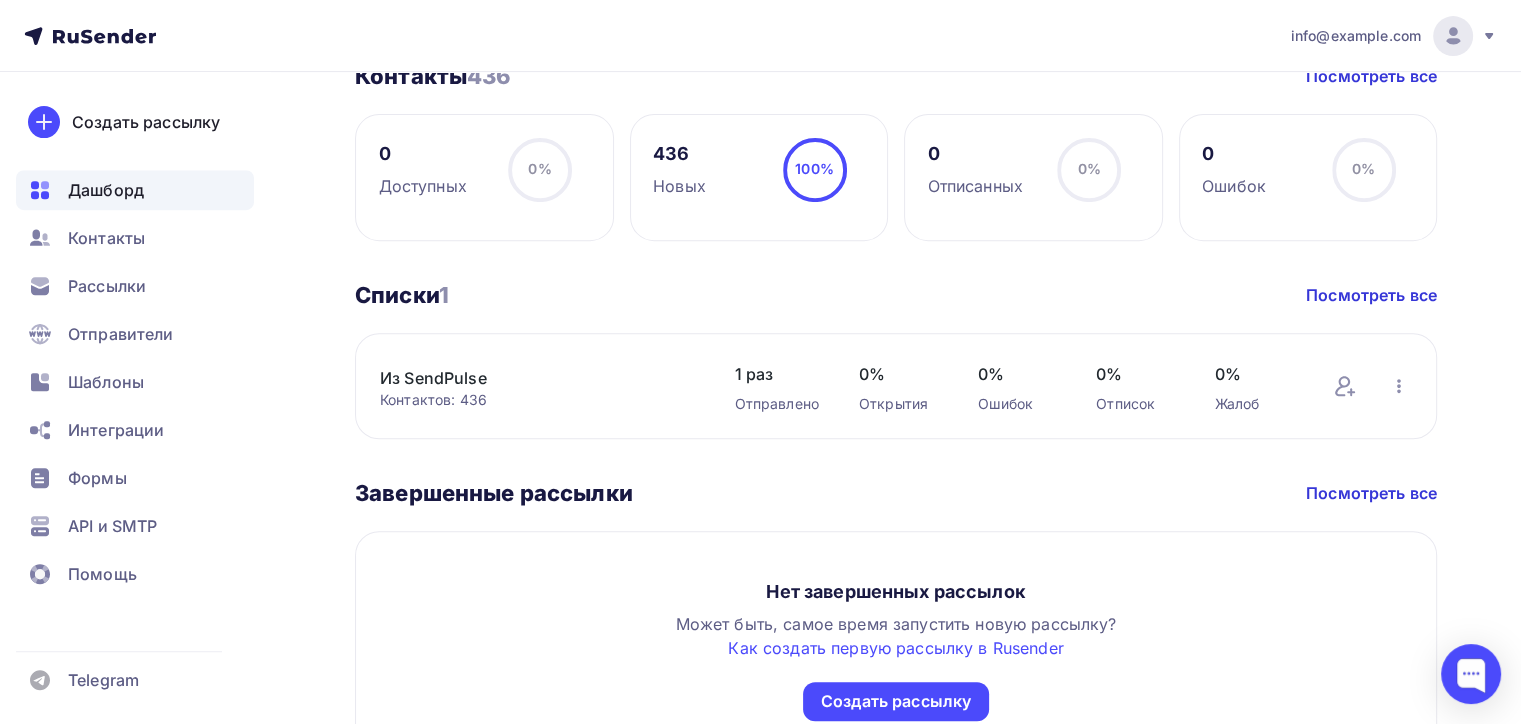 click on "Отправлено" at bounding box center (776, 404) 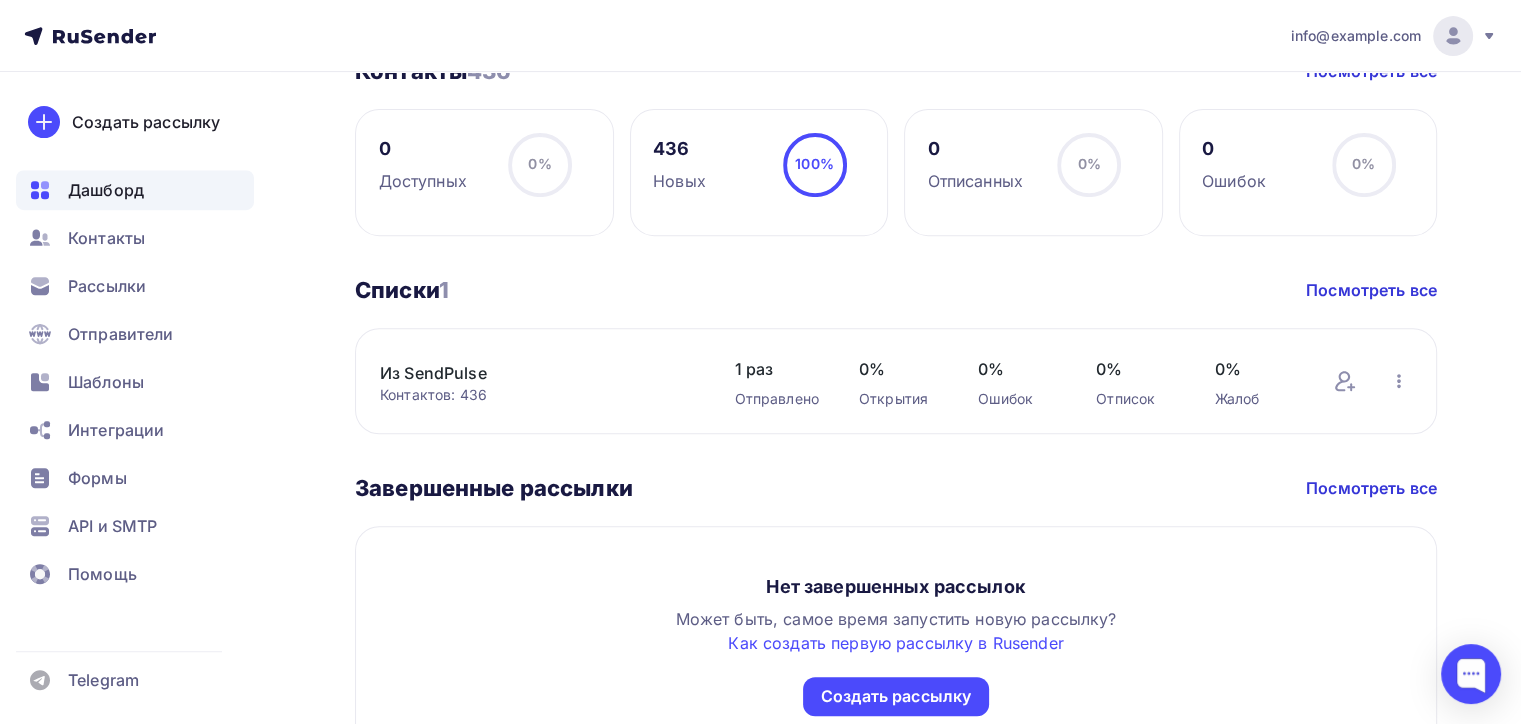 scroll, scrollTop: 600, scrollLeft: 0, axis: vertical 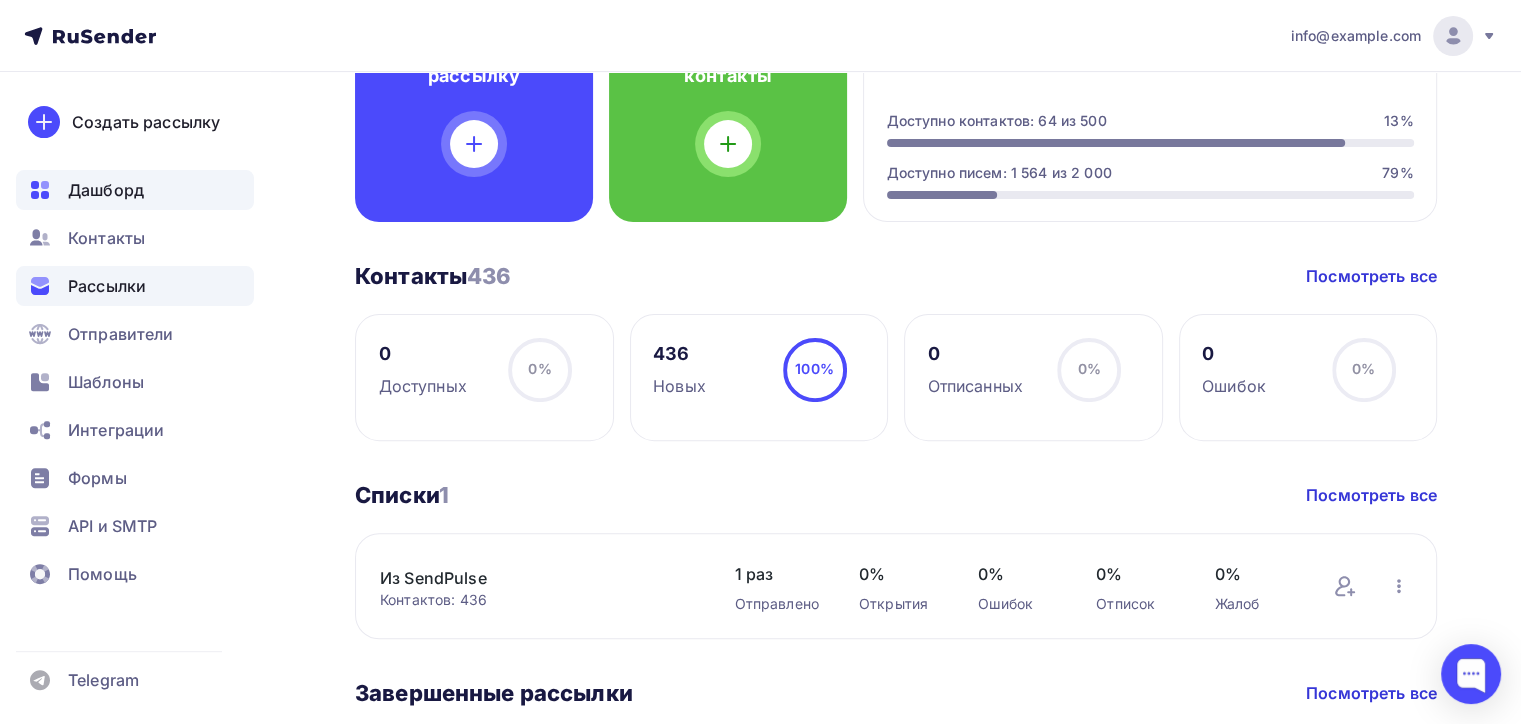 click on "Рассылки" at bounding box center [107, 286] 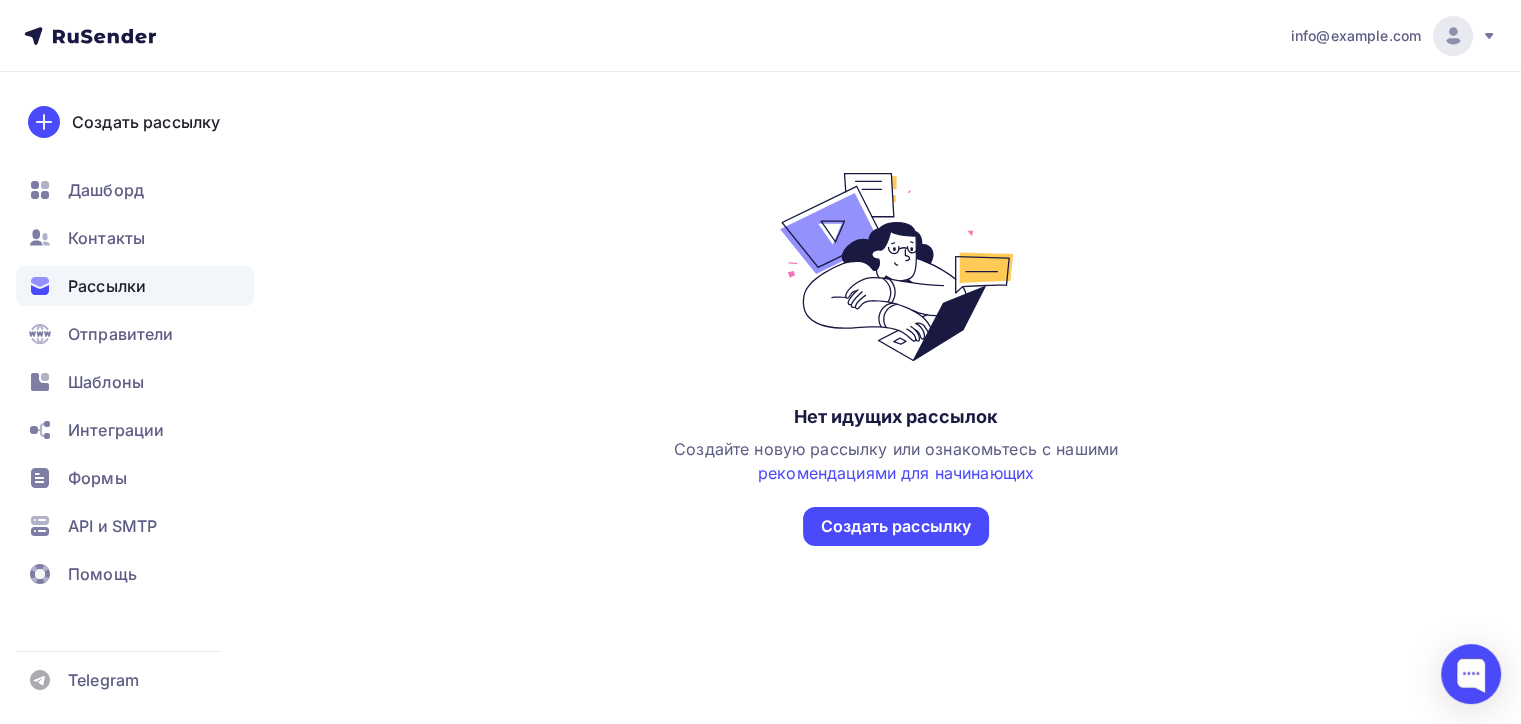 scroll, scrollTop: 0, scrollLeft: 0, axis: both 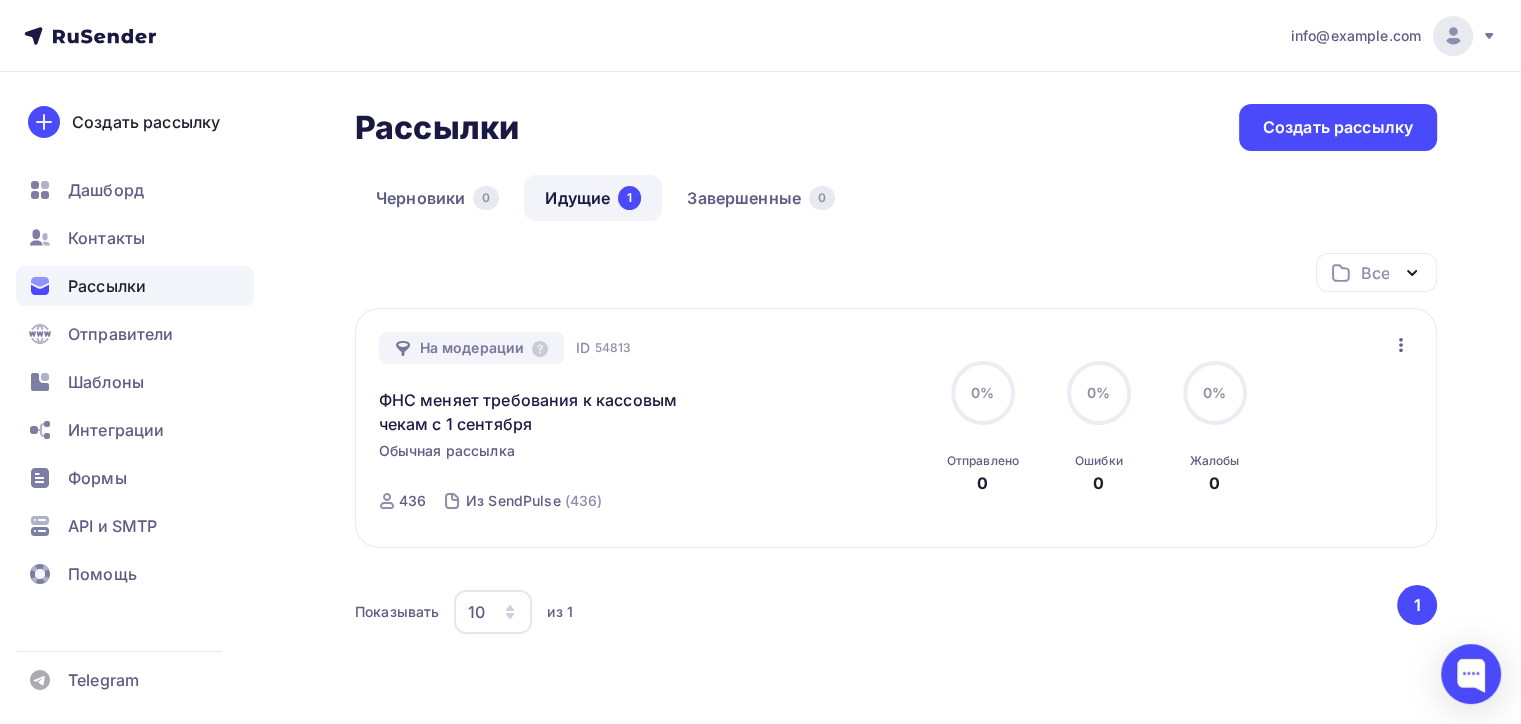 click on "На модерации" at bounding box center (472, 348) 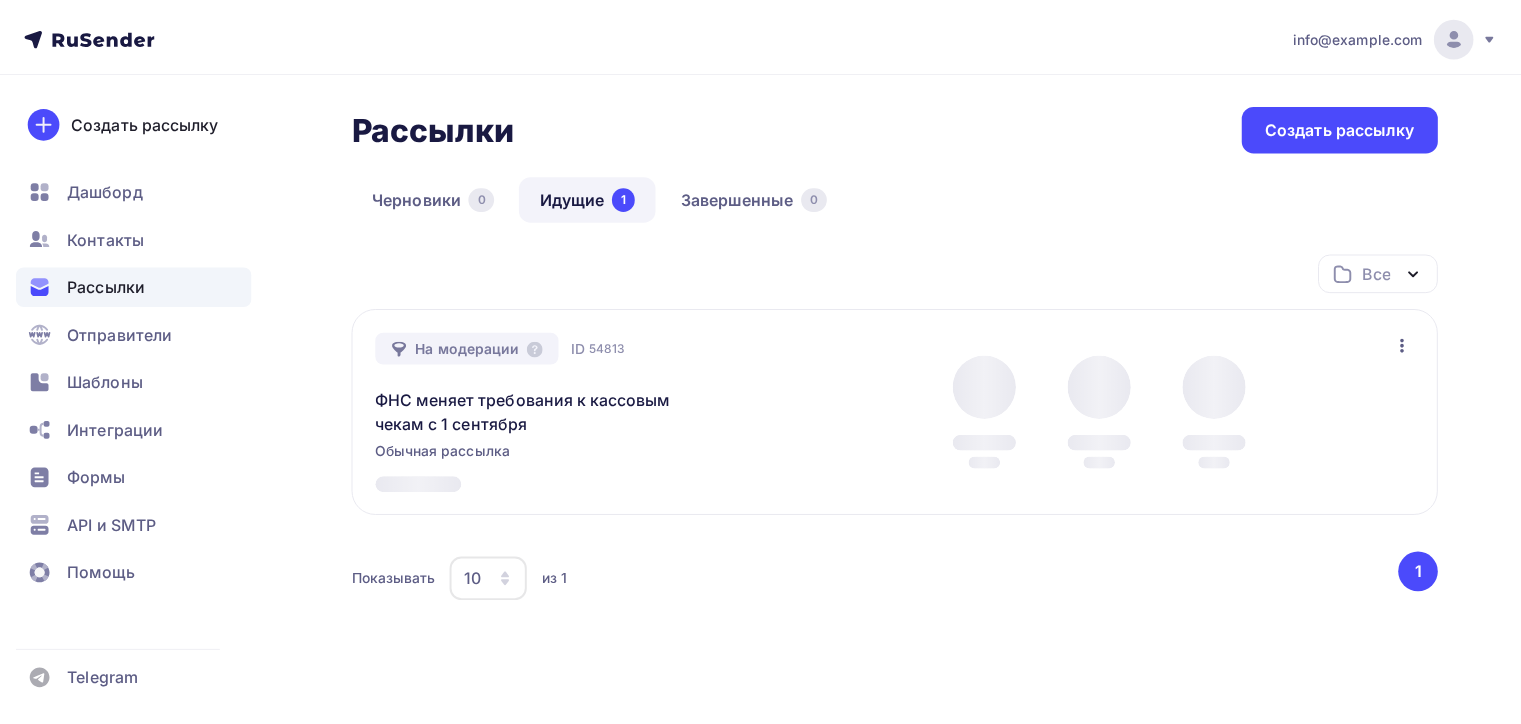 scroll, scrollTop: 0, scrollLeft: 0, axis: both 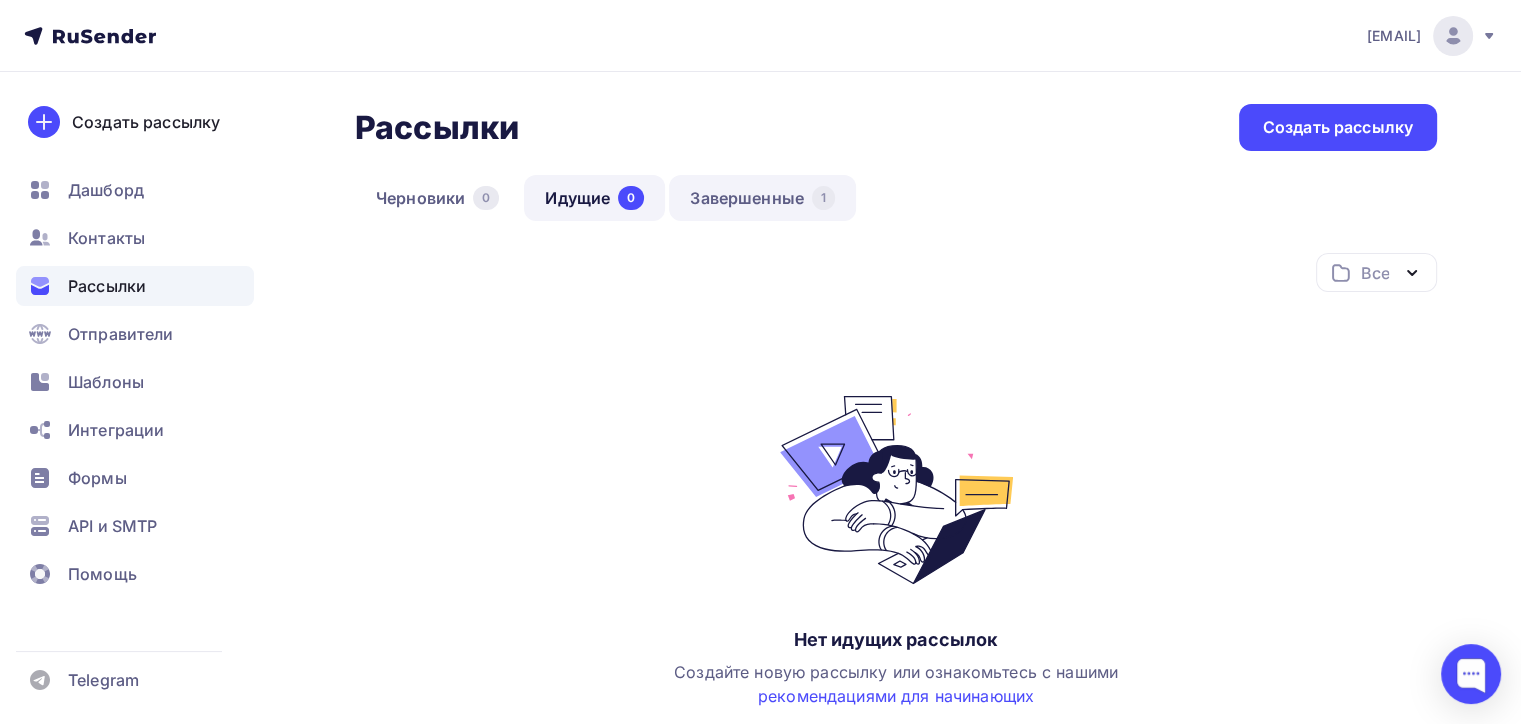 click on "Завершенные
1" at bounding box center (762, 198) 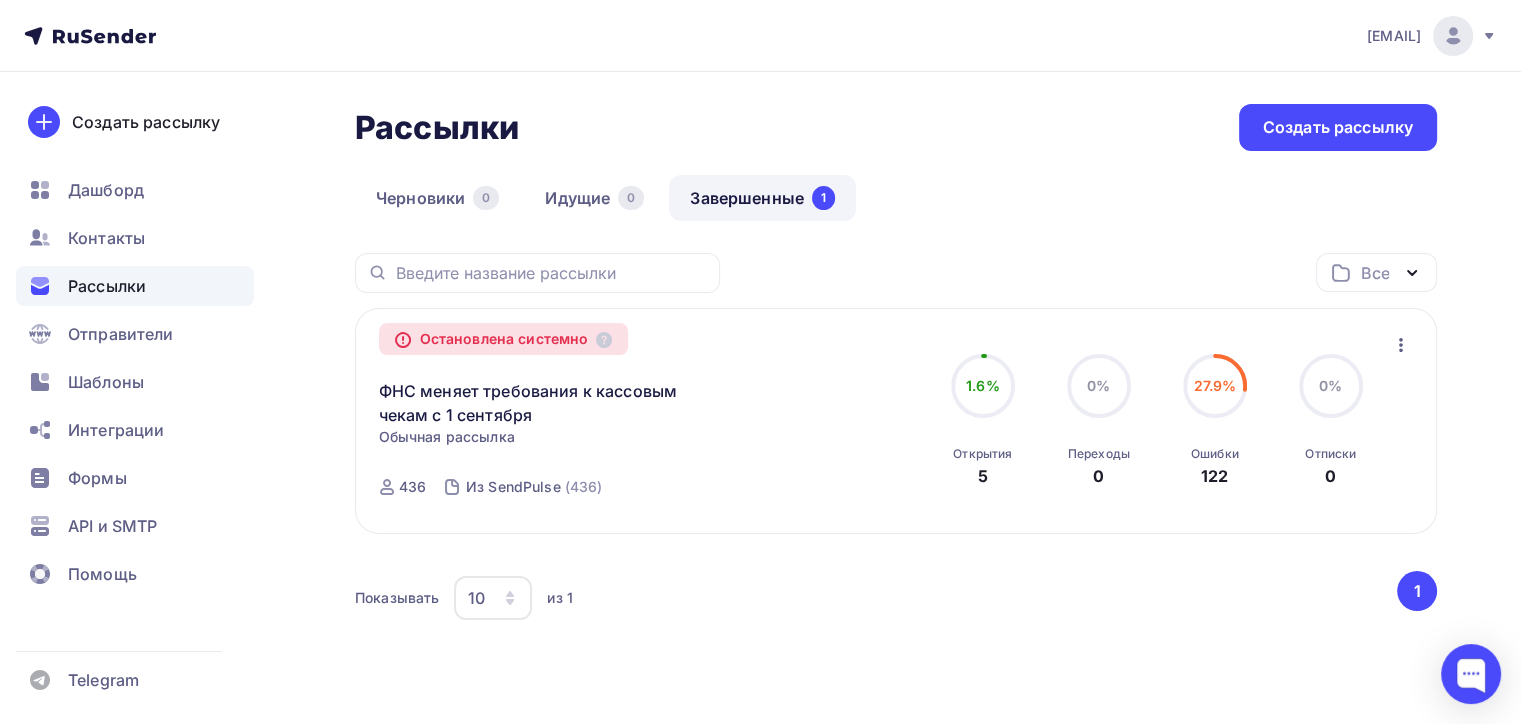 click on "Остановлена системно" at bounding box center [504, 339] 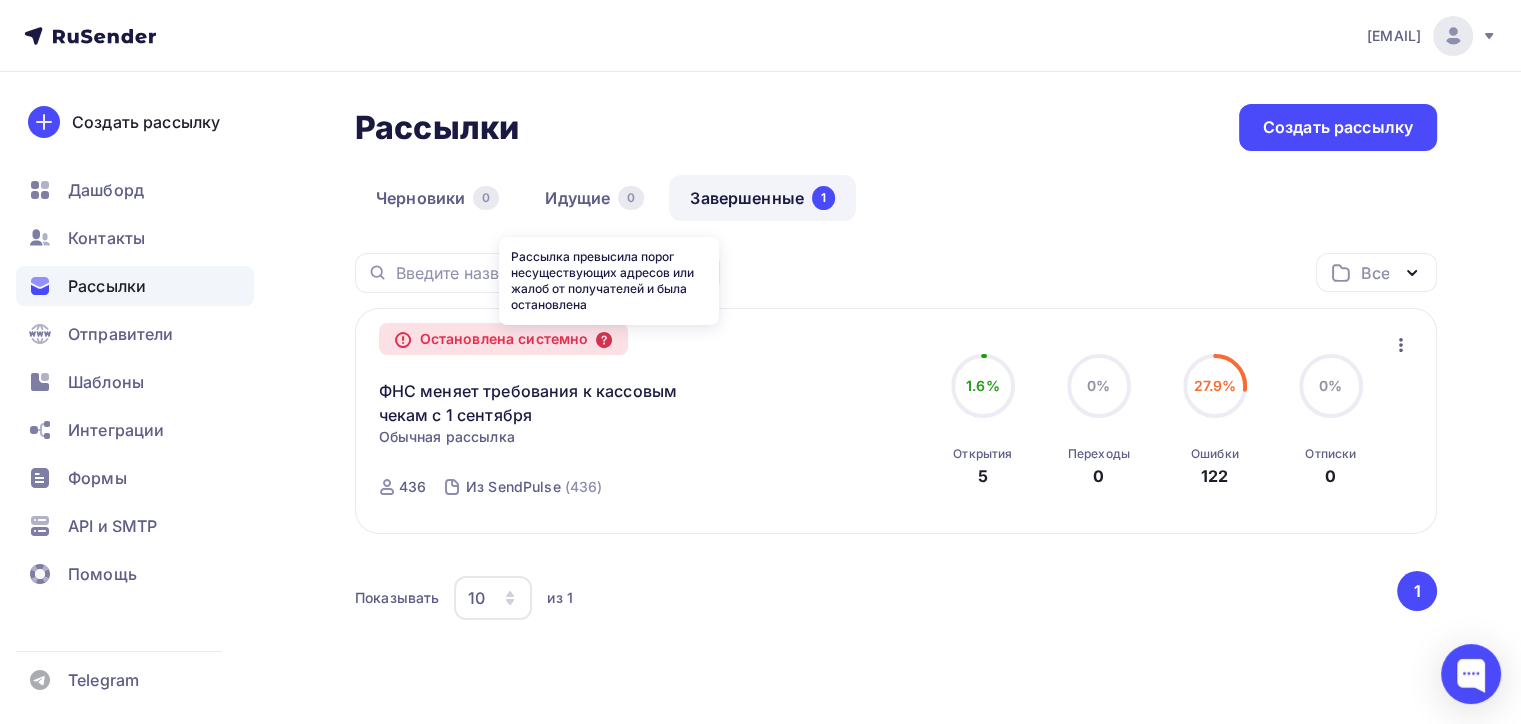 click 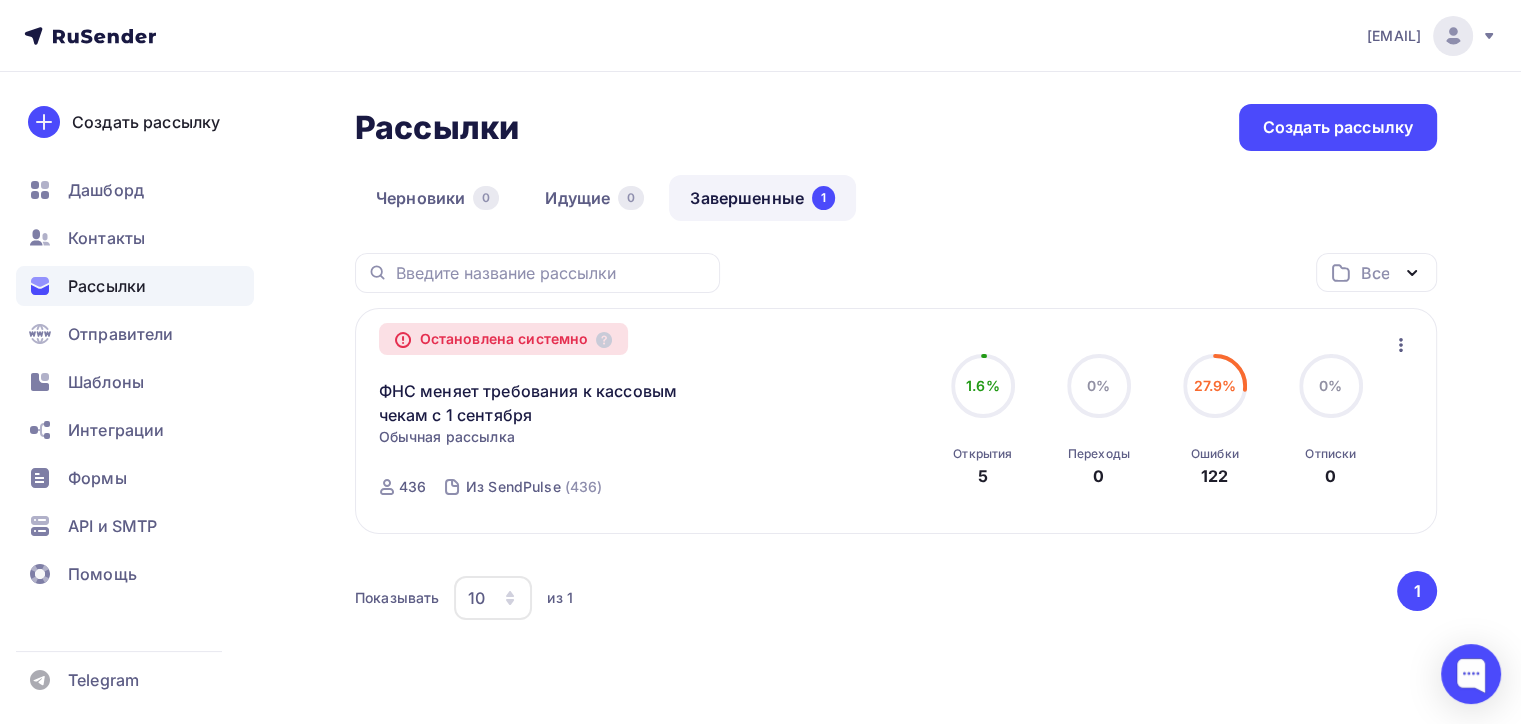 click on "122" at bounding box center [1214, 476] 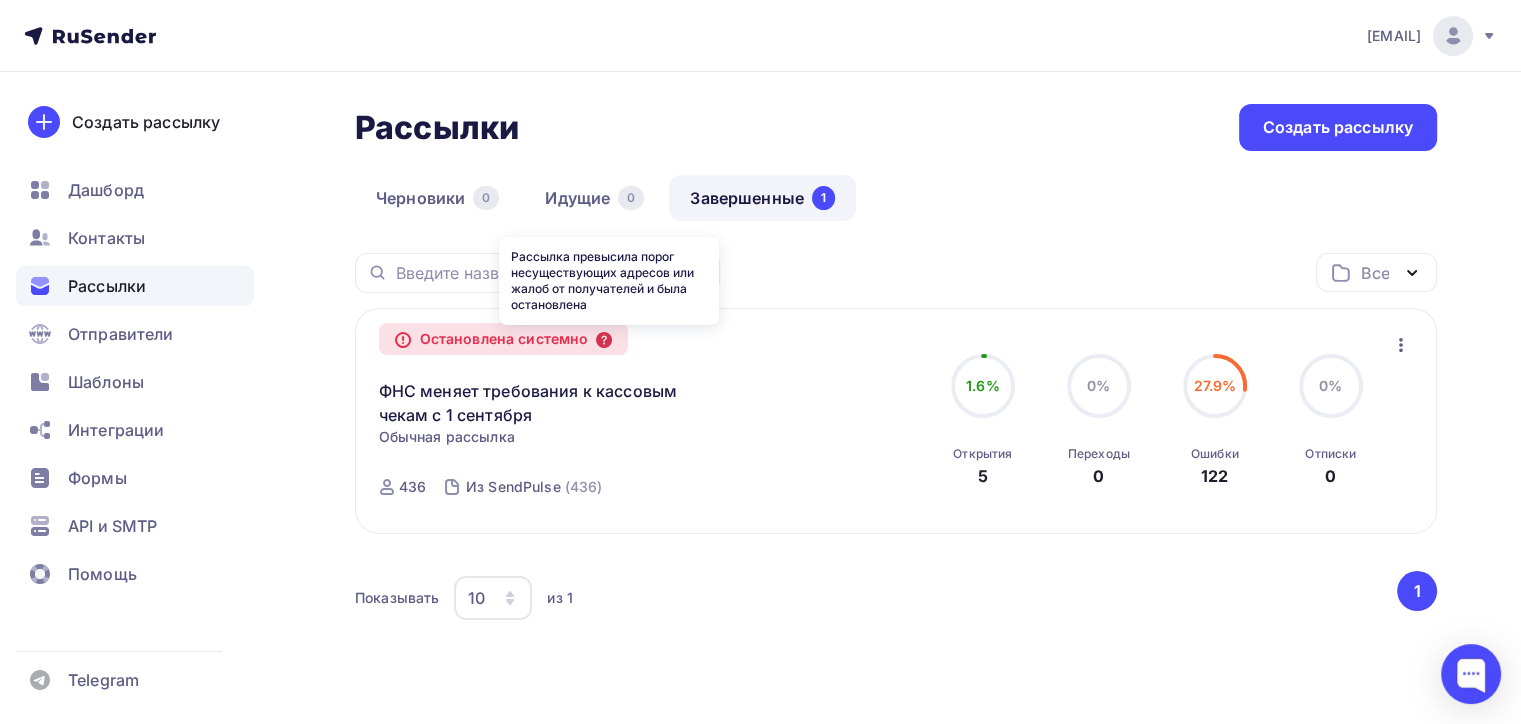 click 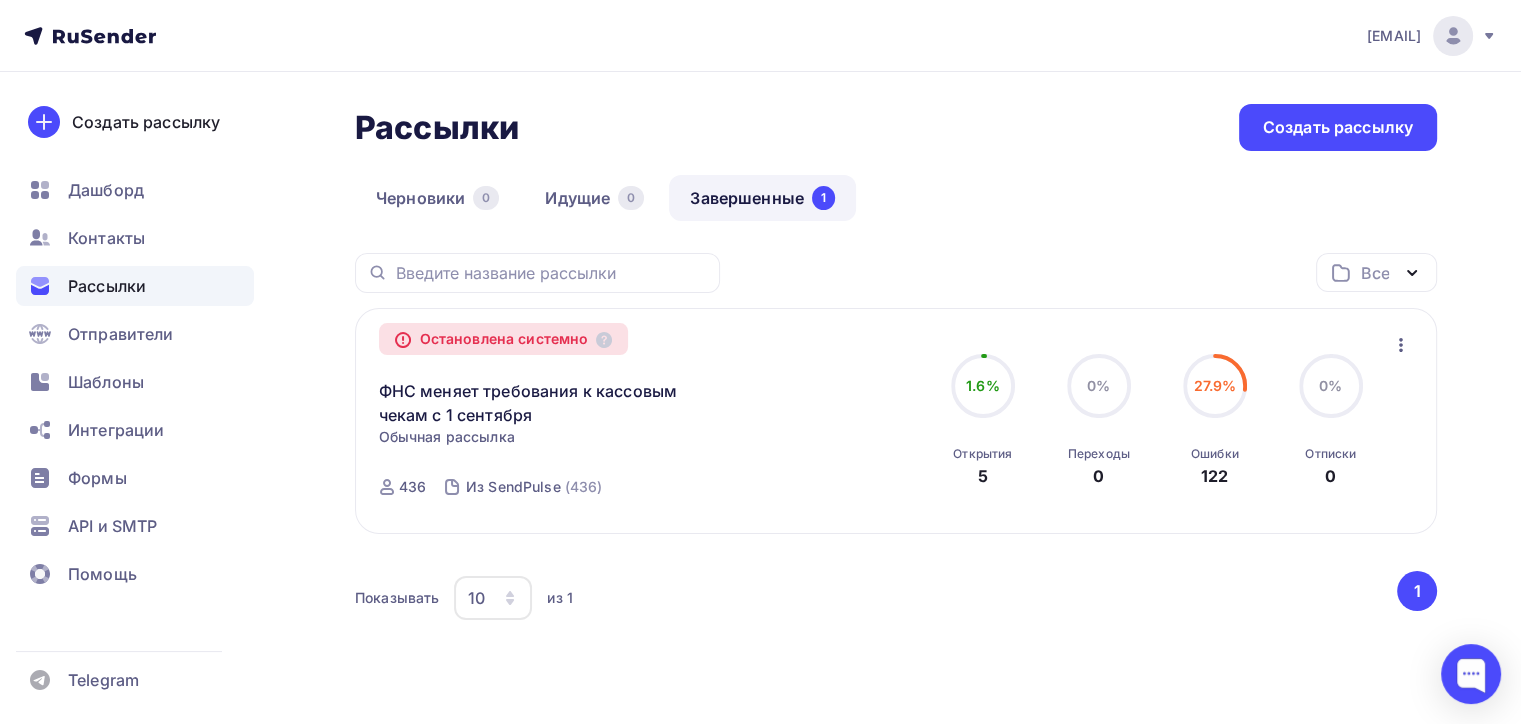 drag, startPoint x: 512, startPoint y: 433, endPoint x: 516, endPoint y: 444, distance: 11.7046995 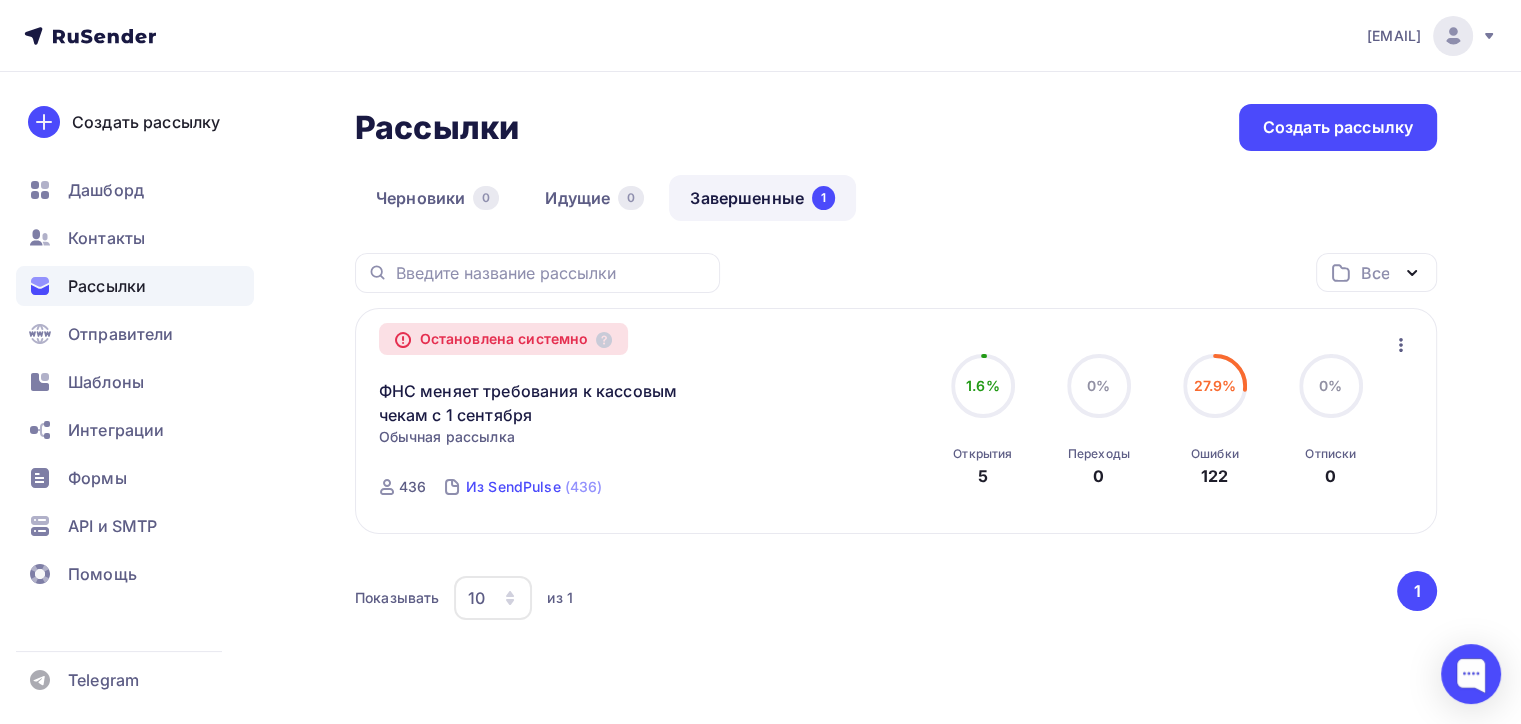 click on "Из SendPulse" at bounding box center [513, 487] 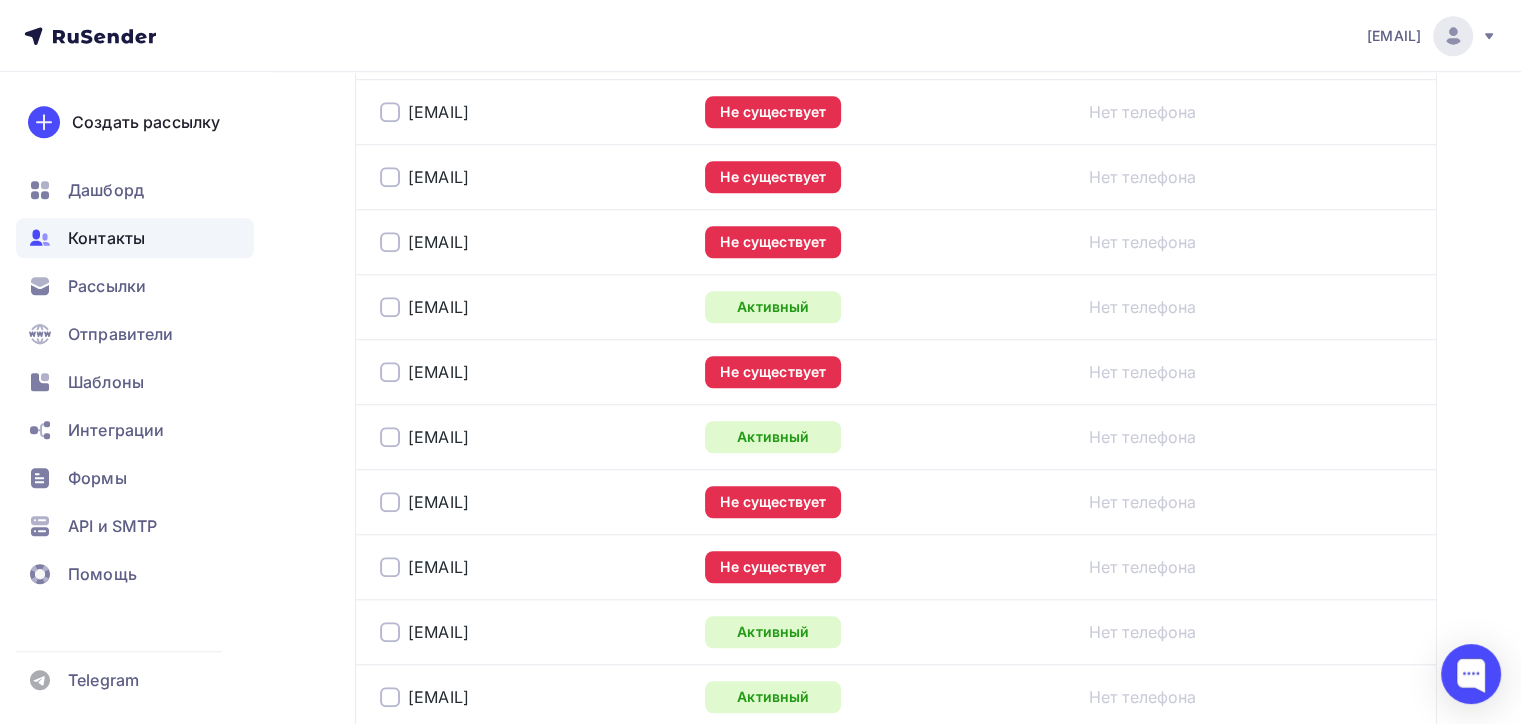 scroll, scrollTop: 1700, scrollLeft: 0, axis: vertical 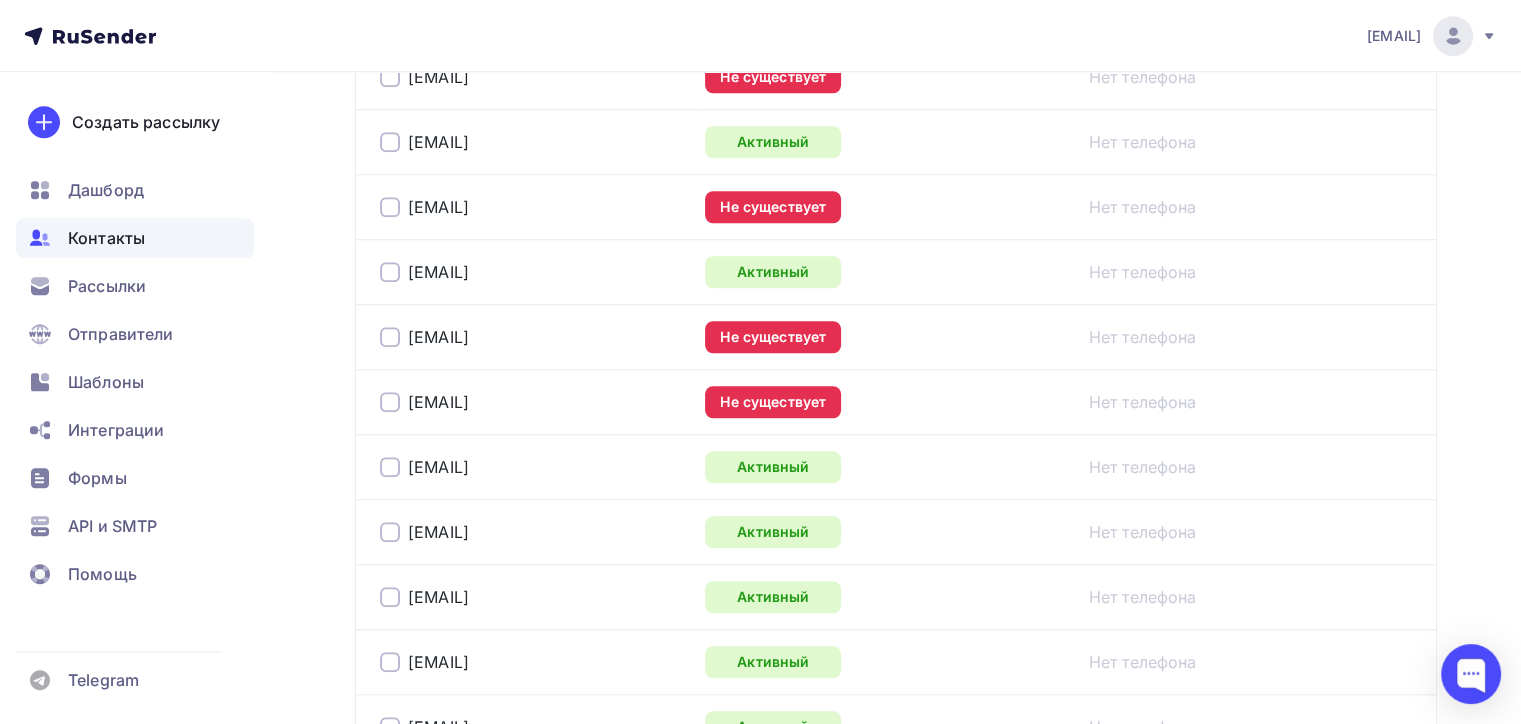 click on "admin@astoria-saratov.ru" at bounding box center [424, 402] 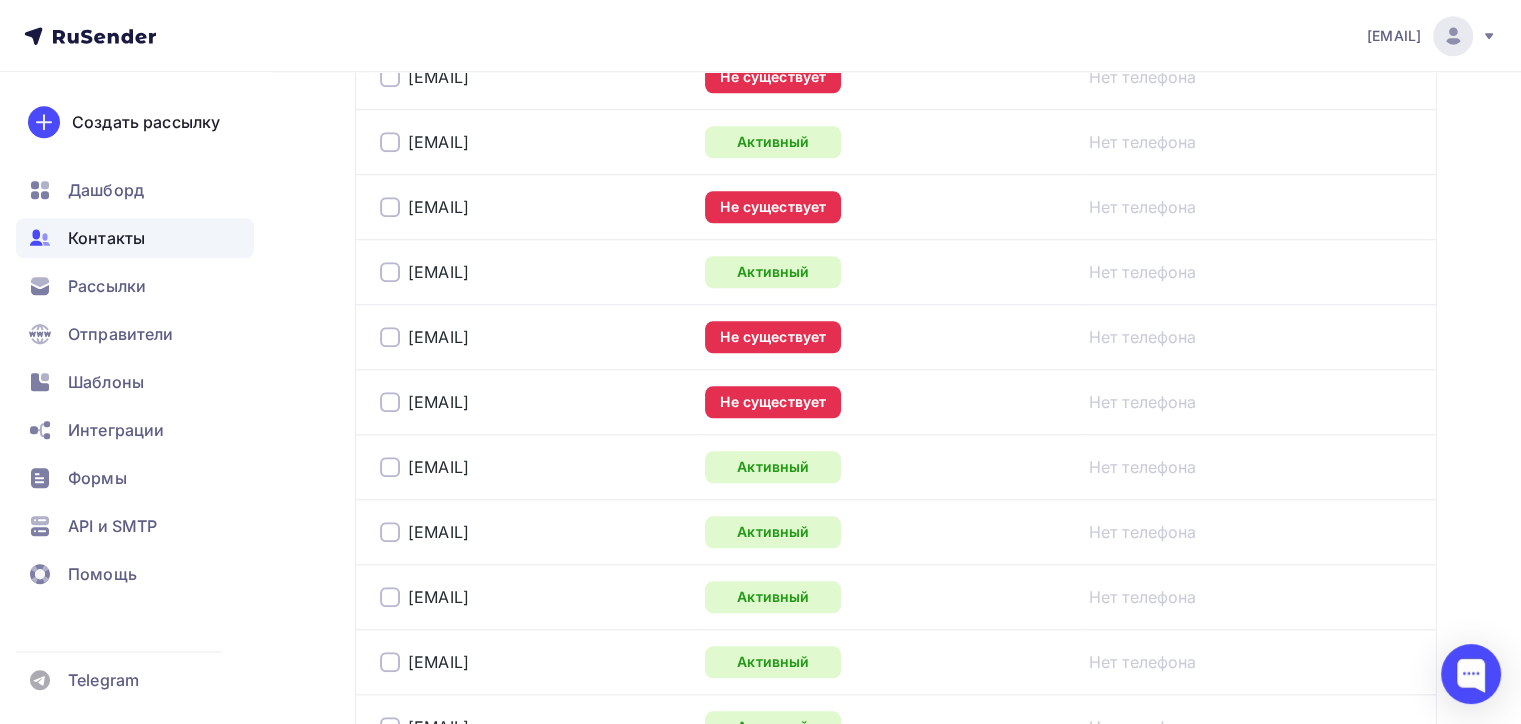 click at bounding box center [390, 402] 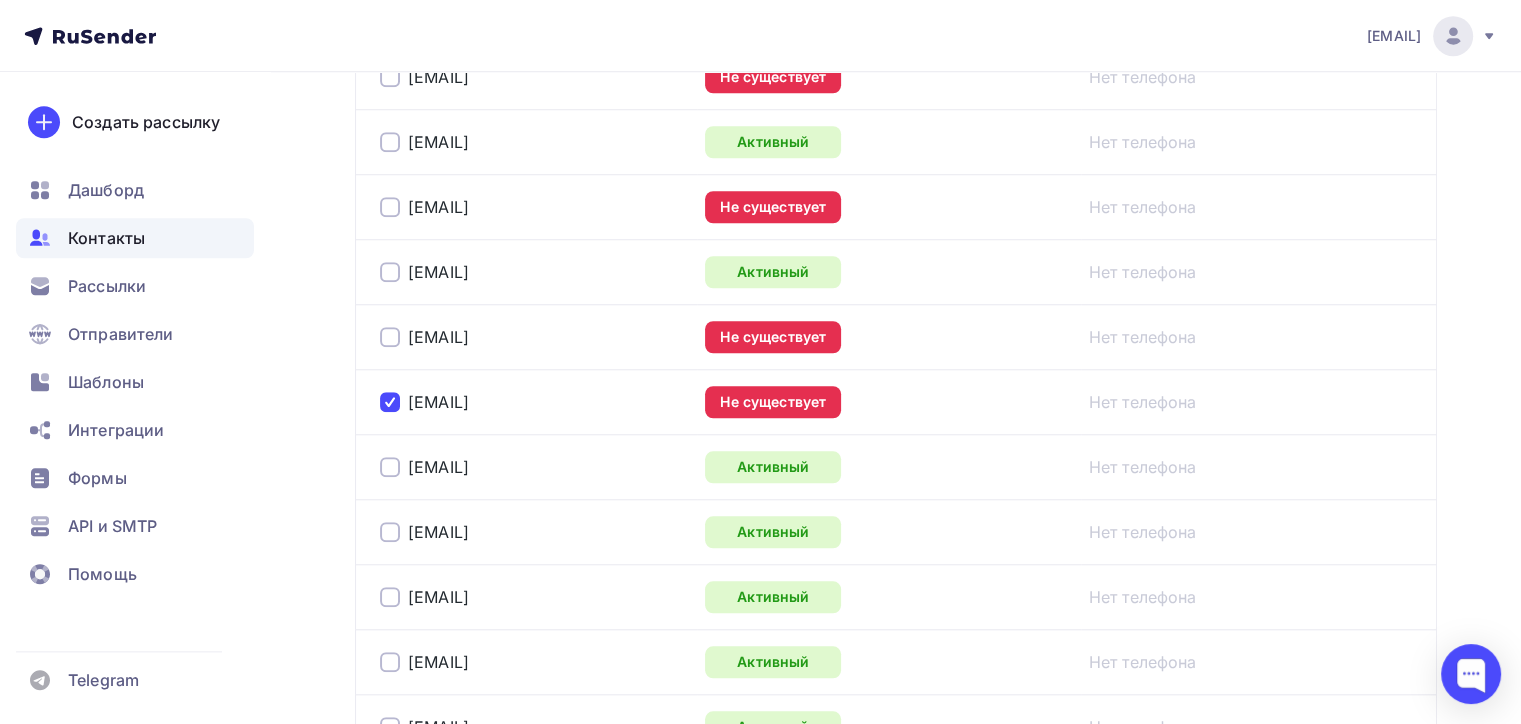 click at bounding box center [390, 337] 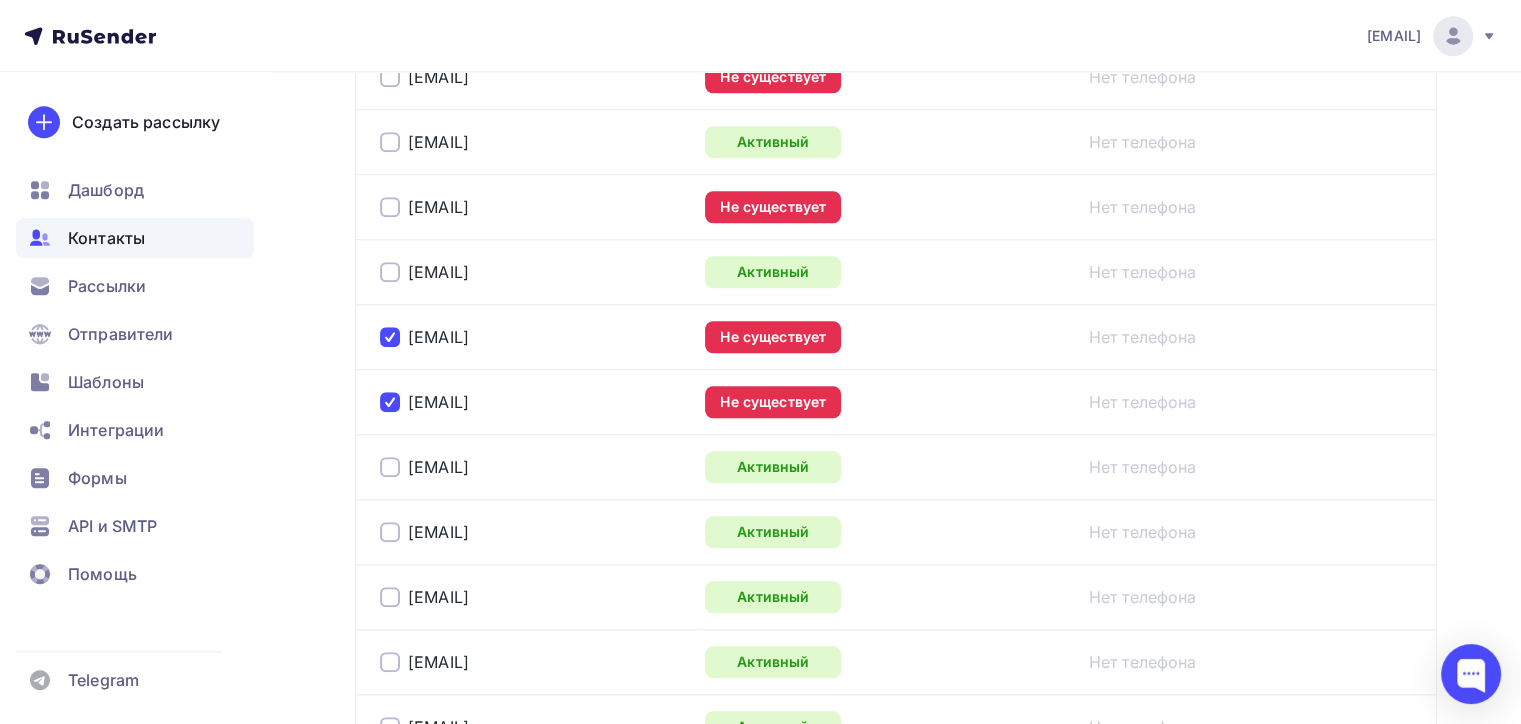 click on "seregin@kamtextile.ru" at bounding box center [424, 207] 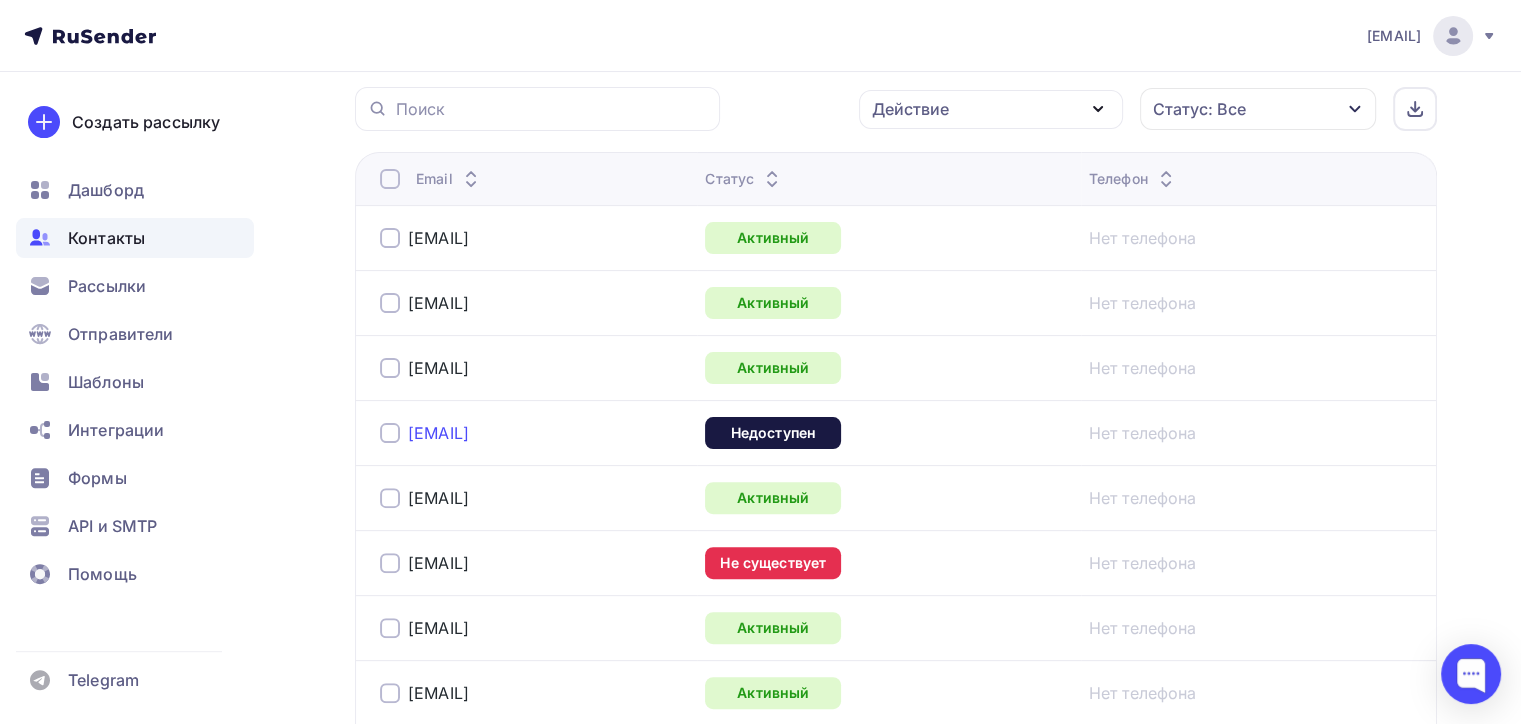 scroll, scrollTop: 500, scrollLeft: 0, axis: vertical 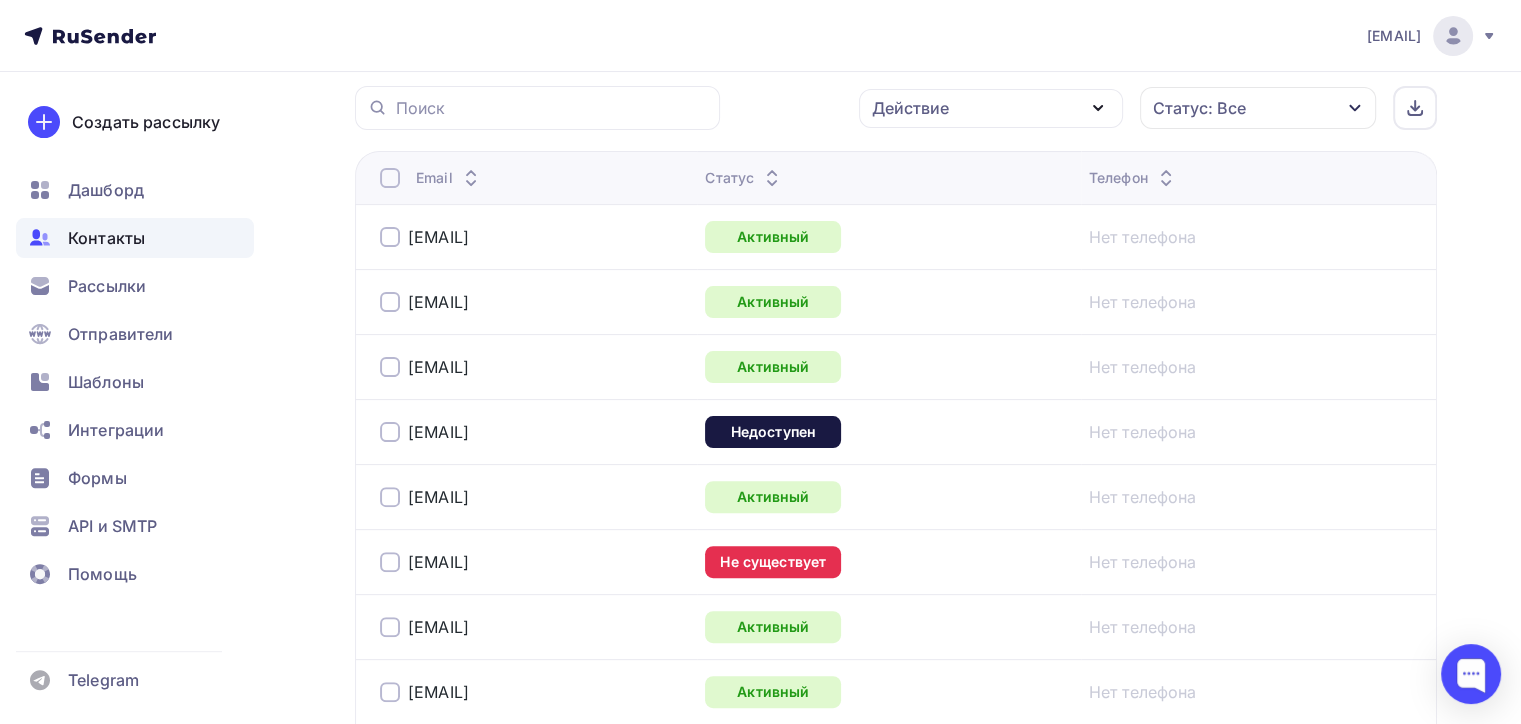 click at bounding box center [390, 432] 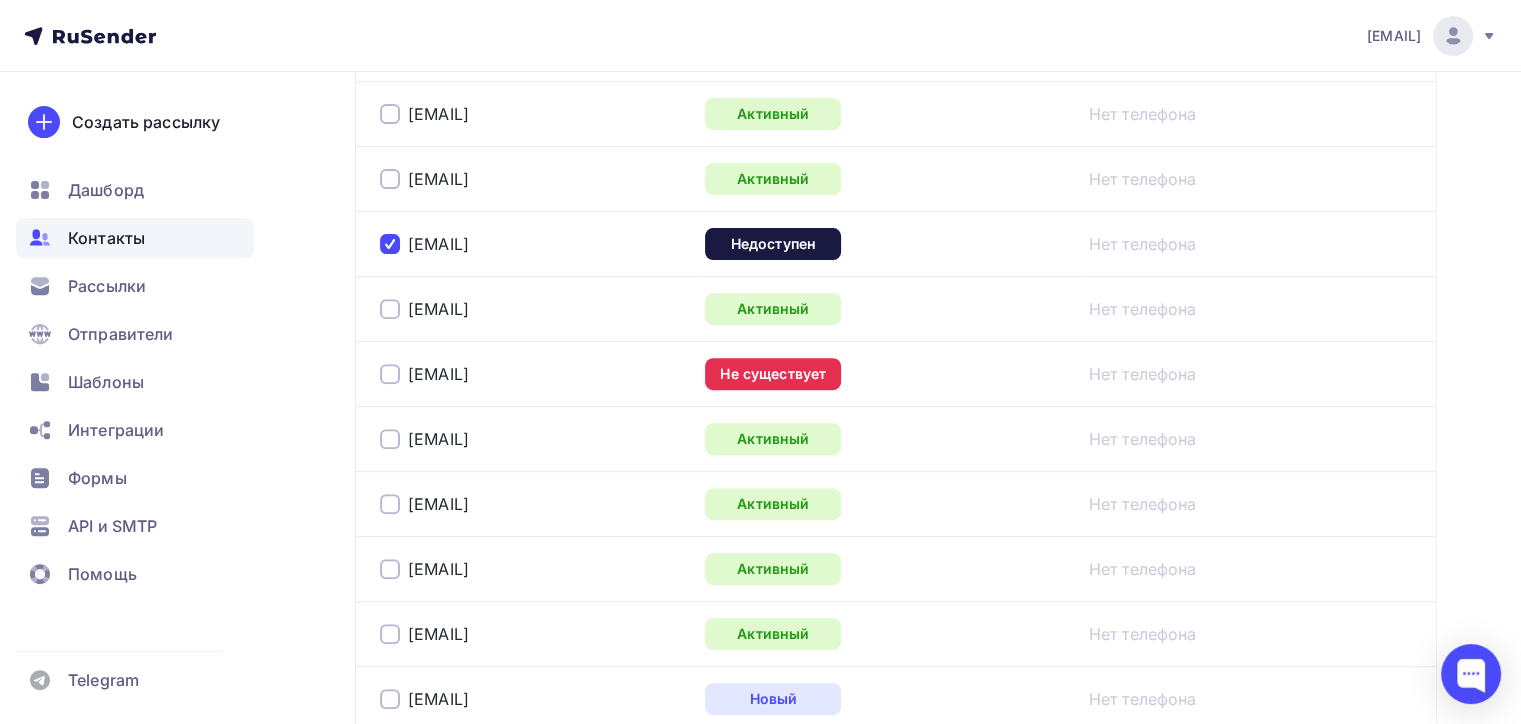 scroll, scrollTop: 700, scrollLeft: 0, axis: vertical 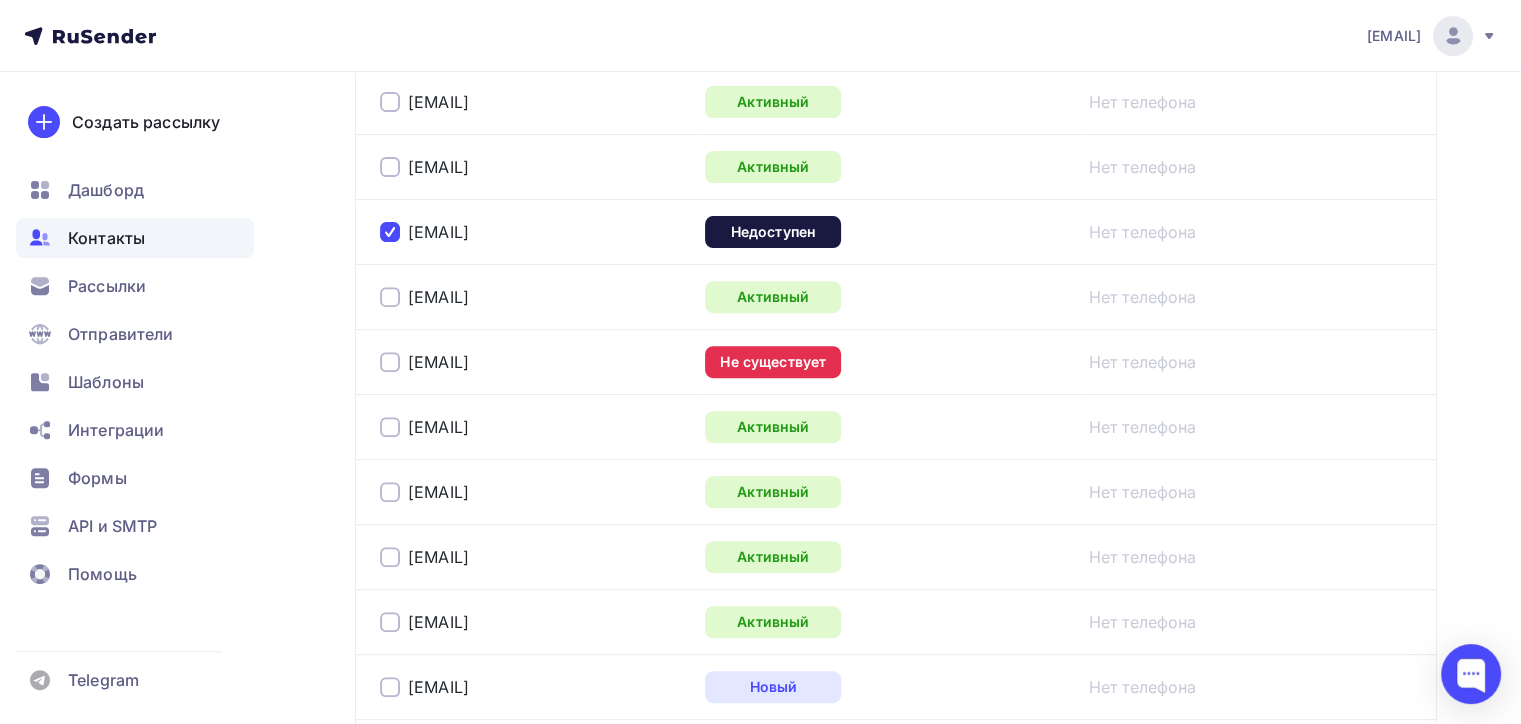 click at bounding box center (390, 362) 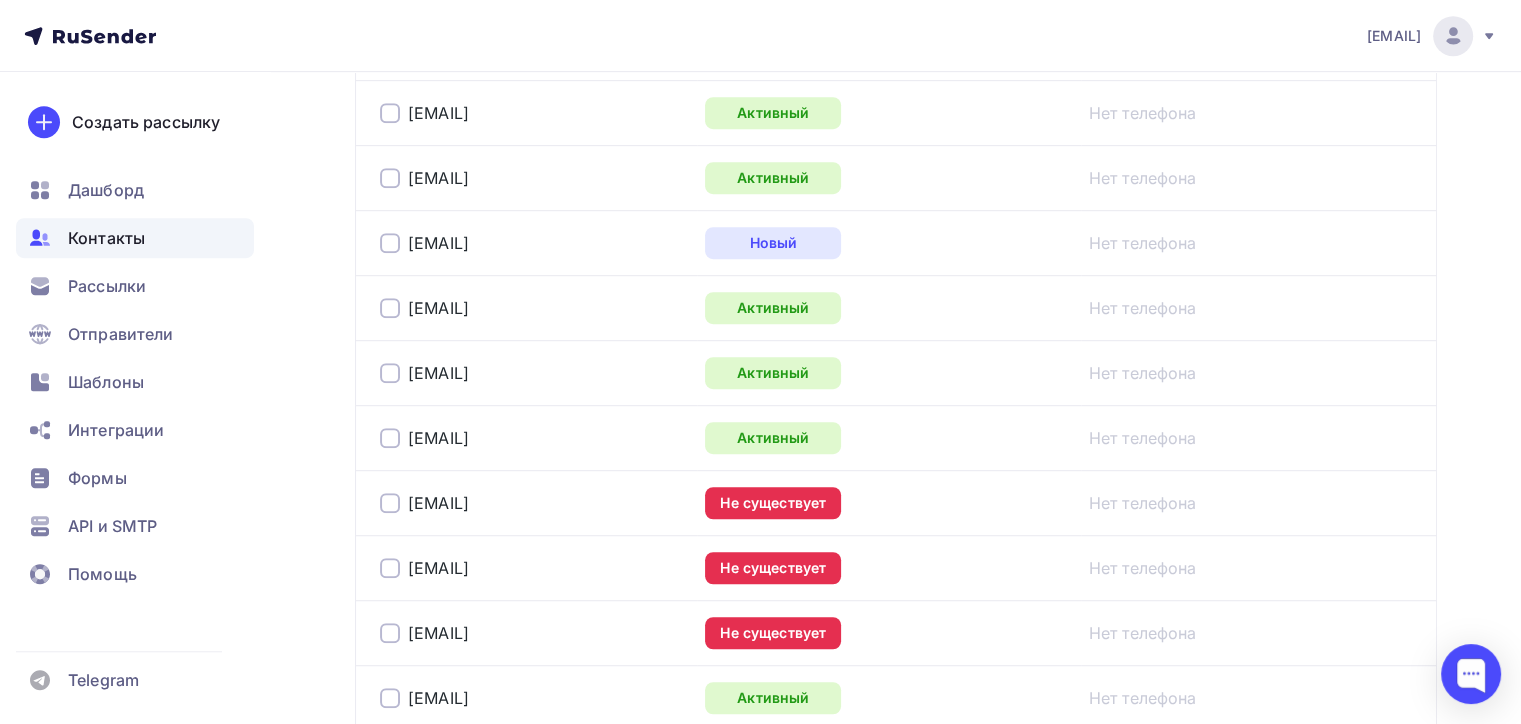 scroll, scrollTop: 1200, scrollLeft: 0, axis: vertical 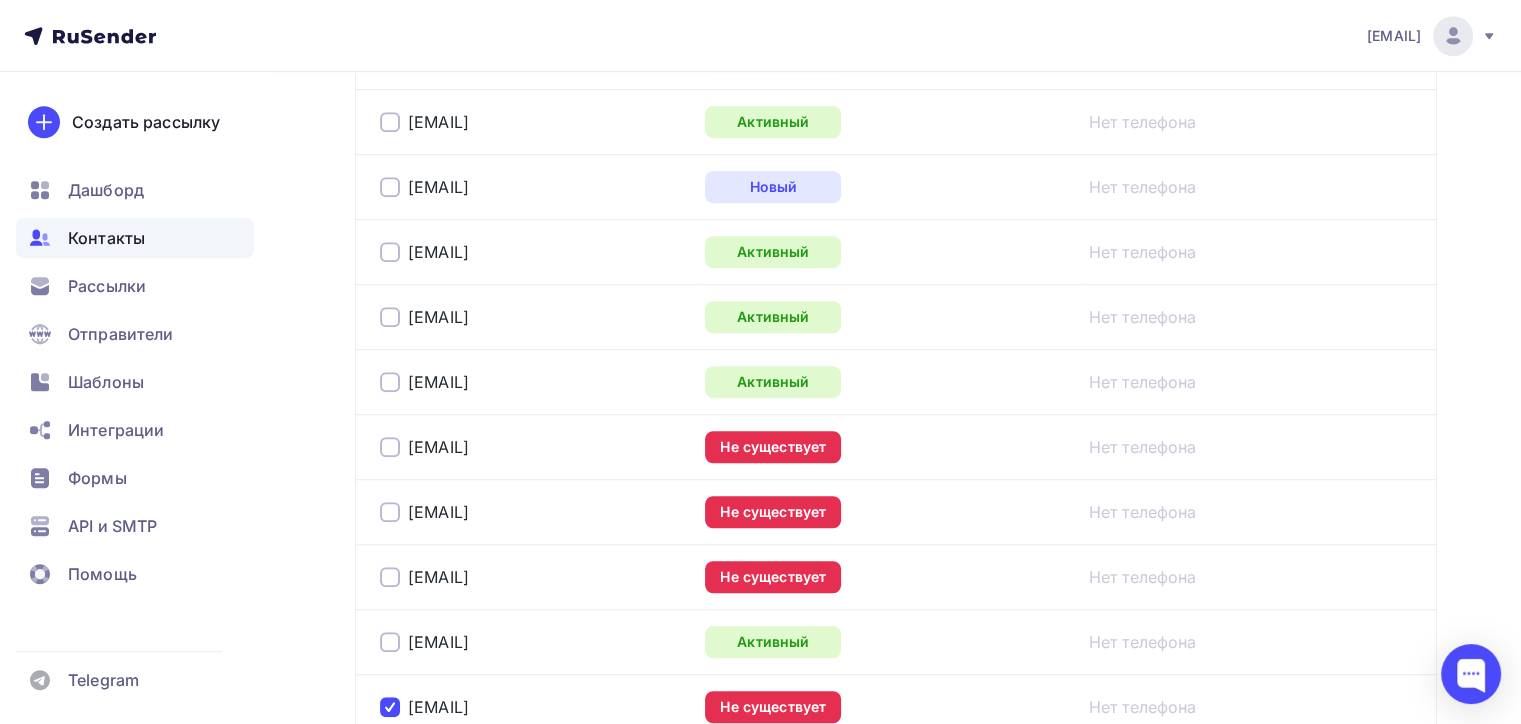 click at bounding box center (390, 447) 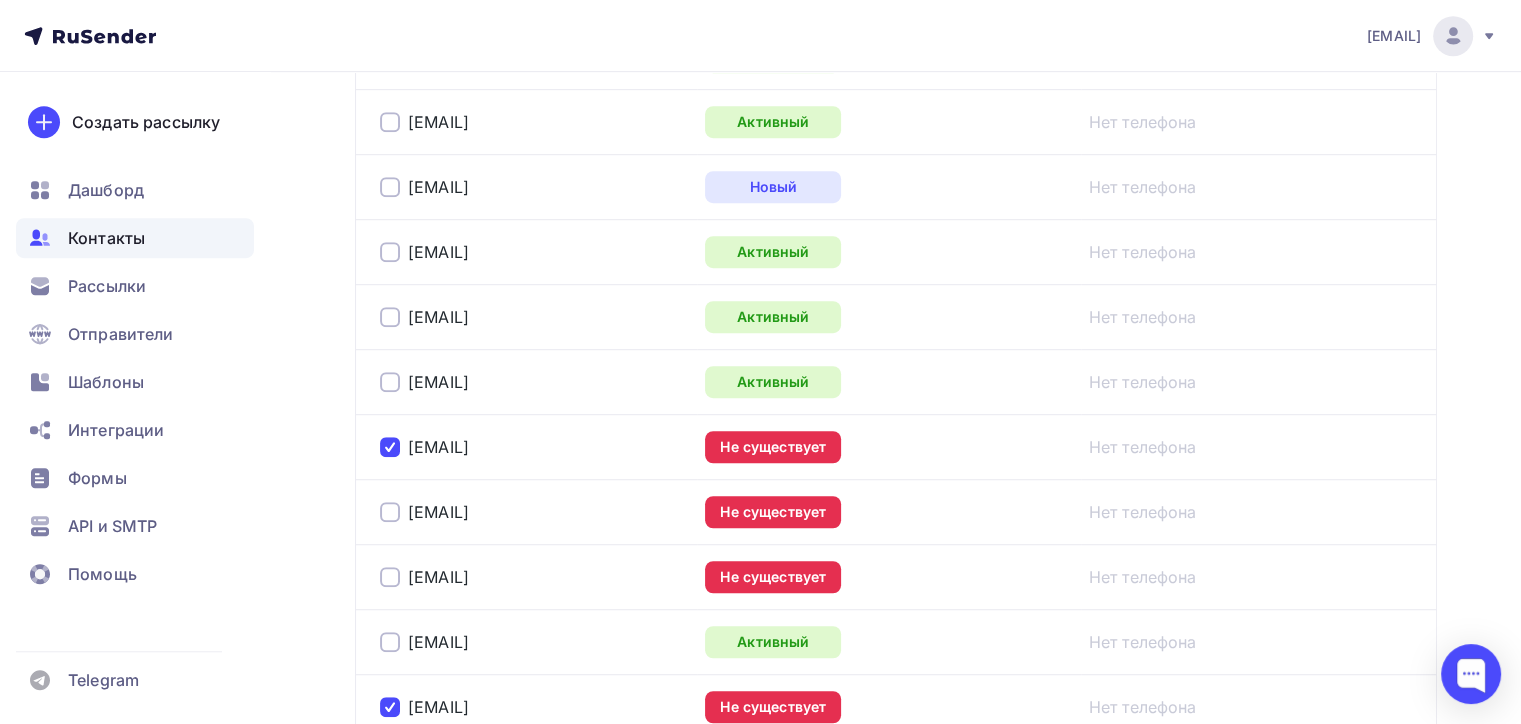 click at bounding box center (390, 512) 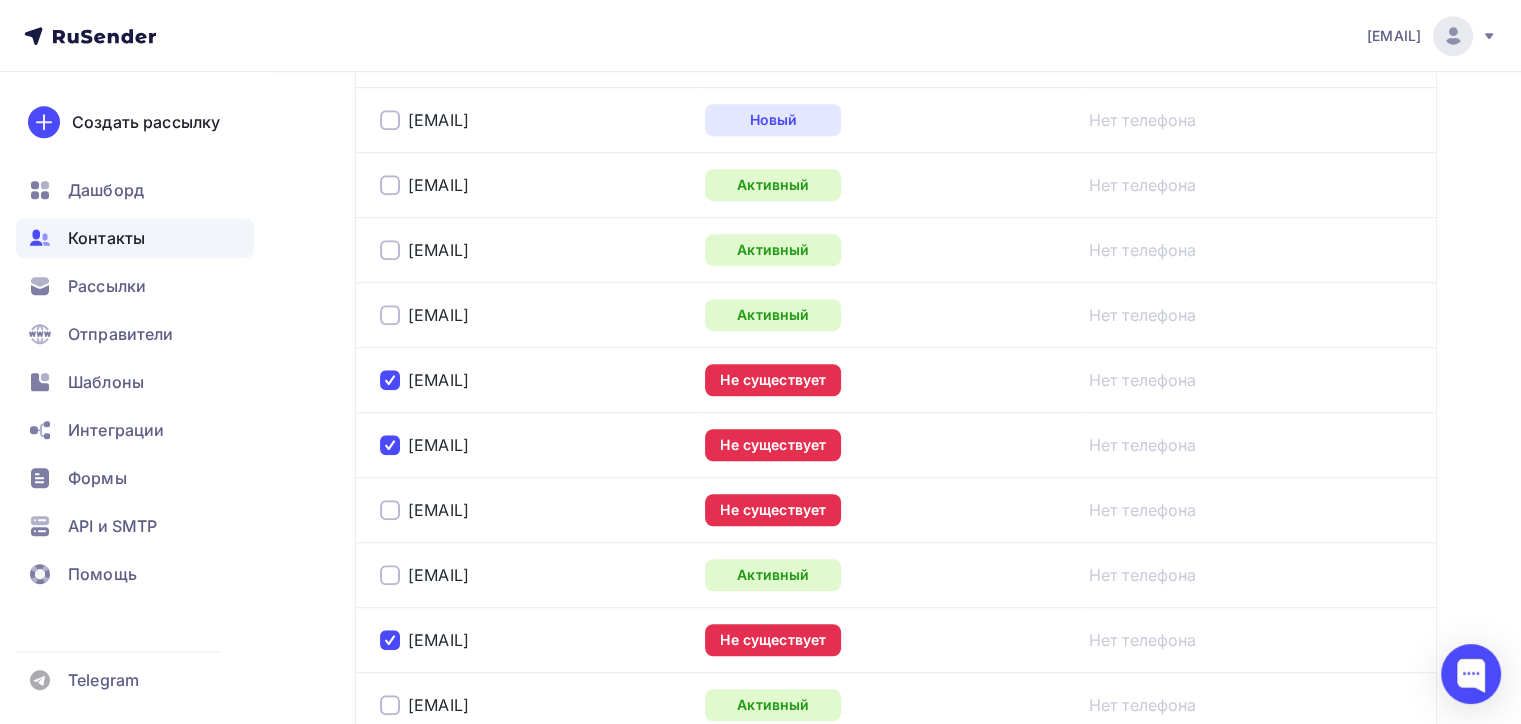 scroll, scrollTop: 1400, scrollLeft: 0, axis: vertical 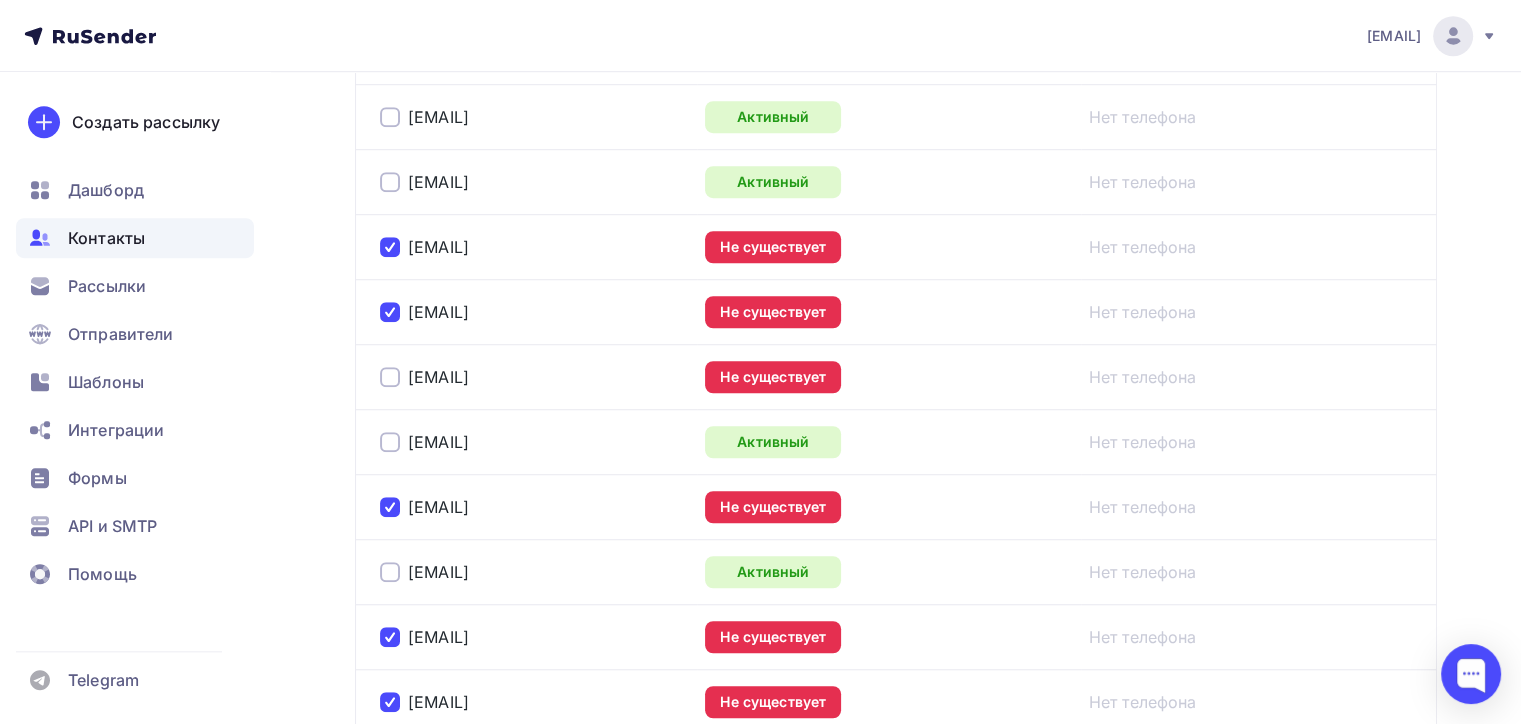 click at bounding box center (390, 377) 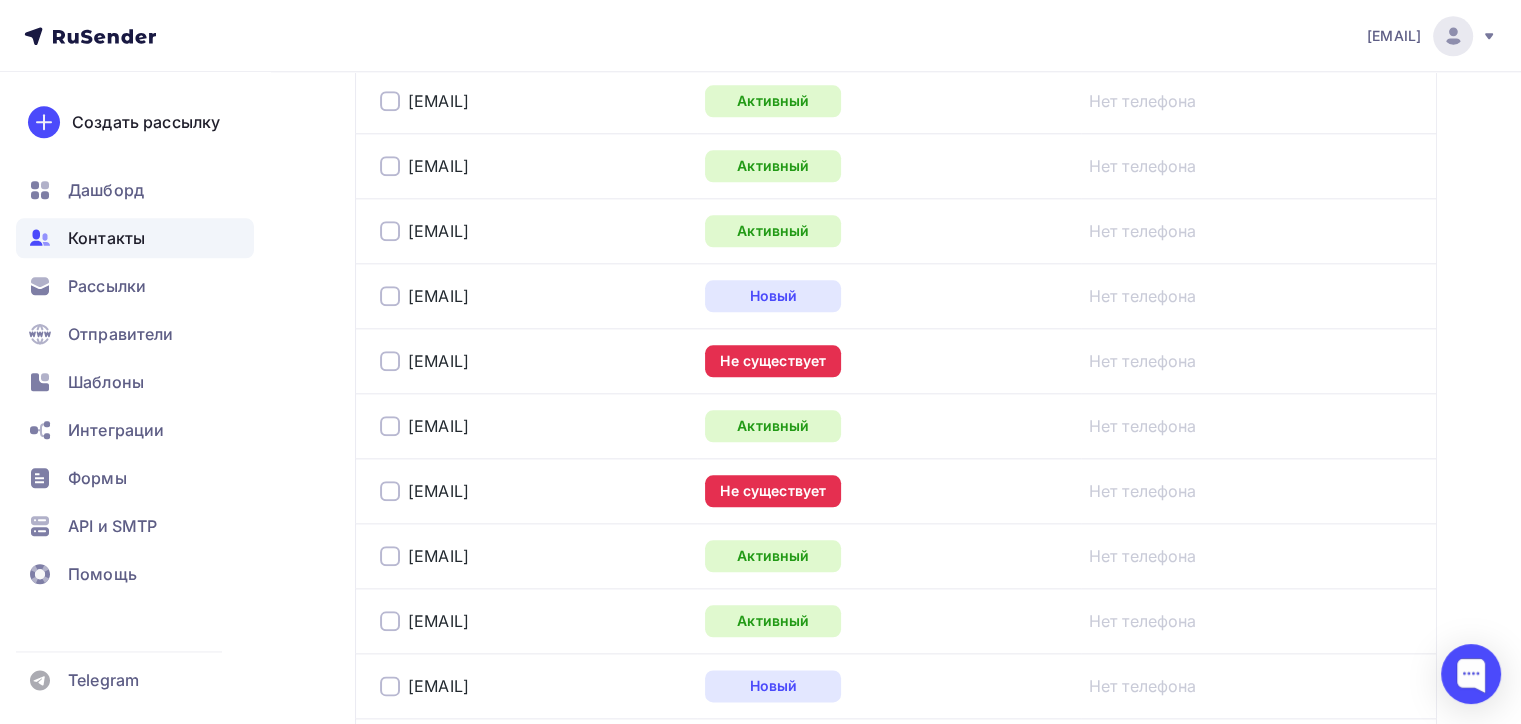 scroll, scrollTop: 2200, scrollLeft: 0, axis: vertical 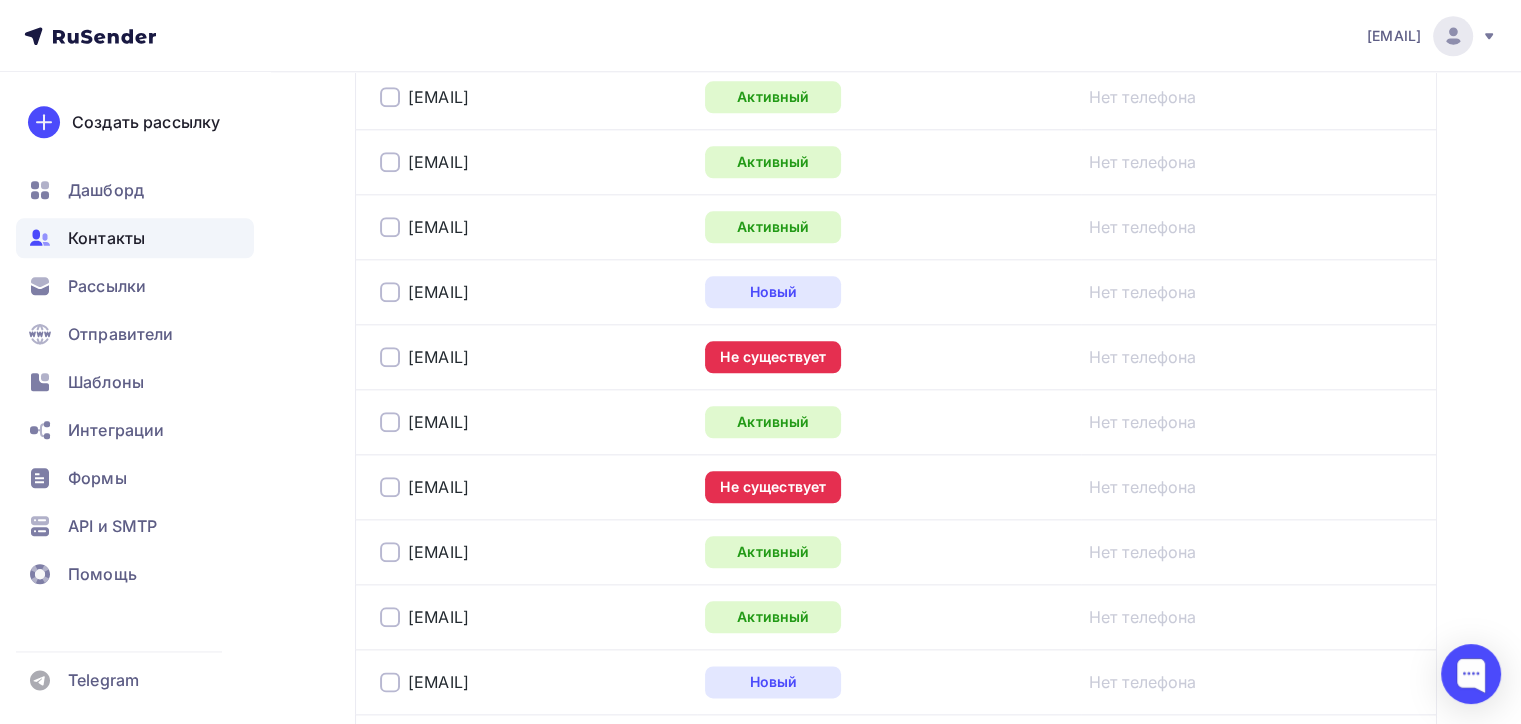click at bounding box center (390, 357) 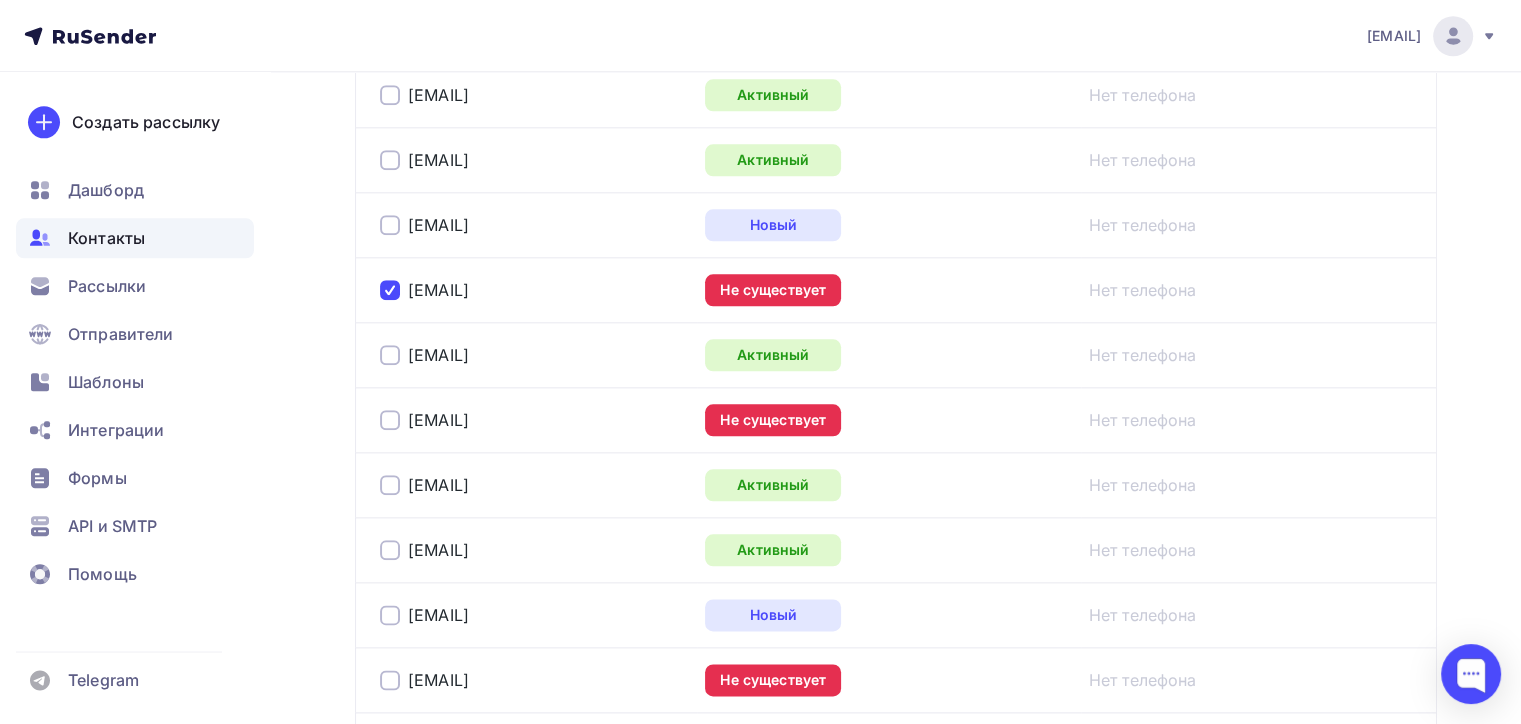 scroll, scrollTop: 2300, scrollLeft: 0, axis: vertical 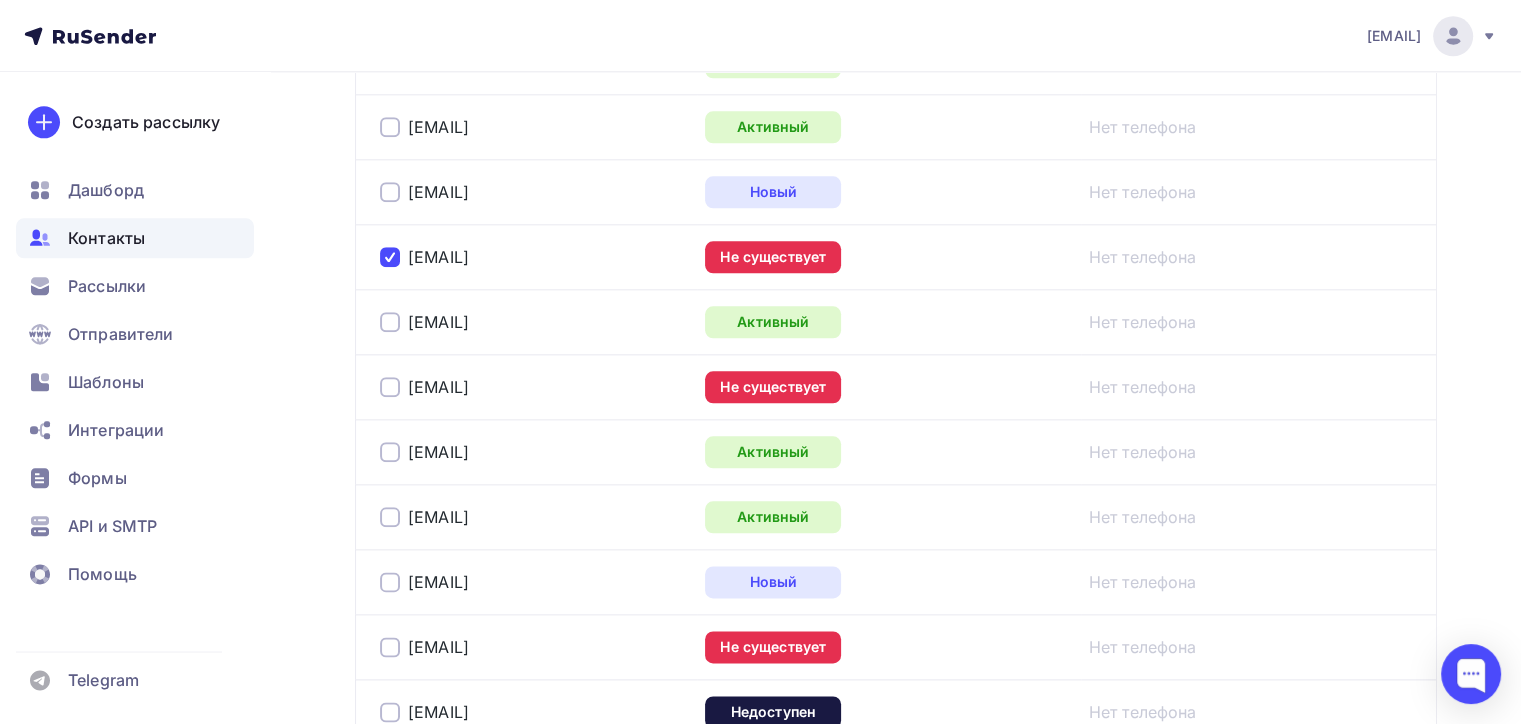click at bounding box center [390, 387] 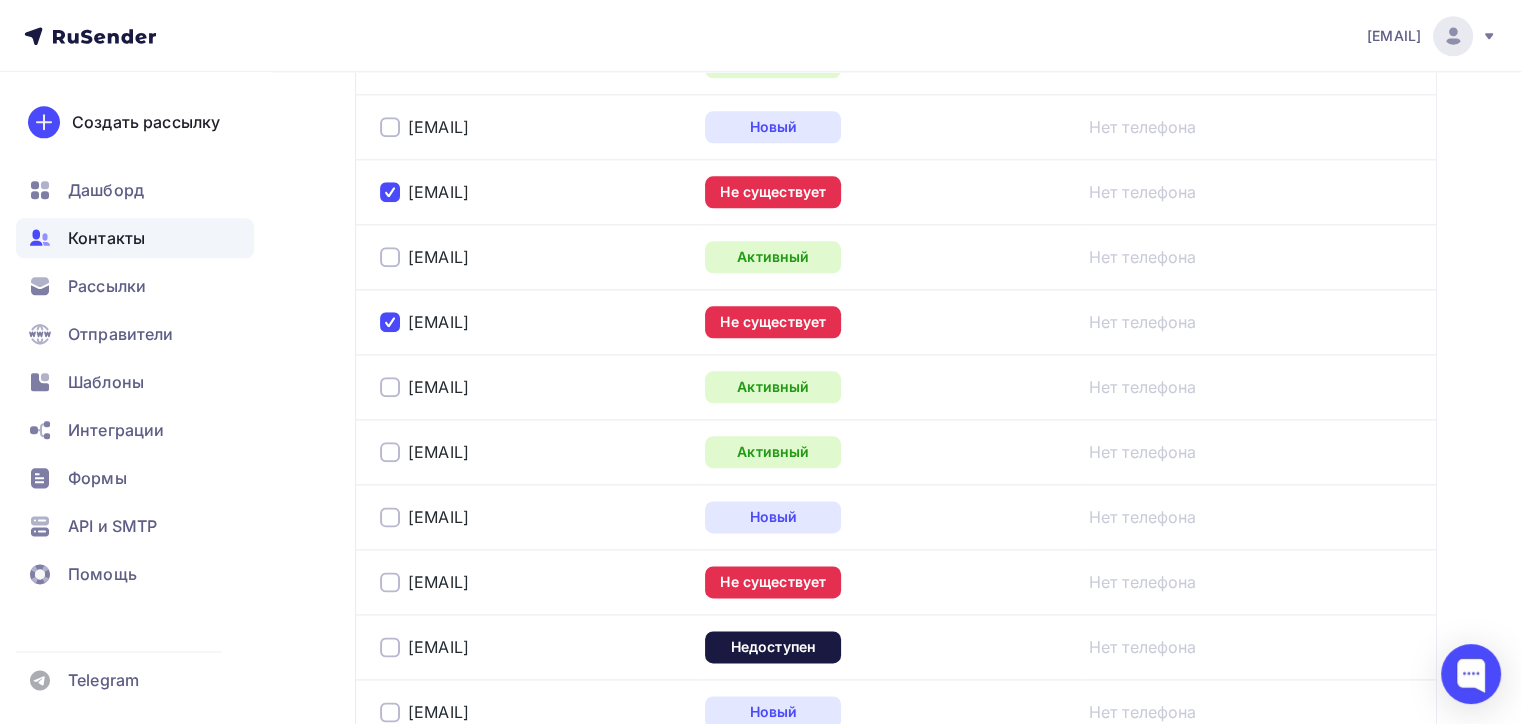 scroll, scrollTop: 2400, scrollLeft: 0, axis: vertical 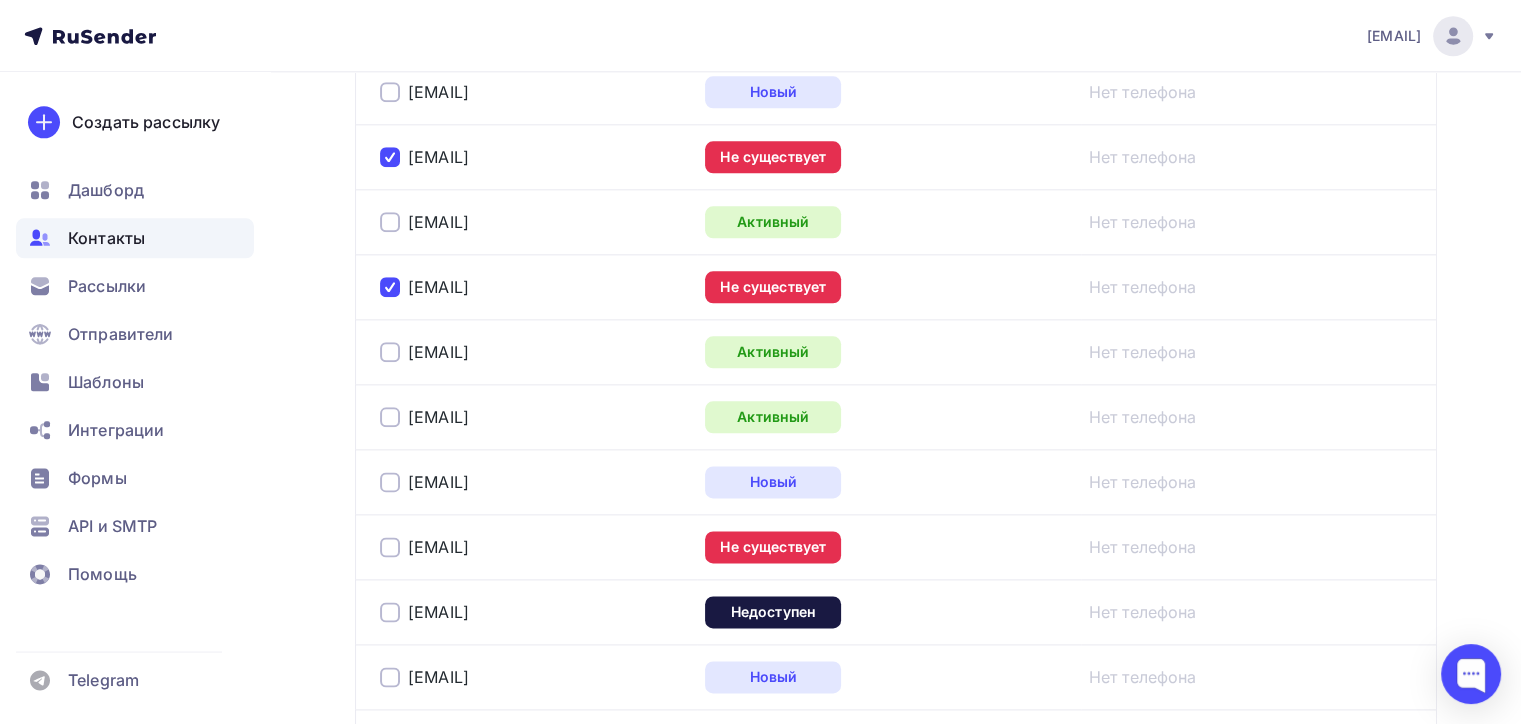 click at bounding box center (390, 547) 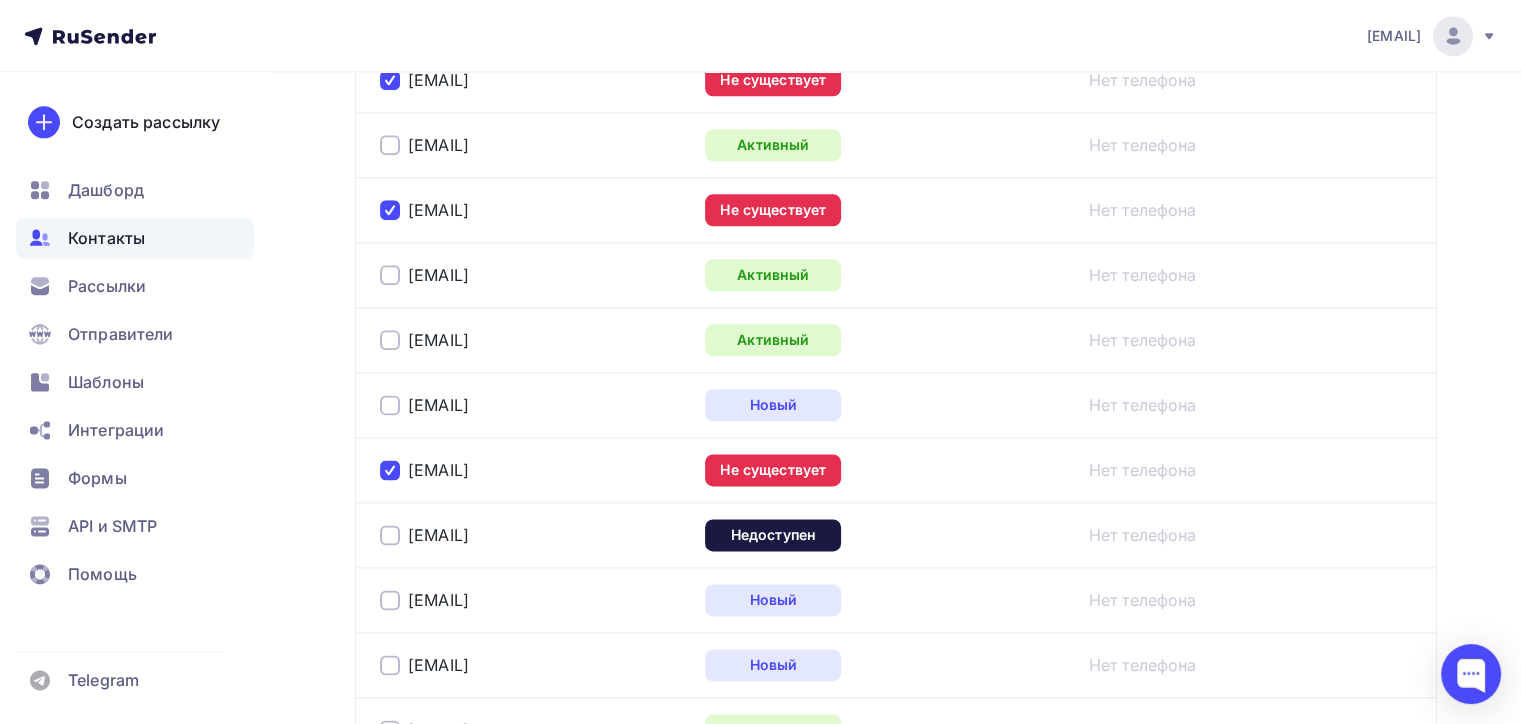 scroll, scrollTop: 2600, scrollLeft: 0, axis: vertical 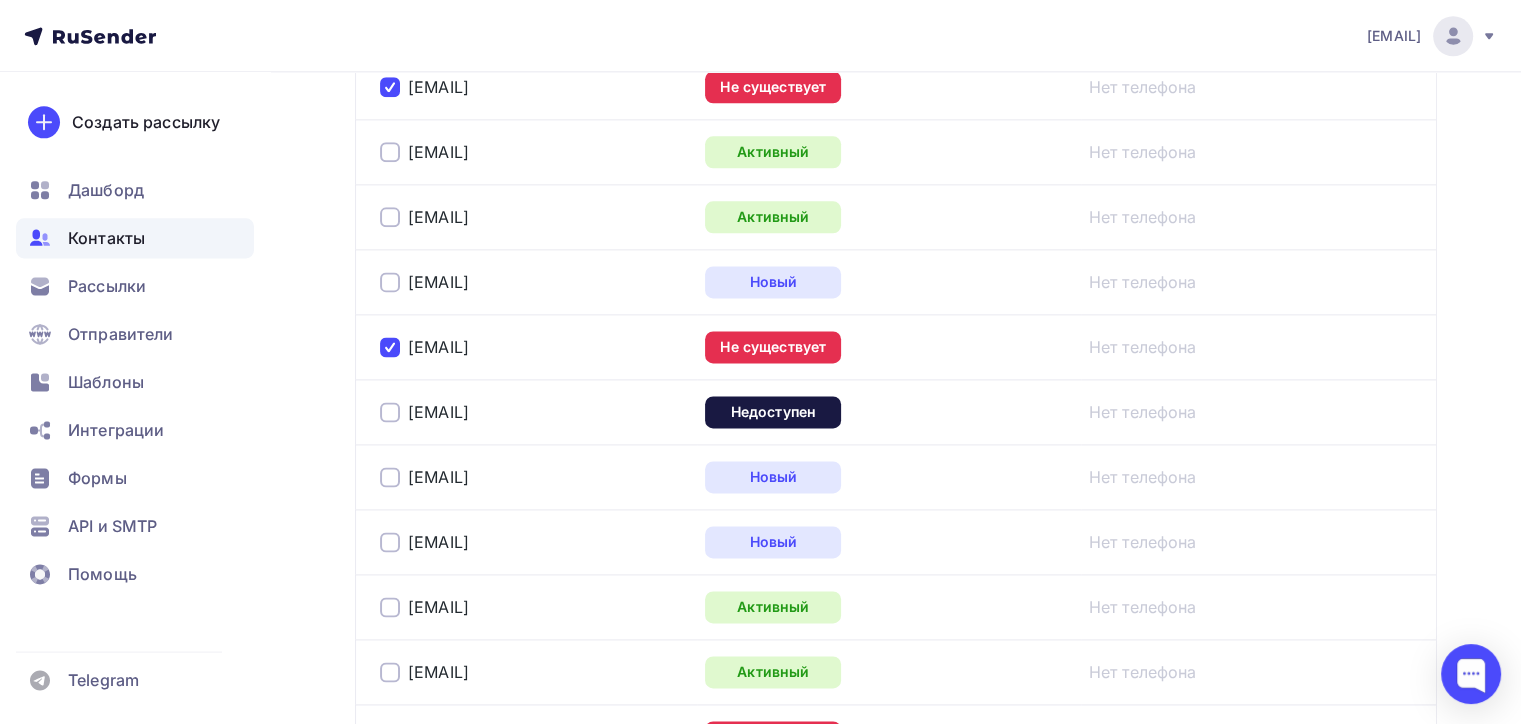 click at bounding box center [390, 412] 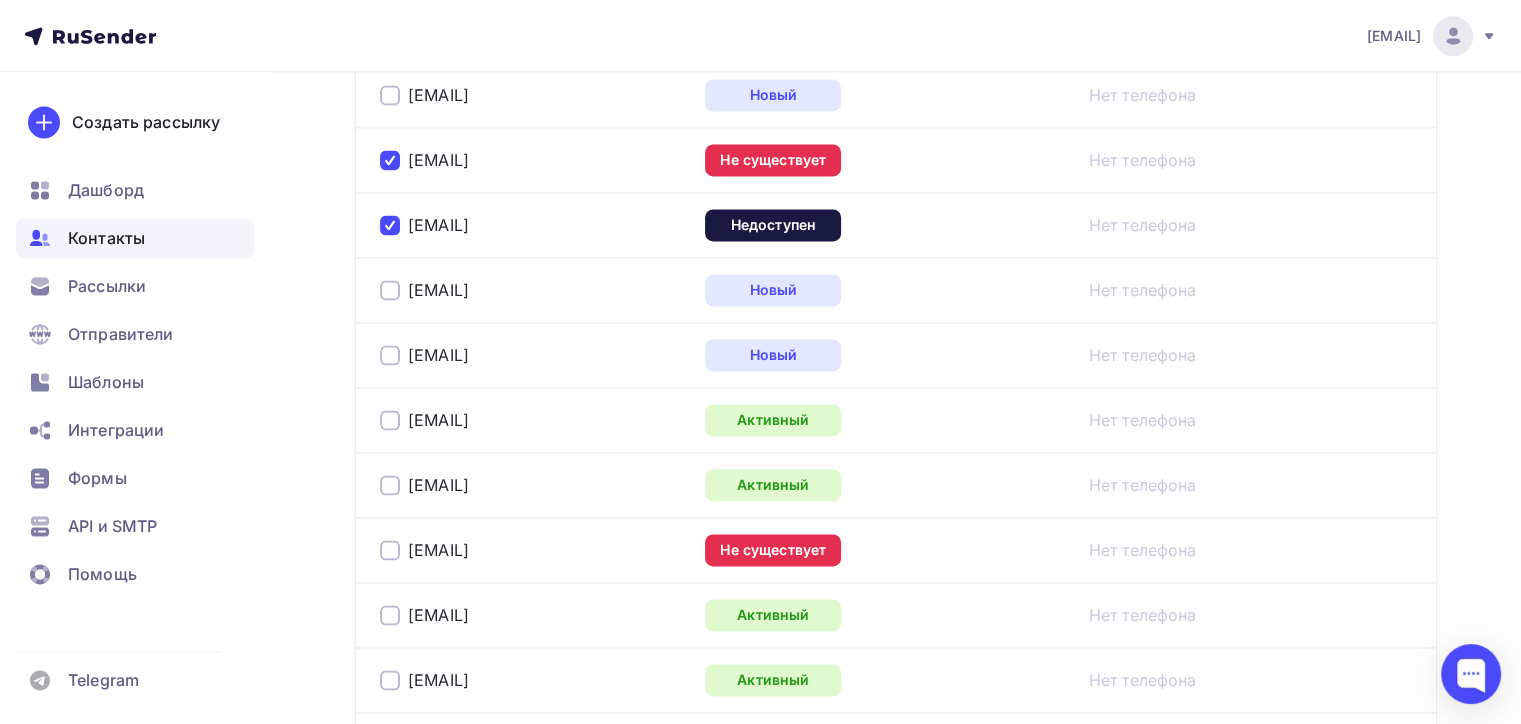 scroll, scrollTop: 2800, scrollLeft: 0, axis: vertical 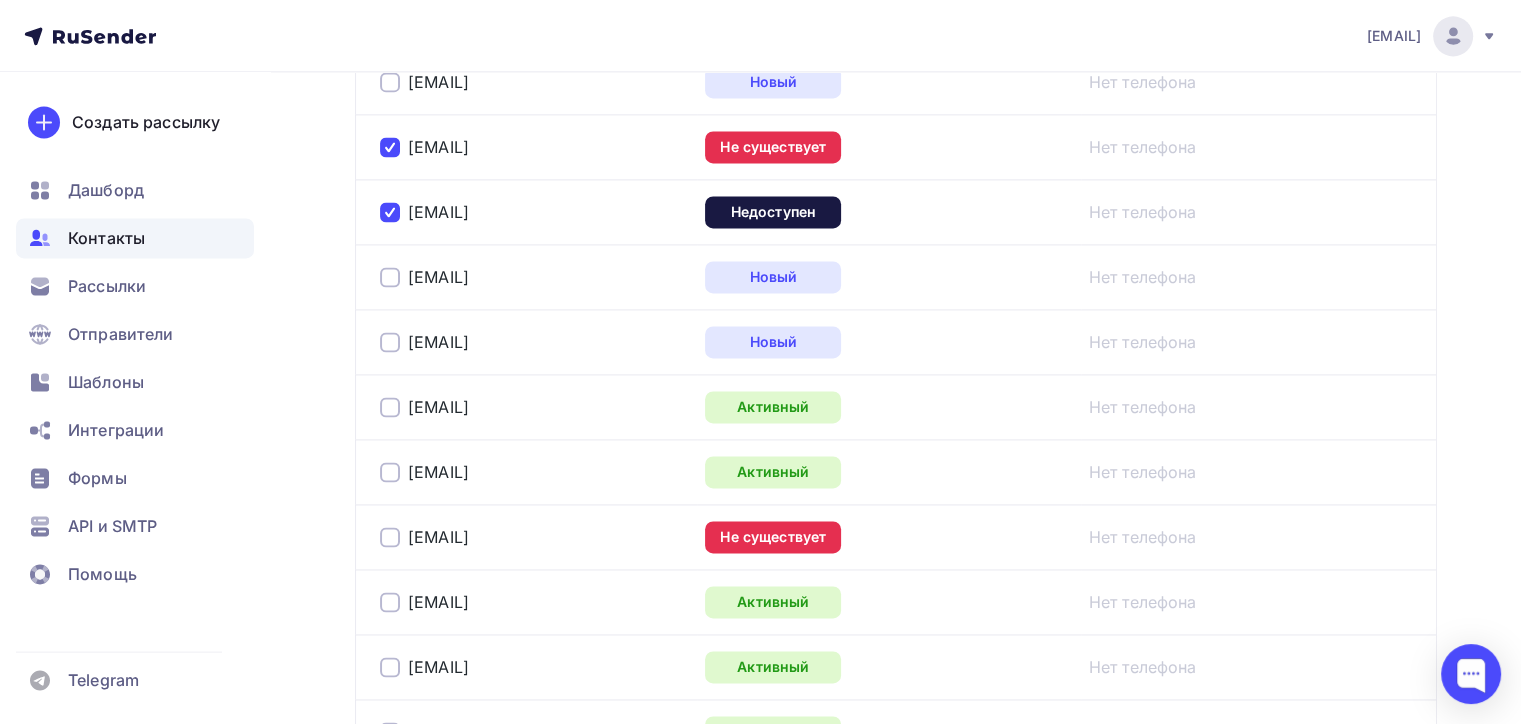 click at bounding box center (390, 537) 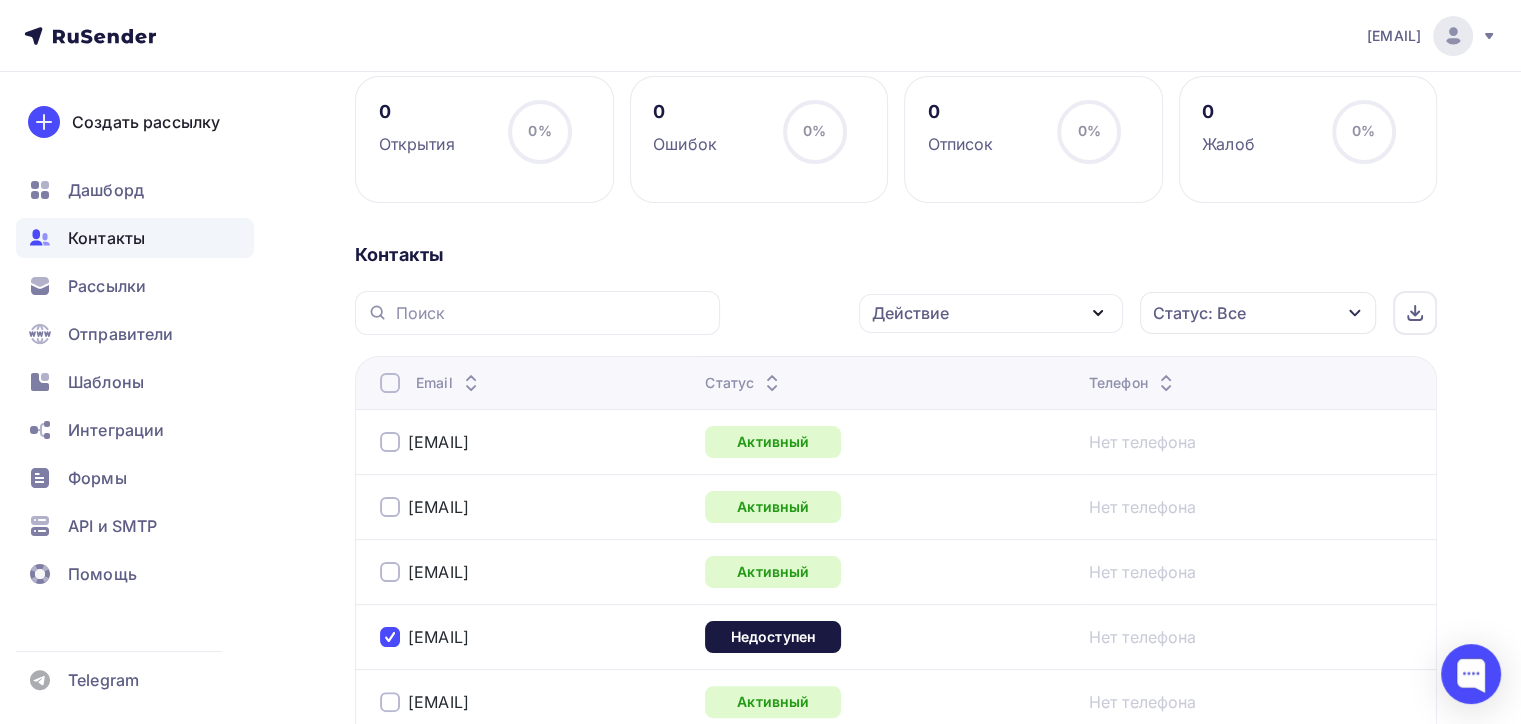 scroll, scrollTop: 400, scrollLeft: 0, axis: vertical 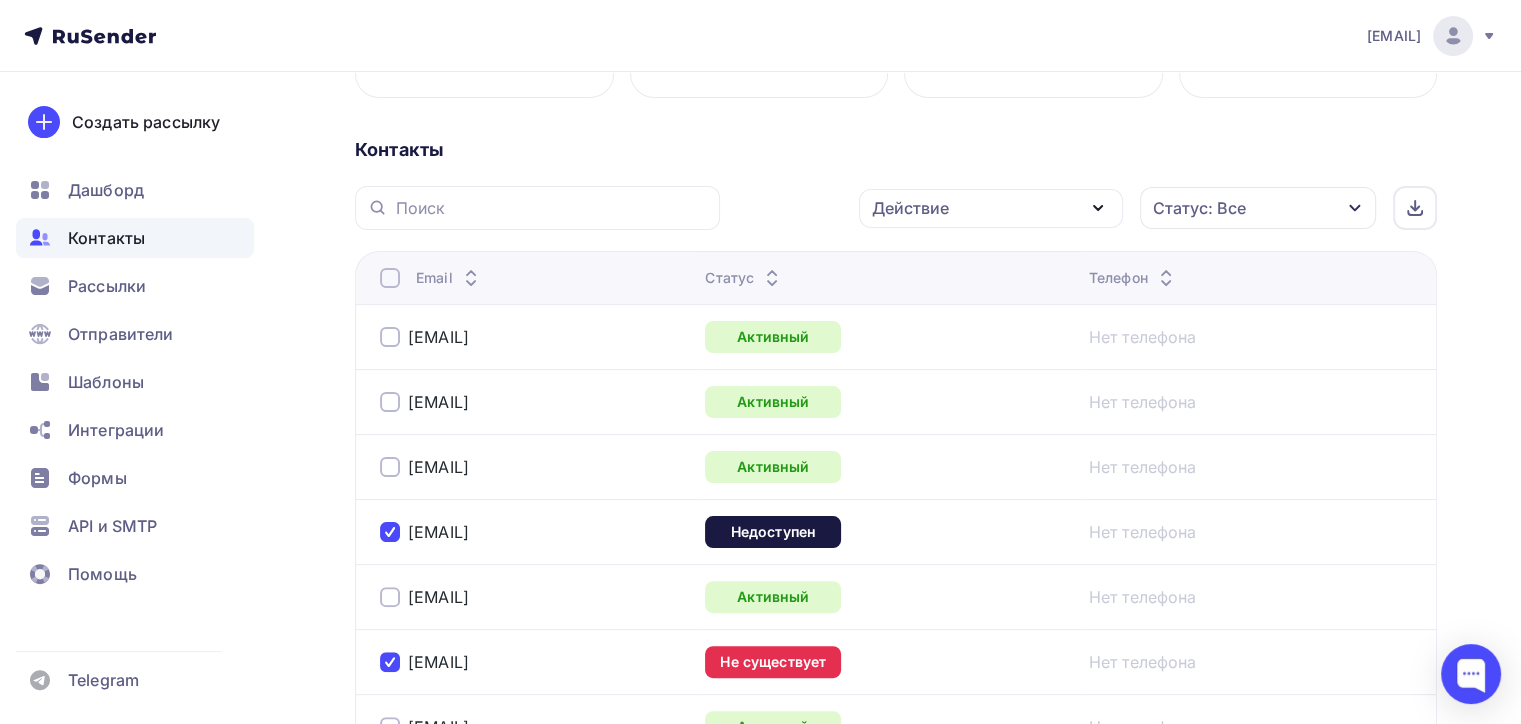 click on "Действие" at bounding box center [991, 208] 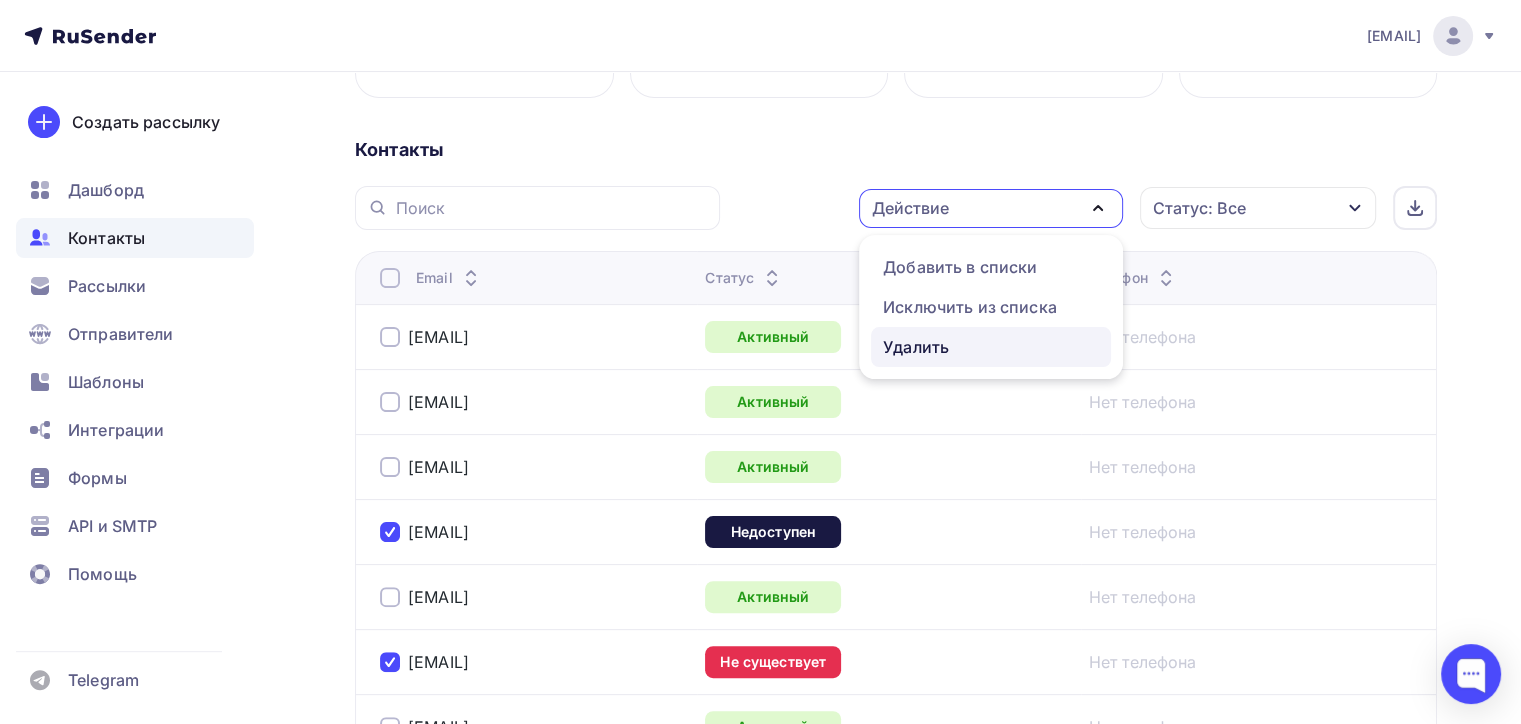 click on "Удалить" at bounding box center (991, 347) 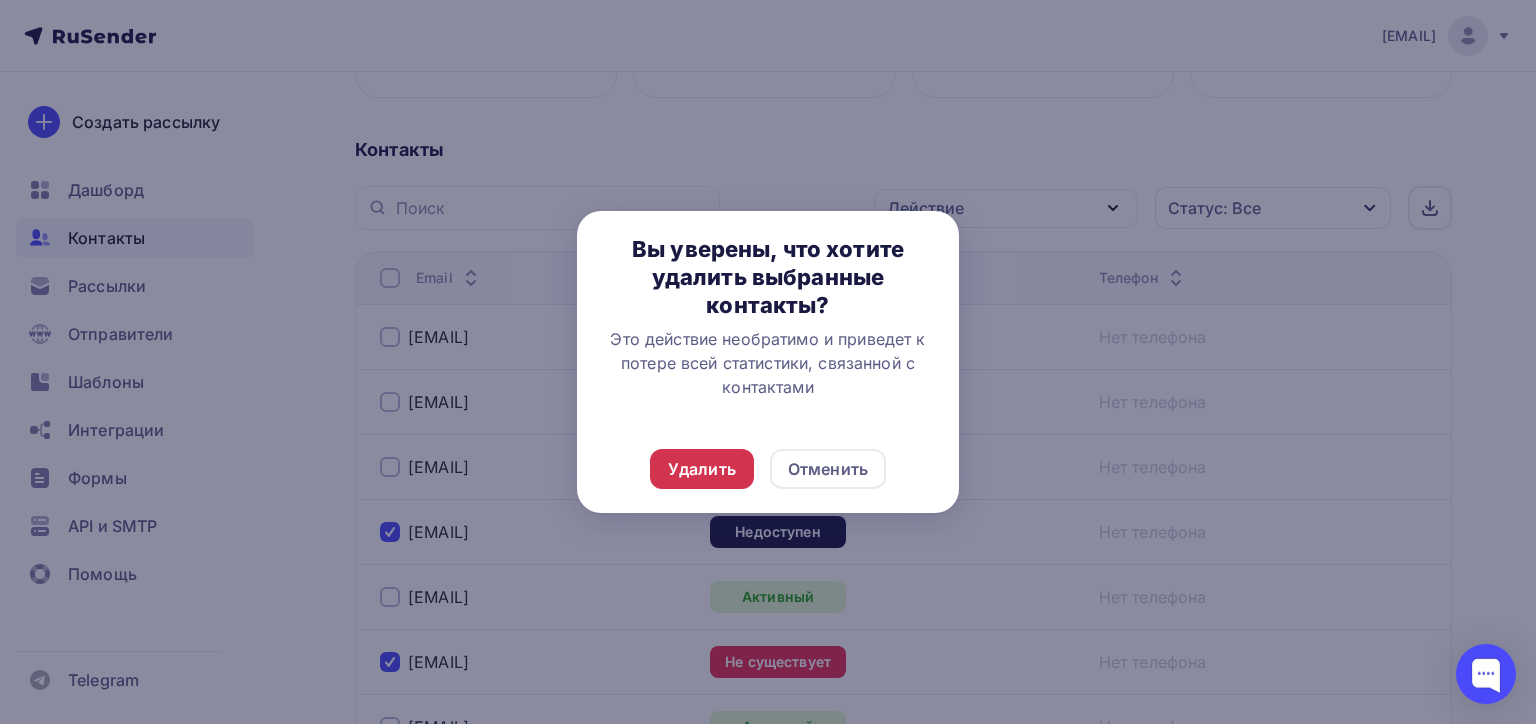 click on "Удалить" at bounding box center [702, 469] 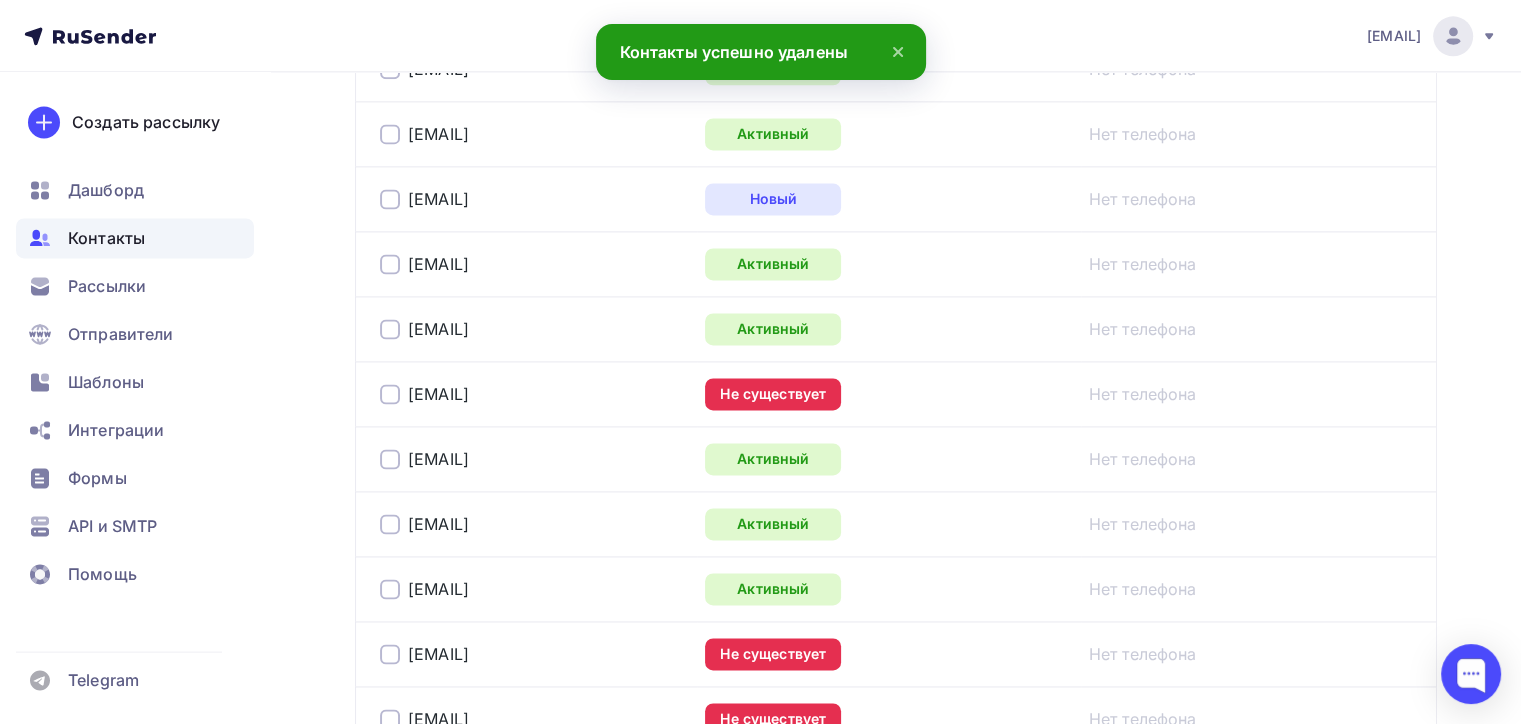 scroll, scrollTop: 2900, scrollLeft: 0, axis: vertical 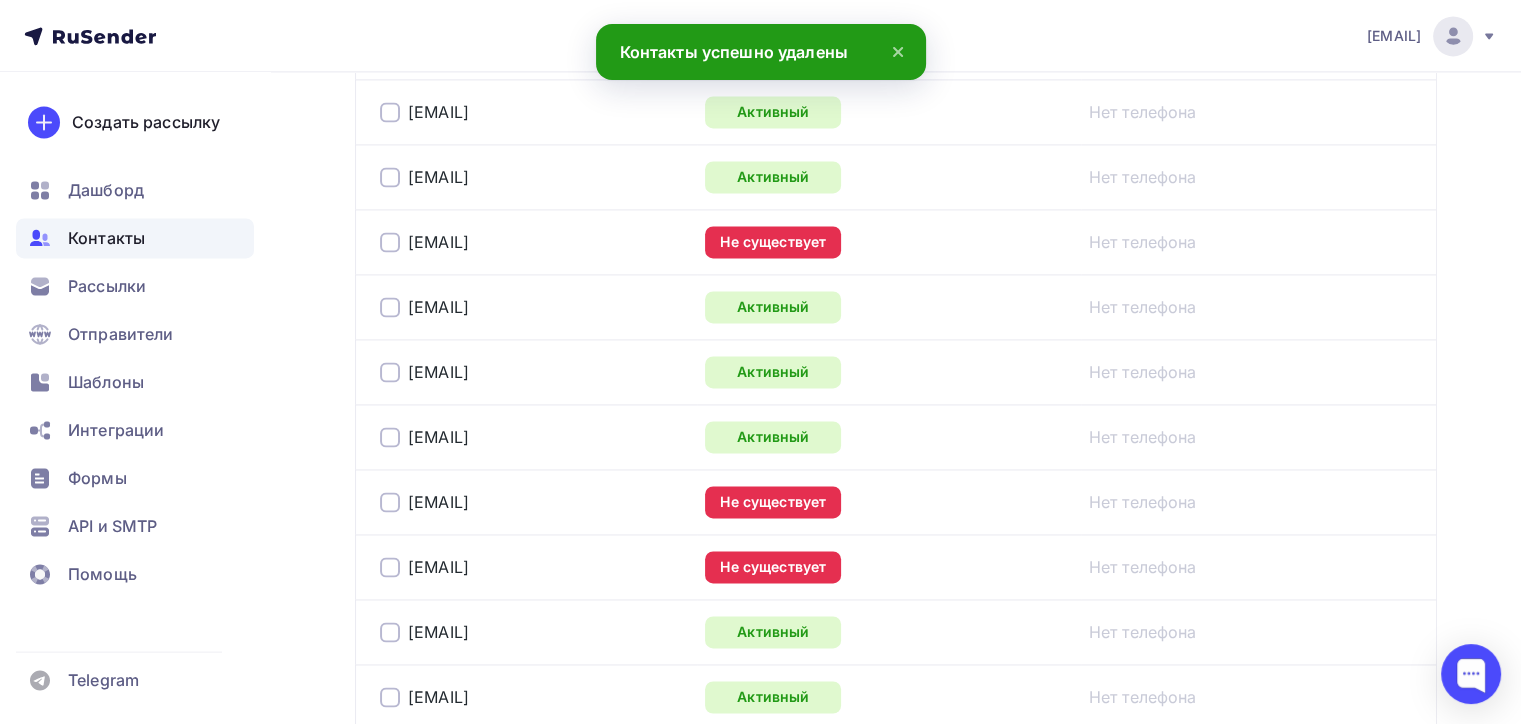 click at bounding box center [390, 242] 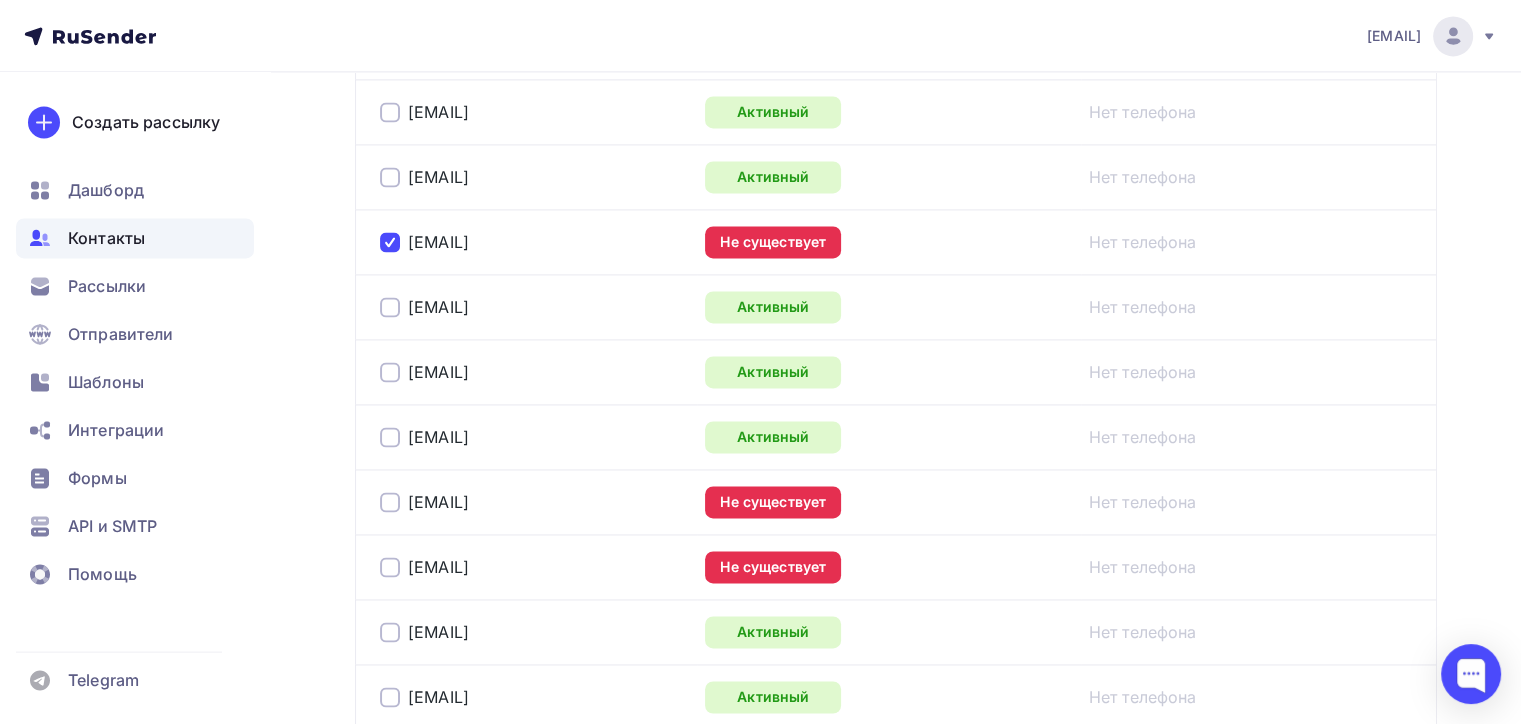 drag, startPoint x: 385, startPoint y: 485, endPoint x: 403, endPoint y: 544, distance: 61.68468 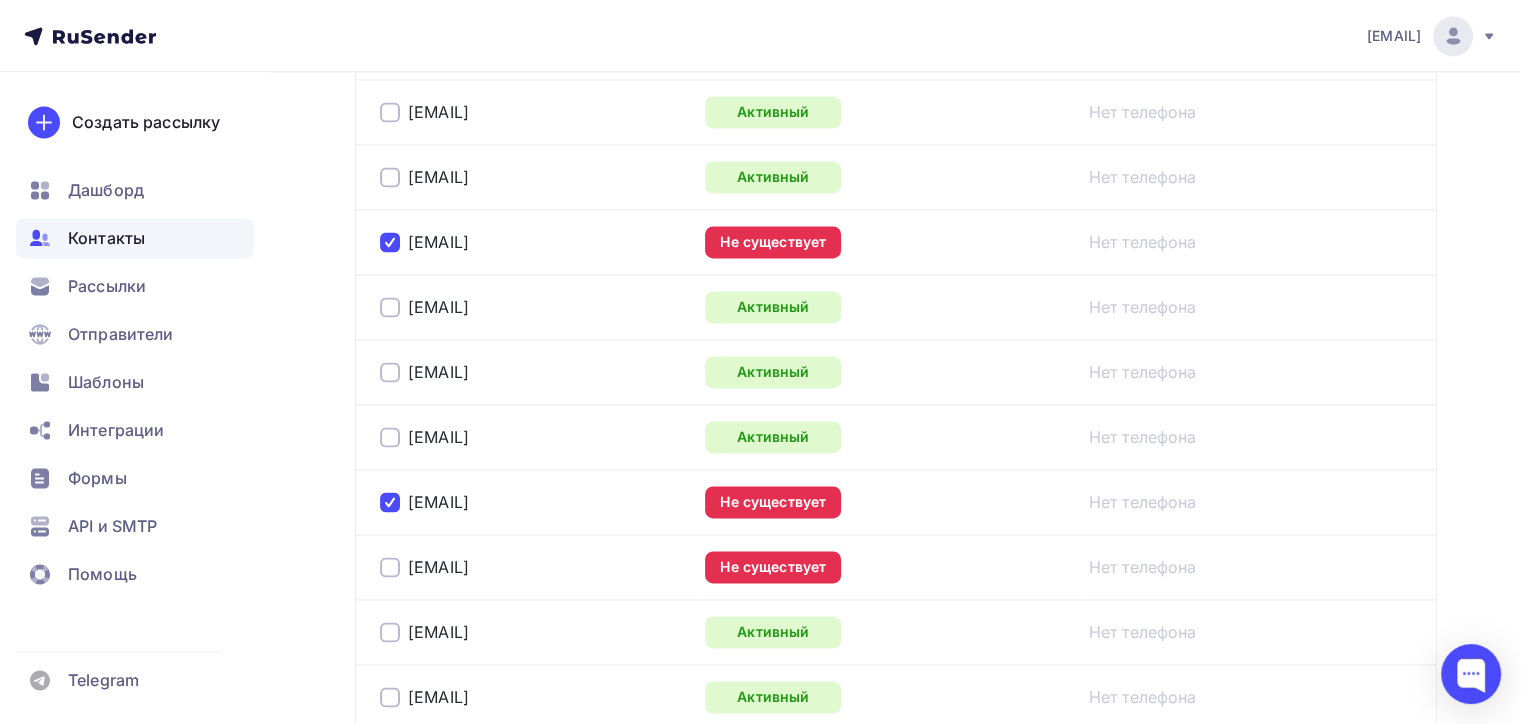 click at bounding box center (390, 567) 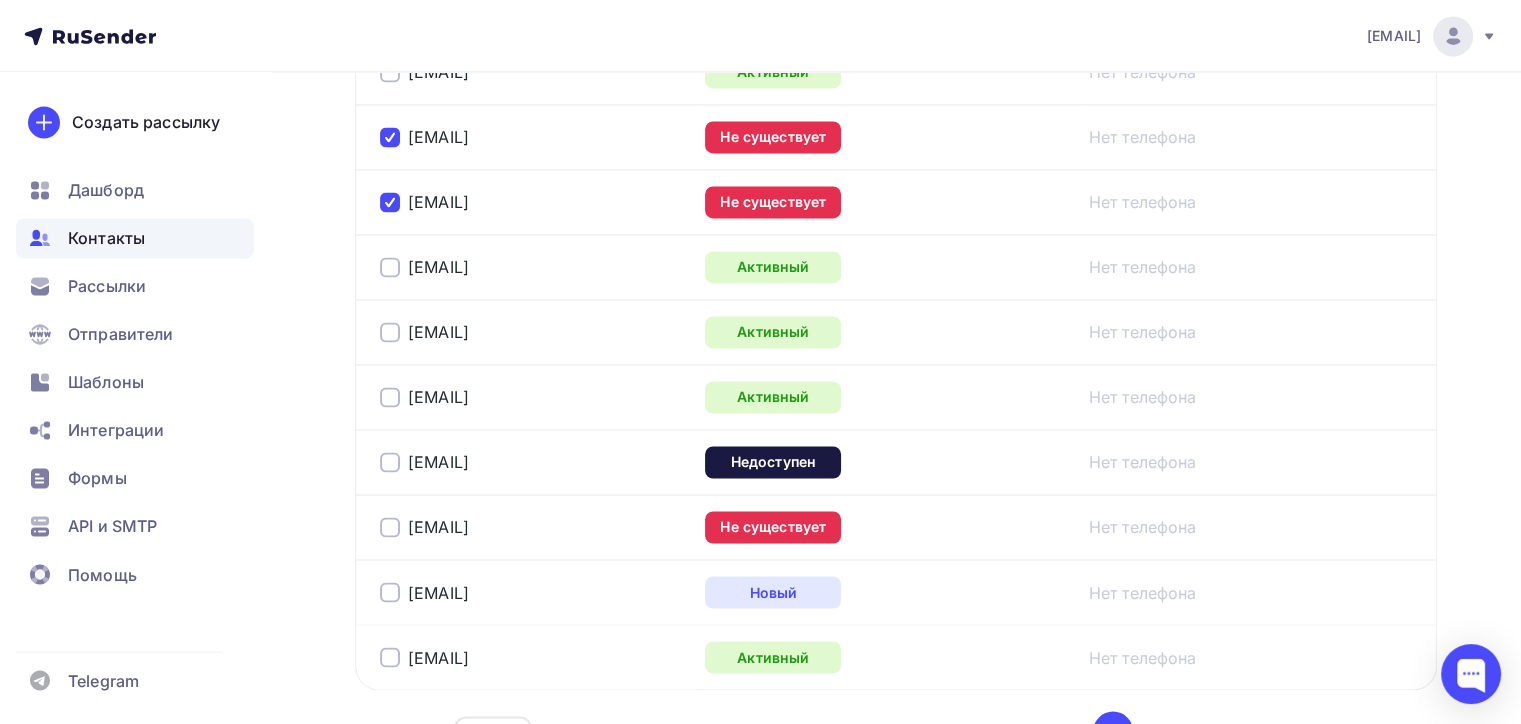 scroll, scrollTop: 3300, scrollLeft: 0, axis: vertical 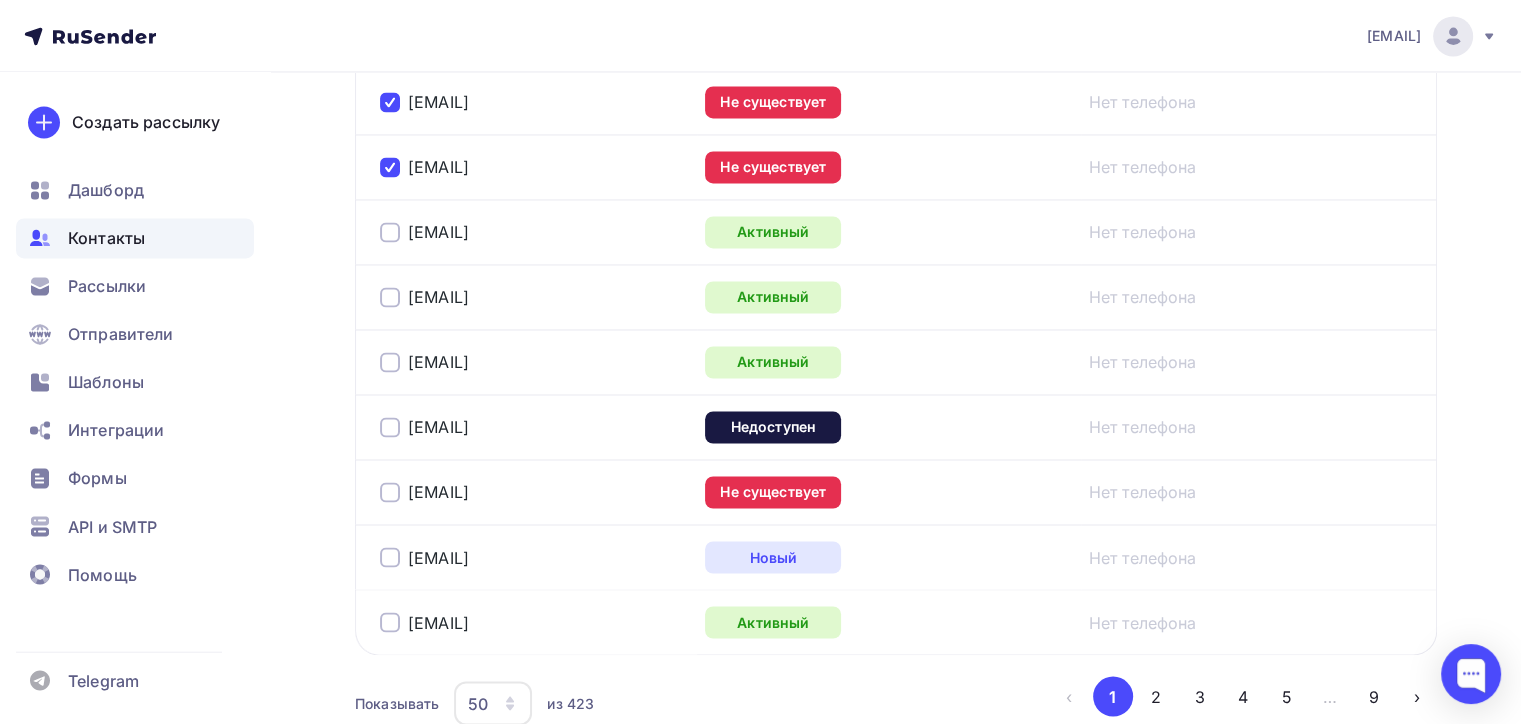 click at bounding box center (390, 427) 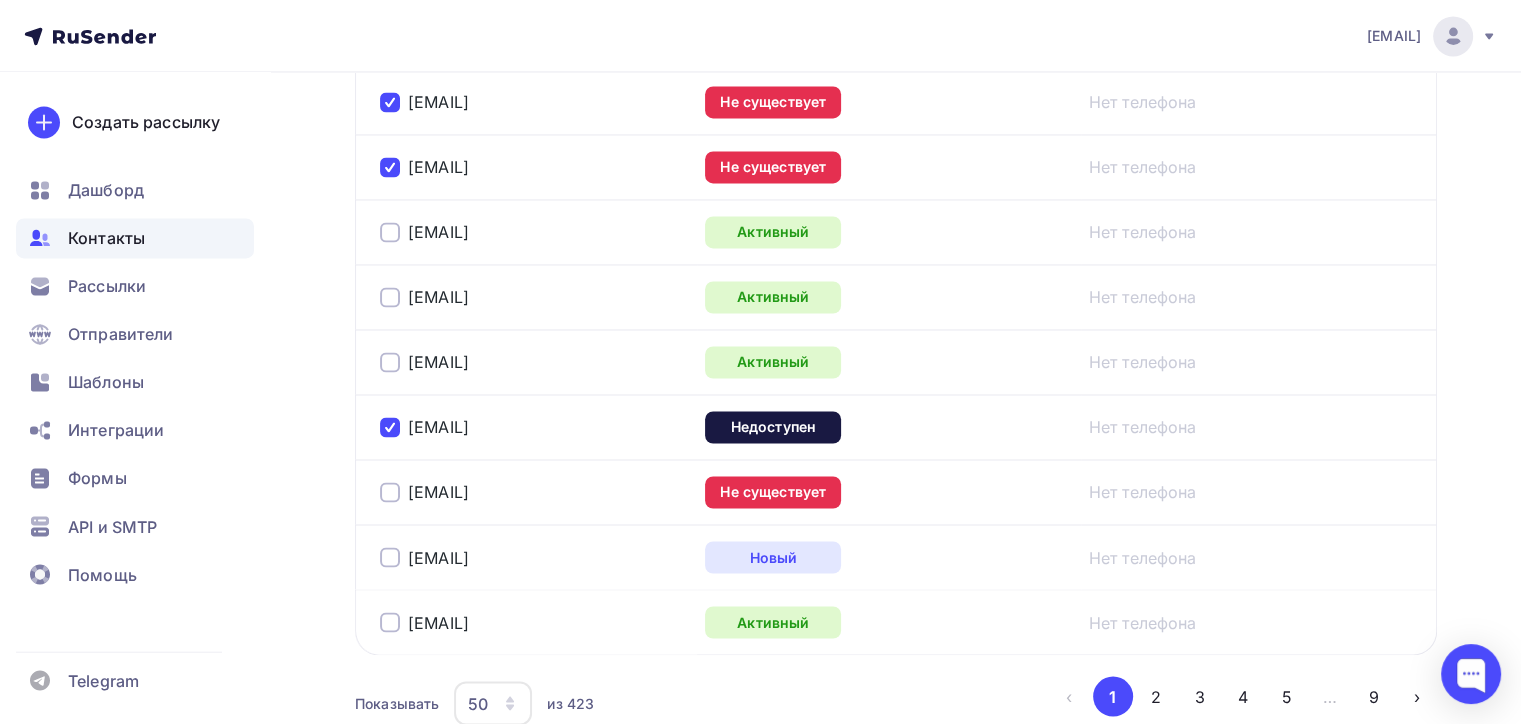 click at bounding box center [390, 492] 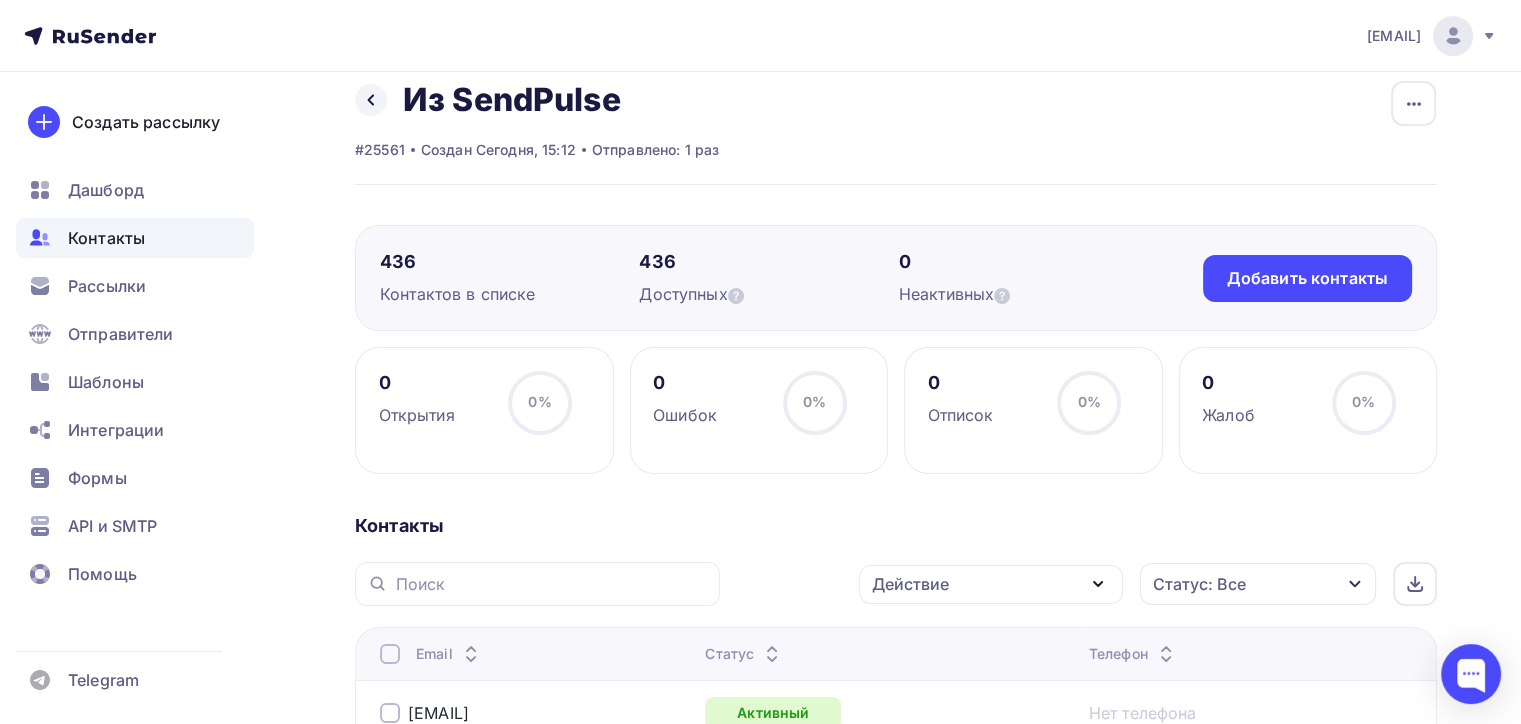 click on "Действие" at bounding box center (910, 584) 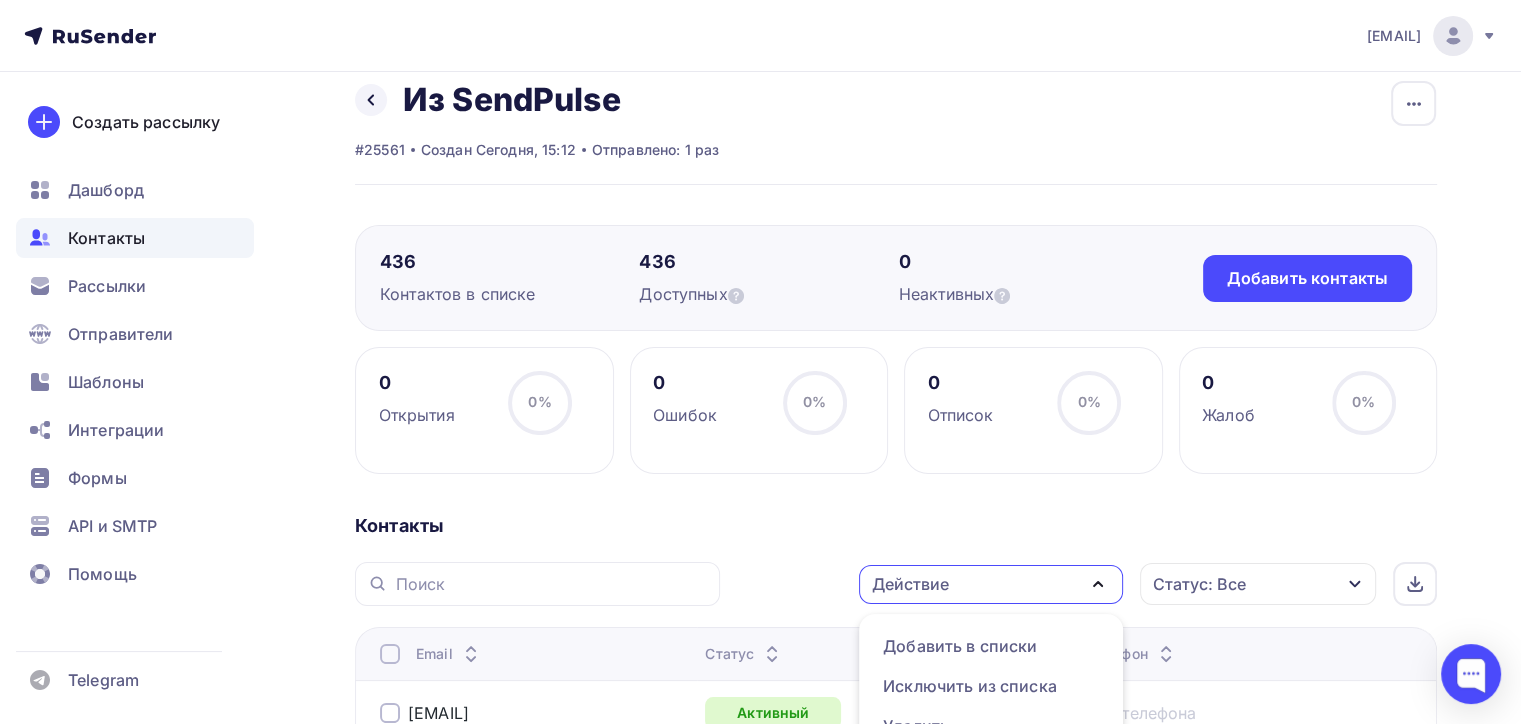 scroll, scrollTop: 56, scrollLeft: 0, axis: vertical 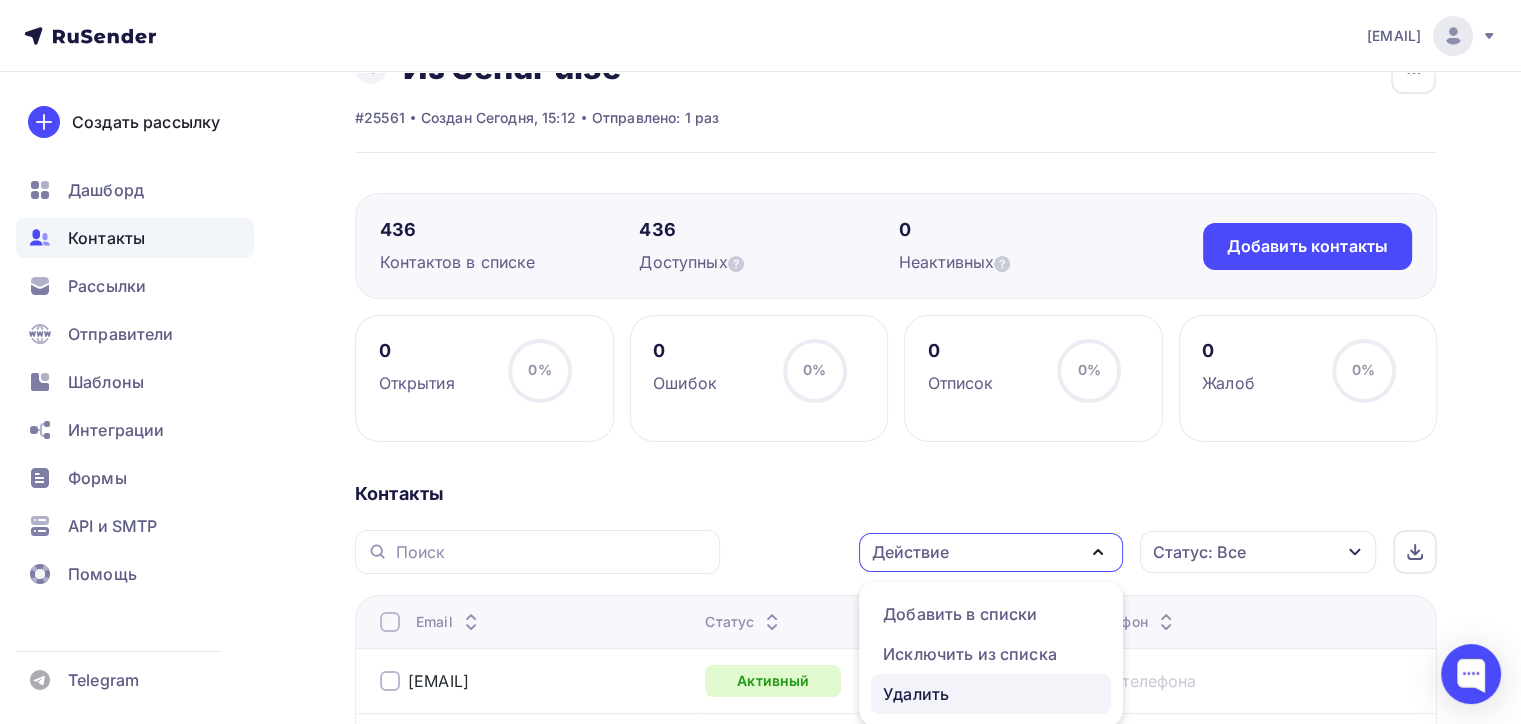 click on "Удалить" at bounding box center [916, 694] 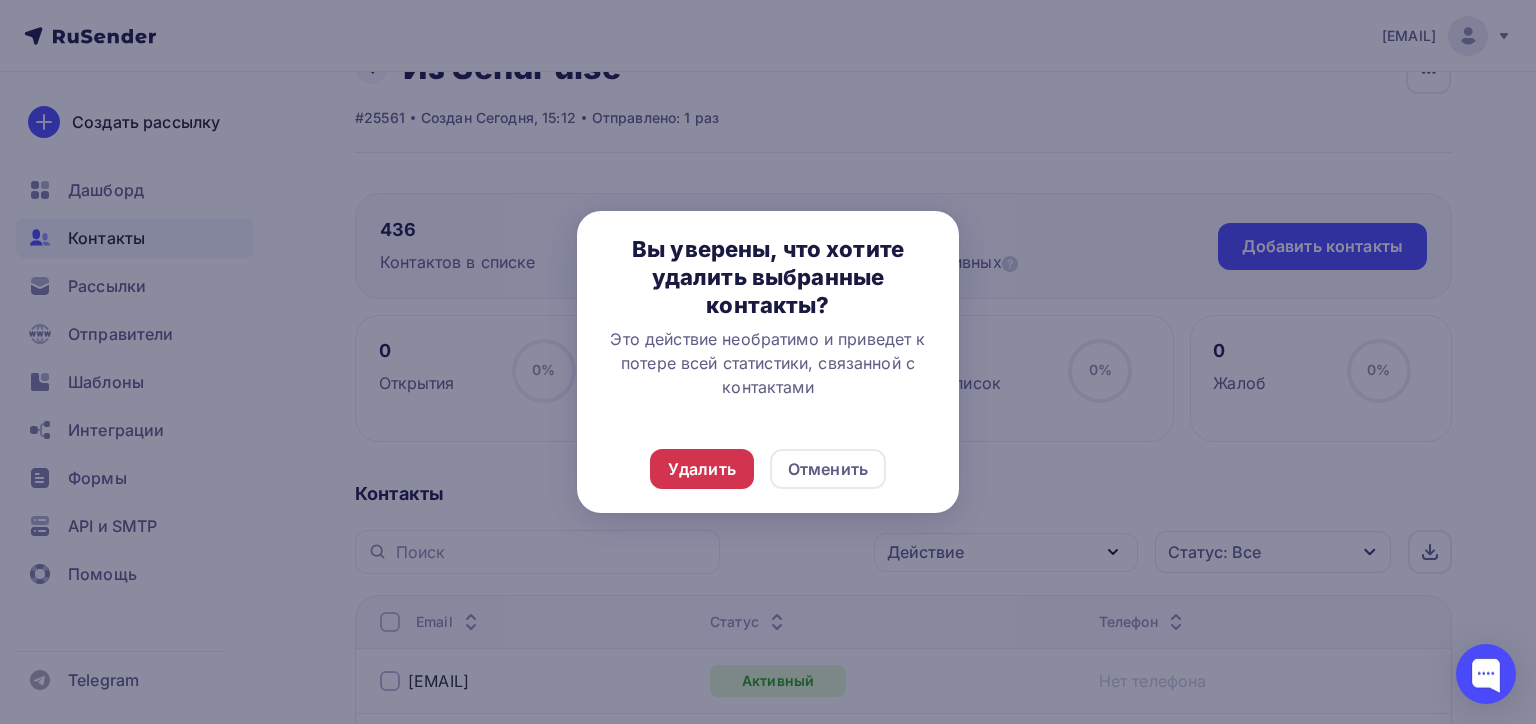 click on "Удалить" at bounding box center [702, 469] 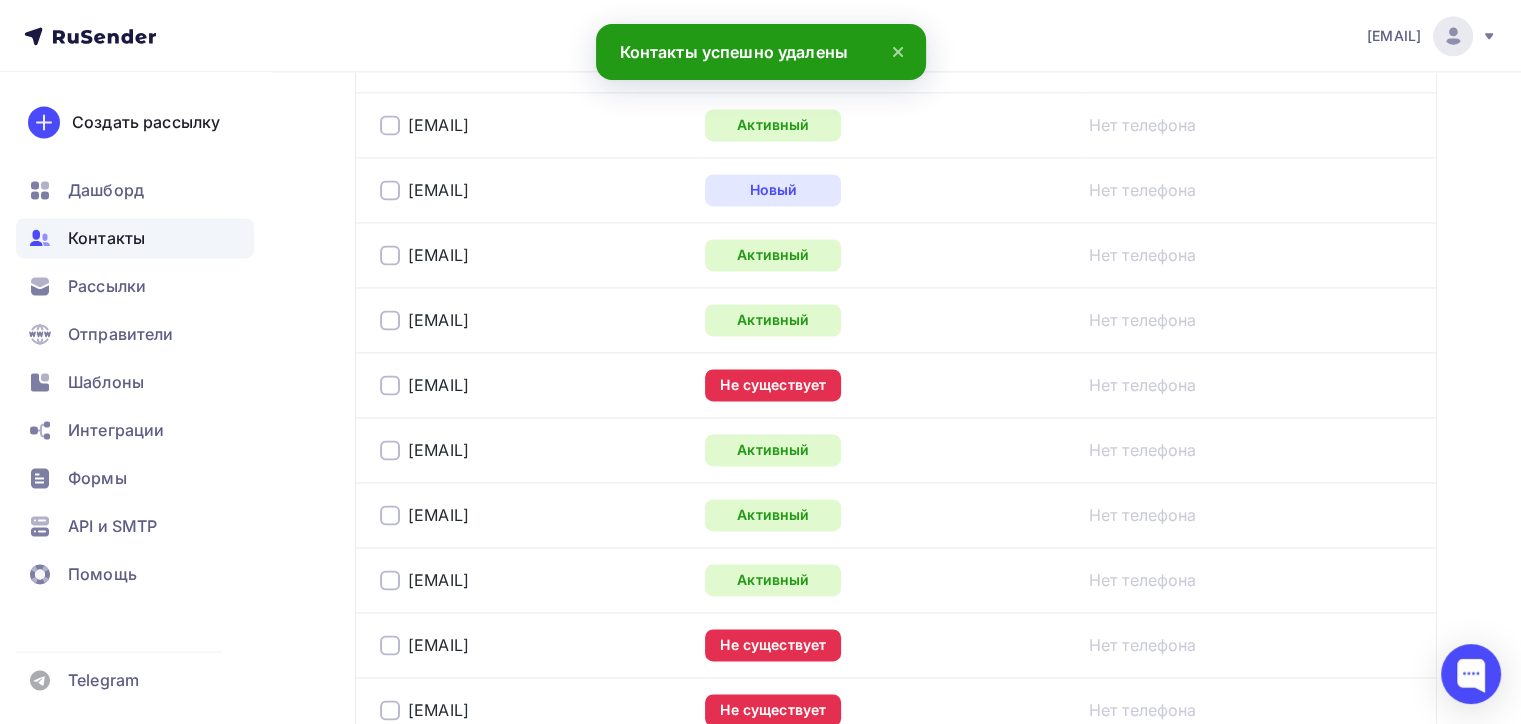 scroll, scrollTop: 2756, scrollLeft: 0, axis: vertical 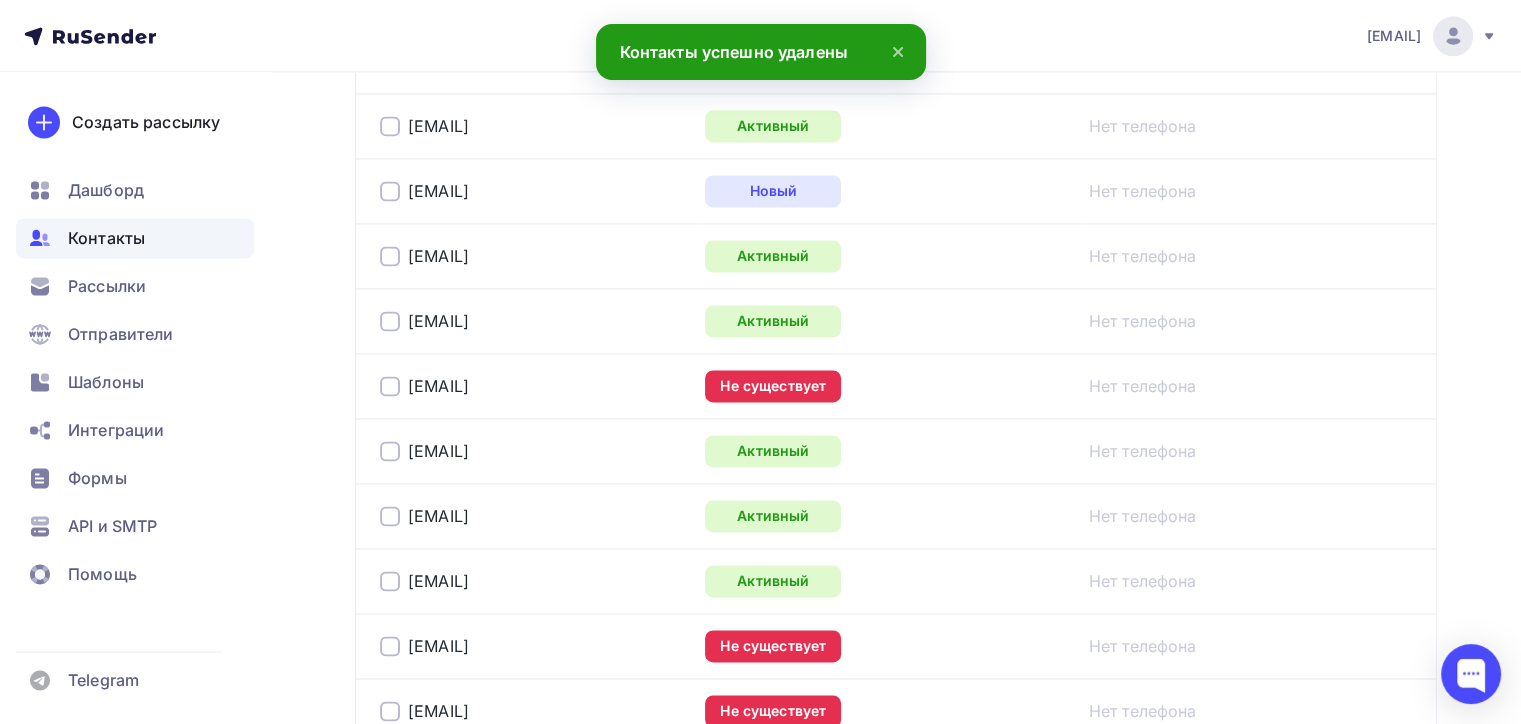 click at bounding box center [390, 386] 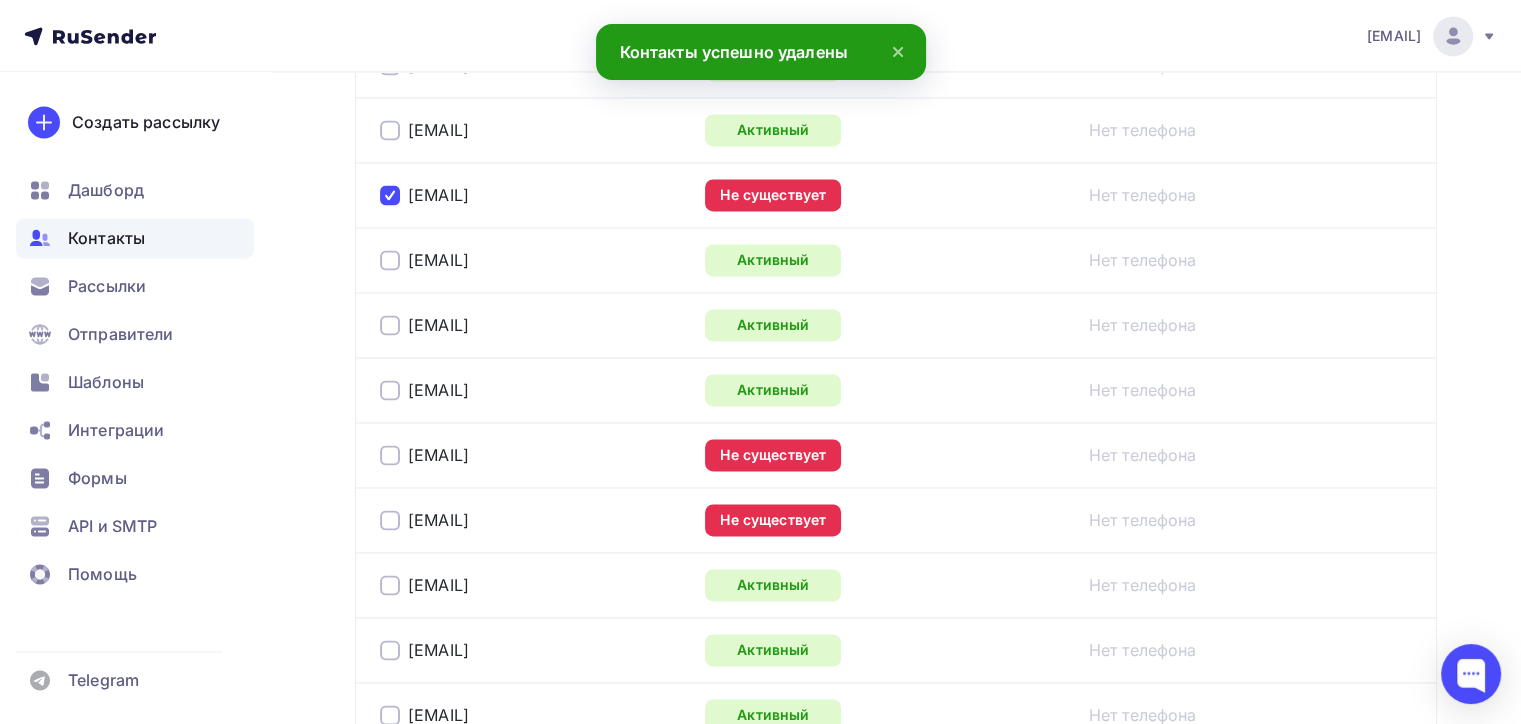 scroll, scrollTop: 2956, scrollLeft: 0, axis: vertical 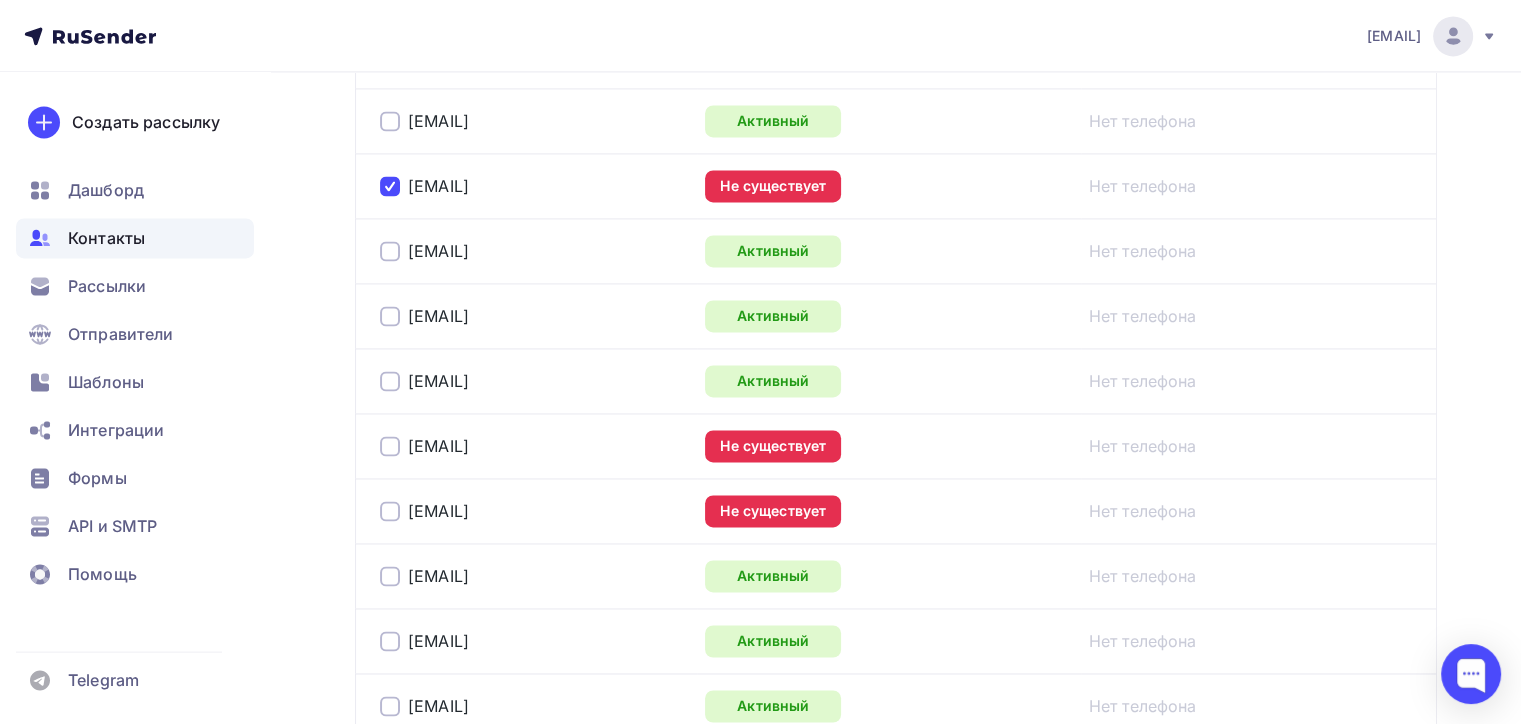 click at bounding box center (390, 446) 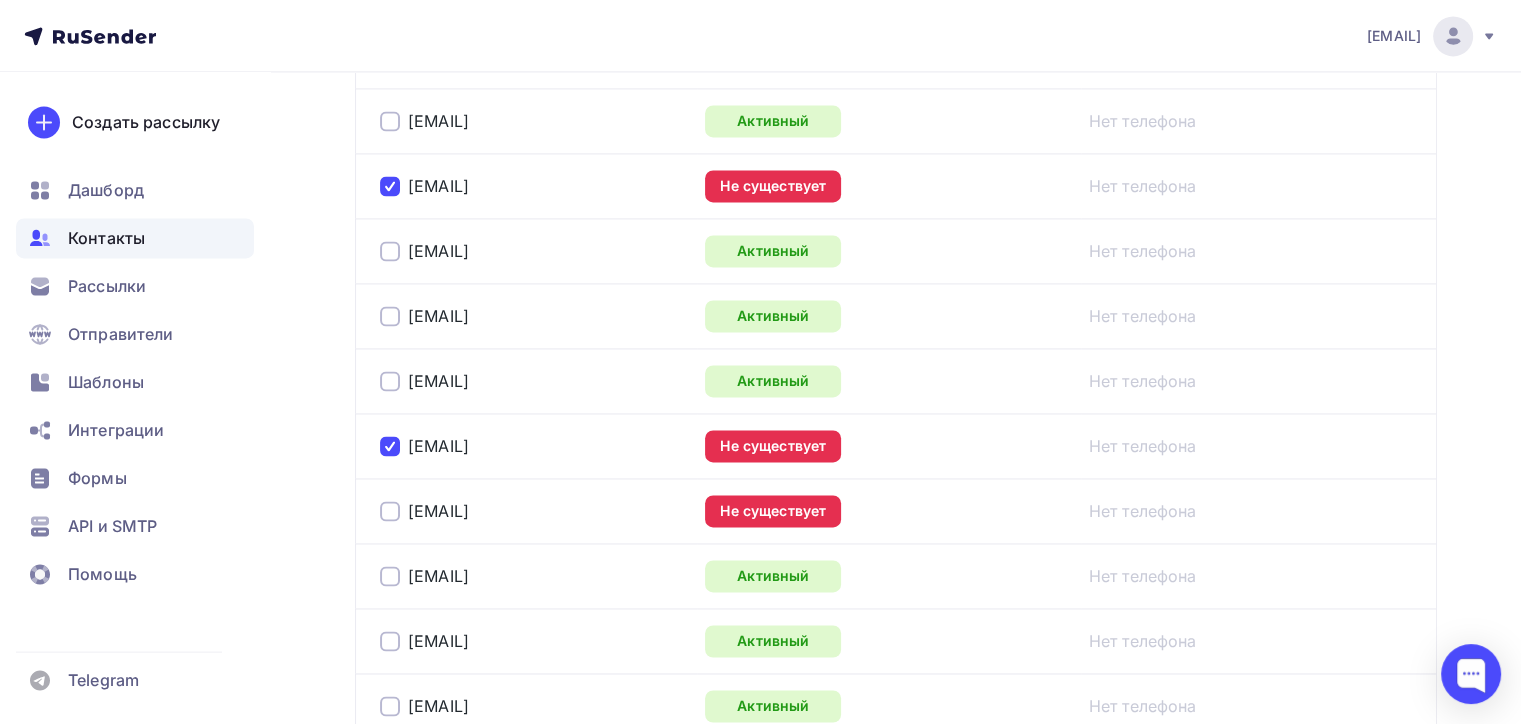 click at bounding box center [390, 511] 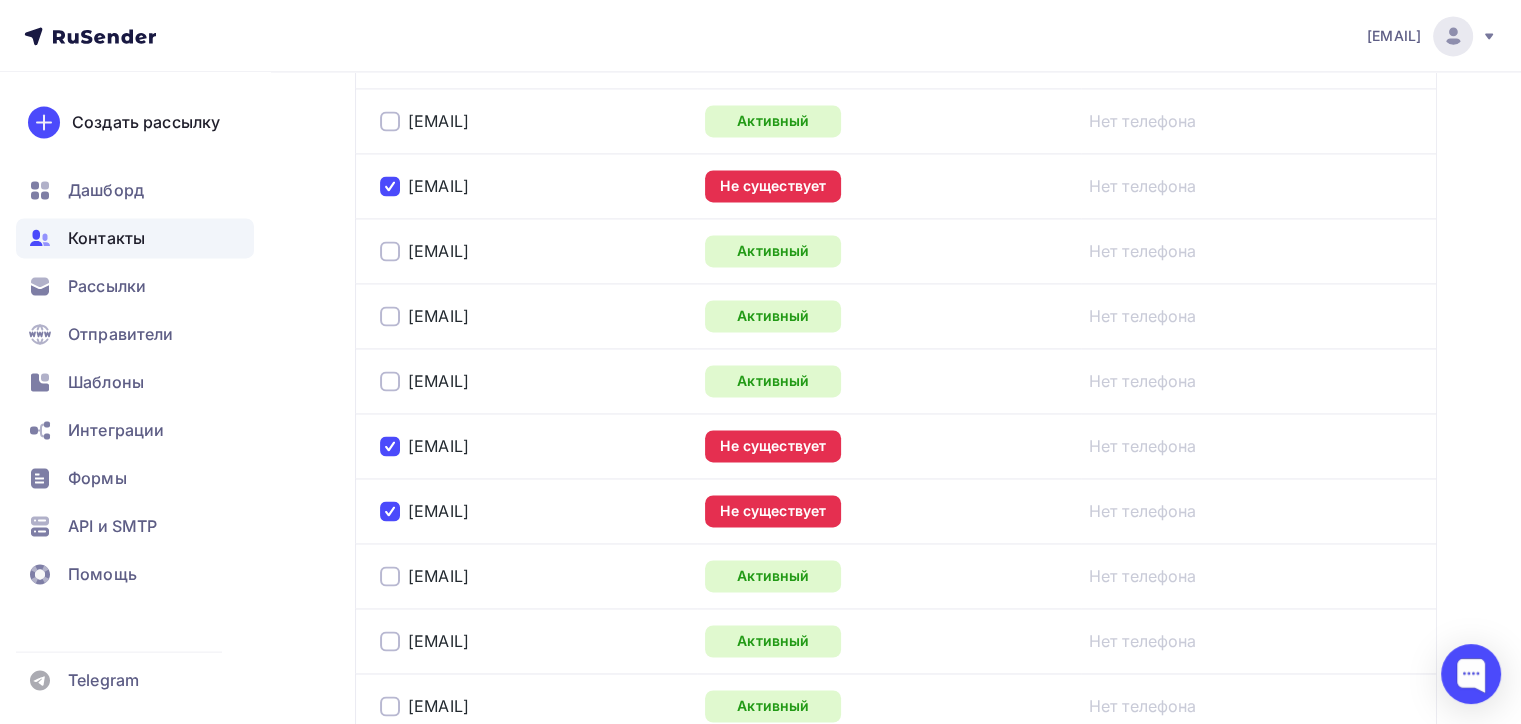 scroll, scrollTop: 3156, scrollLeft: 0, axis: vertical 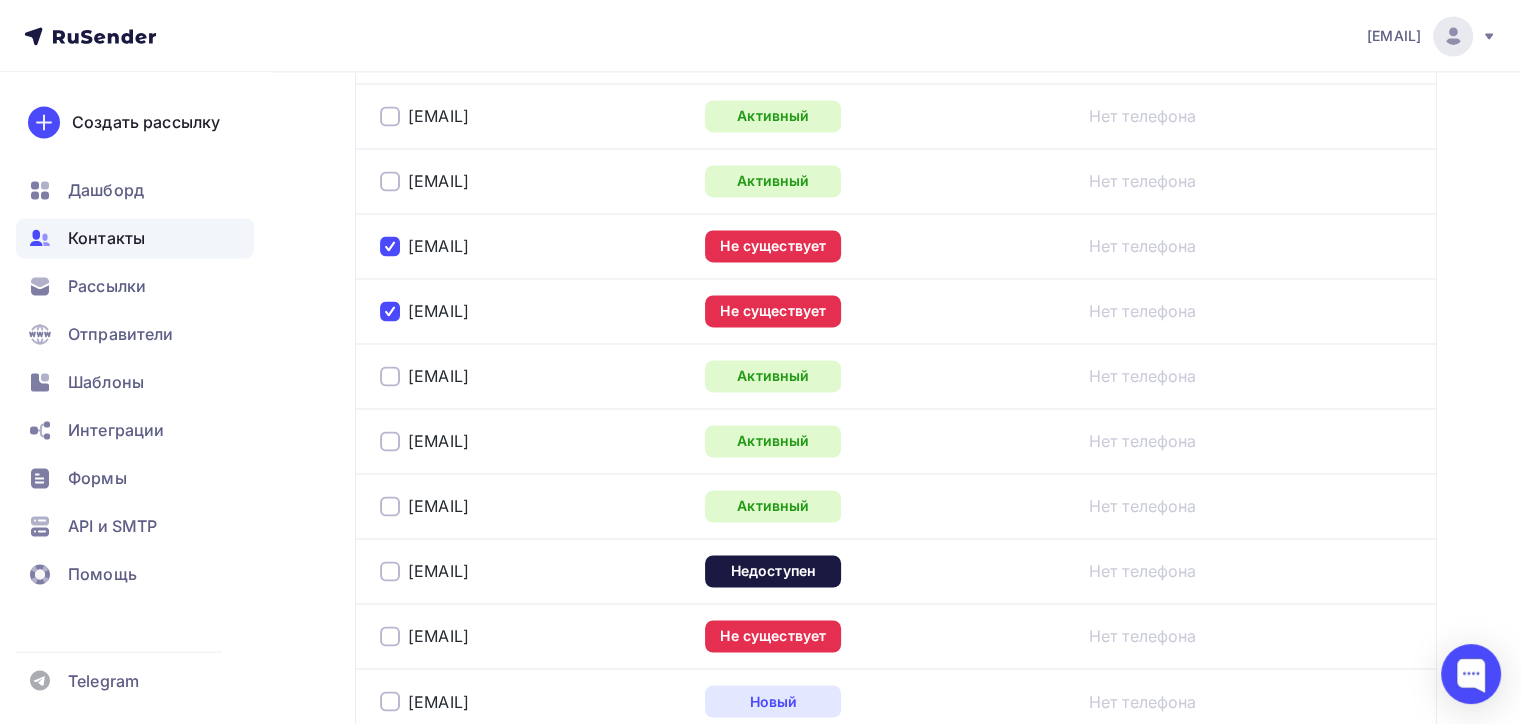 click at bounding box center (390, 571) 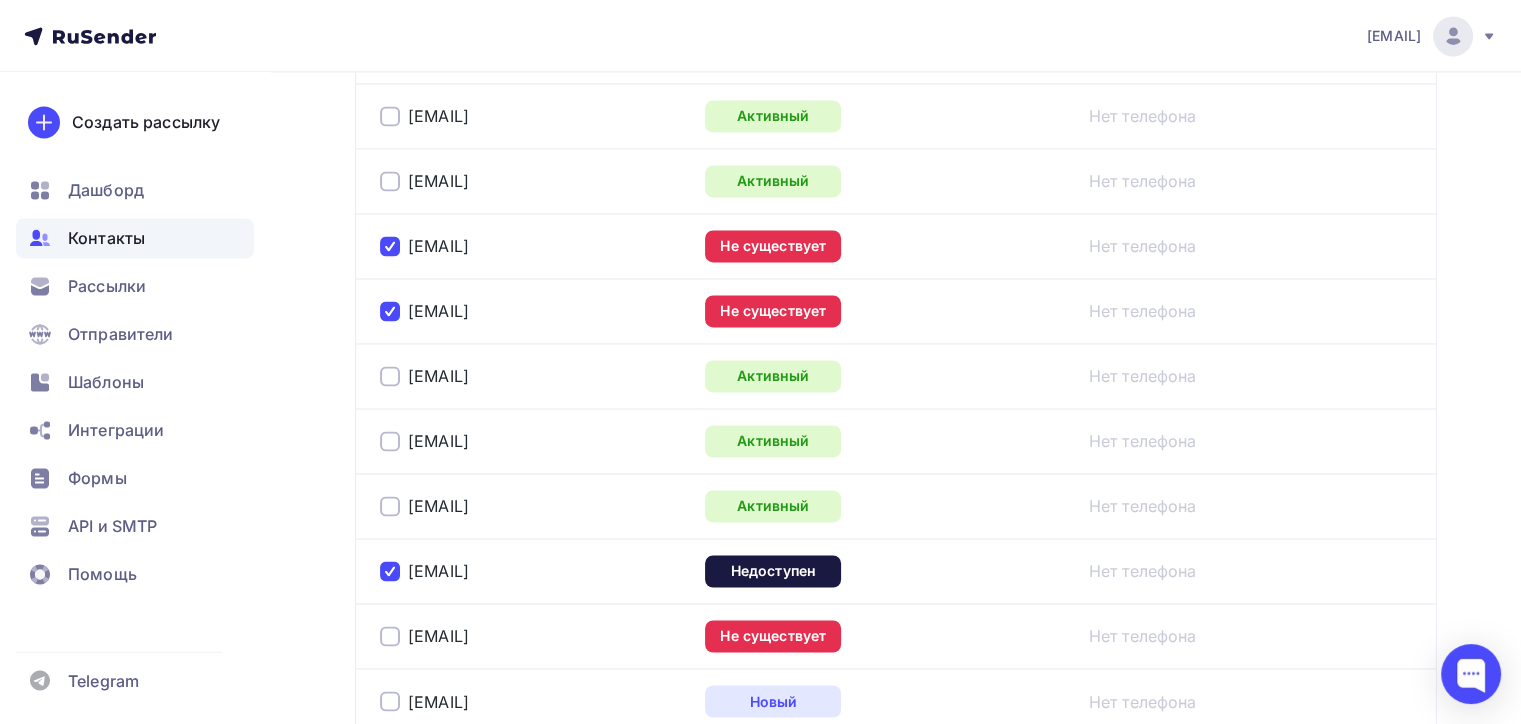 click at bounding box center (390, 636) 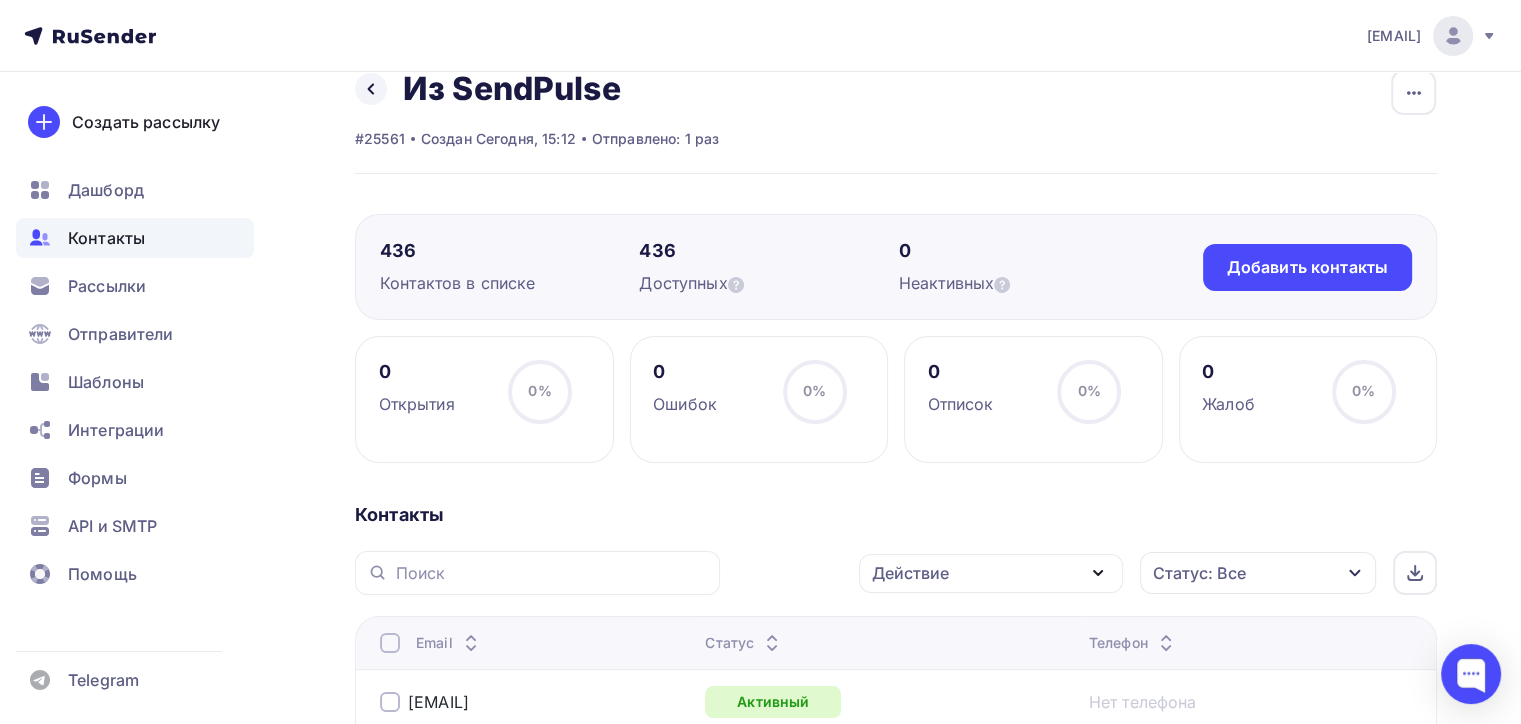 scroll, scrollTop: 0, scrollLeft: 0, axis: both 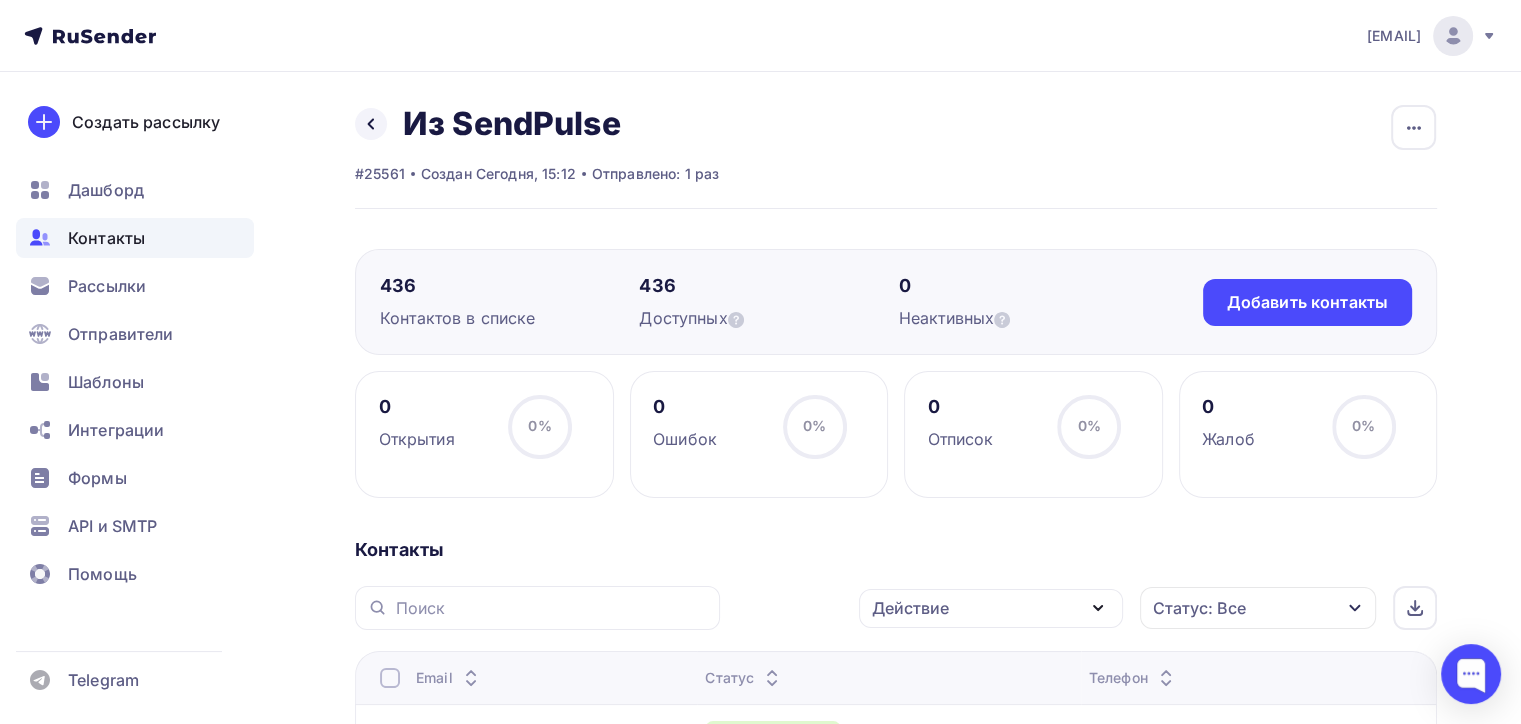click on "Действие" at bounding box center [991, 608] 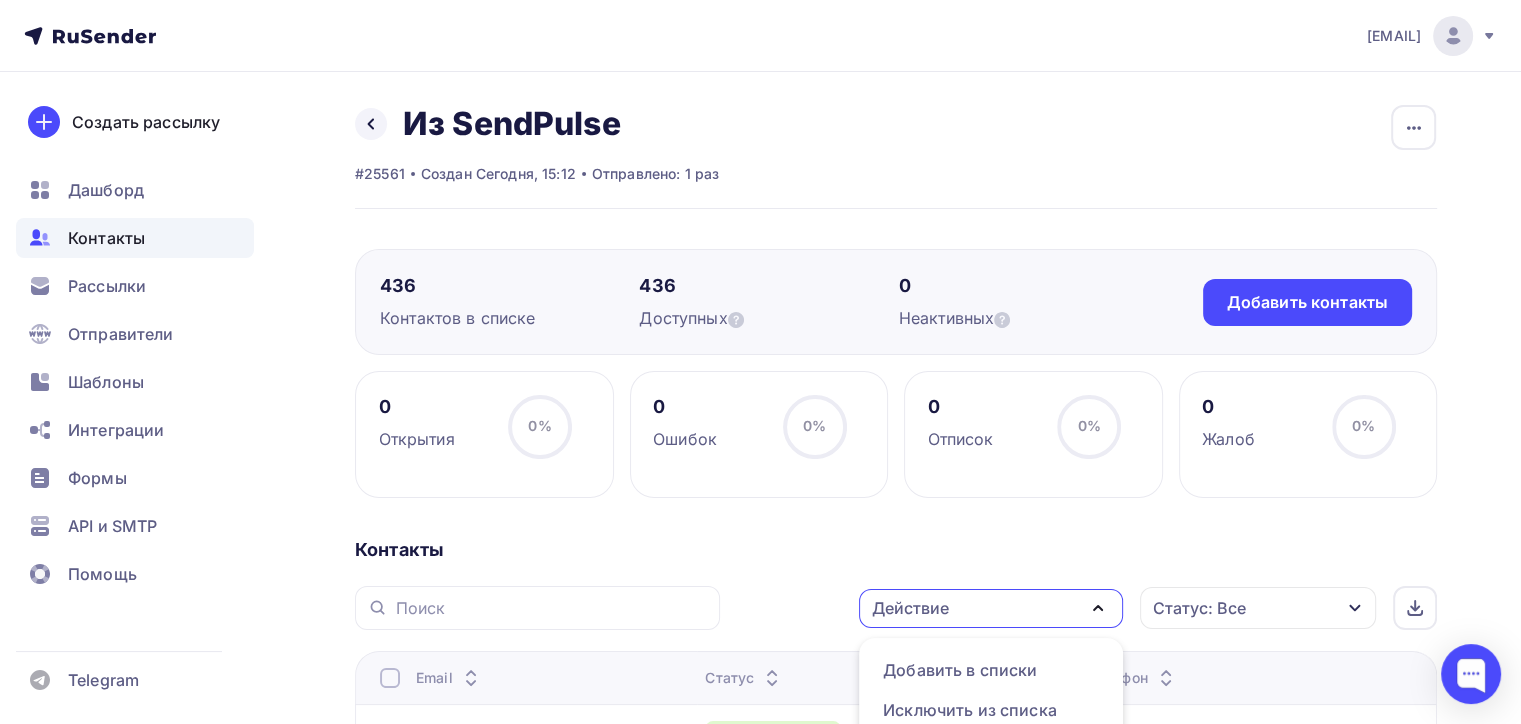 scroll, scrollTop: 56, scrollLeft: 0, axis: vertical 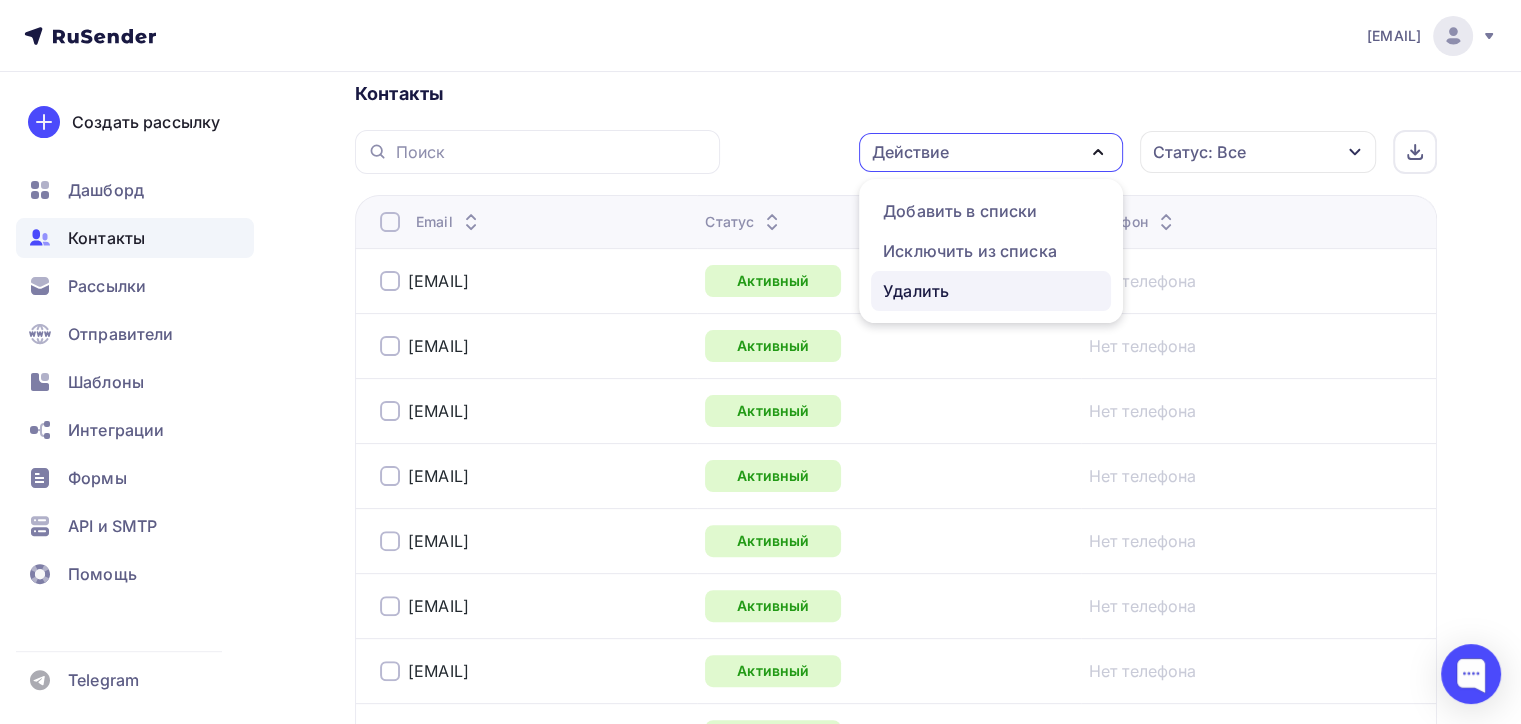 click on "Удалить" at bounding box center [991, 291] 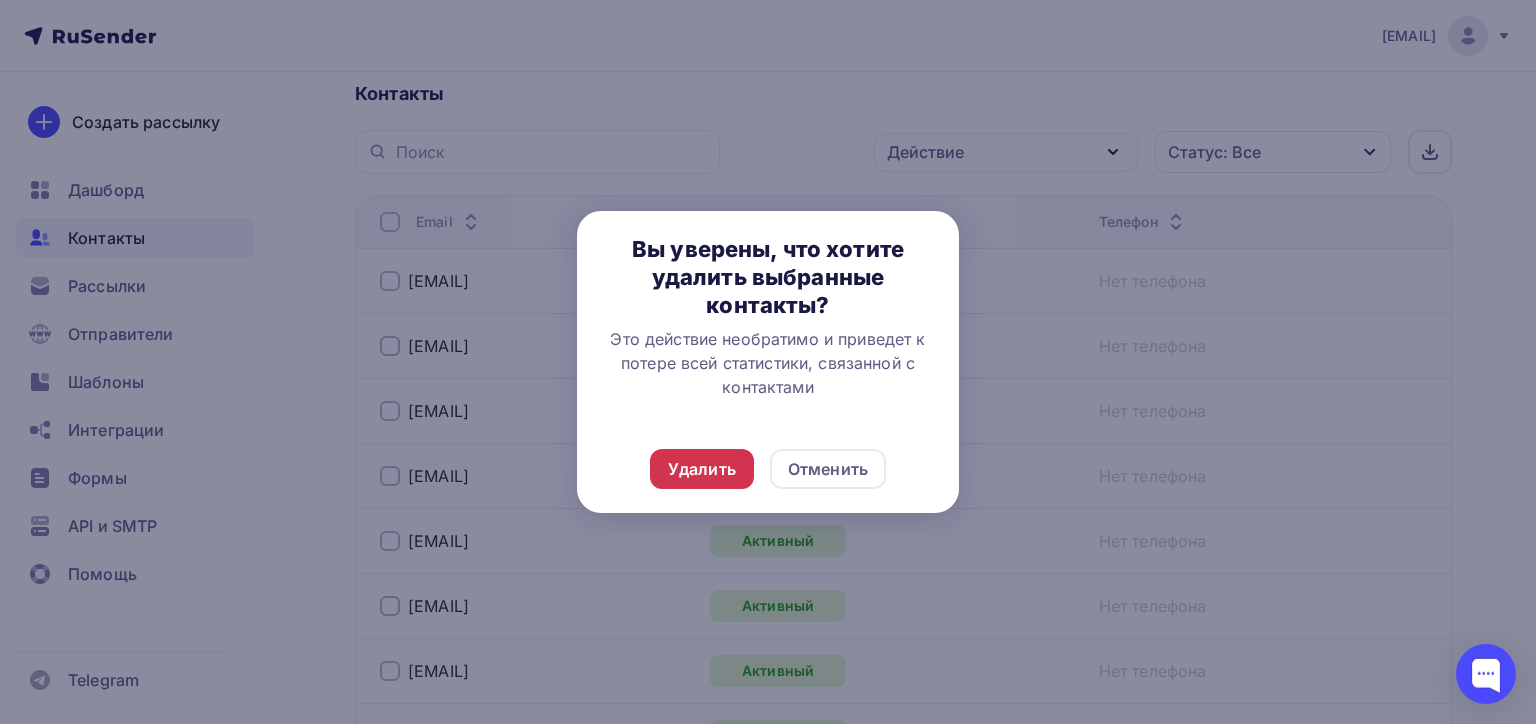 click on "Удалить" at bounding box center [702, 469] 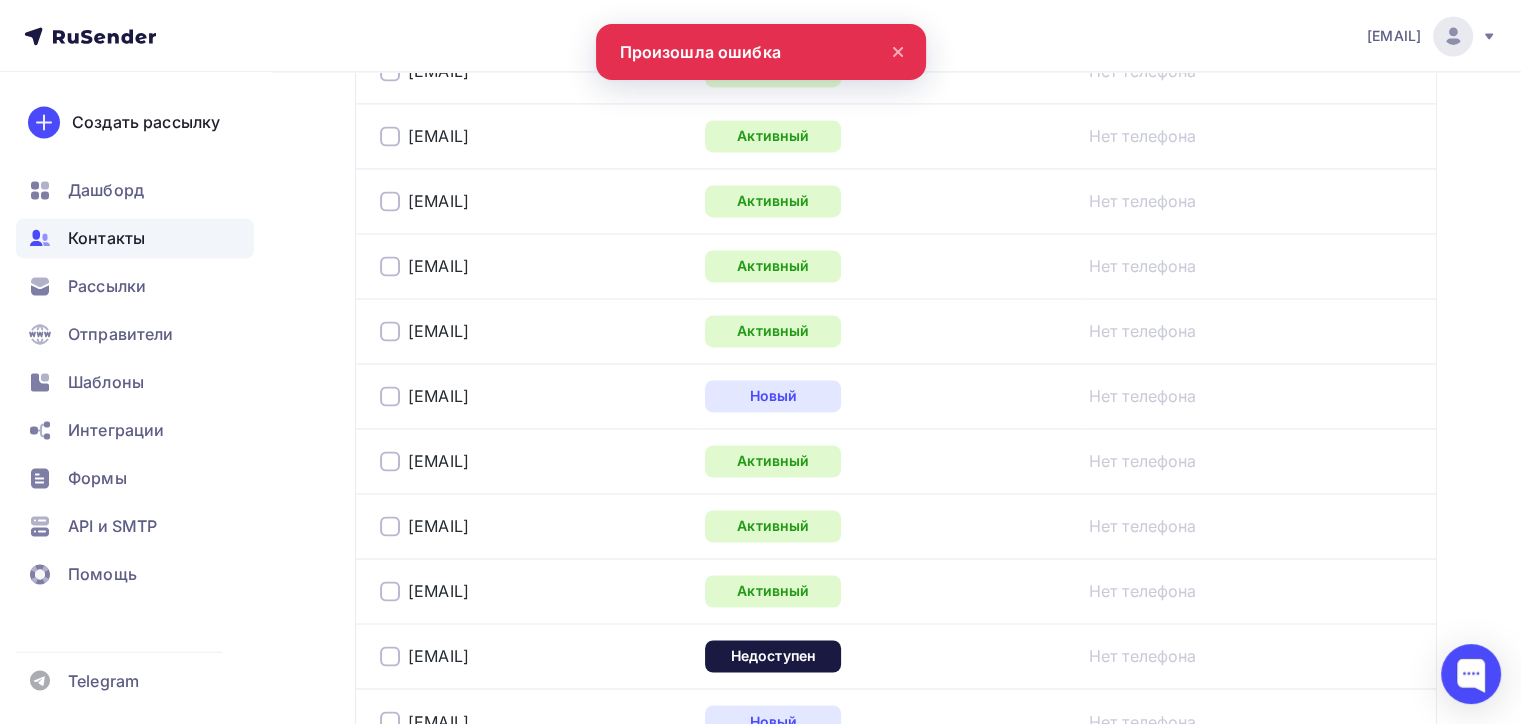 scroll, scrollTop: 3356, scrollLeft: 0, axis: vertical 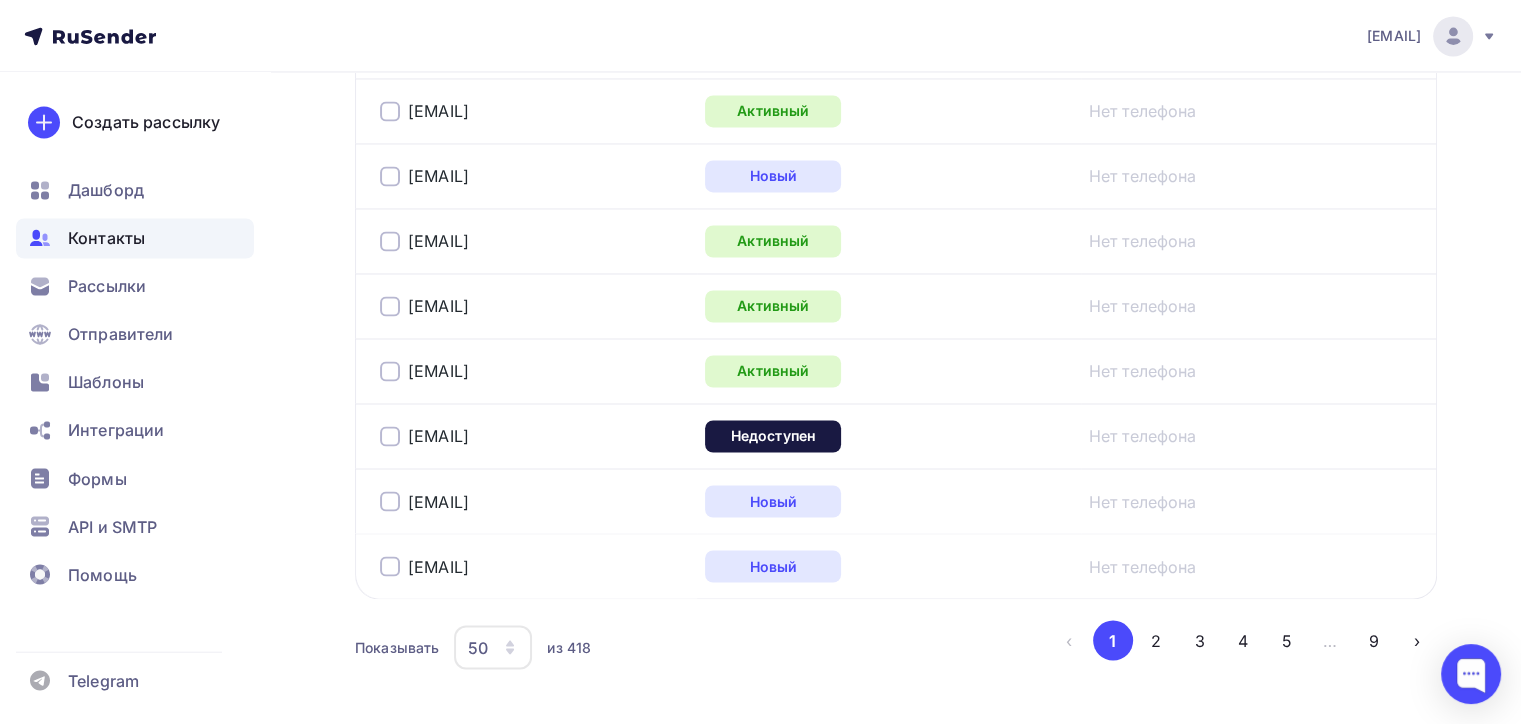 click at bounding box center [390, 436] 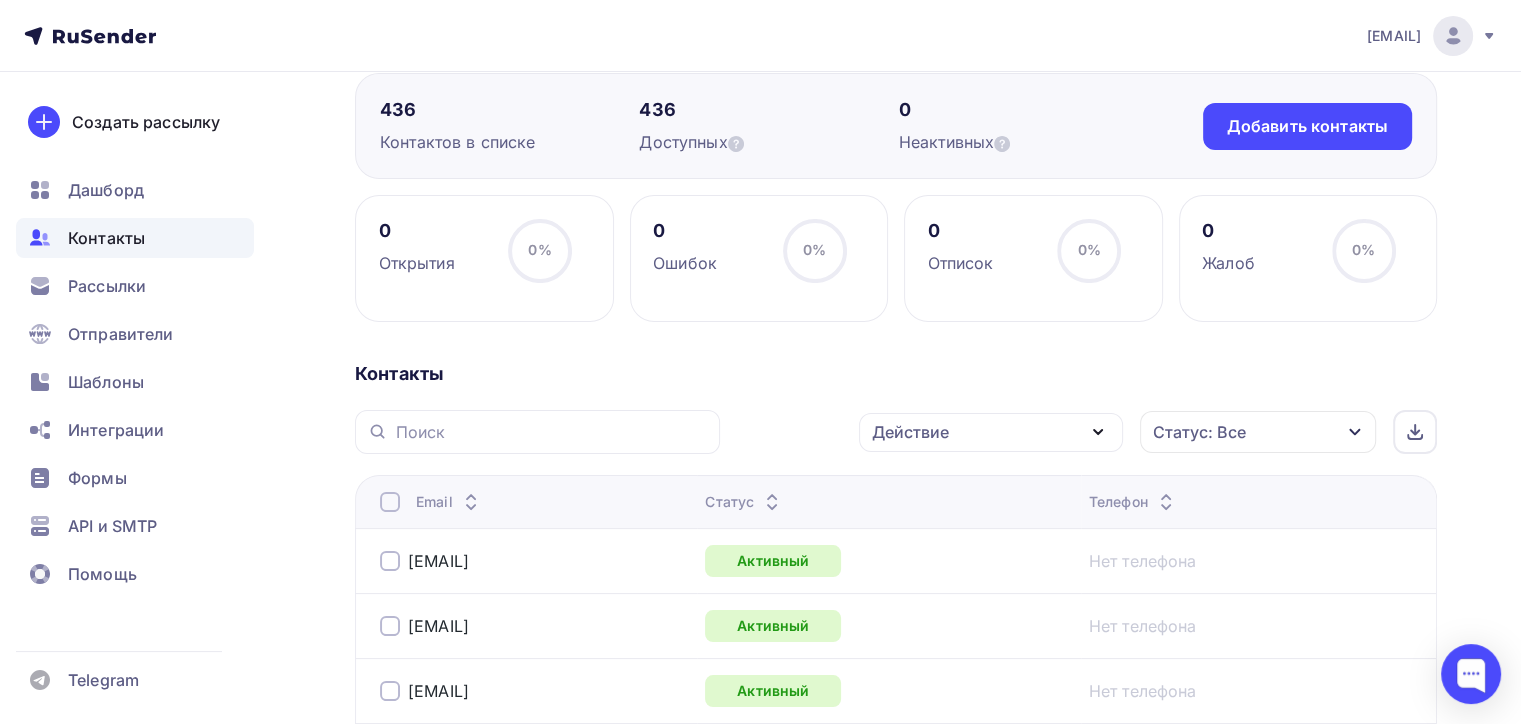 scroll, scrollTop: 56, scrollLeft: 0, axis: vertical 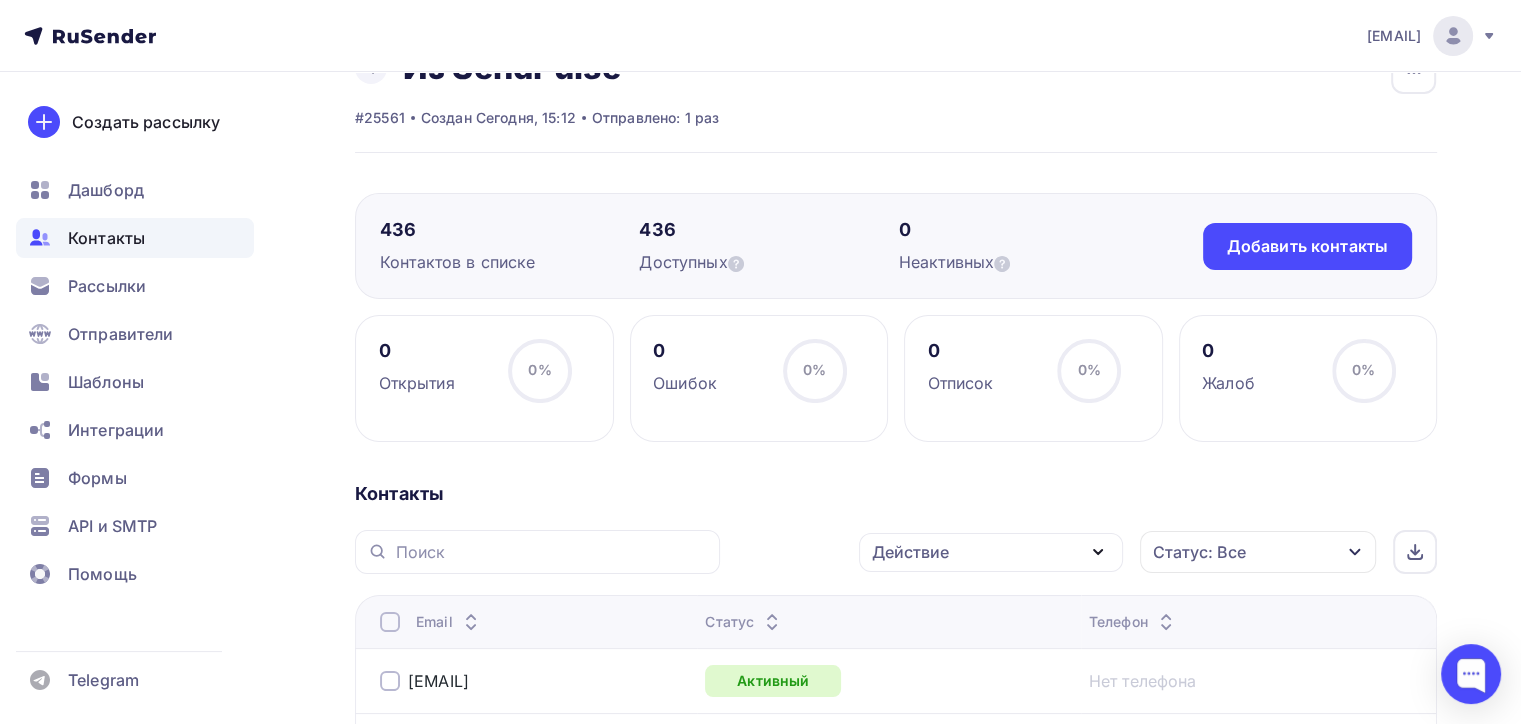 click on "Действие" at bounding box center (991, 552) 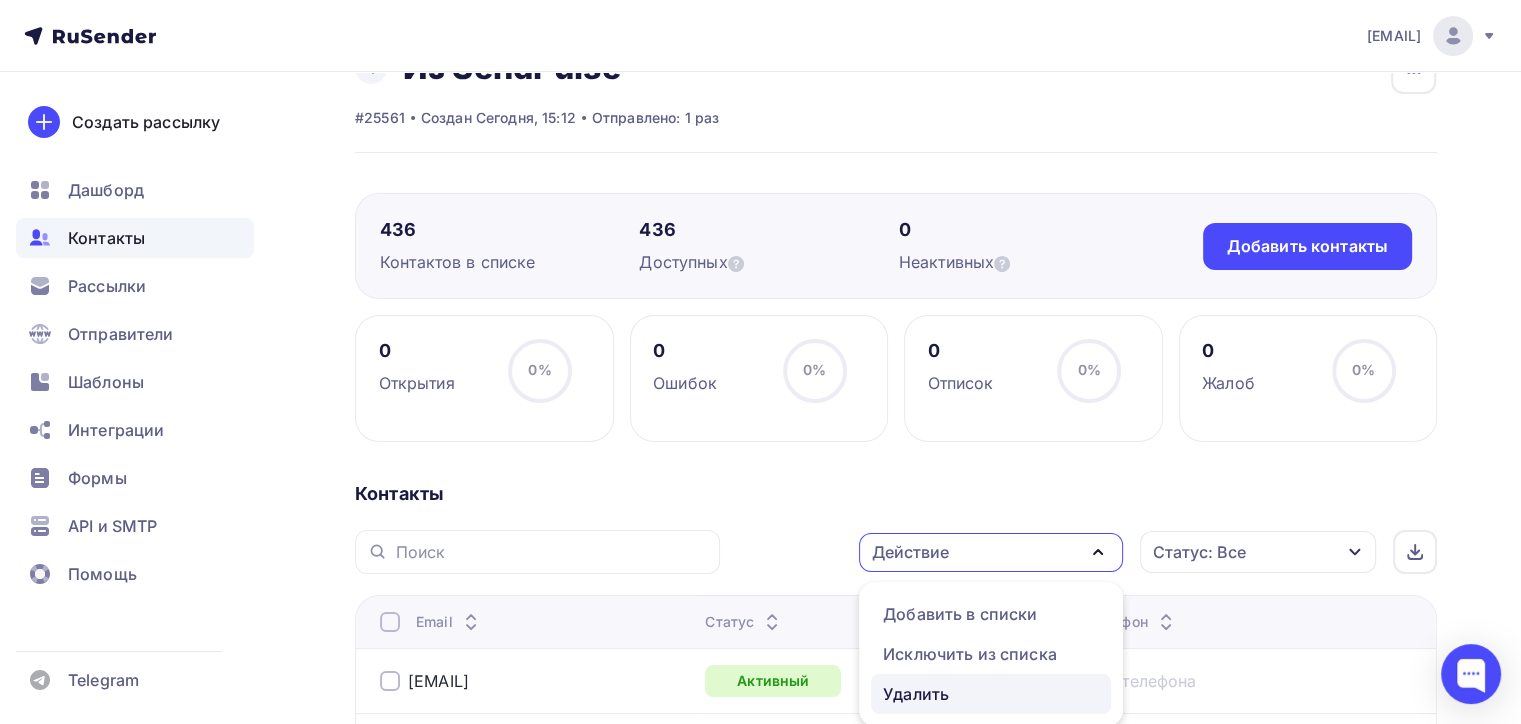 click on "Удалить" at bounding box center (916, 694) 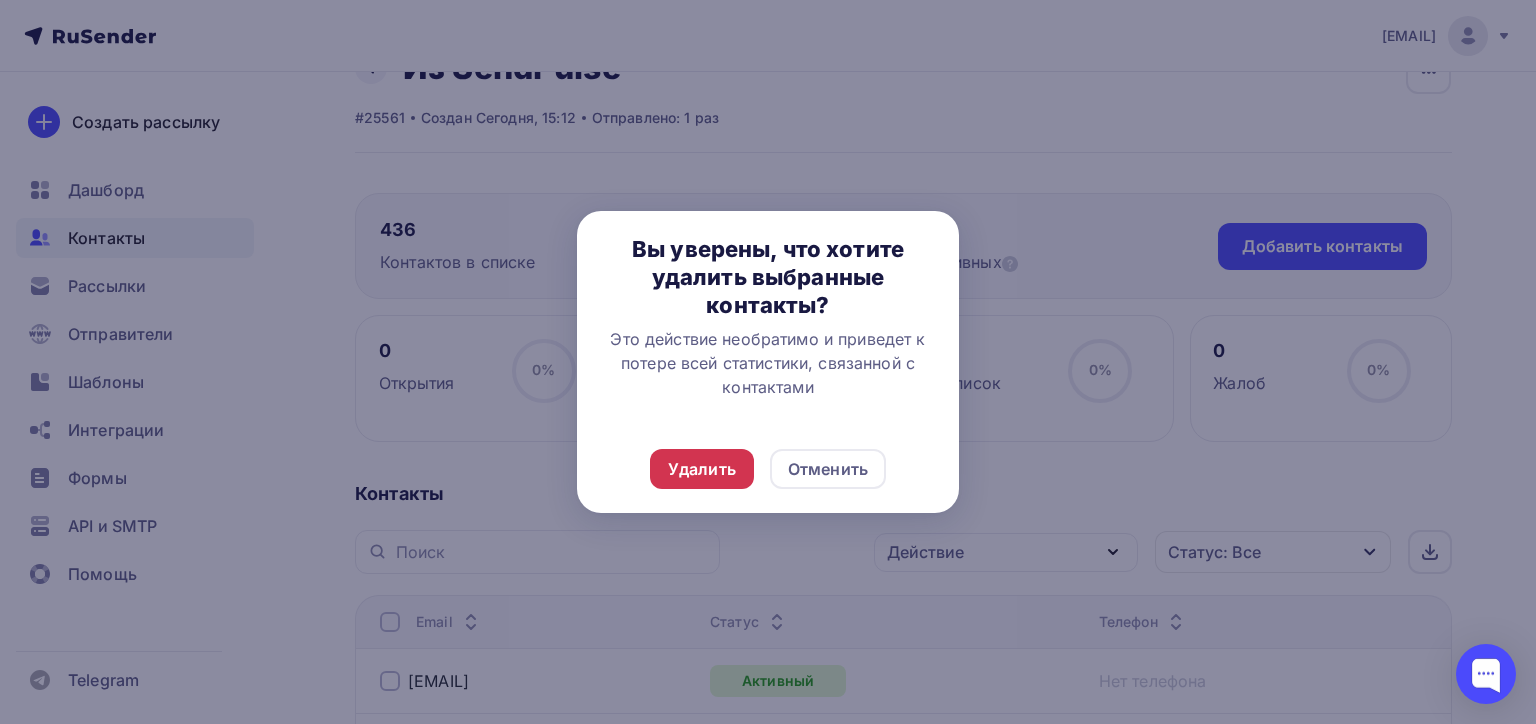 click on "Удалить" at bounding box center (702, 469) 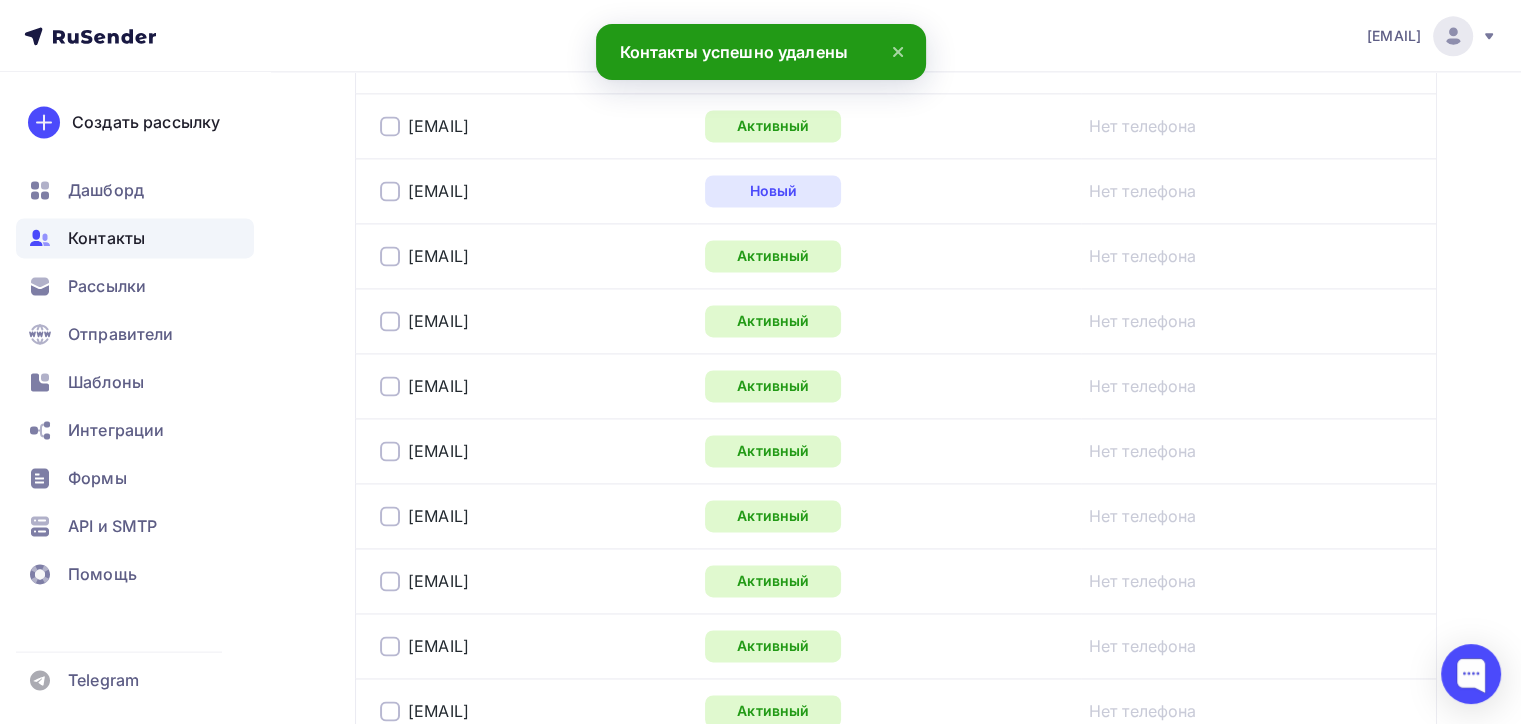 scroll, scrollTop: 3424, scrollLeft: 0, axis: vertical 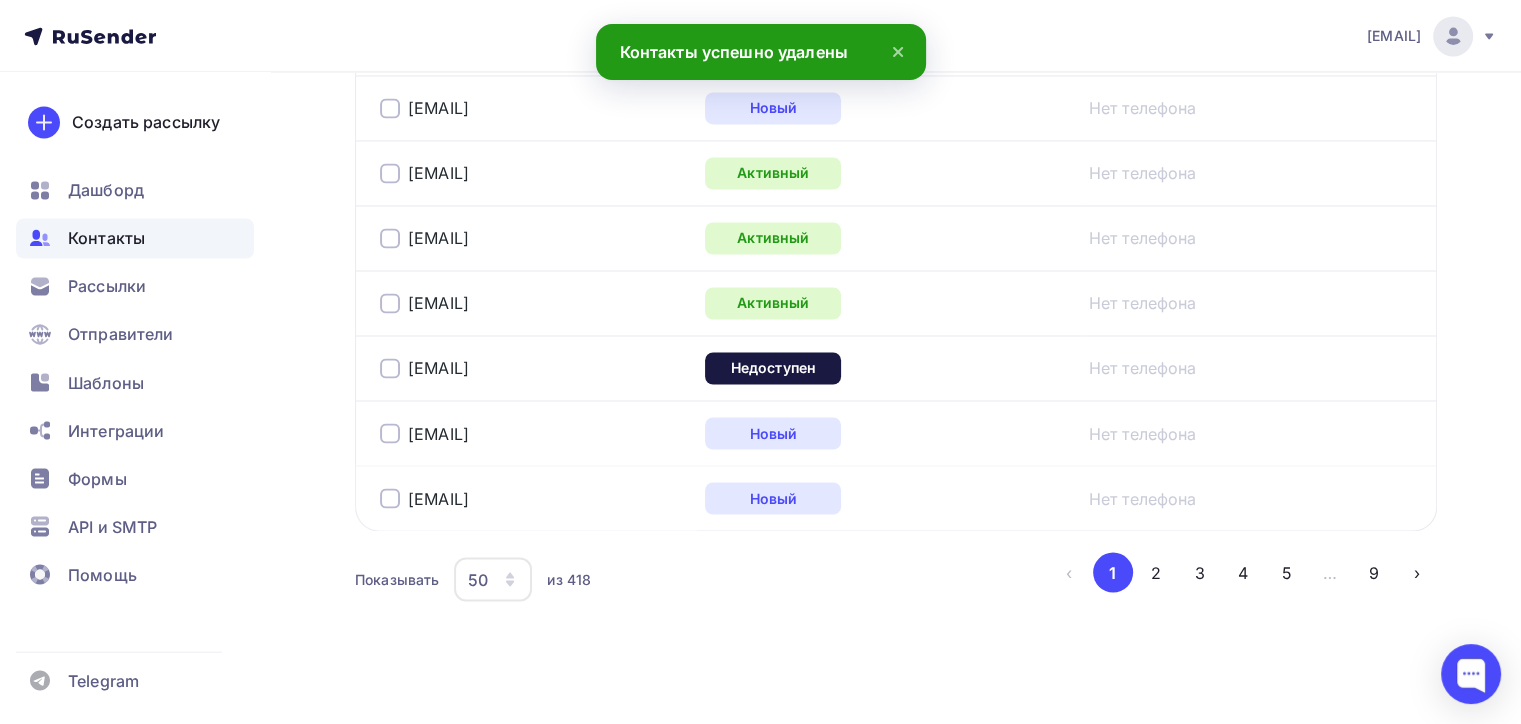 click at bounding box center [390, 368] 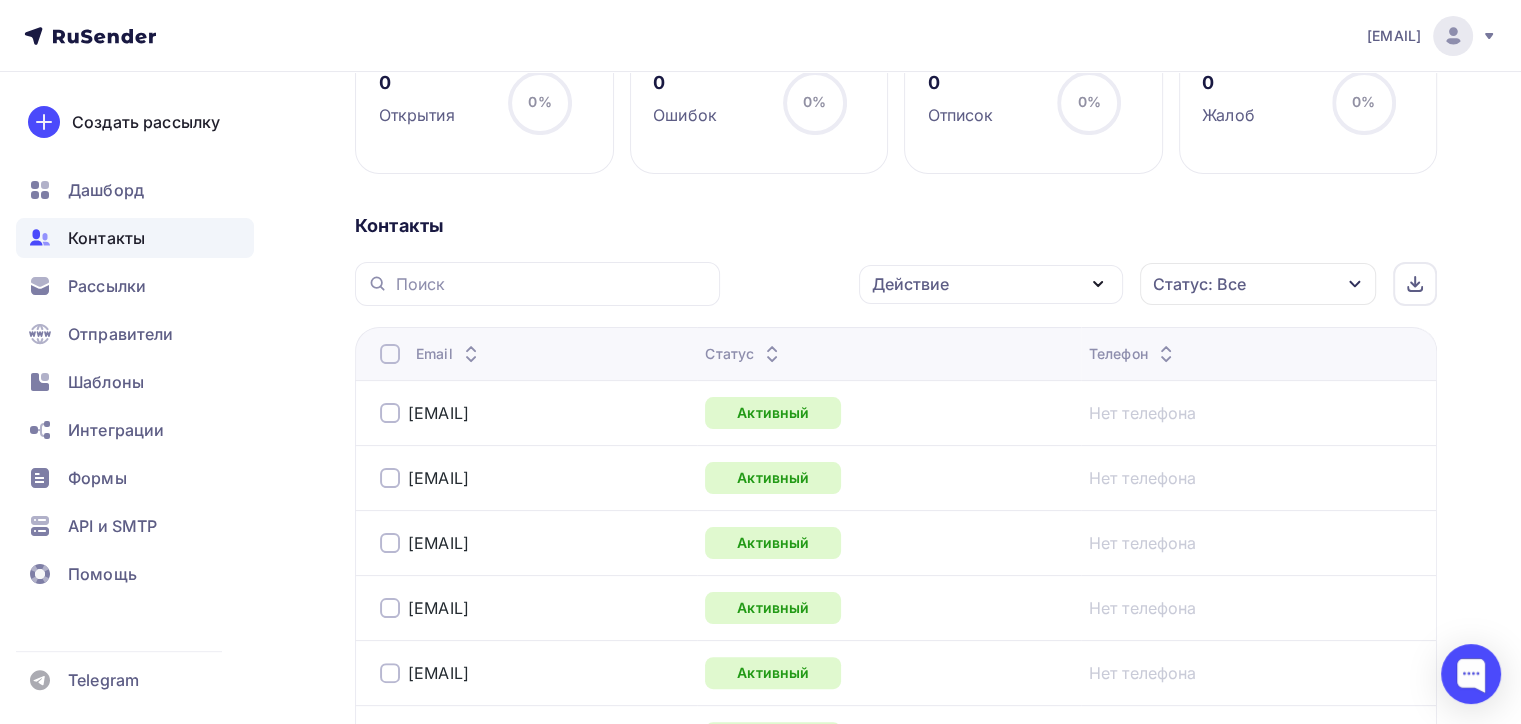 scroll, scrollTop: 124, scrollLeft: 0, axis: vertical 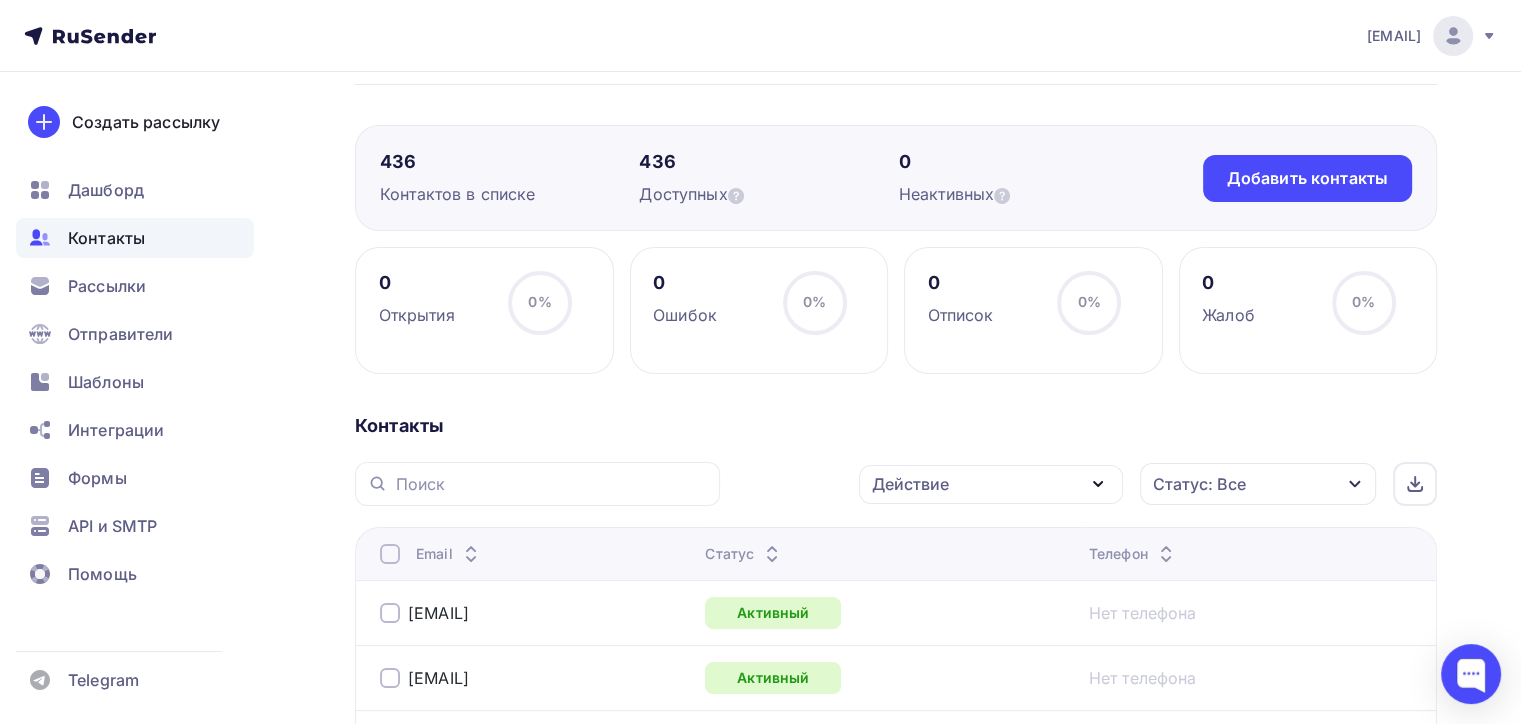 click on "Действие" at bounding box center (991, 484) 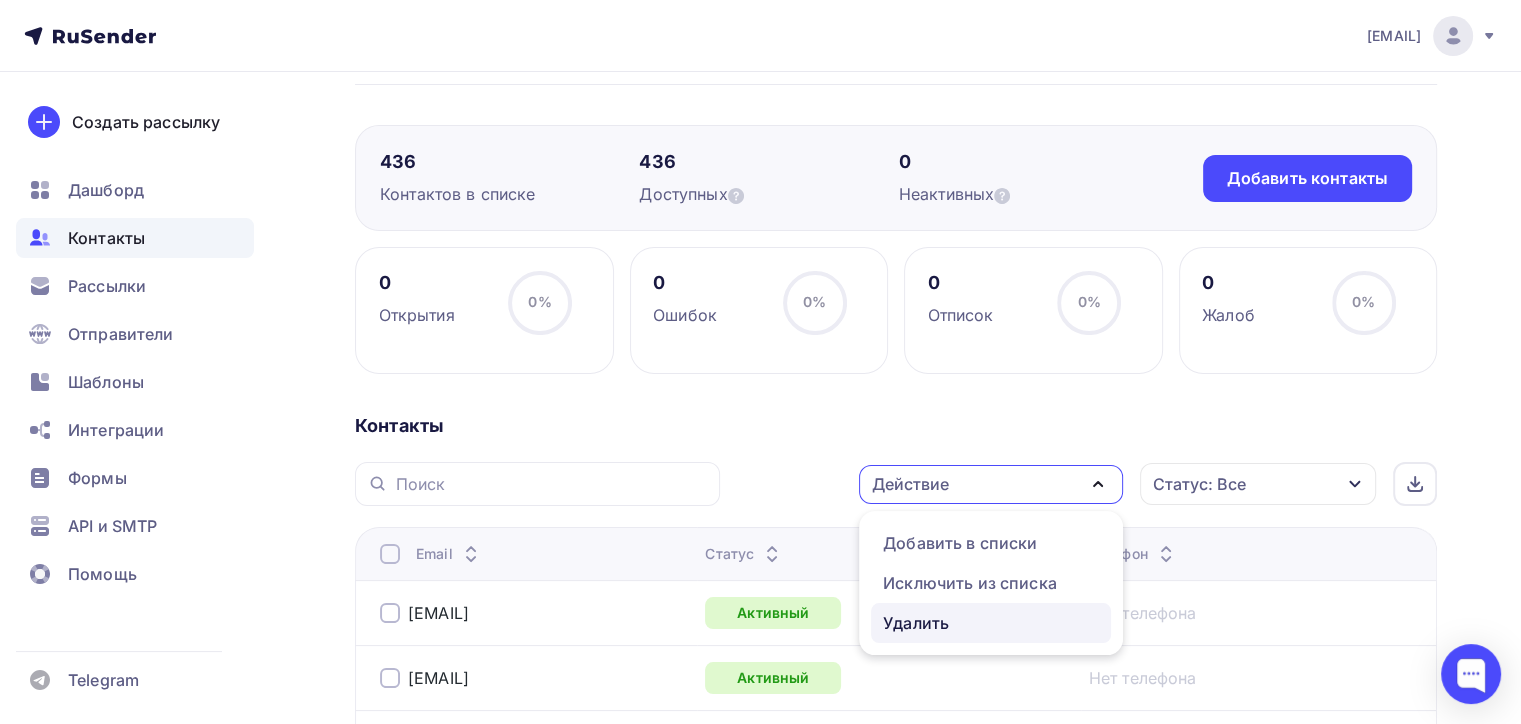 click on "Удалить" at bounding box center (916, 623) 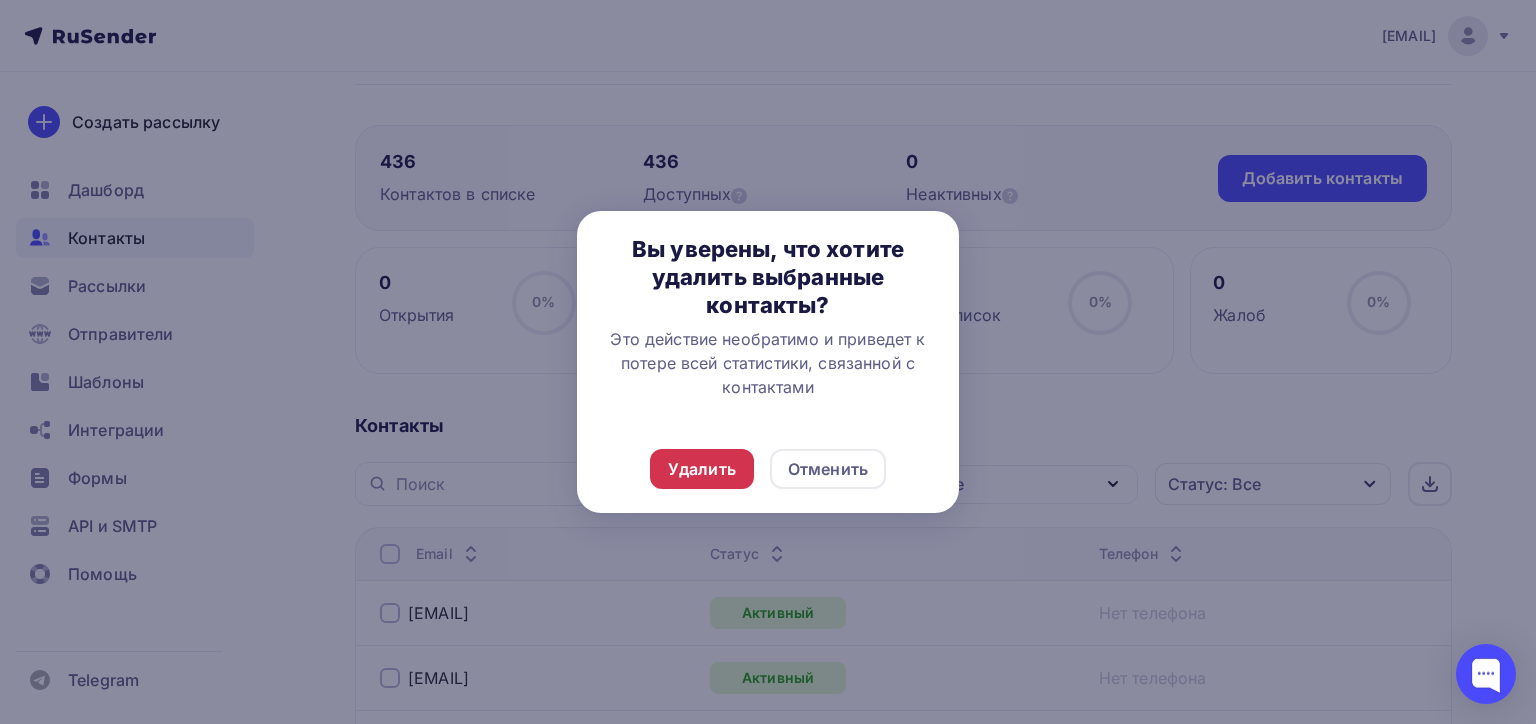 click on "Удалить" at bounding box center (702, 469) 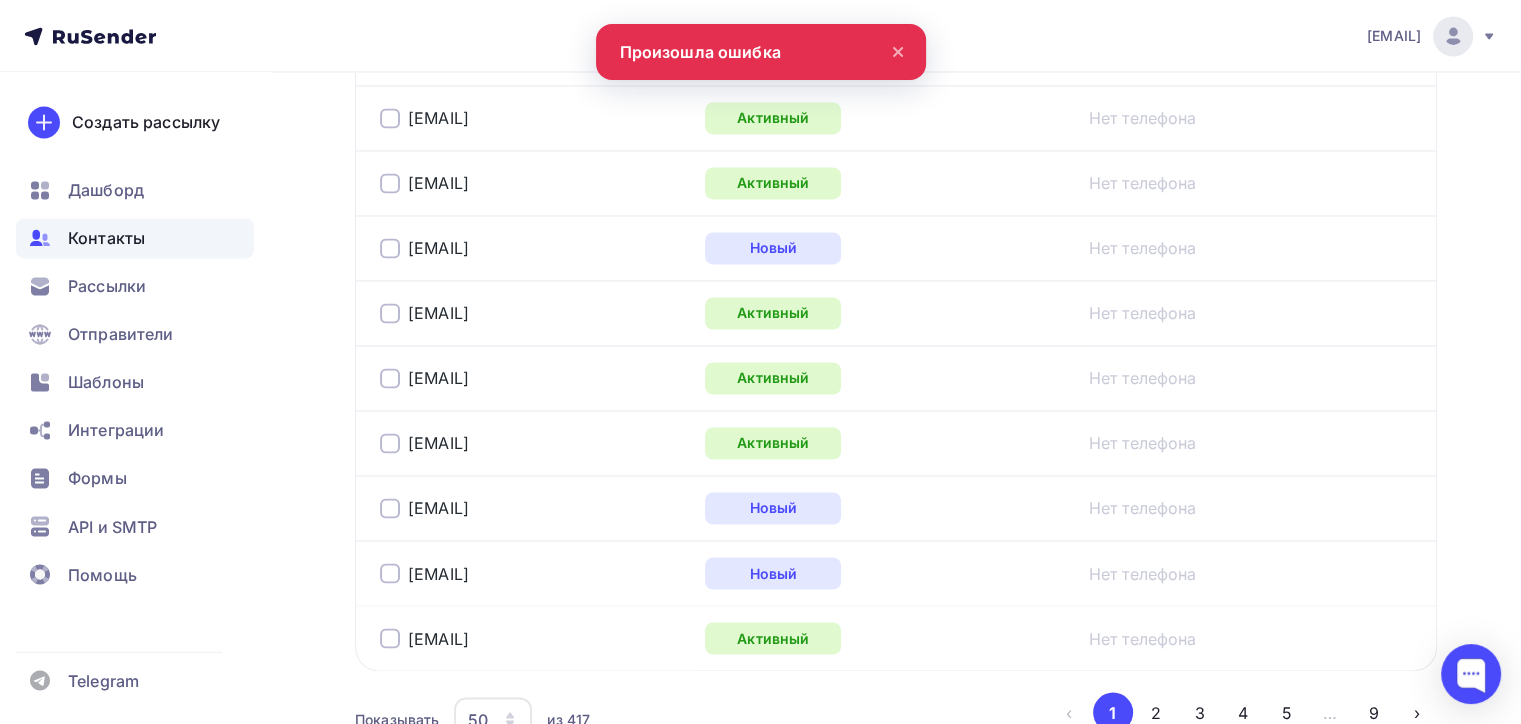 scroll, scrollTop: 3424, scrollLeft: 0, axis: vertical 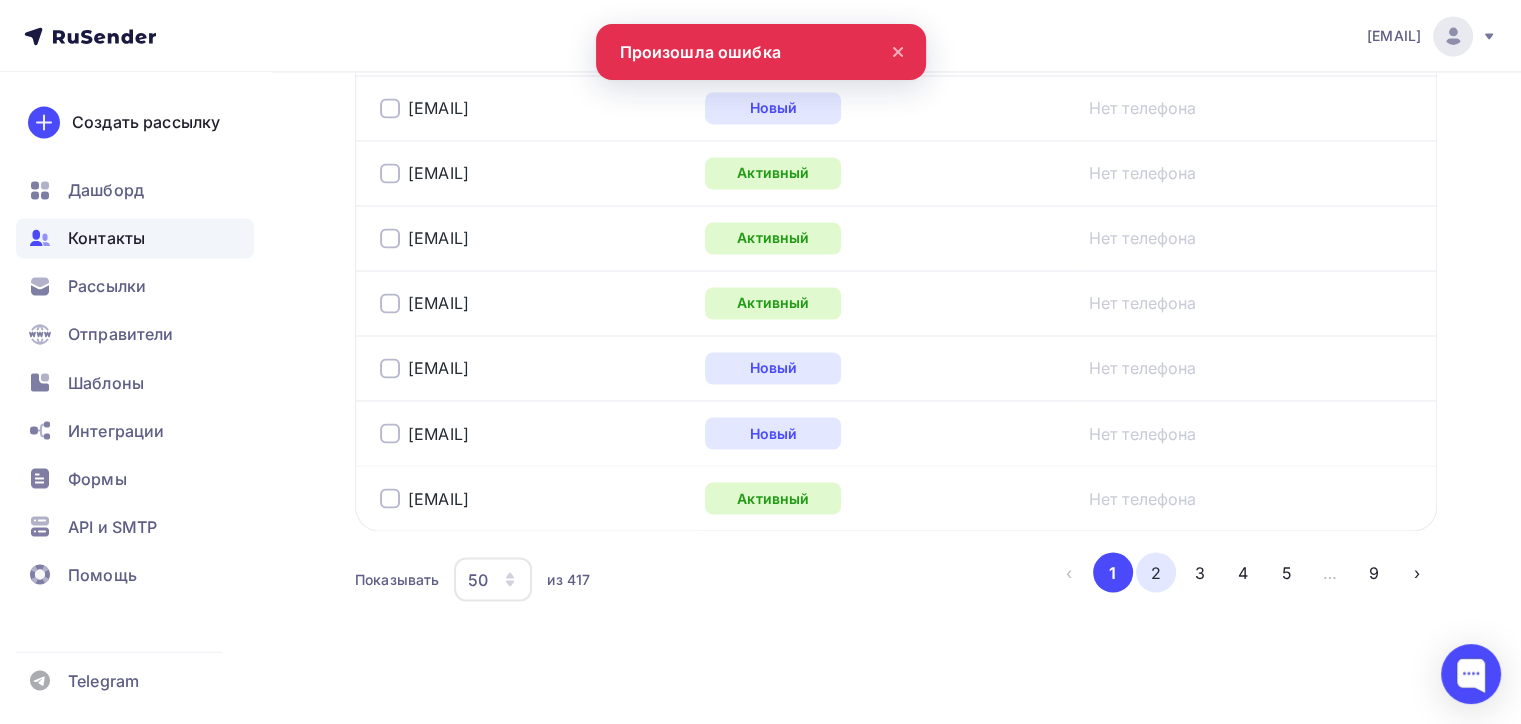 click on "2" at bounding box center [1156, 572] 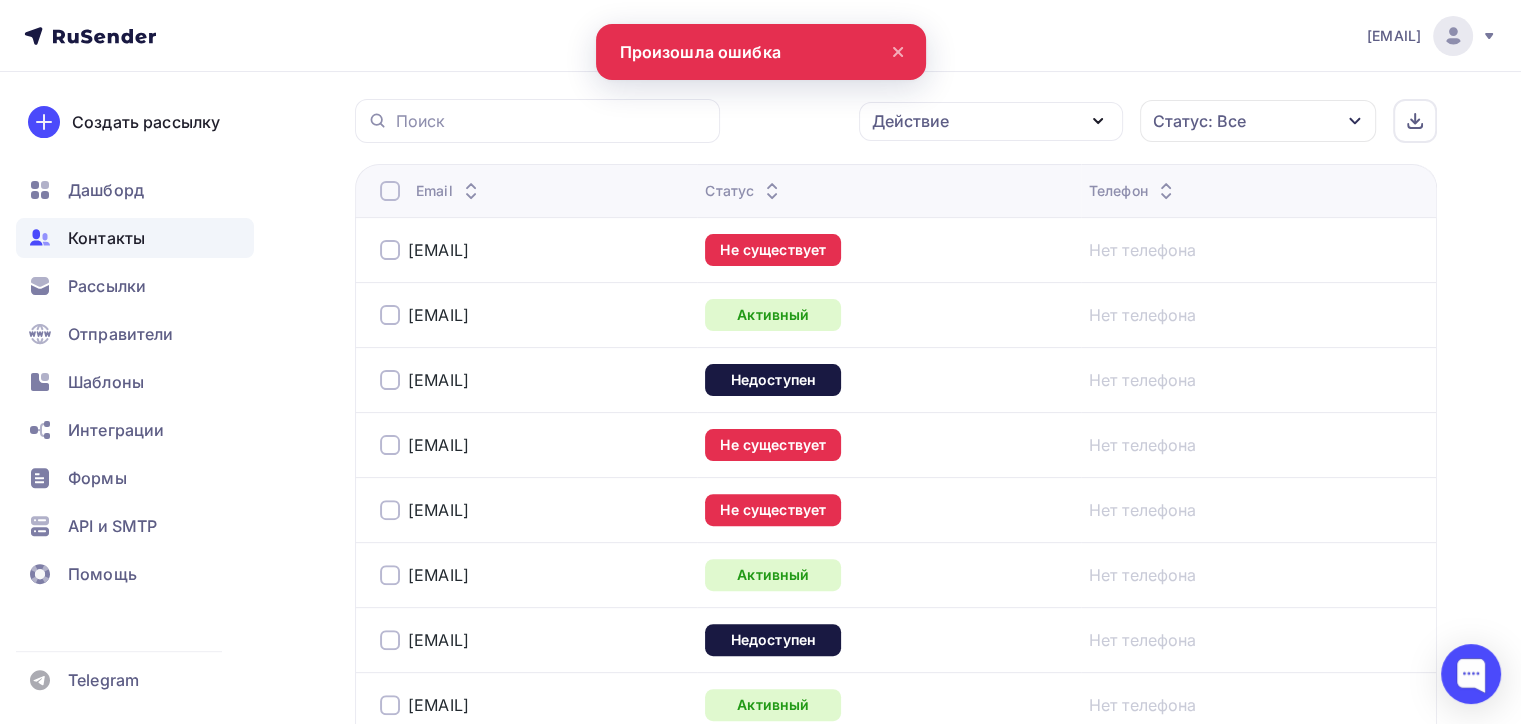 scroll, scrollTop: 484, scrollLeft: 0, axis: vertical 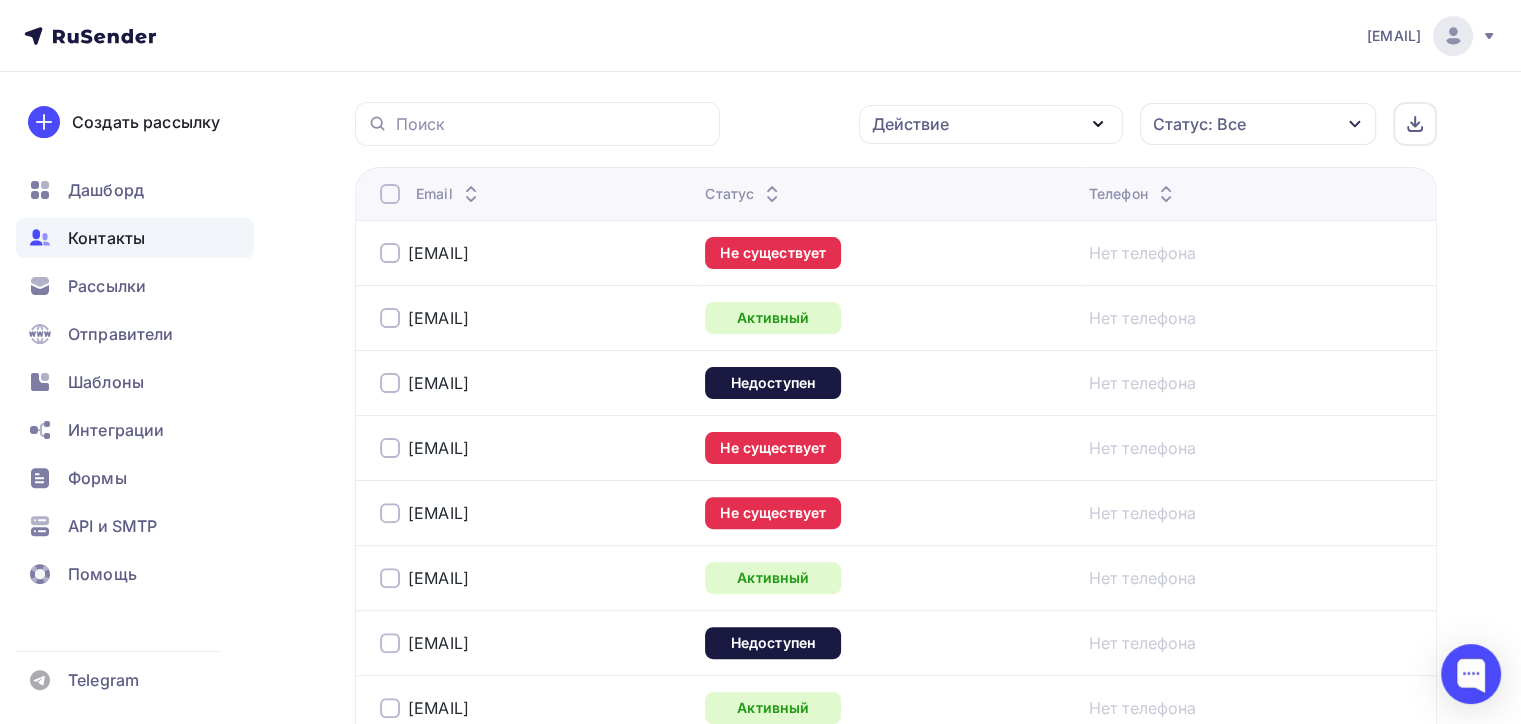 click 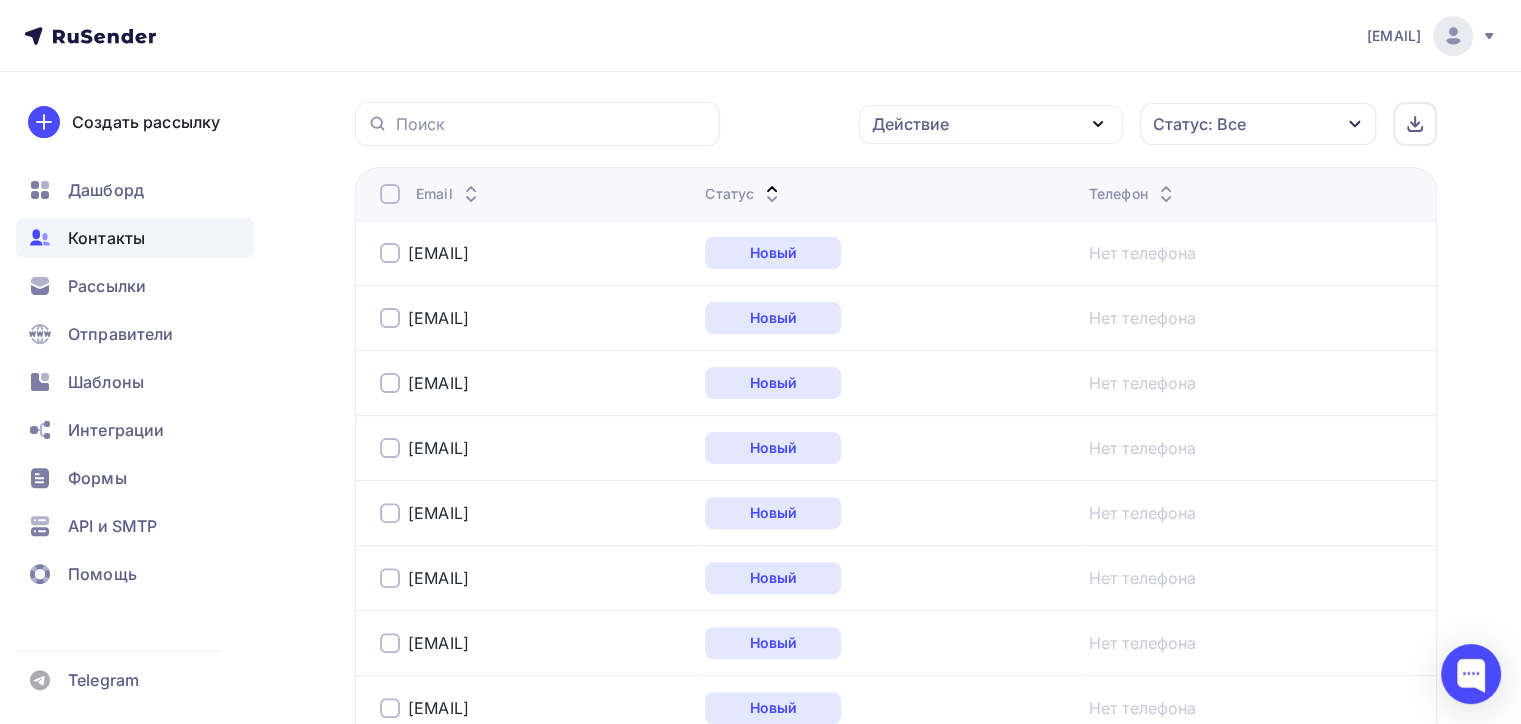 scroll, scrollTop: 384, scrollLeft: 0, axis: vertical 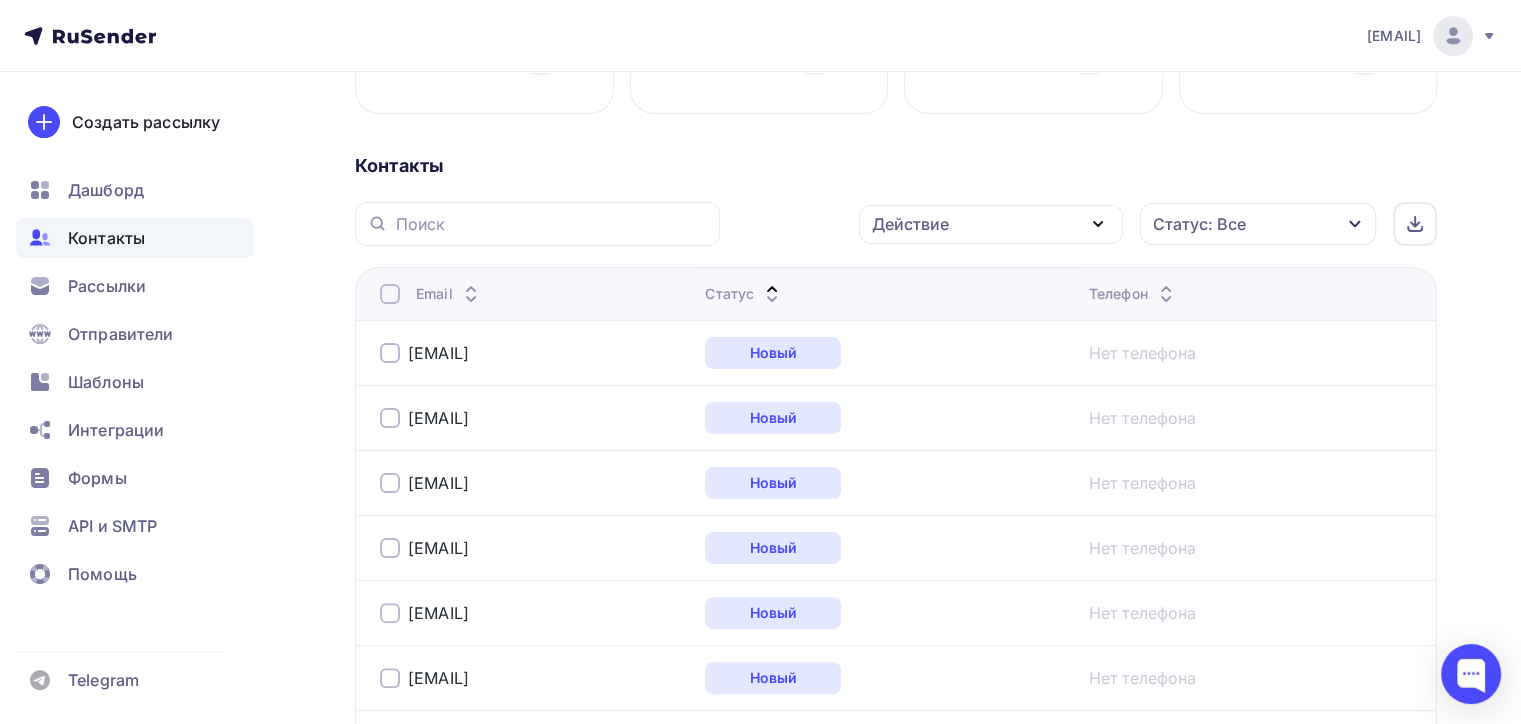 click 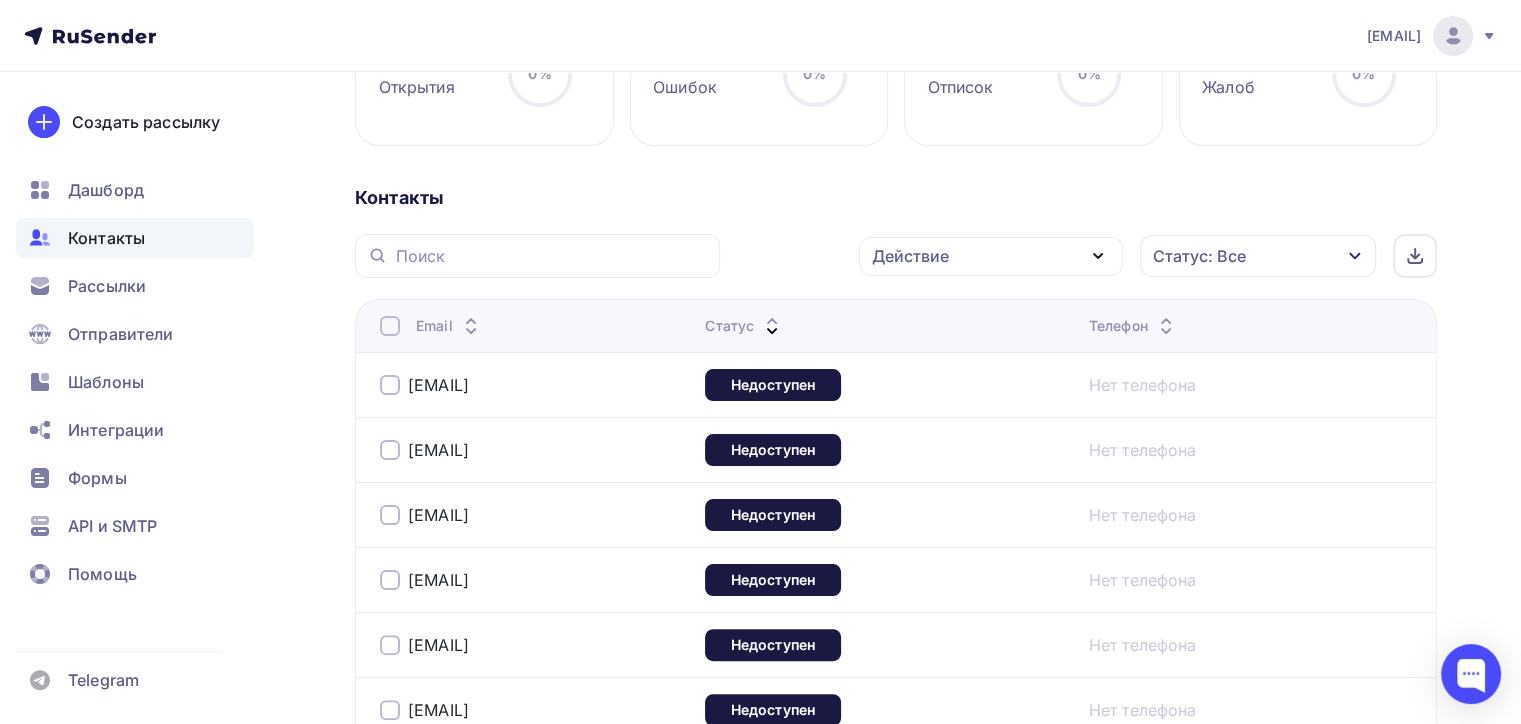scroll, scrollTop: 184, scrollLeft: 0, axis: vertical 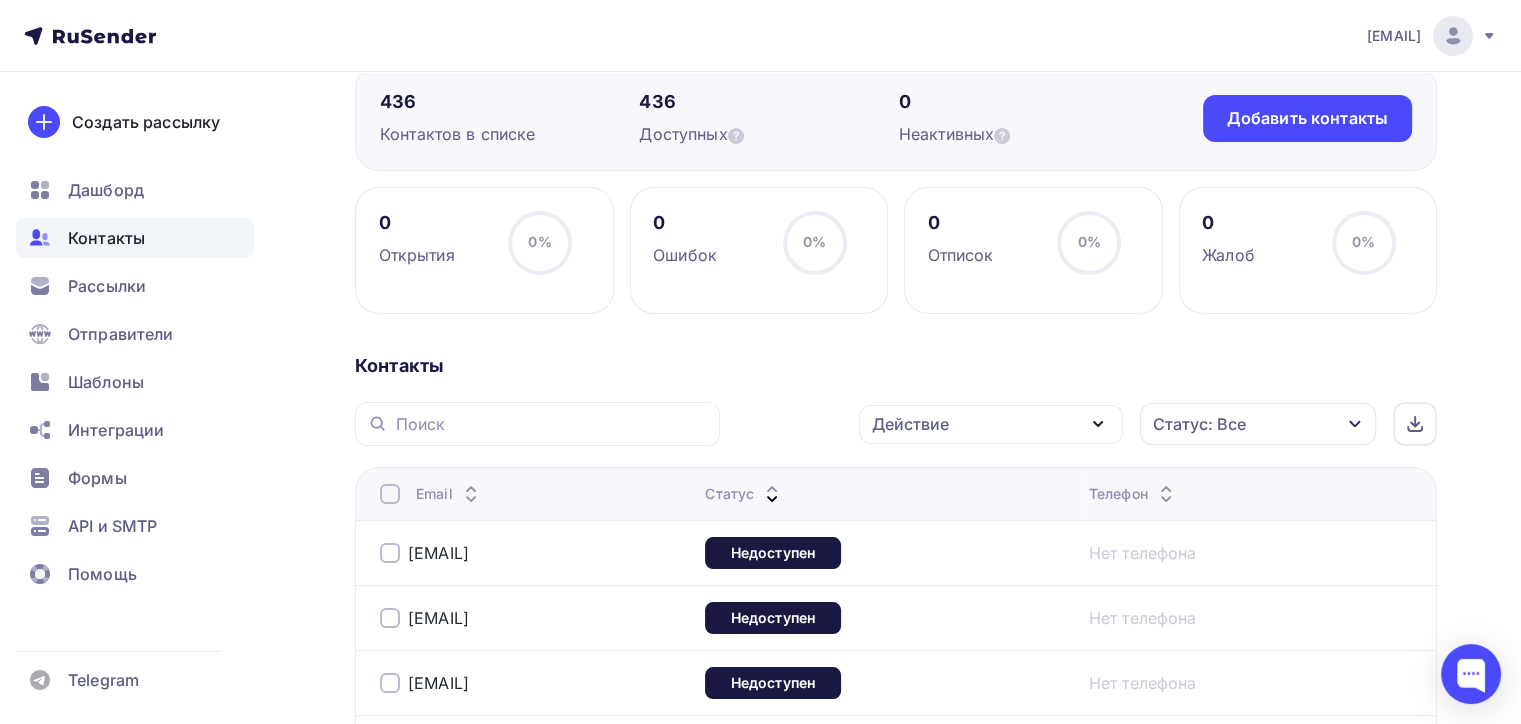 click at bounding box center (390, 494) 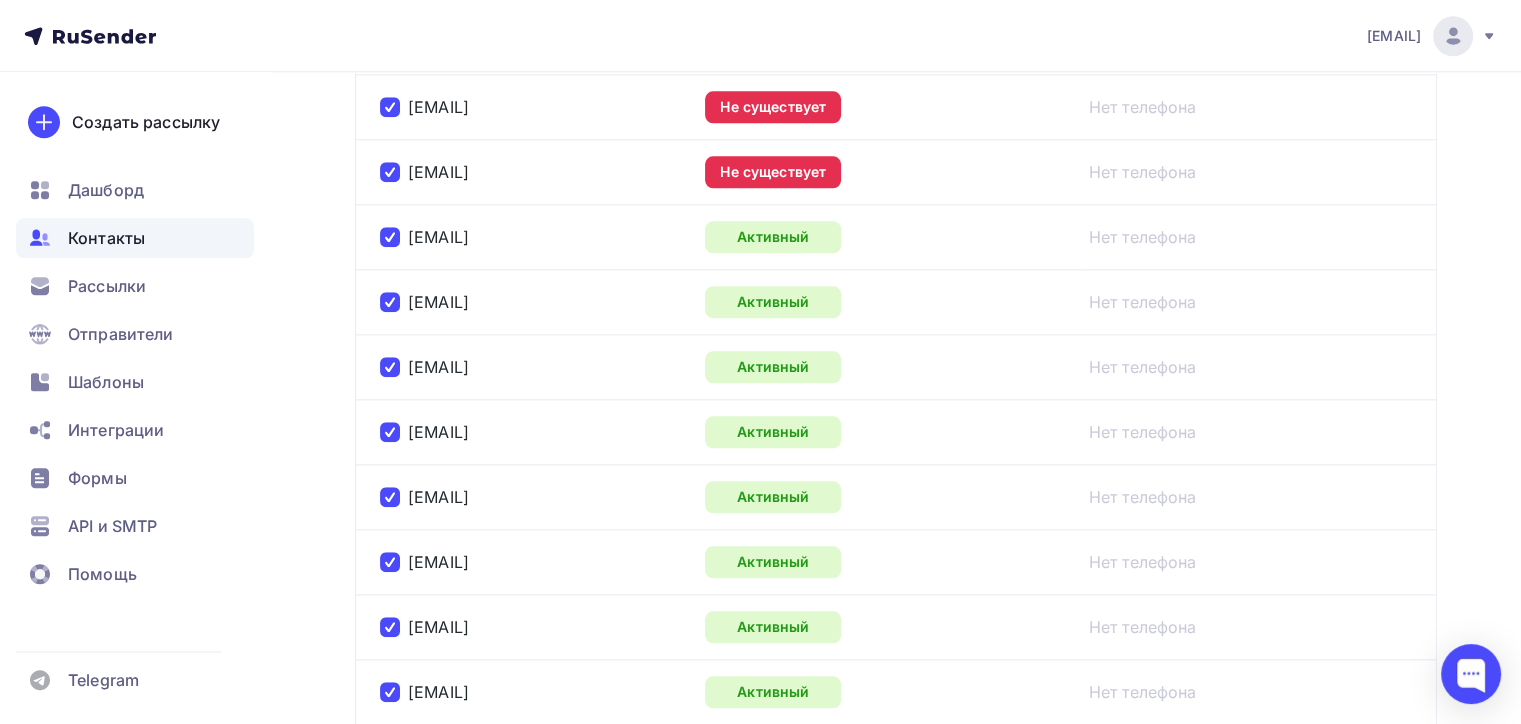 scroll, scrollTop: 1884, scrollLeft: 0, axis: vertical 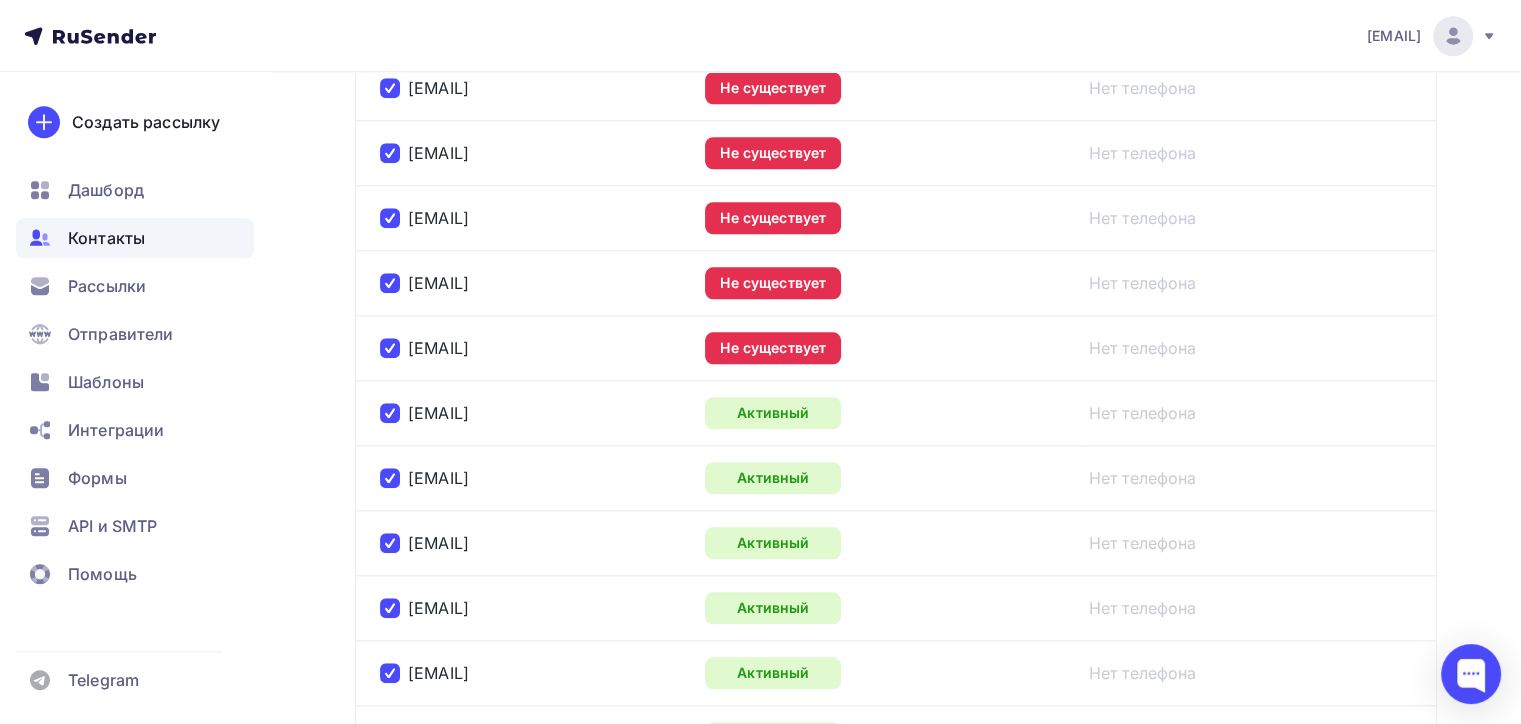 click at bounding box center [390, 413] 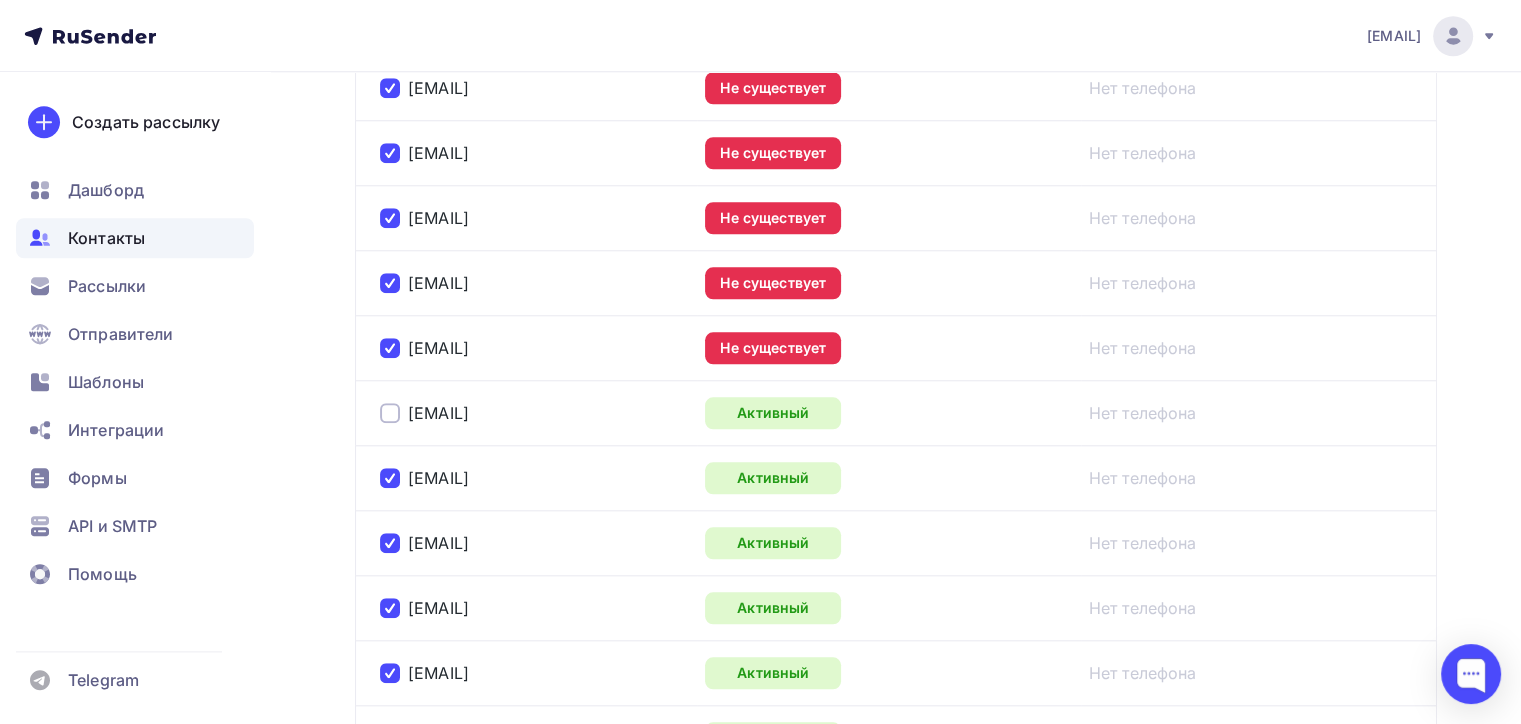 click at bounding box center [390, 478] 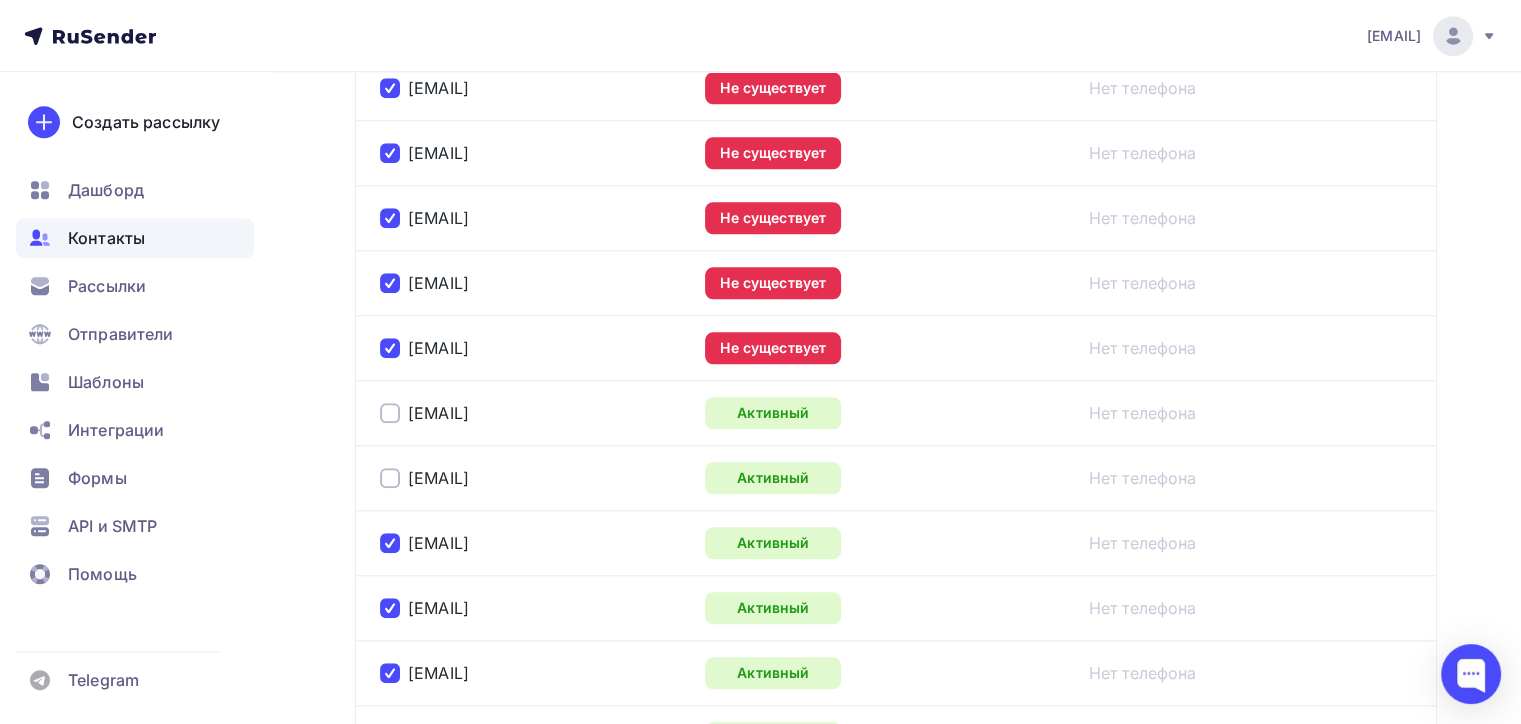 click on "[EMAIL]" at bounding box center (534, 543) 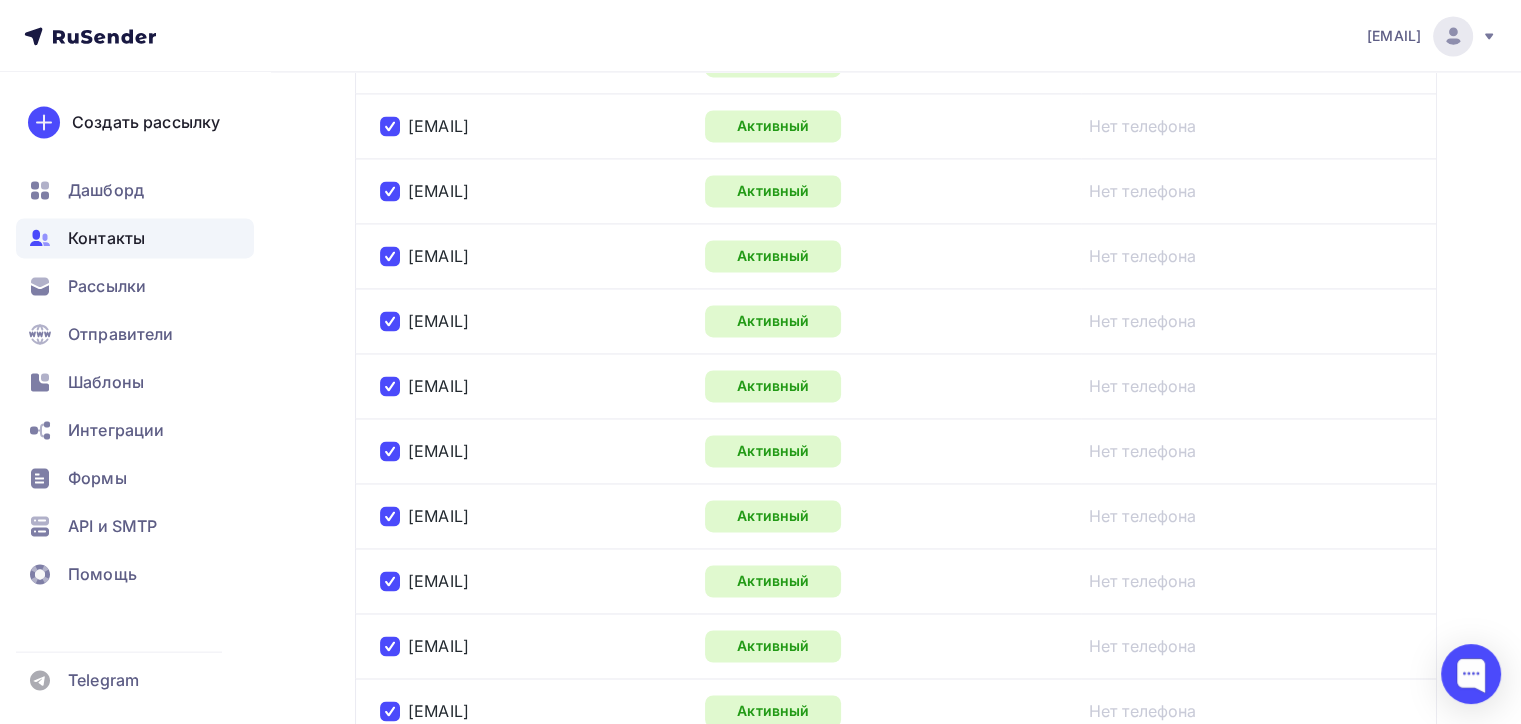 scroll, scrollTop: 3424, scrollLeft: 0, axis: vertical 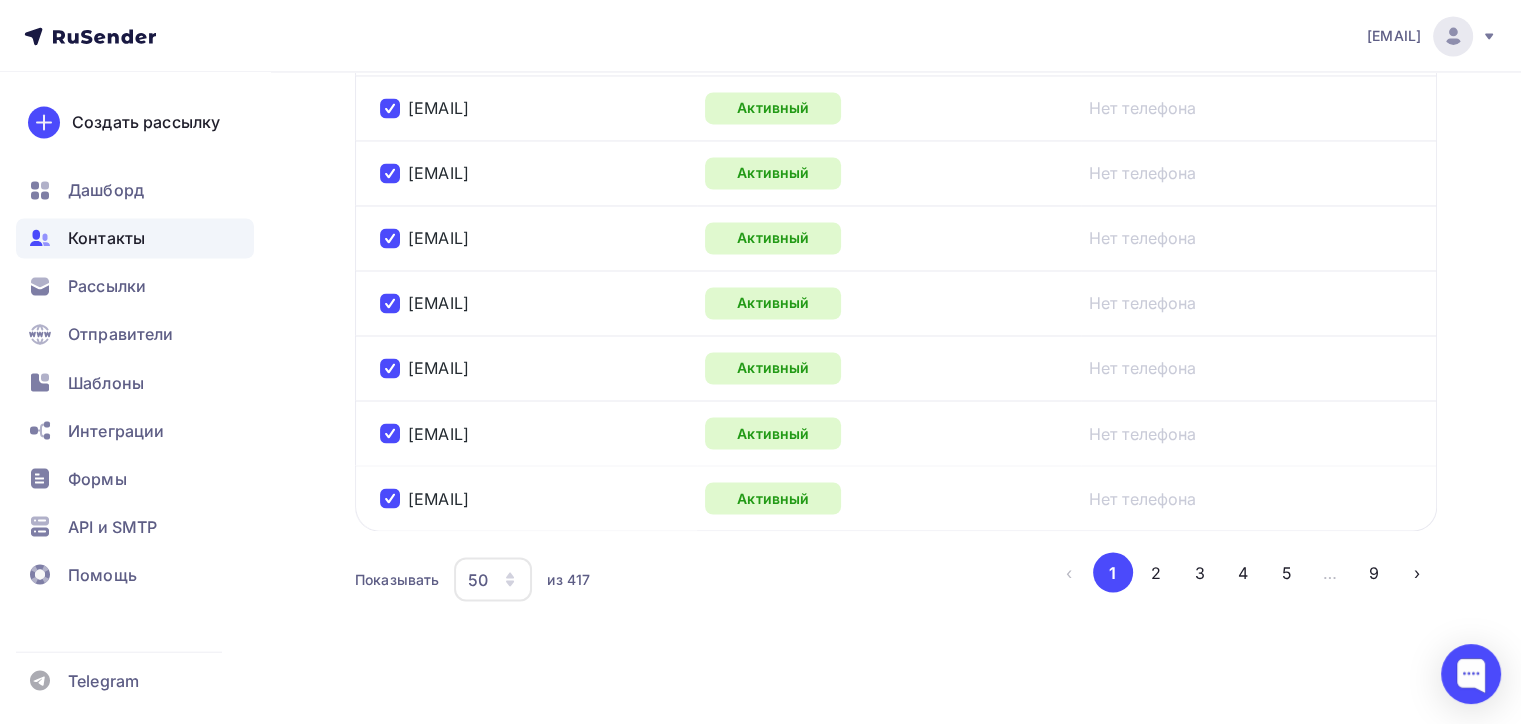 click at bounding box center (390, 498) 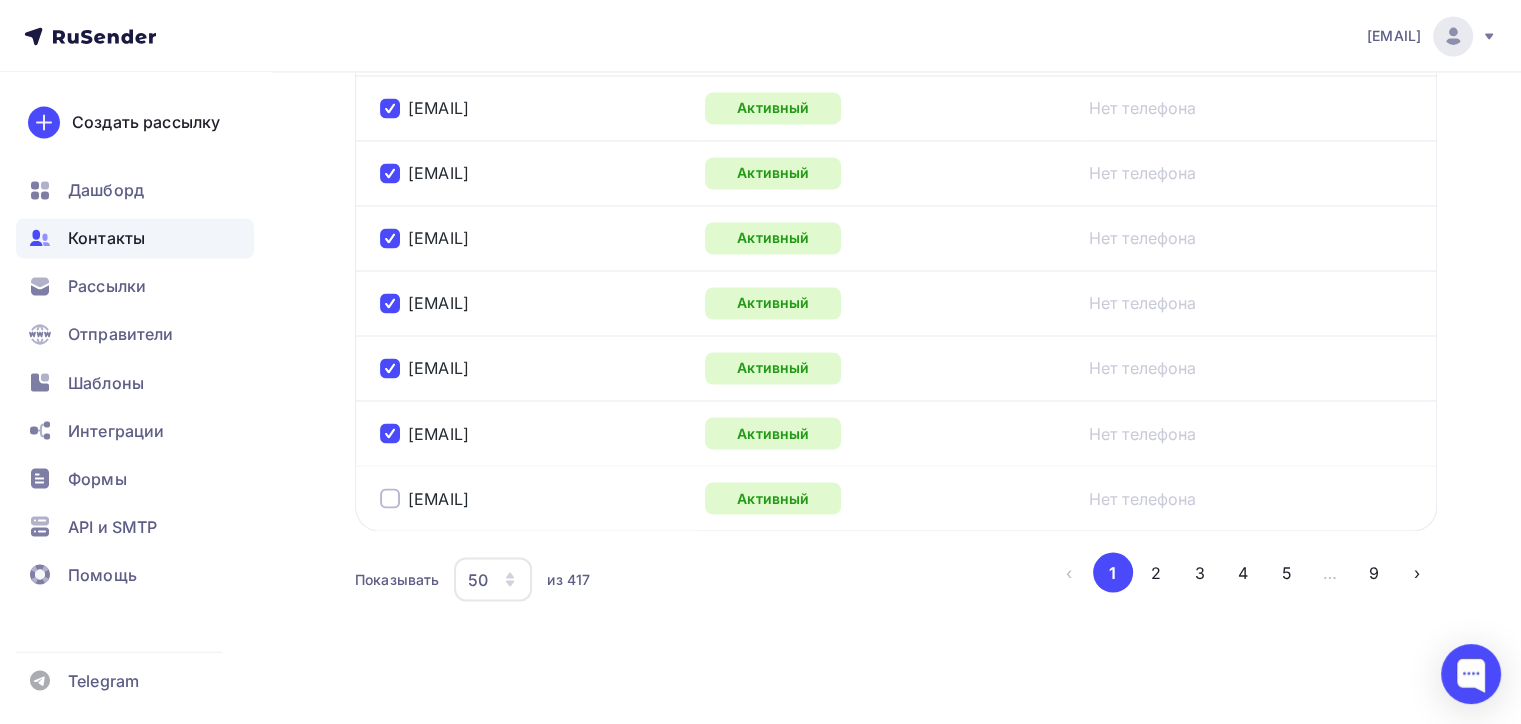 click at bounding box center [390, 433] 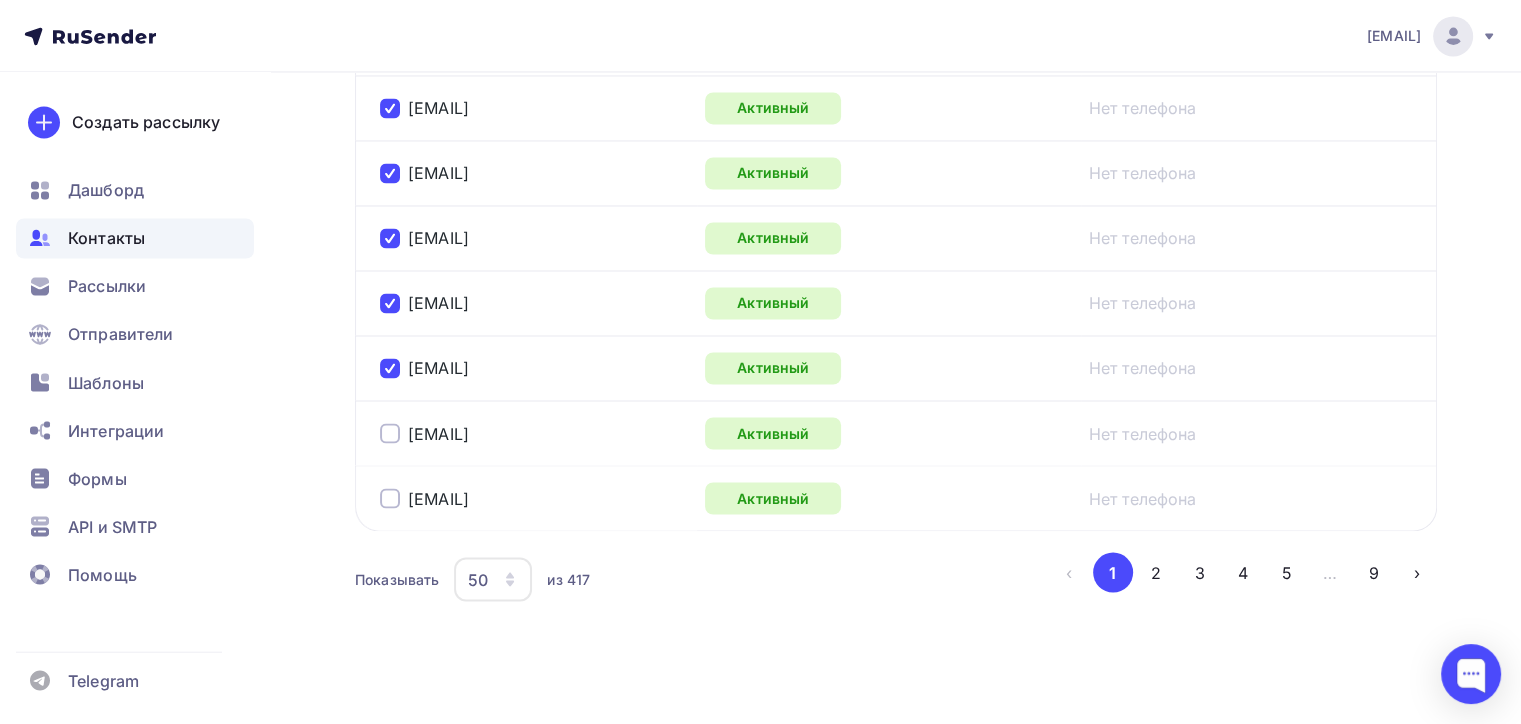drag, startPoint x: 394, startPoint y: 364, endPoint x: 393, endPoint y: 348, distance: 16.03122 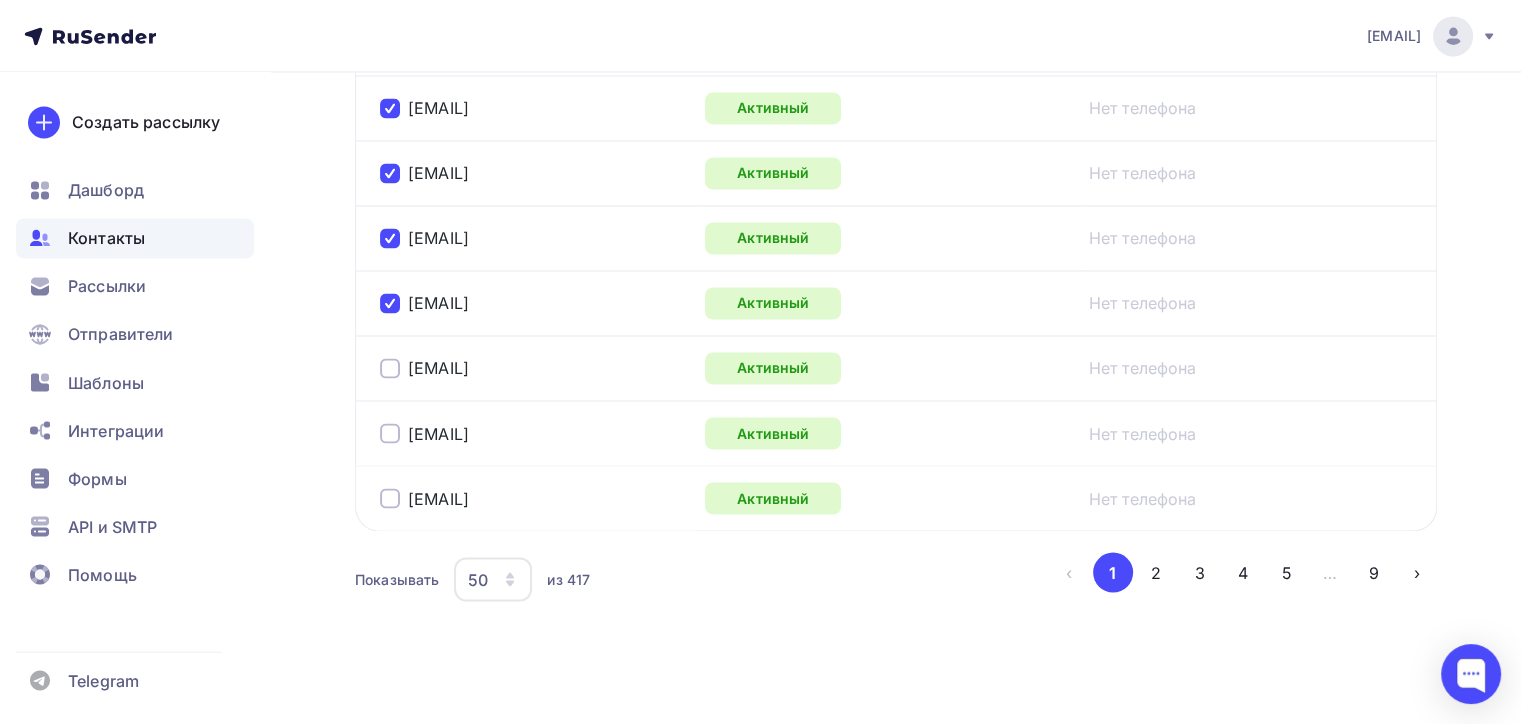 click at bounding box center [390, 303] 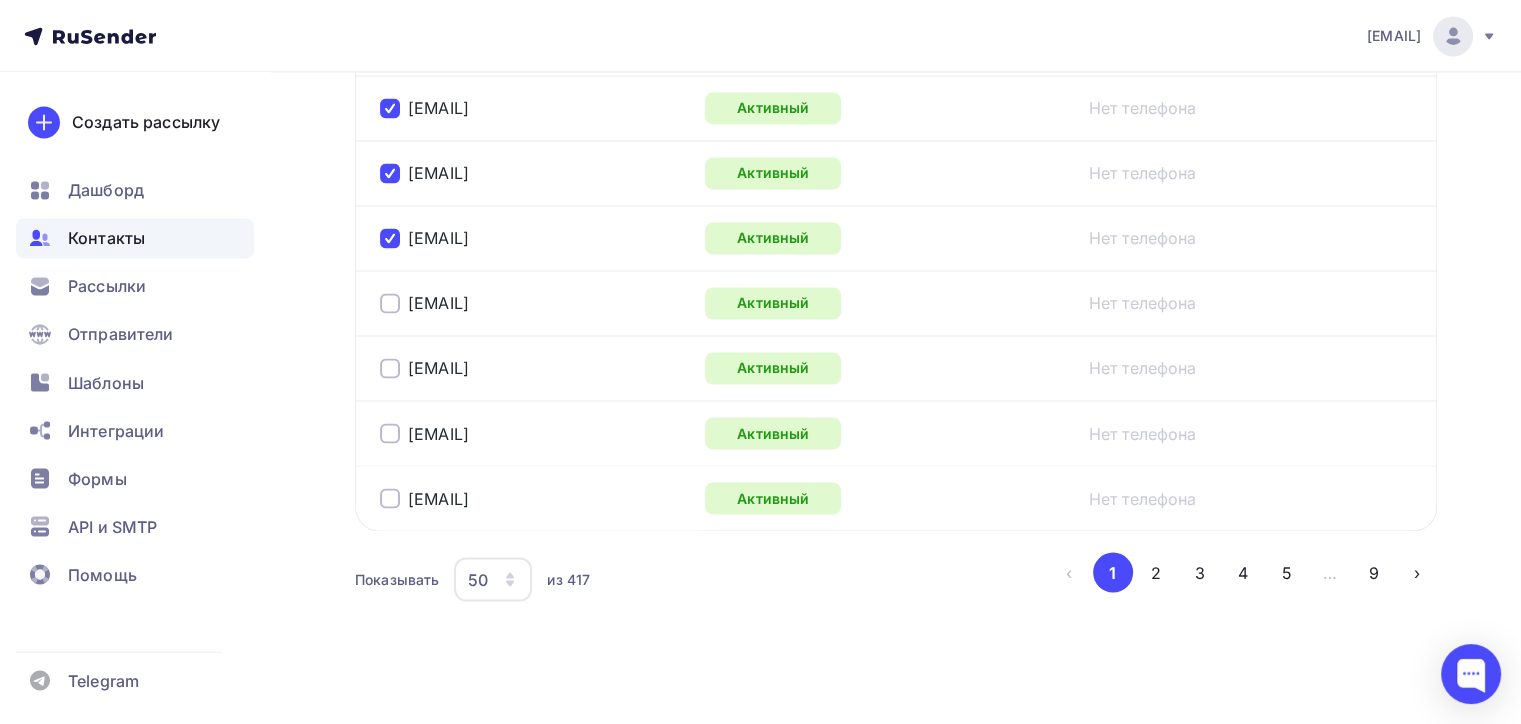 click at bounding box center (390, 238) 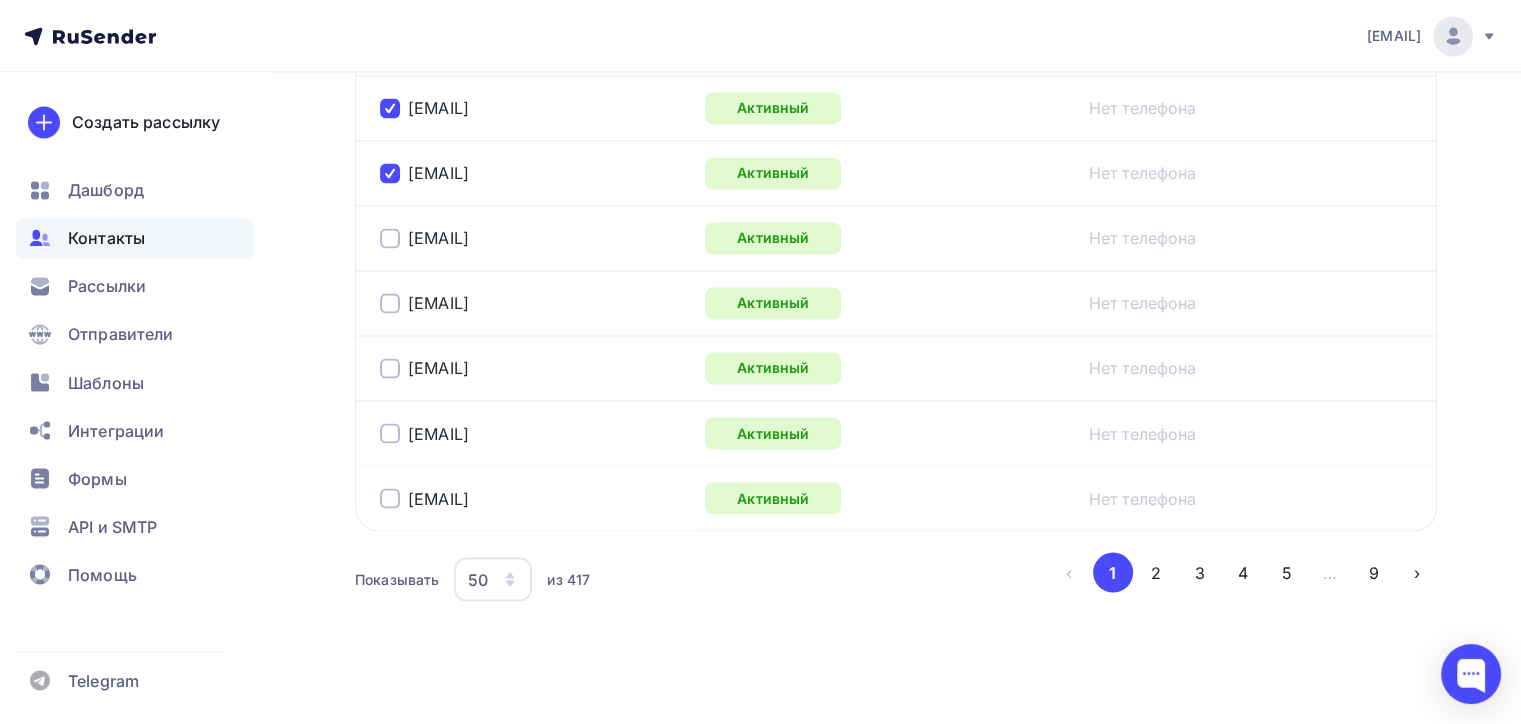 drag, startPoint x: 387, startPoint y: 161, endPoint x: 392, endPoint y: 149, distance: 13 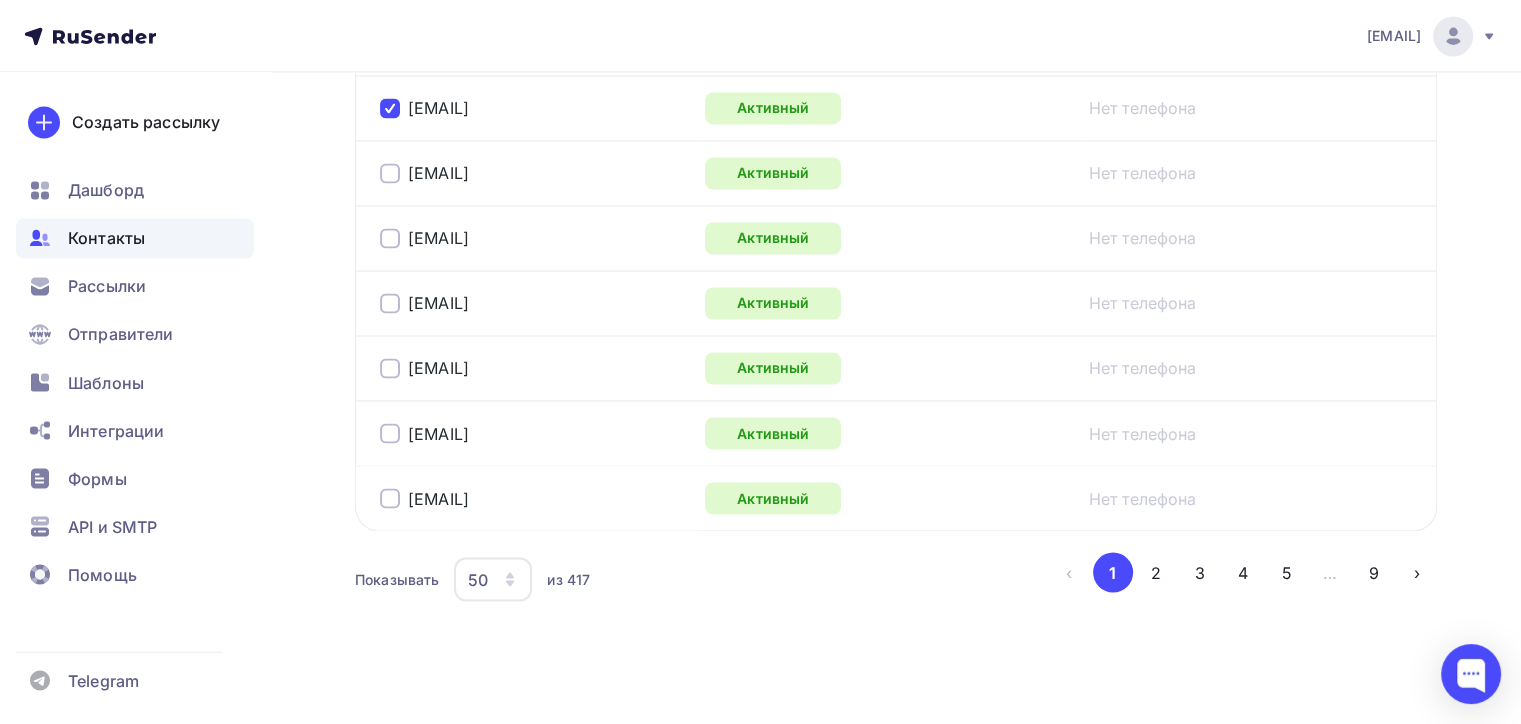 click at bounding box center [390, 108] 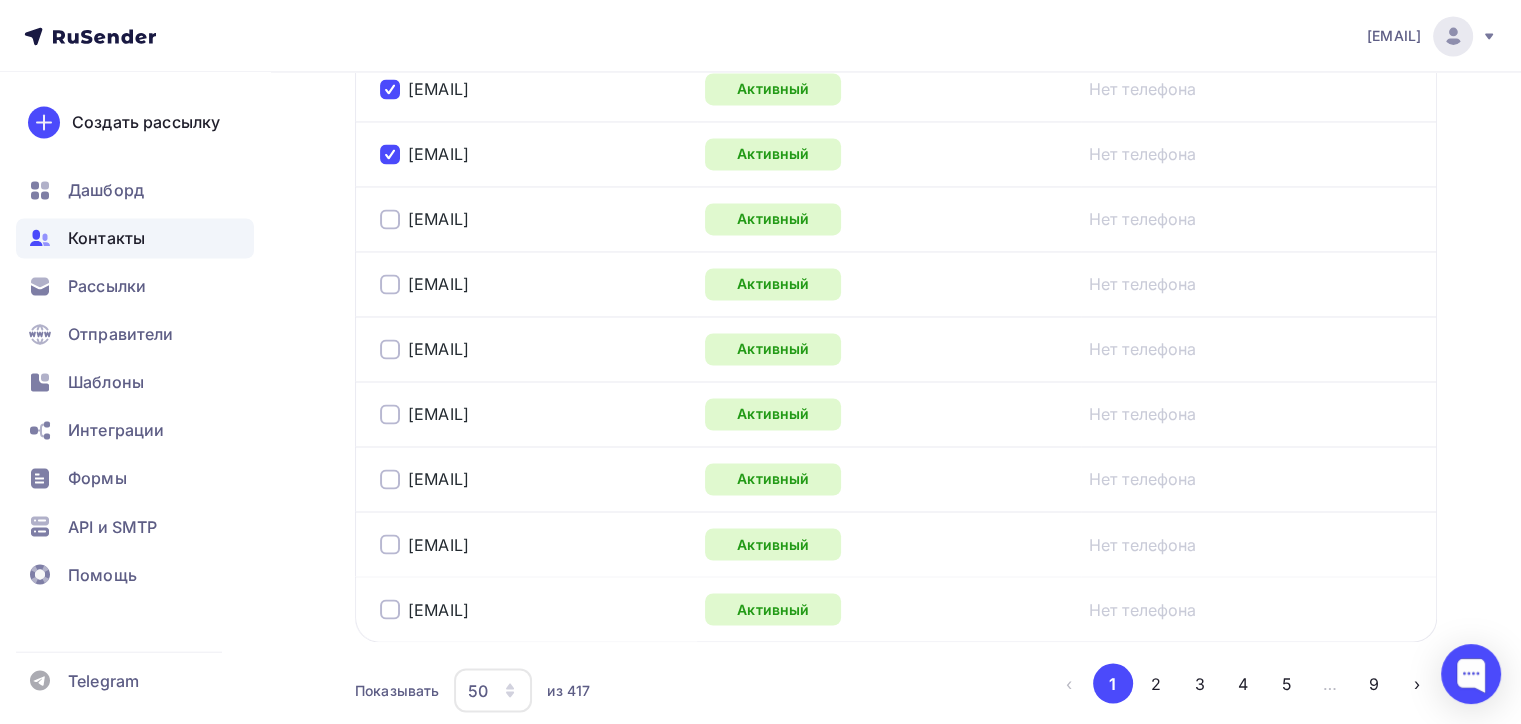 scroll, scrollTop: 3124, scrollLeft: 0, axis: vertical 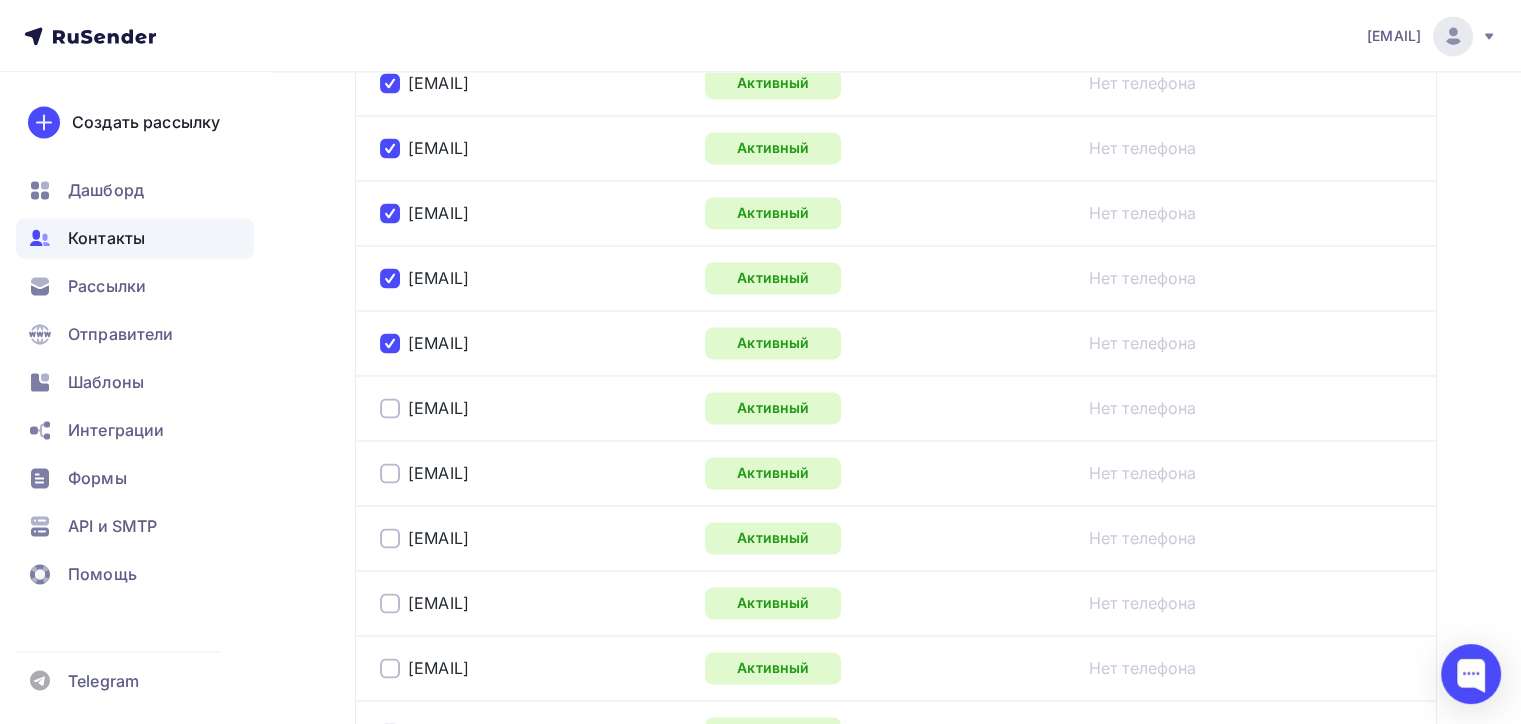 click on "[EMAIL]" at bounding box center [534, 343] 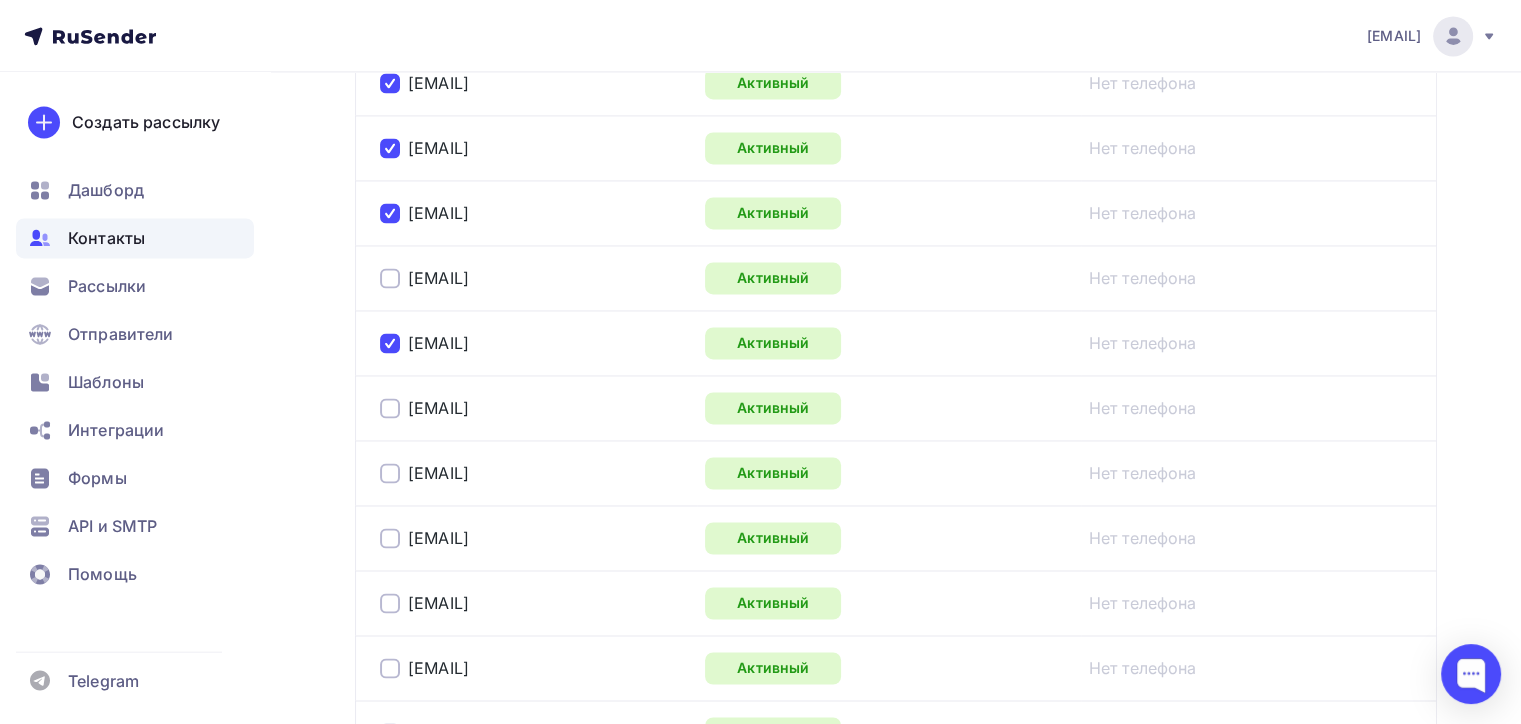 drag, startPoint x: 388, startPoint y: 332, endPoint x: 385, endPoint y: 290, distance: 42.107006 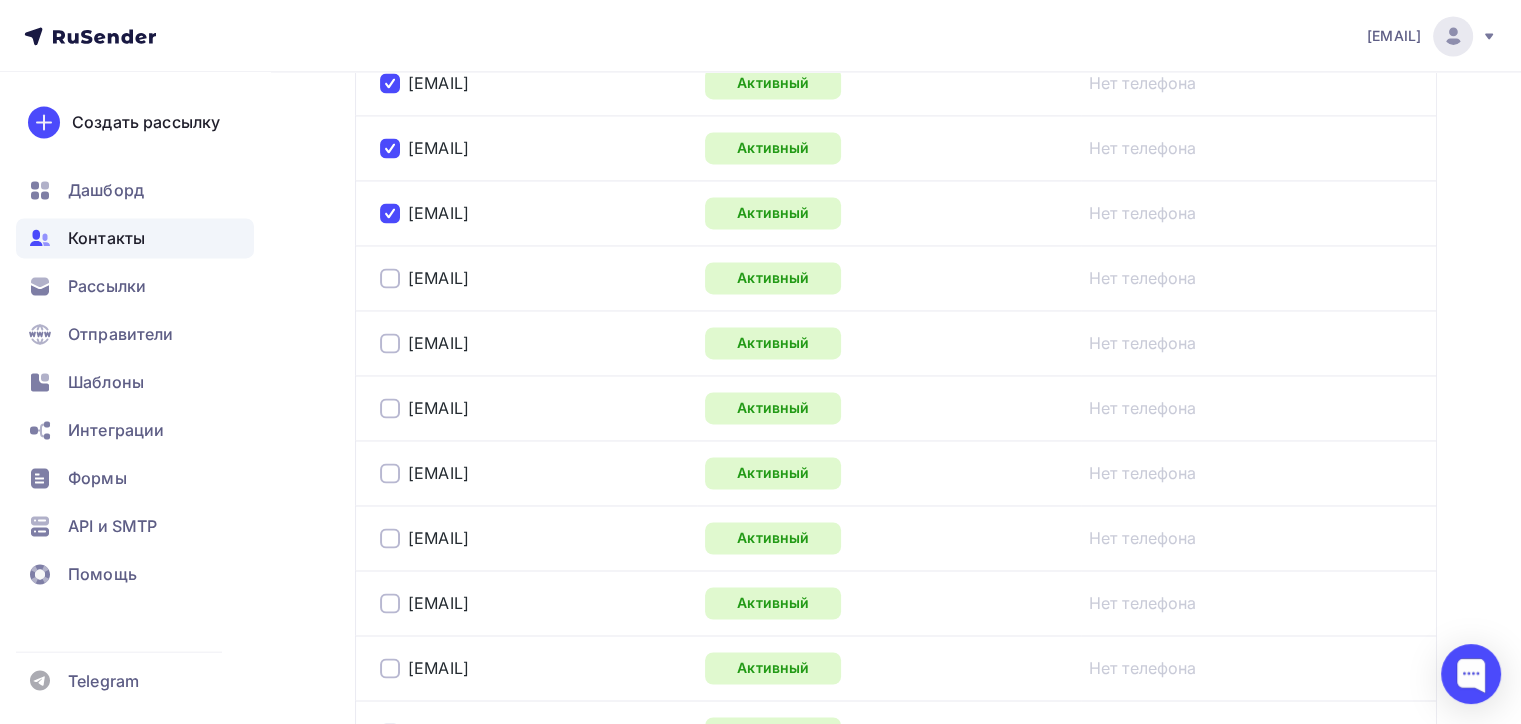 click at bounding box center (390, 213) 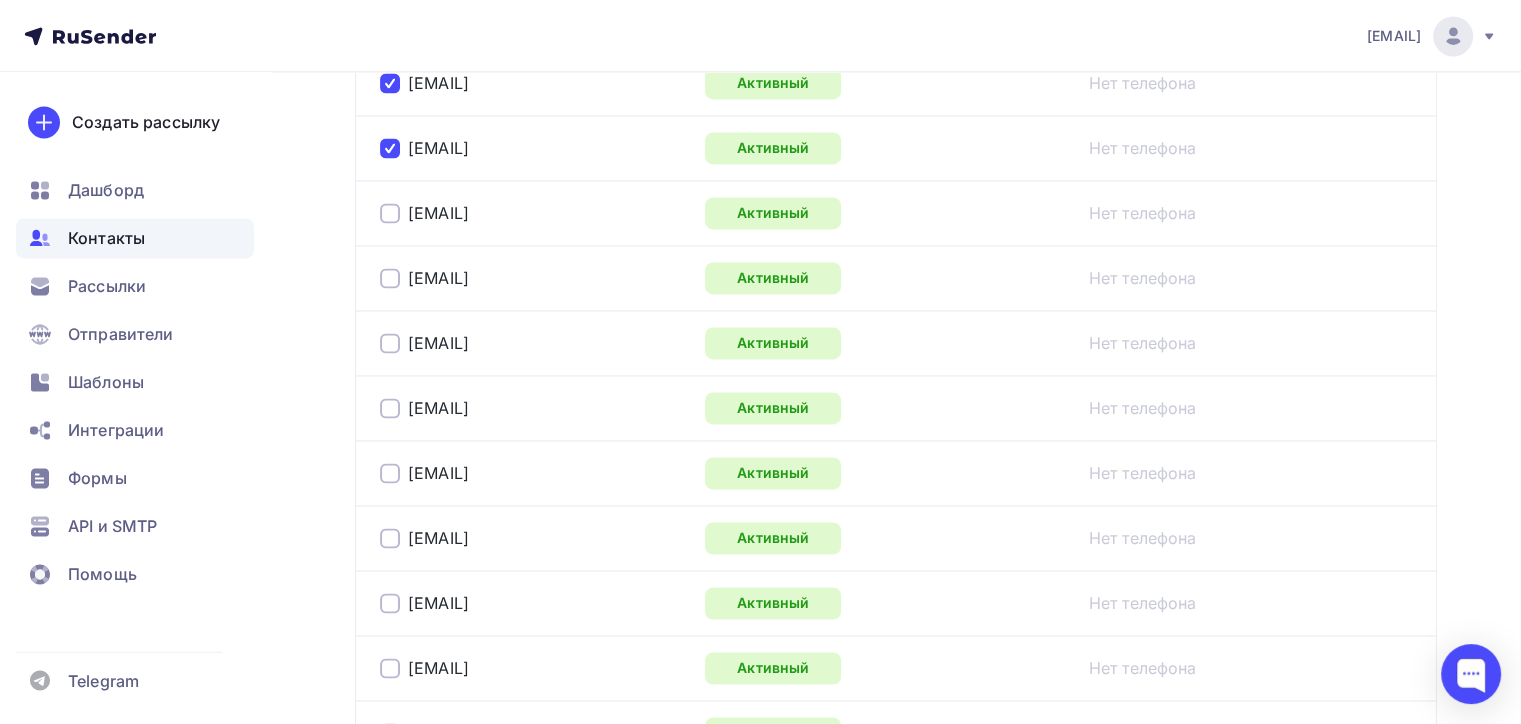 click at bounding box center (390, 148) 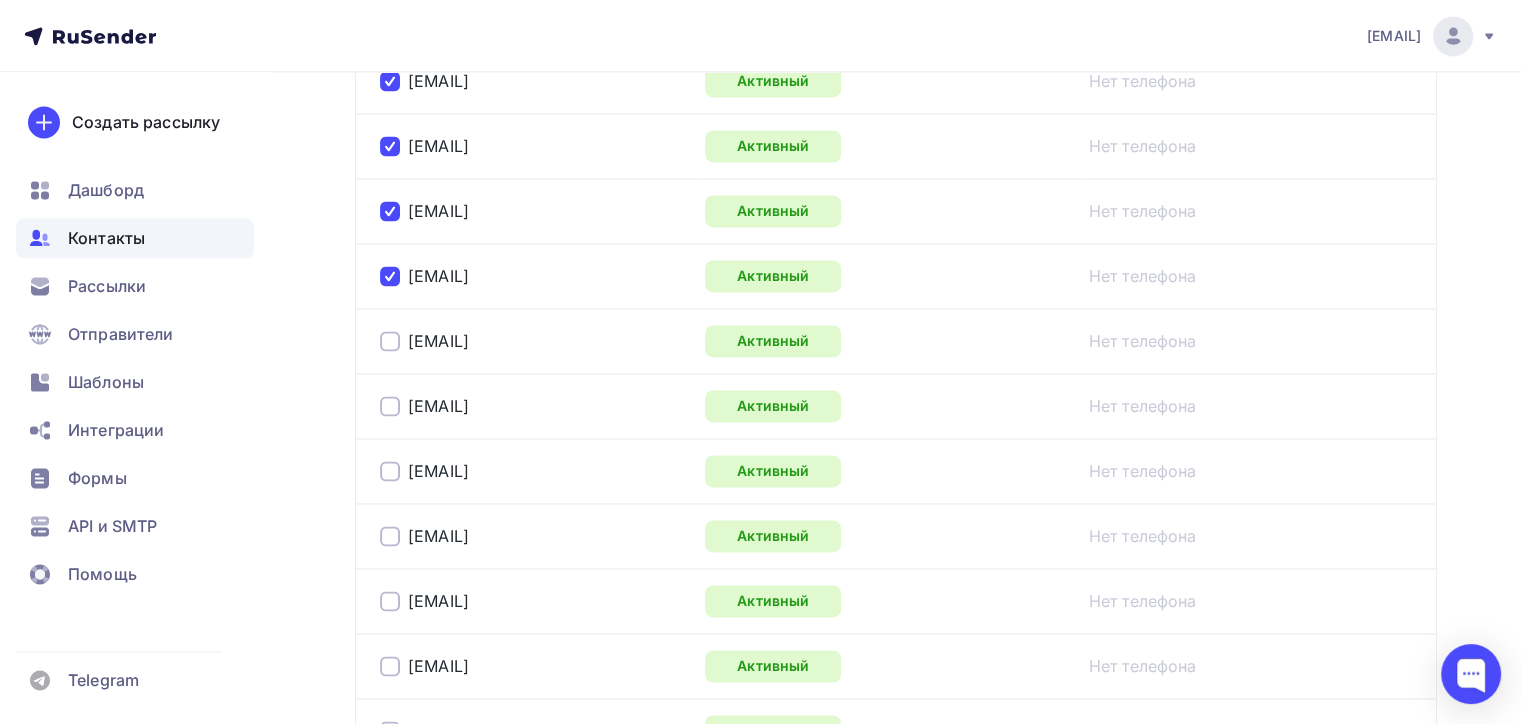 scroll, scrollTop: 2924, scrollLeft: 0, axis: vertical 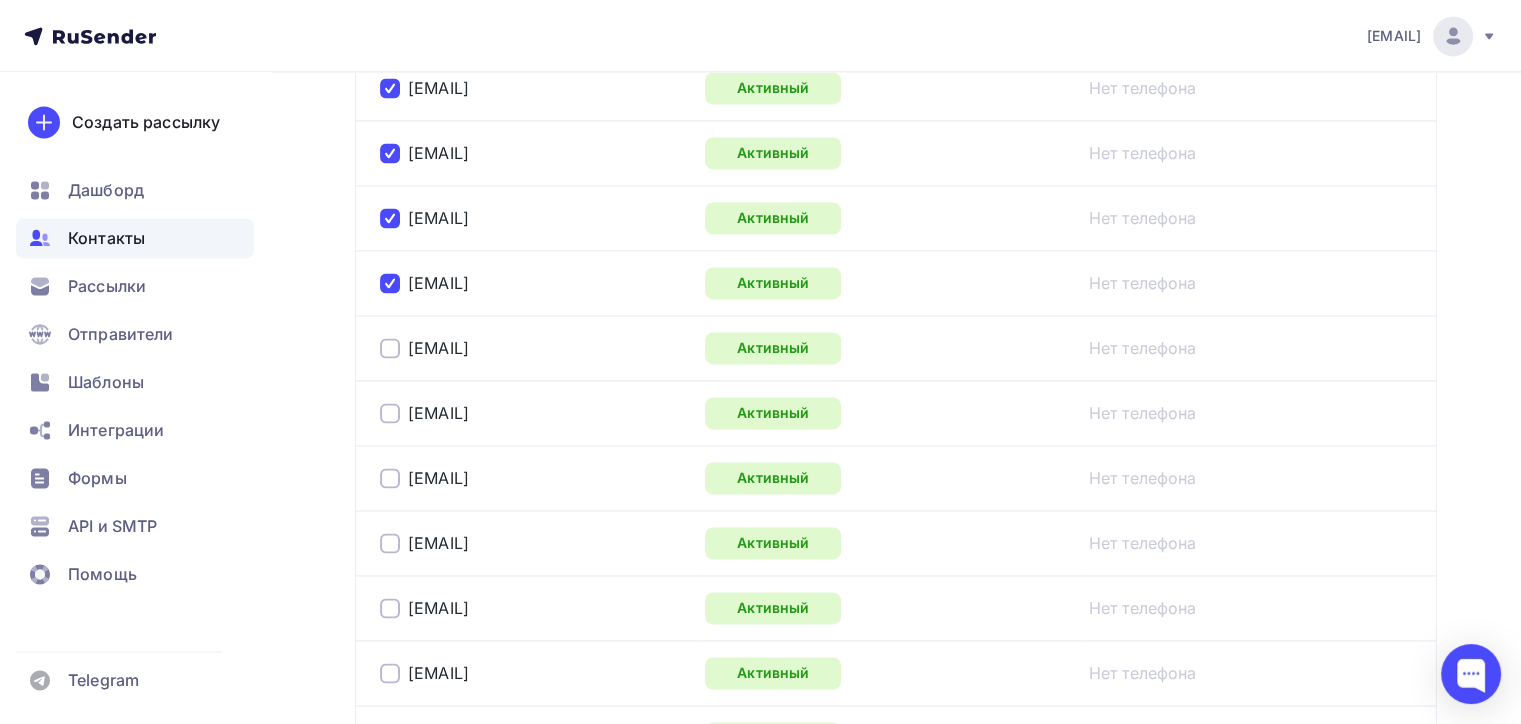 click at bounding box center [390, 283] 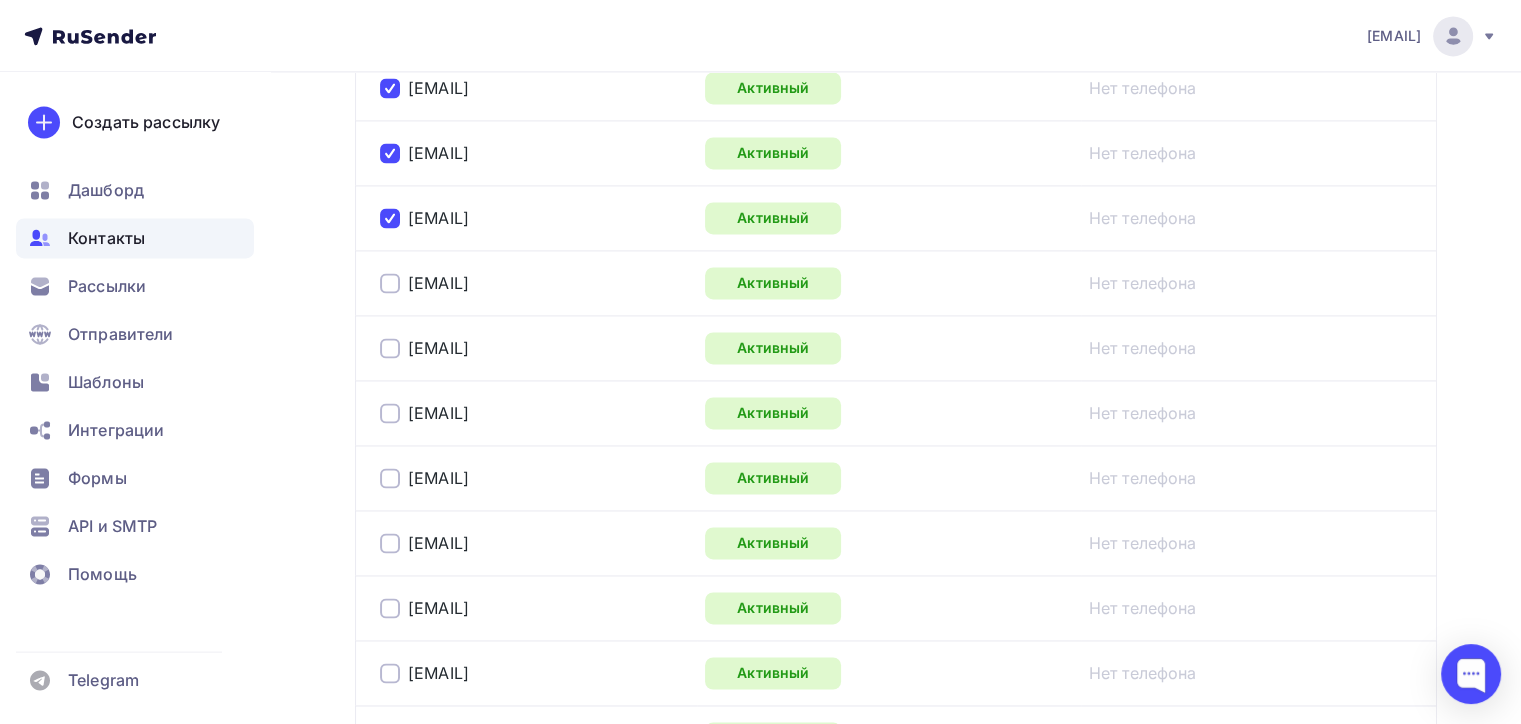 click at bounding box center [390, 218] 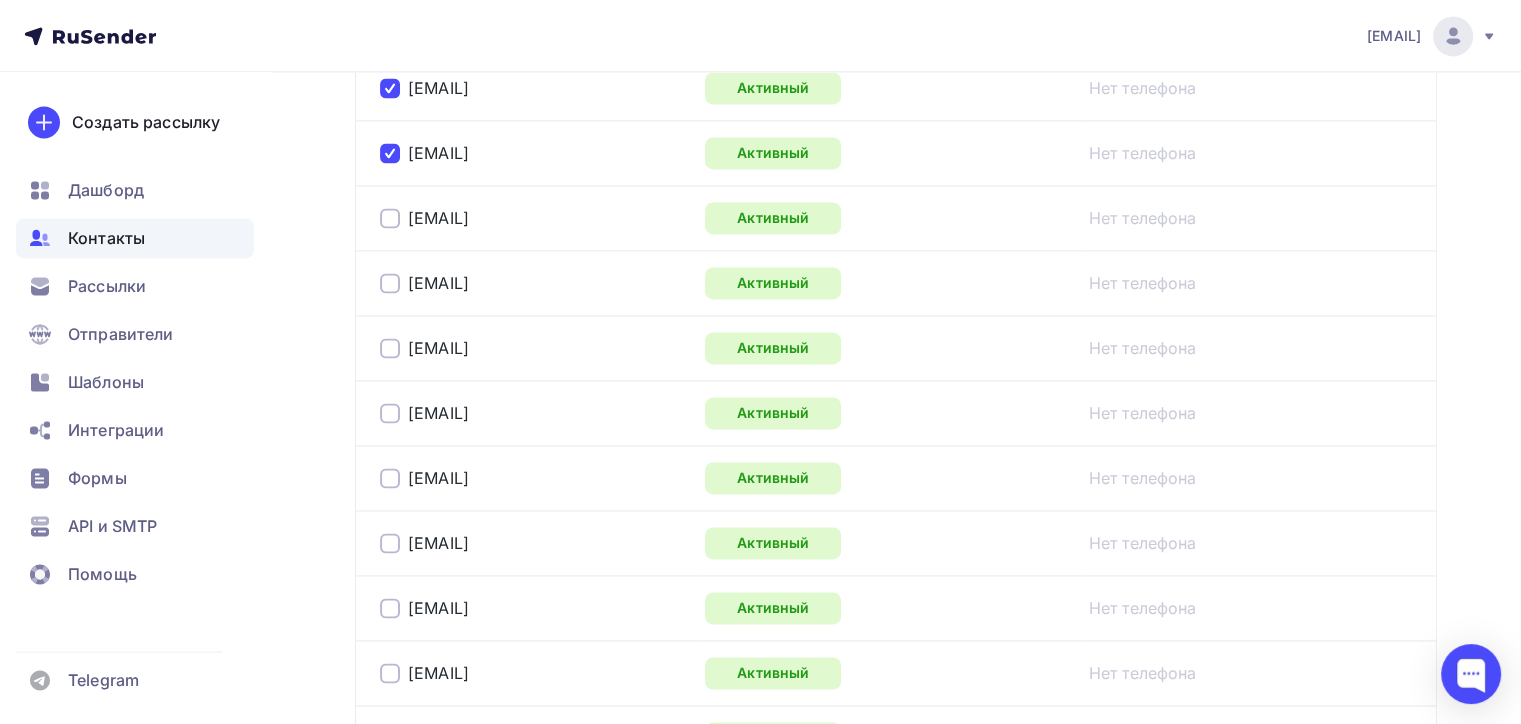 click at bounding box center [390, 153] 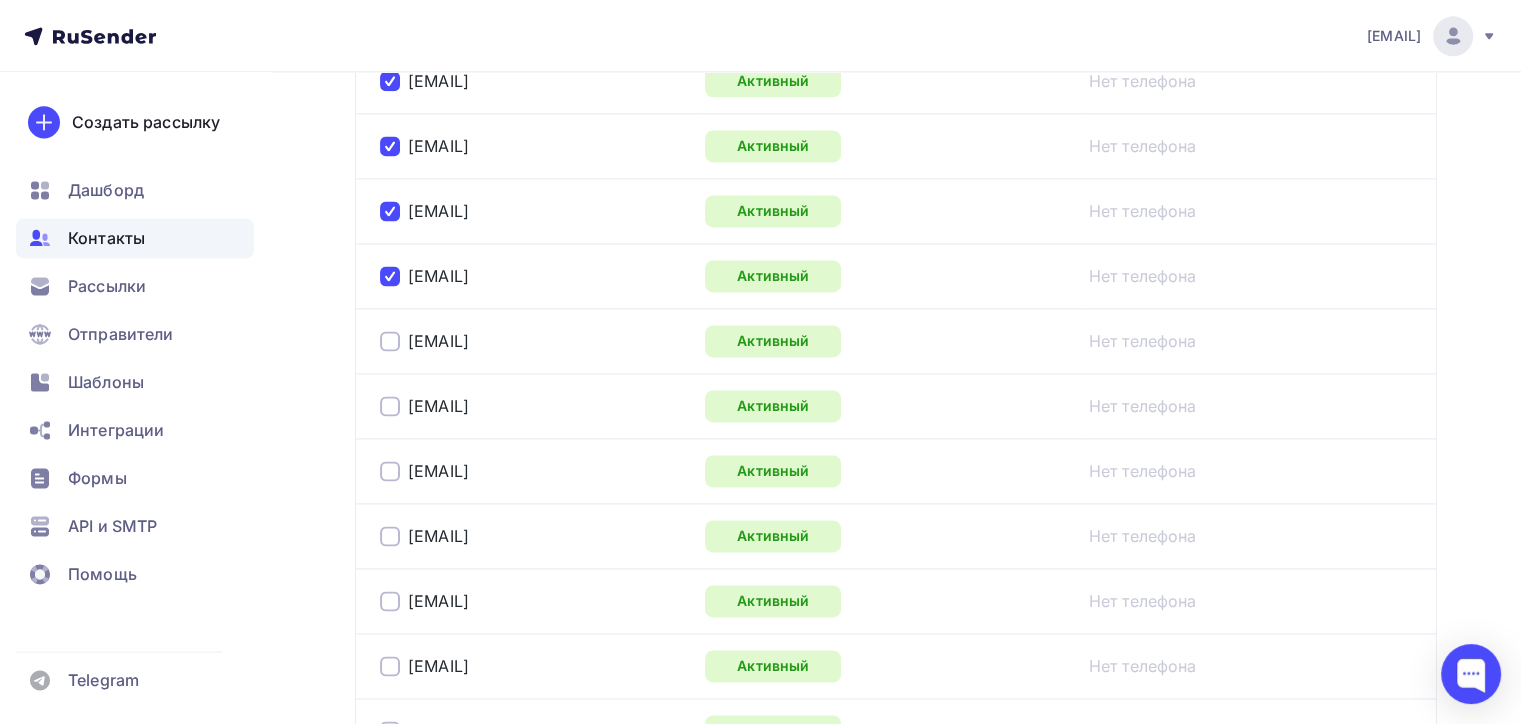 scroll, scrollTop: 2724, scrollLeft: 0, axis: vertical 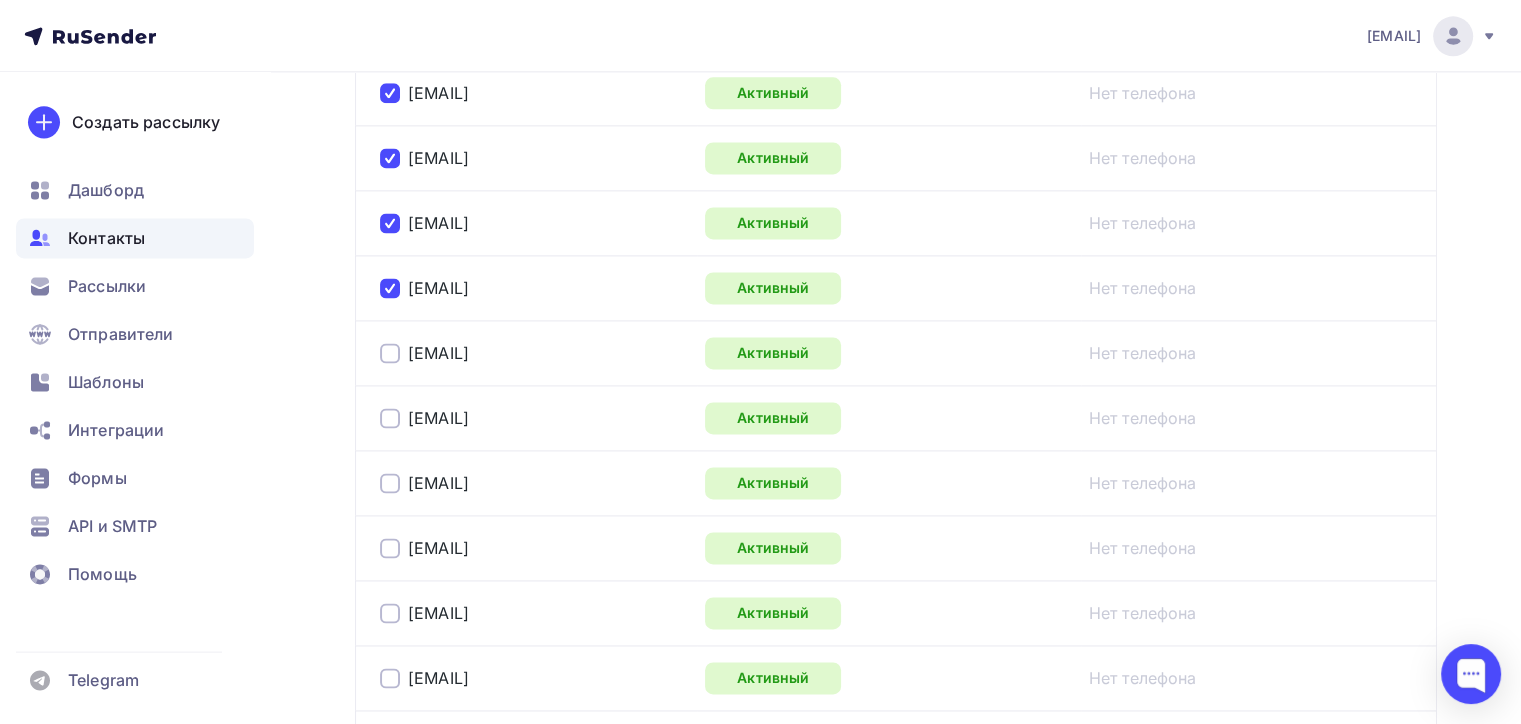 click at bounding box center [390, 288] 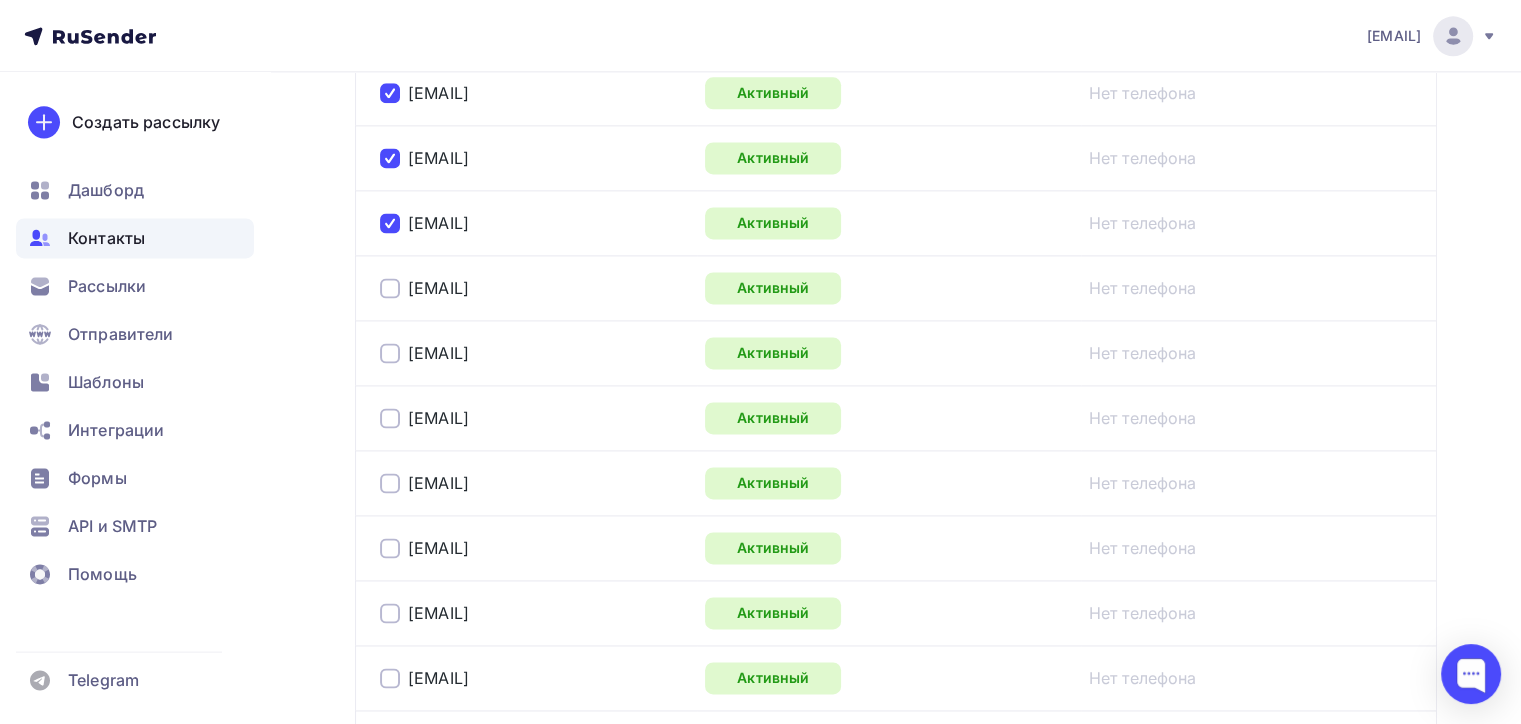 click at bounding box center (390, 223) 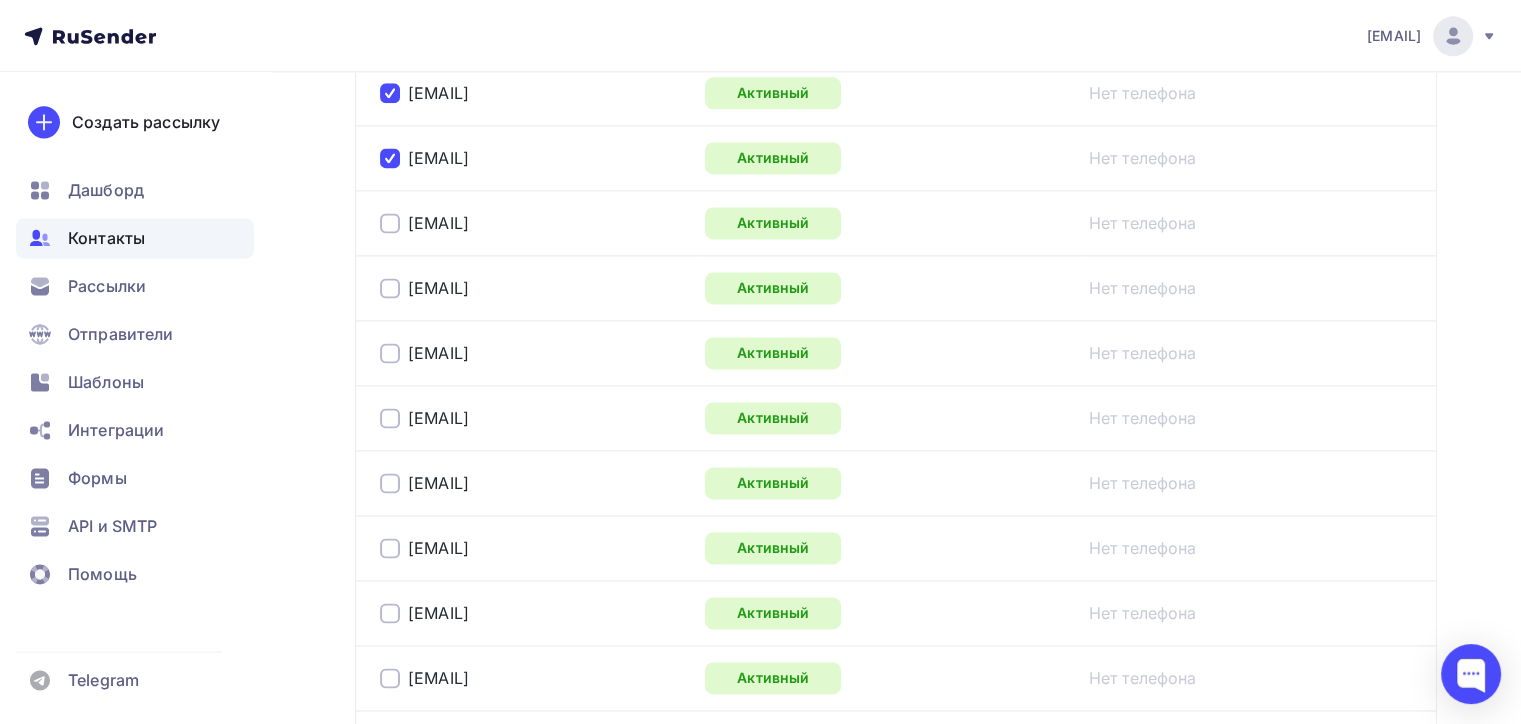 click at bounding box center [390, 158] 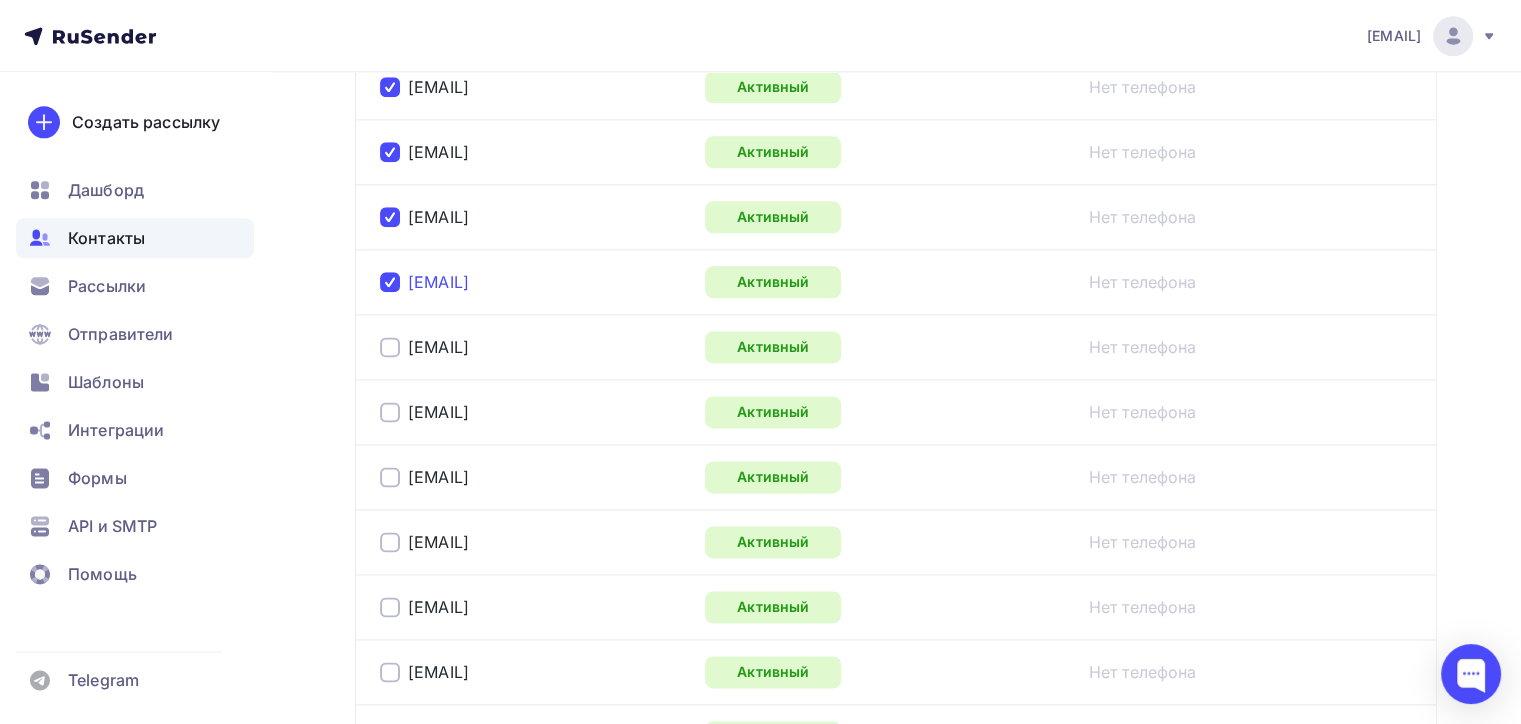 scroll, scrollTop: 2524, scrollLeft: 0, axis: vertical 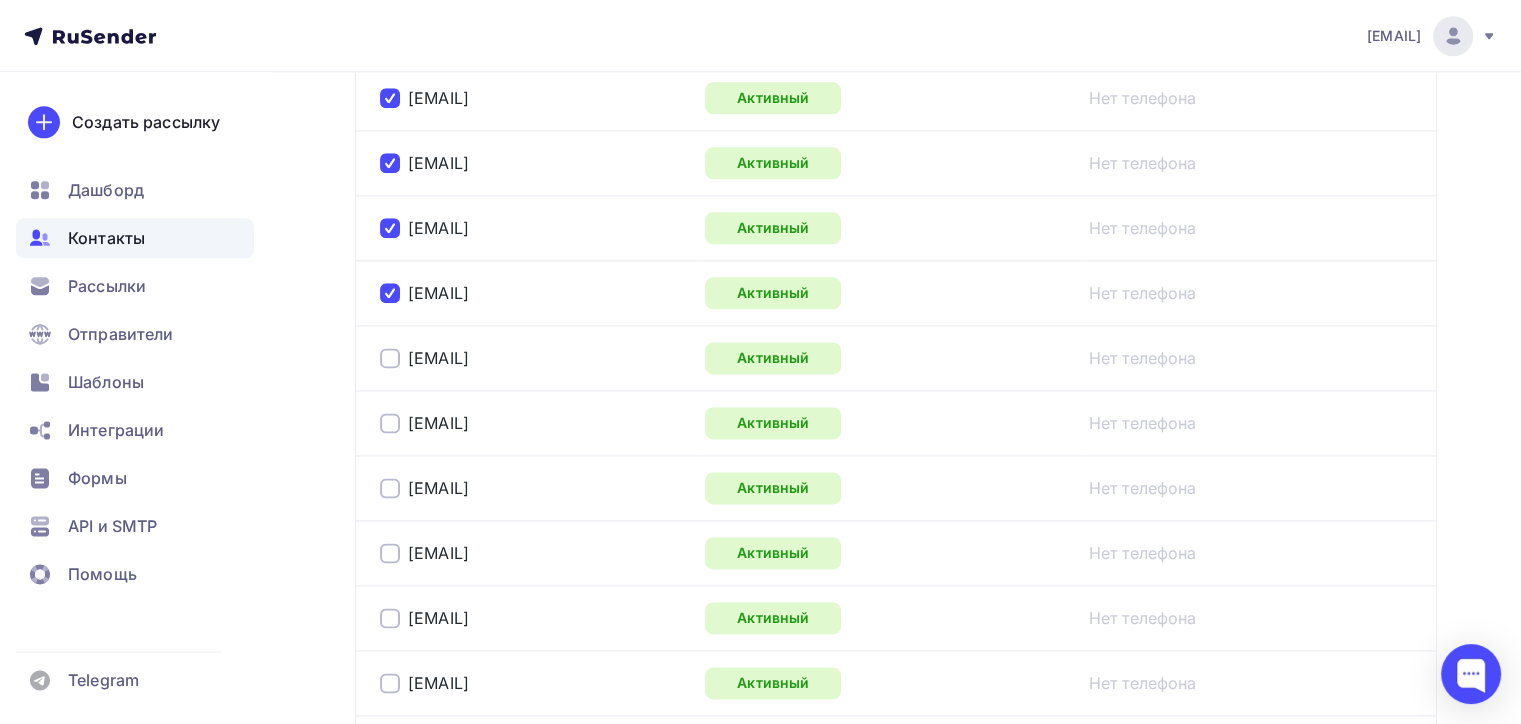 click at bounding box center (390, 293) 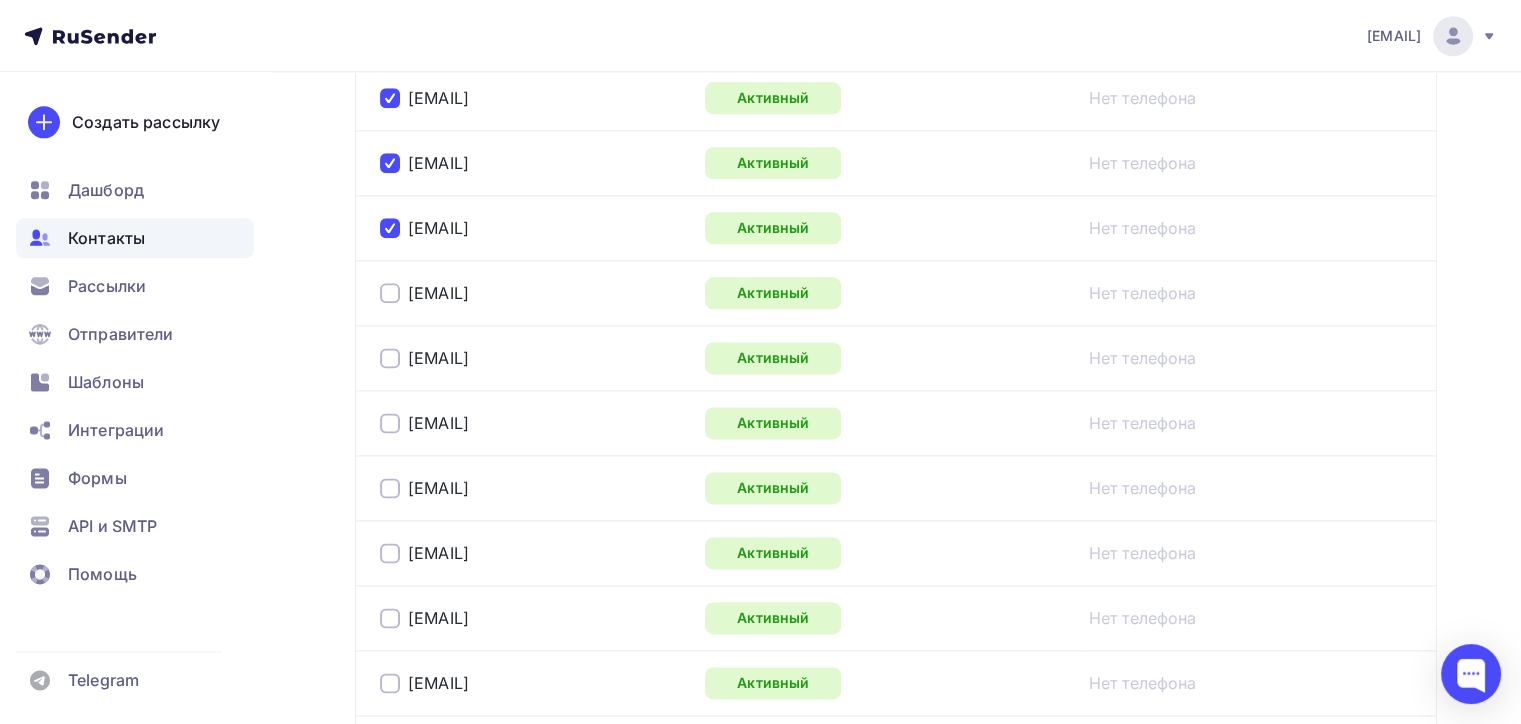 click at bounding box center [390, 228] 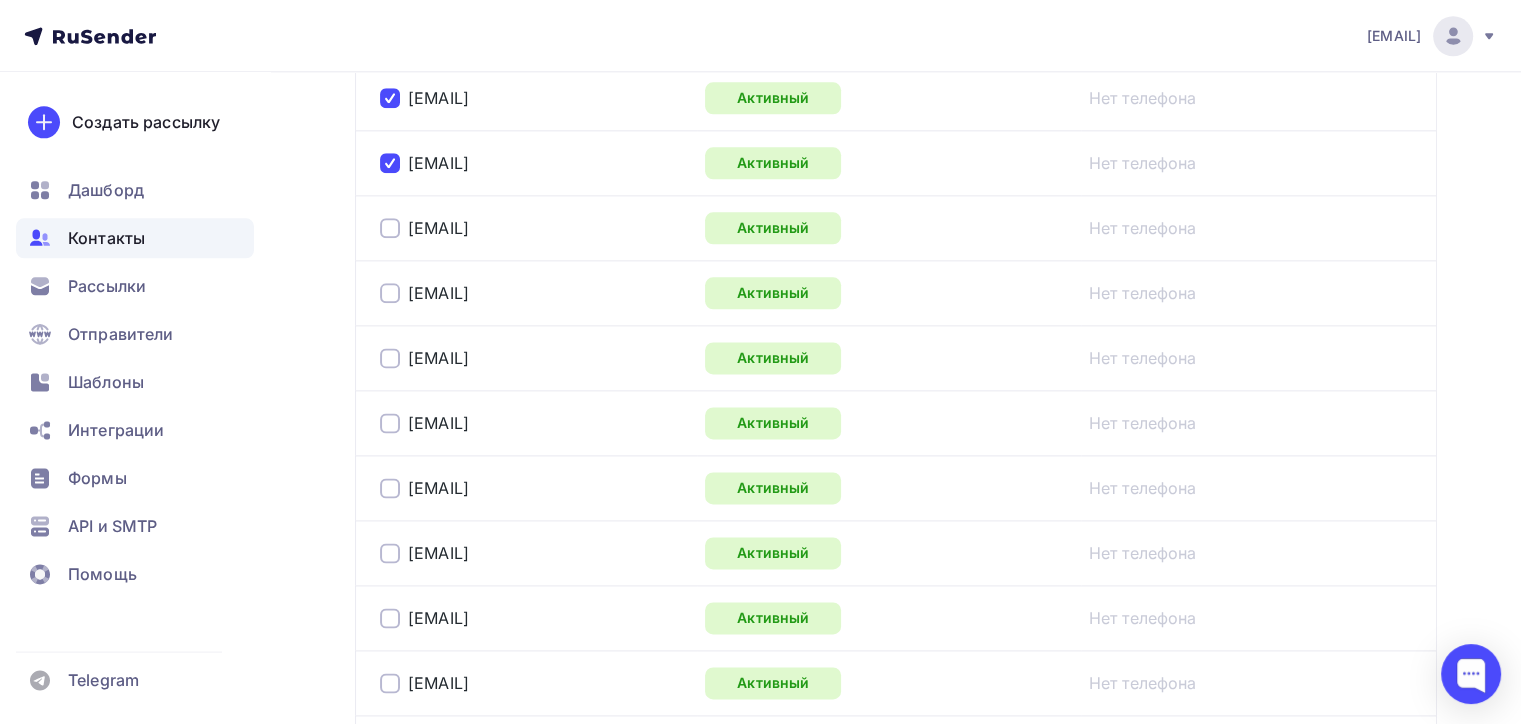 click at bounding box center (390, 163) 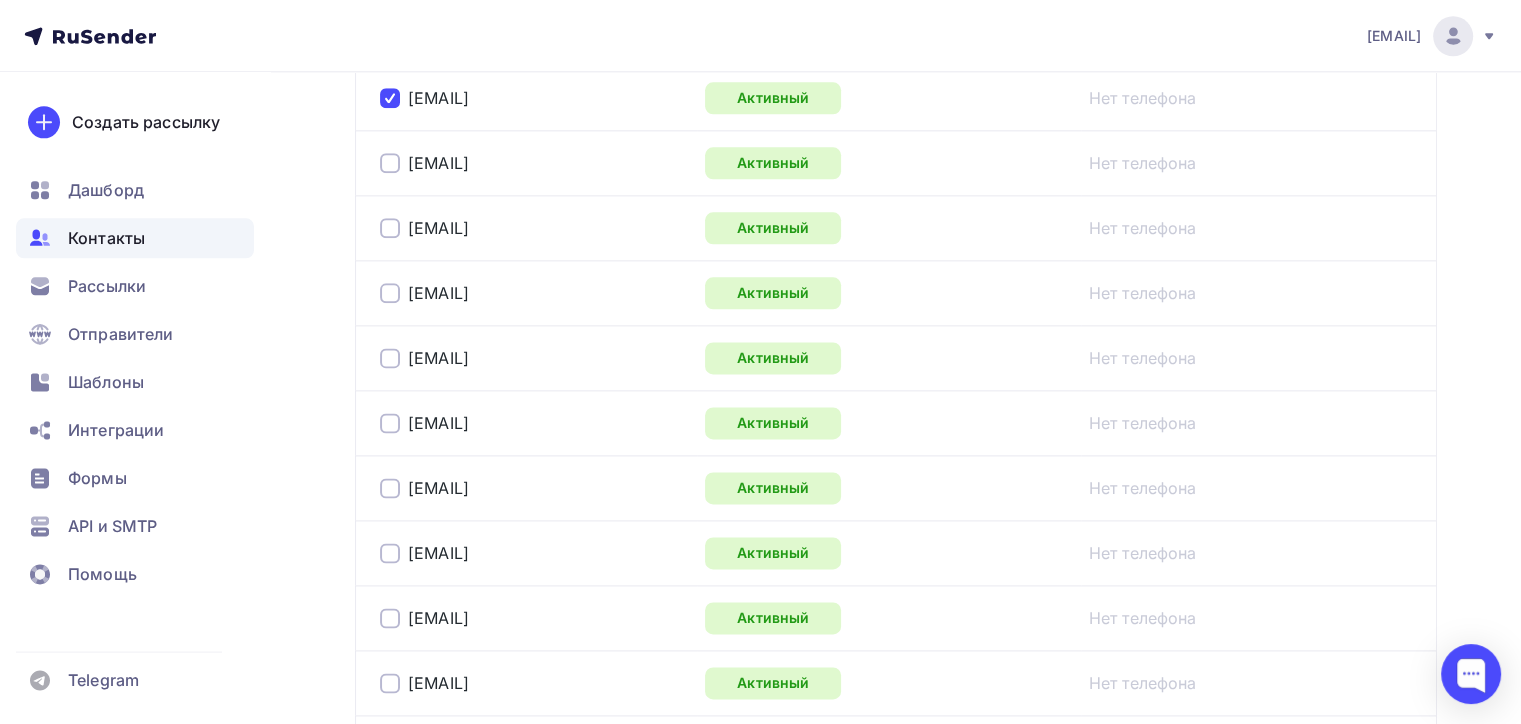 click at bounding box center (390, 98) 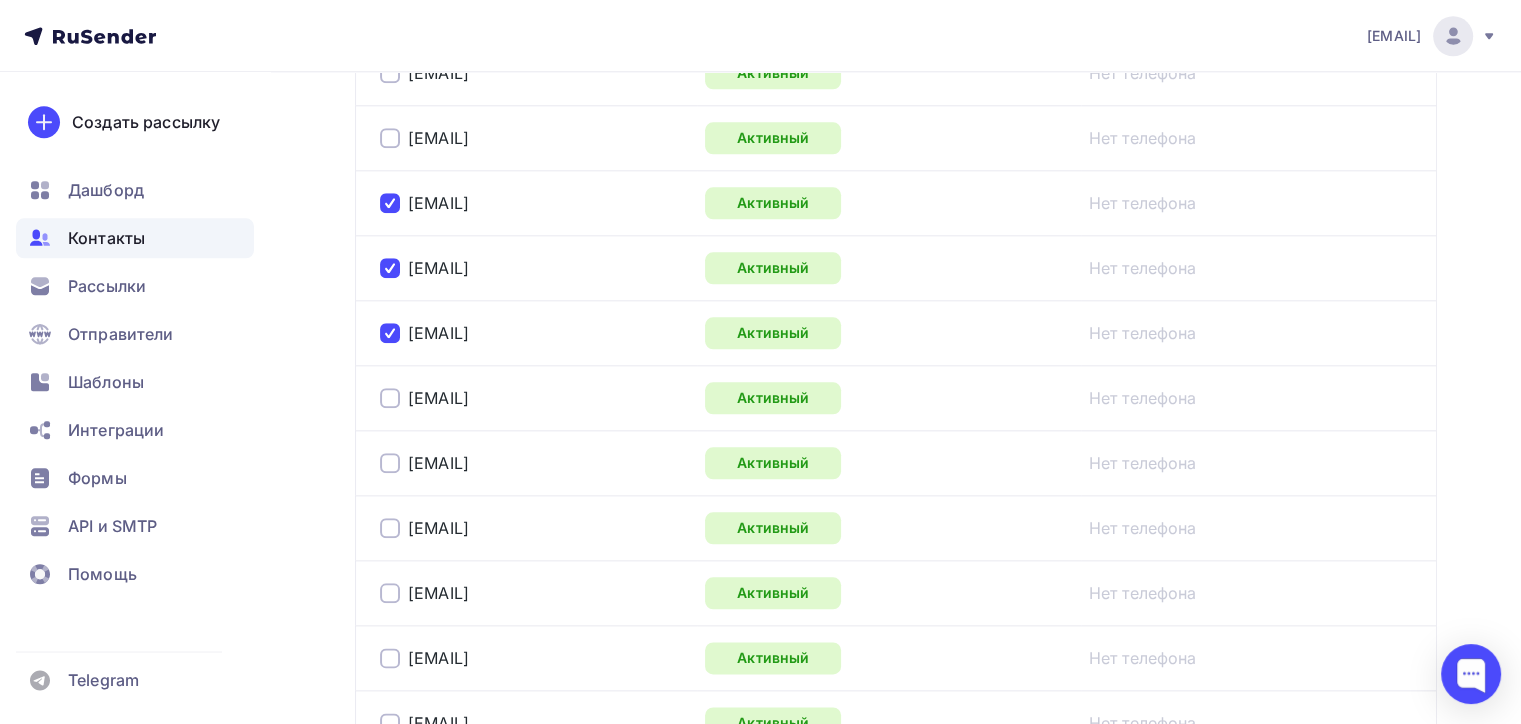 scroll, scrollTop: 2224, scrollLeft: 0, axis: vertical 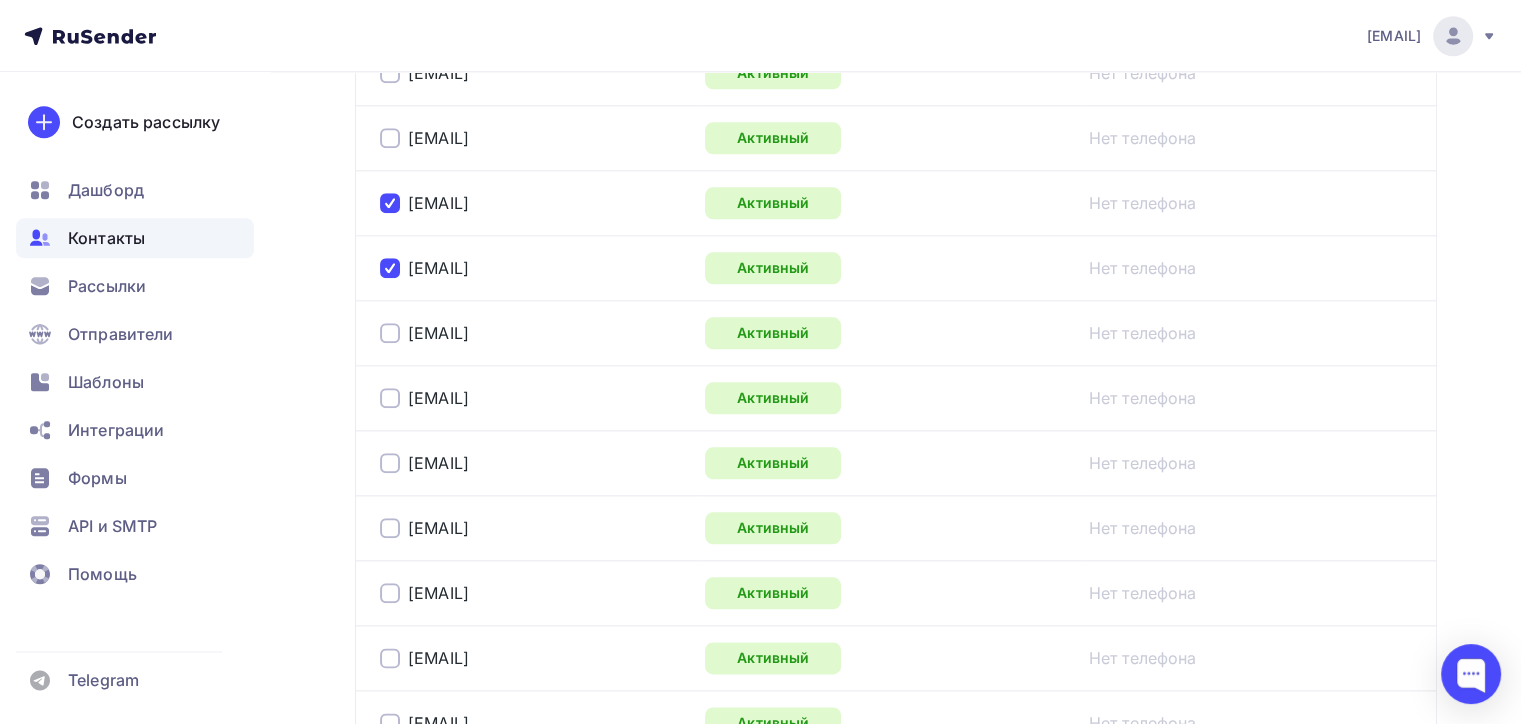drag, startPoint x: 385, startPoint y: 258, endPoint x: 400, endPoint y: 240, distance: 23.43075 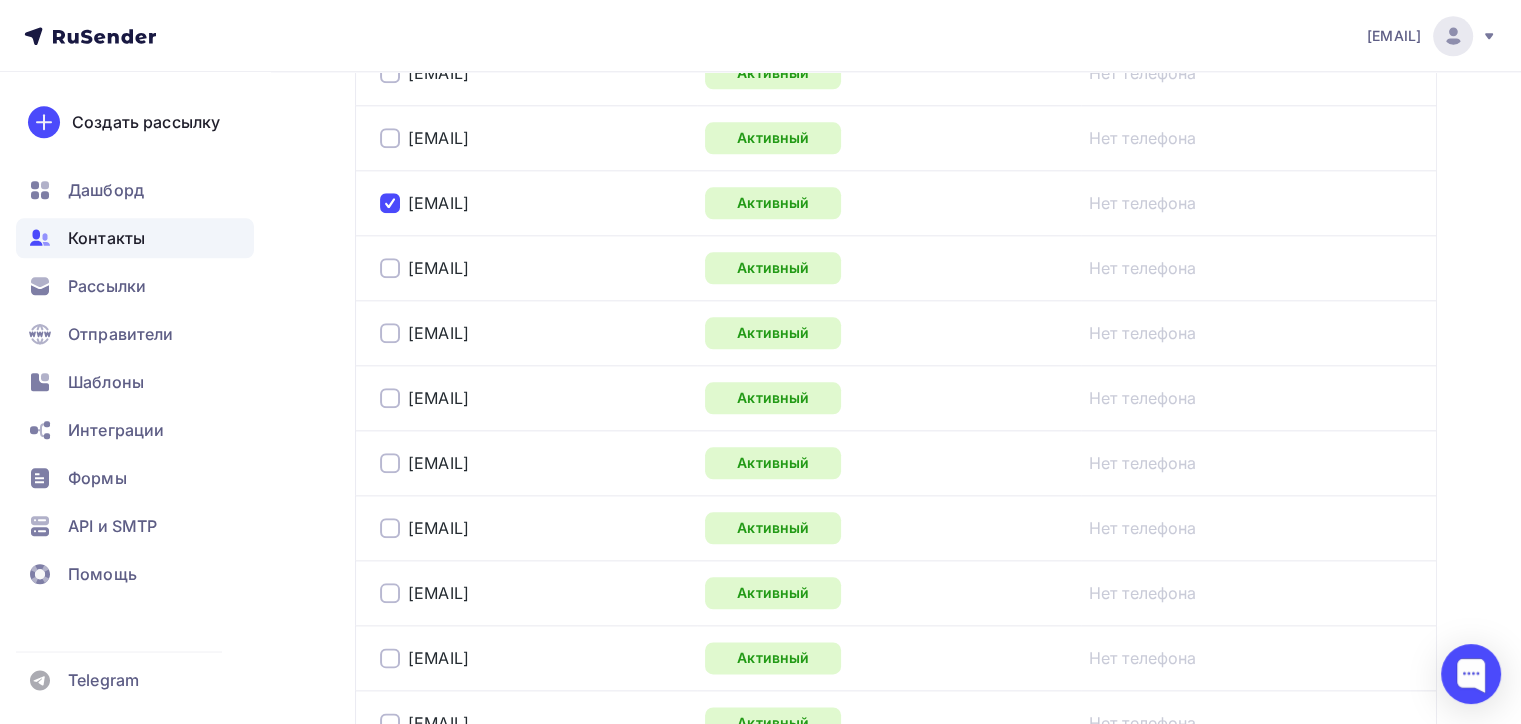 click at bounding box center (390, 203) 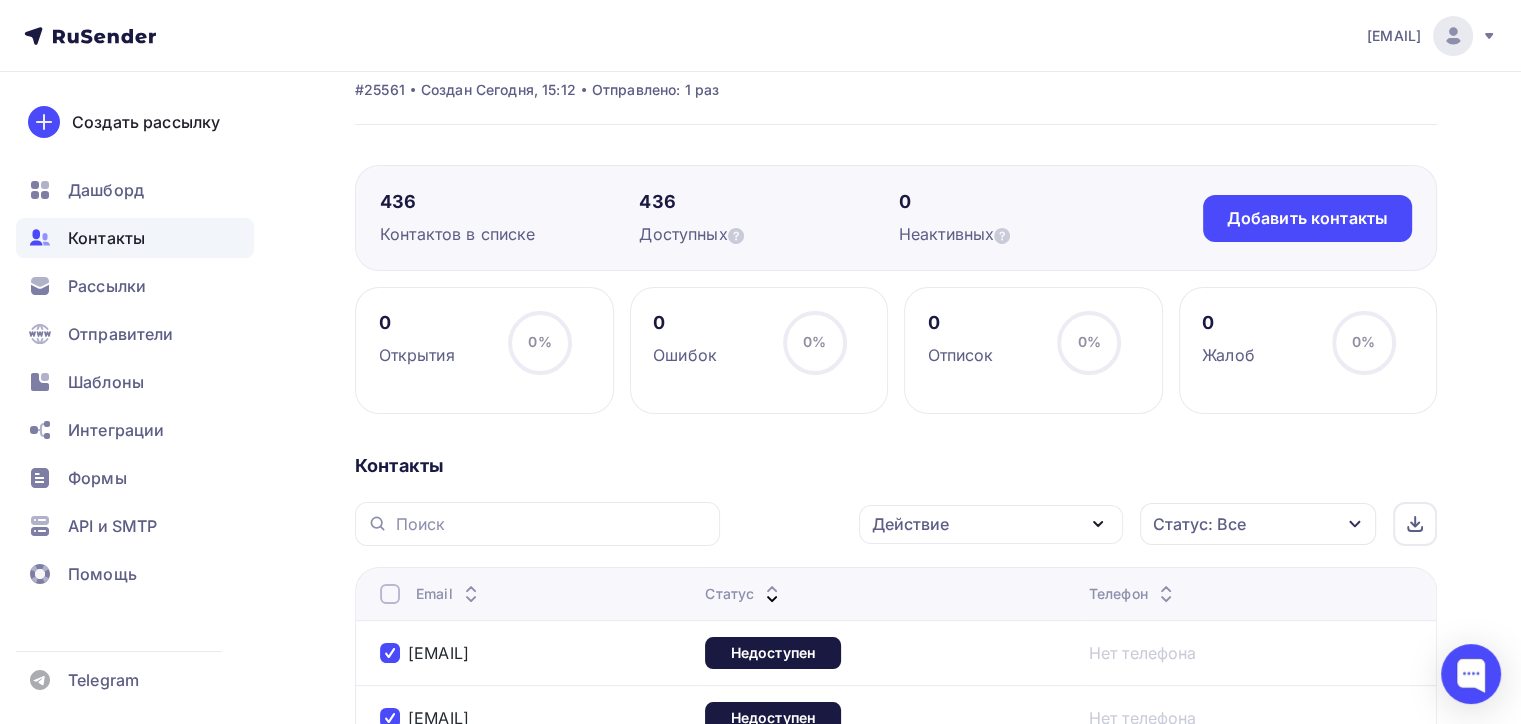 scroll, scrollTop: 300, scrollLeft: 0, axis: vertical 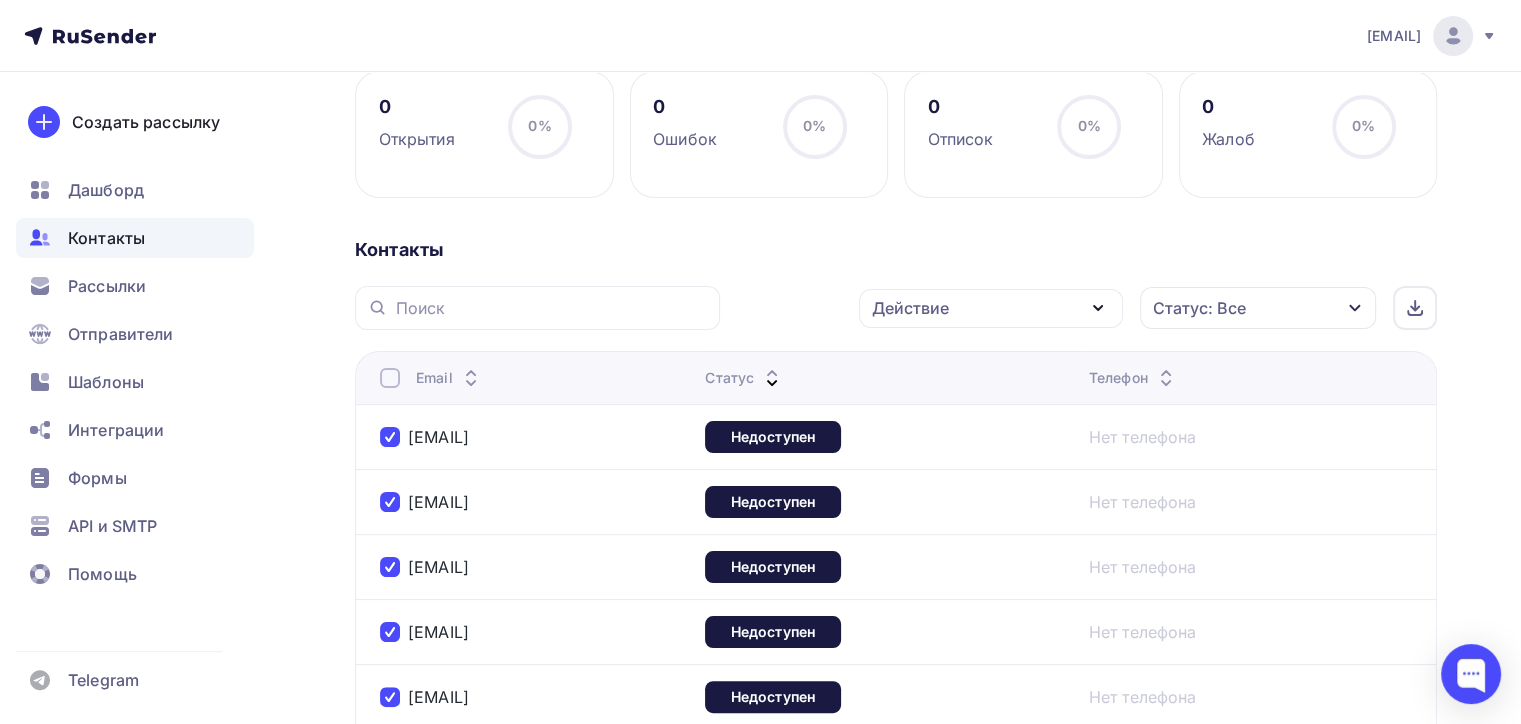 click on "Действие" at bounding box center [910, 308] 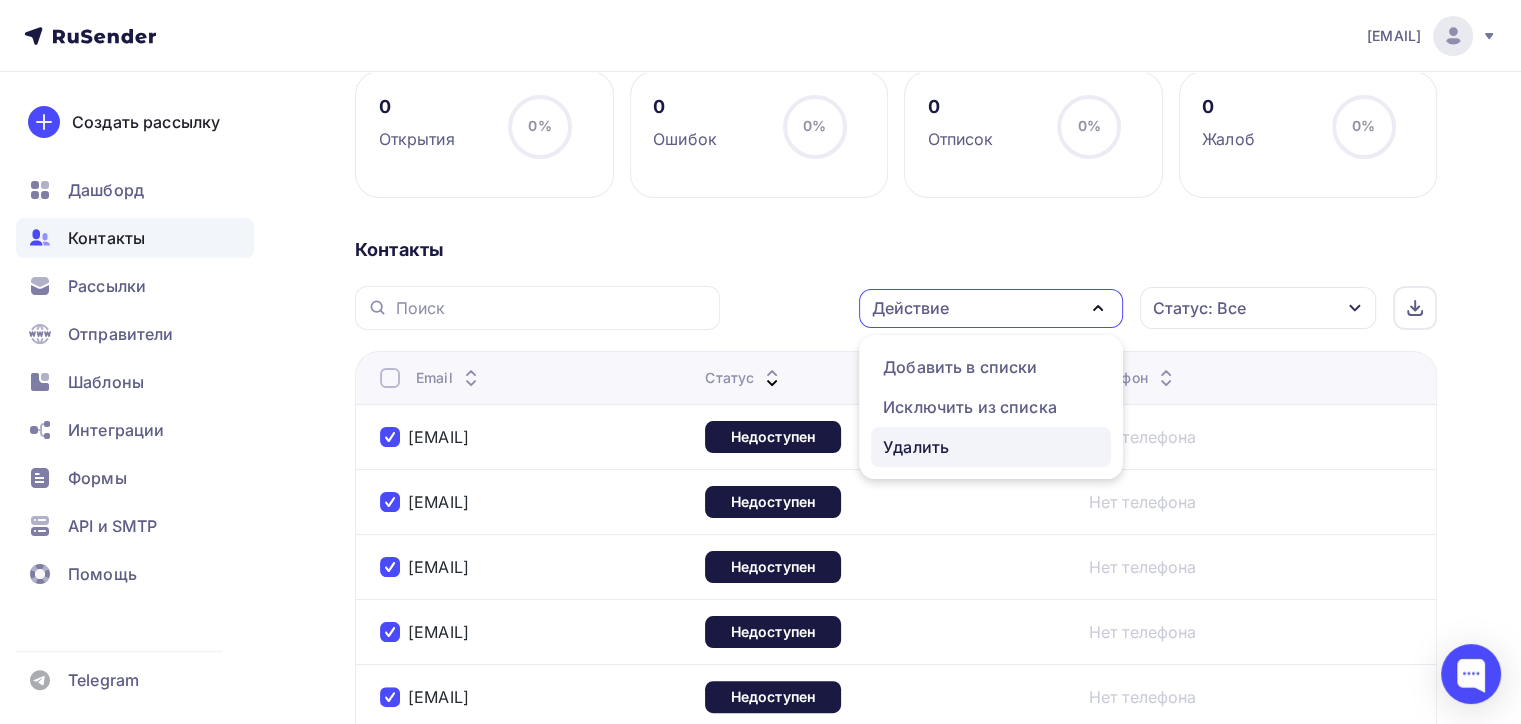 click on "Удалить" at bounding box center (916, 447) 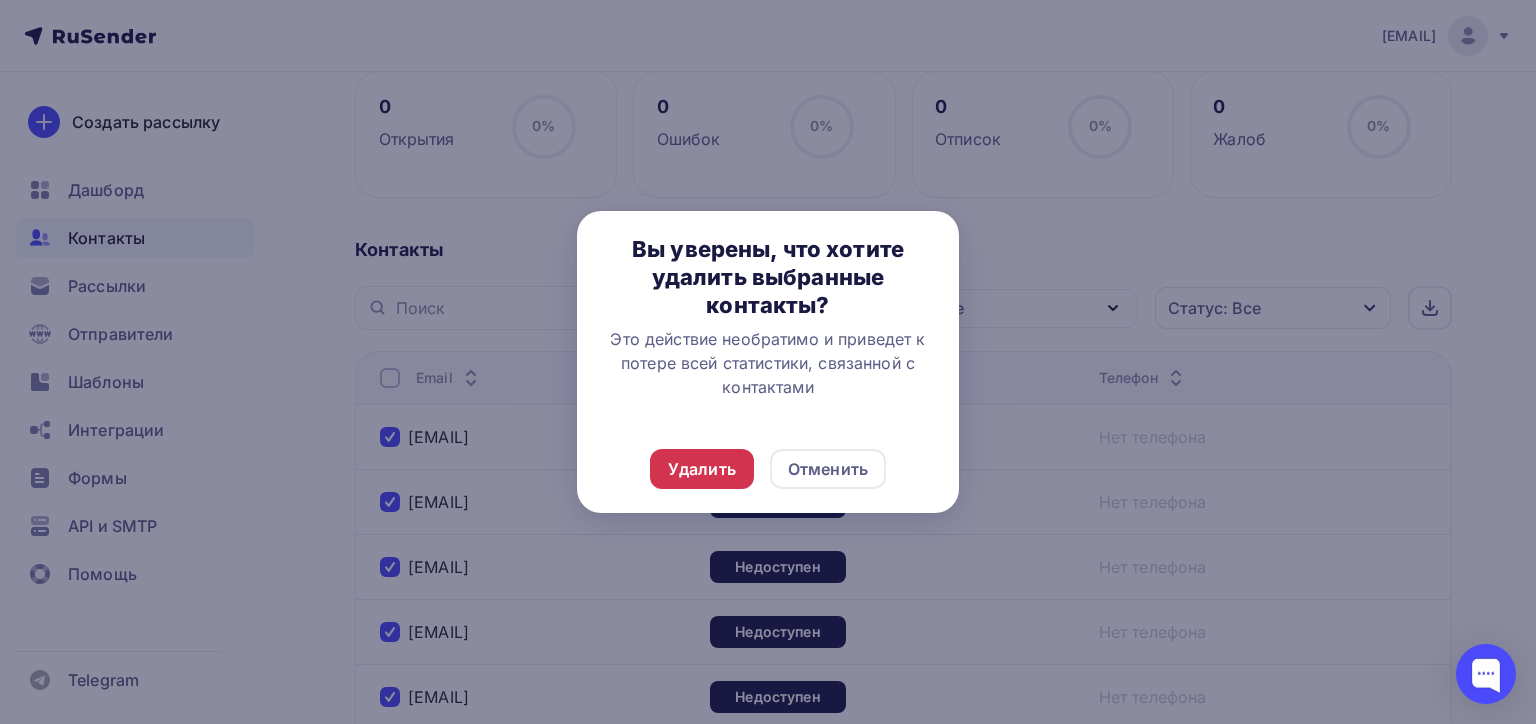 click on "Удалить" at bounding box center [702, 469] 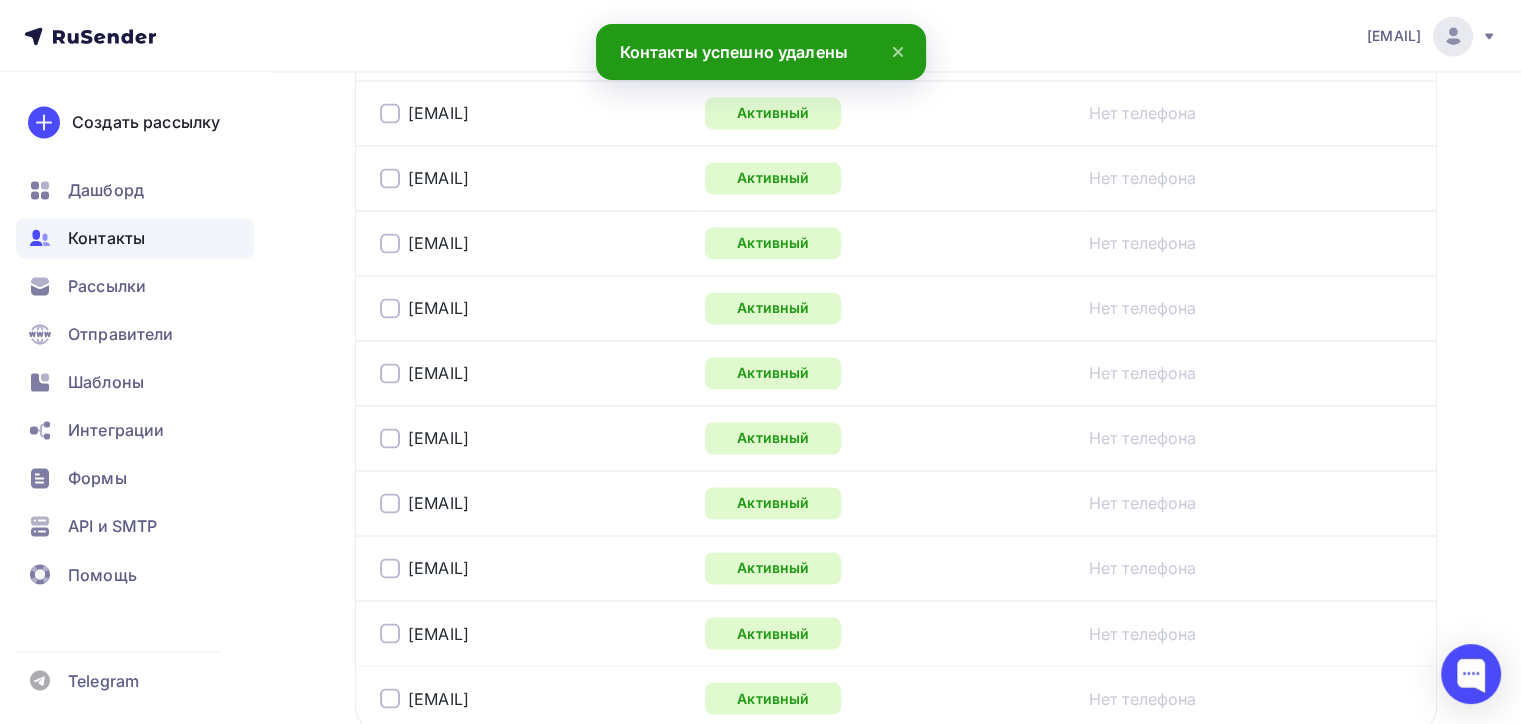 scroll, scrollTop: 3424, scrollLeft: 0, axis: vertical 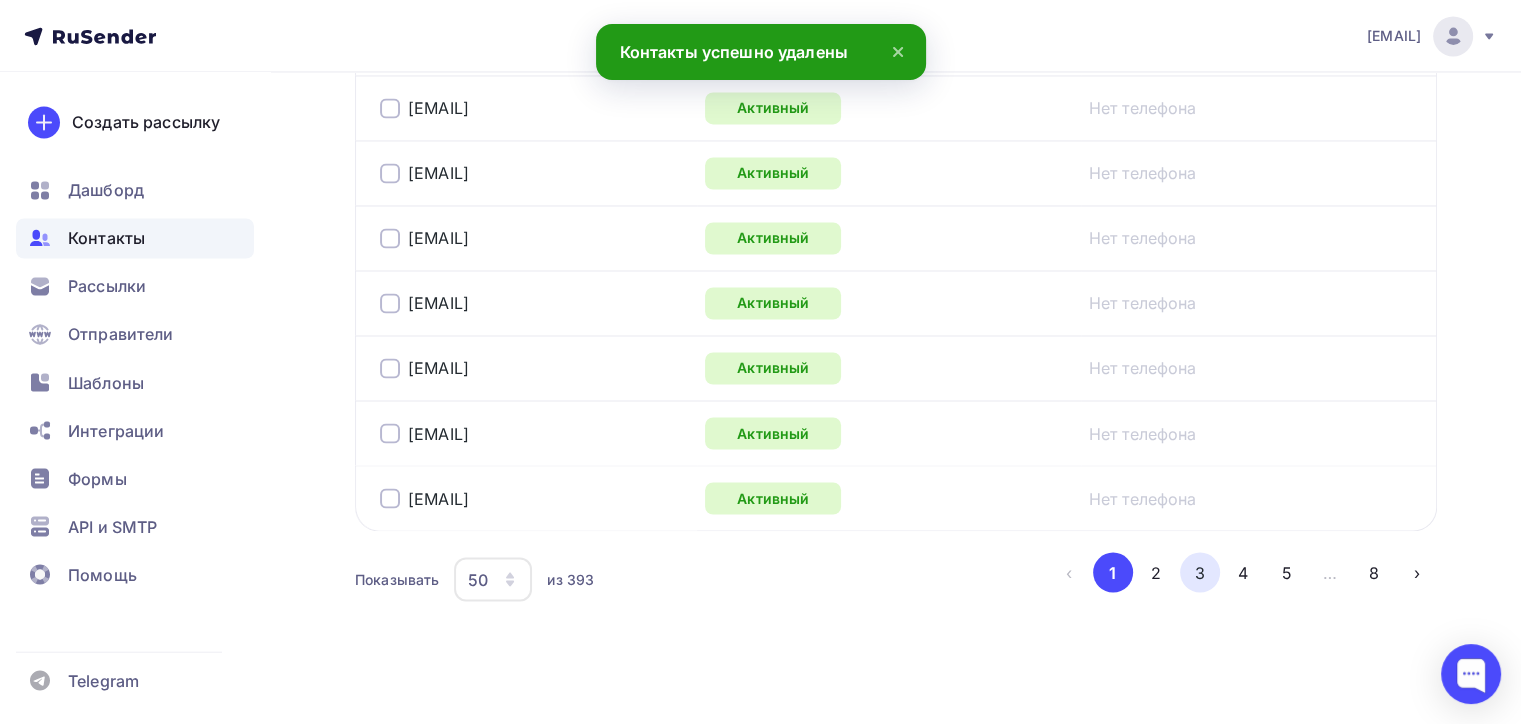 click on "3" at bounding box center (1200, 572) 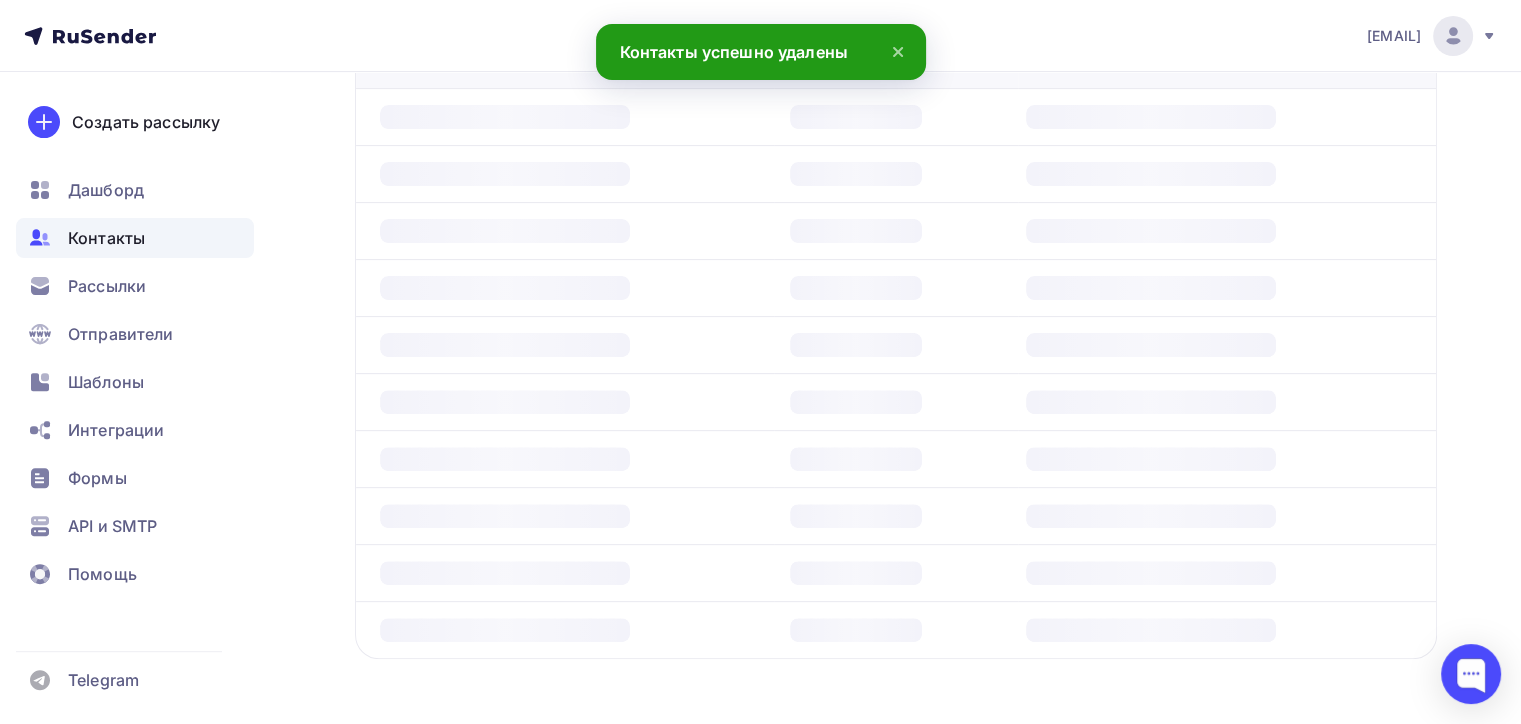 scroll, scrollTop: 484, scrollLeft: 0, axis: vertical 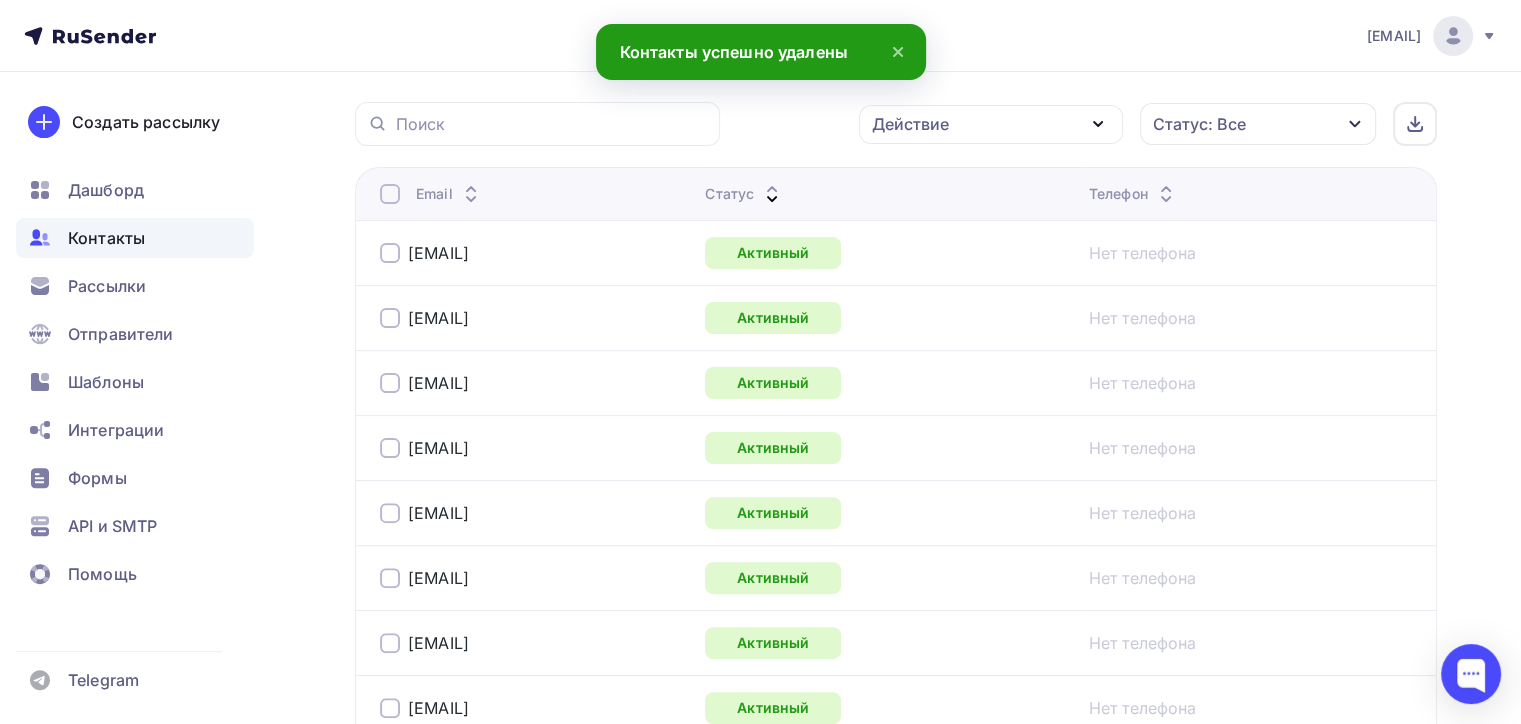 click on "Статус" at bounding box center [888, 193] 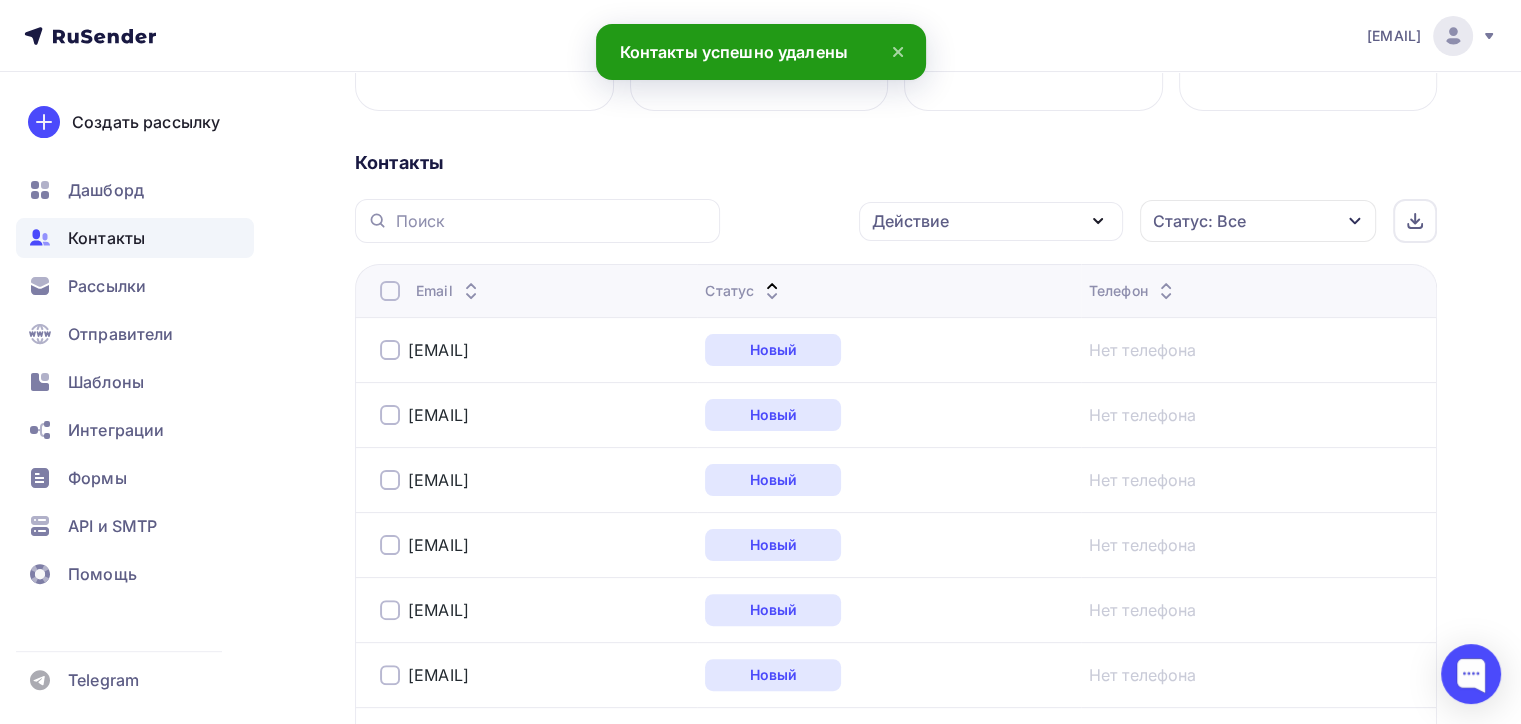 scroll, scrollTop: 384, scrollLeft: 0, axis: vertical 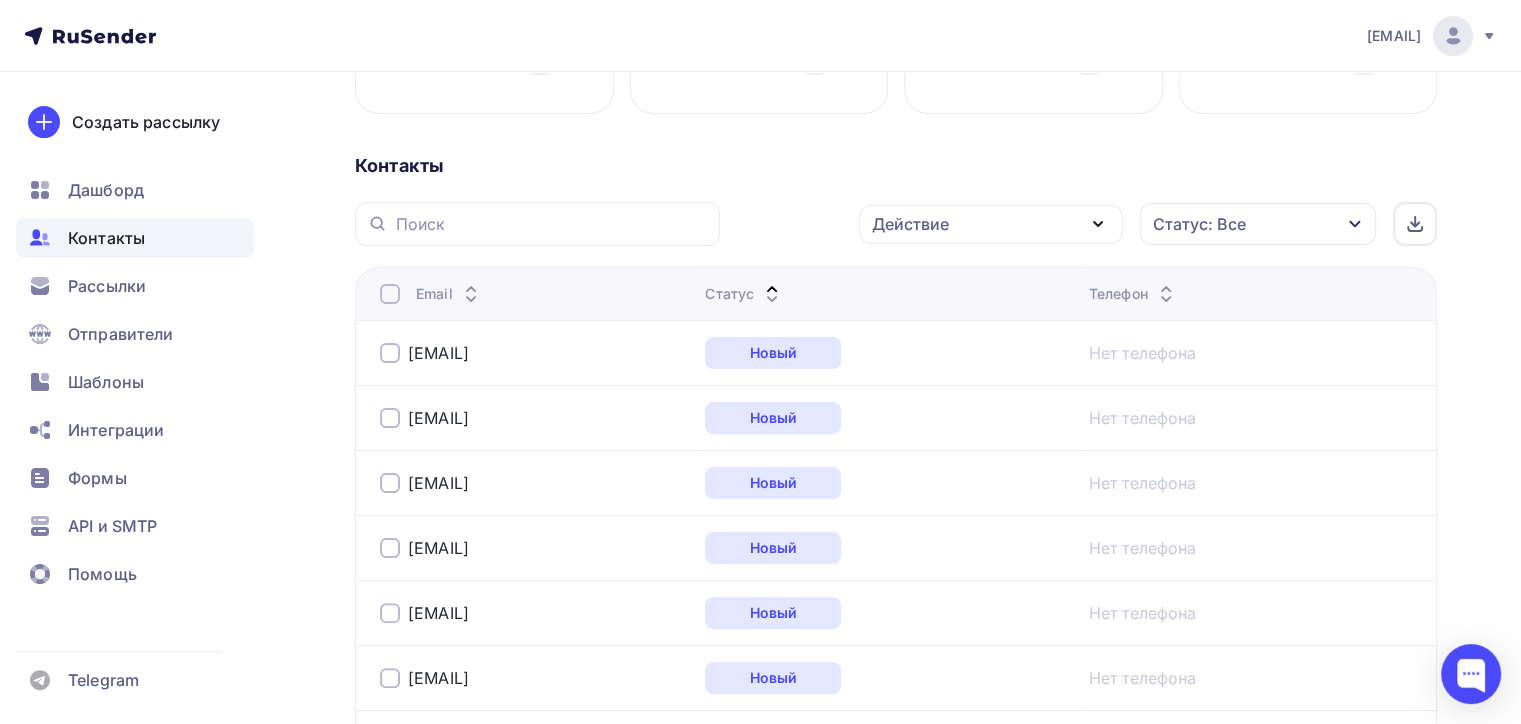 click 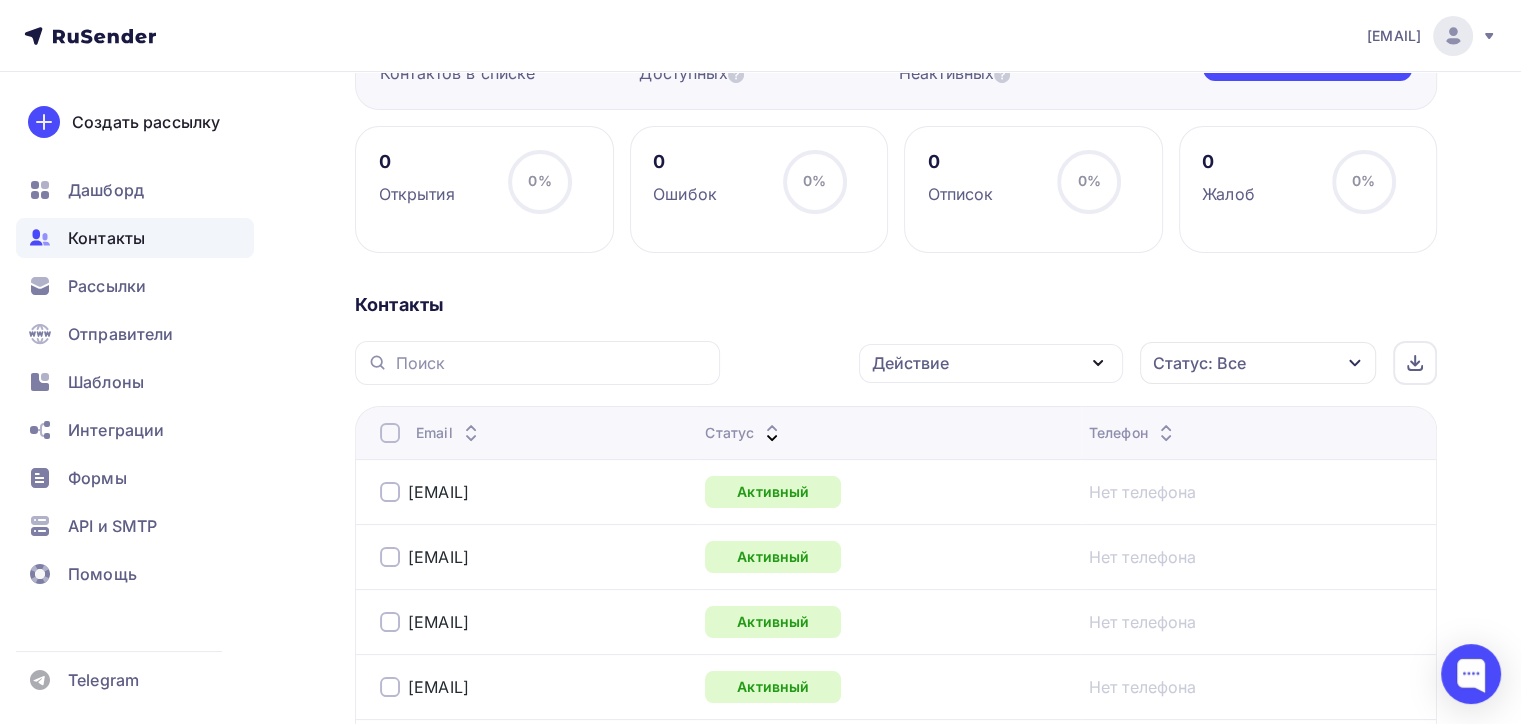 scroll, scrollTop: 0, scrollLeft: 0, axis: both 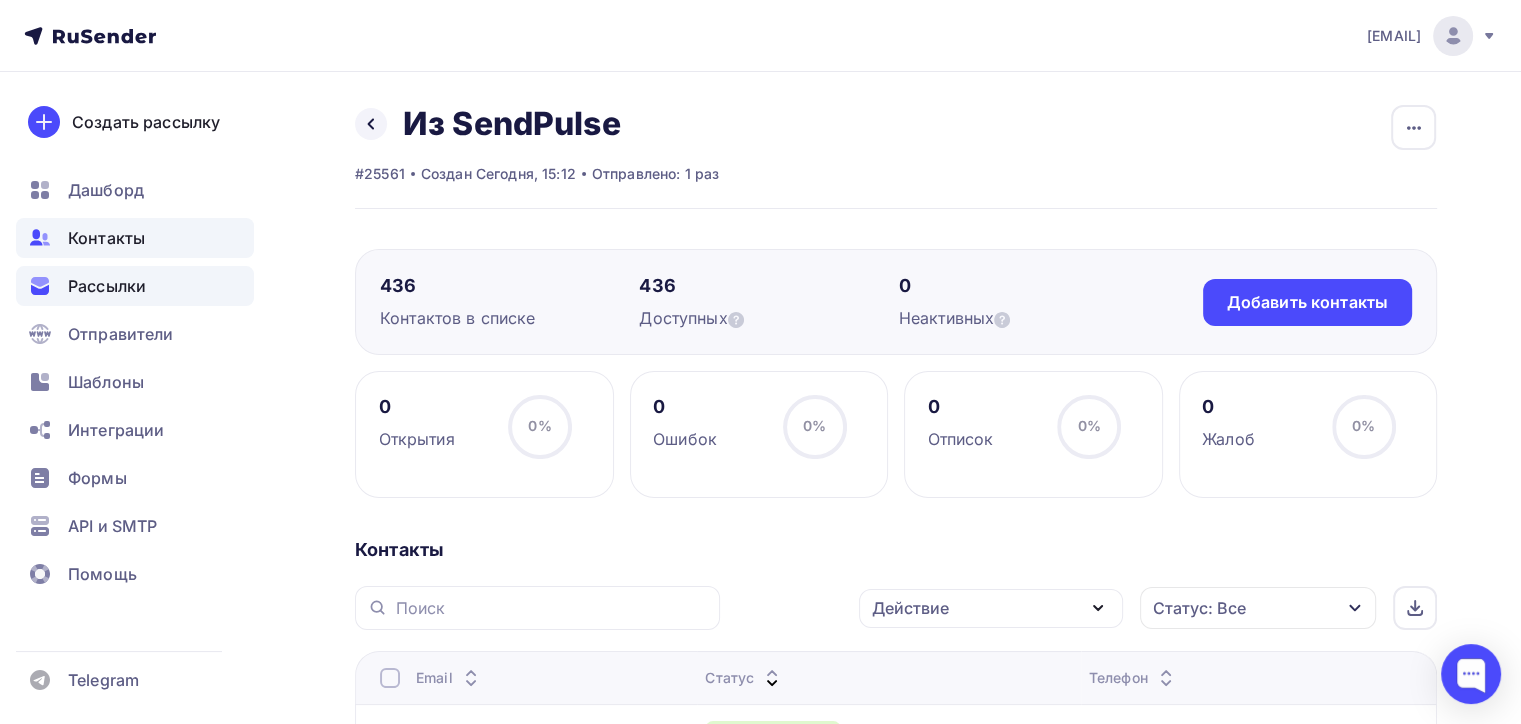 click on "Рассылки" at bounding box center [107, 286] 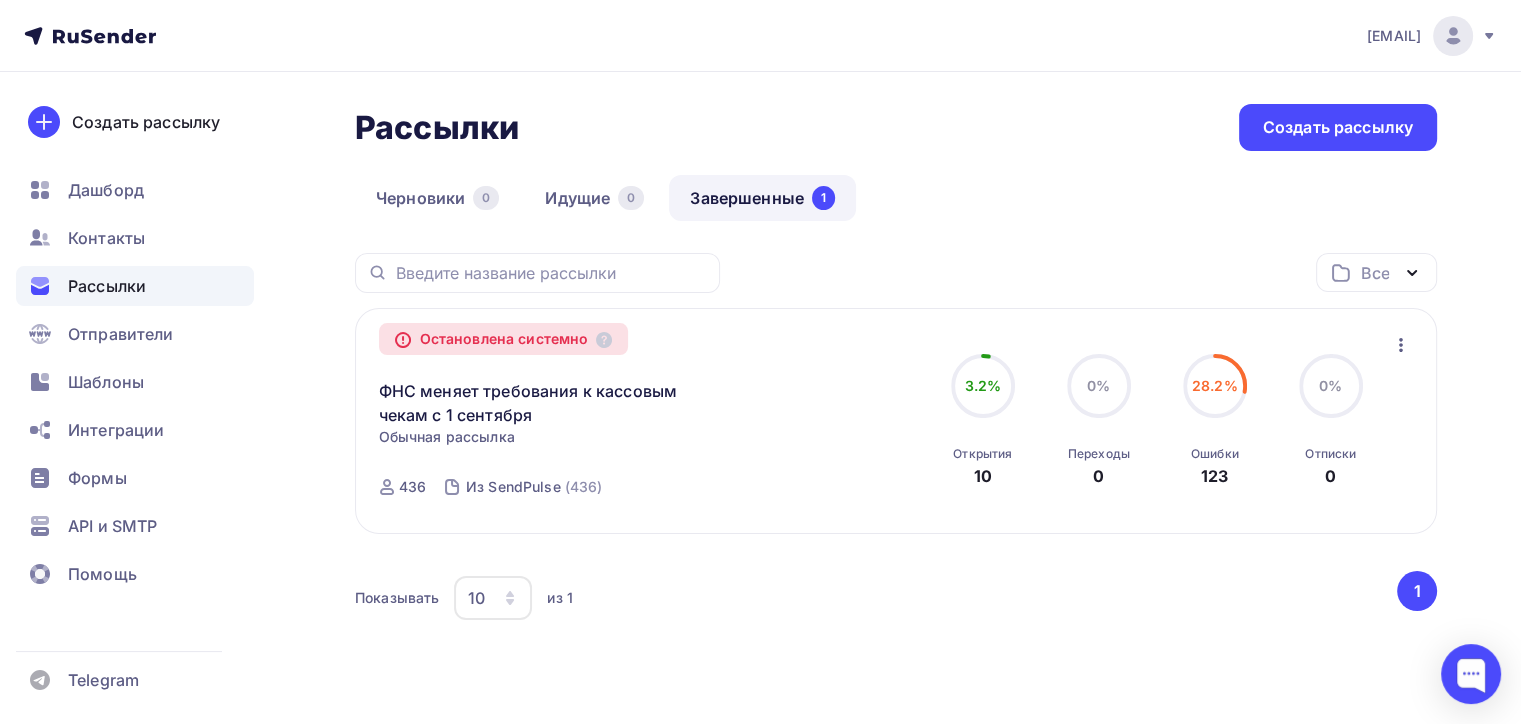 drag, startPoint x: 1226, startPoint y: 467, endPoint x: 1220, endPoint y: 385, distance: 82.219215 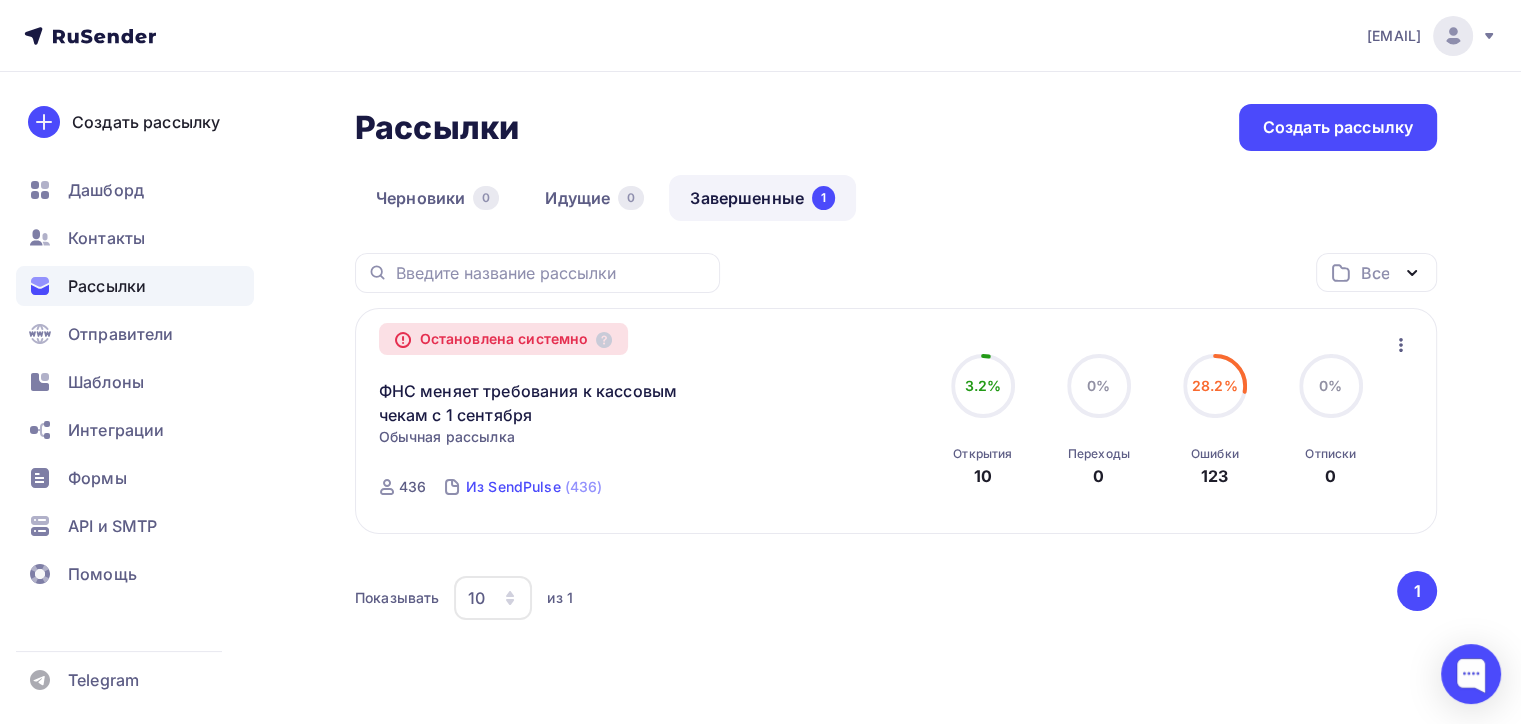 click on "Из SendPulse" at bounding box center (513, 487) 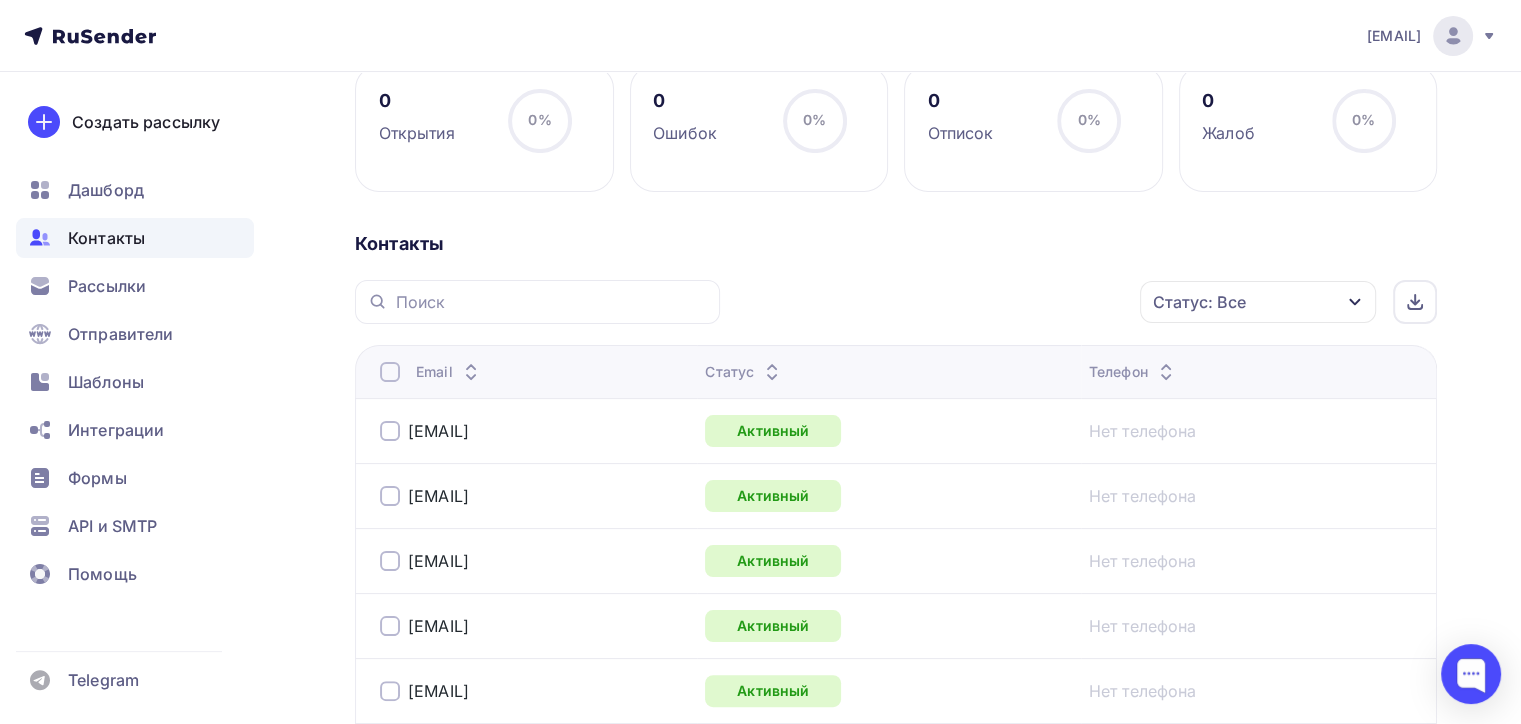 scroll, scrollTop: 500, scrollLeft: 0, axis: vertical 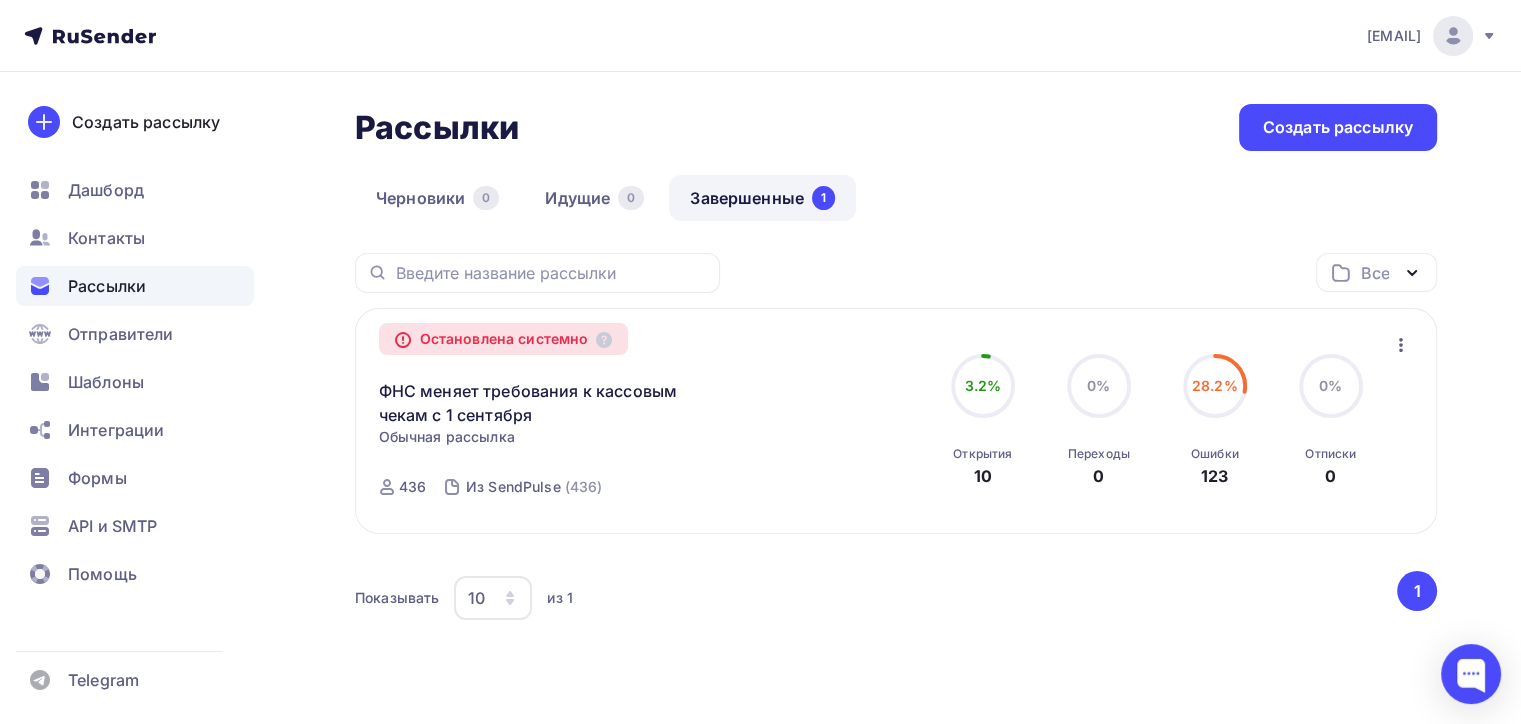 click on "123" at bounding box center (1214, 476) 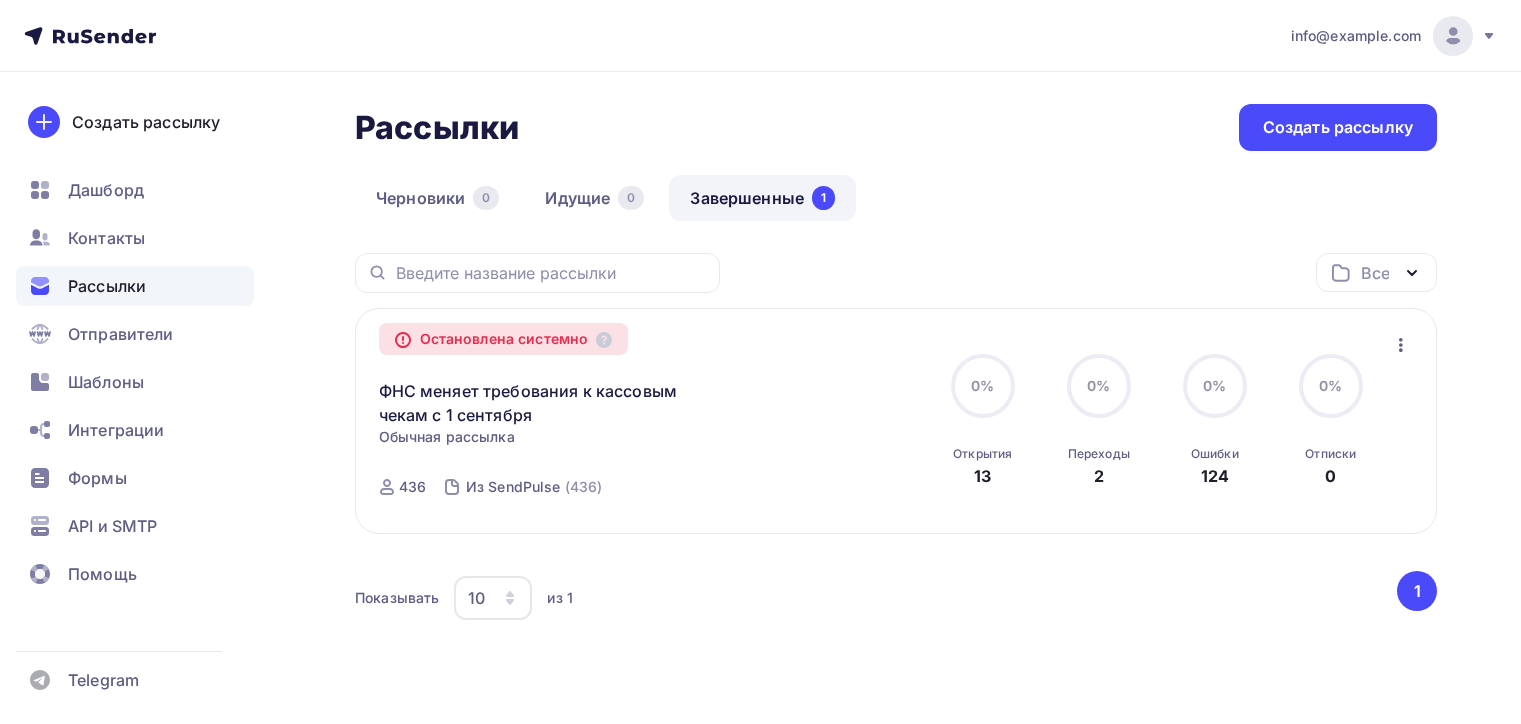 scroll, scrollTop: 0, scrollLeft: 0, axis: both 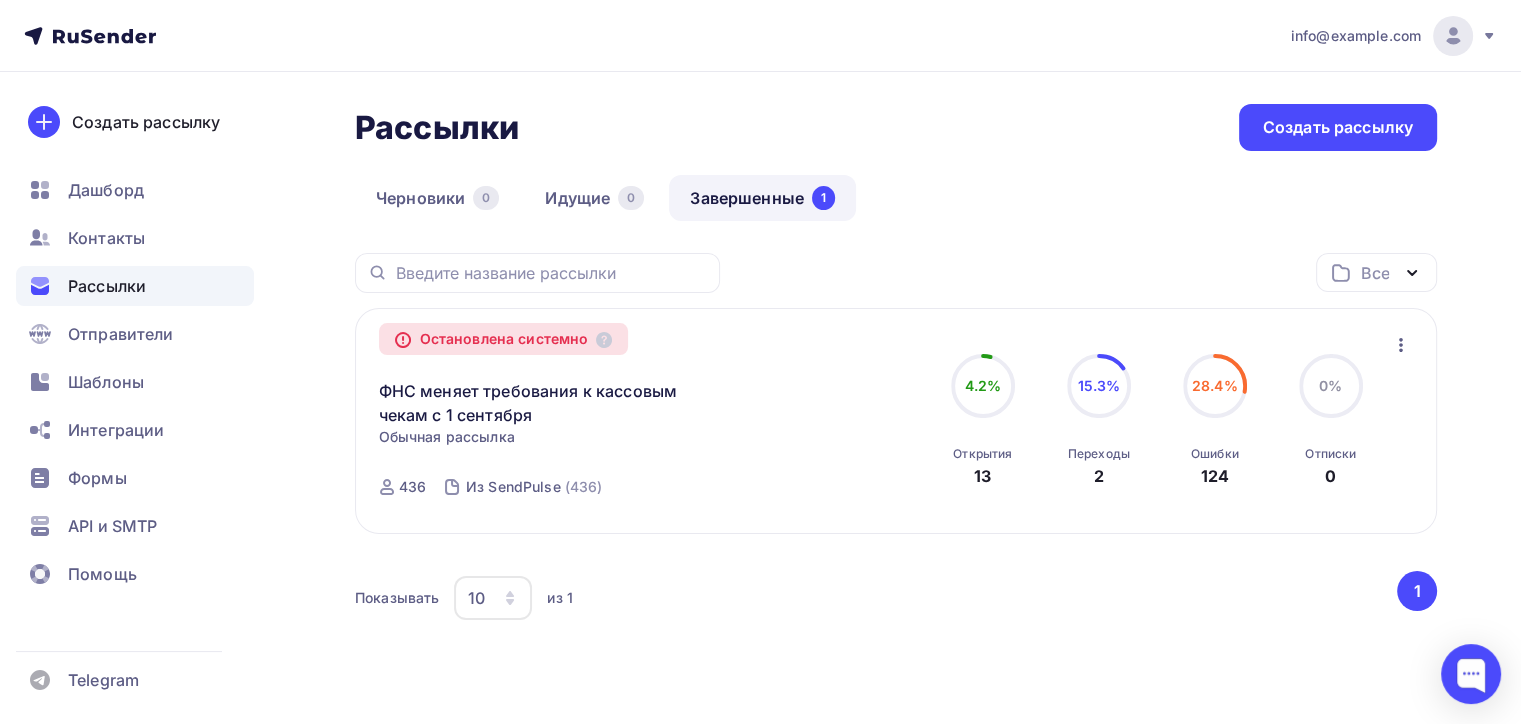 click 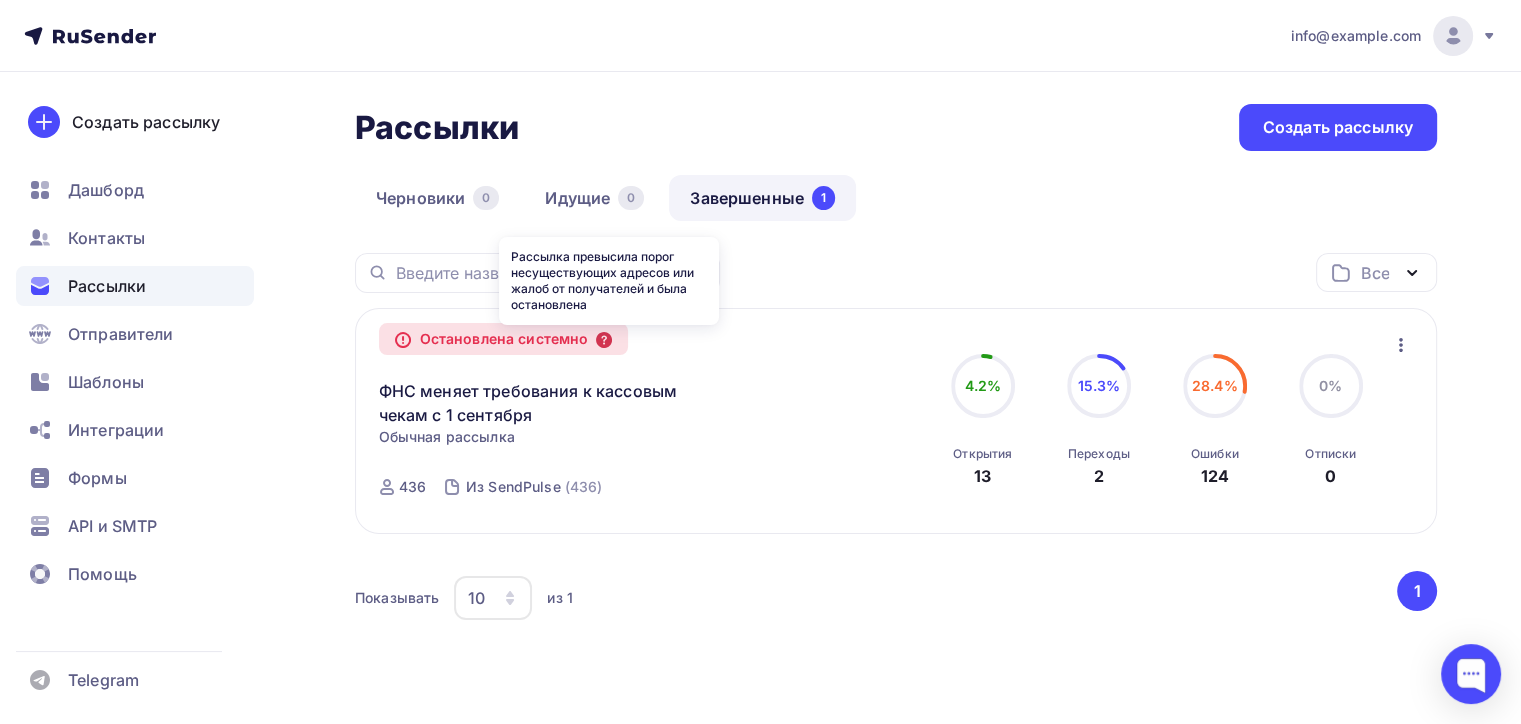 click 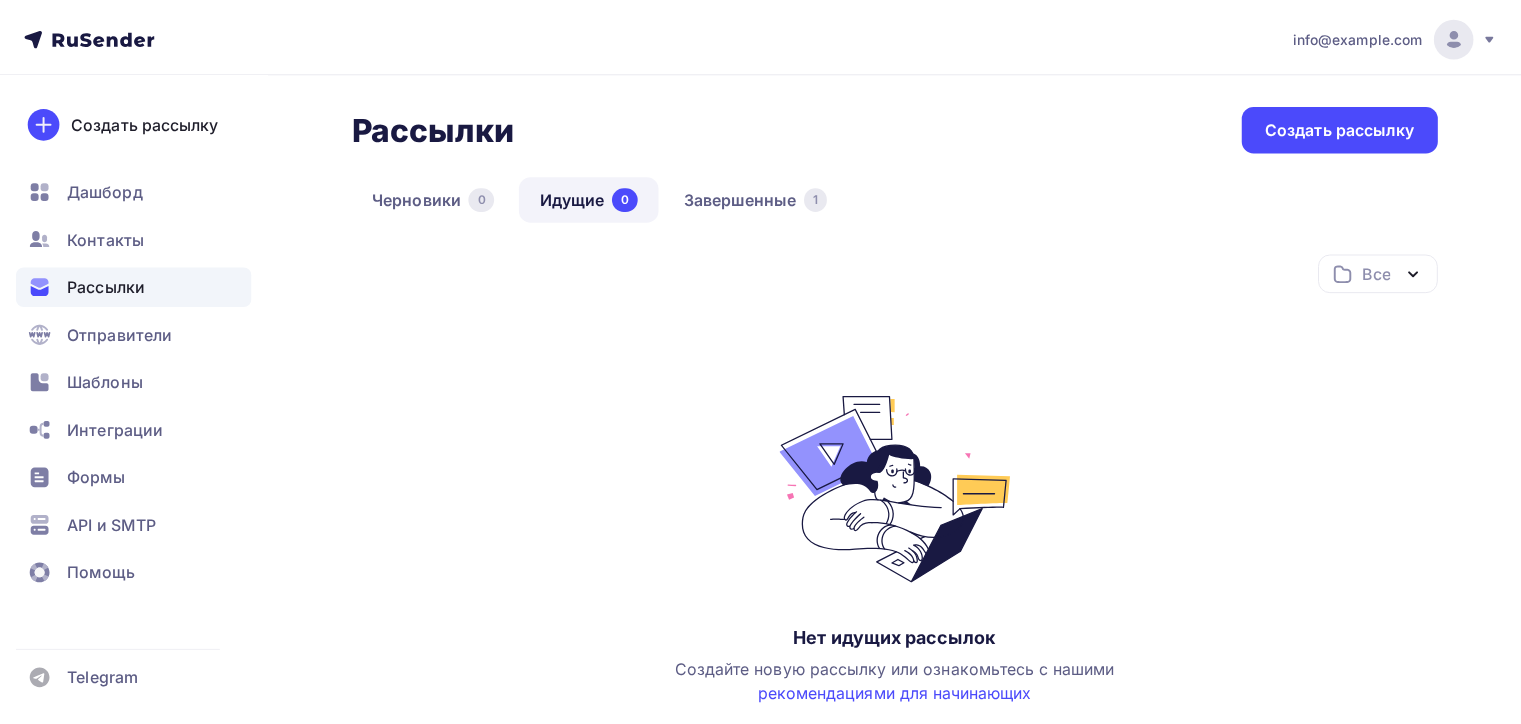 scroll, scrollTop: 0, scrollLeft: 0, axis: both 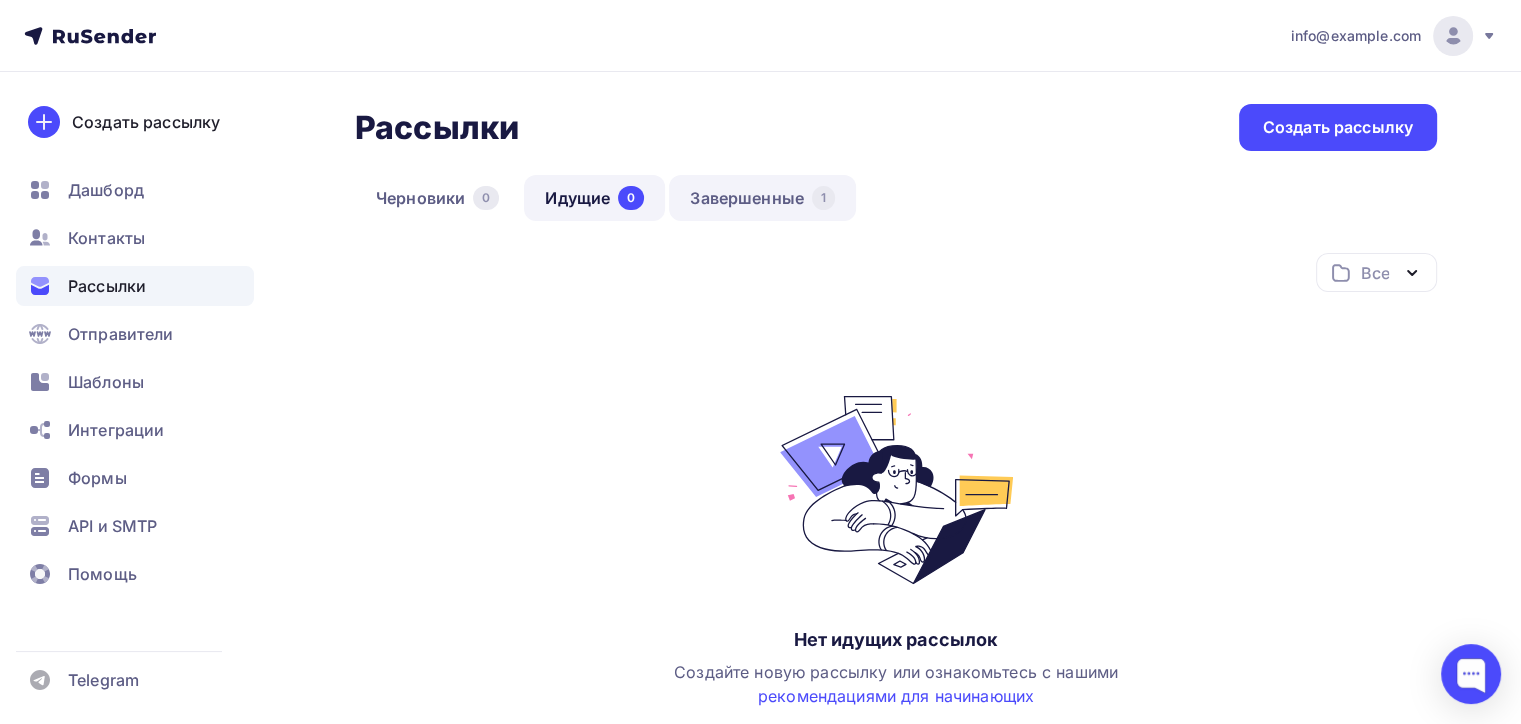 click on "Завершенные
1" at bounding box center [762, 198] 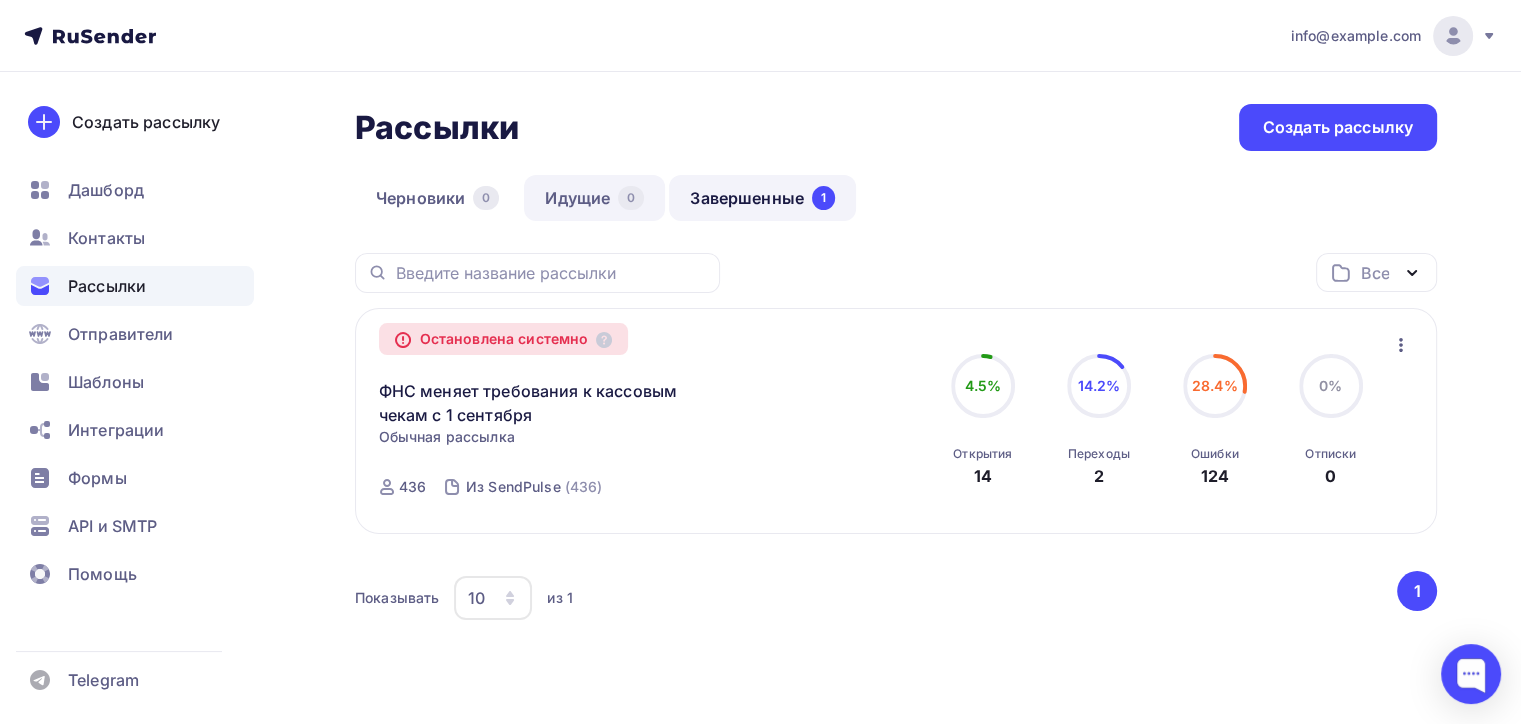 click on "Идущие
0" at bounding box center (594, 198) 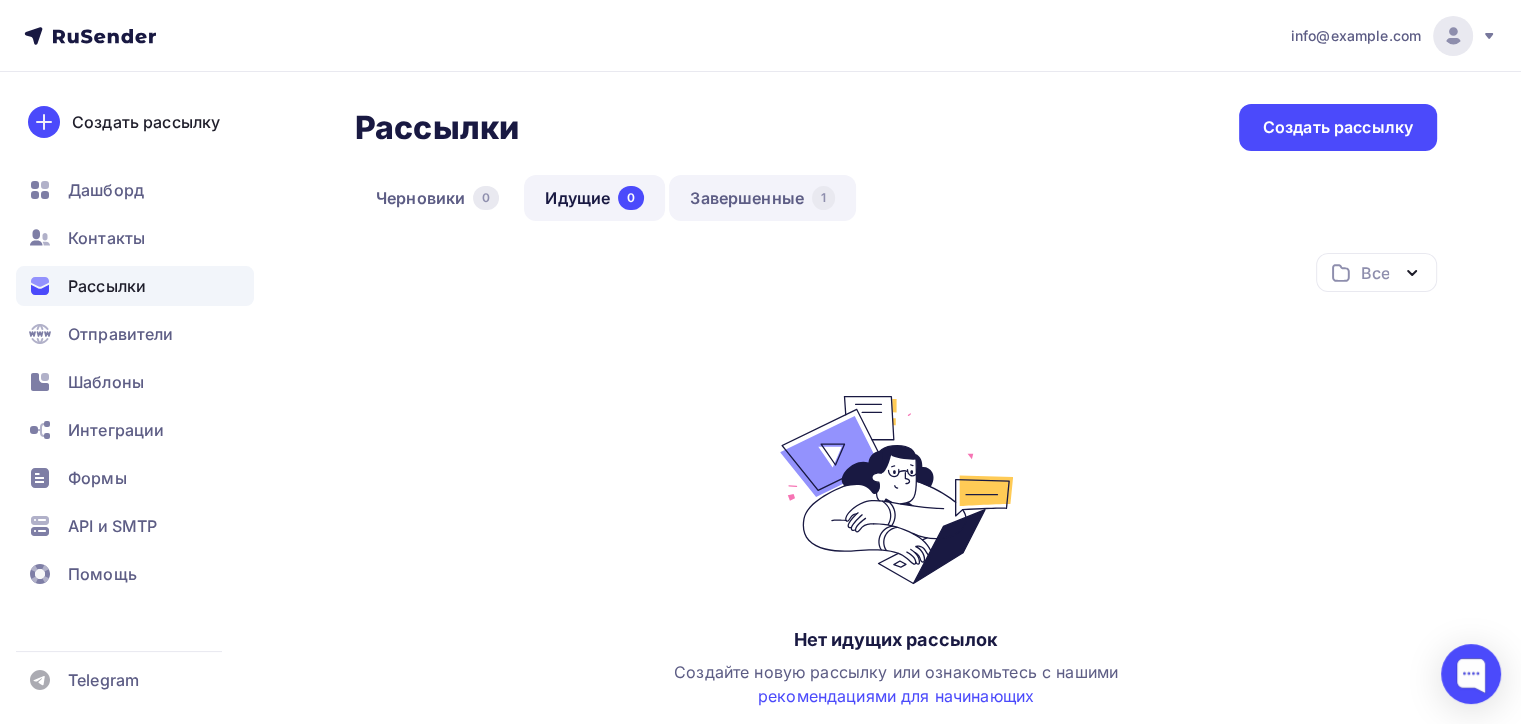 click on "Завершенные
1" at bounding box center [762, 198] 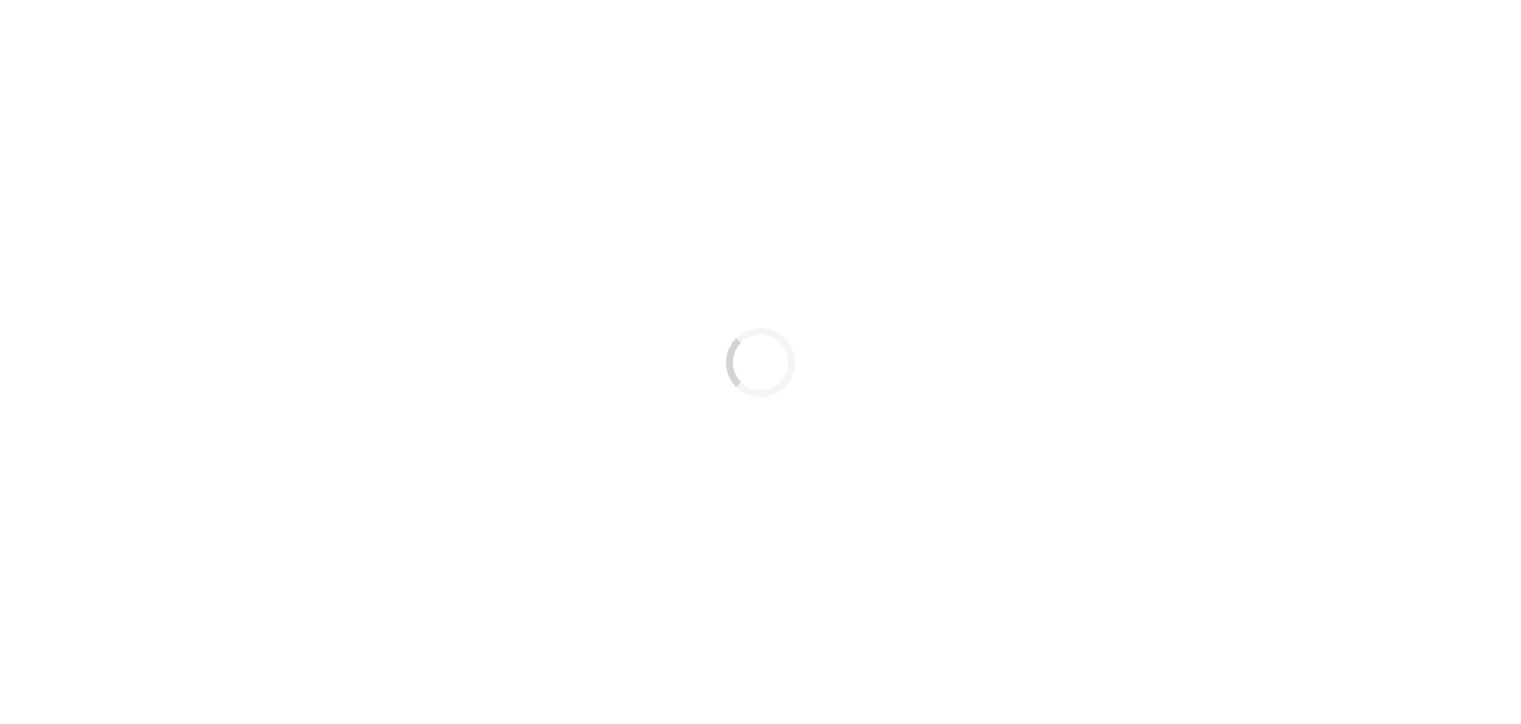 scroll, scrollTop: 0, scrollLeft: 0, axis: both 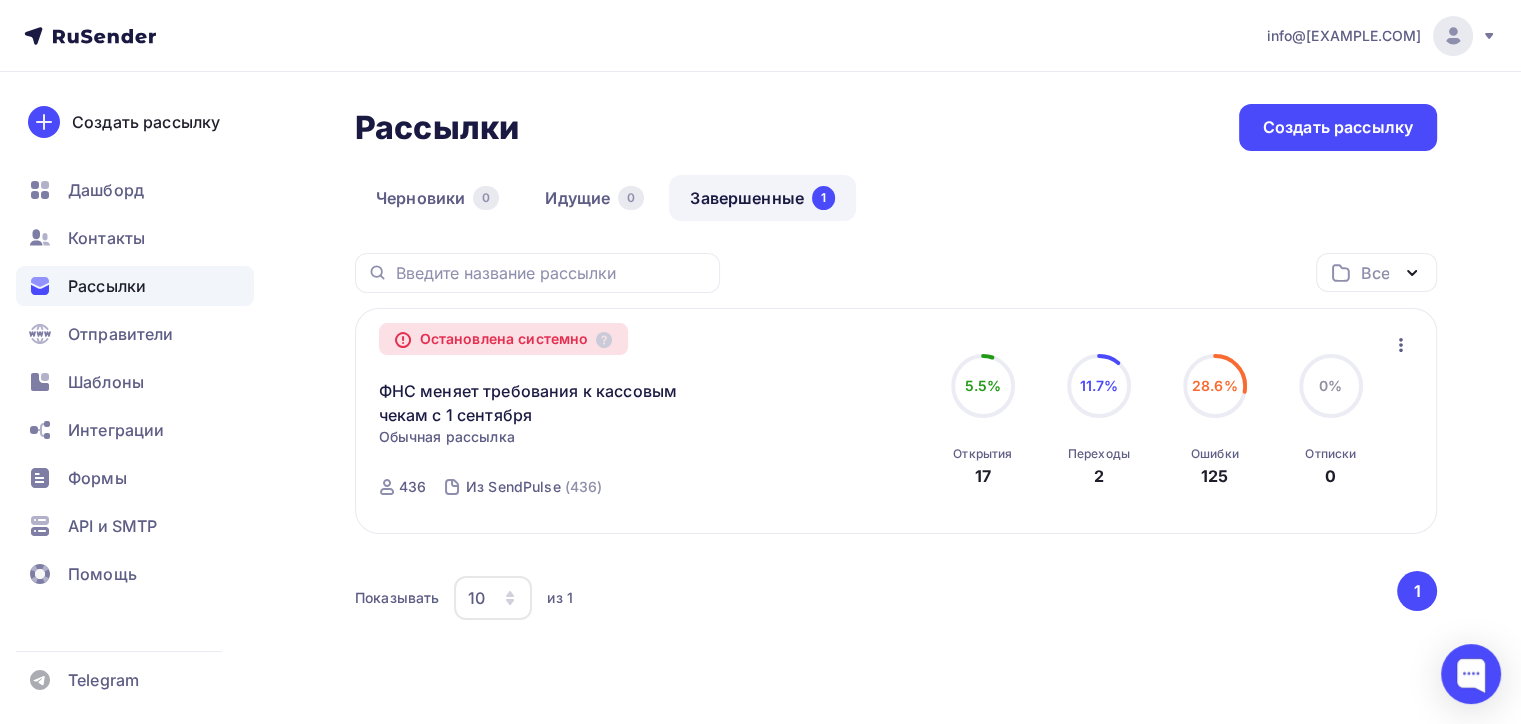 click on "5.5%   5.5%
Открытия
17" at bounding box center (983, 421) 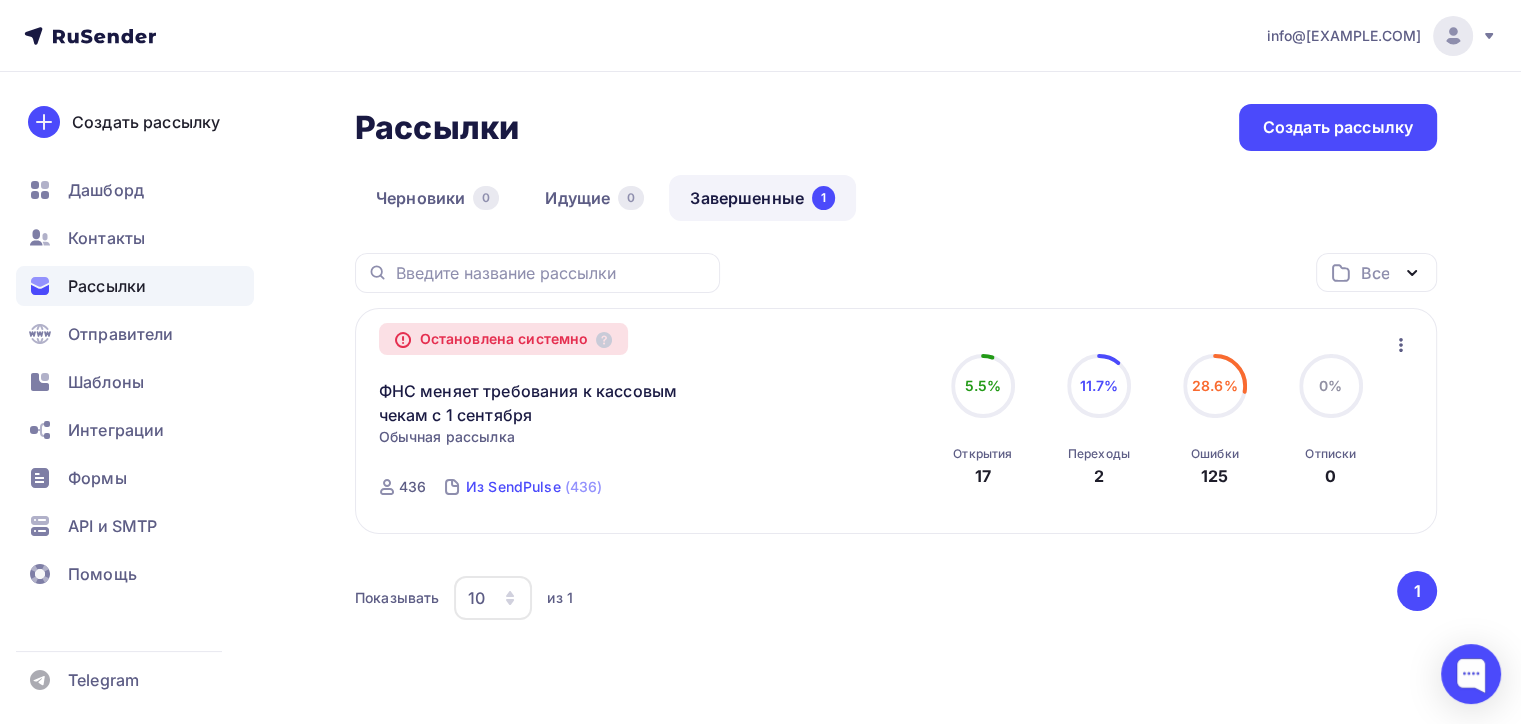click on "Из SendPulse" at bounding box center (513, 487) 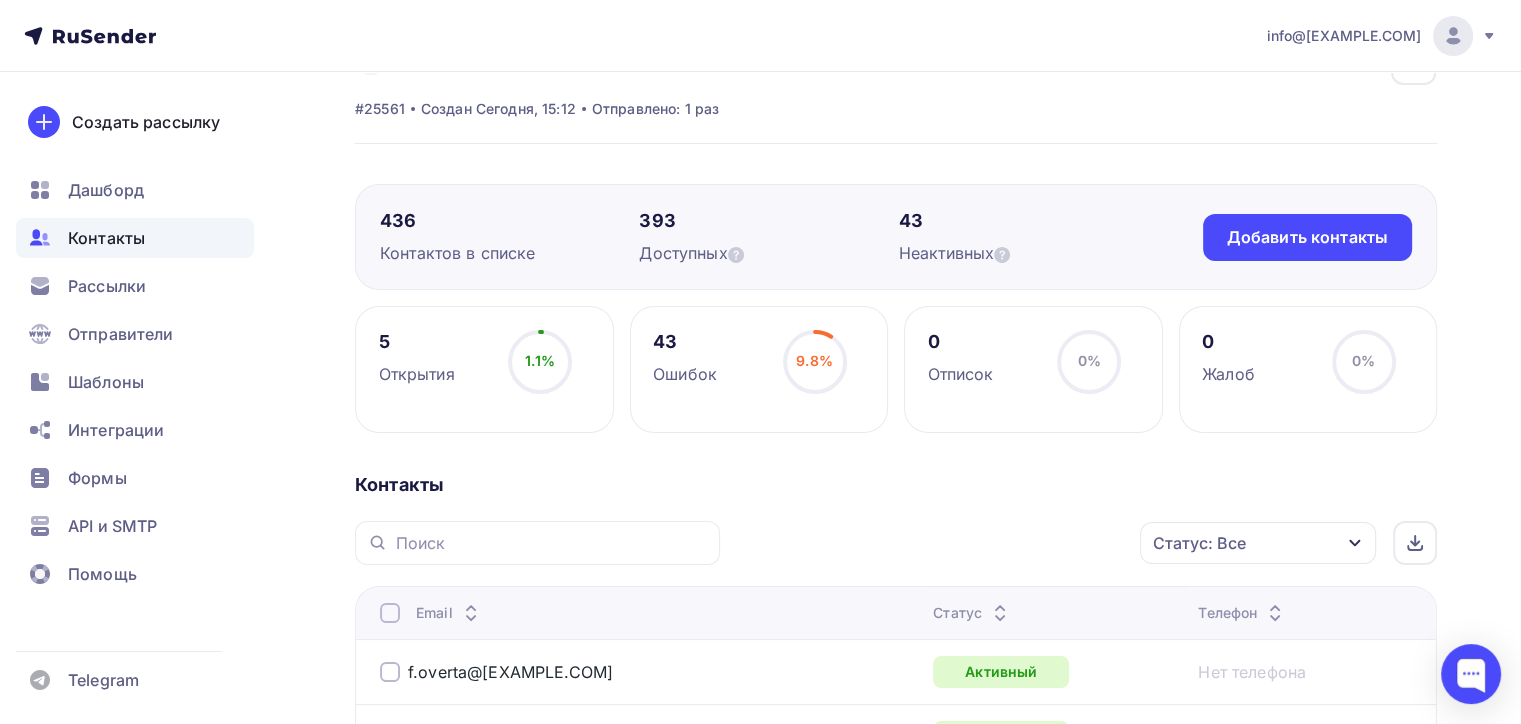 scroll, scrollTop: 100, scrollLeft: 0, axis: vertical 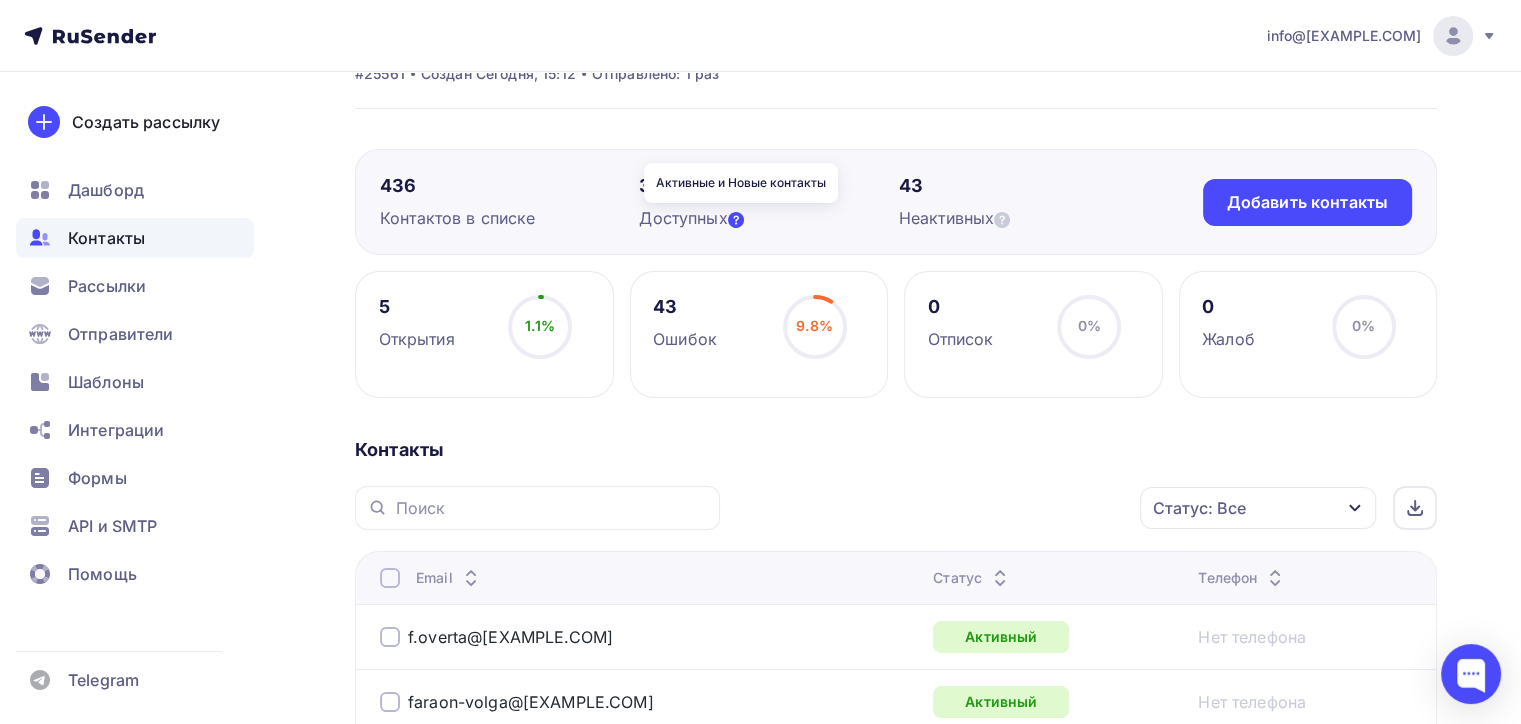 click 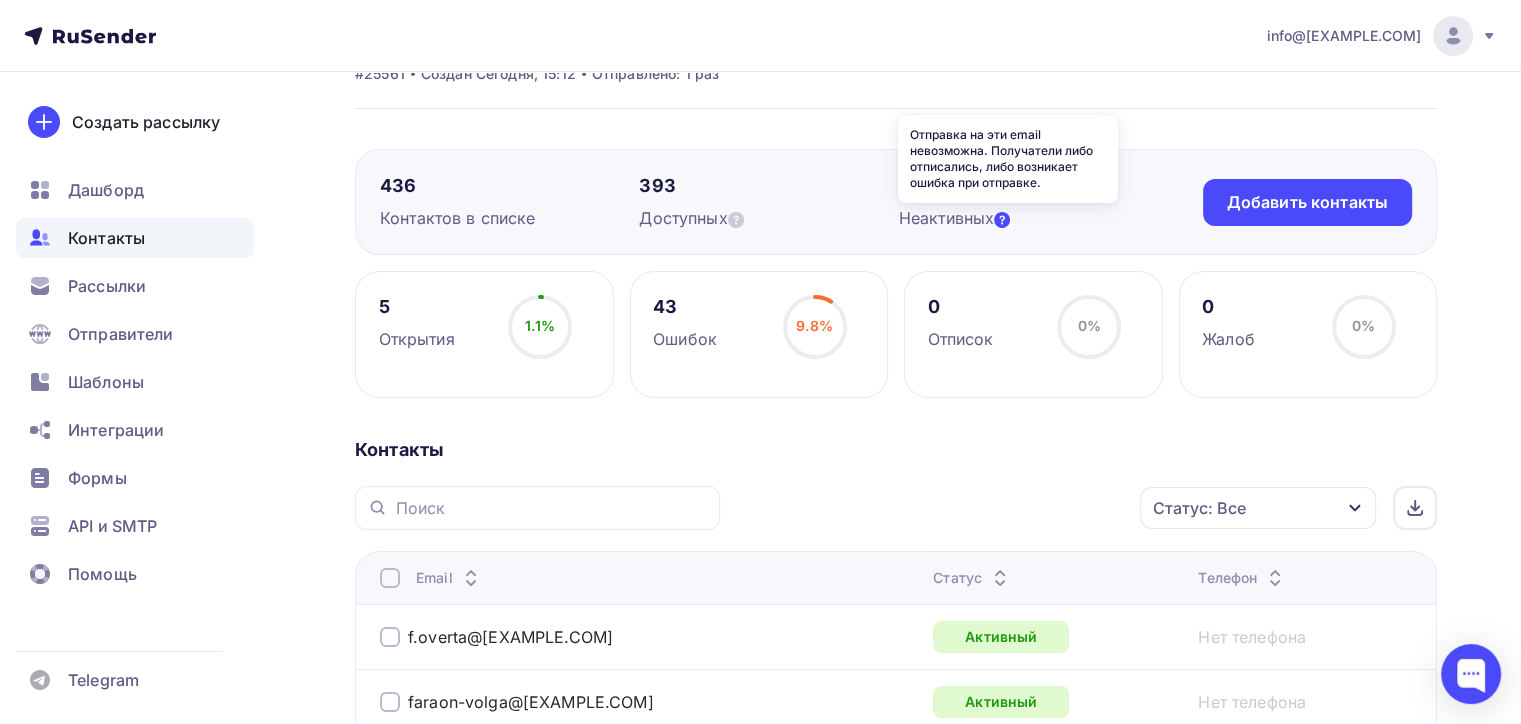 click 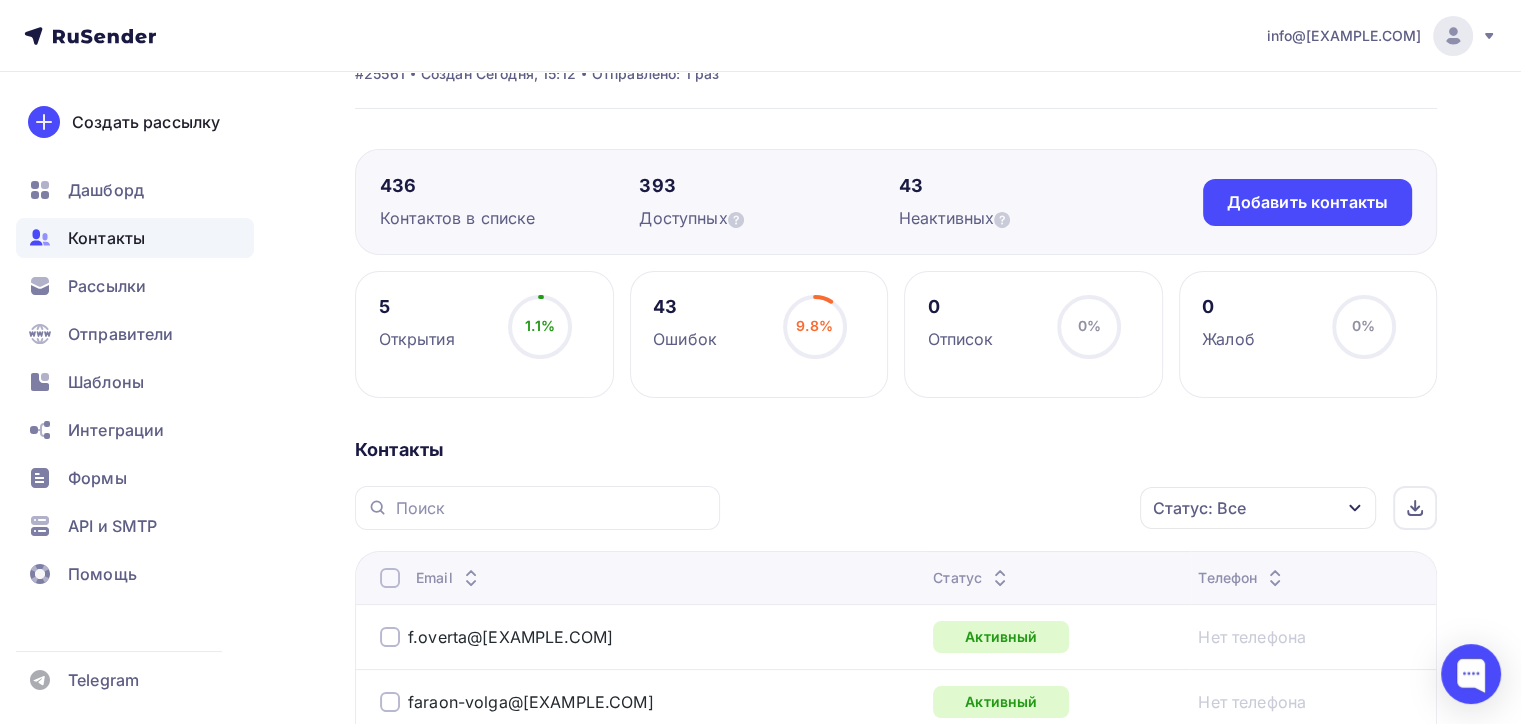 click on "43
Неактивных" at bounding box center (1028, 202) 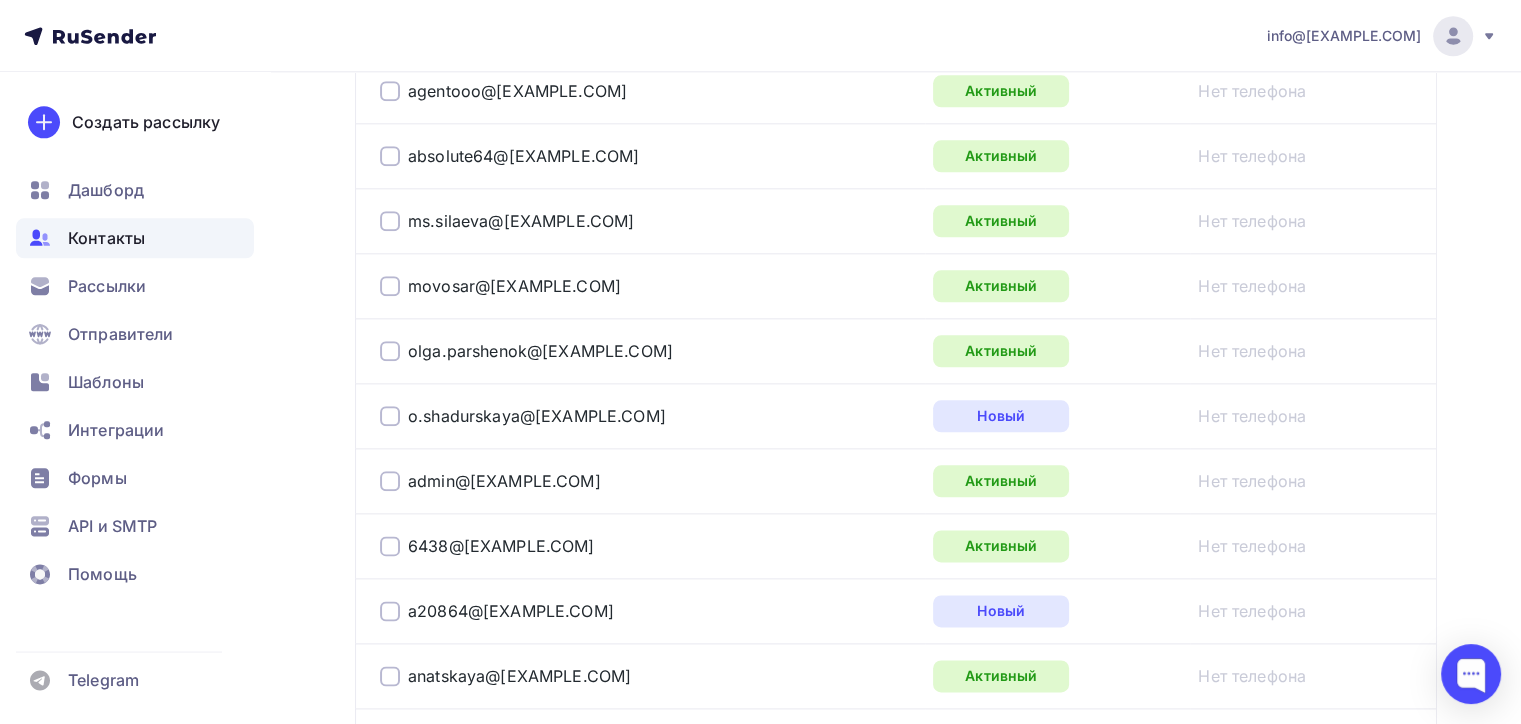 scroll, scrollTop: 2100, scrollLeft: 0, axis: vertical 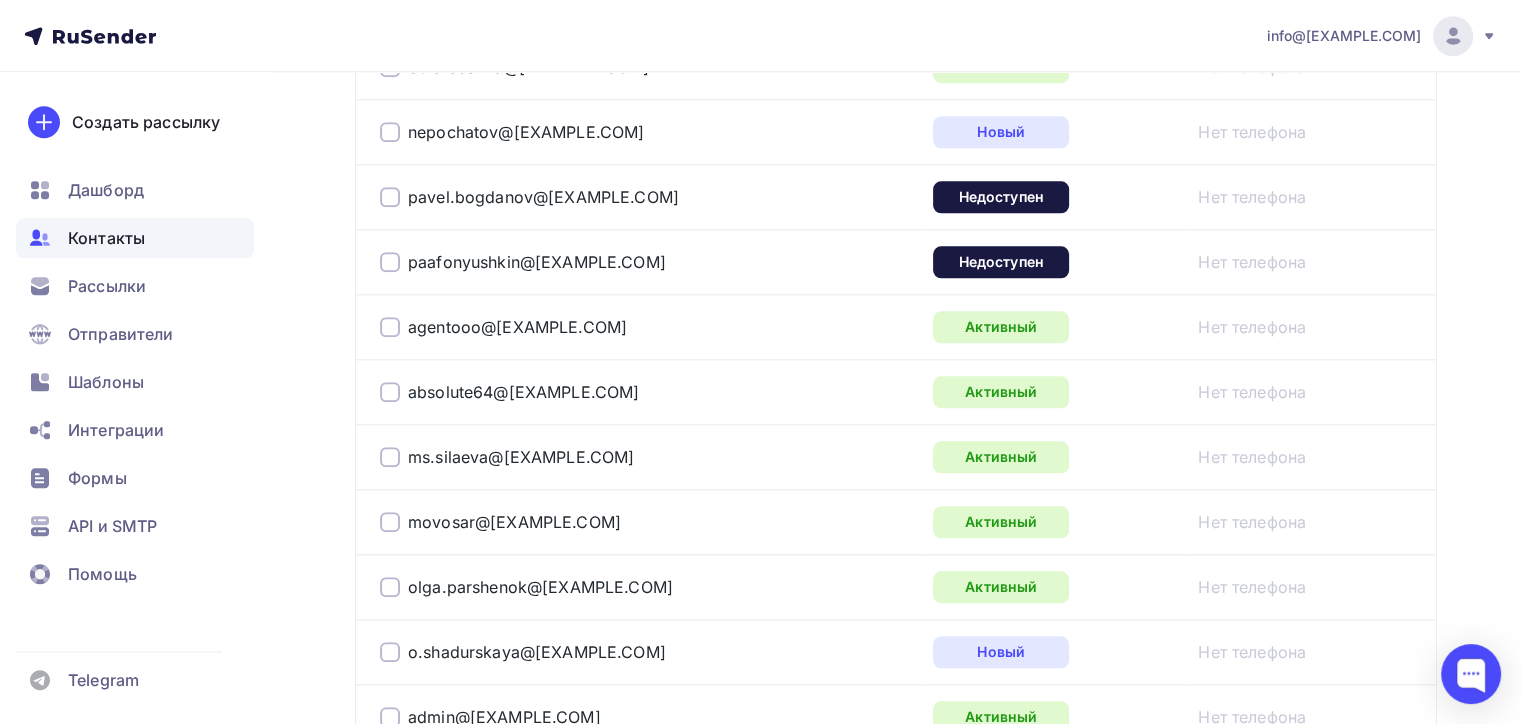 click at bounding box center [390, 197] 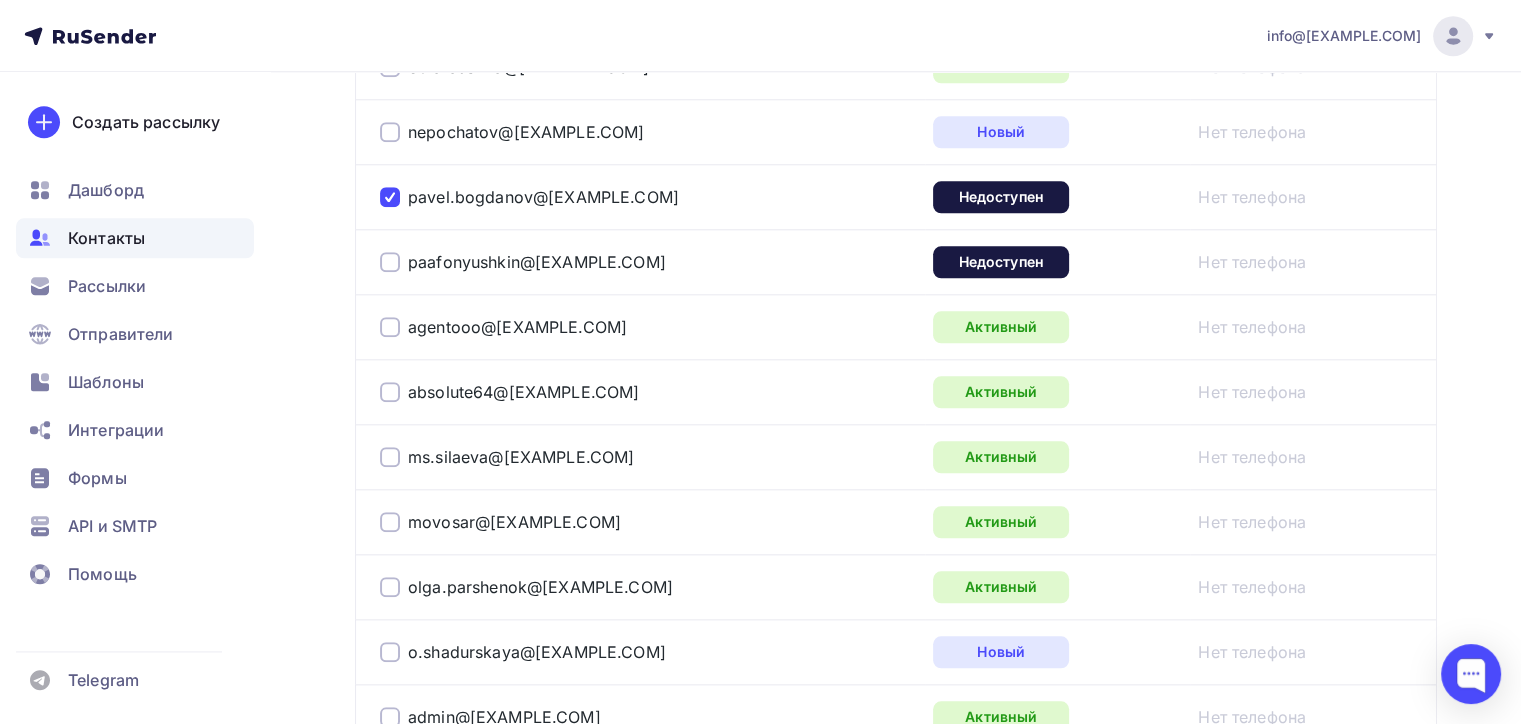click at bounding box center (390, 262) 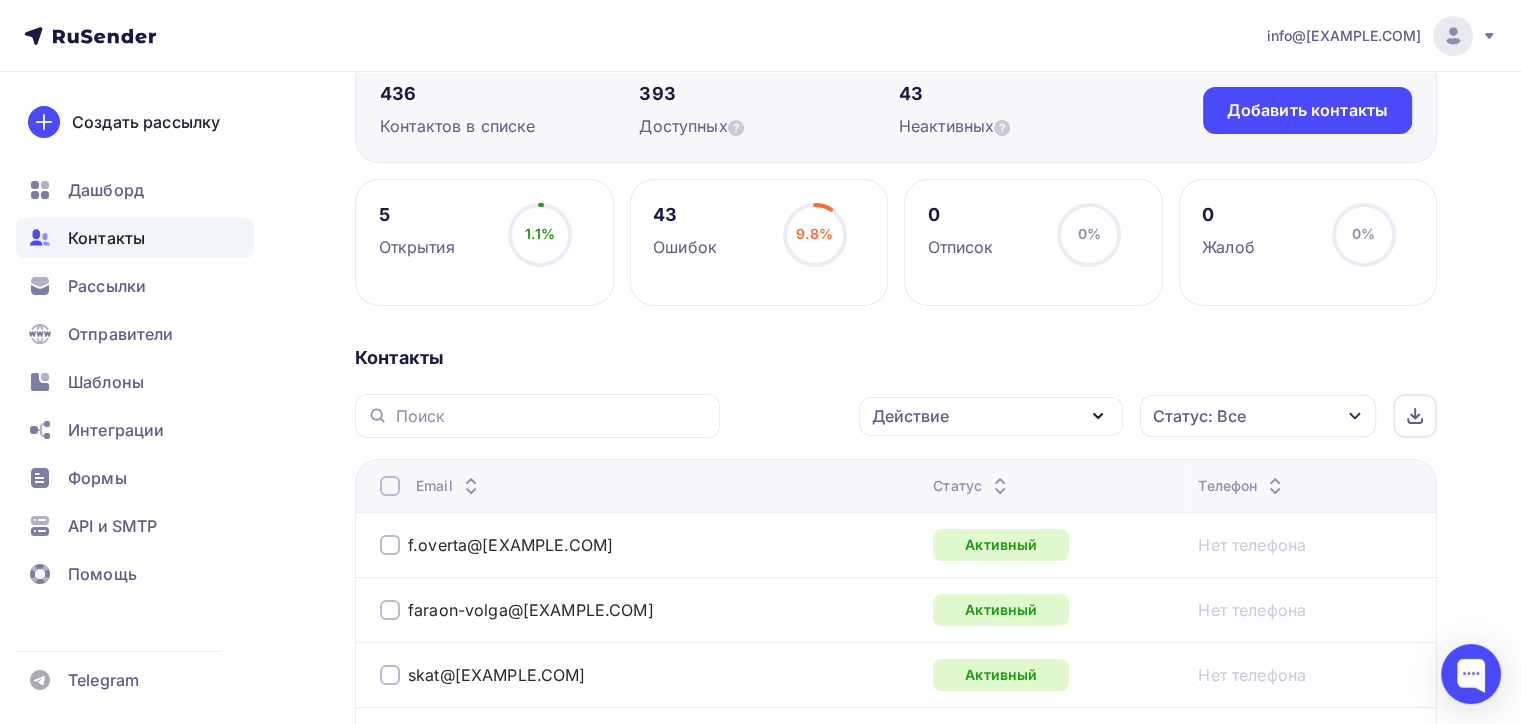 scroll, scrollTop: 300, scrollLeft: 0, axis: vertical 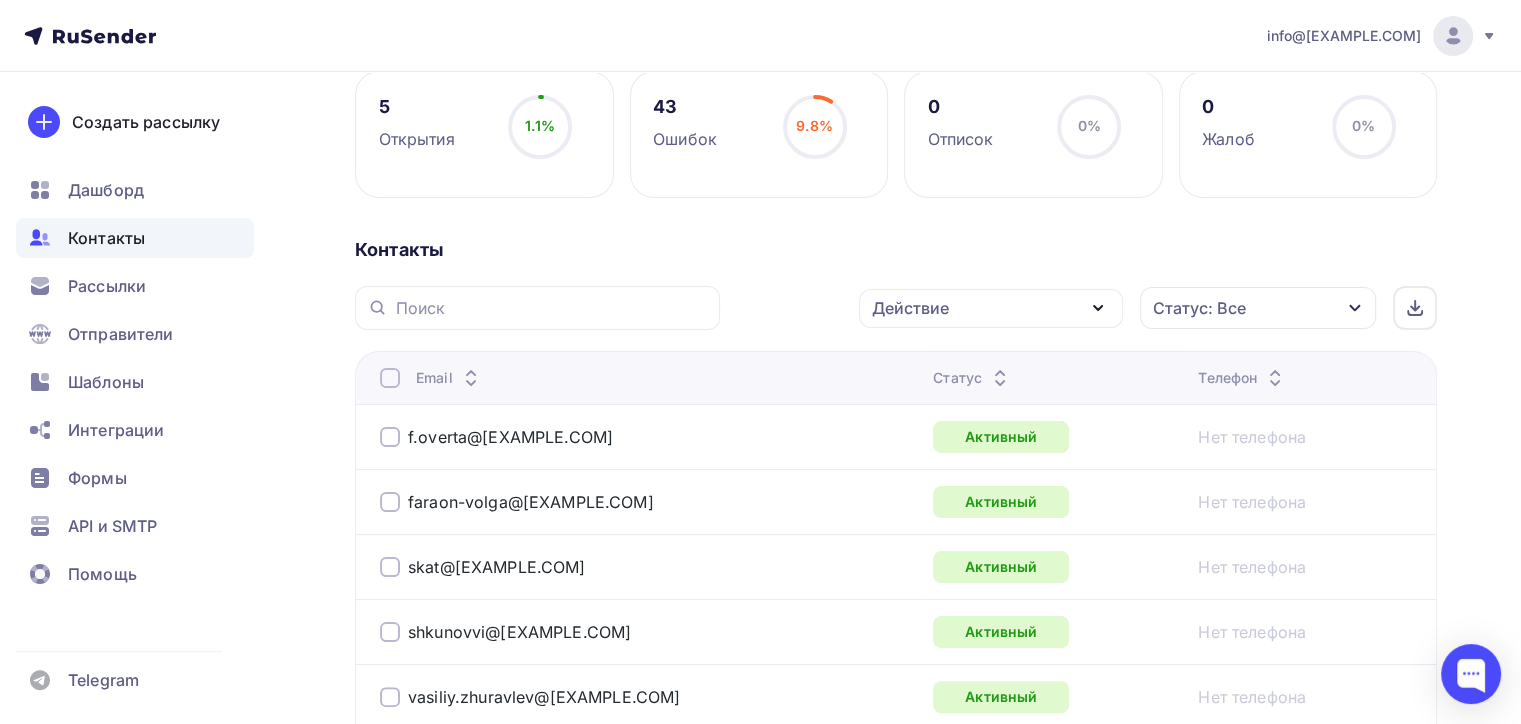 click 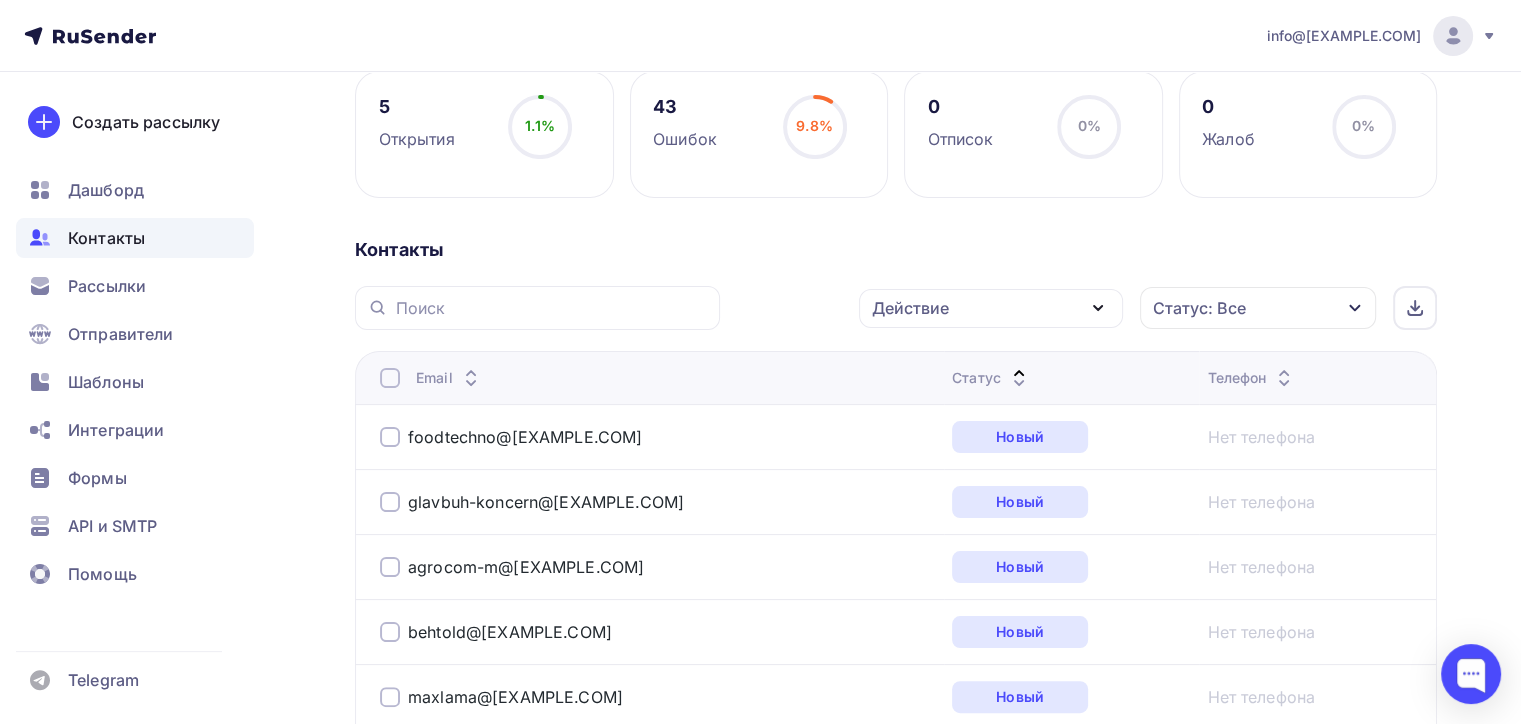 click 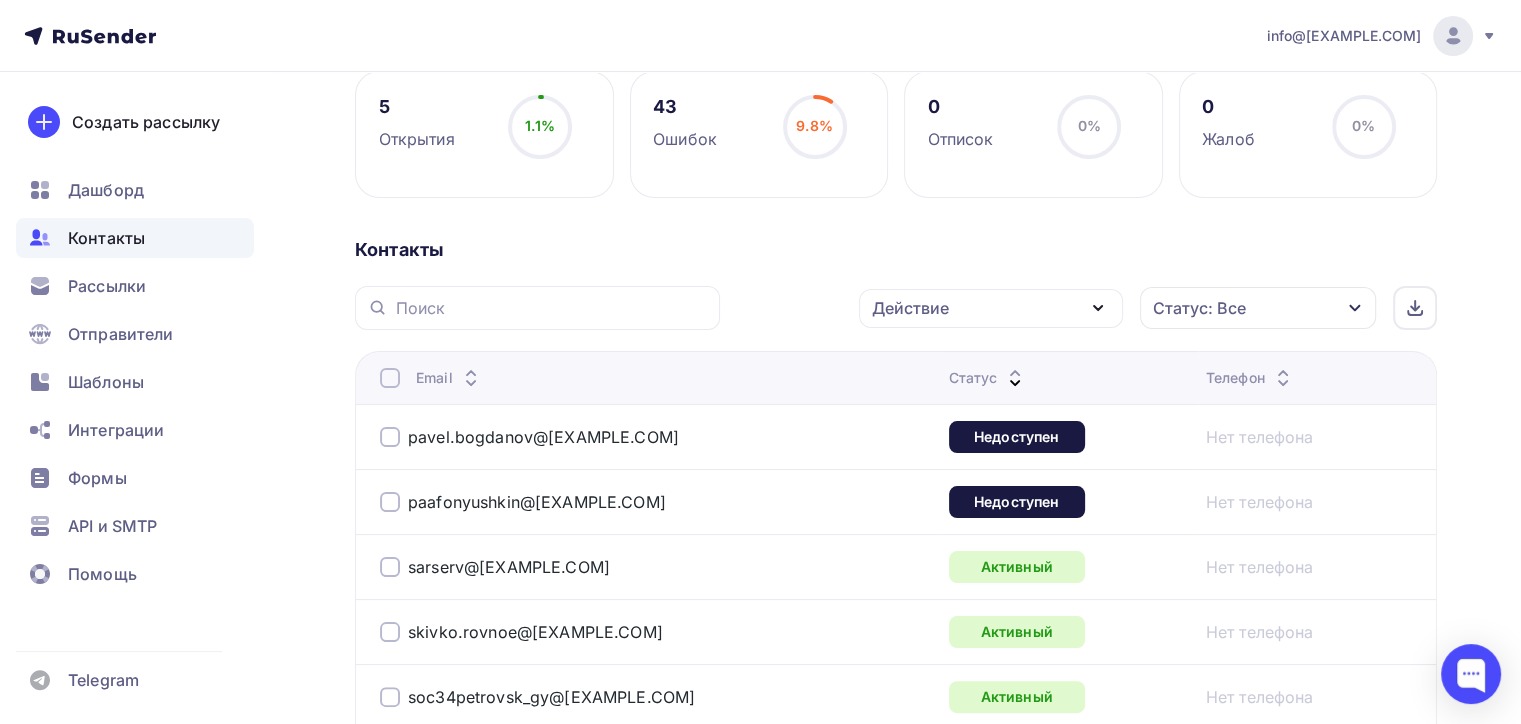 click at bounding box center (390, 437) 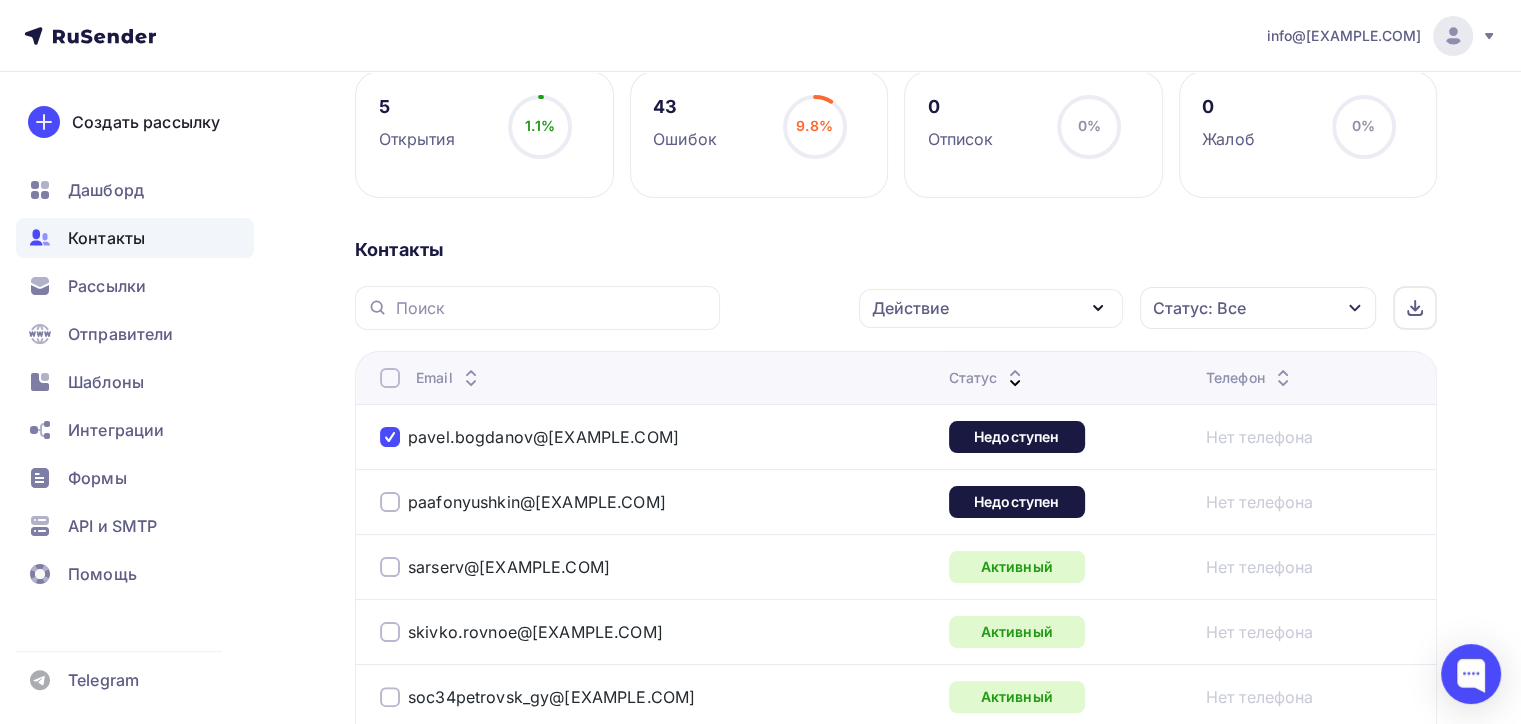 click on "paafonyushkin@[EXAMPLE.COM]" at bounding box center (630, 502) 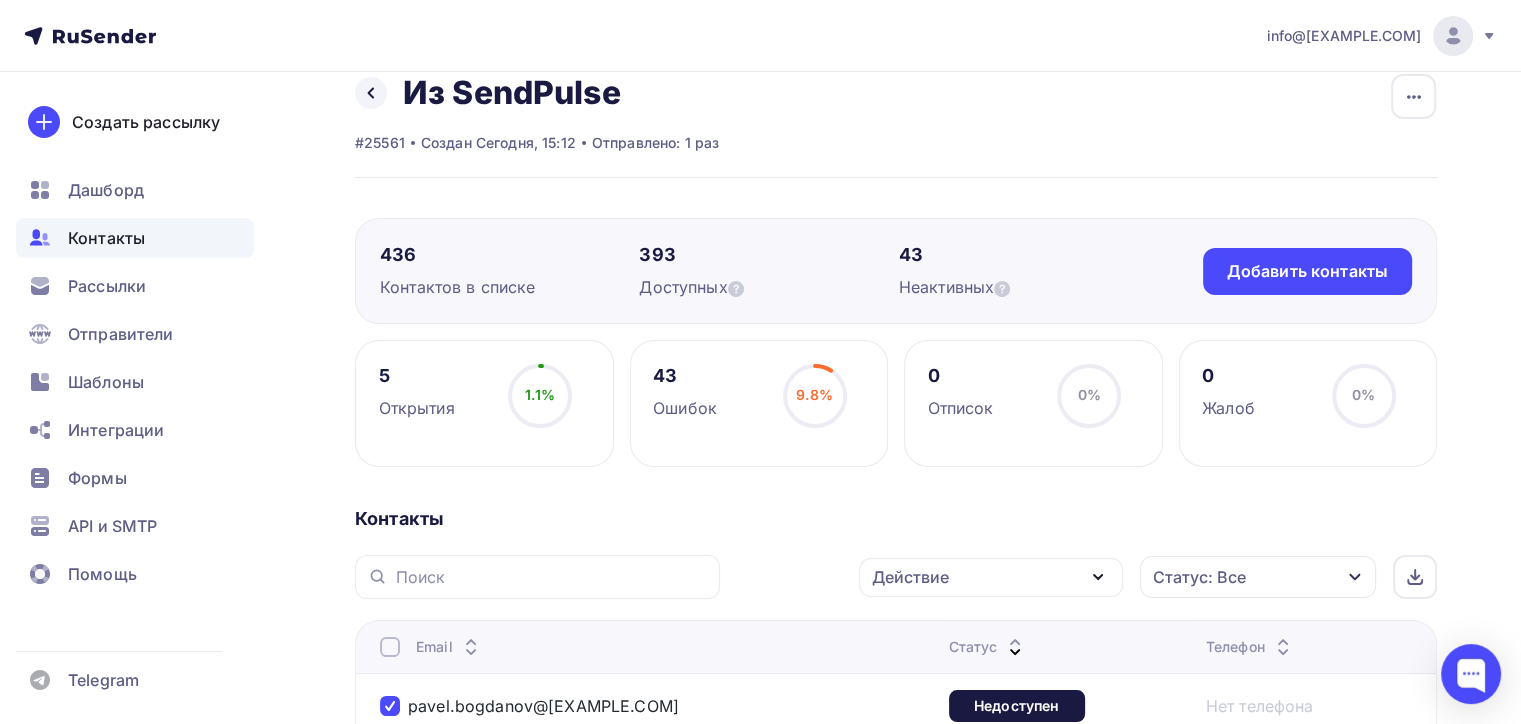 scroll, scrollTop: 0, scrollLeft: 0, axis: both 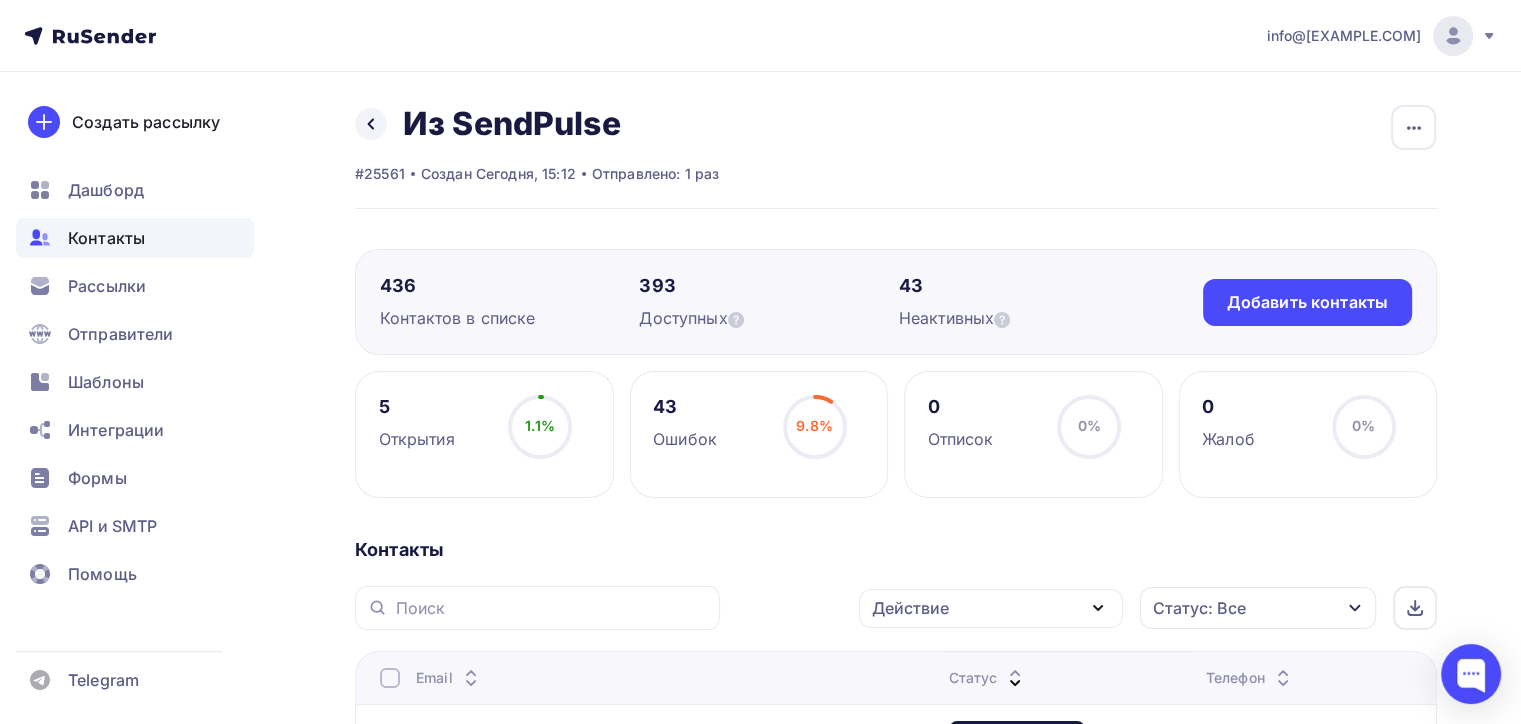click on "Действие" at bounding box center (910, 608) 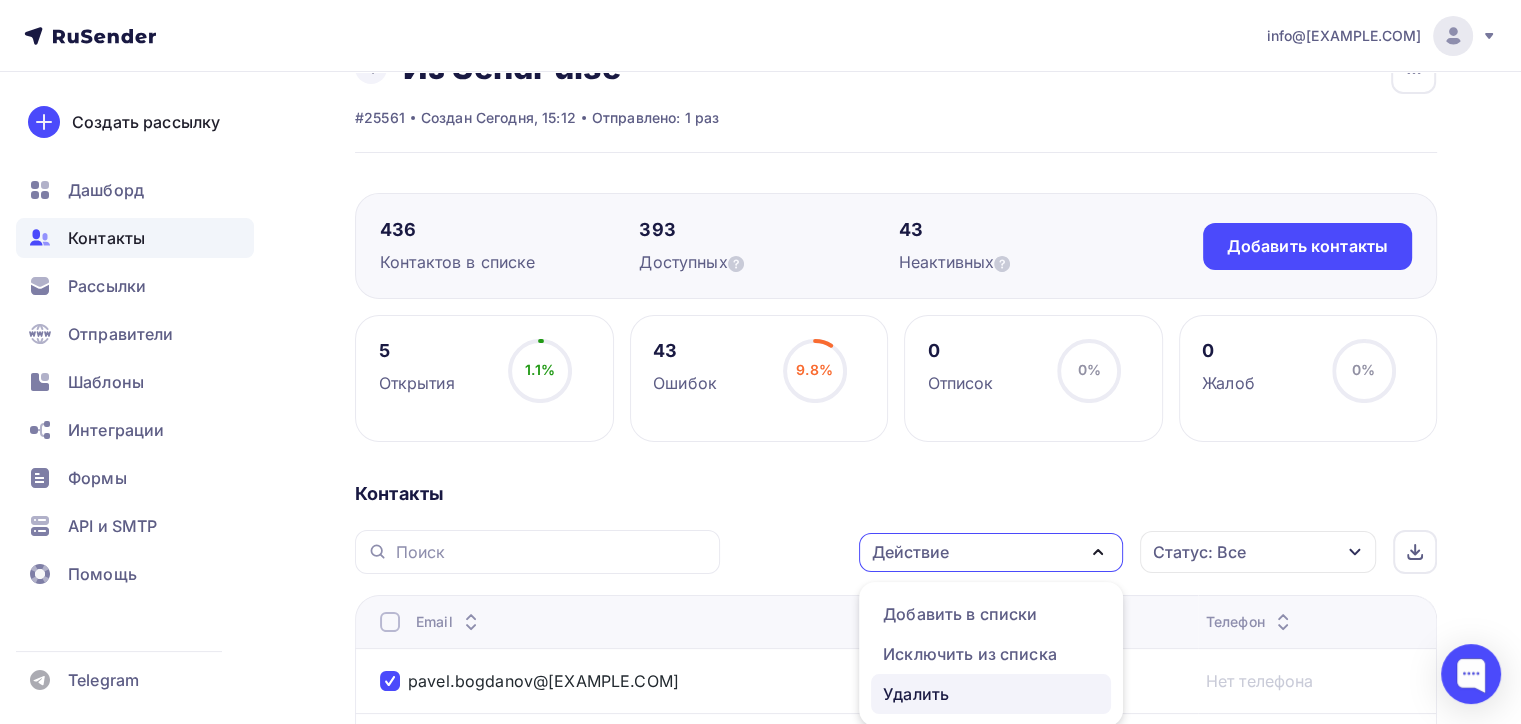 click on "Удалить" at bounding box center [916, 694] 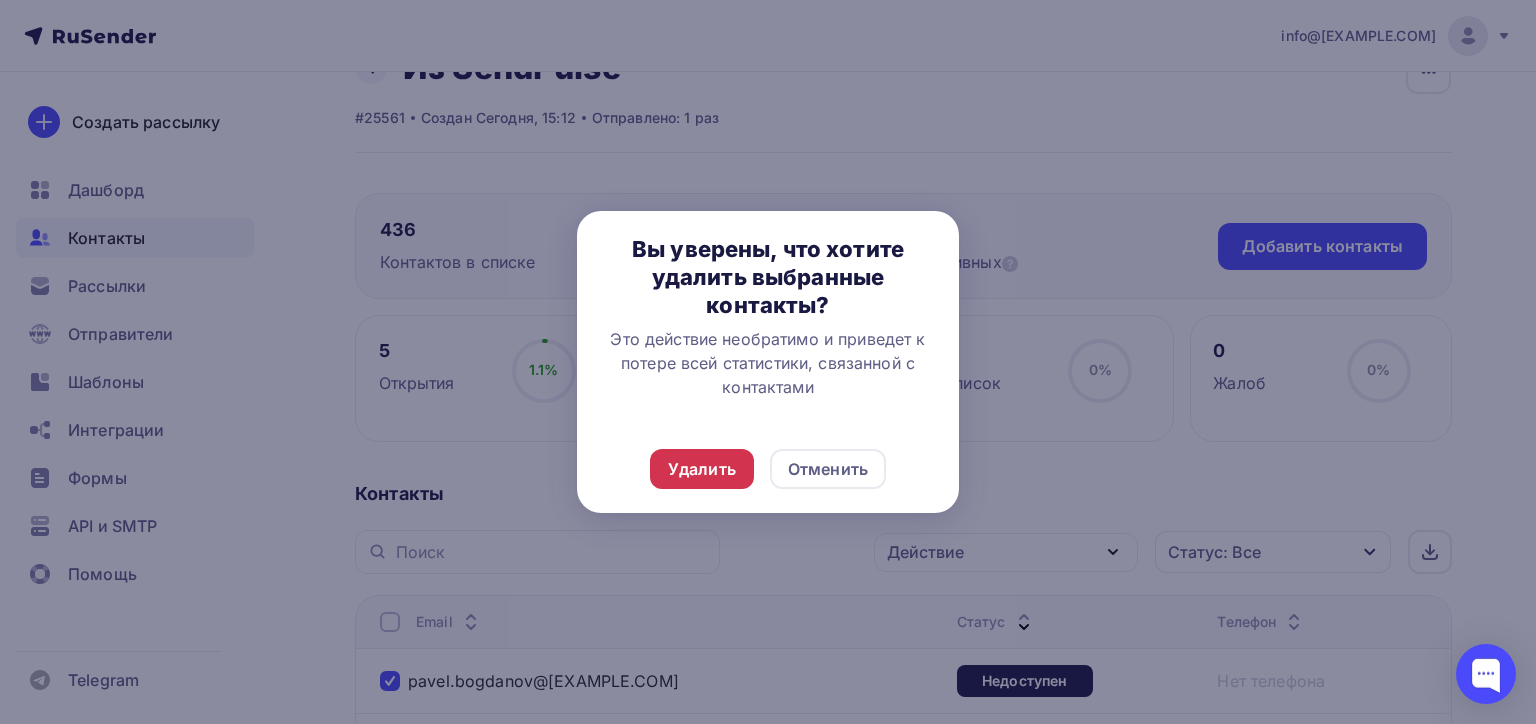 click on "Удалить" at bounding box center (702, 469) 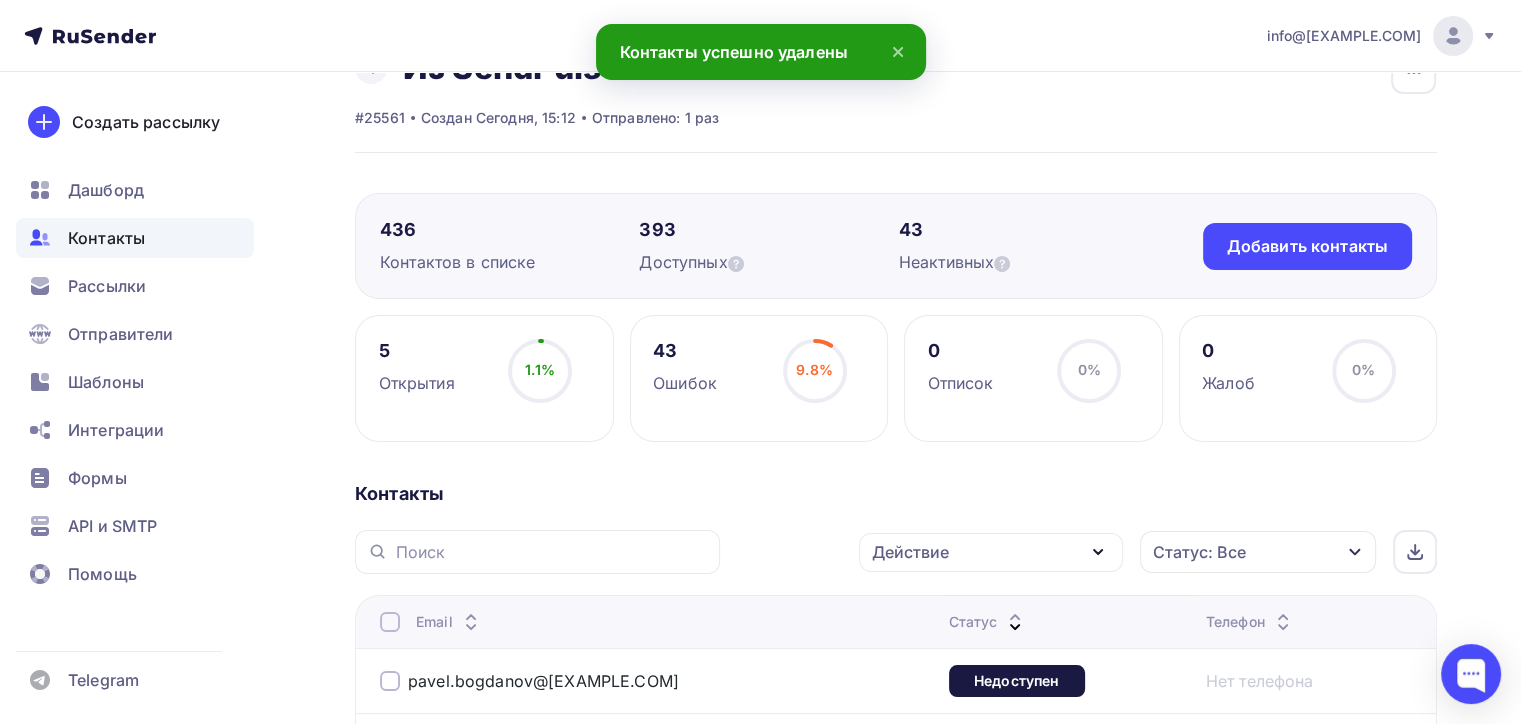 click on "Ошибок" at bounding box center (685, 383) 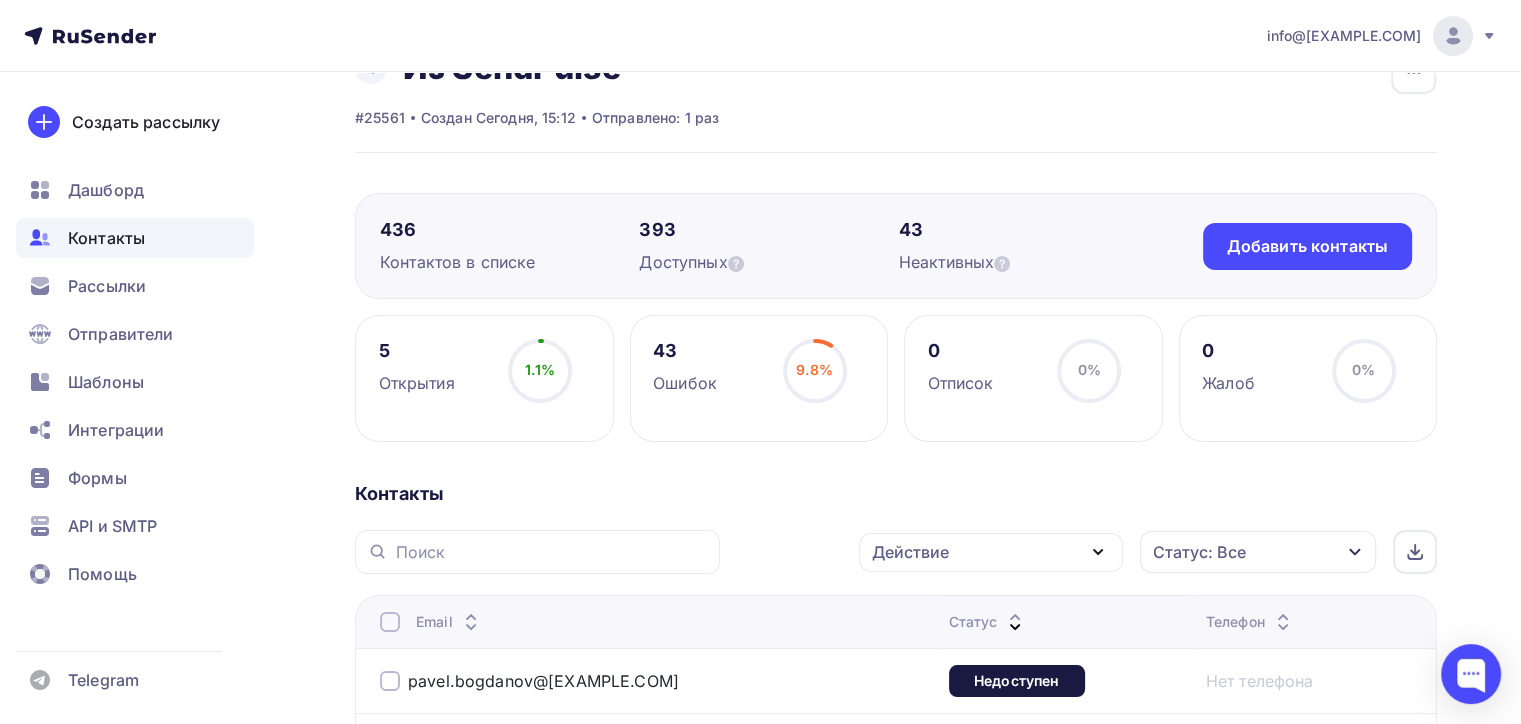 scroll, scrollTop: 456, scrollLeft: 0, axis: vertical 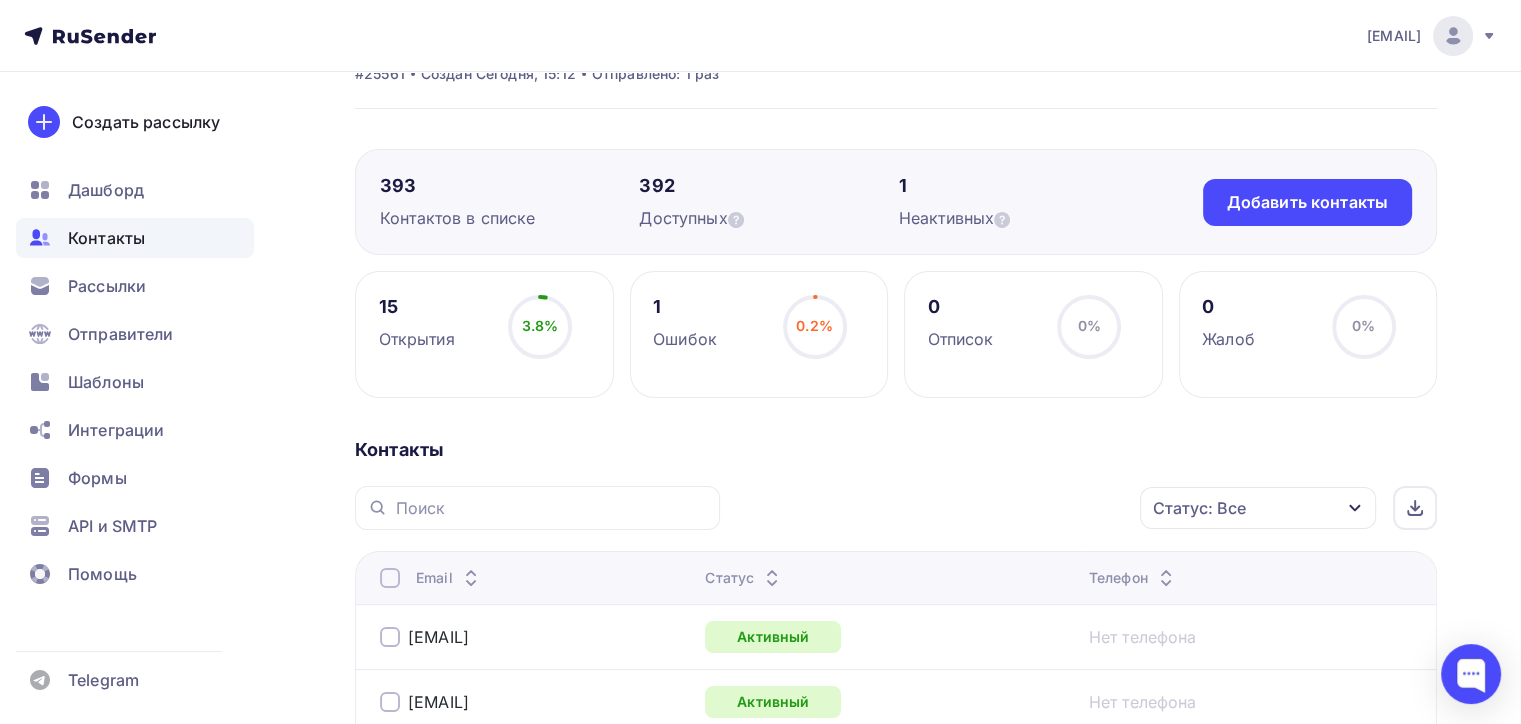 click on "Неактивных" at bounding box center (1028, 218) 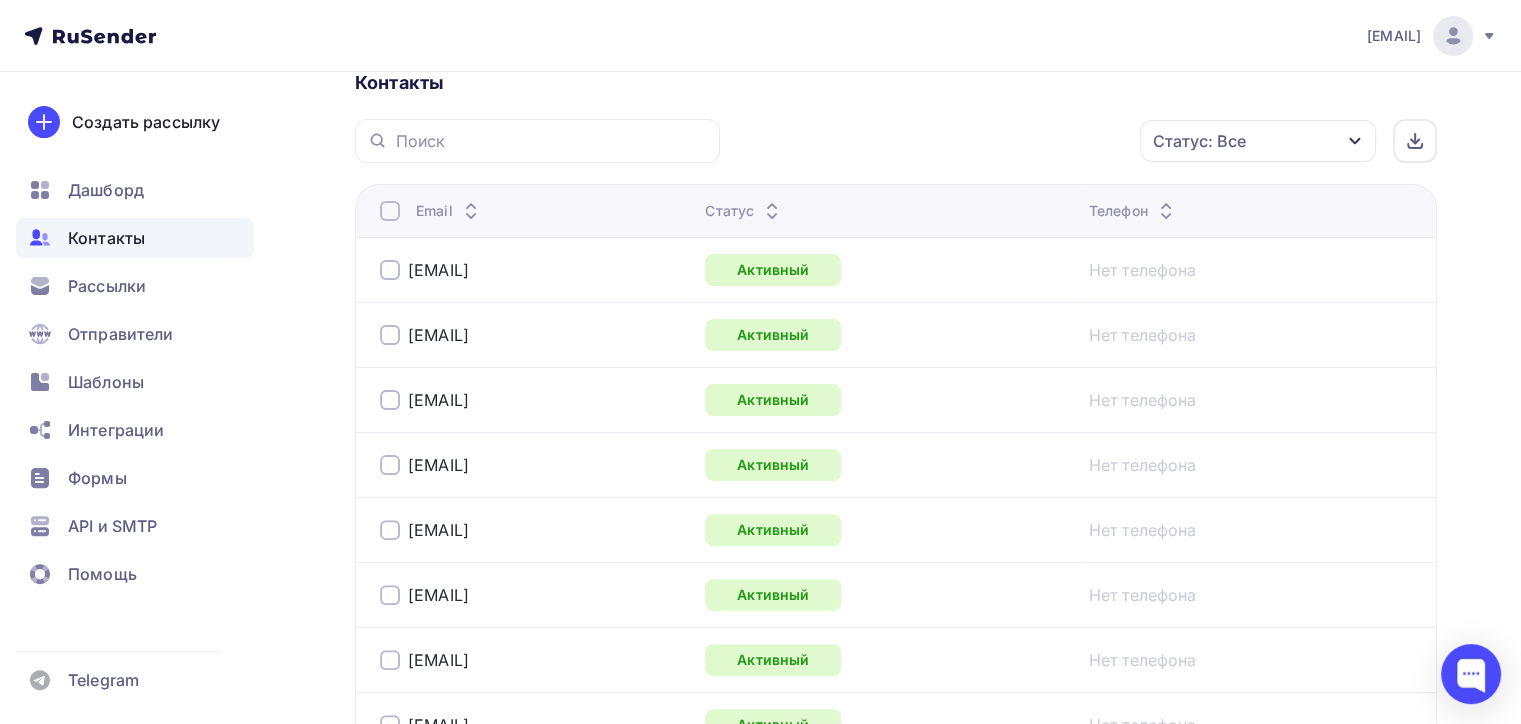 scroll, scrollTop: 500, scrollLeft: 0, axis: vertical 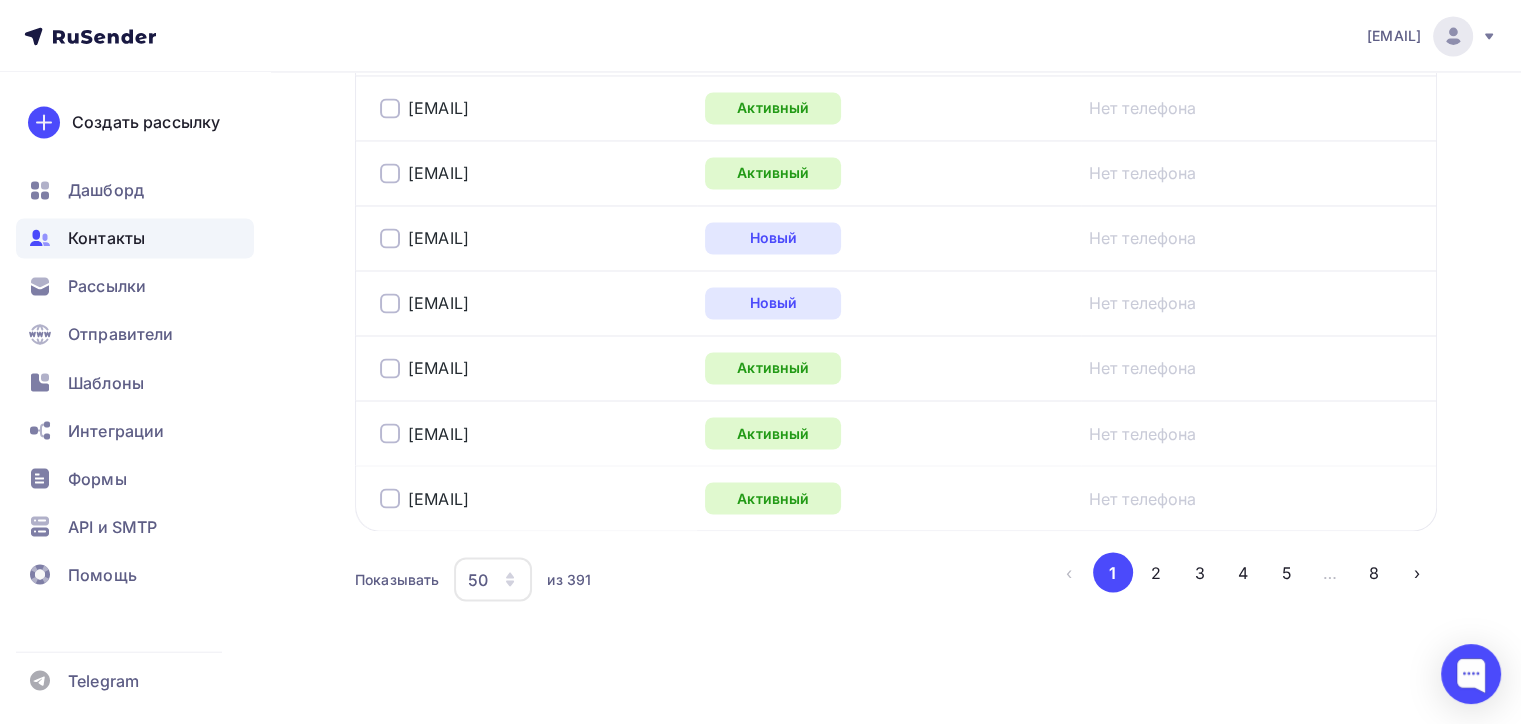 click on "2" at bounding box center [1156, 572] 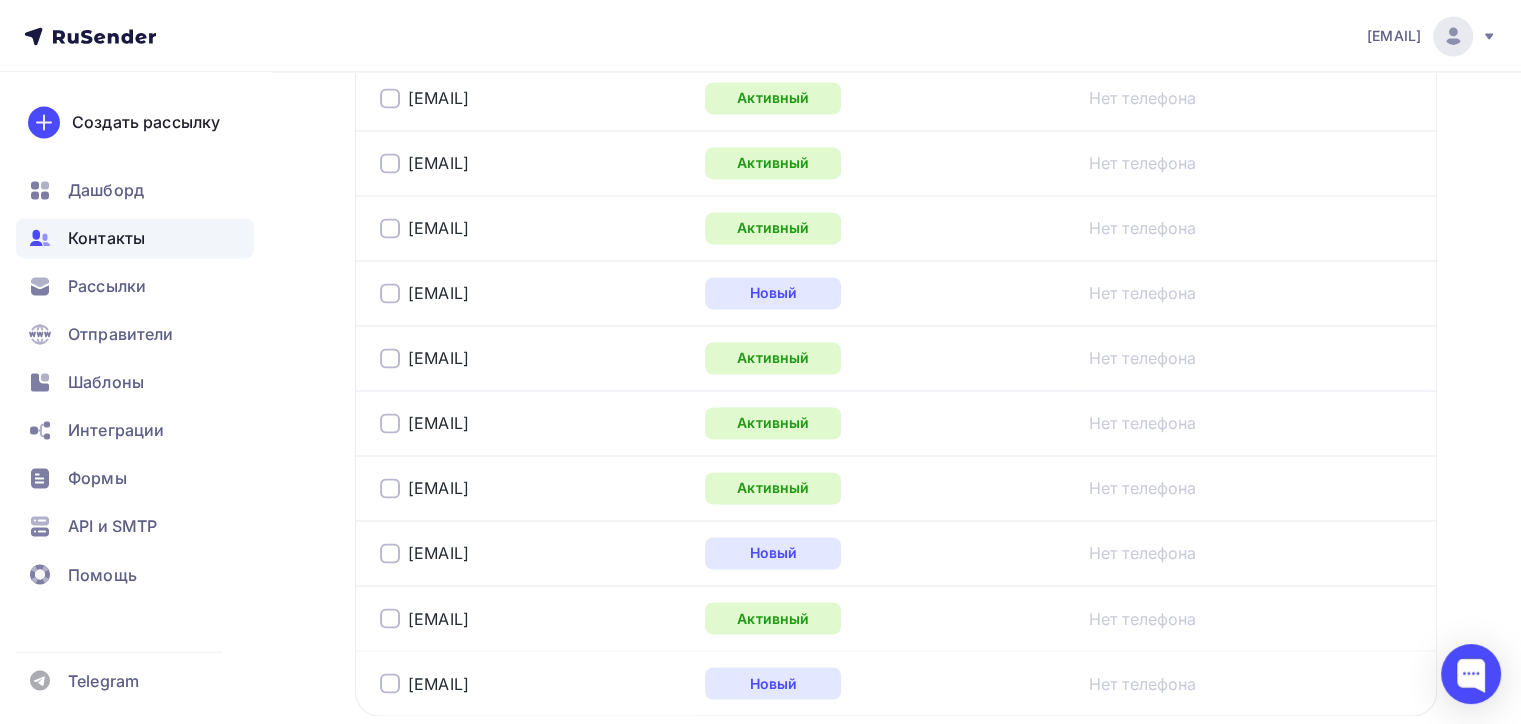 scroll, scrollTop: 3424, scrollLeft: 0, axis: vertical 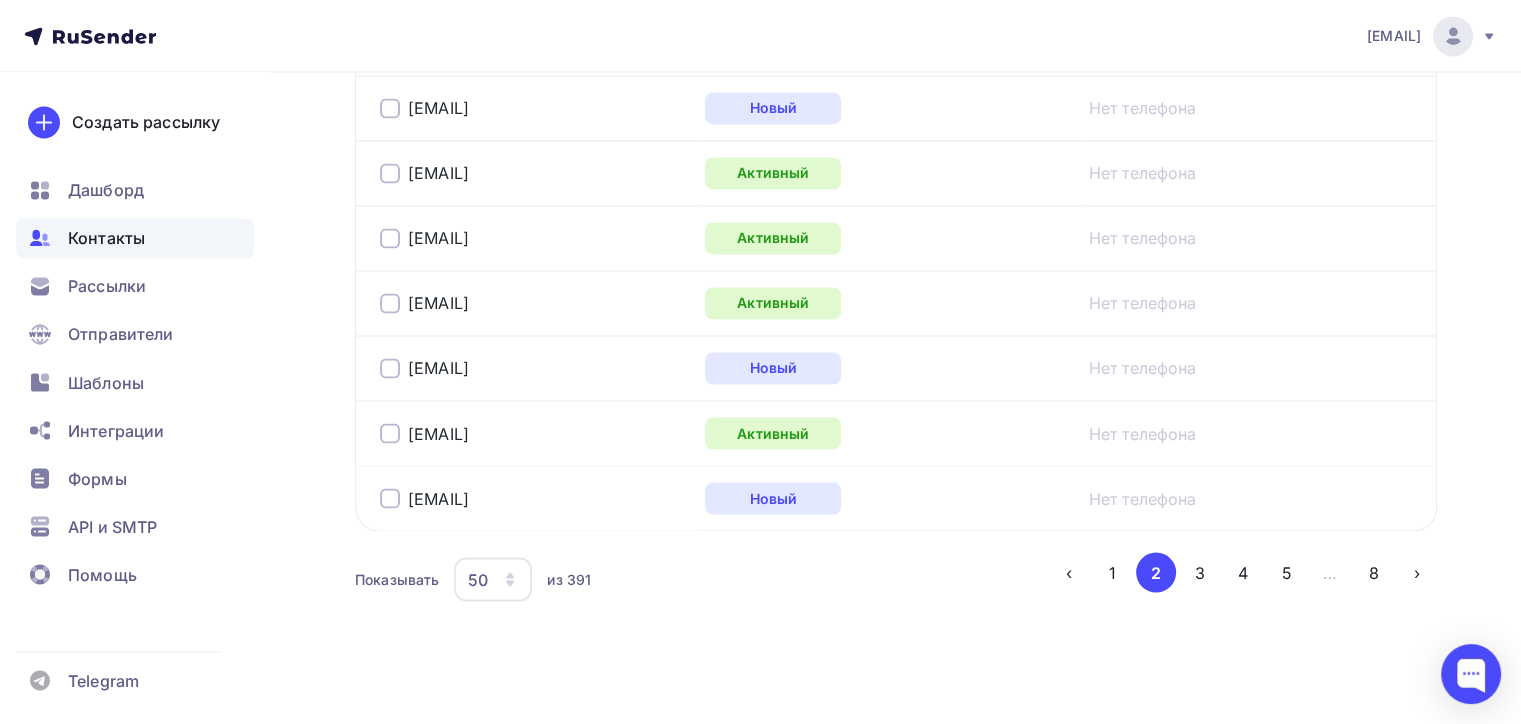 click on "Email
Статус
Телефон
[EMAIL]
Активный
Нет телефона
[EMAIL]
Активный
Нет телефона
[EMAIL]
Активный
Нет телефона
[EMAIL]
Активный
Нет телефона
[EMAIL]
Новый
Нет телефона" at bounding box center (896, -1084) 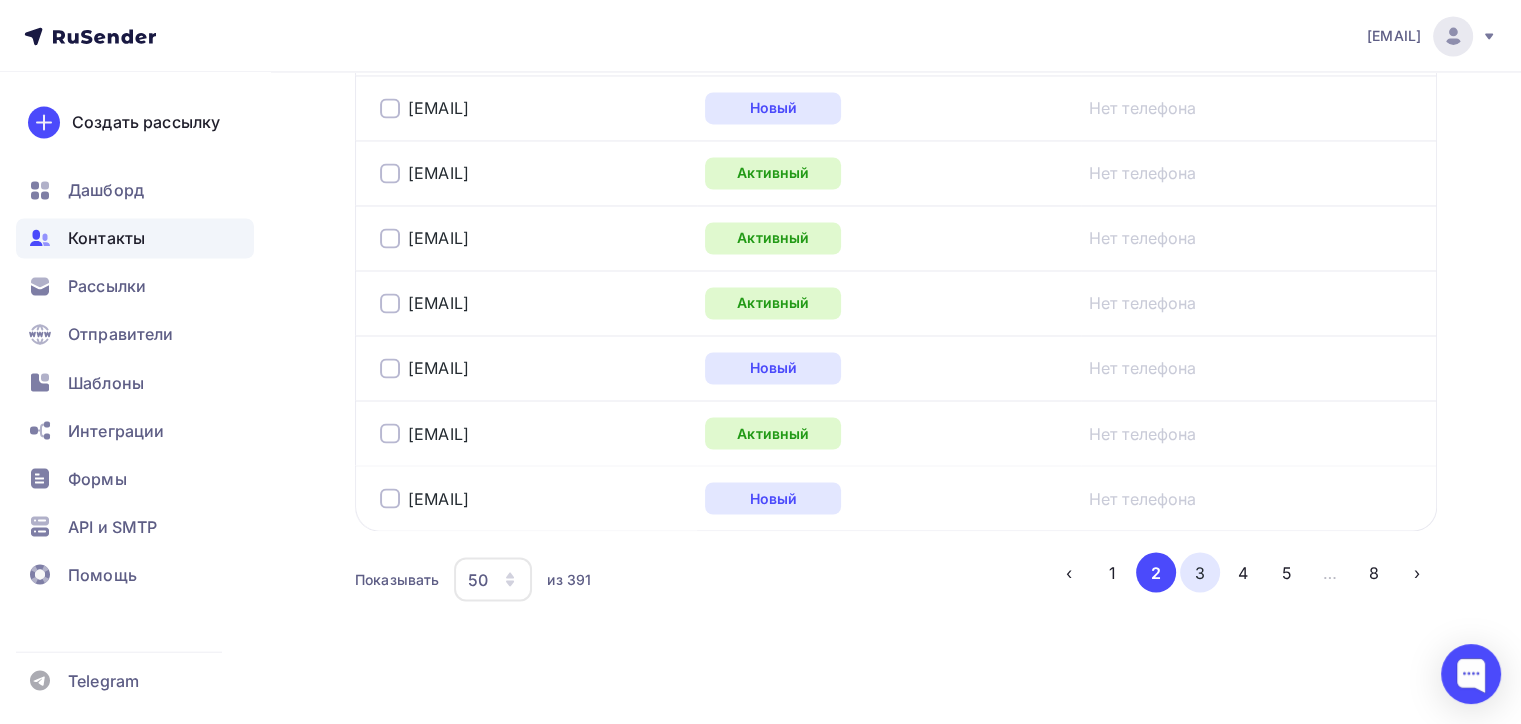 click on "3" at bounding box center [1200, 572] 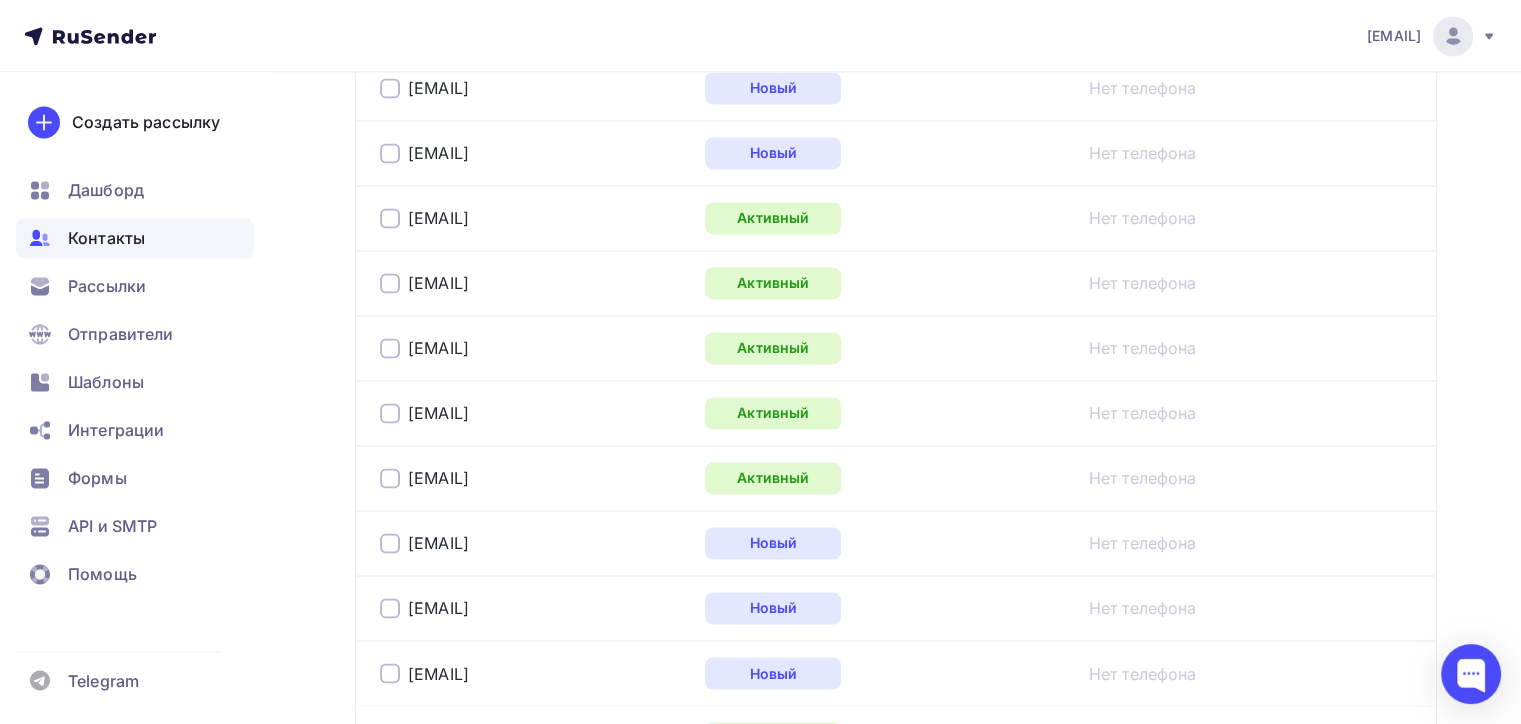 scroll, scrollTop: 3424, scrollLeft: 0, axis: vertical 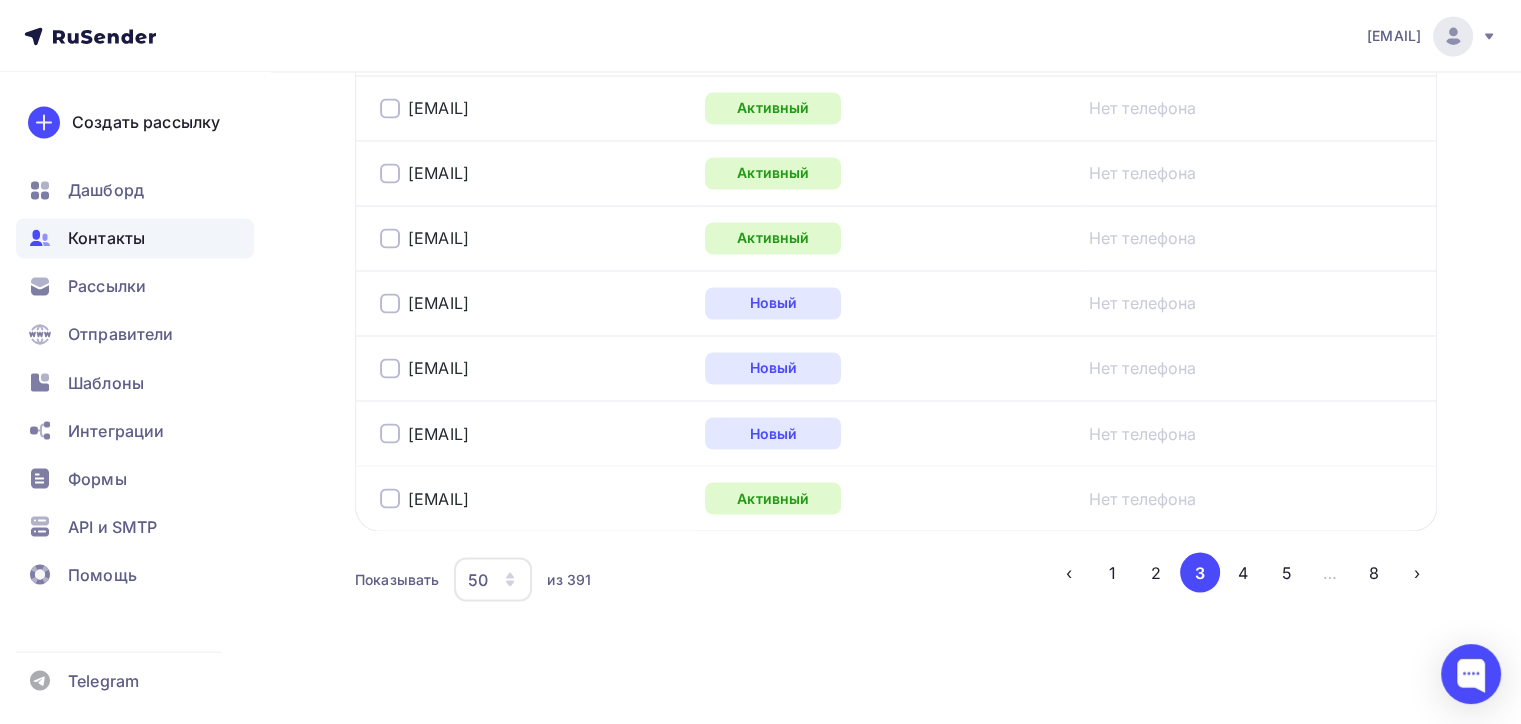 click on "5" at bounding box center (1285, 572) 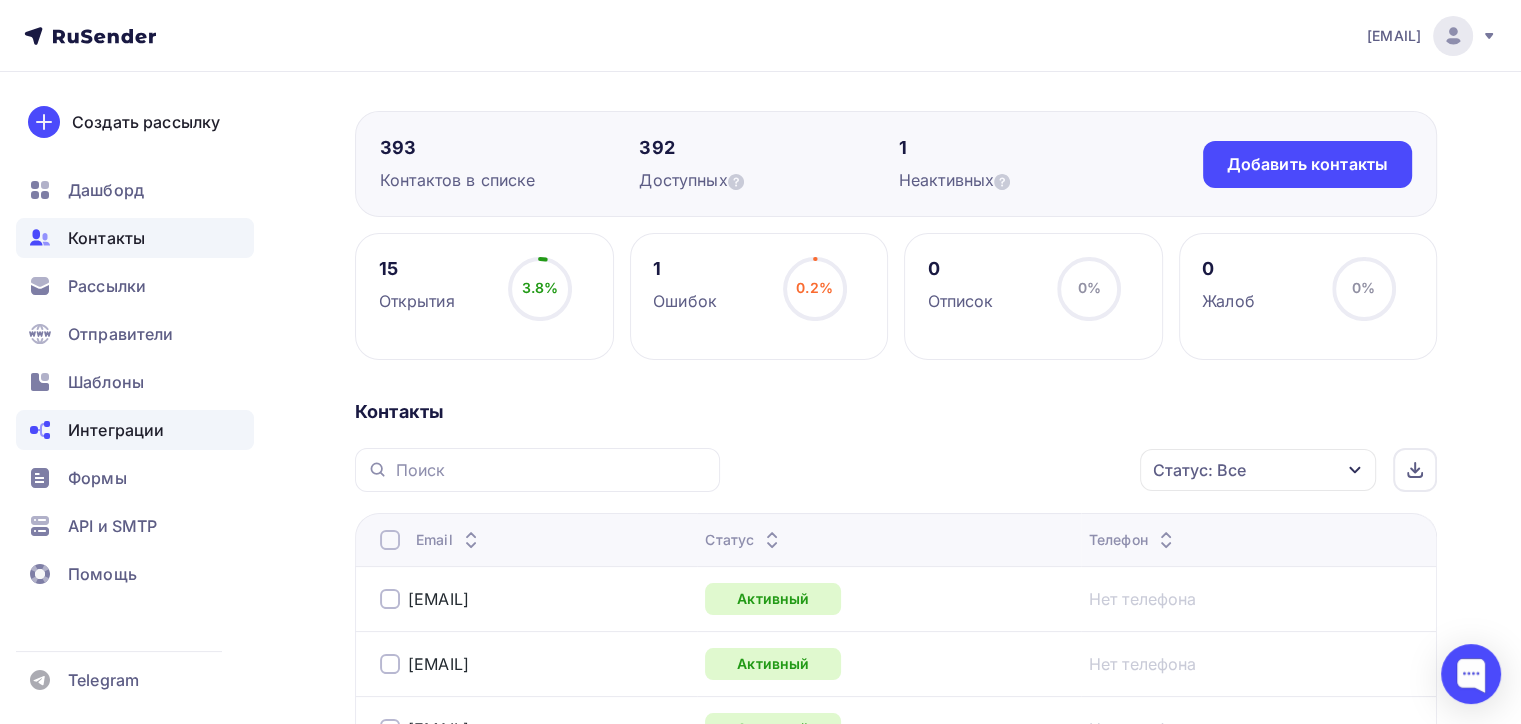 scroll, scrollTop: 0, scrollLeft: 0, axis: both 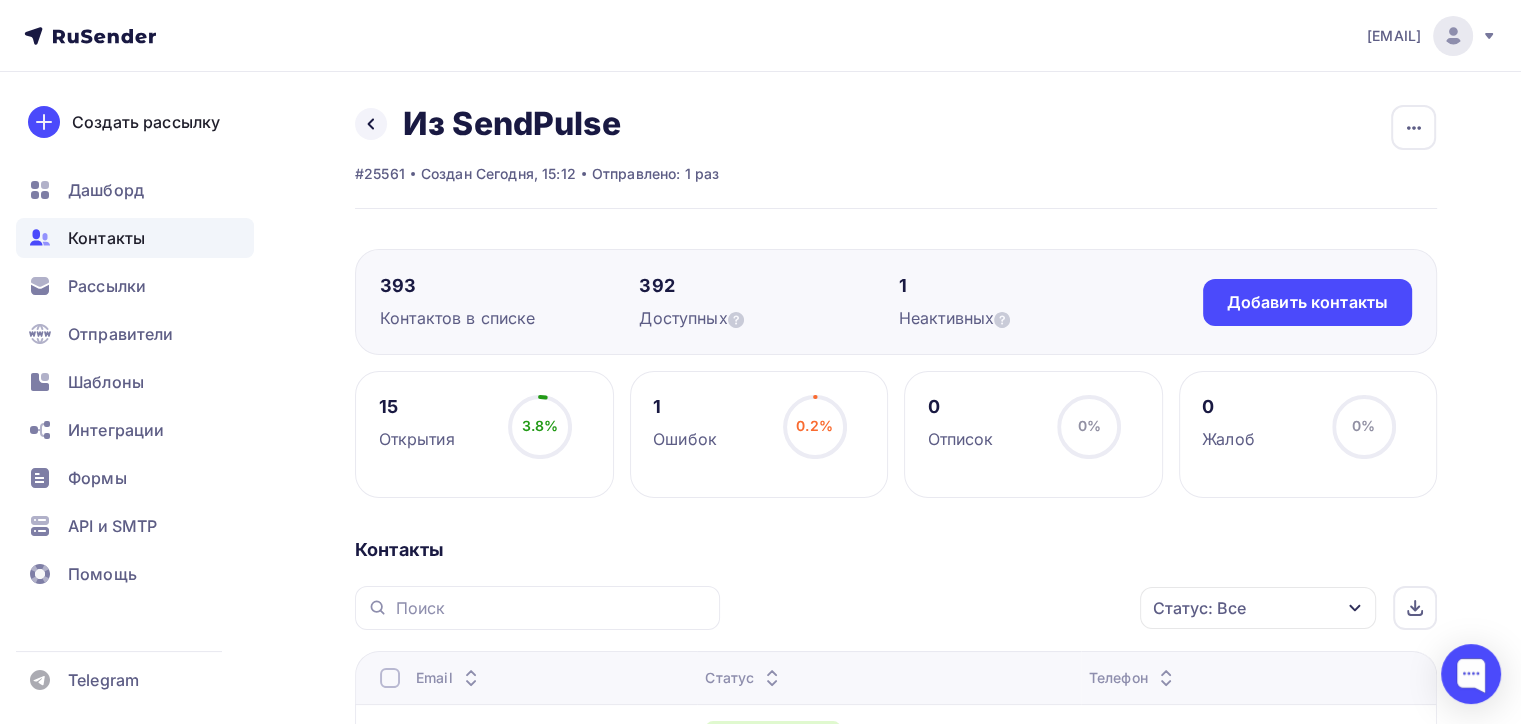 click on "Дашборд
Контакты
Рассылки
Отправители
Шаблоны
Интеграции
Формы
API и SMTP
Помощь" at bounding box center [135, 387] 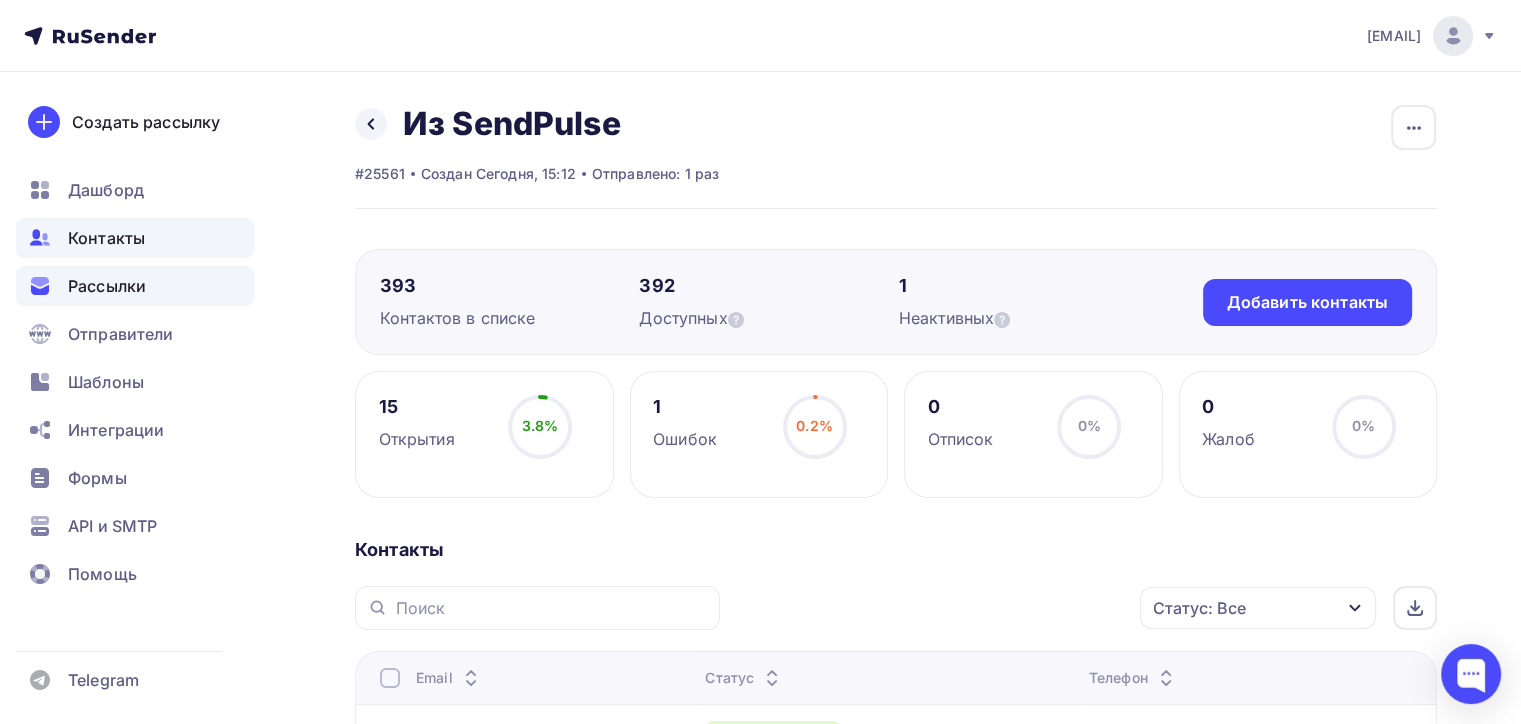 click on "Рассылки" at bounding box center (107, 286) 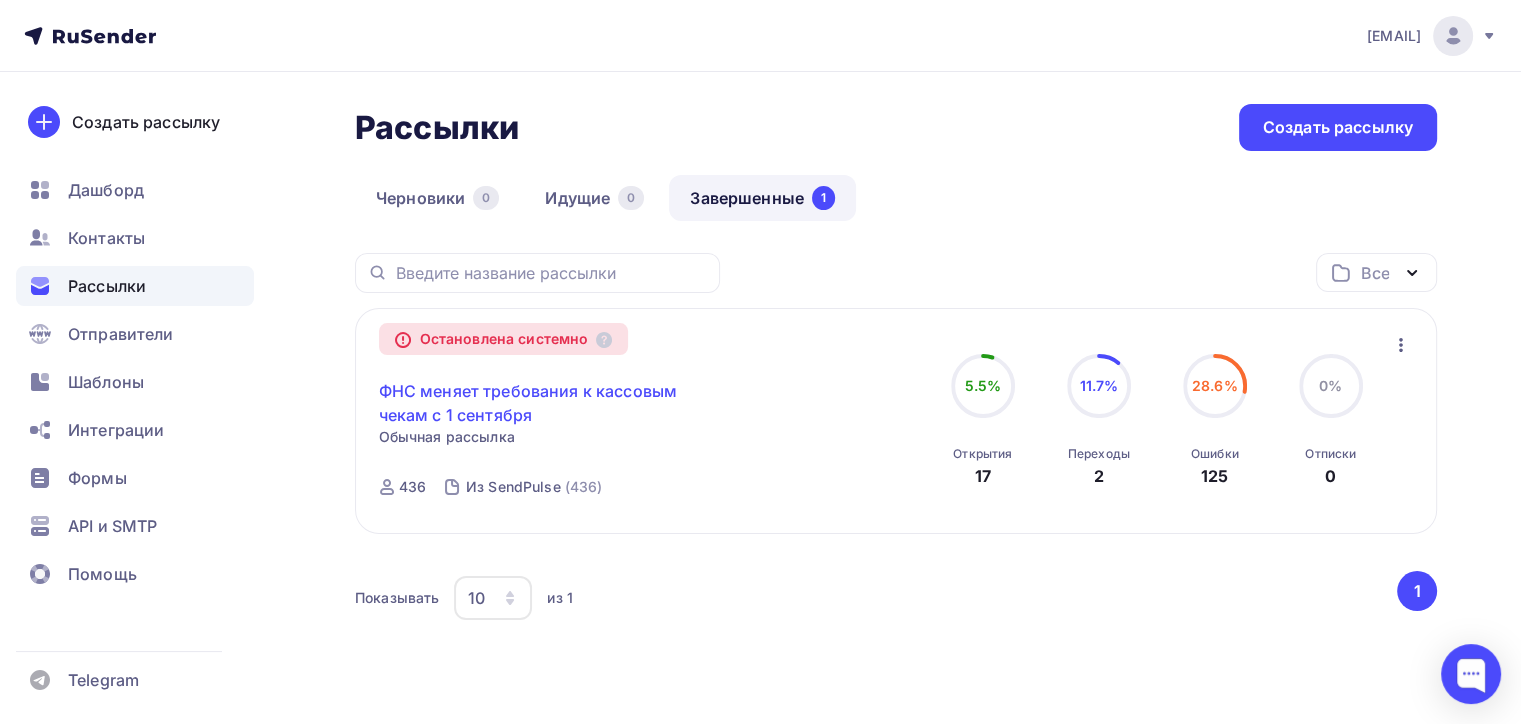 click on "ФНС меняет требования к кассовым чекам с 1 сентября" at bounding box center [550, 403] 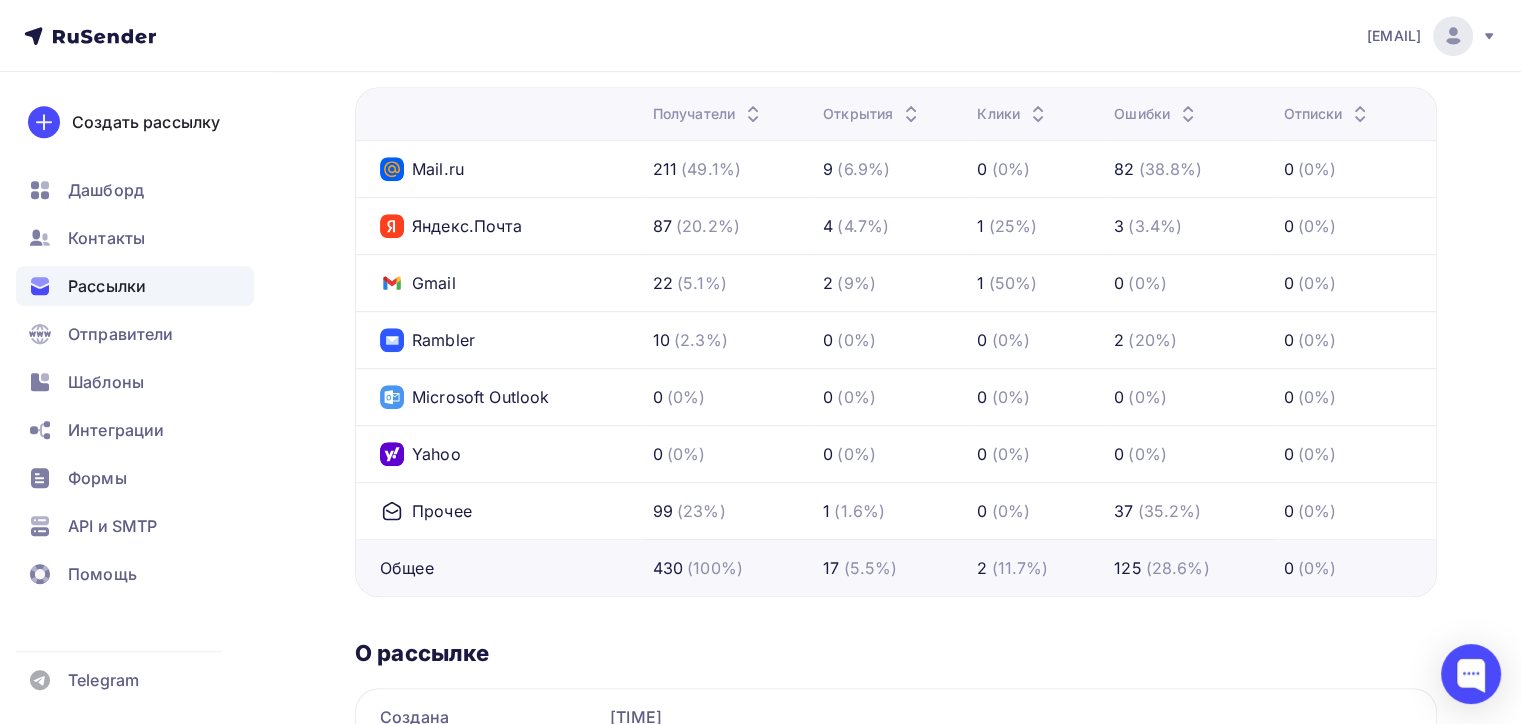 scroll, scrollTop: 930, scrollLeft: 0, axis: vertical 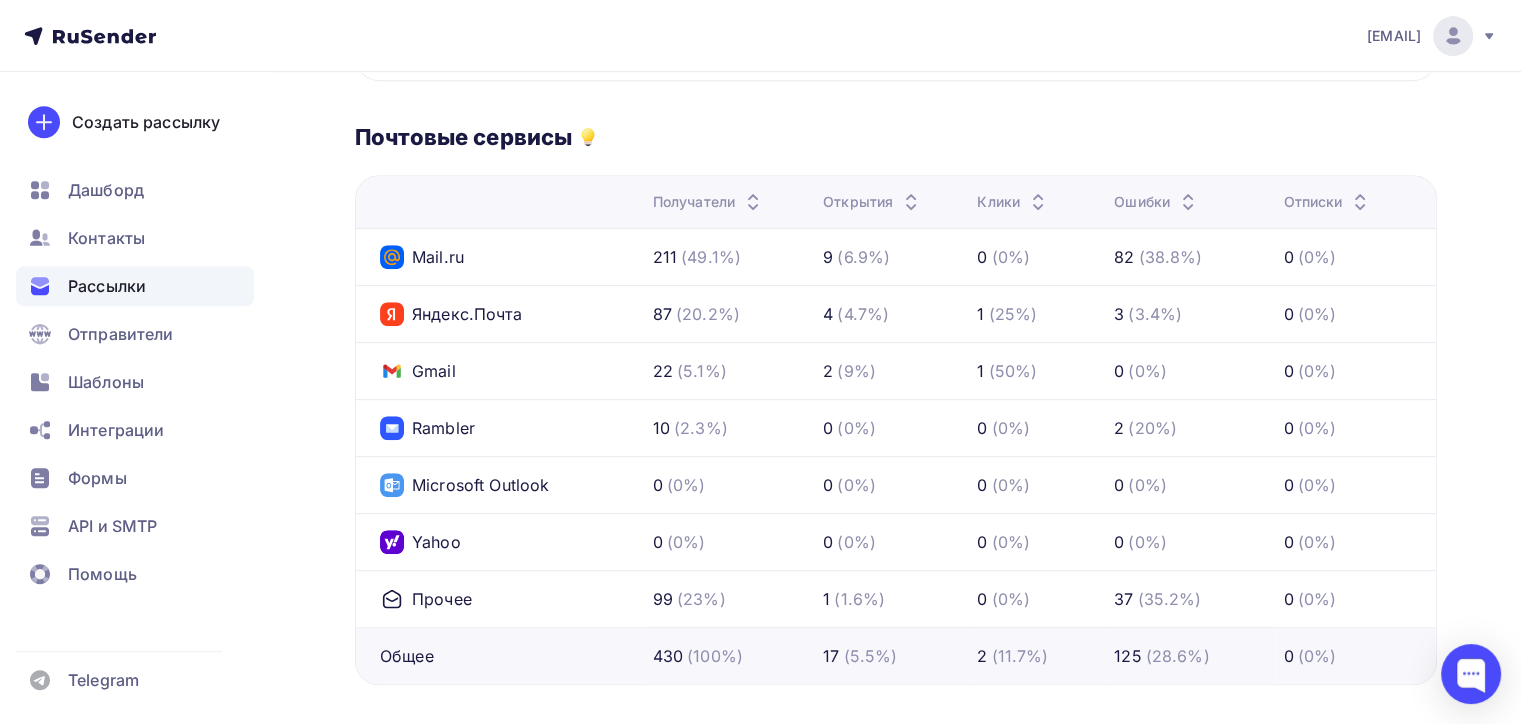 click on "Mail.ru" at bounding box center [422, 257] 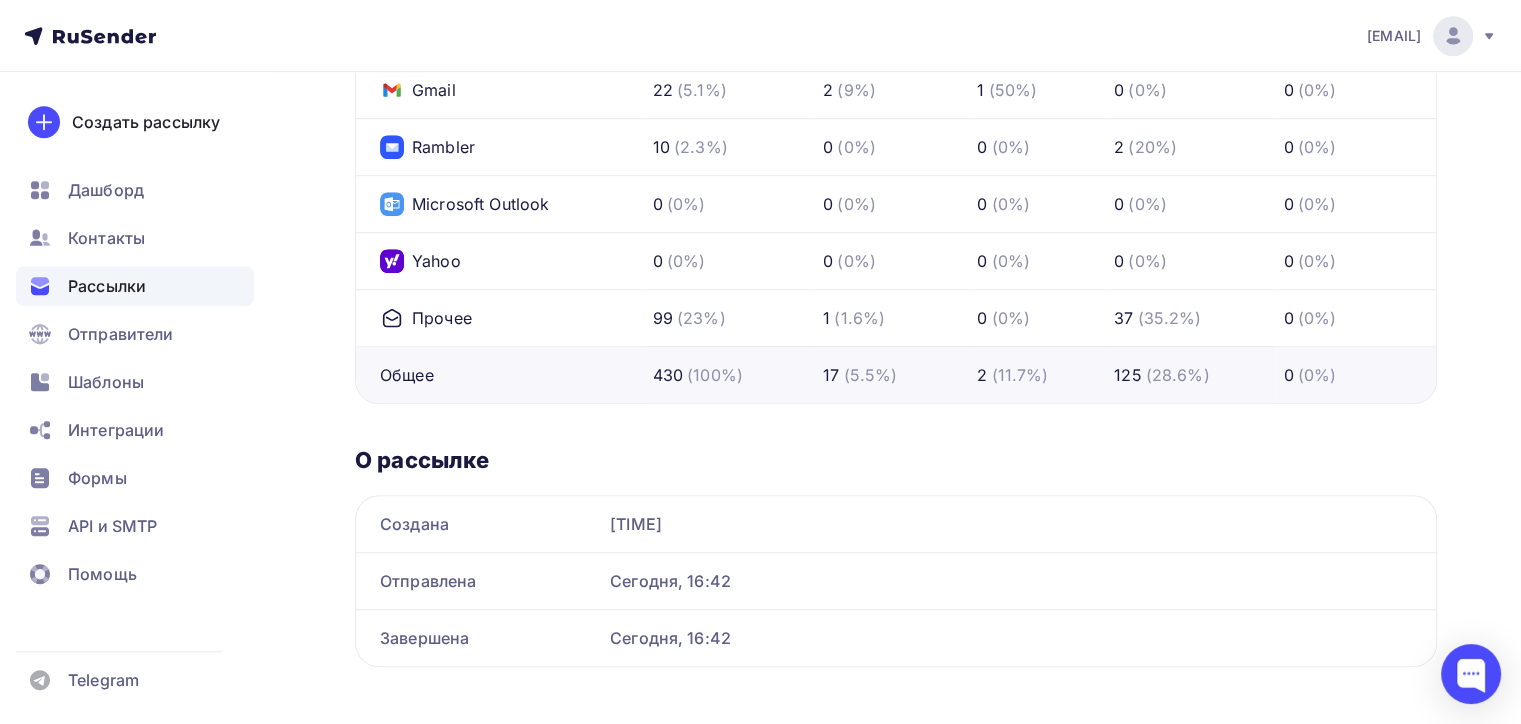 scroll, scrollTop: 1230, scrollLeft: 0, axis: vertical 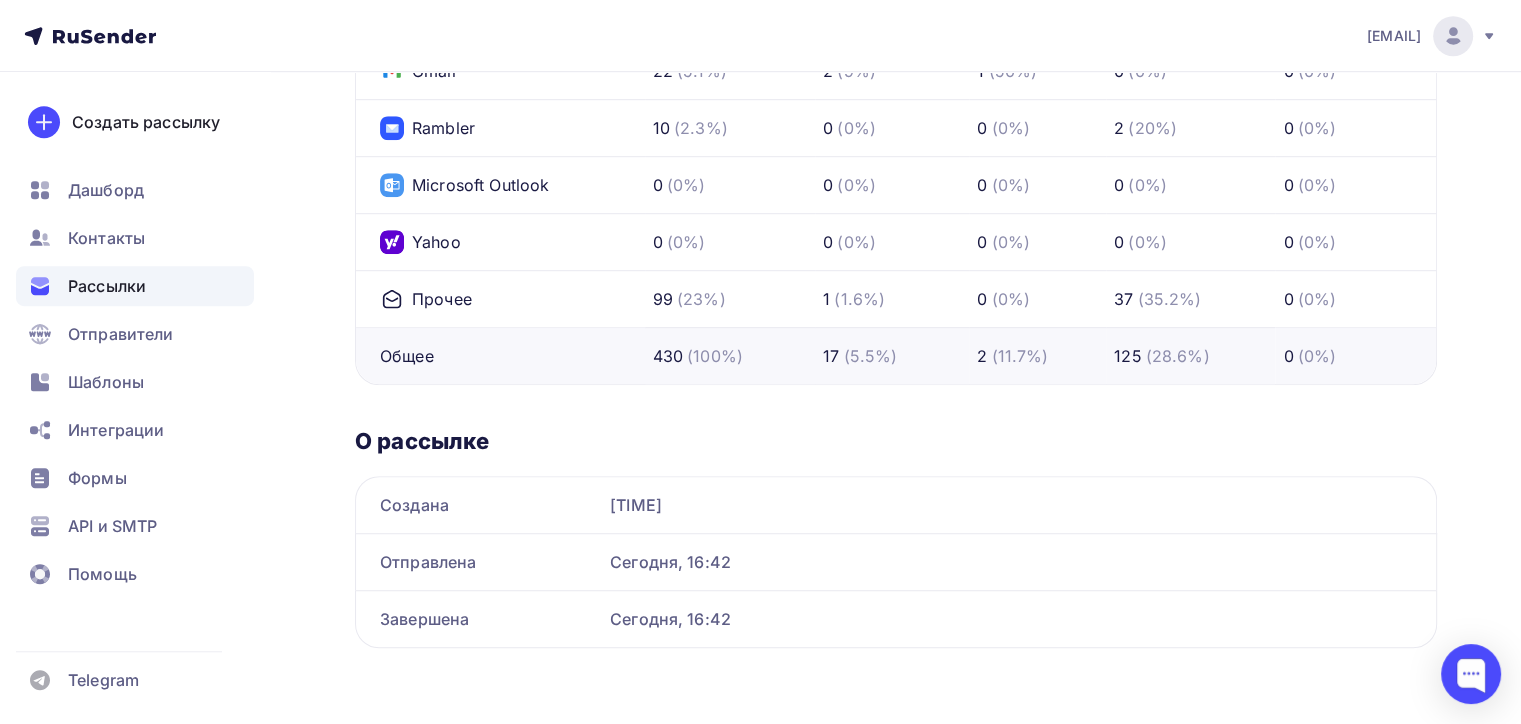 click on "(1.6%)" at bounding box center (859, 299) 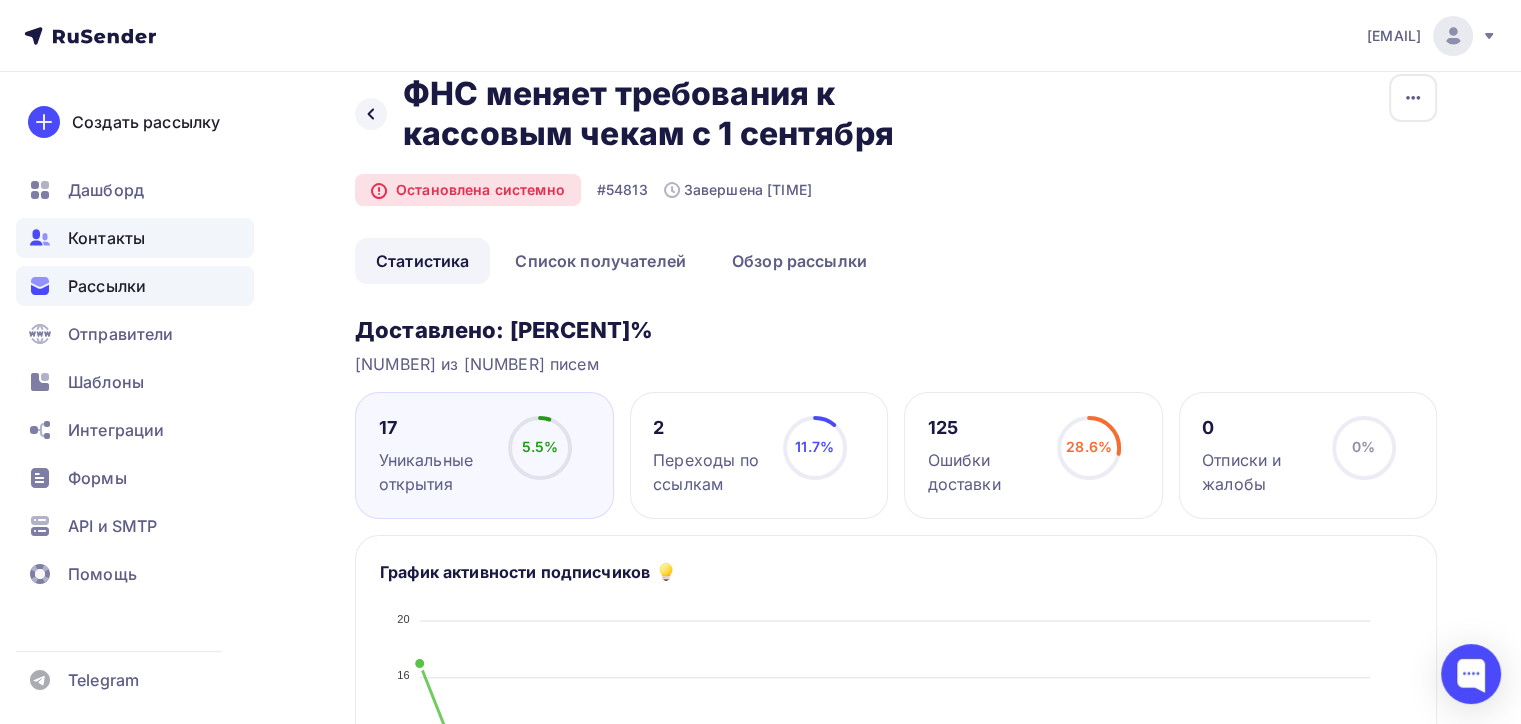 scroll, scrollTop: 0, scrollLeft: 0, axis: both 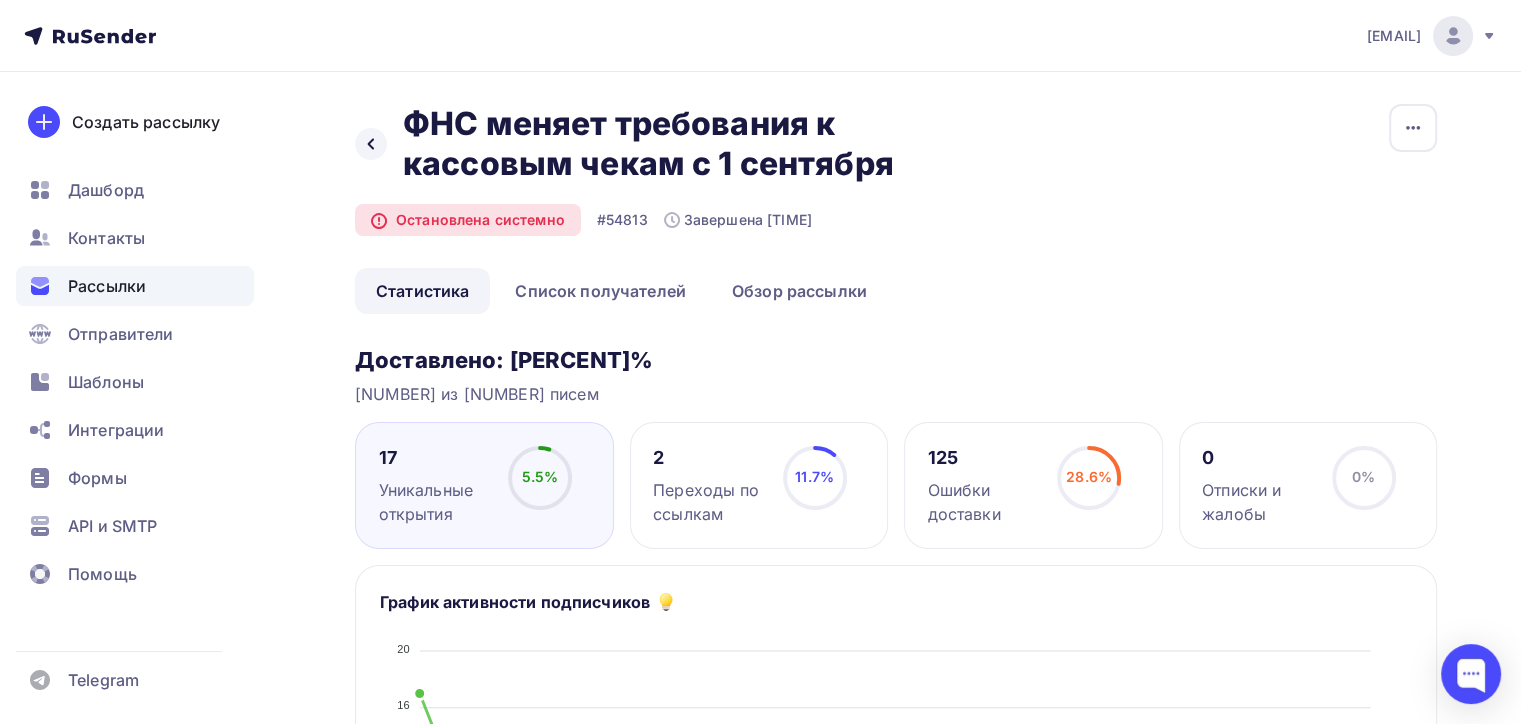 click on "Остановлена системно" at bounding box center [468, 220] 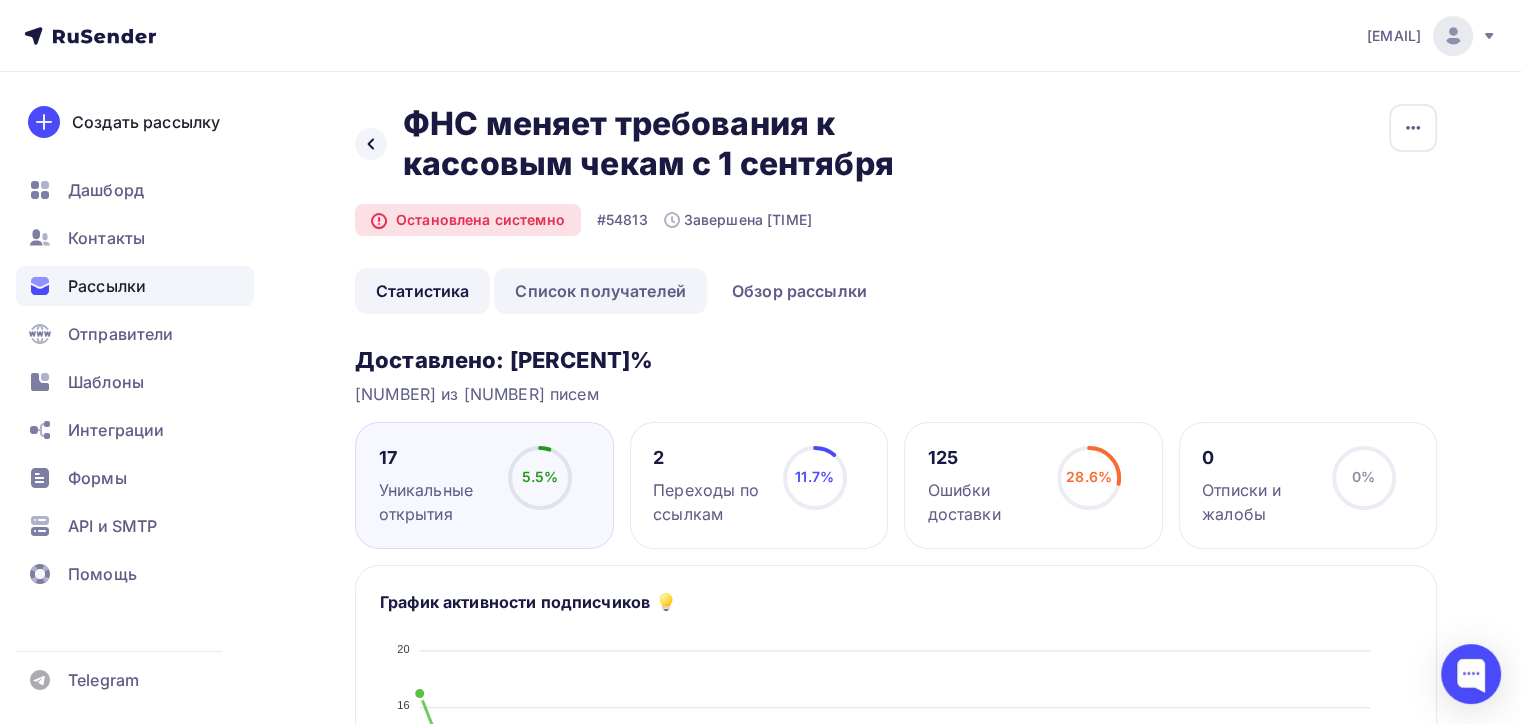 click on "Список получателей" at bounding box center (600, 291) 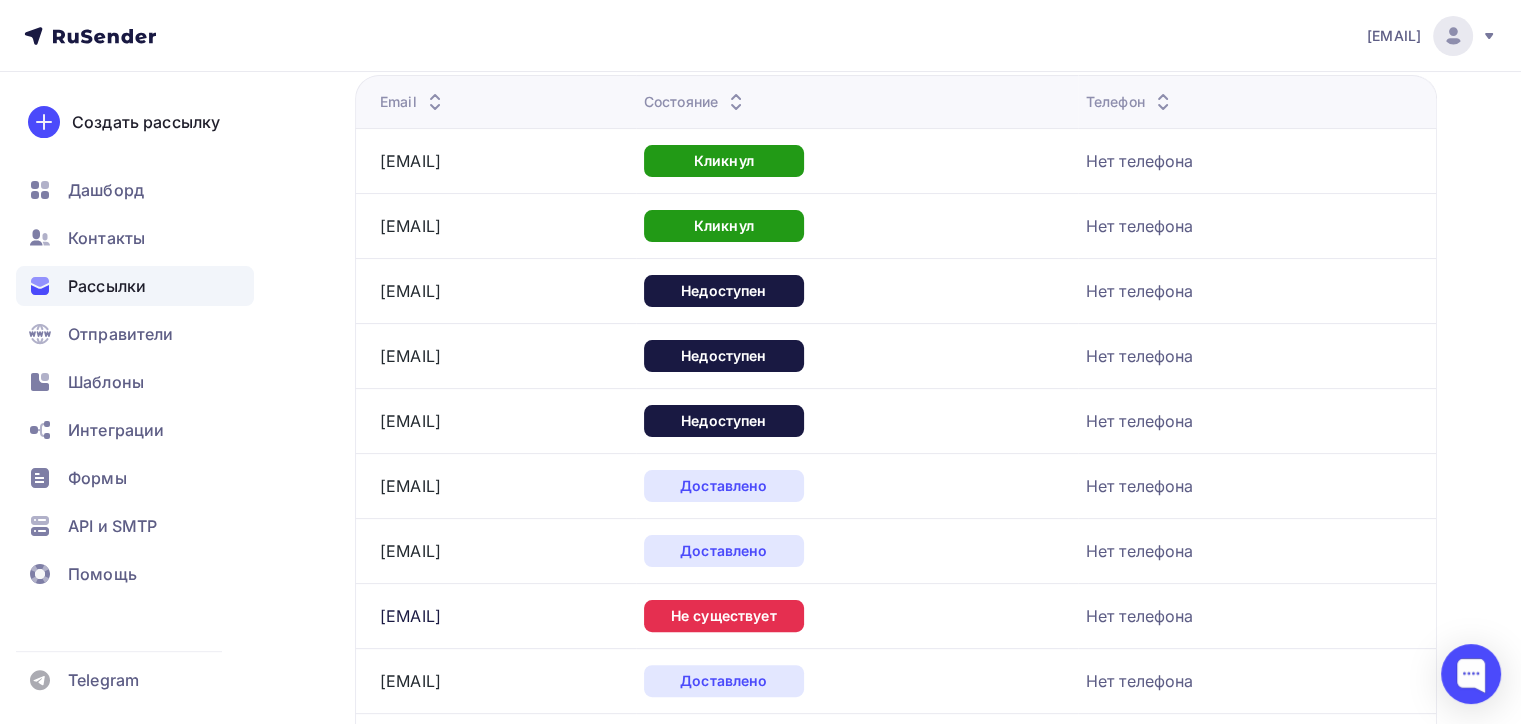 scroll, scrollTop: 400, scrollLeft: 0, axis: vertical 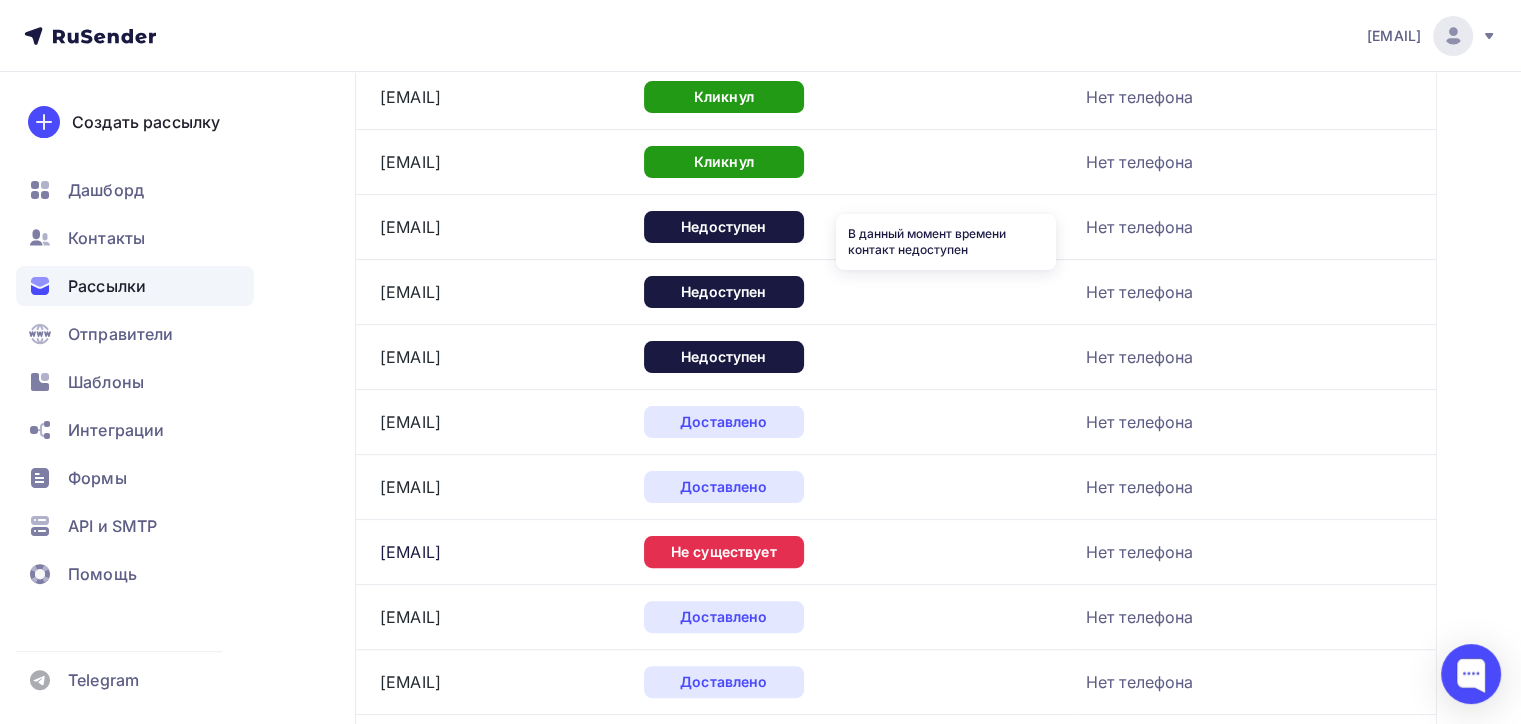 click on "В данный момент времени контакт недоступен" at bounding box center (946, 241) 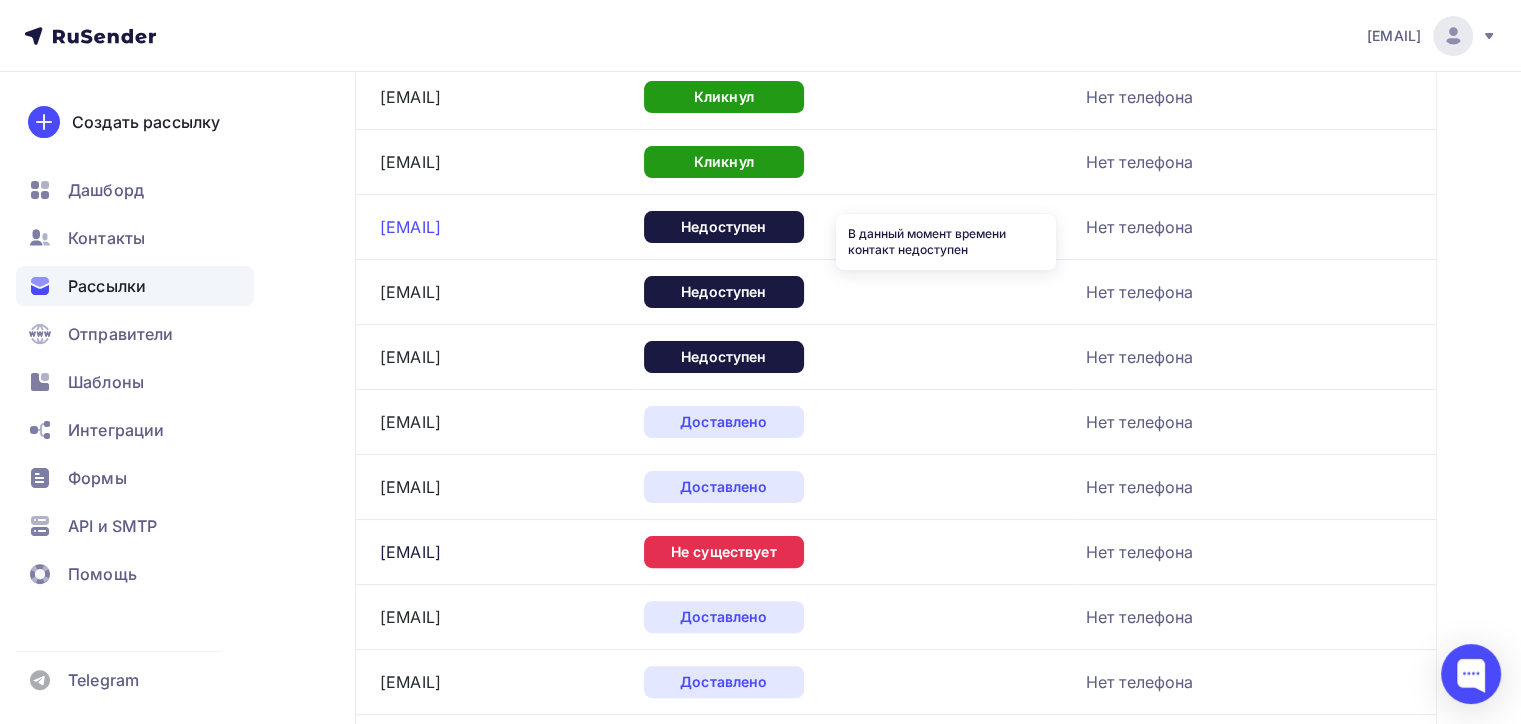 click on "[EMAIL]" at bounding box center [410, 227] 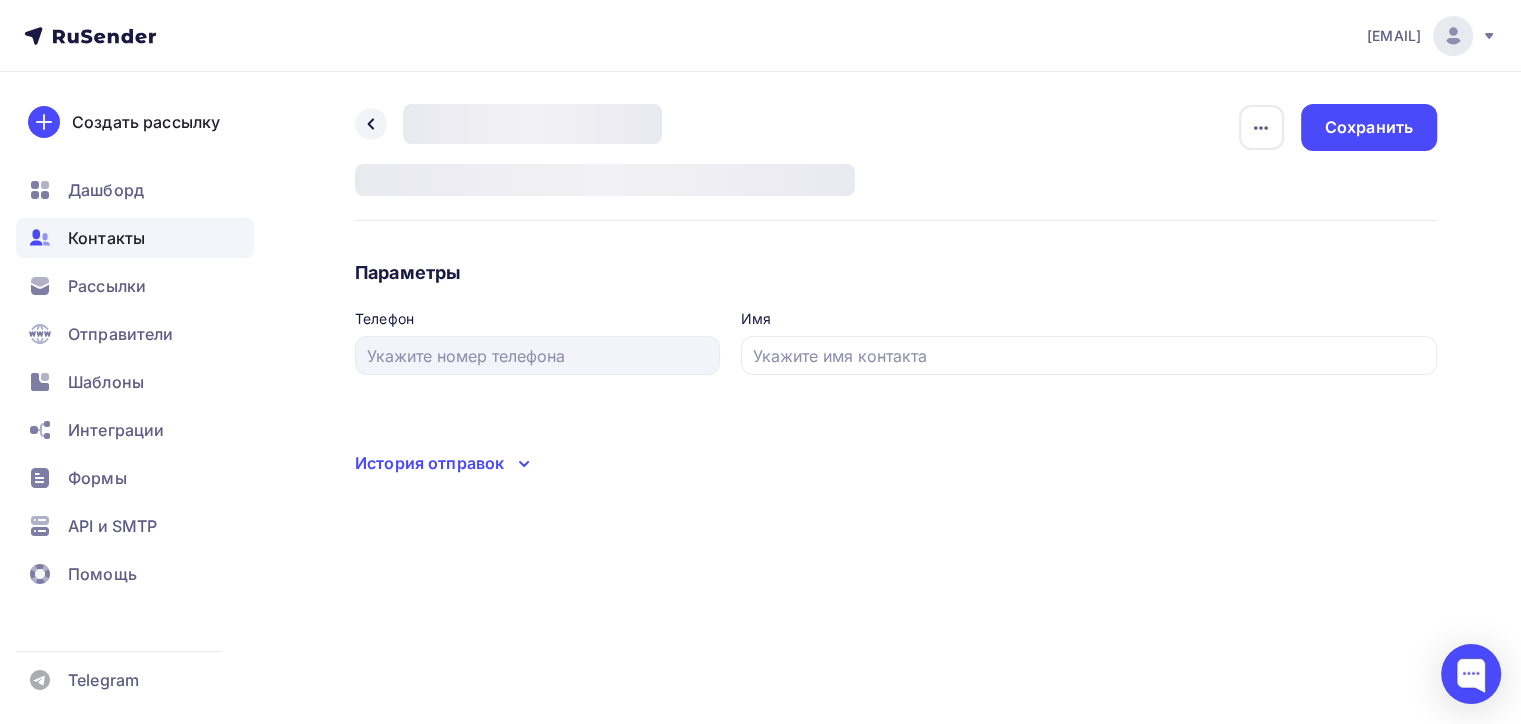 scroll, scrollTop: 0, scrollLeft: 0, axis: both 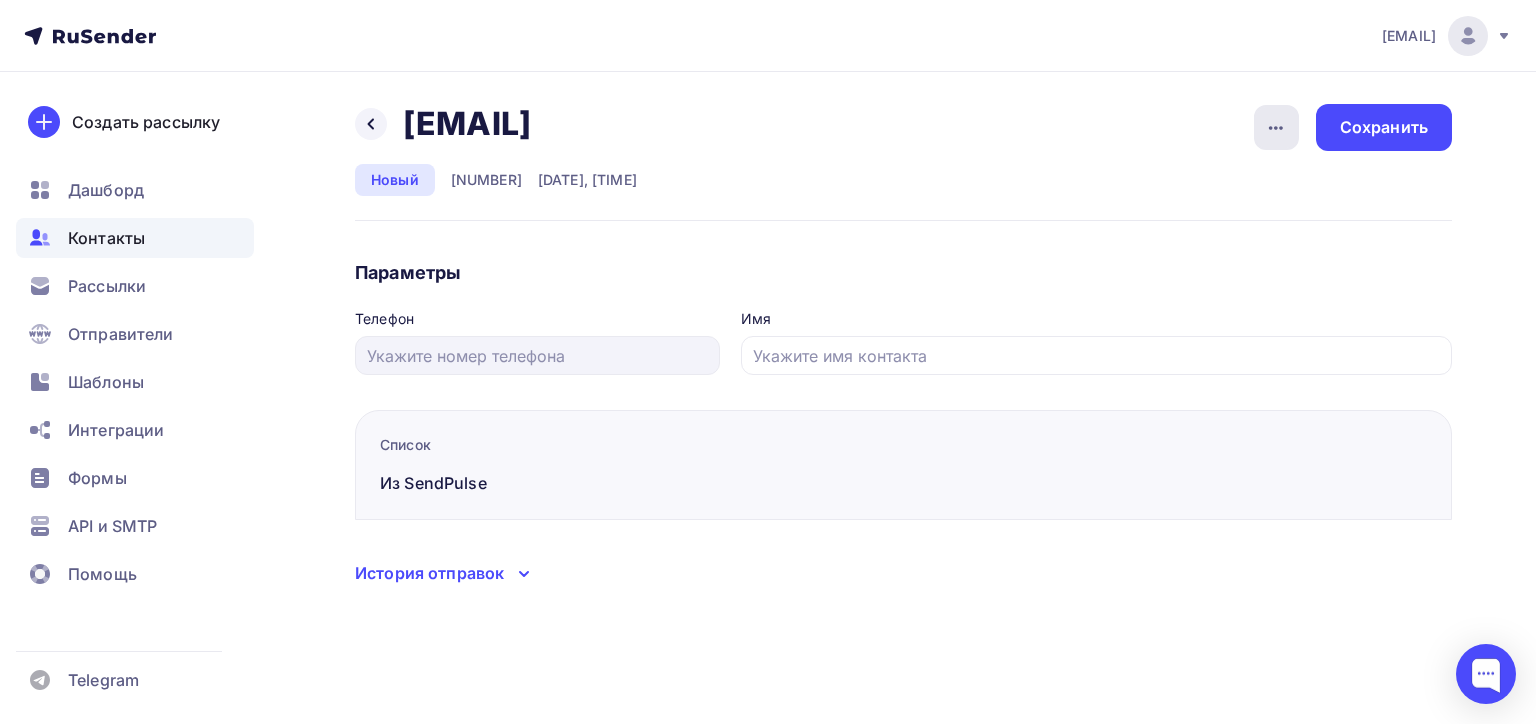 click 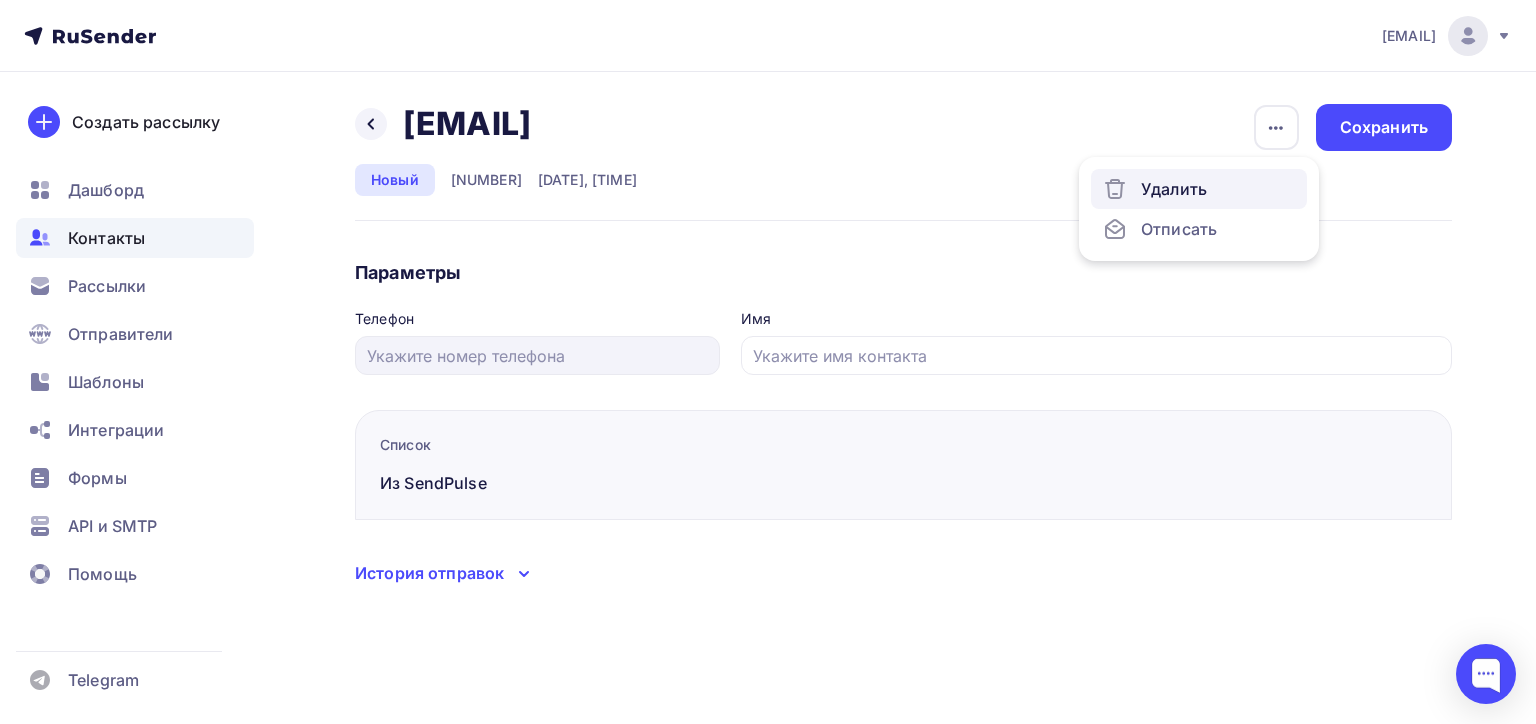 click on "Удалить" at bounding box center (1199, 189) 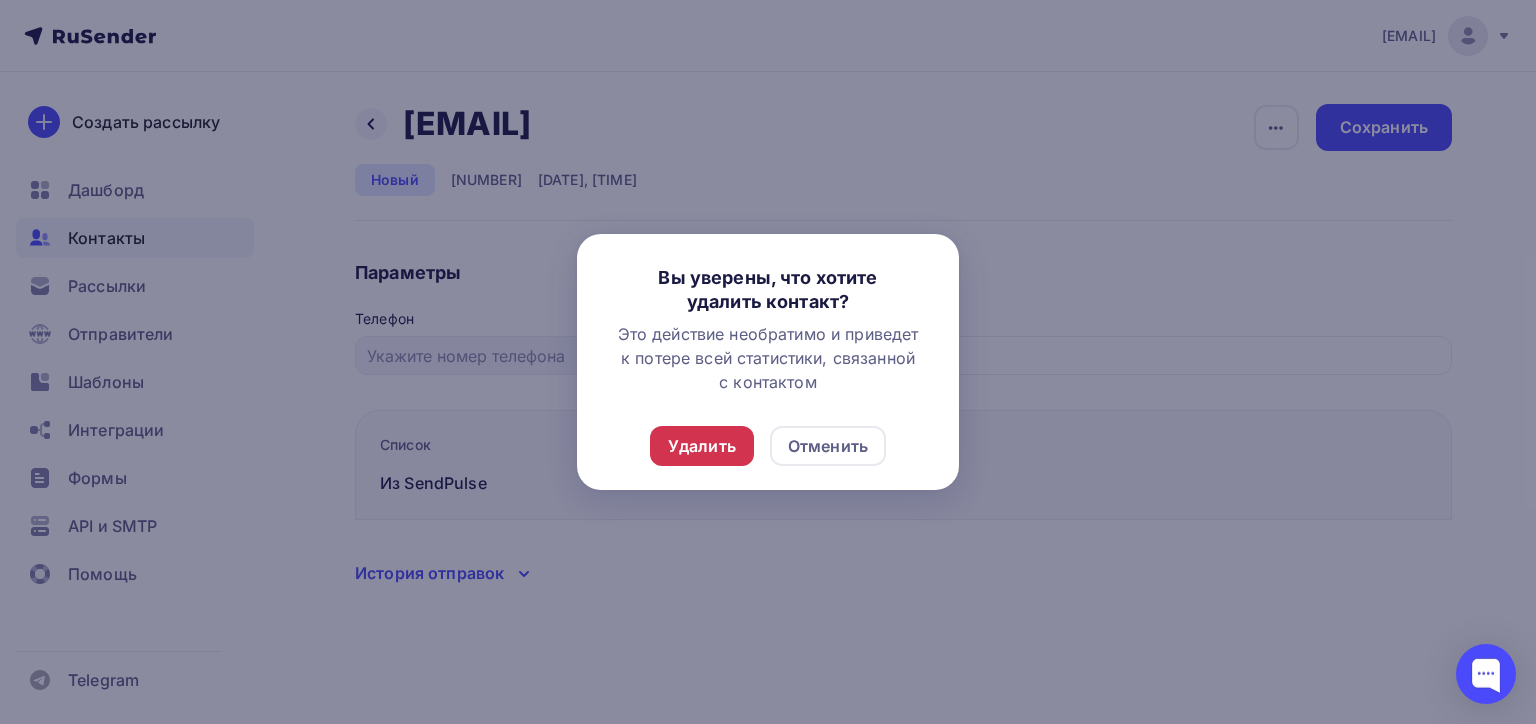 click on "Удалить" at bounding box center [702, 446] 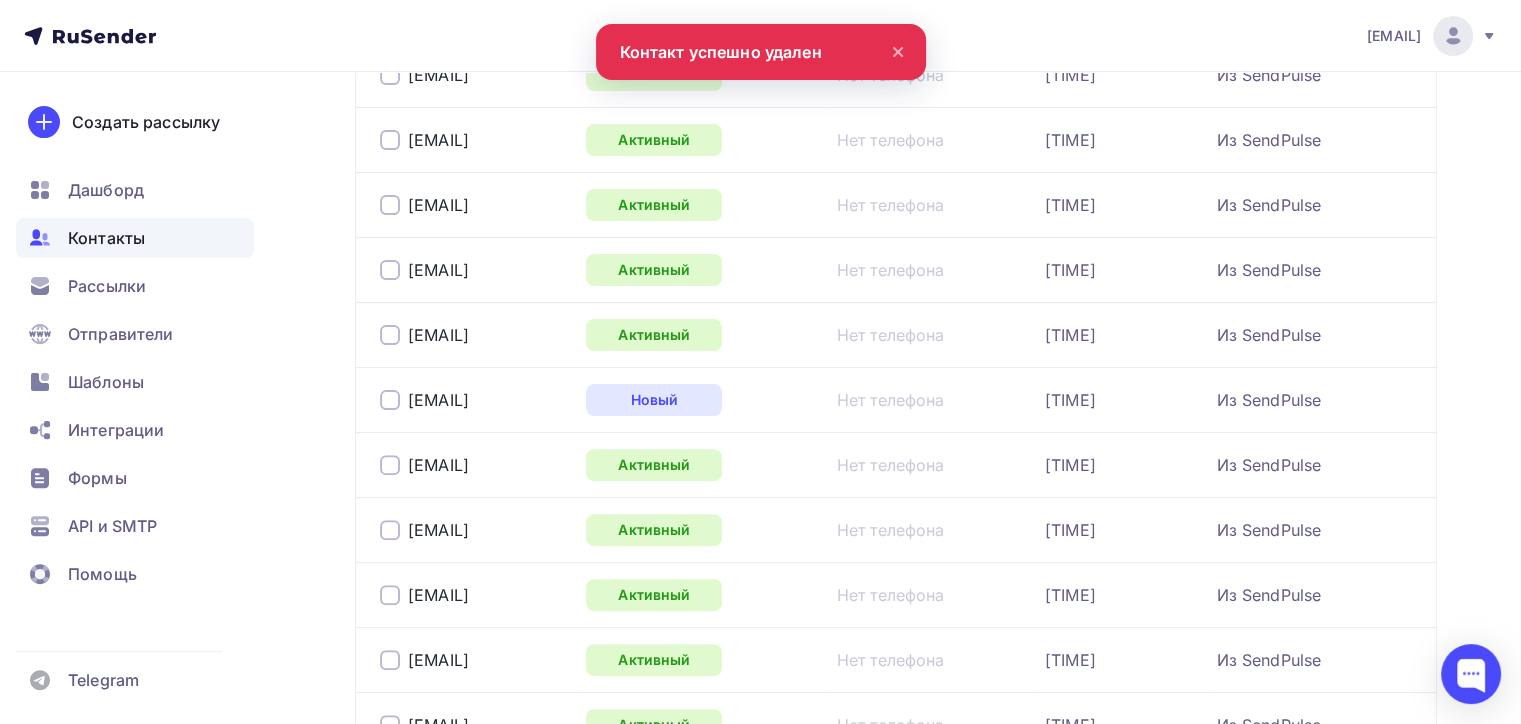 scroll, scrollTop: 0, scrollLeft: 0, axis: both 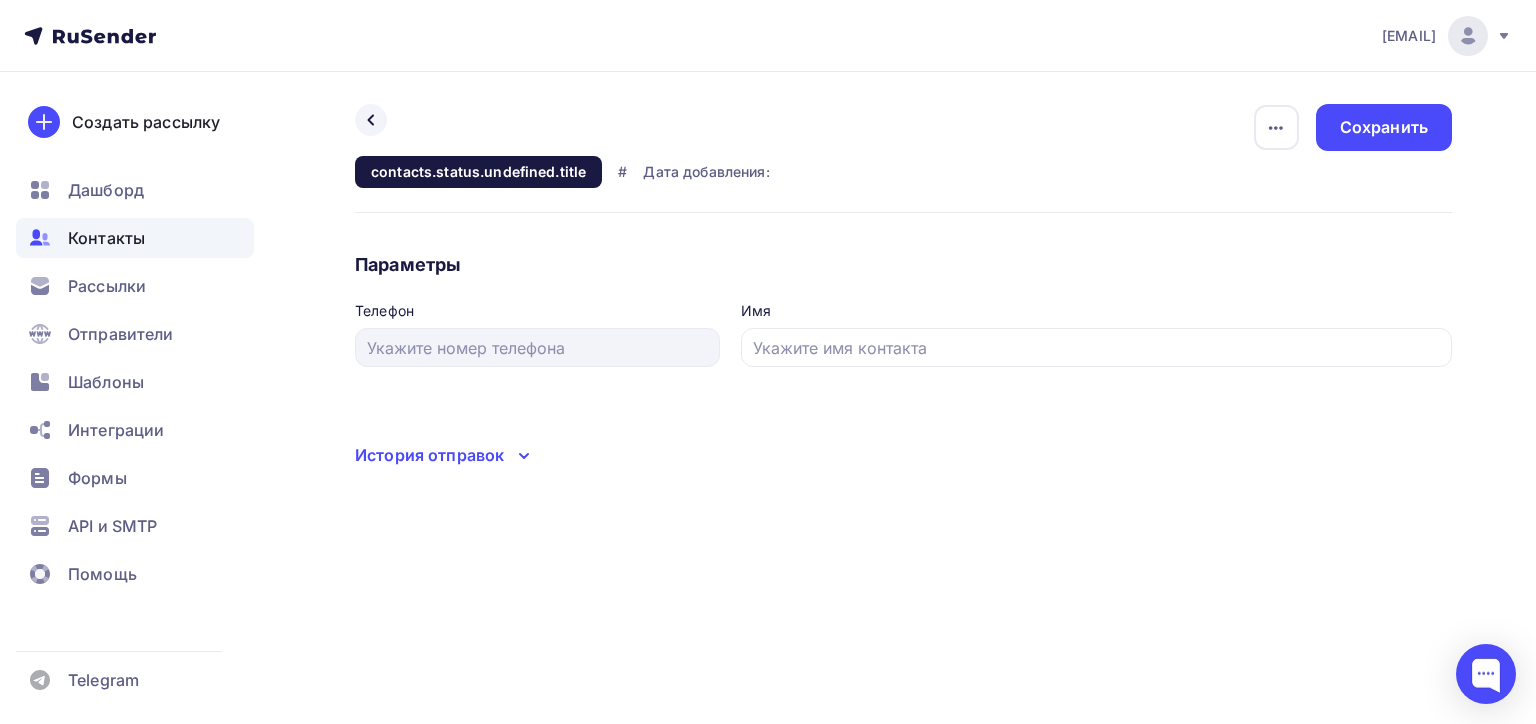 click on "Контакты" at bounding box center [106, 238] 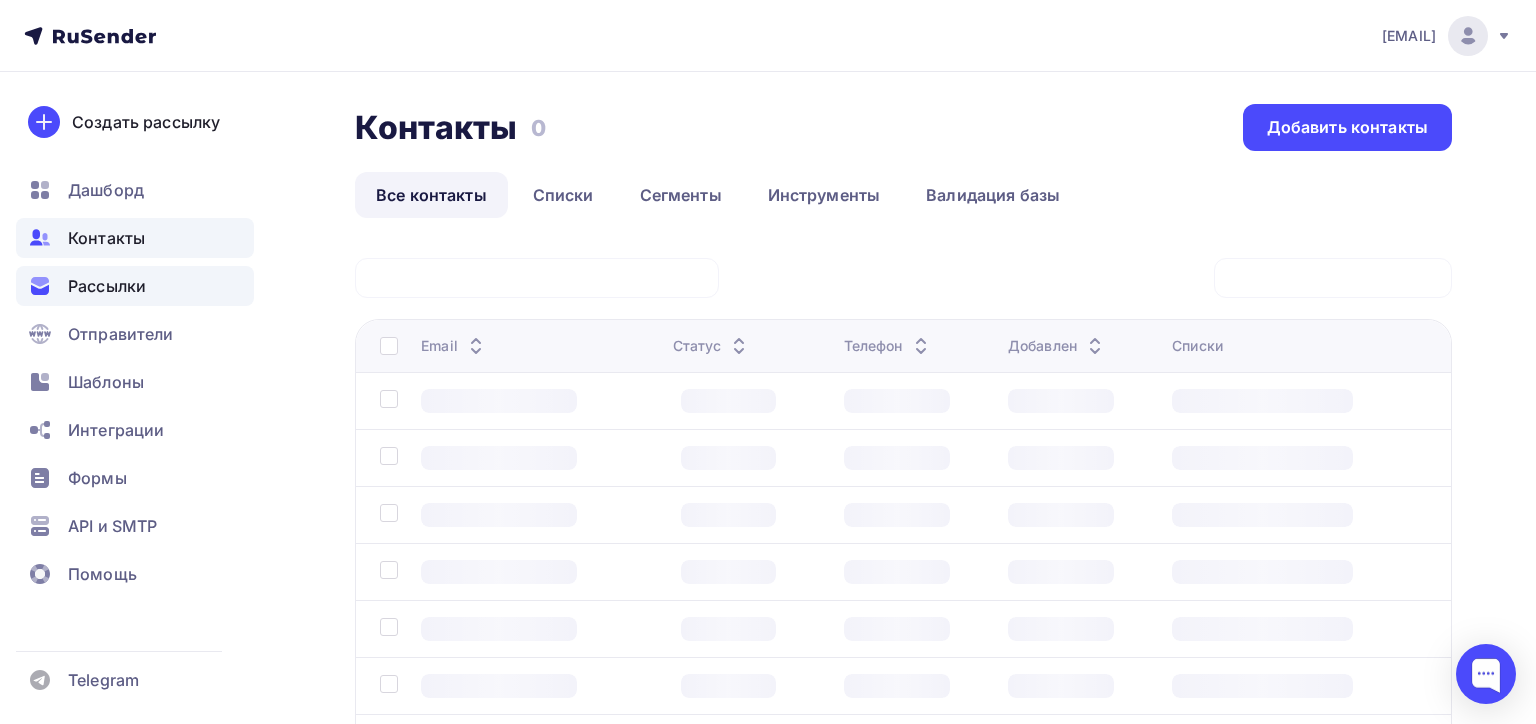 click on "Рассылки" at bounding box center [107, 286] 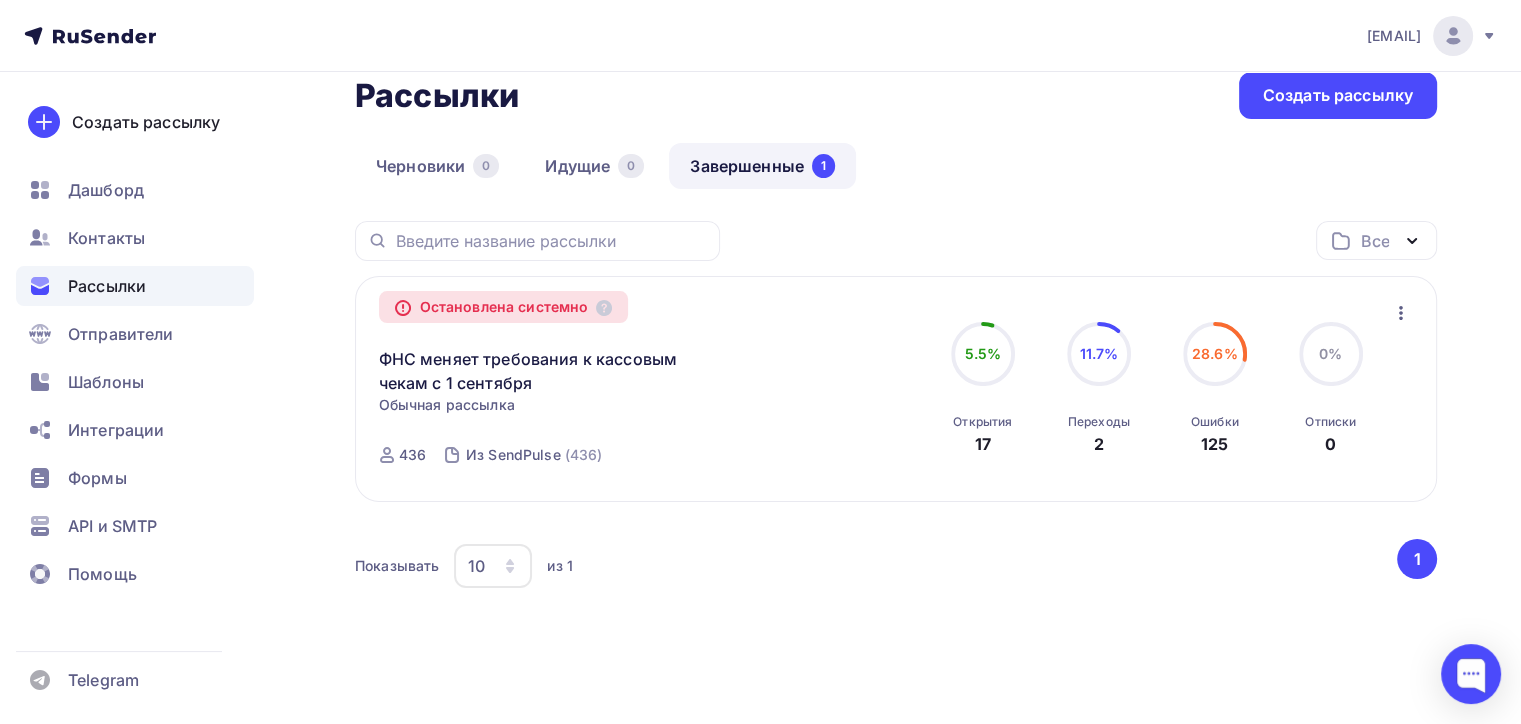 scroll, scrollTop: 50, scrollLeft: 0, axis: vertical 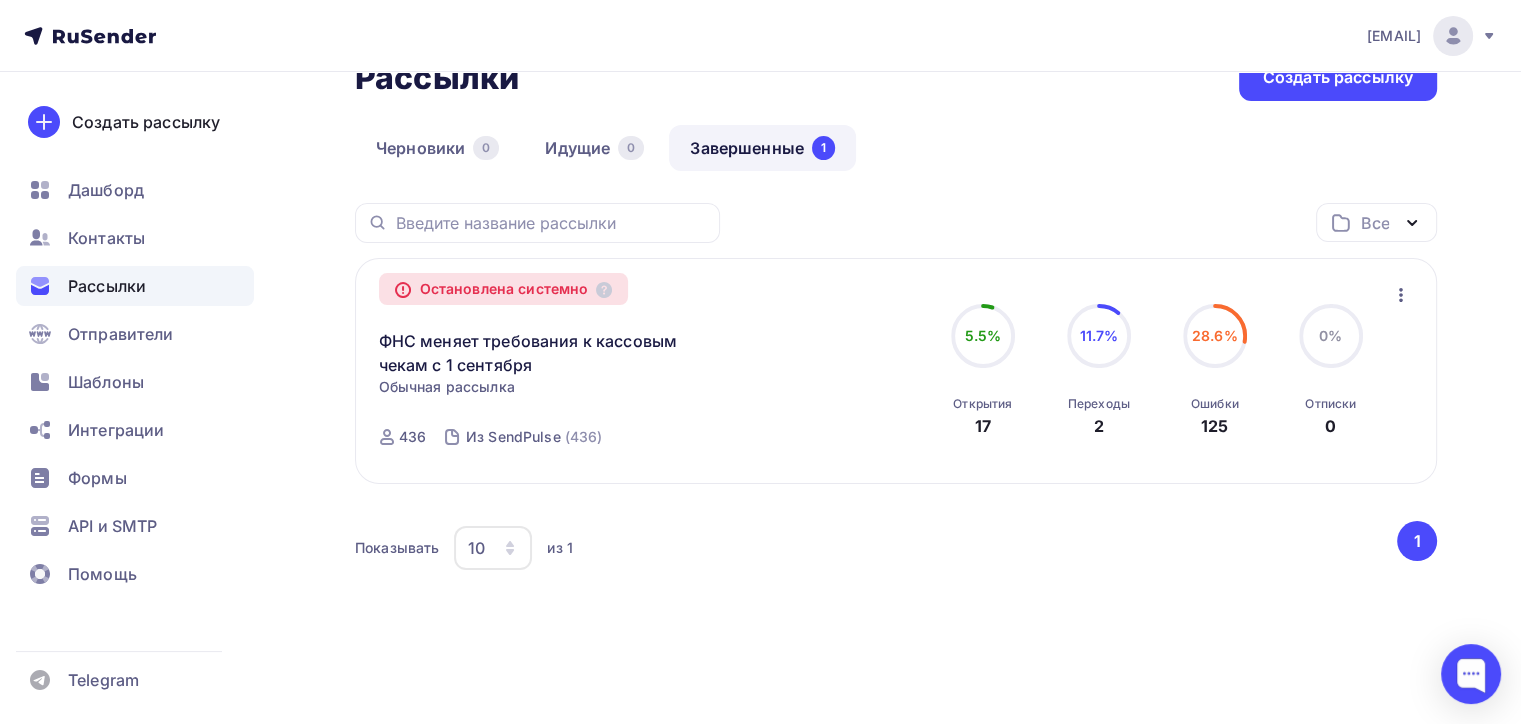 click on "Завершенные
1" at bounding box center (762, 148) 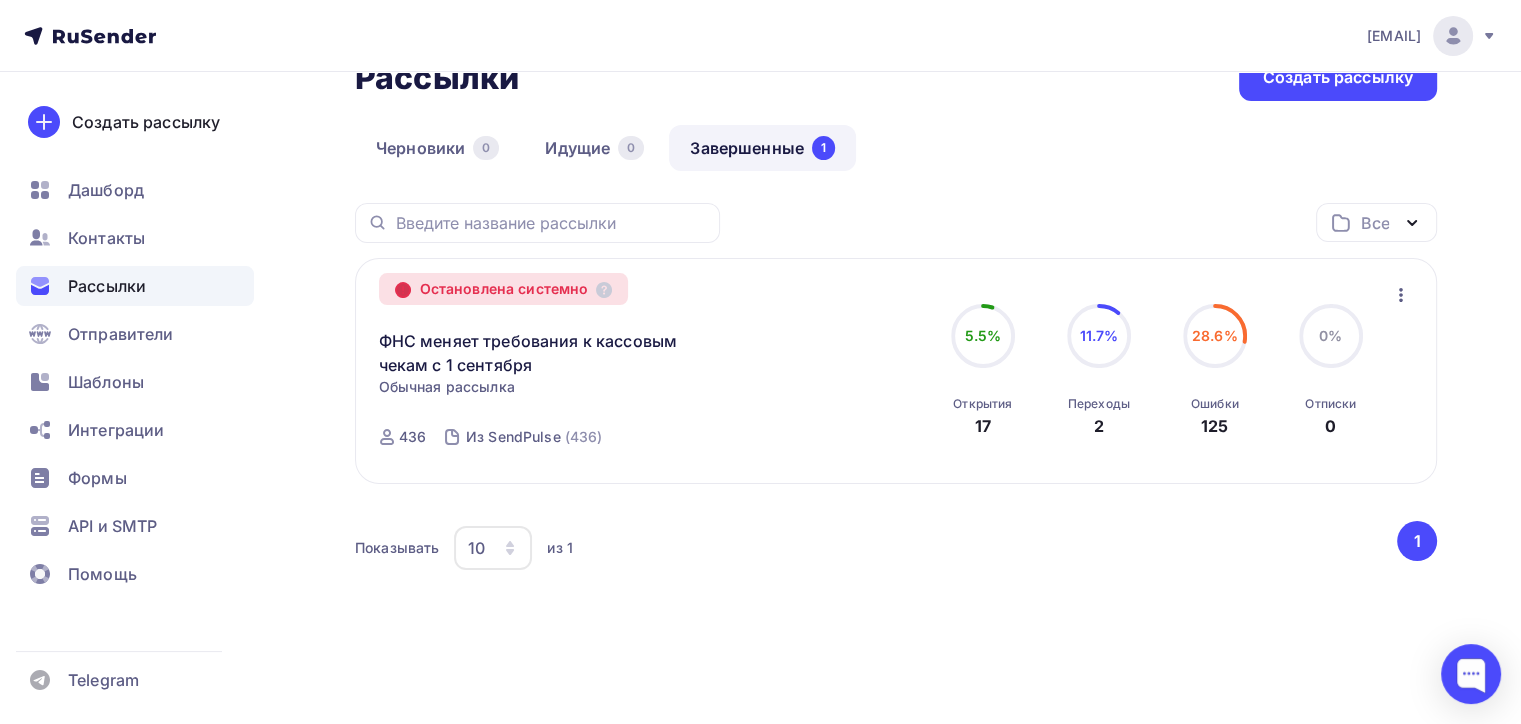 click 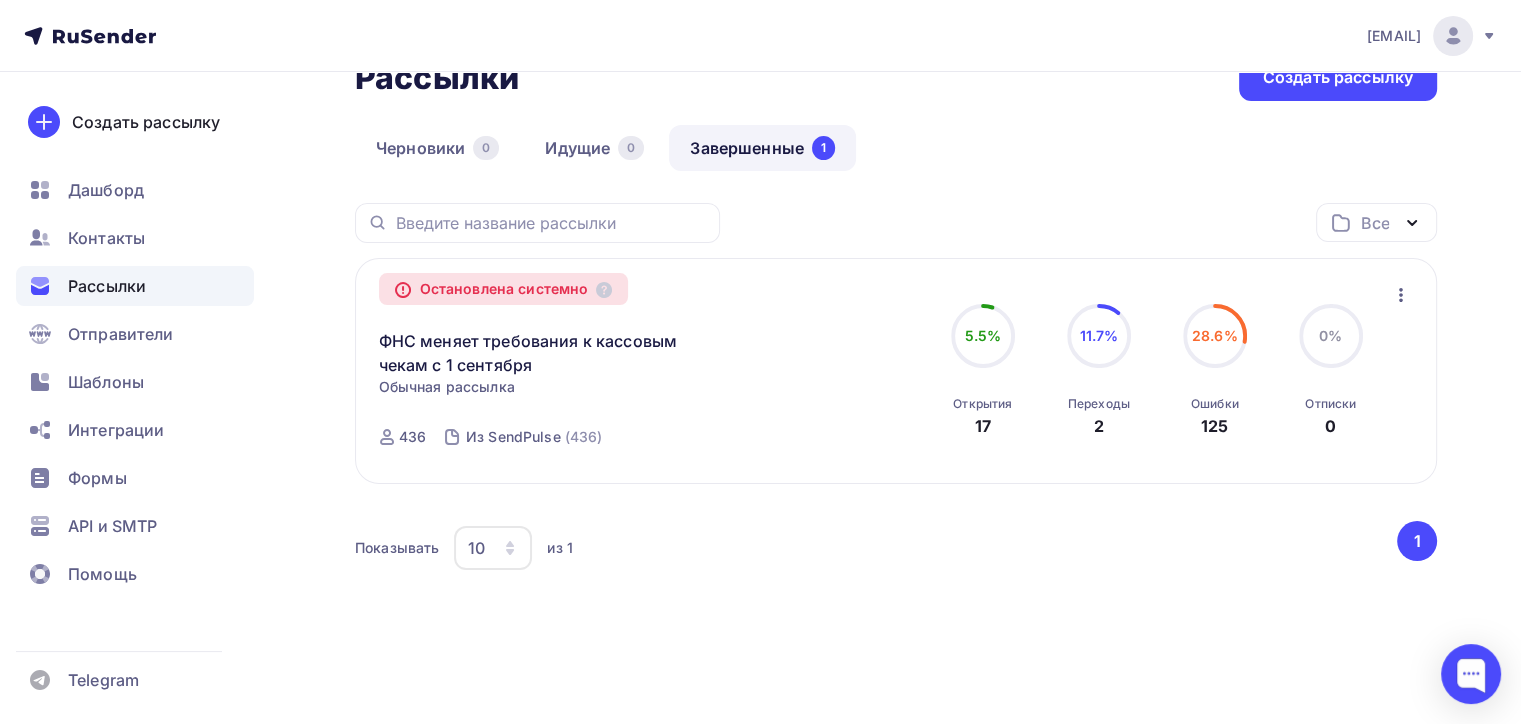 click on "Рассылки" at bounding box center [135, 286] 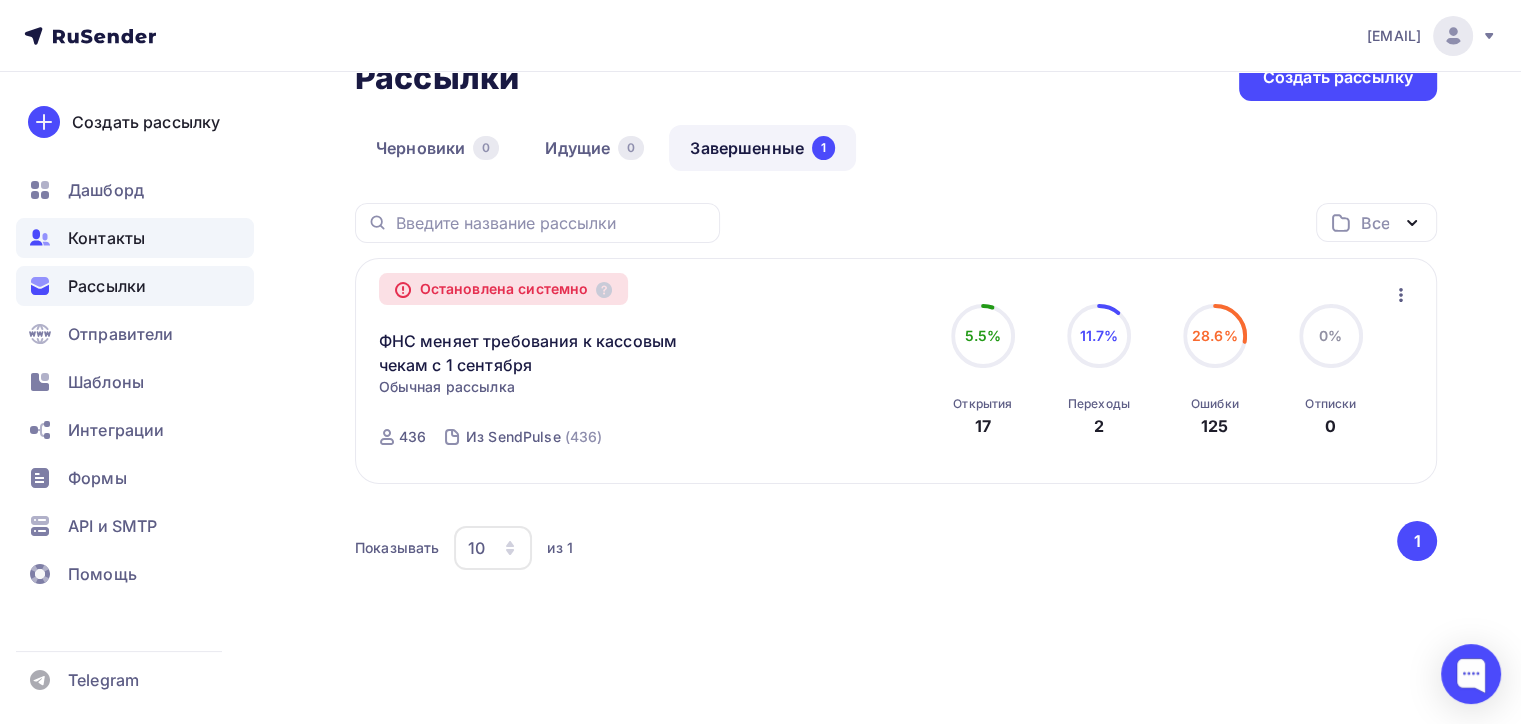 click on "Контакты" at bounding box center (135, 238) 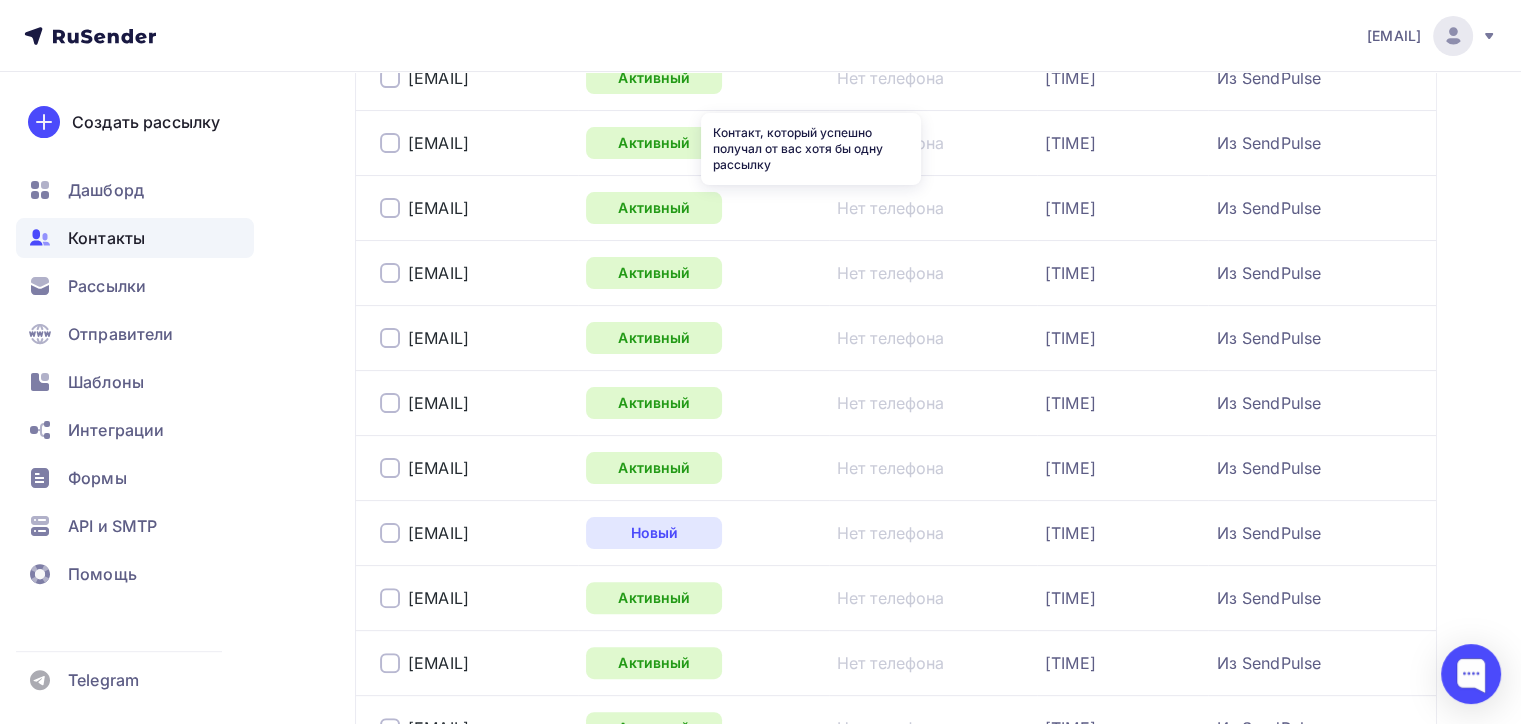 scroll, scrollTop: 0, scrollLeft: 0, axis: both 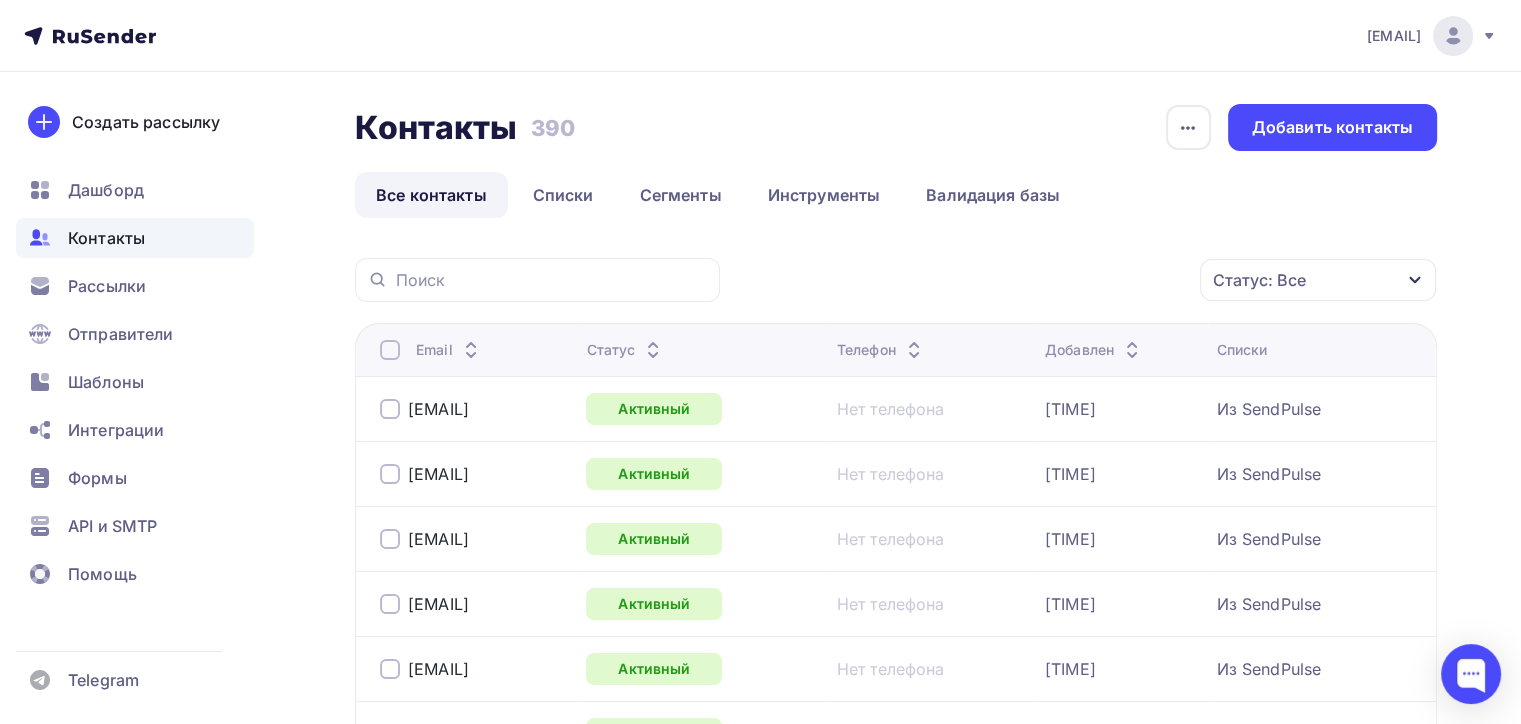 click on "Активный" at bounding box center (703, 408) 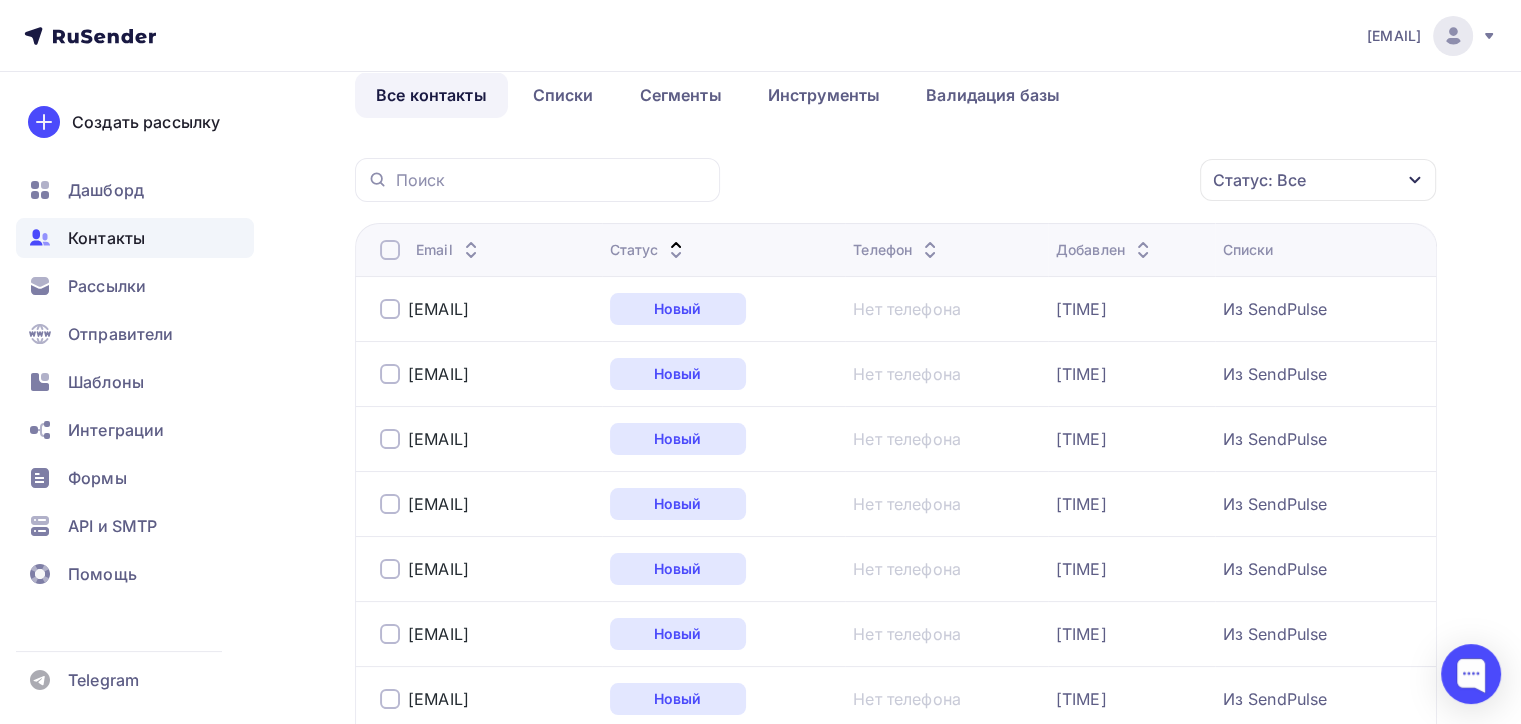 scroll, scrollTop: 0, scrollLeft: 0, axis: both 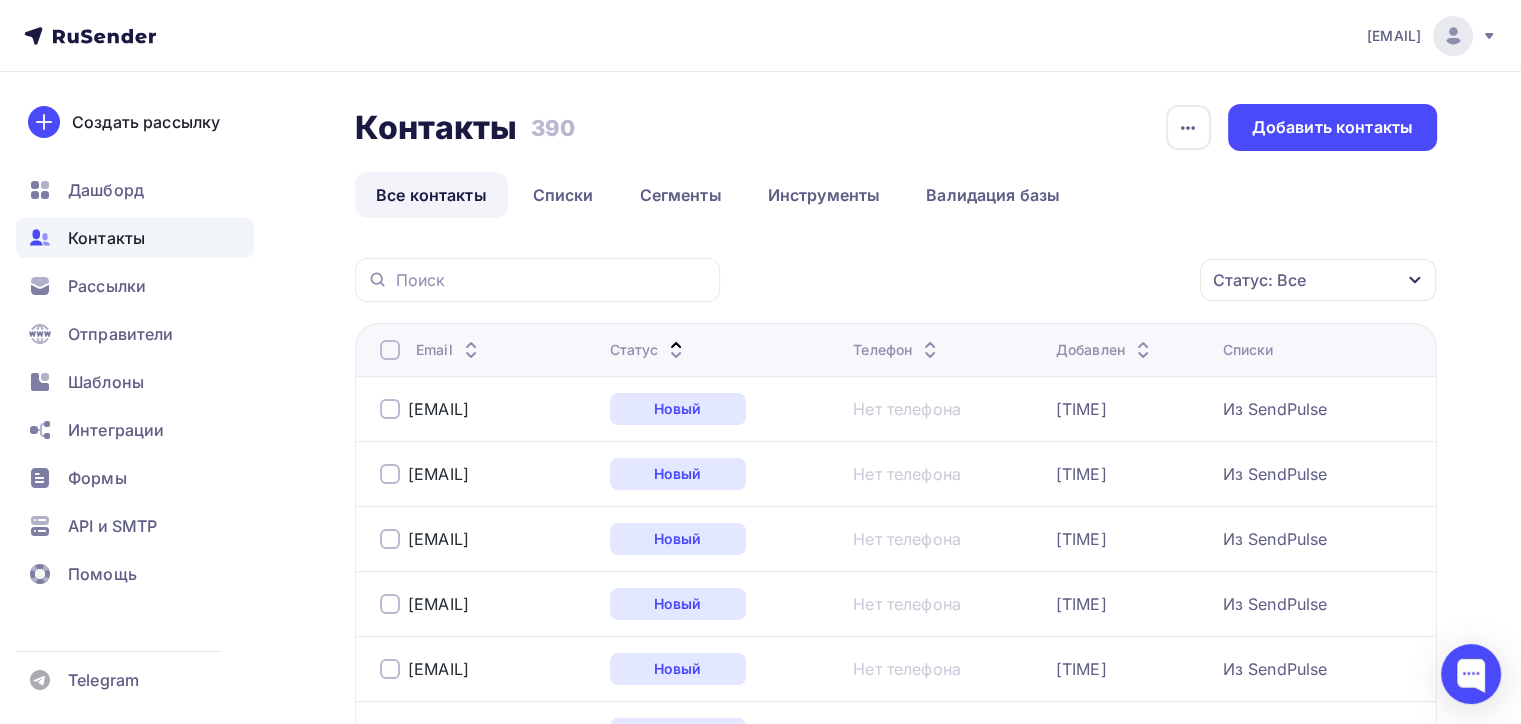 click on "Статус" at bounding box center [724, 349] 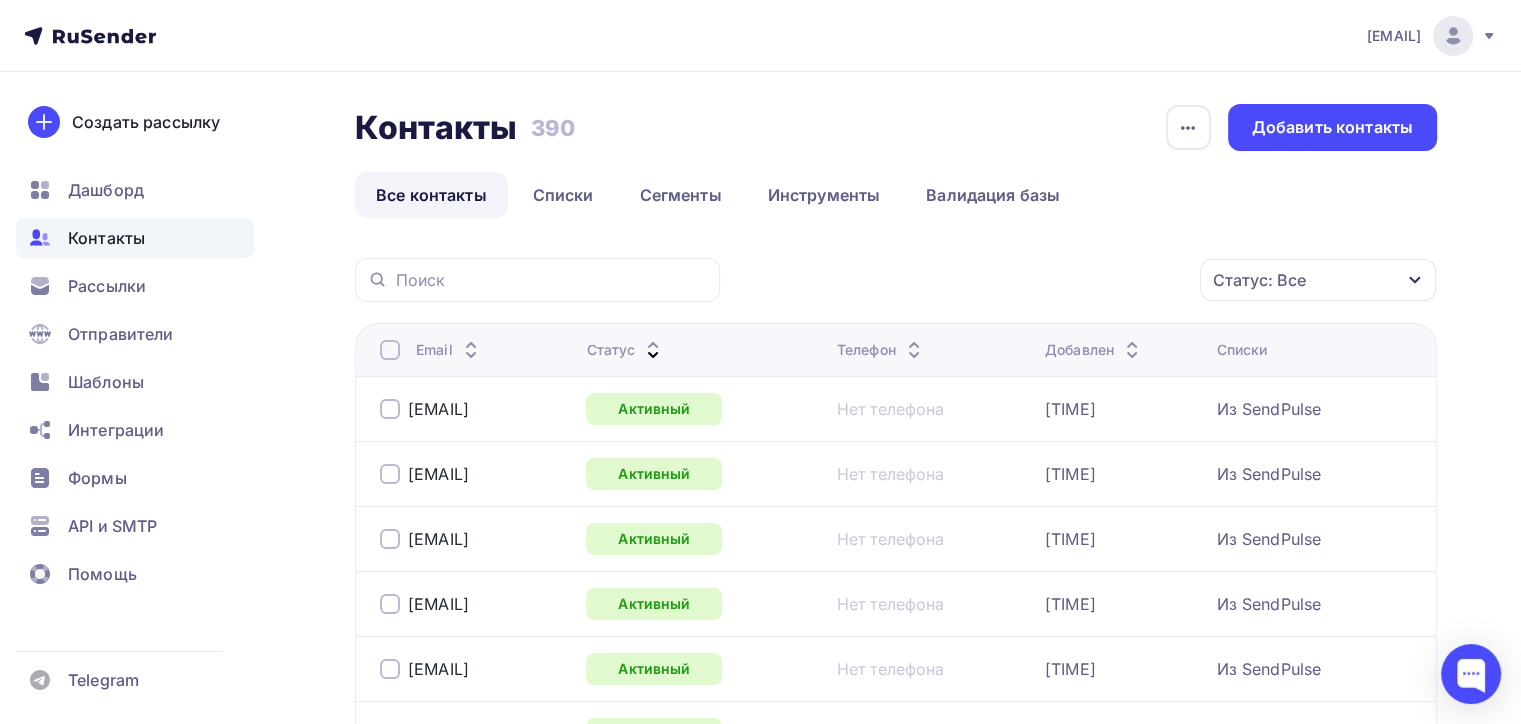 click on "Статус: Все" at bounding box center (1318, 280) 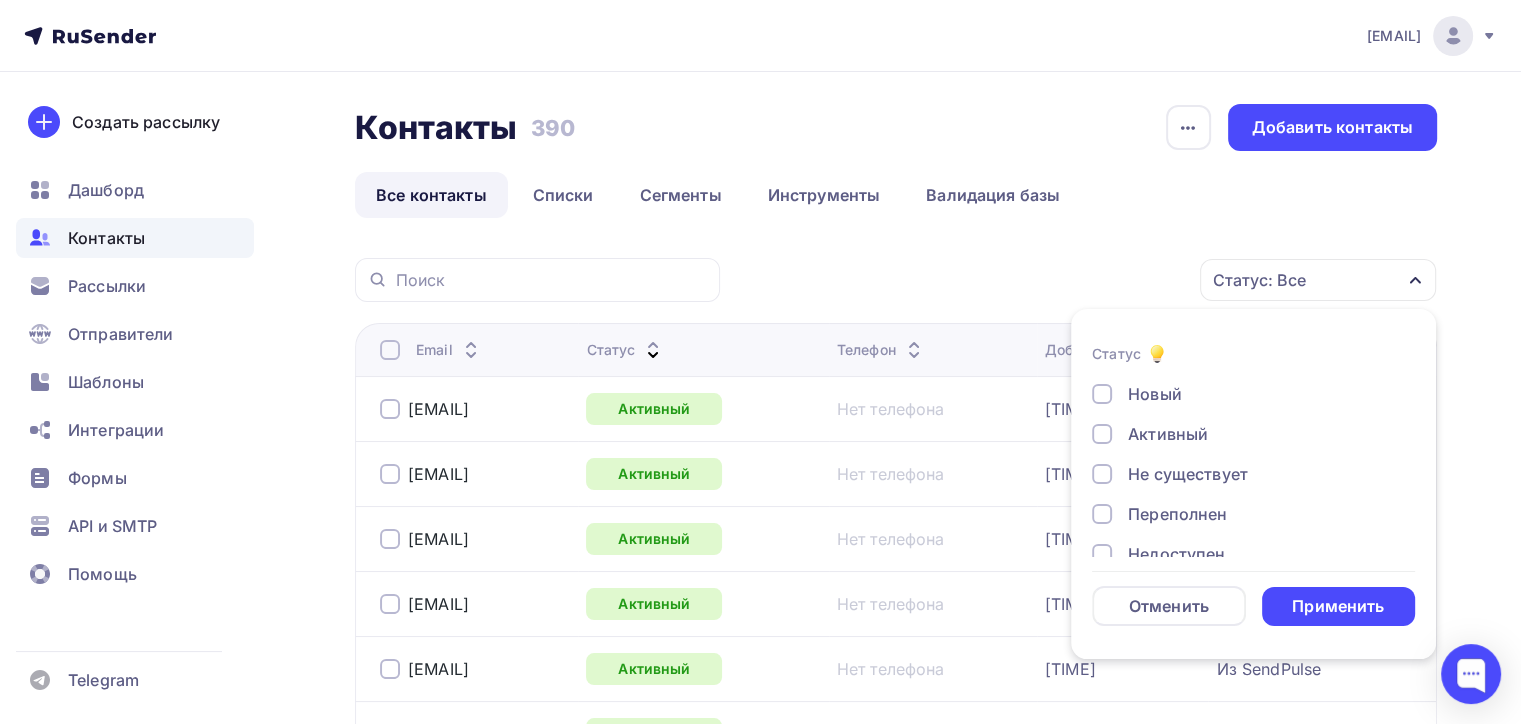 click on "Не существует" at bounding box center [1188, 474] 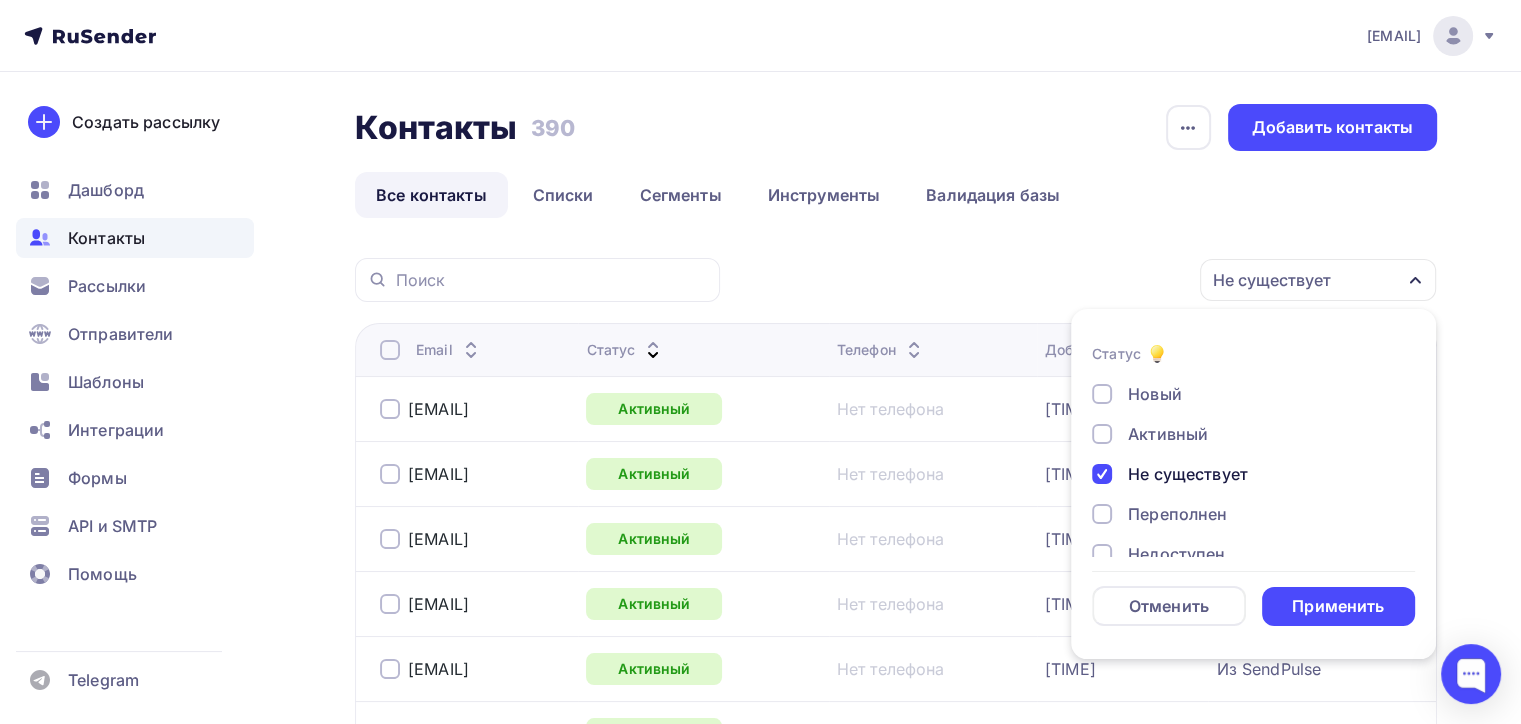 click on "Переполнен" at bounding box center (1177, 514) 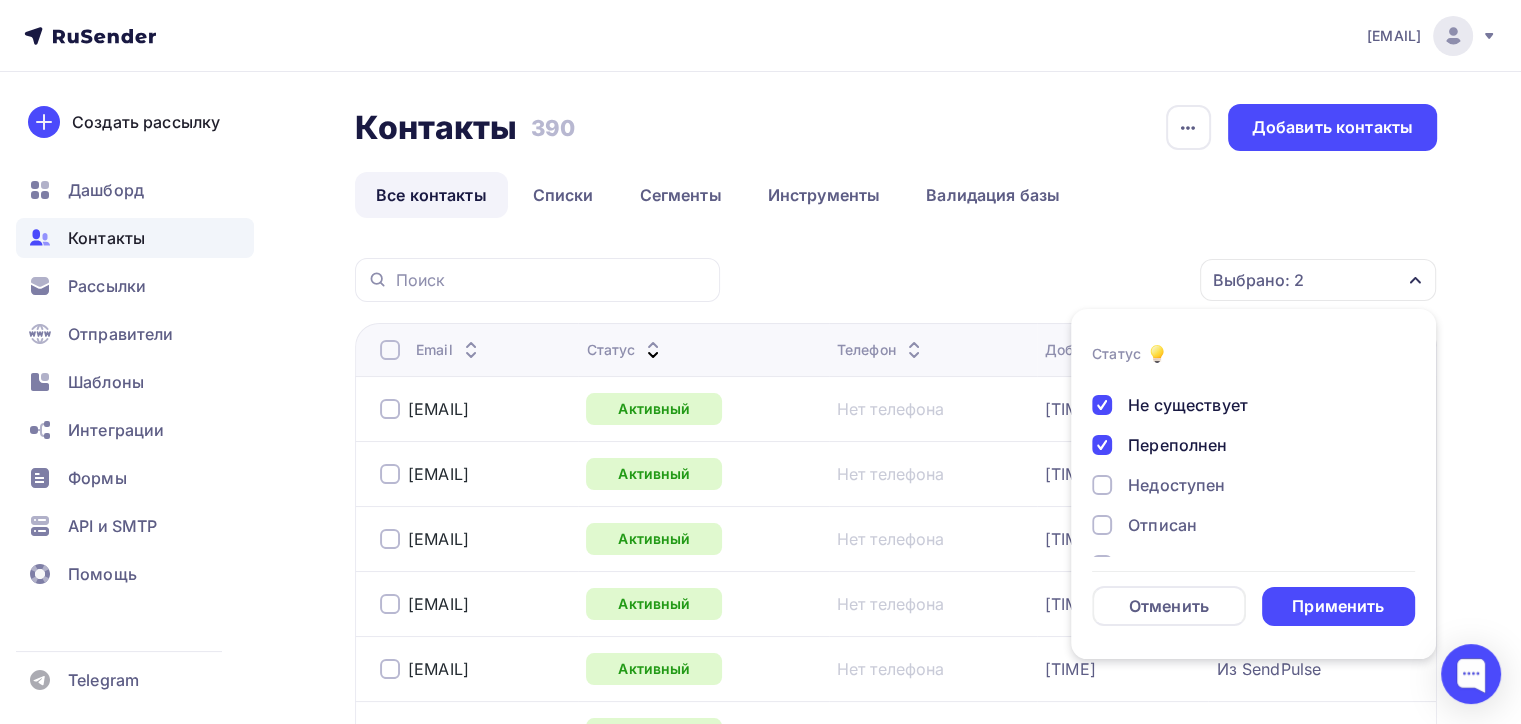 scroll, scrollTop: 144, scrollLeft: 0, axis: vertical 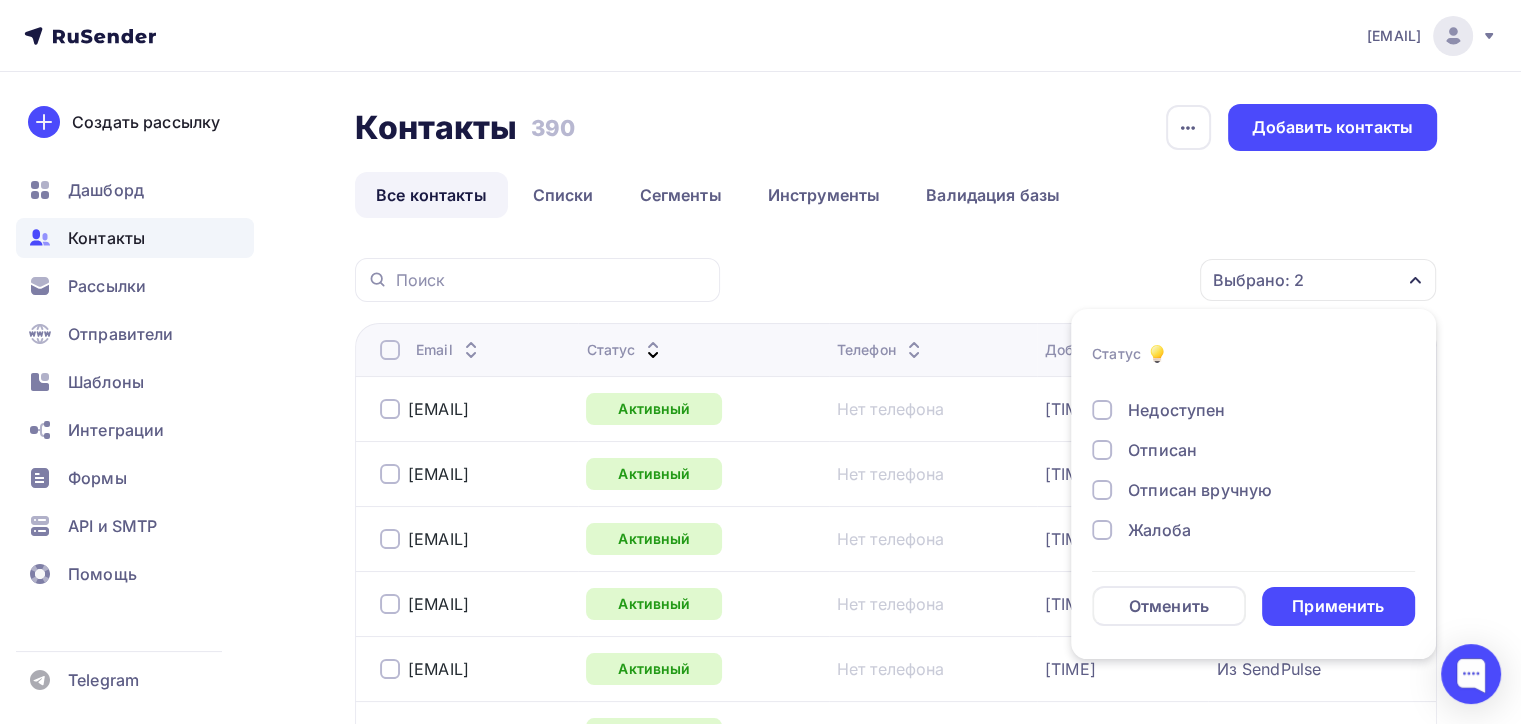 click on "Недоступен" at bounding box center (1176, 410) 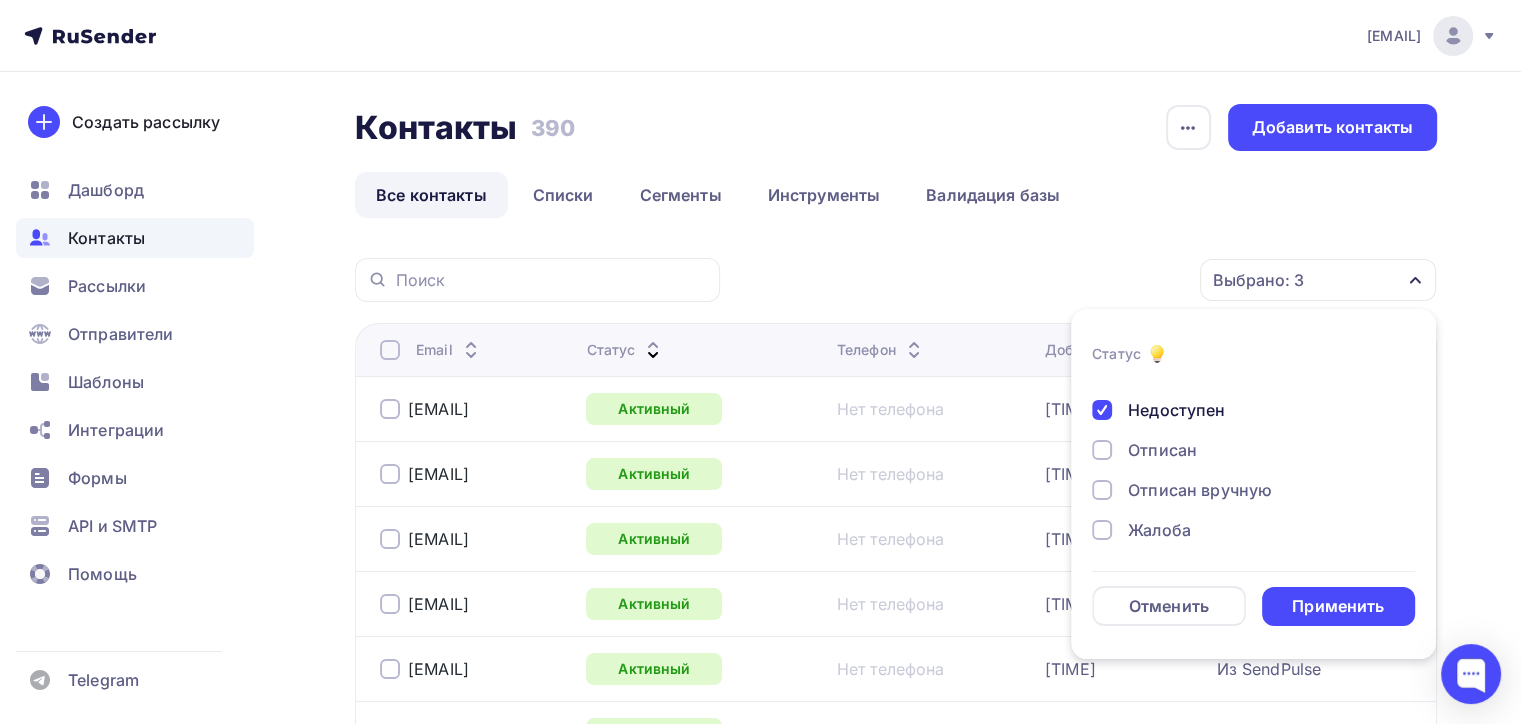 click on "Отписан" at bounding box center [1162, 450] 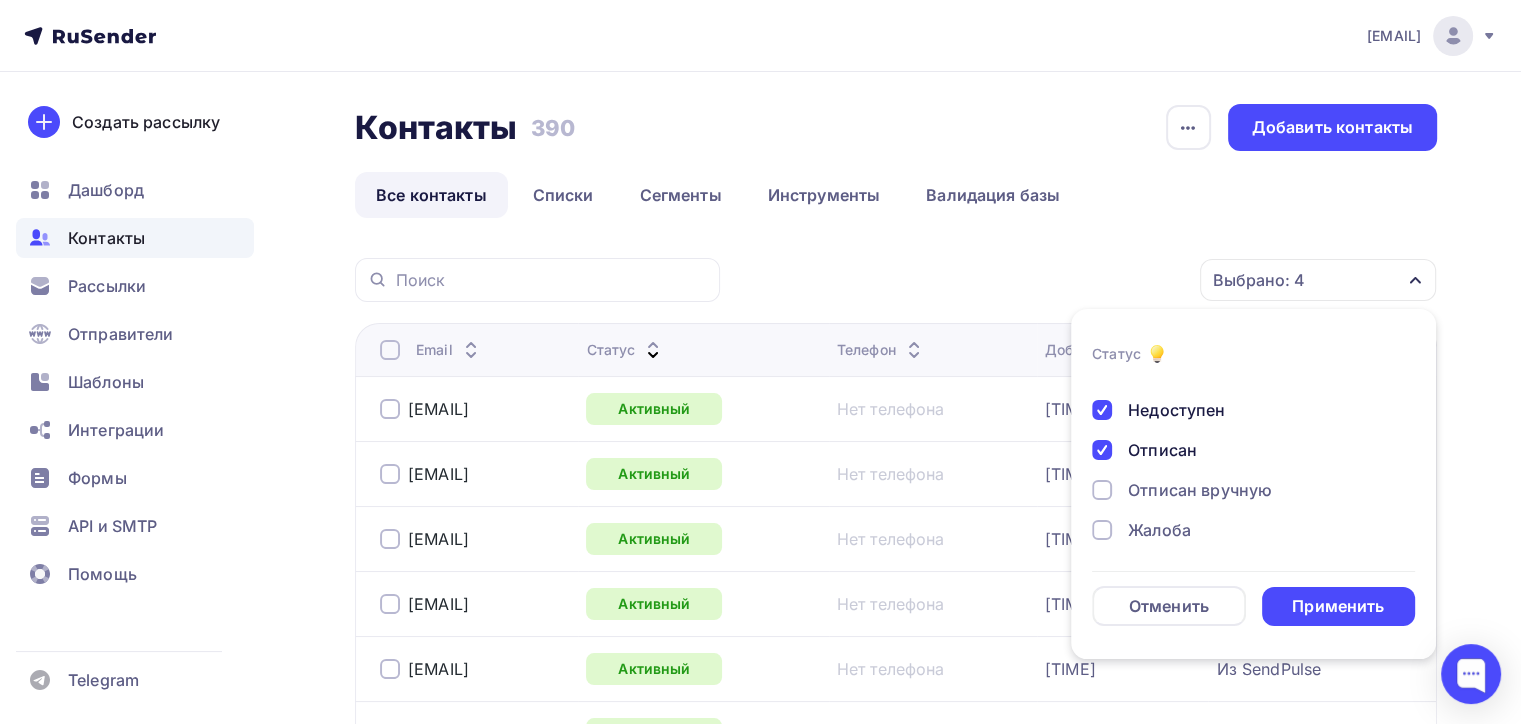 click on "Отписан вручную" at bounding box center [1200, 490] 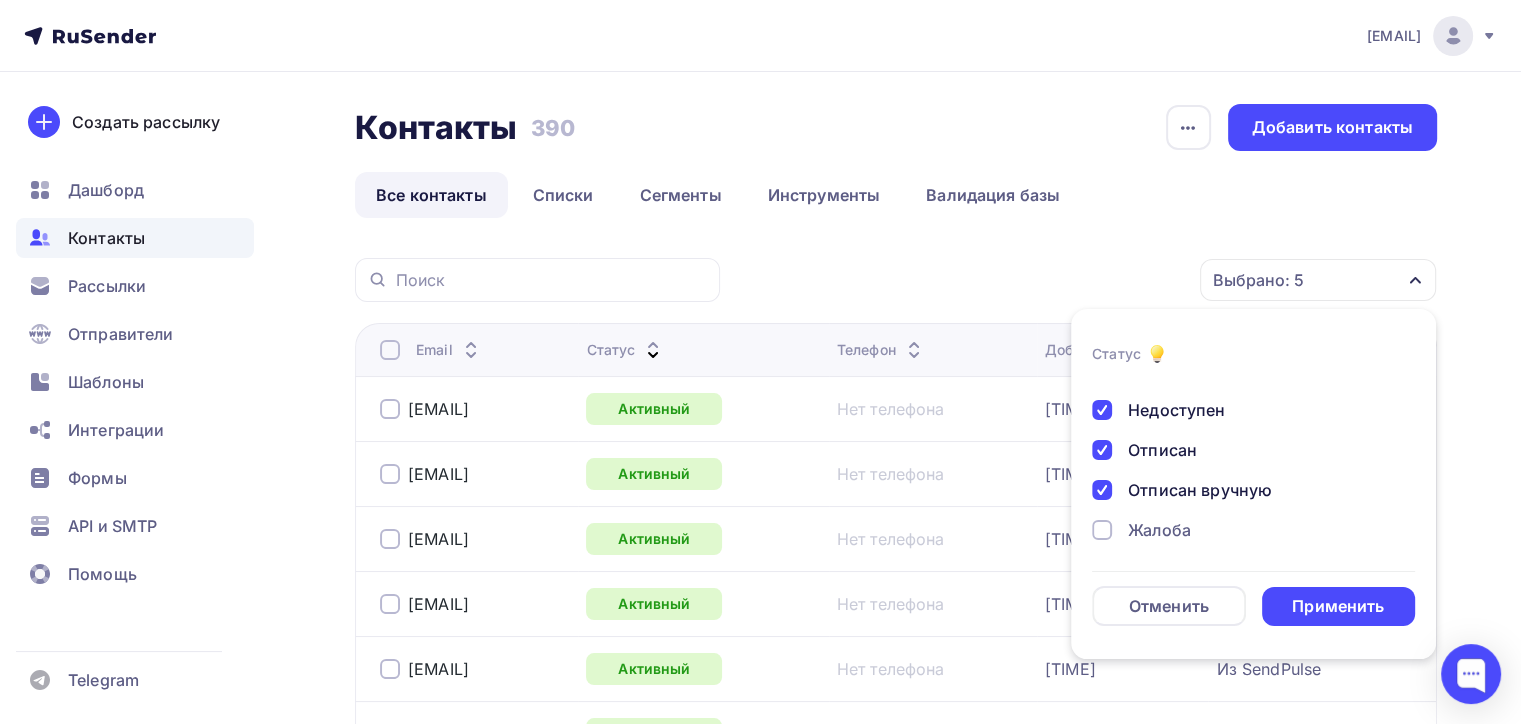 click on "Жалоба" at bounding box center (1159, 530) 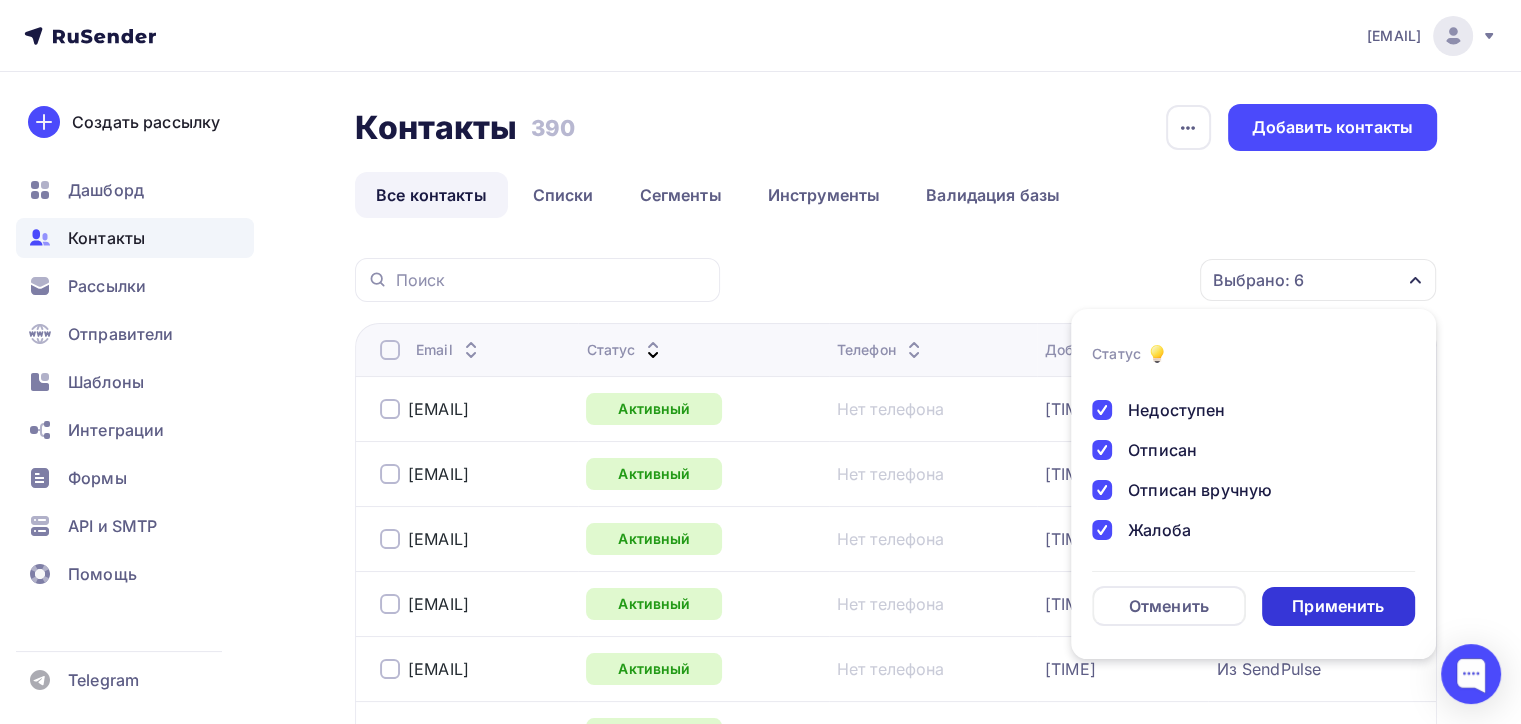 click on "Применить" at bounding box center [1338, 606] 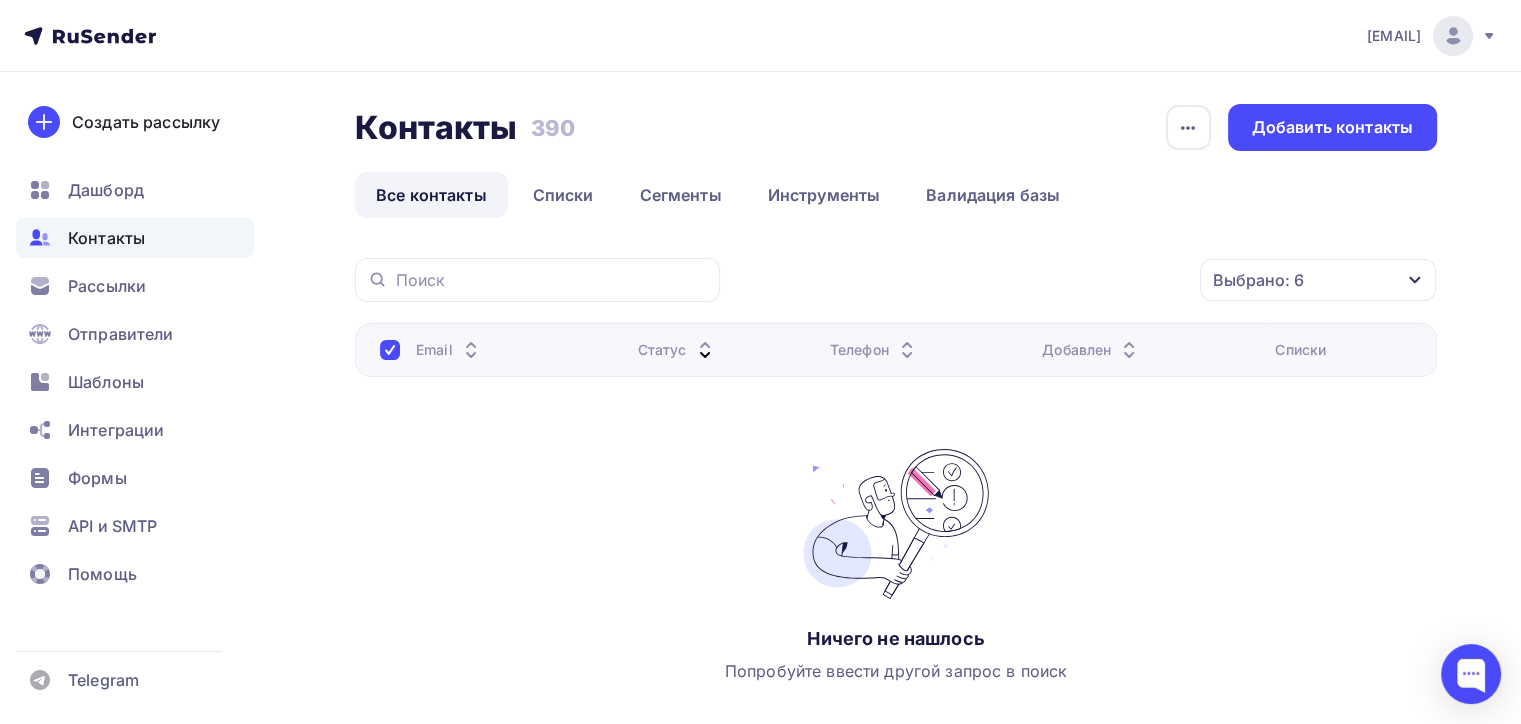 click at bounding box center (390, 350) 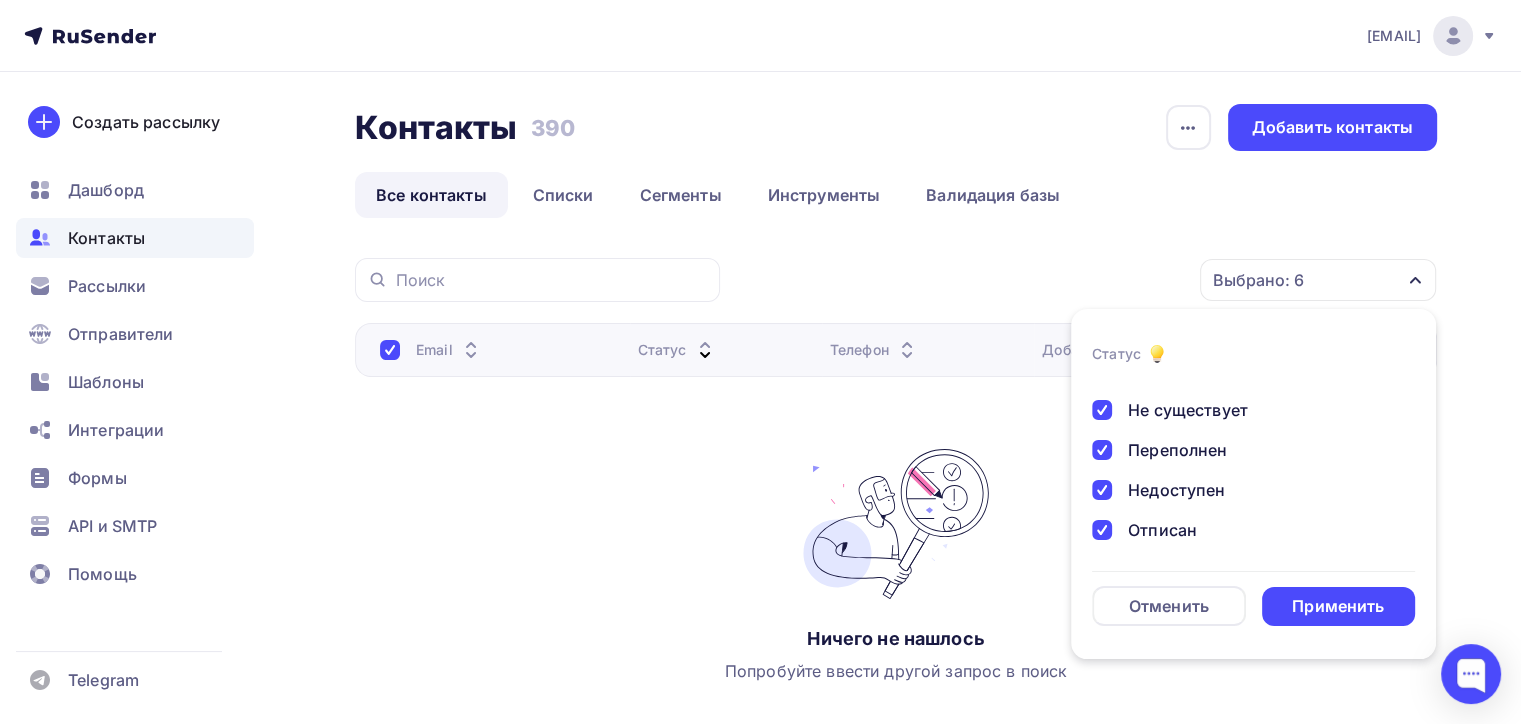 scroll, scrollTop: 0, scrollLeft: 0, axis: both 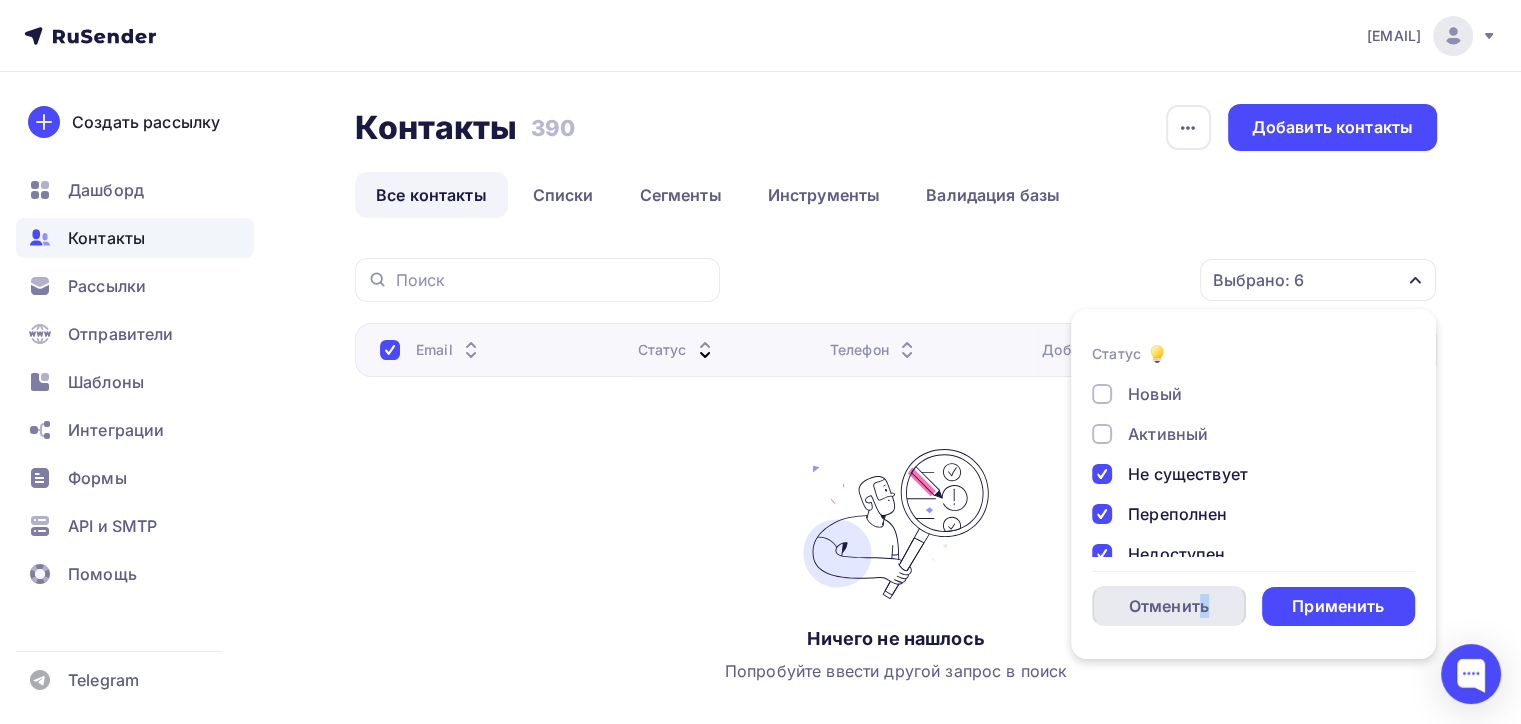 click on "Отменить" at bounding box center (1169, 606) 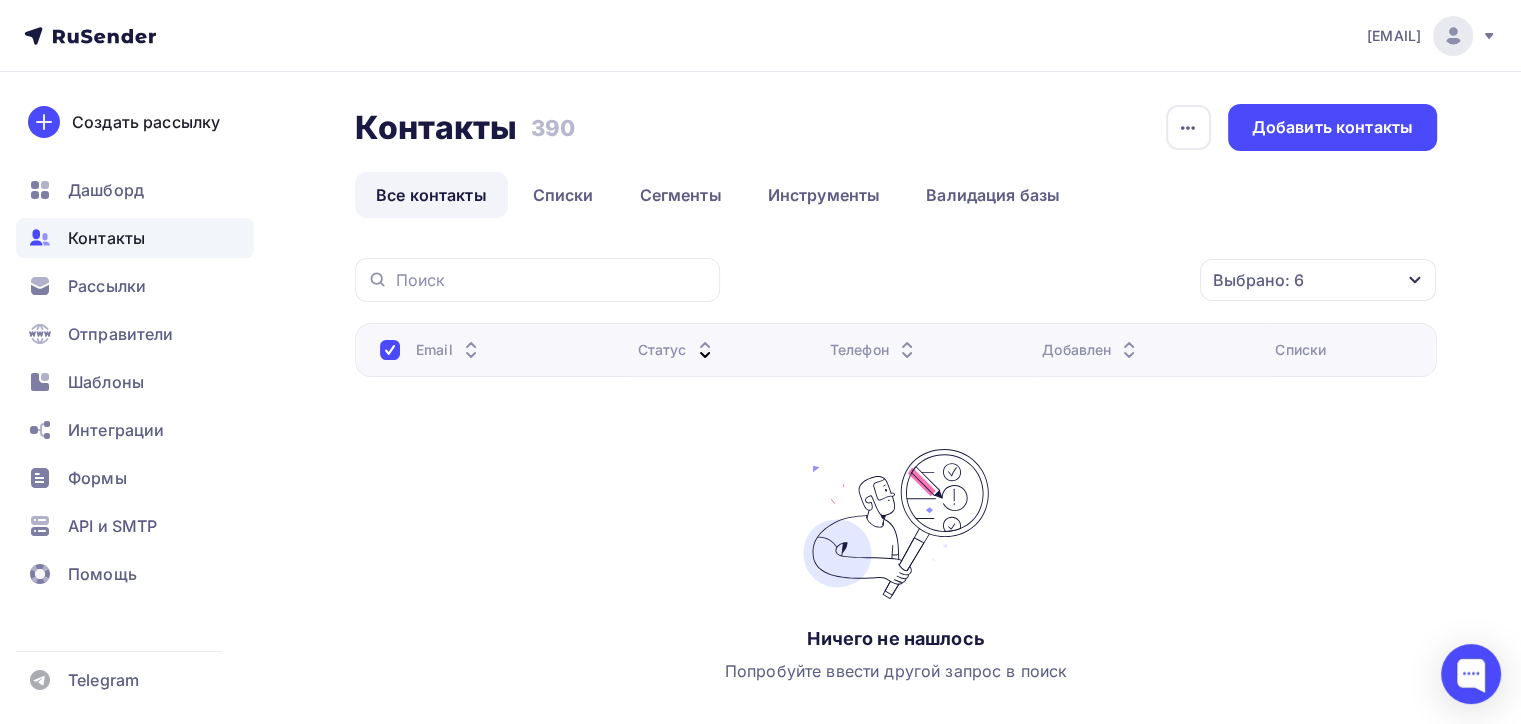 click on "Выбрано: 6" at bounding box center (1318, 280) 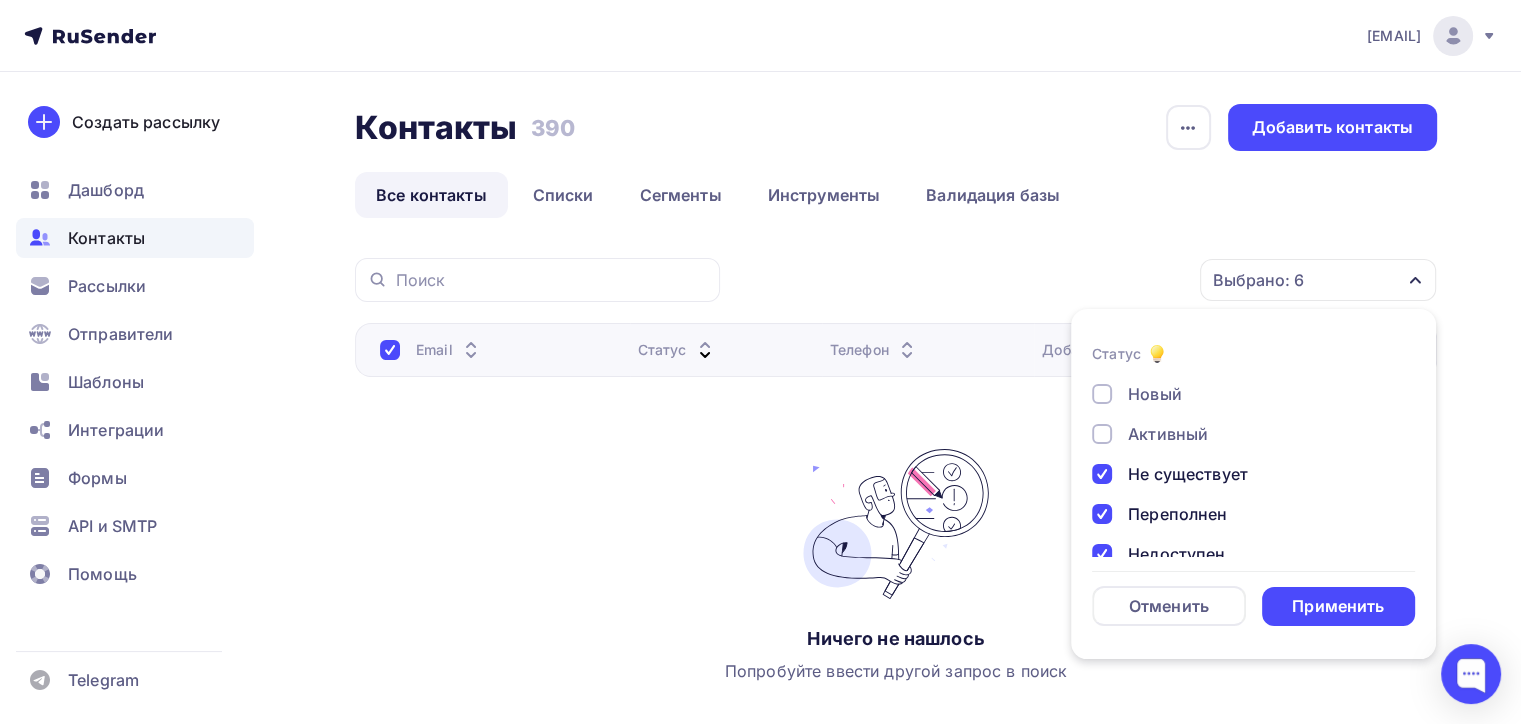 click at bounding box center [1102, 394] 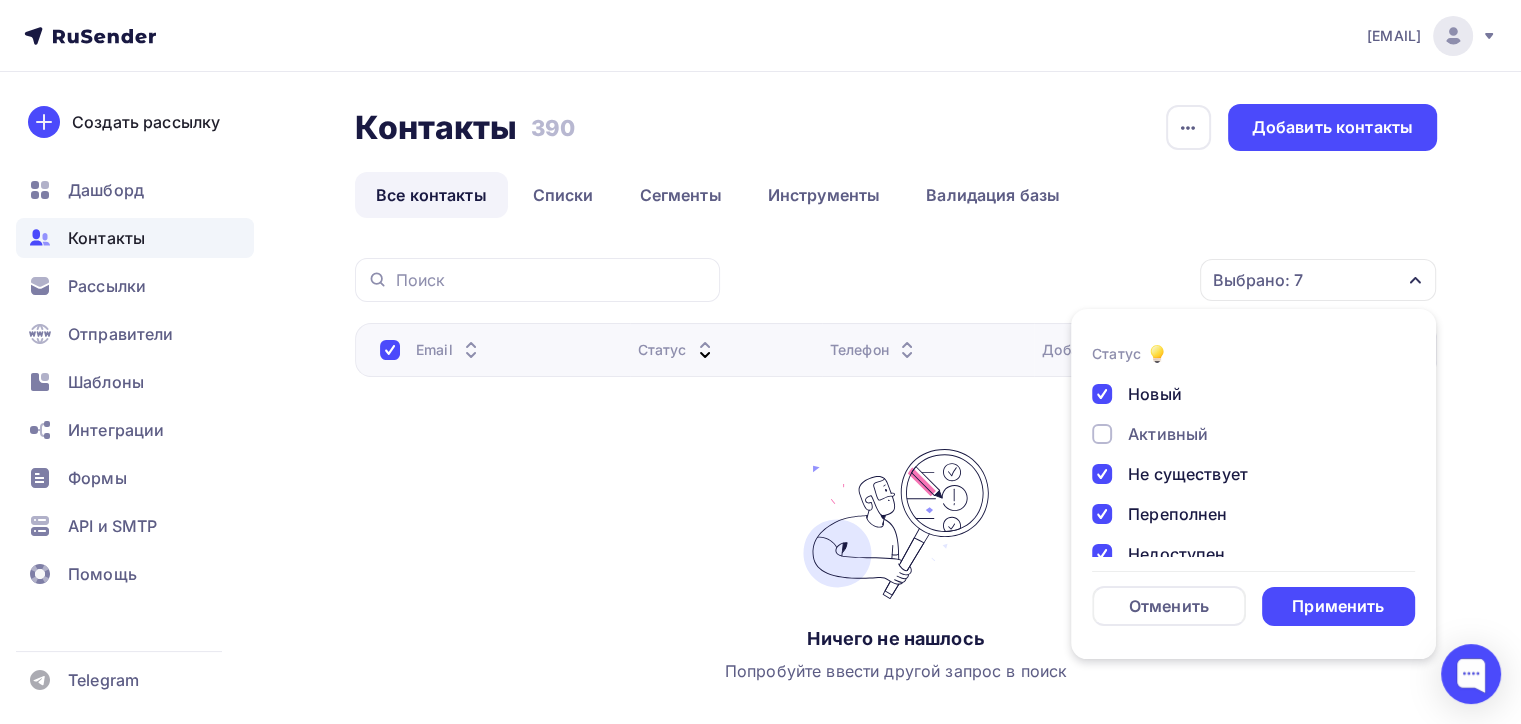 click at bounding box center [1102, 434] 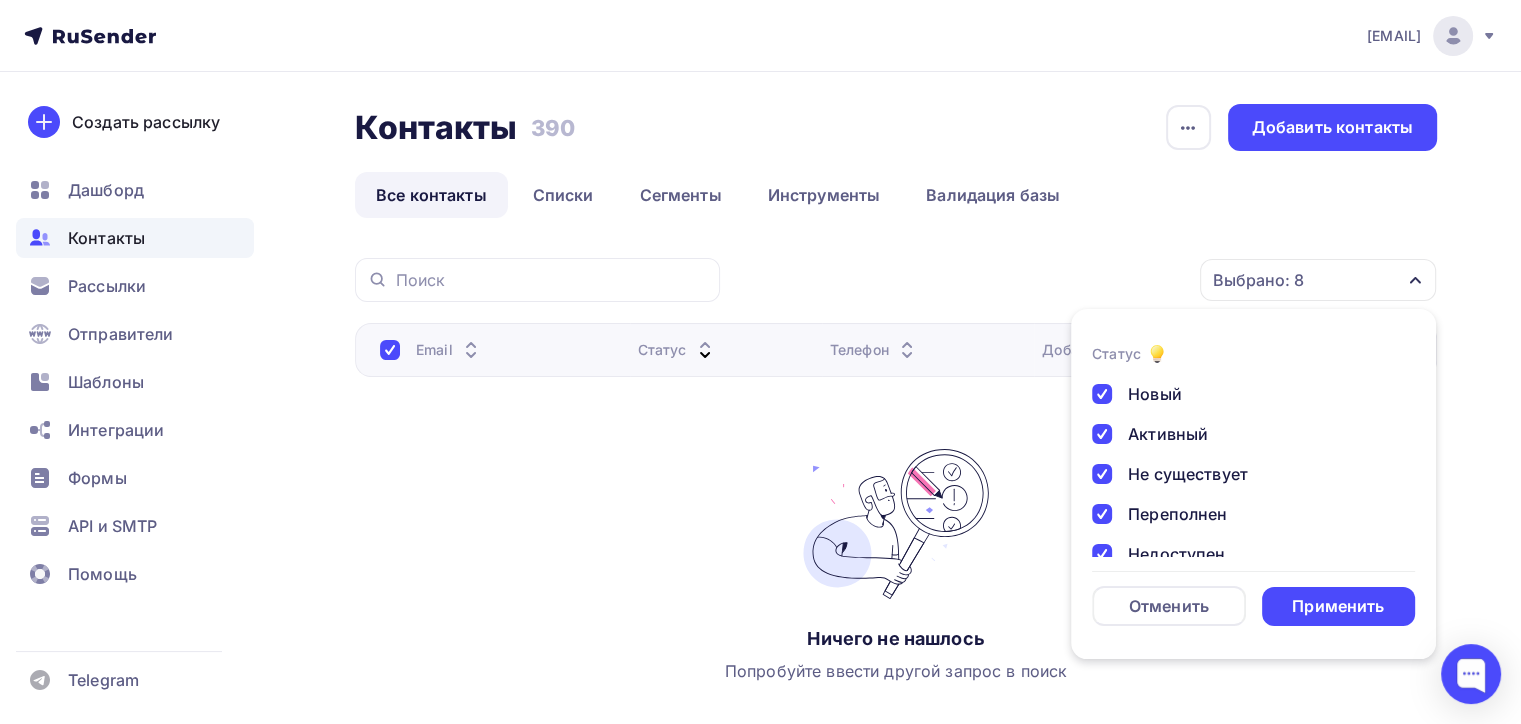 click at bounding box center [1102, 394] 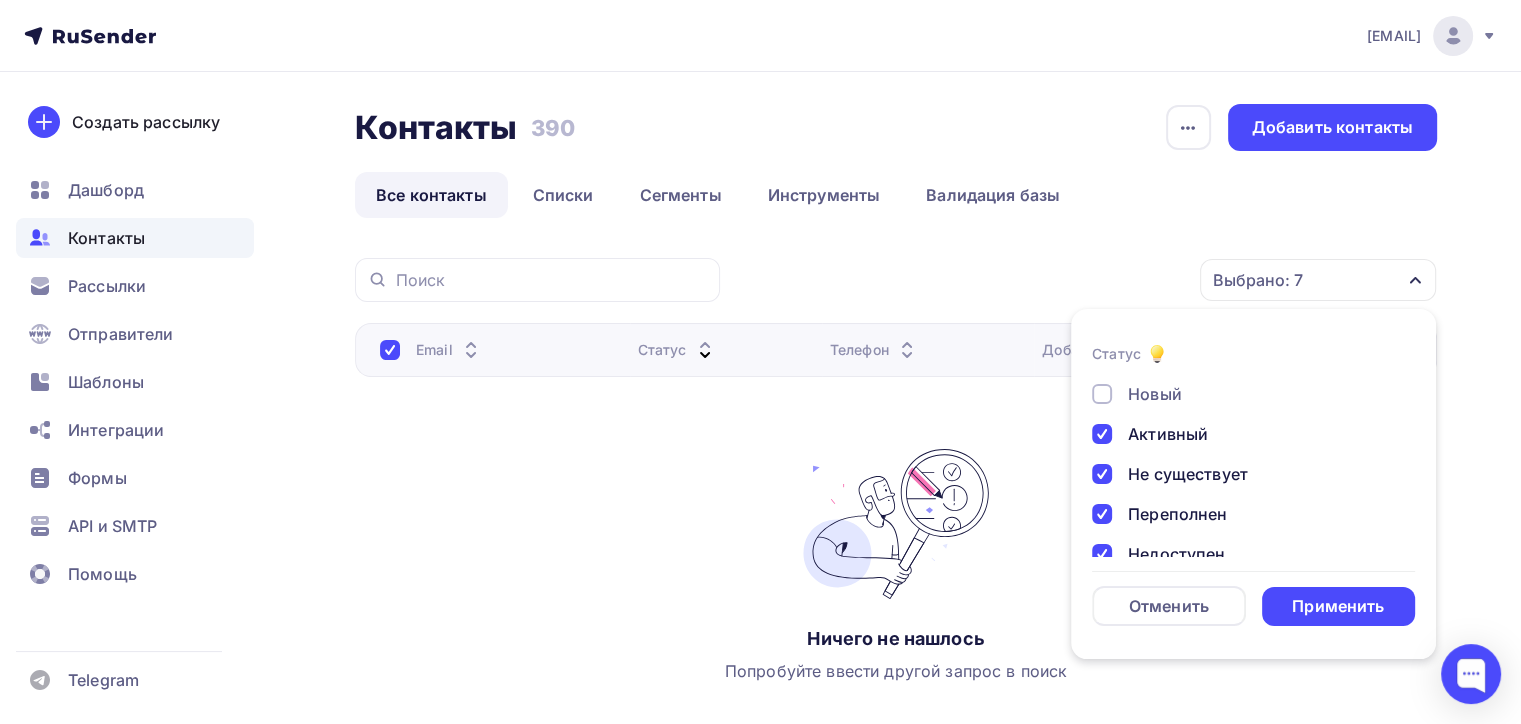 click at bounding box center (1102, 434) 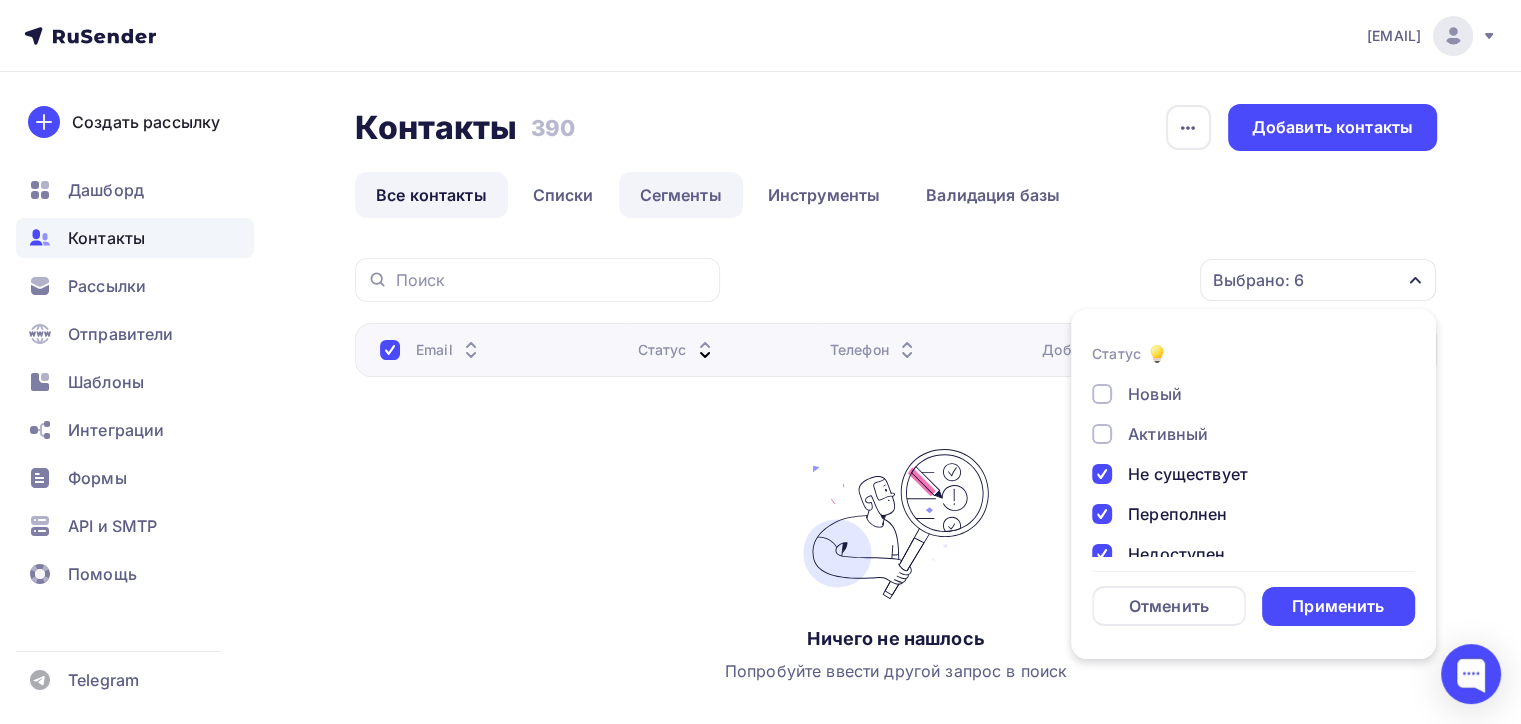 click on "Сегменты" at bounding box center (681, 195) 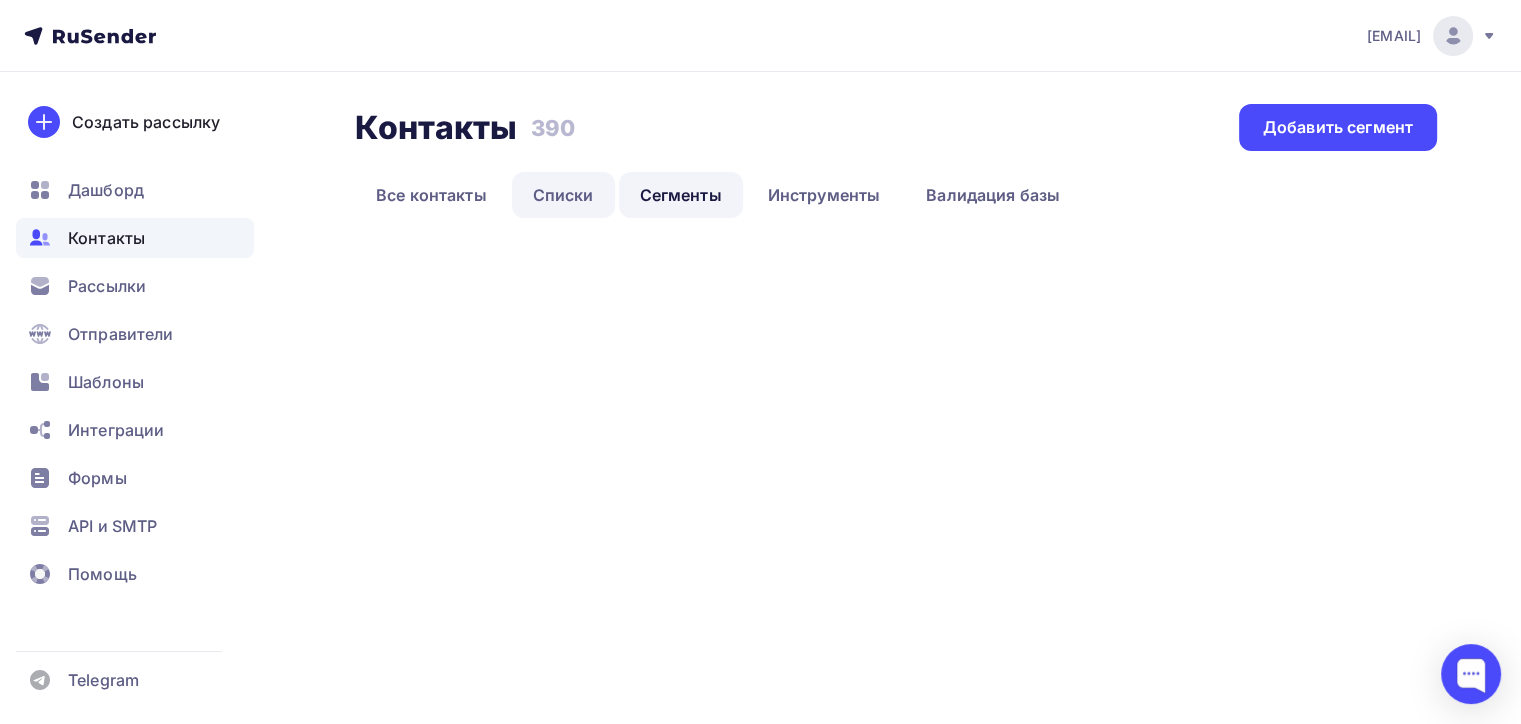 click on "Списки" at bounding box center [563, 195] 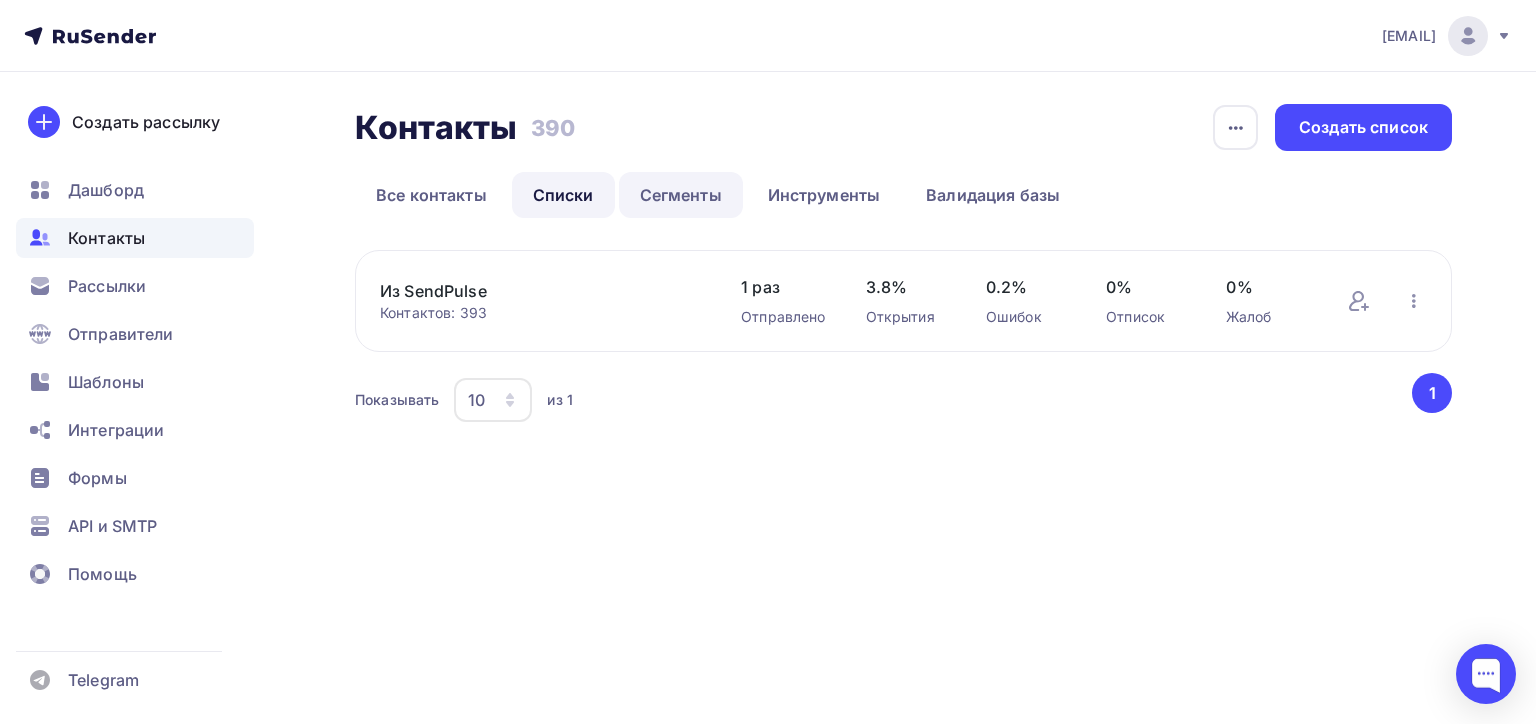 click on "Сегменты" at bounding box center [681, 195] 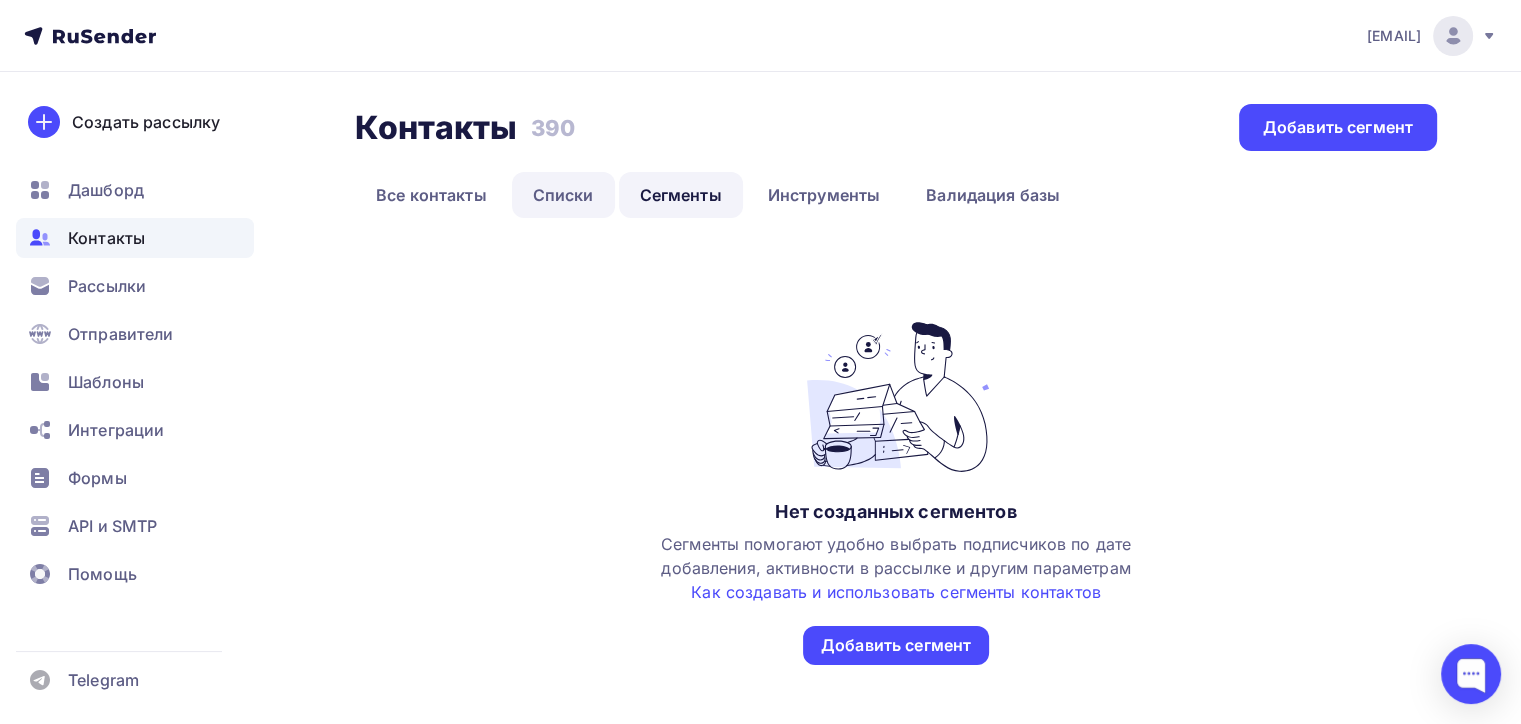 click on "Списки" at bounding box center (563, 195) 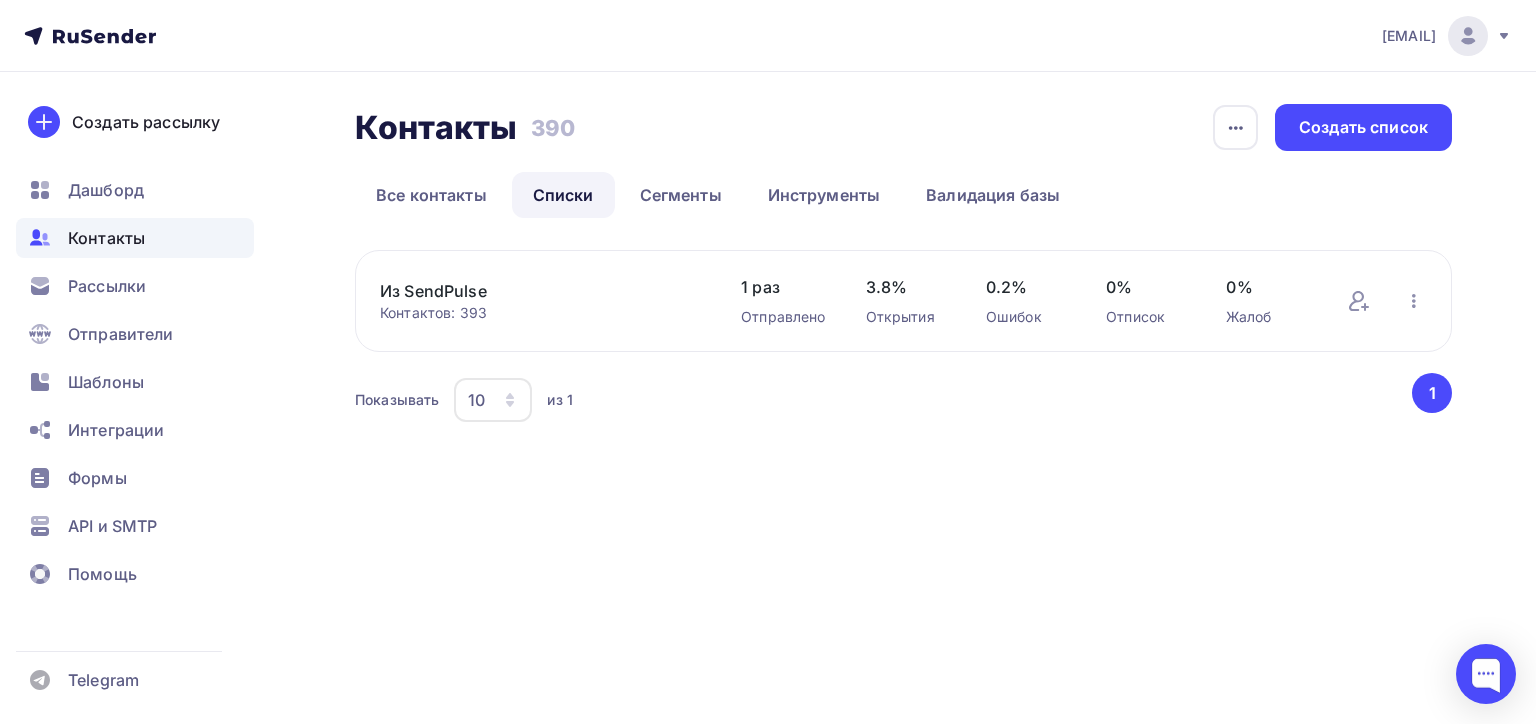 click on "Из SendPulse
Контактов: [NUMBER]
Добавить контакты
Переименовать список
Скачать список
Отписать адреса
Удалить
1 раз    Отправлено    3.8%    Открытия    0.2%    Ошибок    0%    Отписок    0%    Жалоб
Добавить контакты
Переименовать список
Скачать список
Отписать адреса
Удалить" at bounding box center [903, 301] 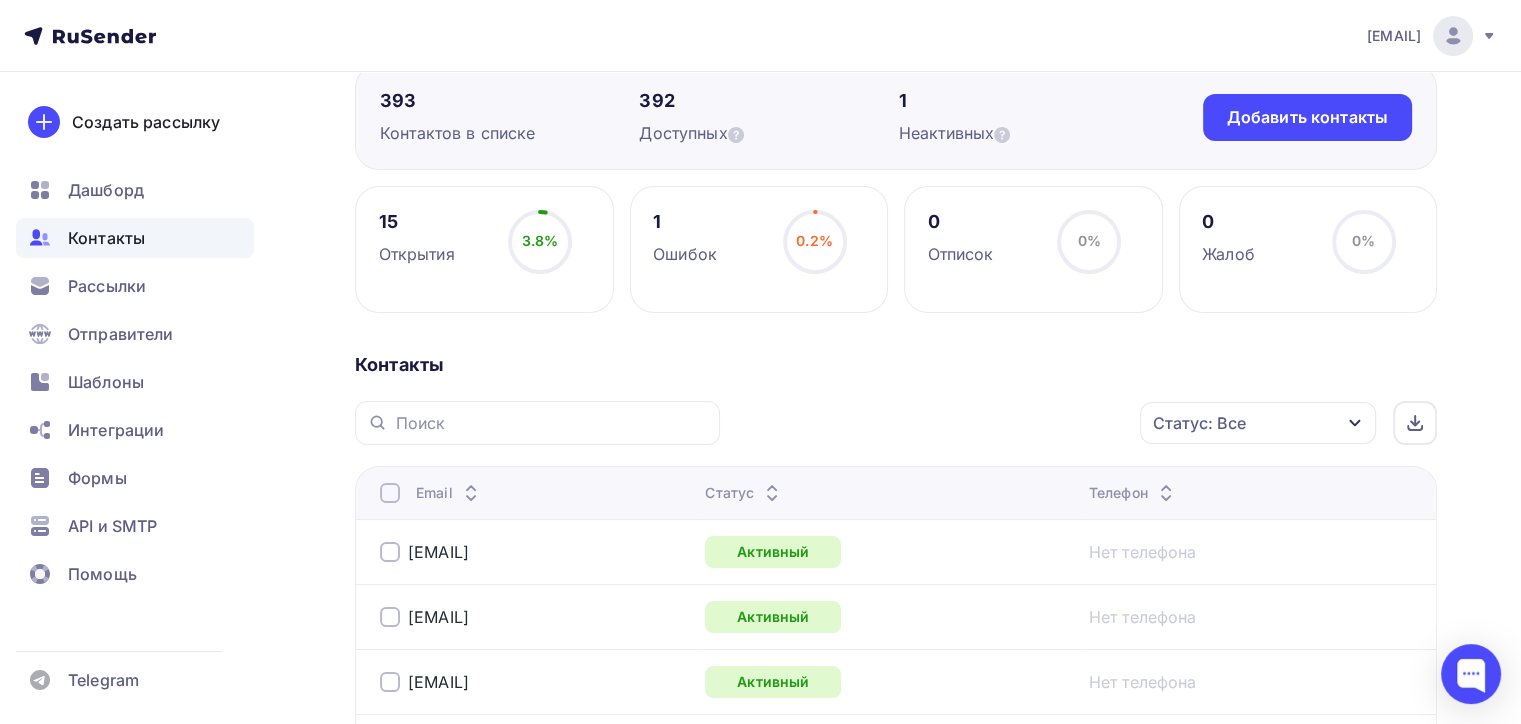 scroll, scrollTop: 0, scrollLeft: 0, axis: both 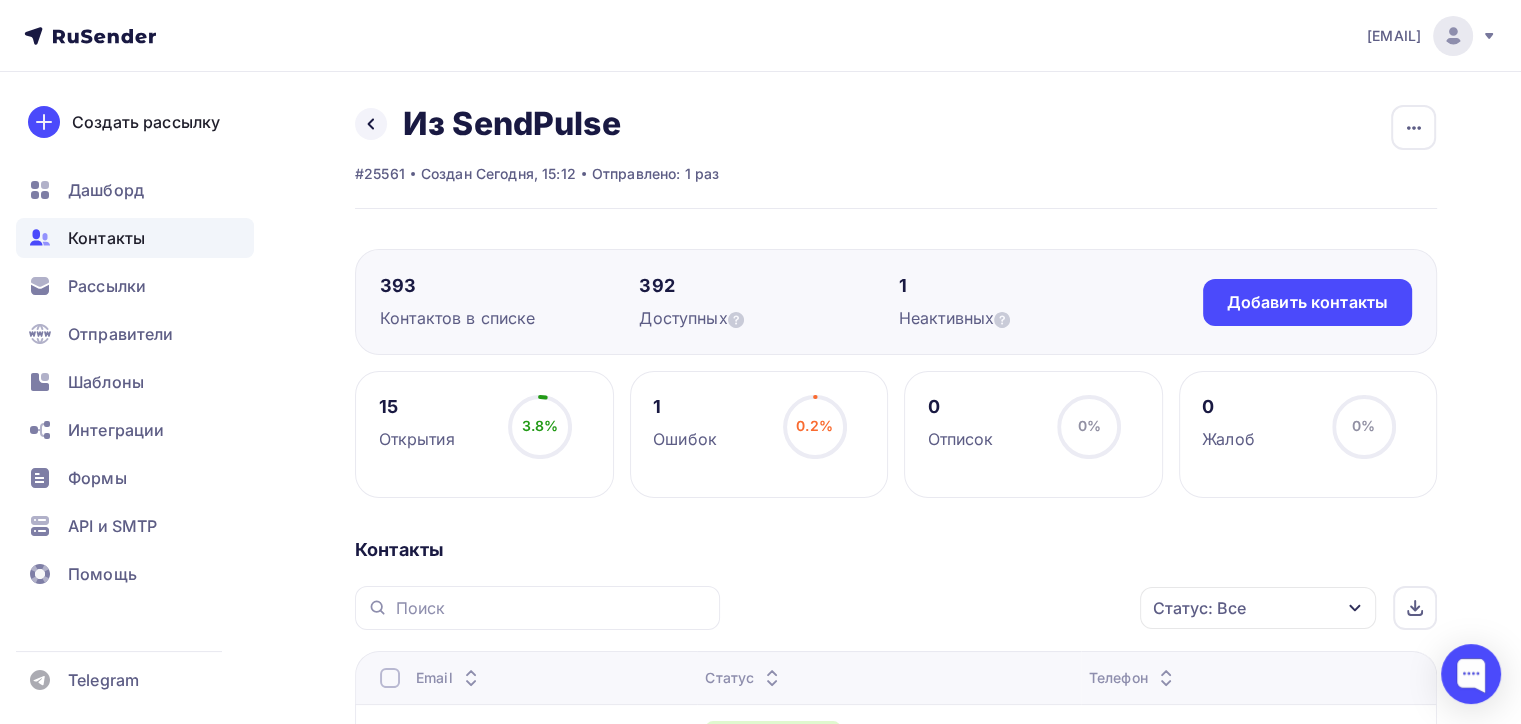 click on "Ошибок" at bounding box center [685, 439] 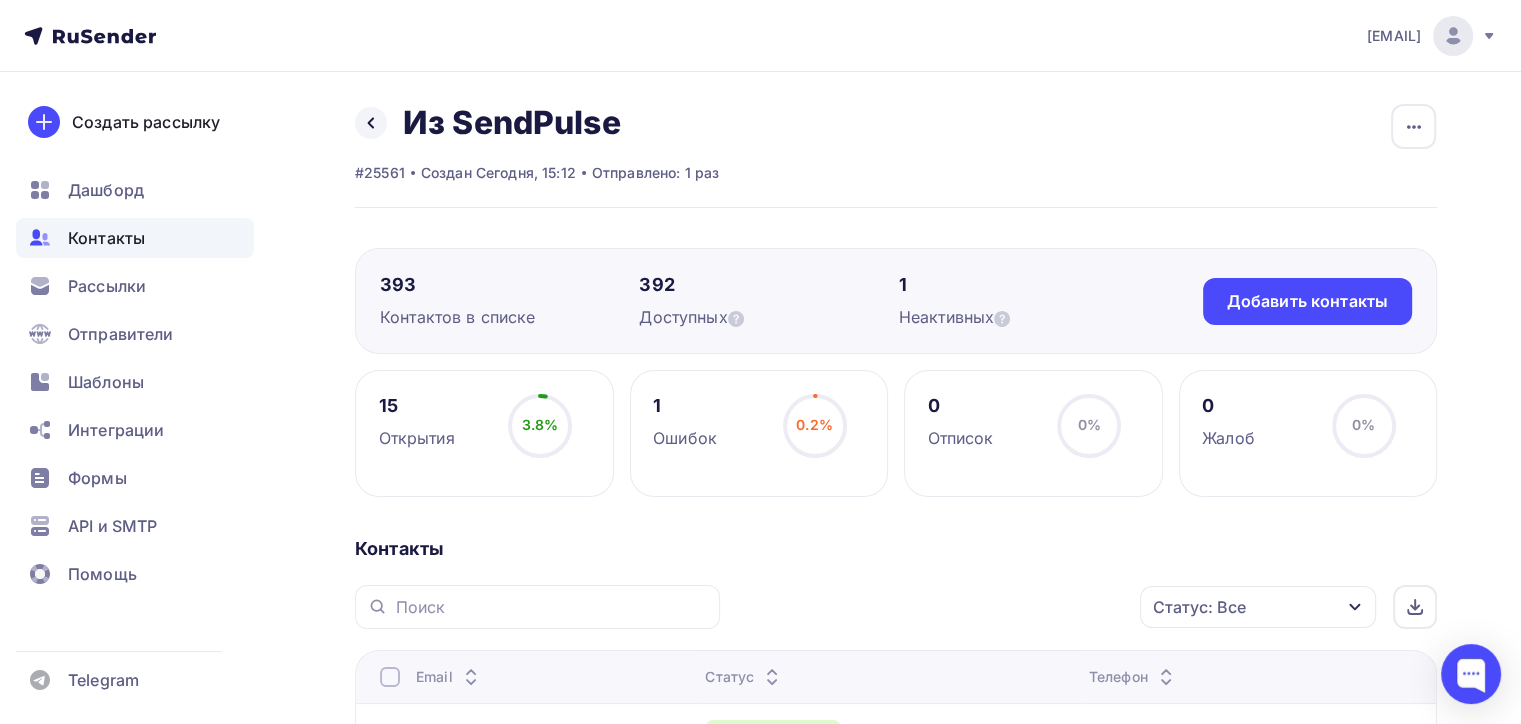 scroll, scrollTop: 300, scrollLeft: 0, axis: vertical 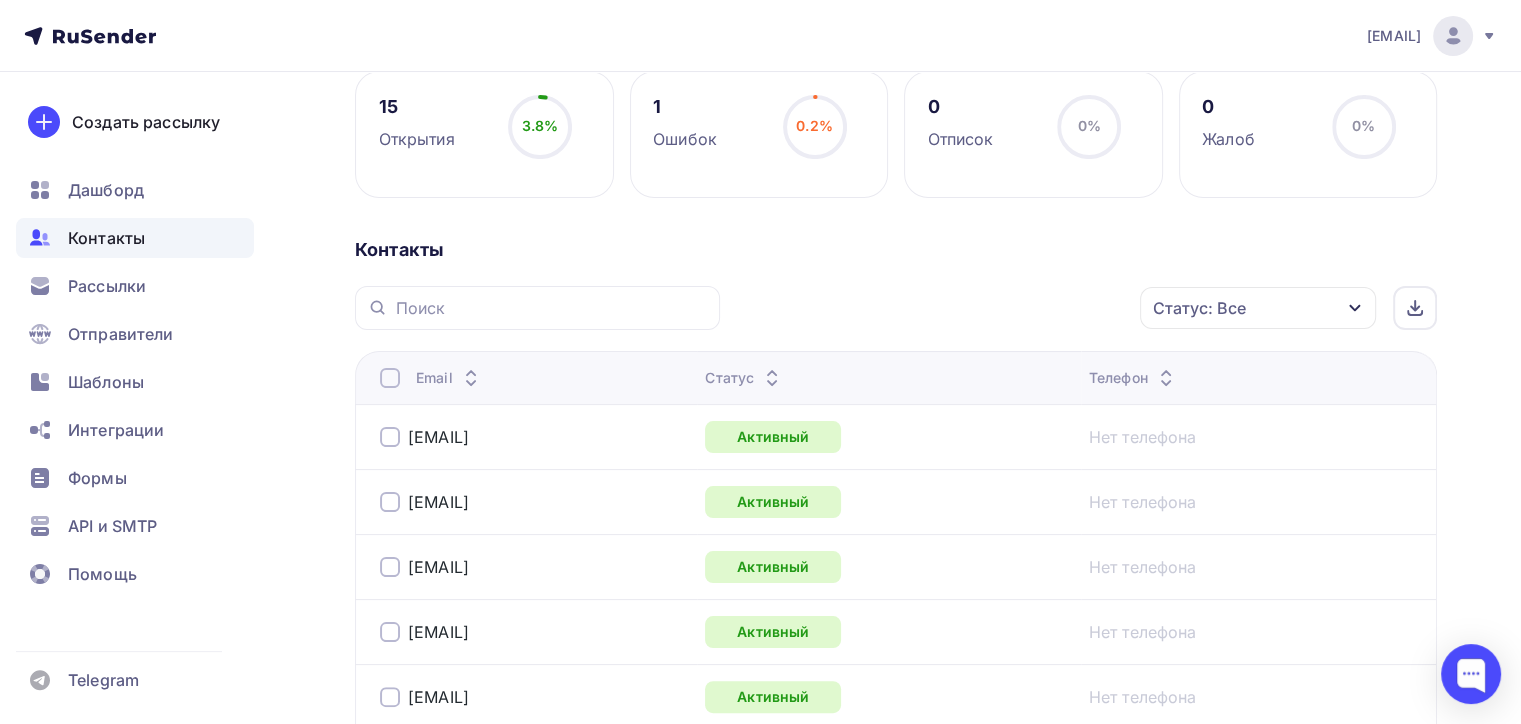 click on "Статус" at bounding box center [744, 378] 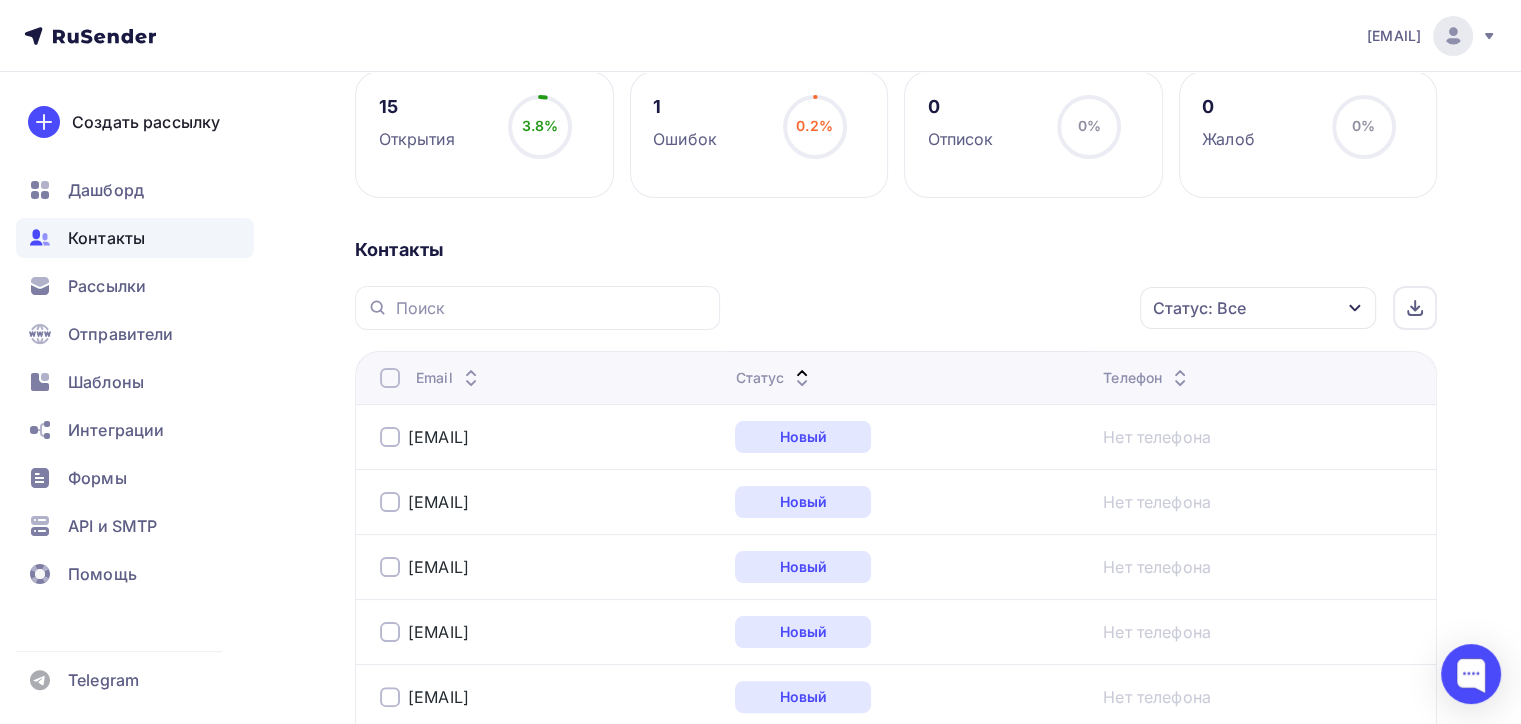 click on "Статус" at bounding box center [774, 378] 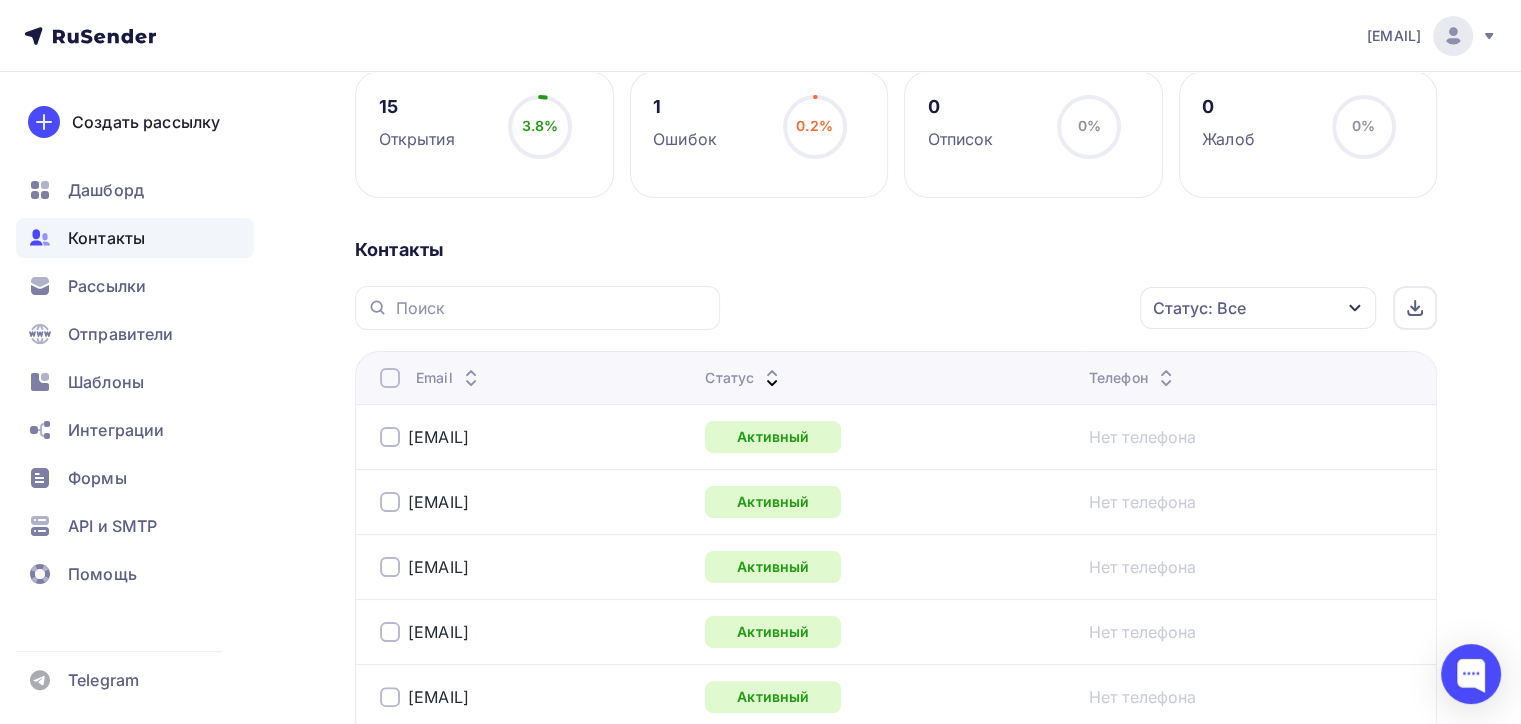 click on "Контакты" at bounding box center [106, 238] 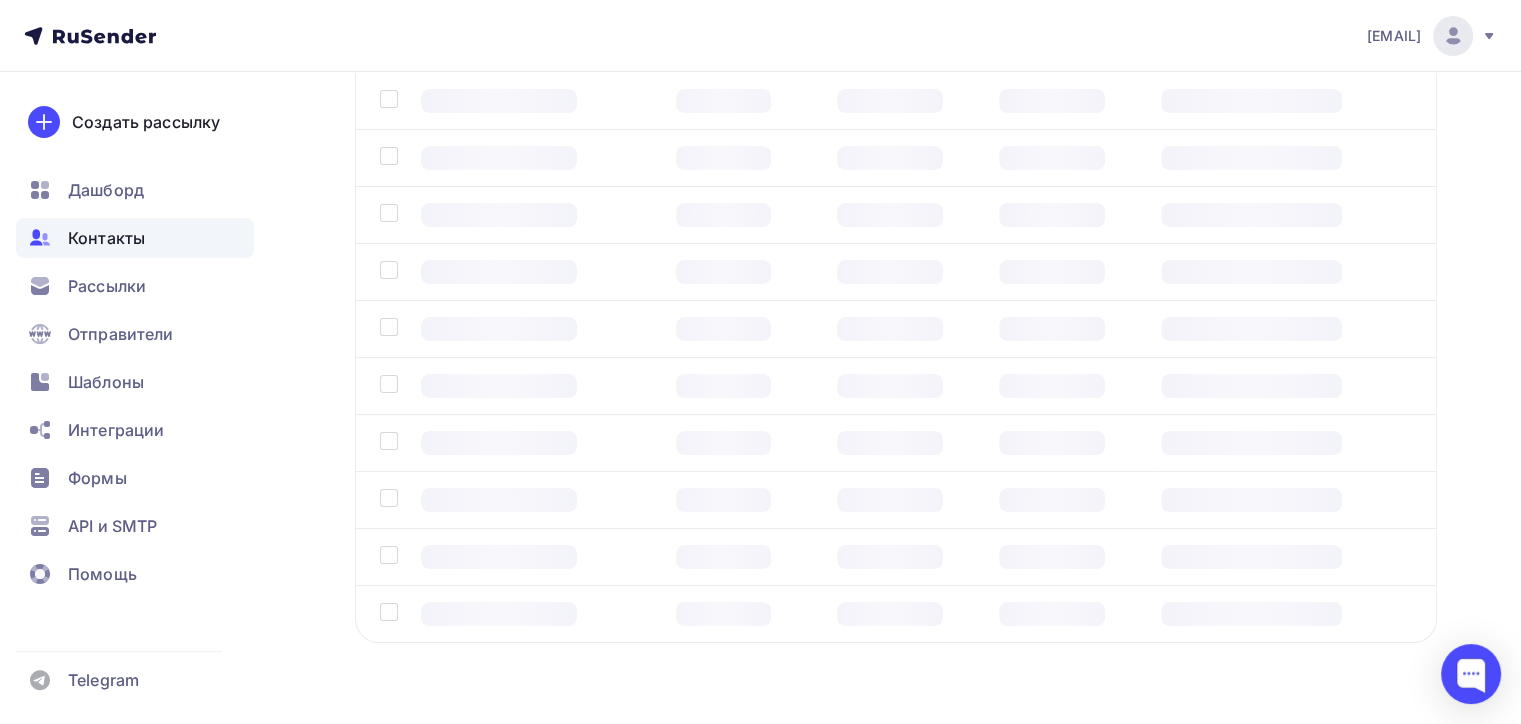 scroll, scrollTop: 0, scrollLeft: 0, axis: both 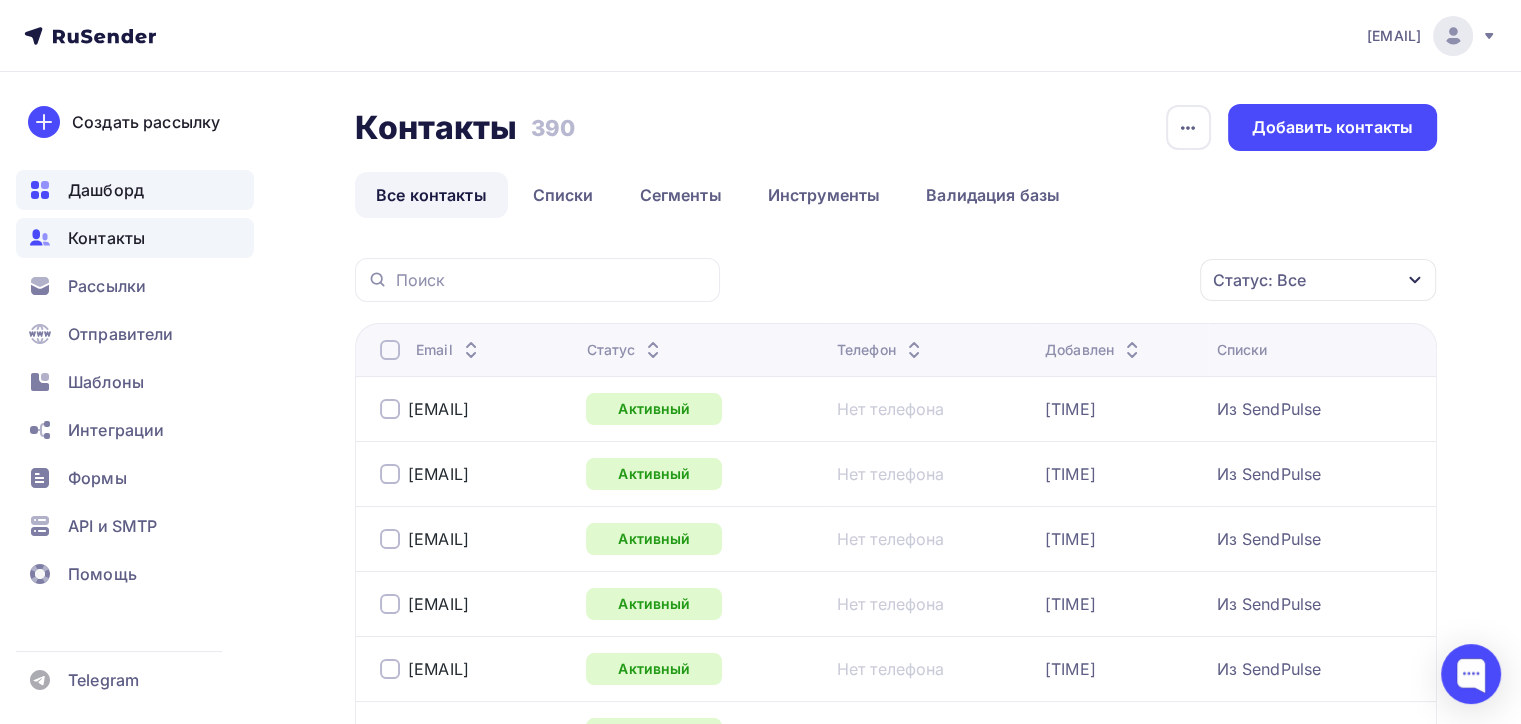 click on "Дашборд" at bounding box center (106, 190) 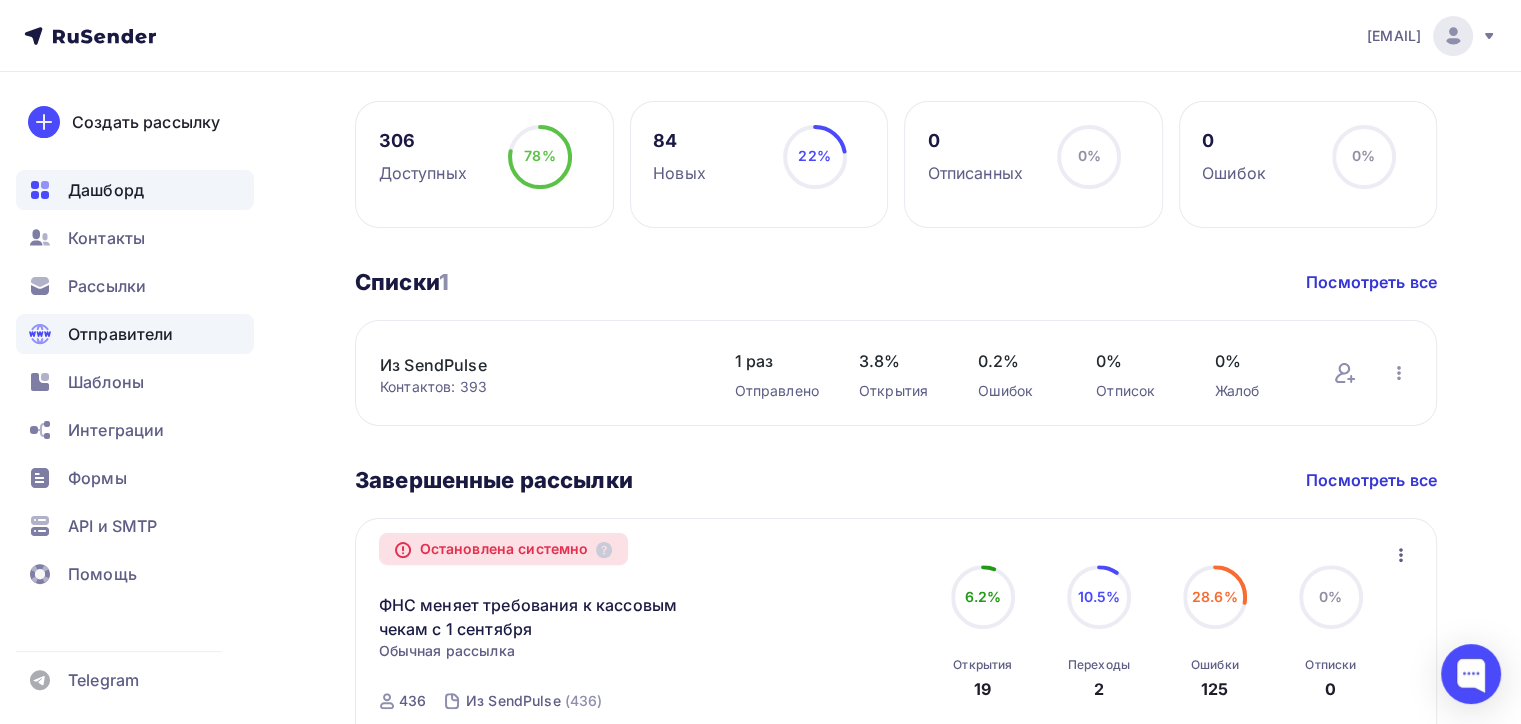 scroll, scrollTop: 522, scrollLeft: 0, axis: vertical 